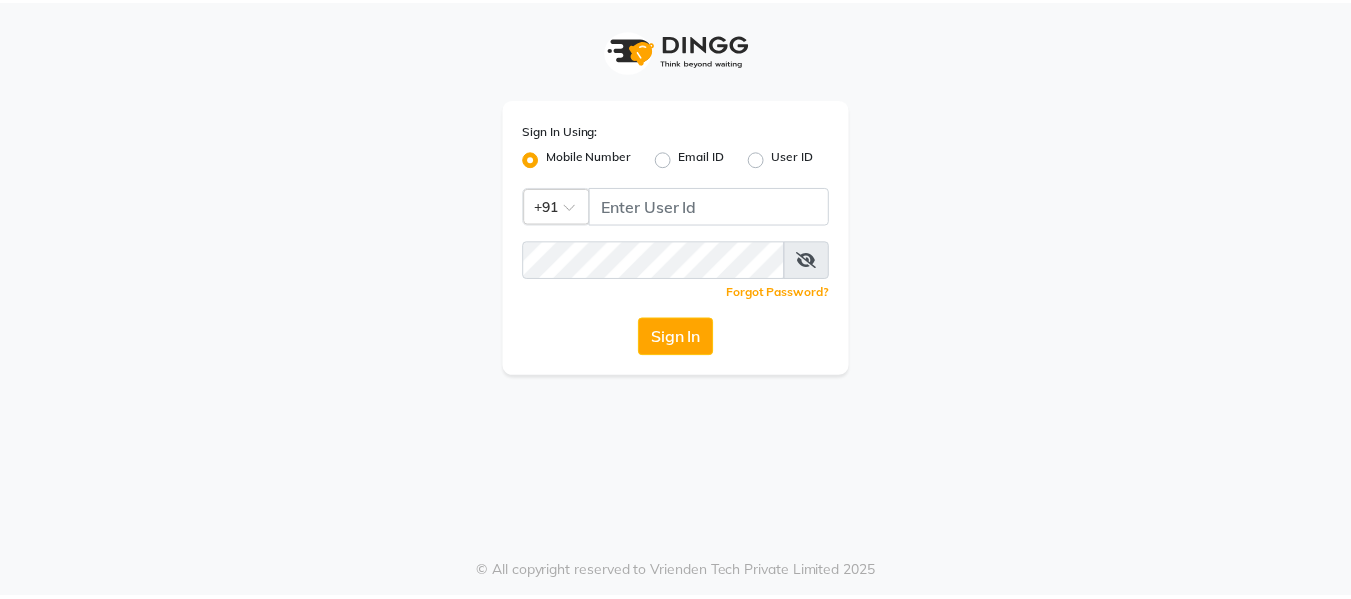 scroll, scrollTop: 0, scrollLeft: 0, axis: both 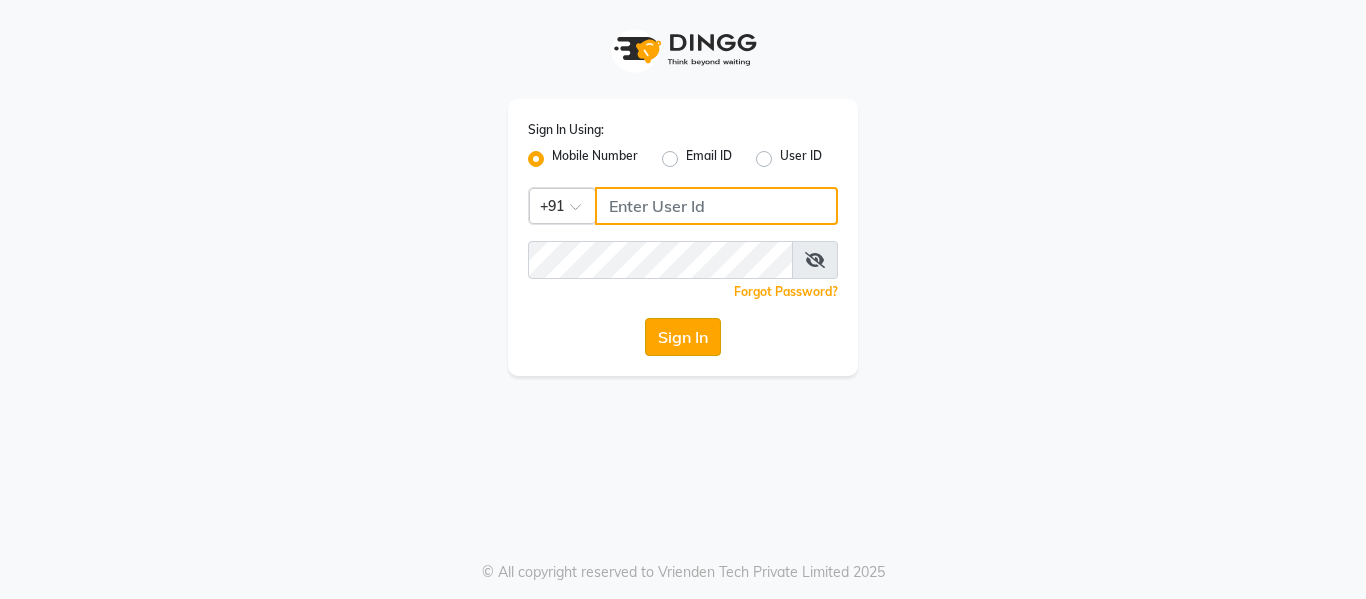type on "7900156666" 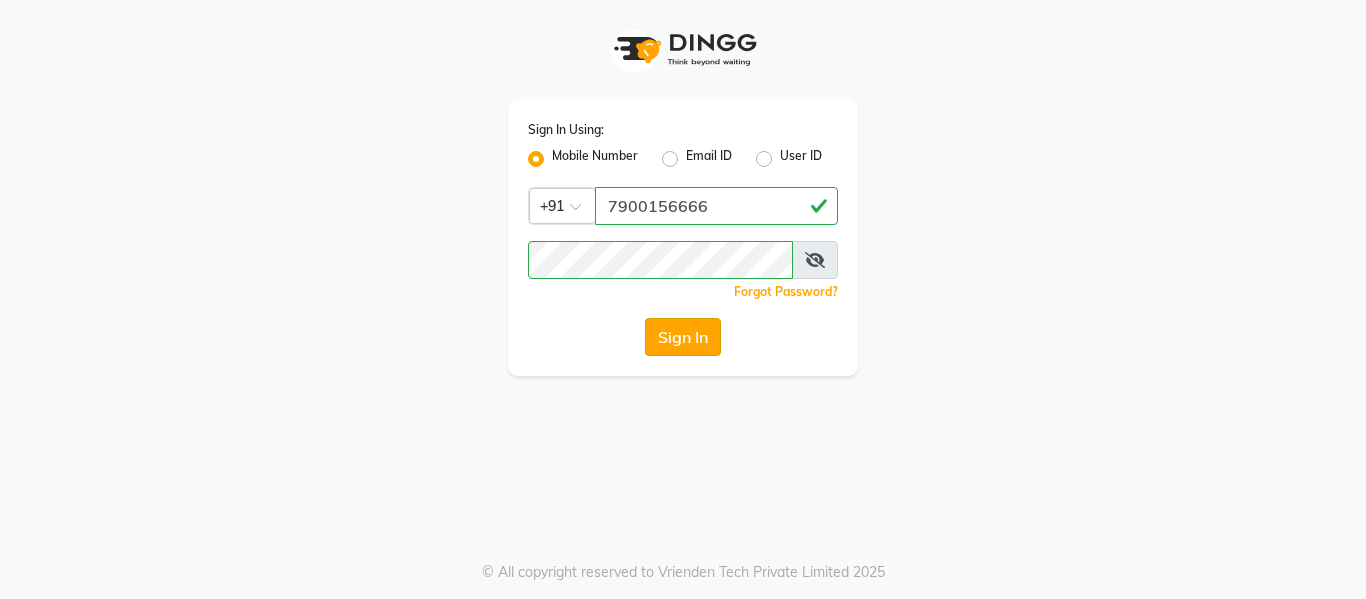click on "Sign In" 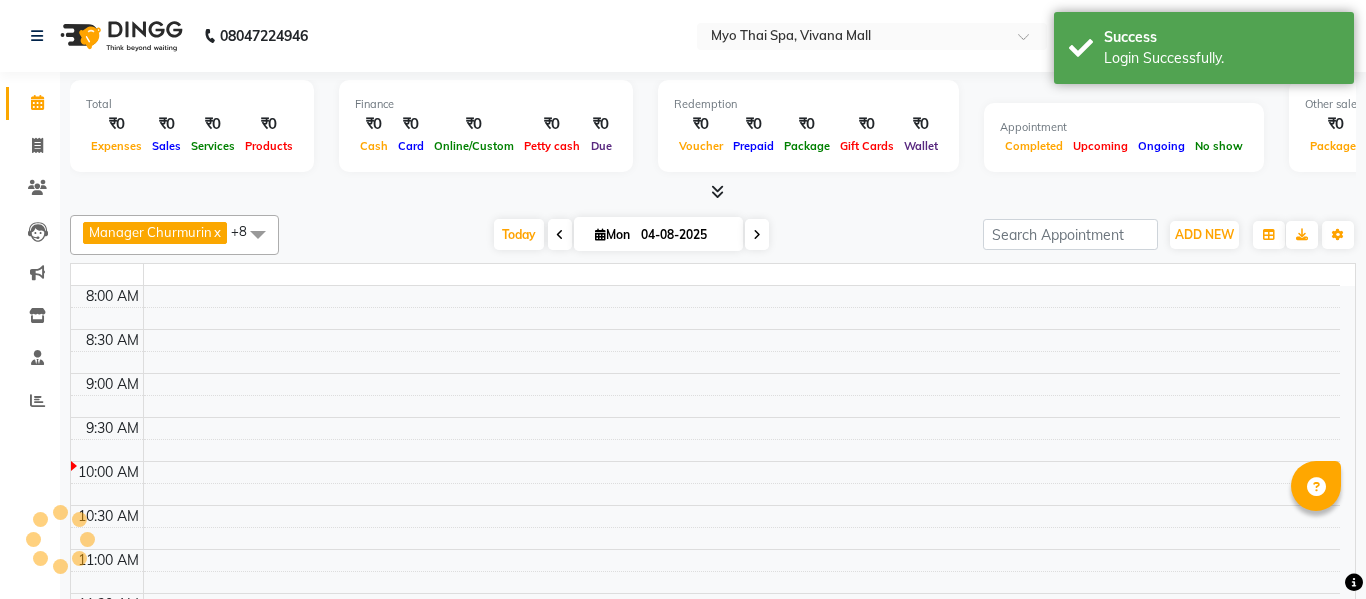 select on "en" 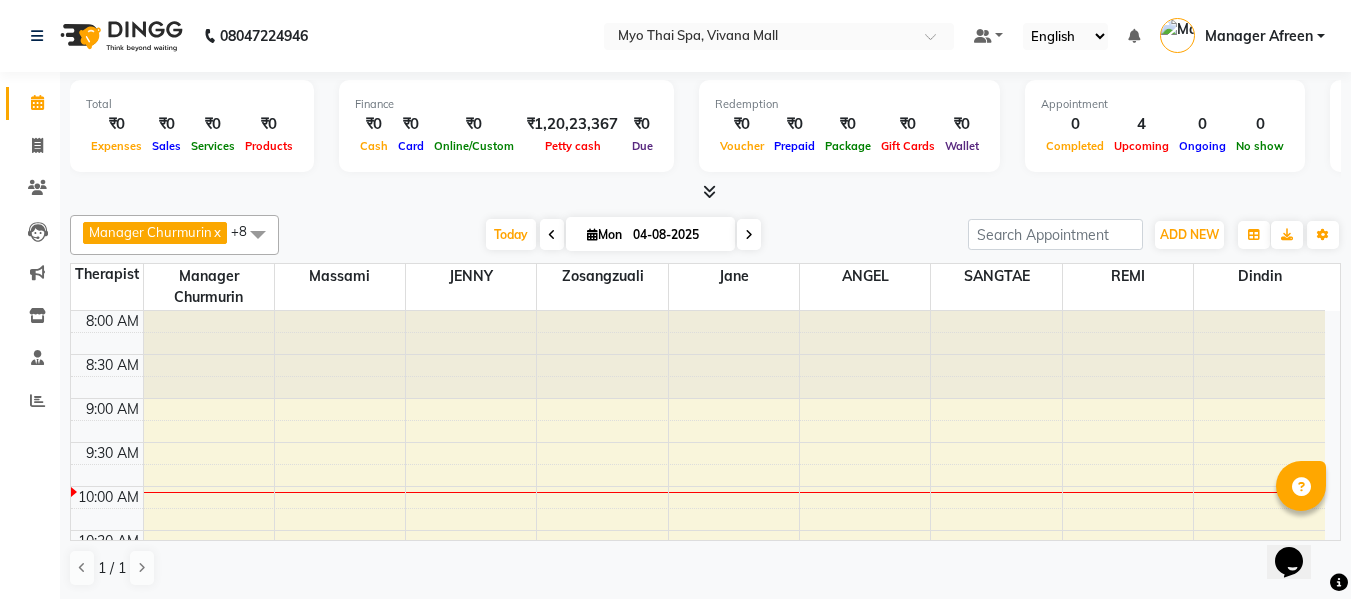 scroll, scrollTop: 0, scrollLeft: 0, axis: both 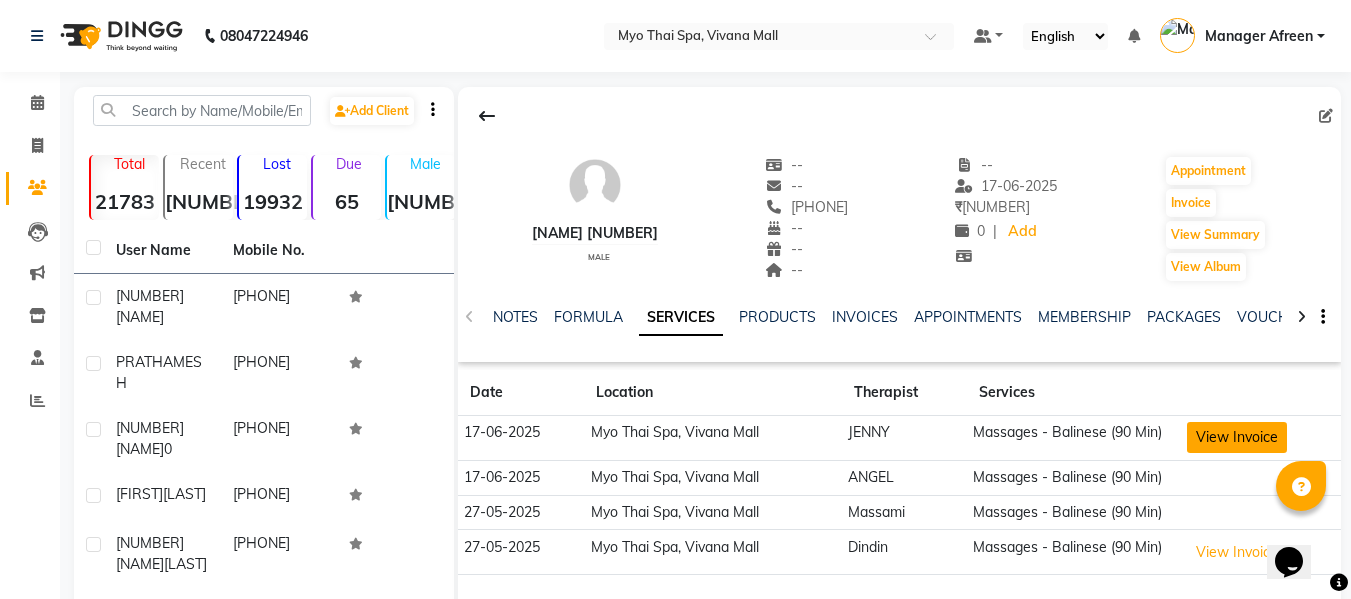 click on "View Invoice" 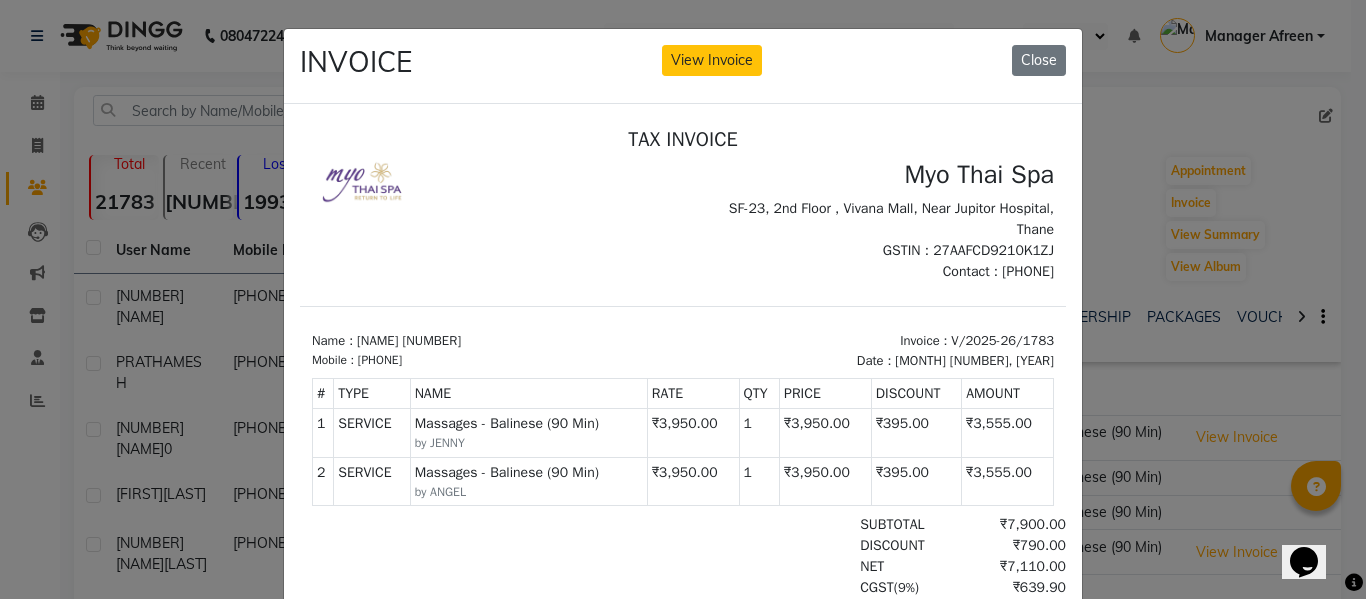 scroll, scrollTop: 16, scrollLeft: 0, axis: vertical 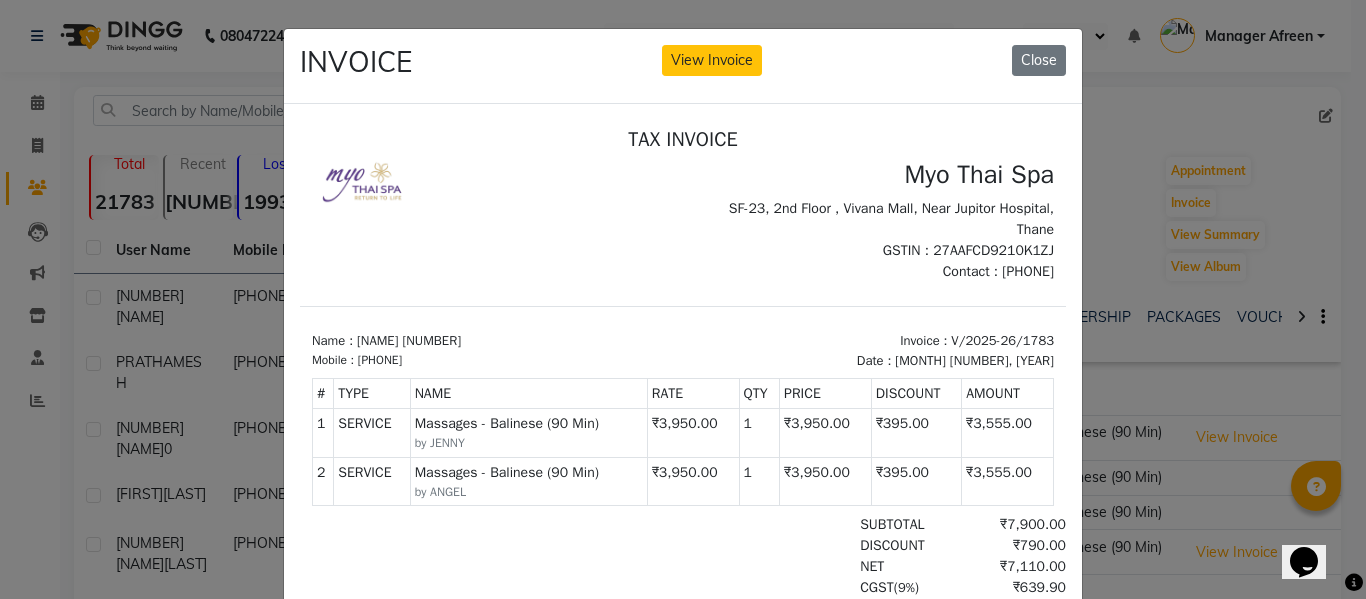 drag, startPoint x: 1029, startPoint y: 59, endPoint x: 983, endPoint y: 73, distance: 48.08326 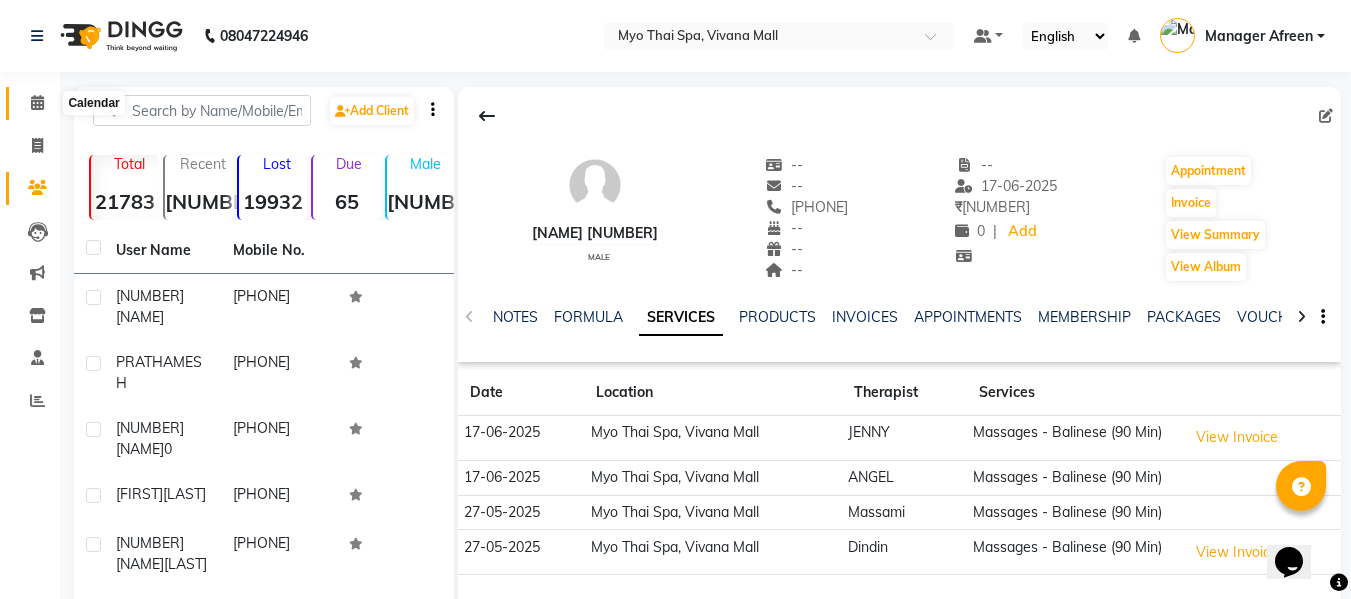 click 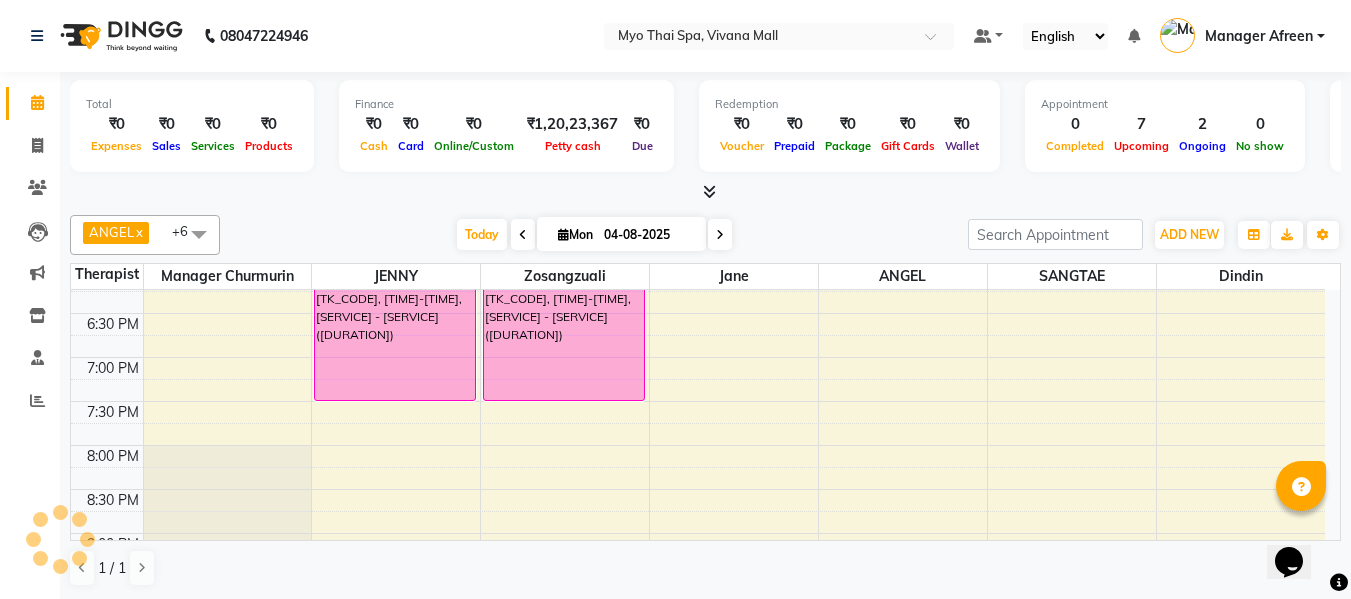 scroll, scrollTop: 969, scrollLeft: 0, axis: vertical 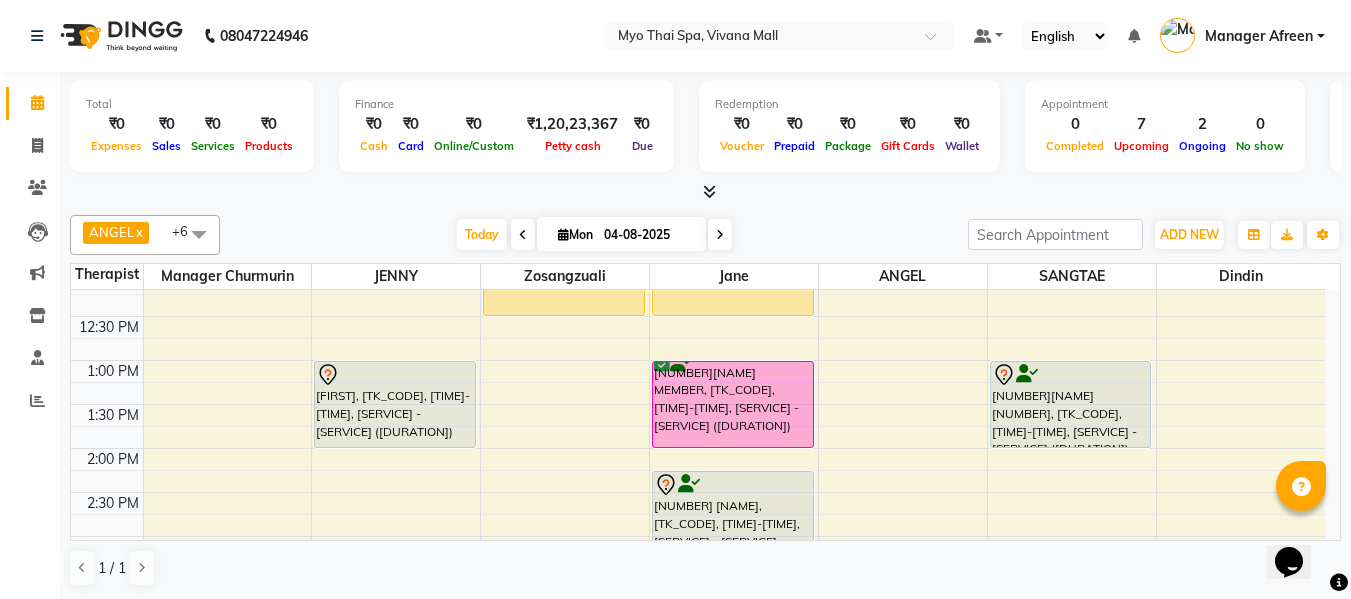 click on "PRATHAMESH, TK07, 01:00 PM-02:00 PM, Massages - Deep Tissue (60 Min)" at bounding box center (395, 404) 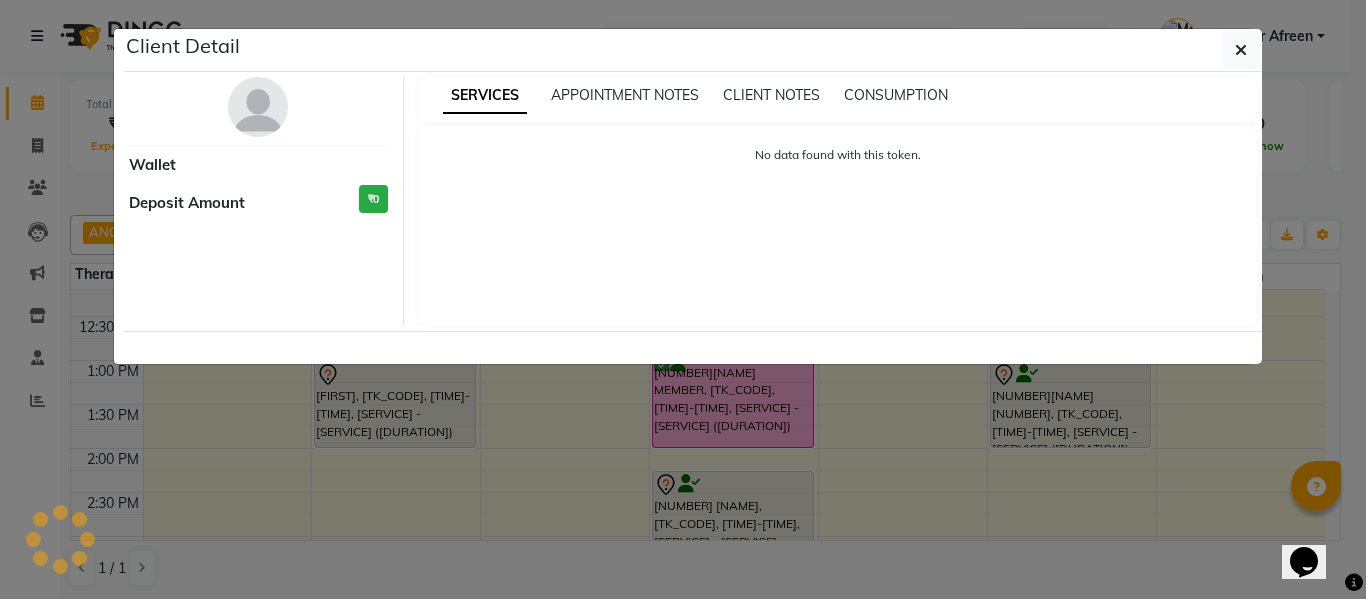 select on "7" 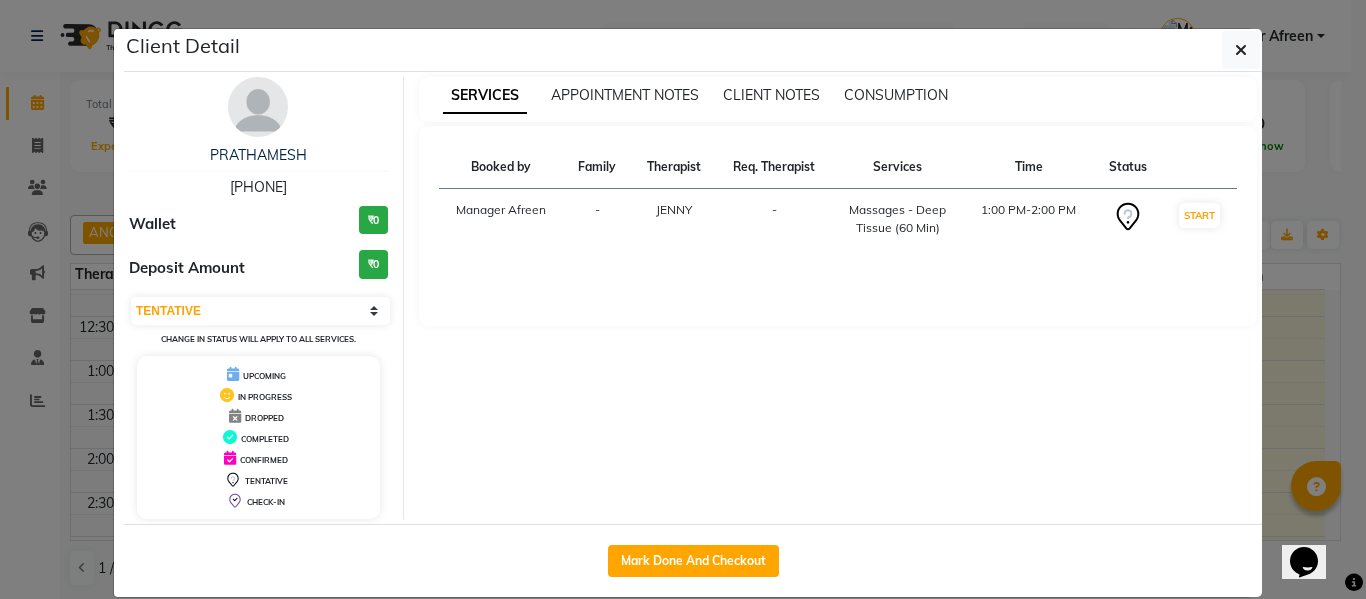 click on "8452946123" at bounding box center [258, 187] 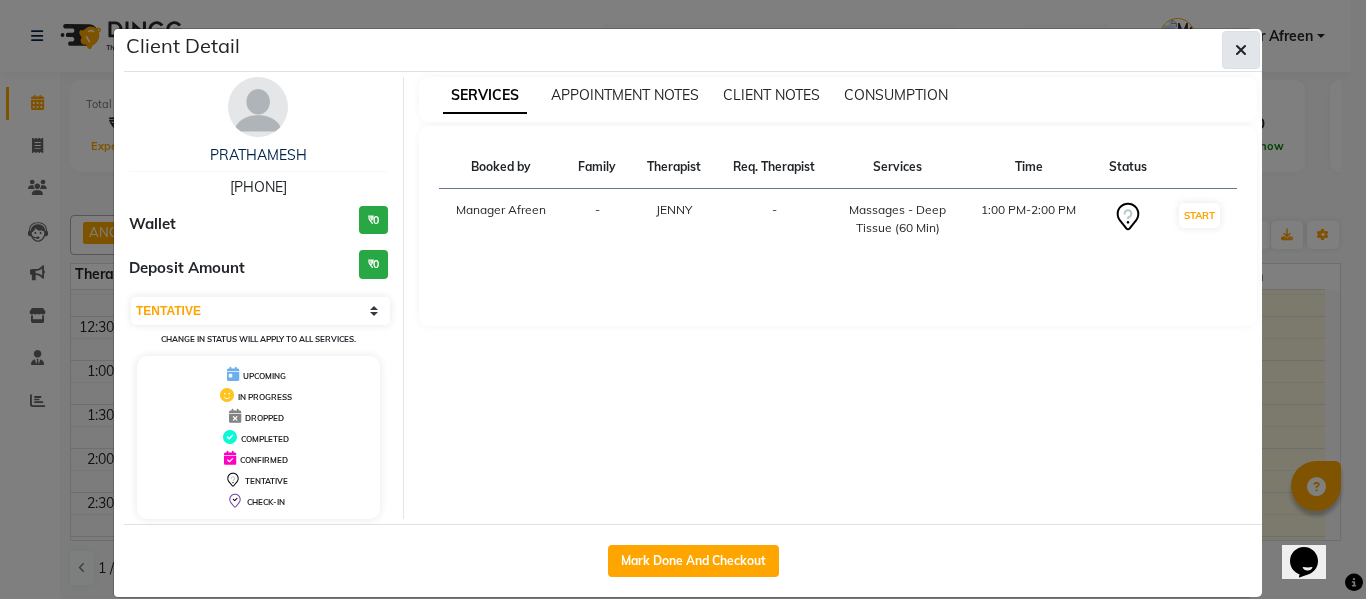 click 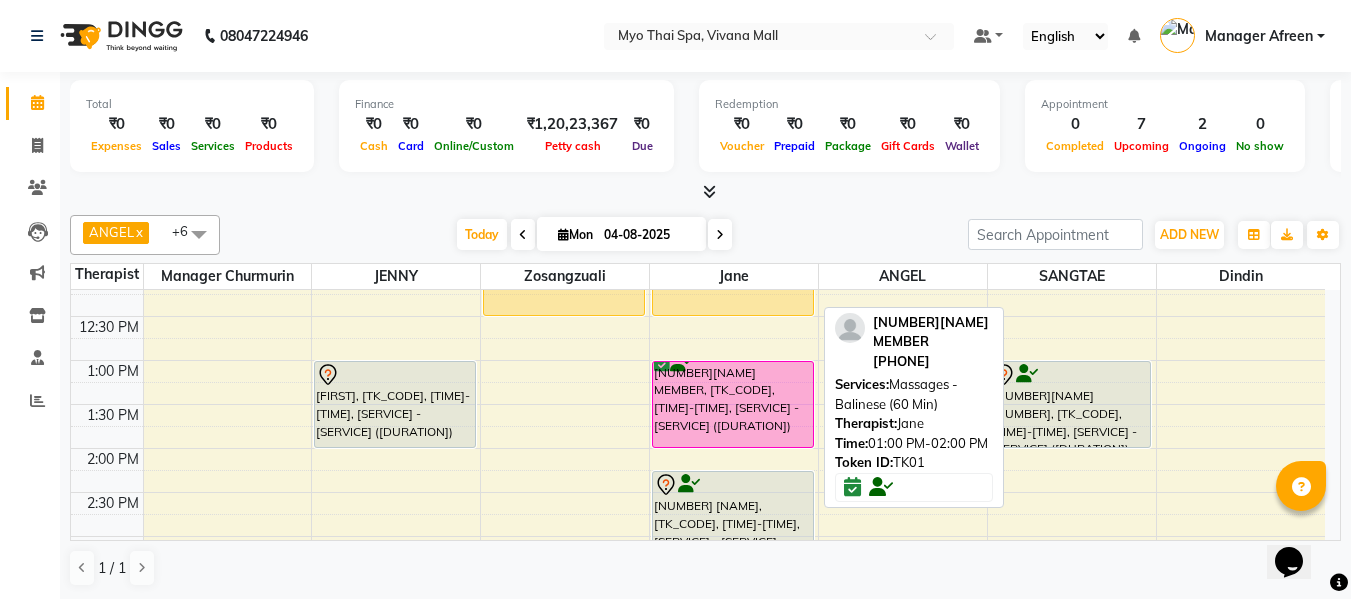 click on "[NUMBER][FIRST] [LAST], TK01, [TIME]-[TIME], Massages - Balinese (60 Min)" at bounding box center [733, 404] 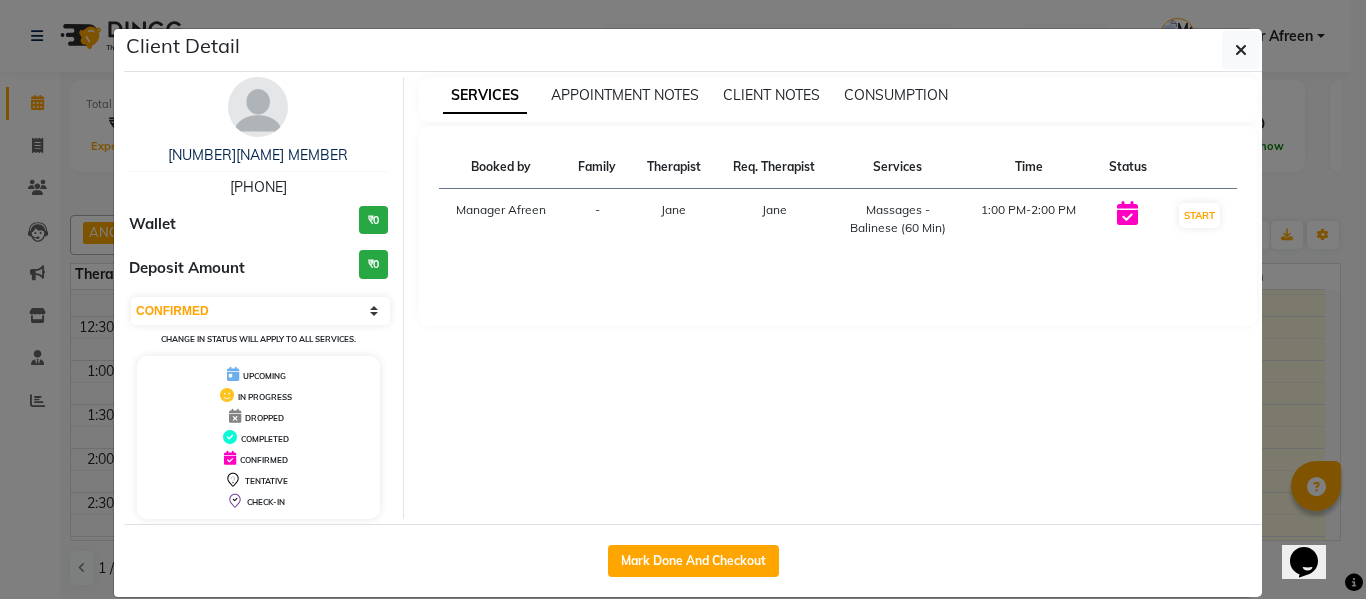 click on "[PHONE]" at bounding box center (258, 187) 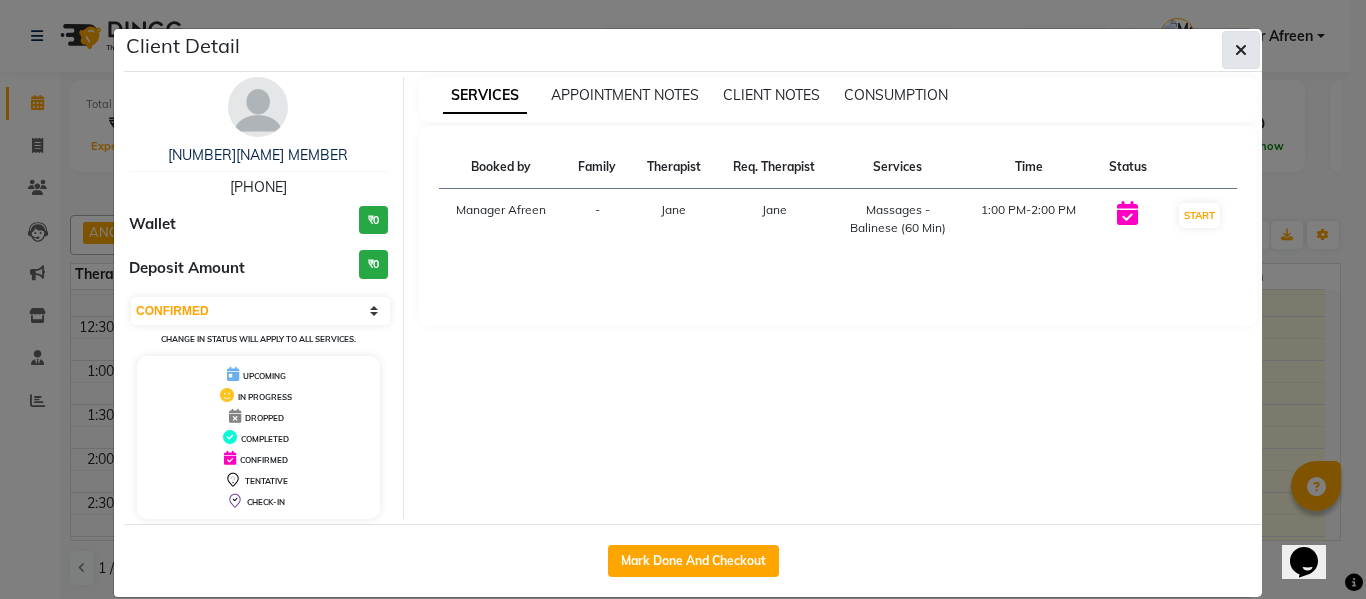 click 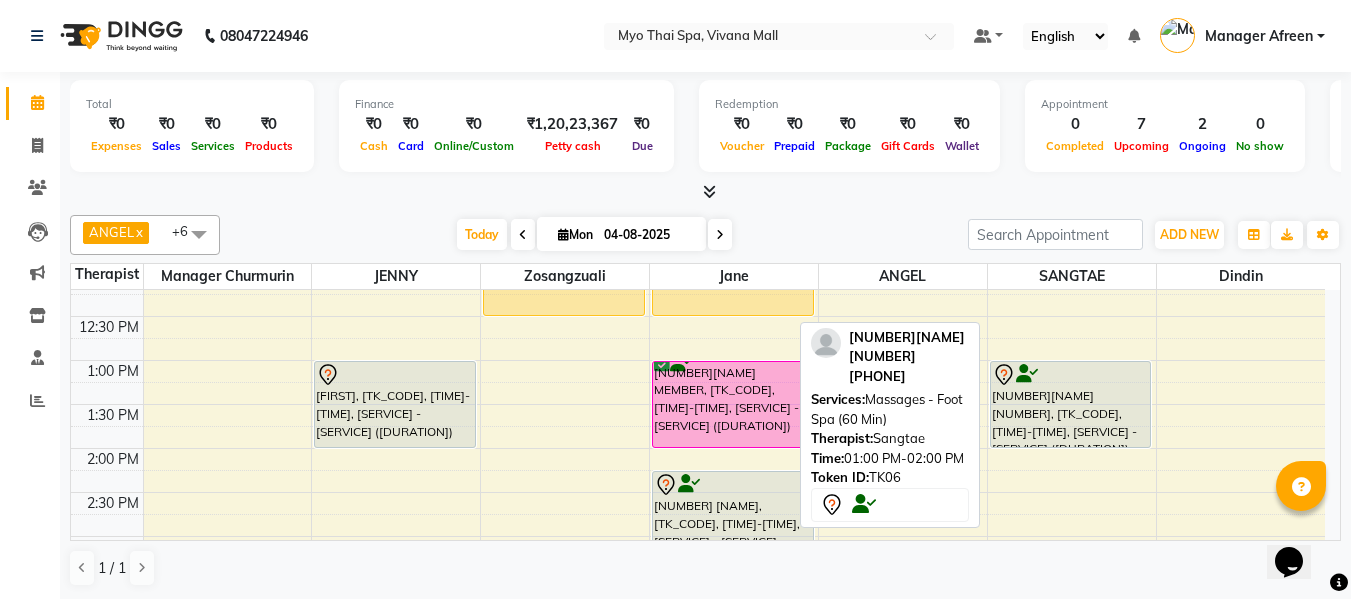 click on "[NUMBER][NAME] [NUMBER], [LOCATION], [TIME]-[TIME], [SERVICE]" at bounding box center (1071, 404) 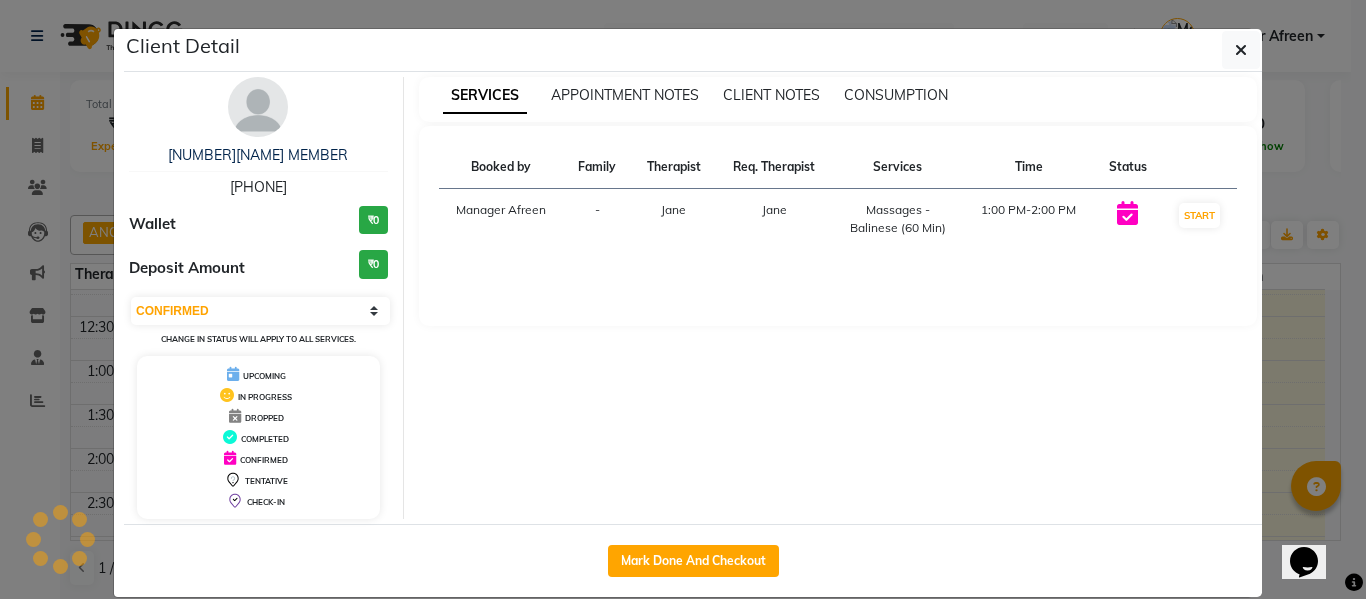 select on "7" 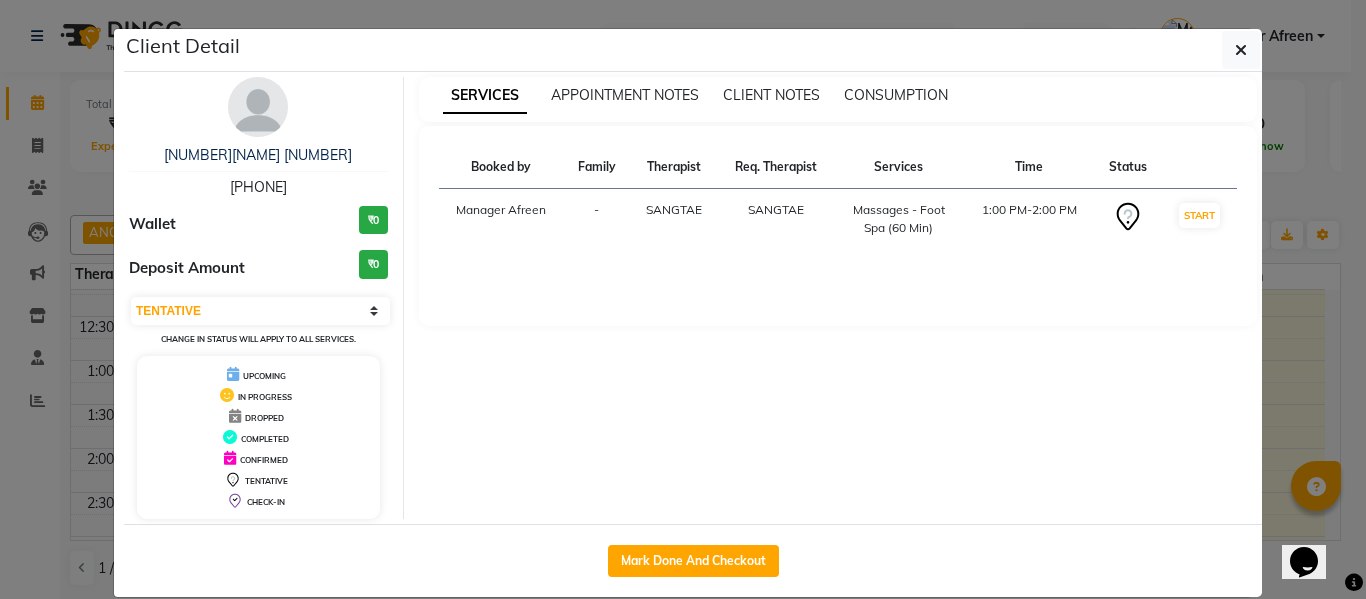 click on "[PHONE]" at bounding box center (258, 187) 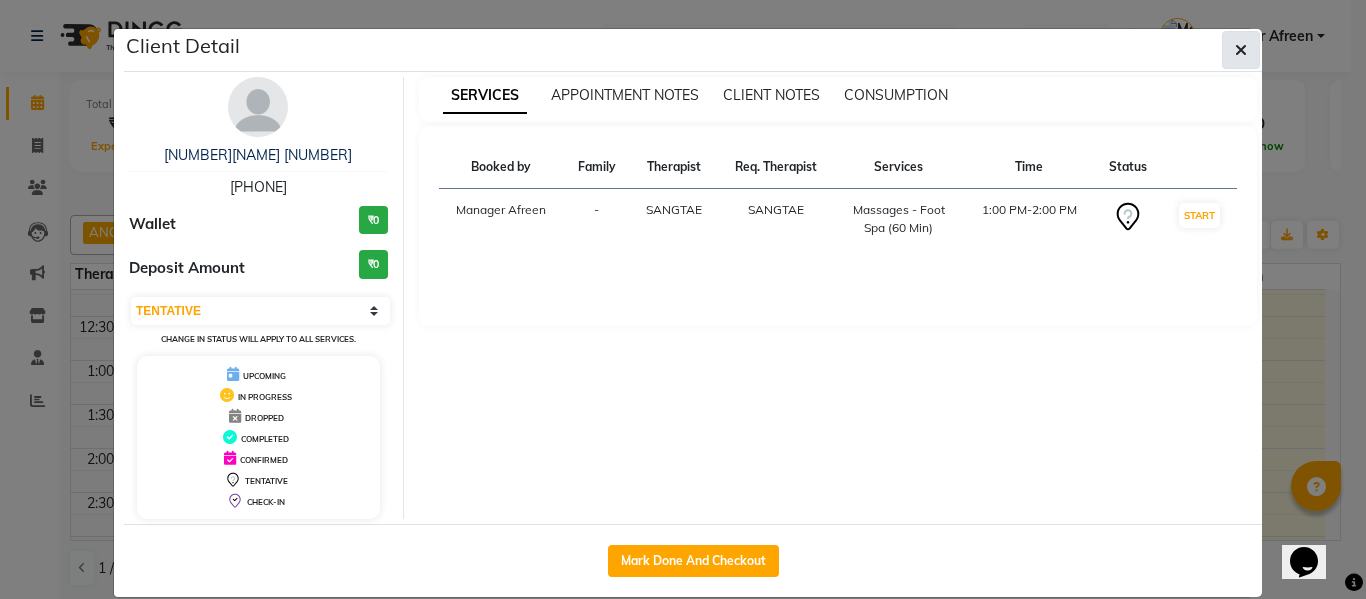click 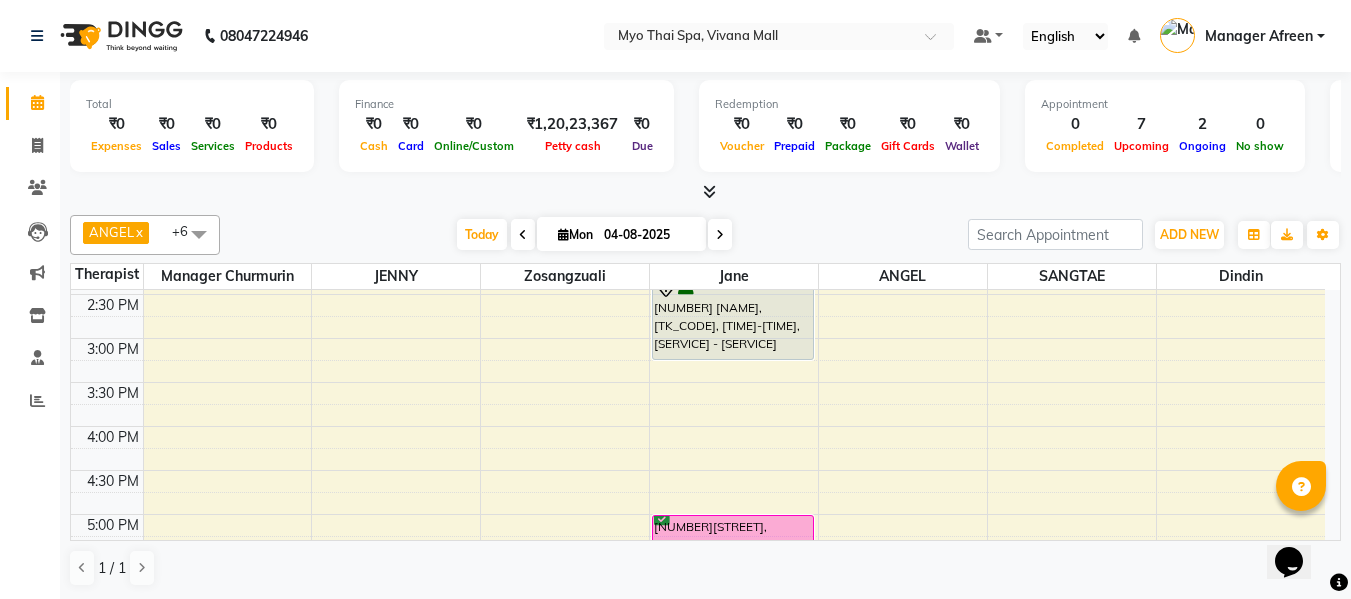 scroll, scrollTop: 569, scrollLeft: 0, axis: vertical 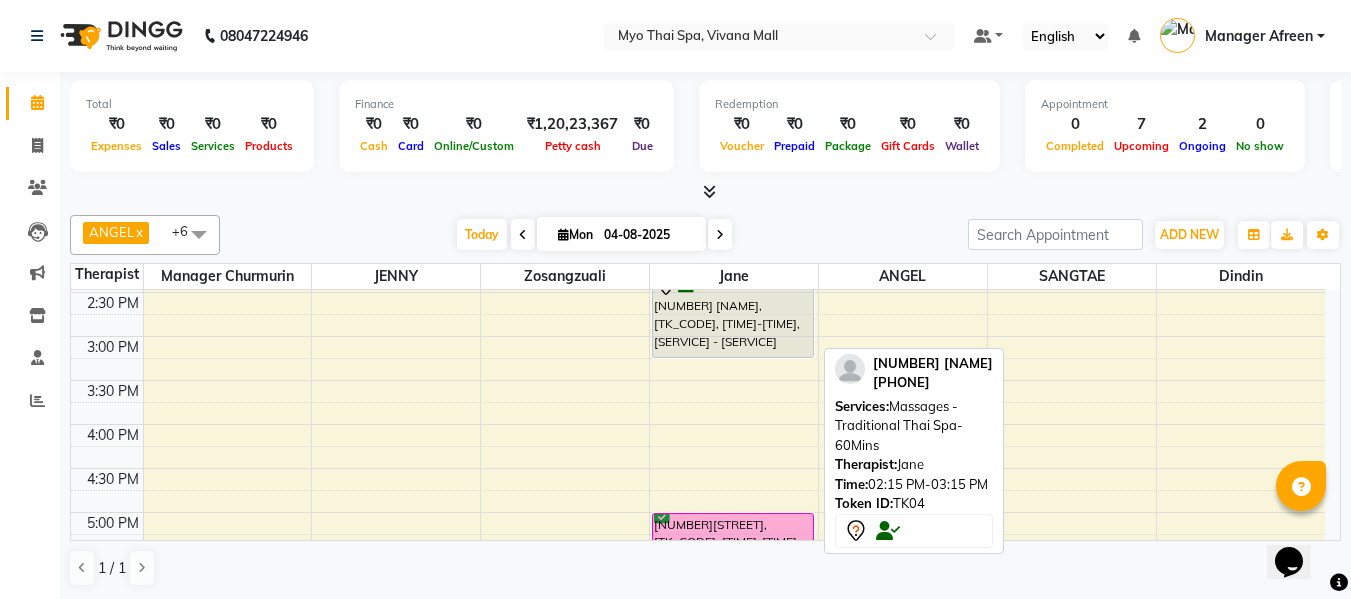 click on "2520 [LAST], TK04, 02:15 PM-03:15 PM, Massages - Traditional Thai Spa-60Mins" at bounding box center (733, 314) 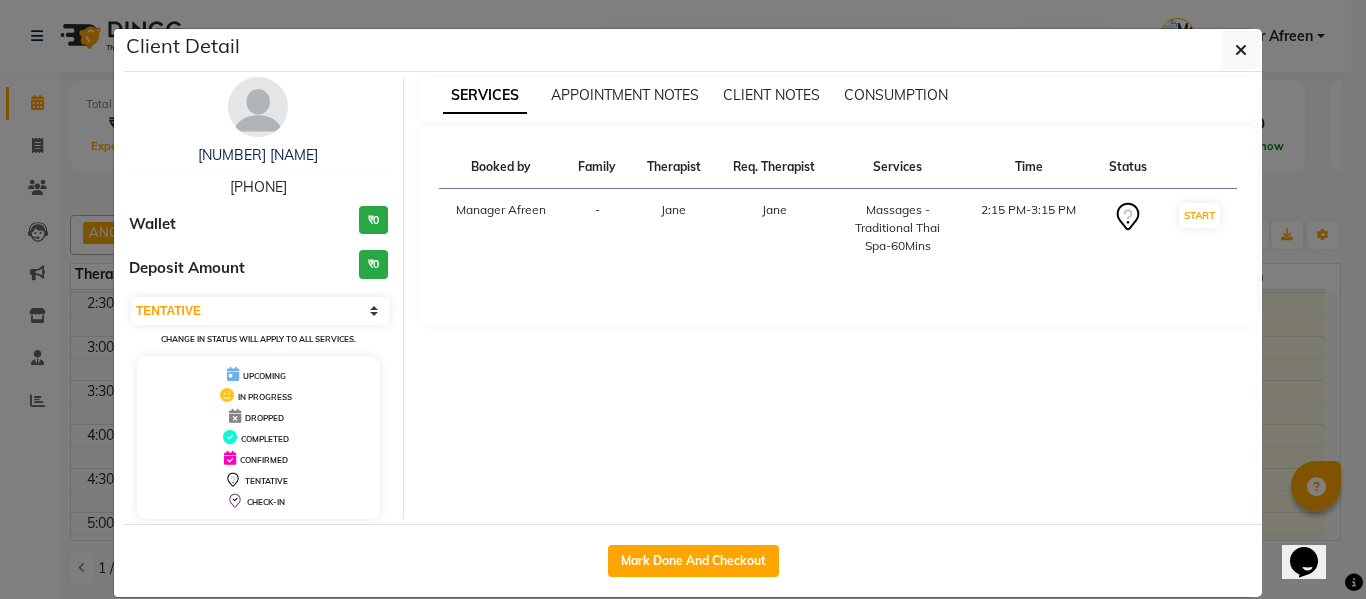 click on "[PHONE]" at bounding box center (258, 187) 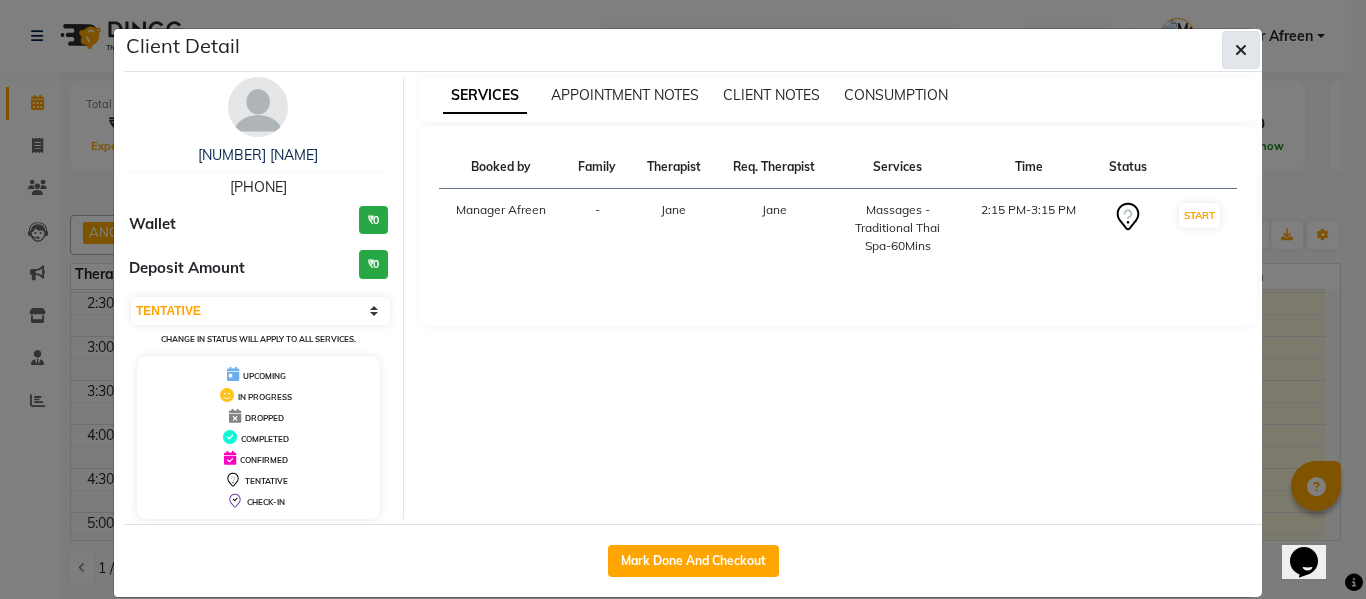 click 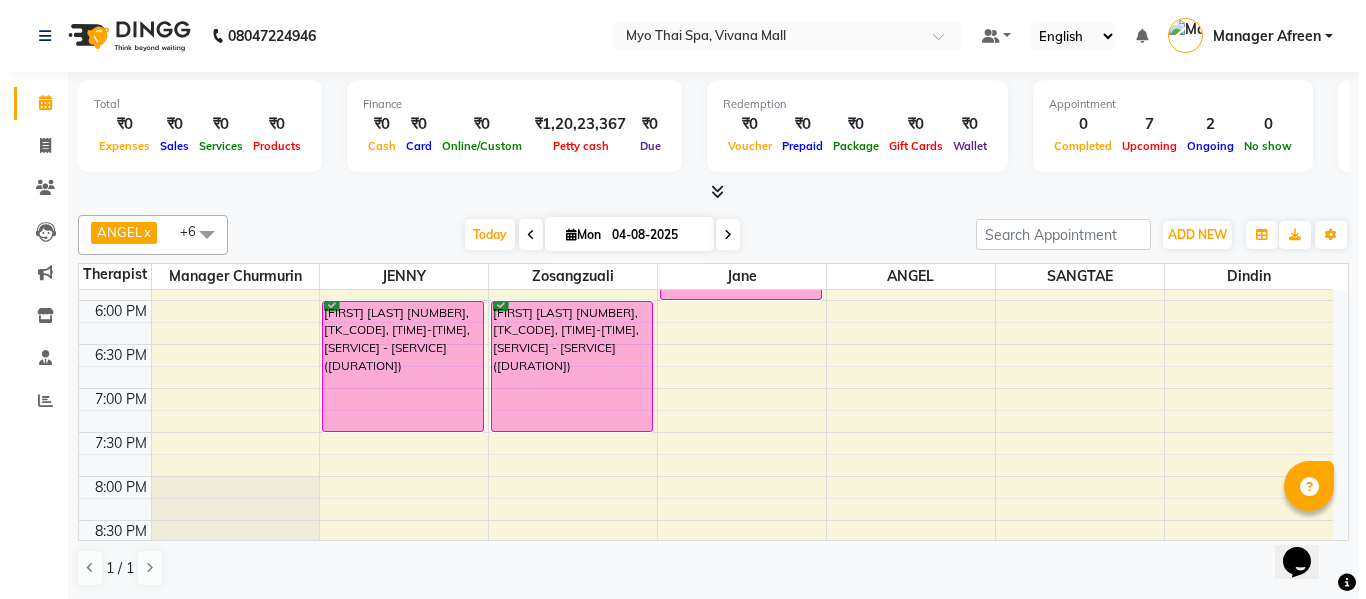 scroll, scrollTop: 769, scrollLeft: 0, axis: vertical 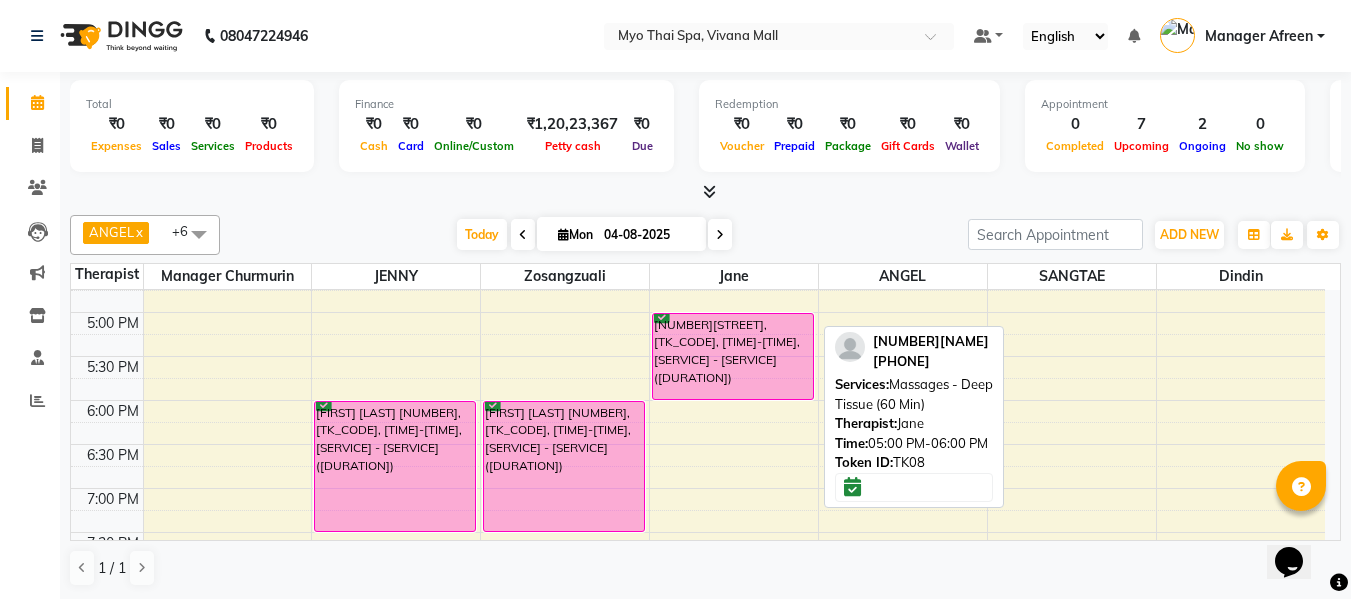 click on "1635tulshiram, TK08, 05:00 PM-06:00 PM, Massages - Deep Tissue (60 Min)" at bounding box center (733, 356) 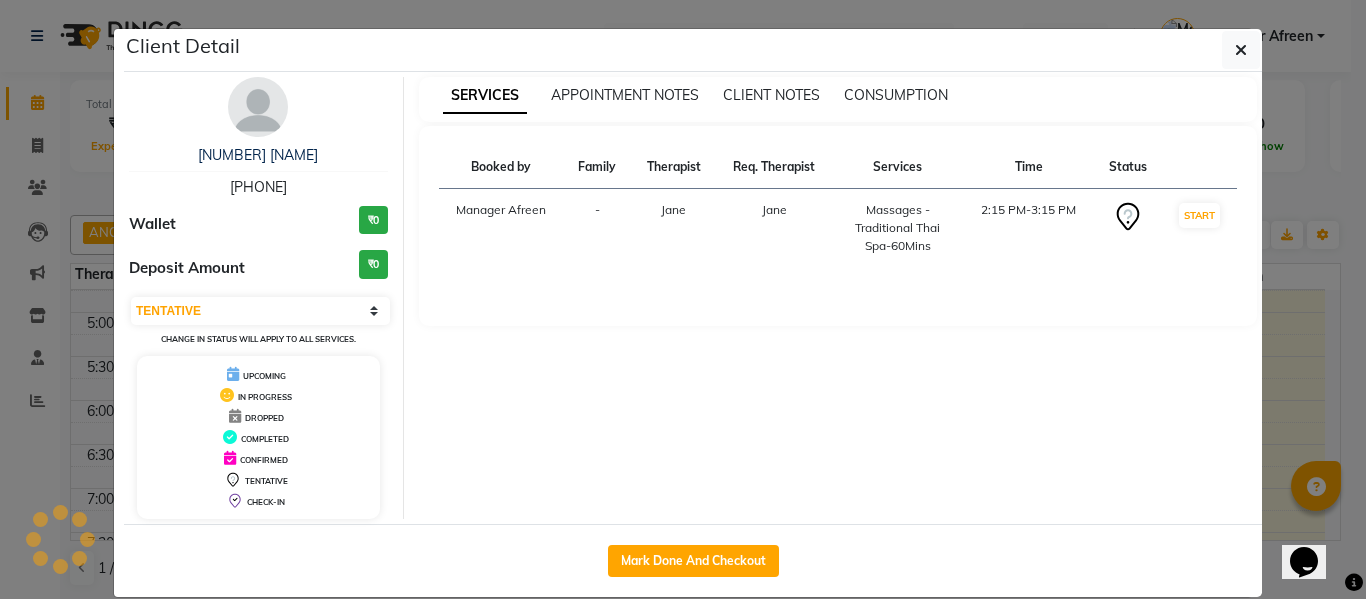 select on "6" 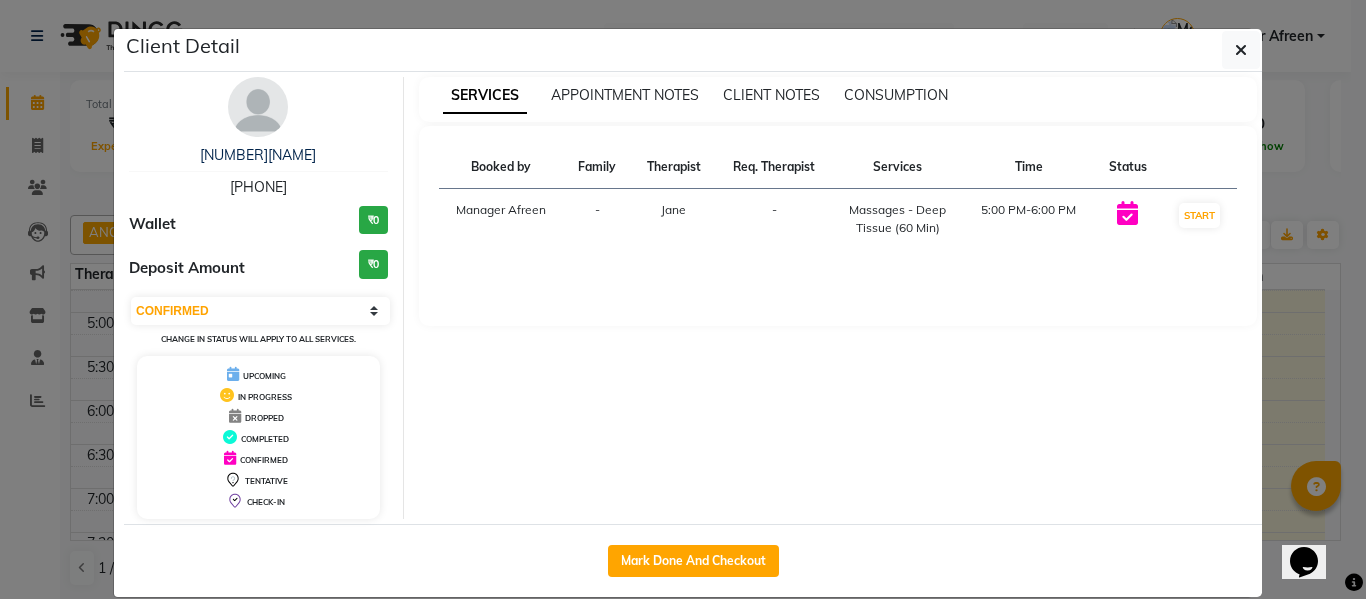 click on "[PHONE]" at bounding box center (258, 187) 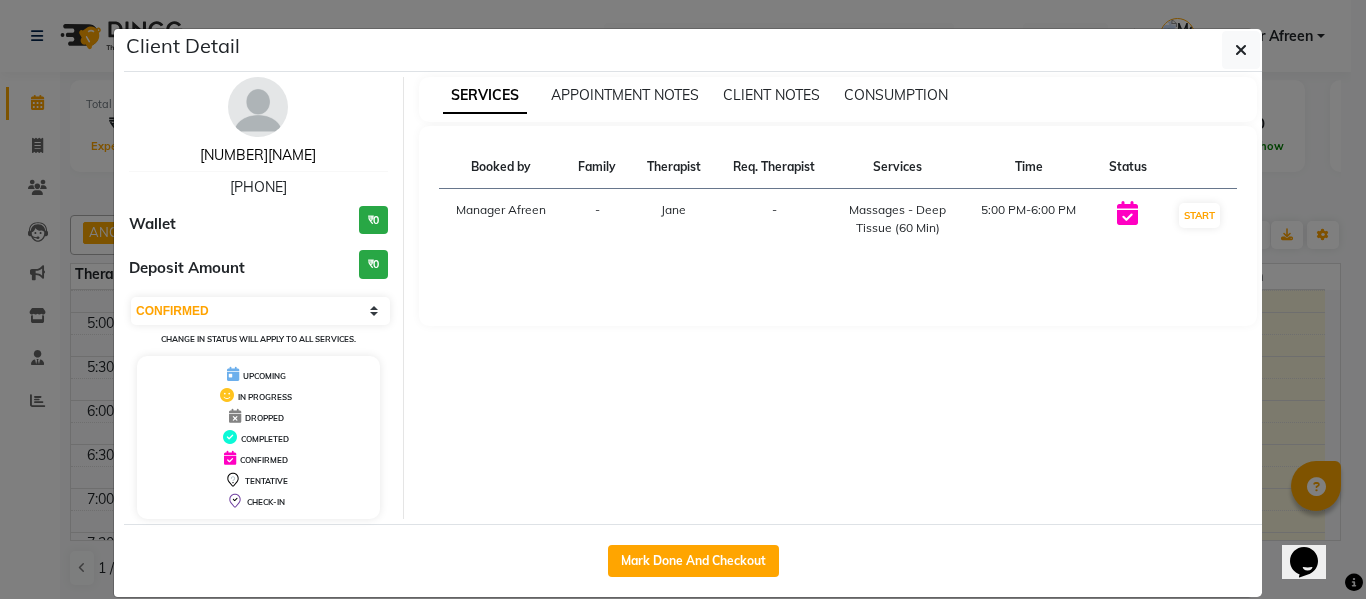 click on "[LAST]" at bounding box center (258, 155) 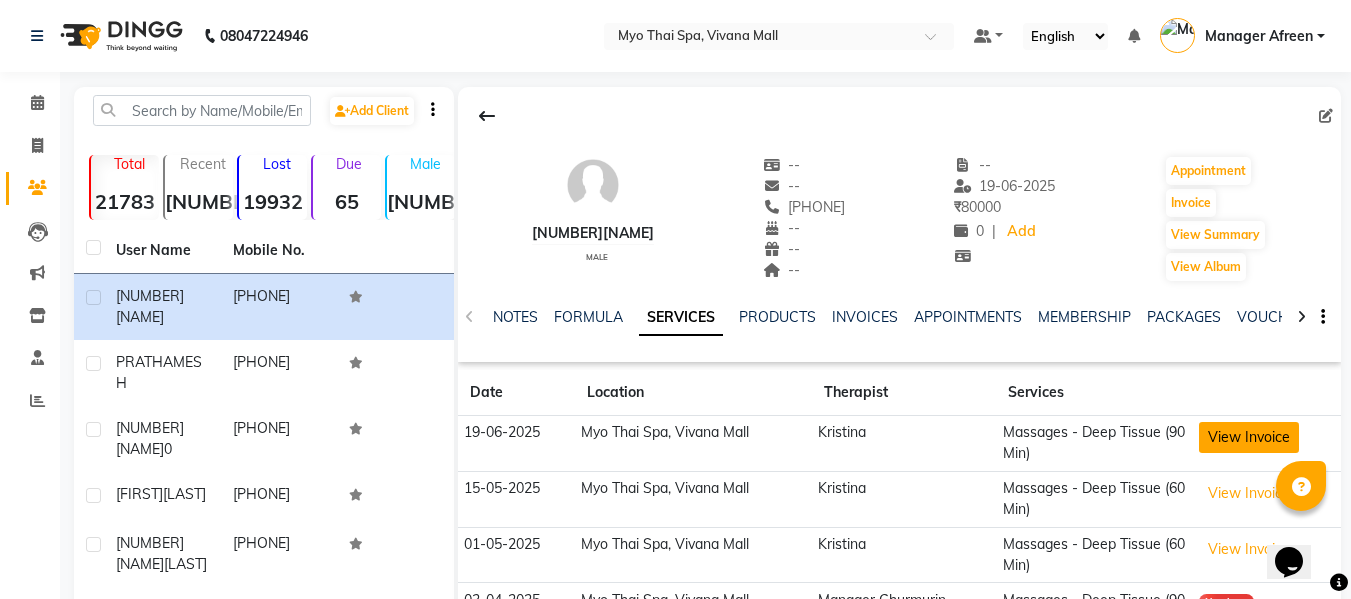 click on "View Invoice" 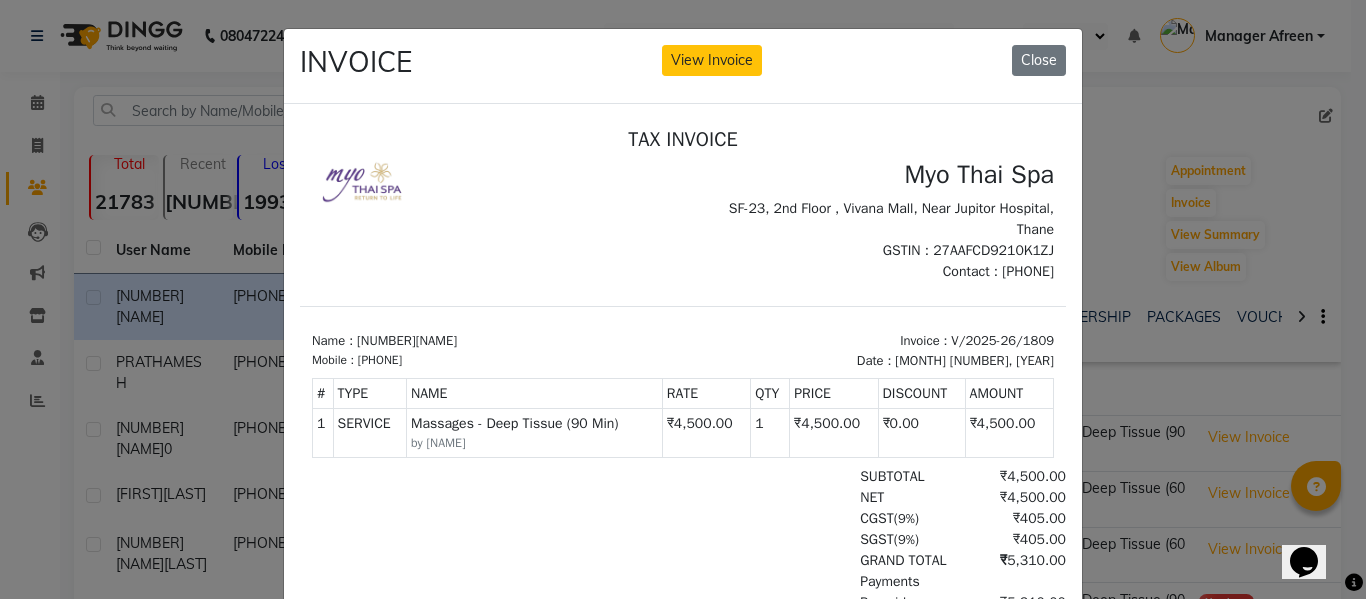 scroll, scrollTop: 16, scrollLeft: 0, axis: vertical 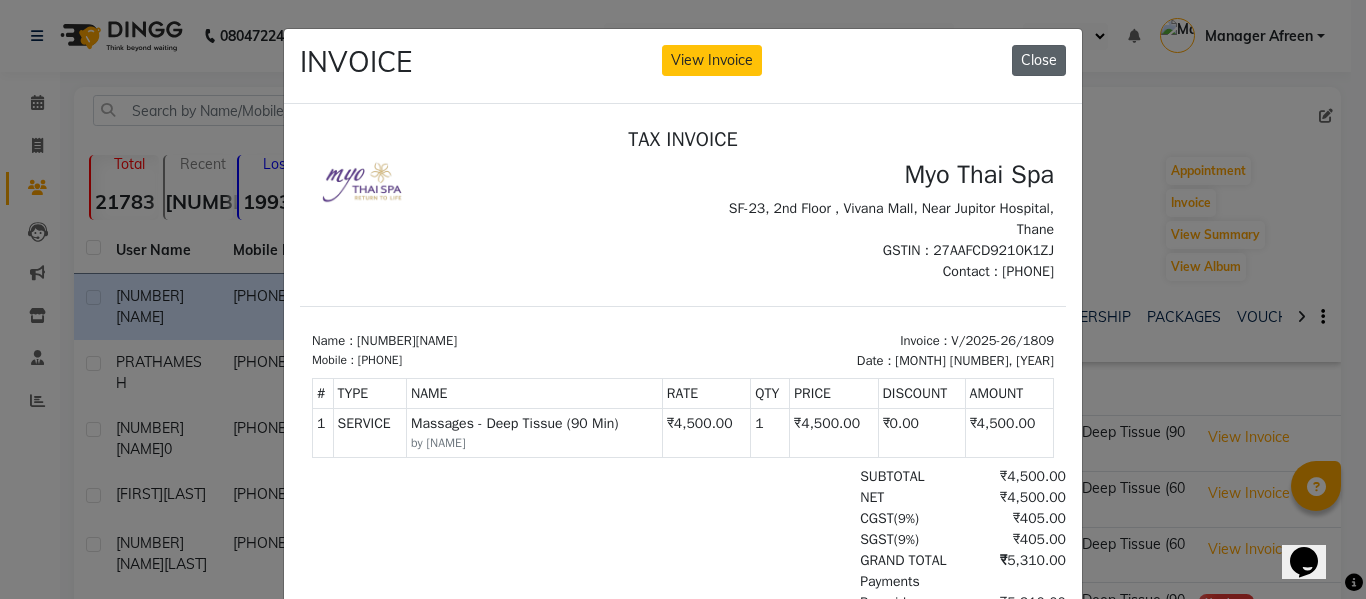 click on "Close" 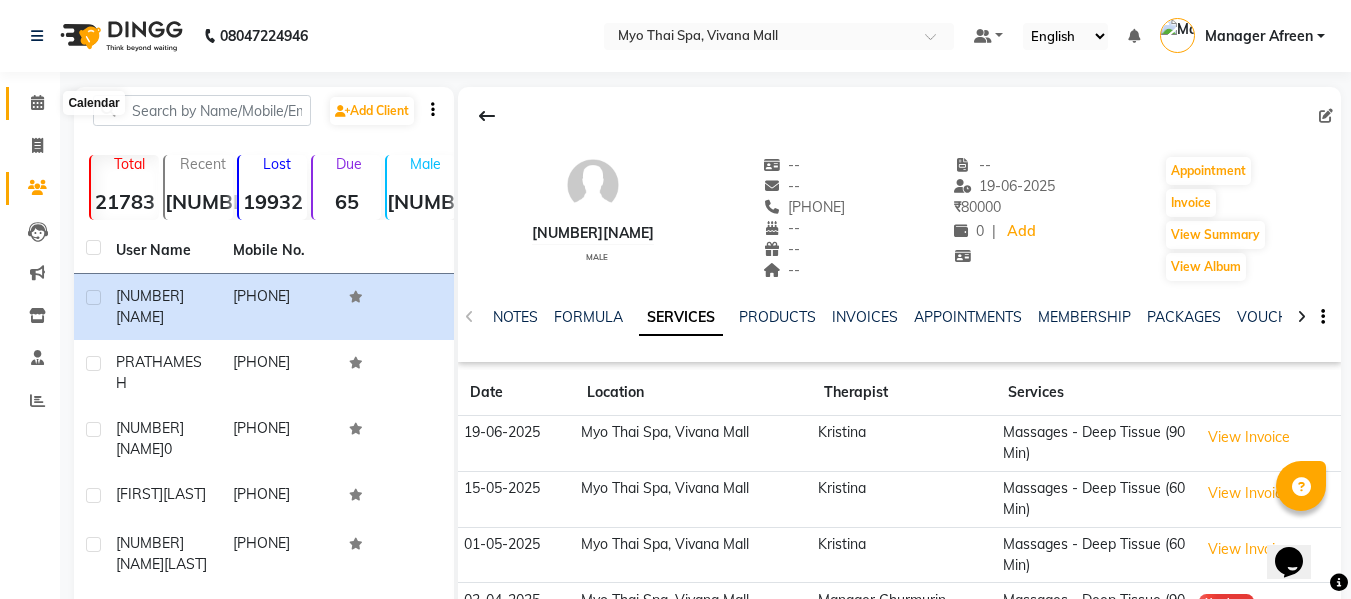 click 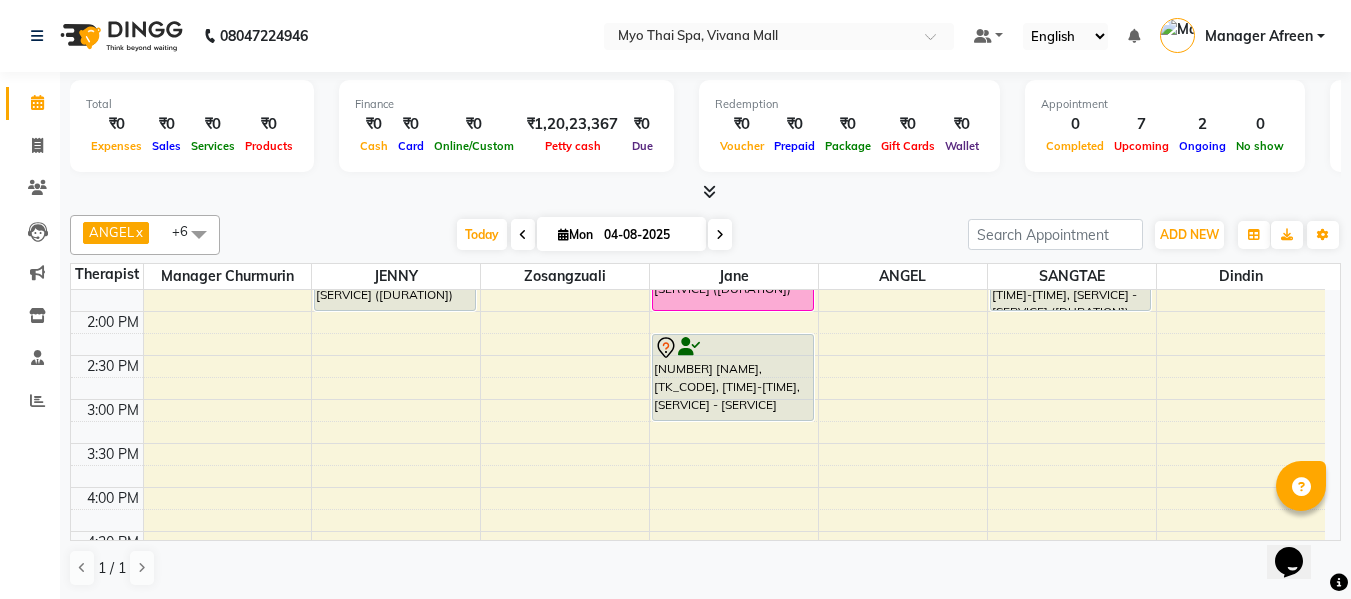 scroll, scrollTop: 700, scrollLeft: 0, axis: vertical 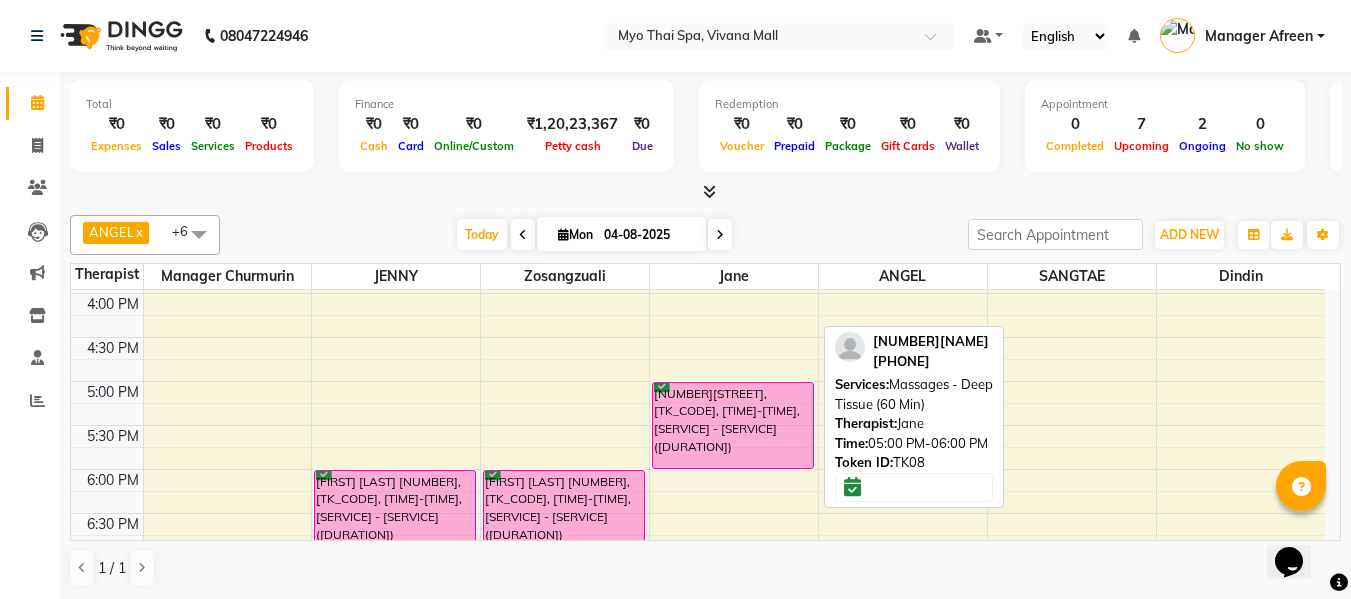 click on "1635tulshiram, TK08, 05:00 PM-06:00 PM, Massages - Deep Tissue (60 Min)" at bounding box center [733, 425] 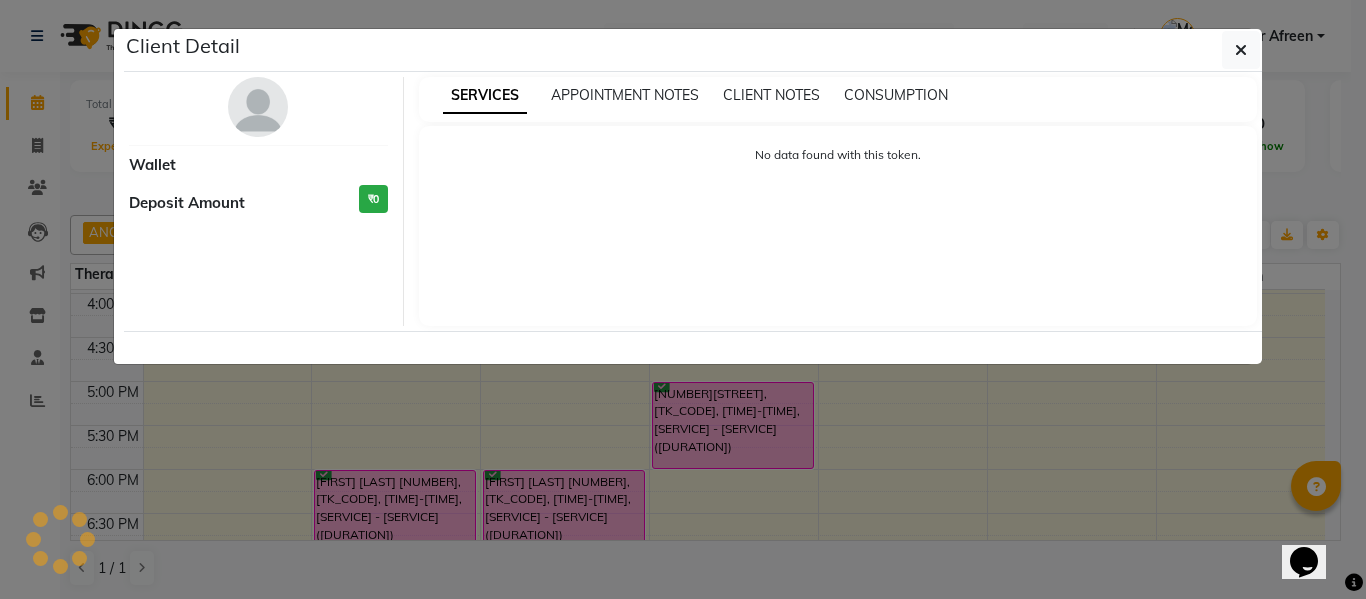 select on "6" 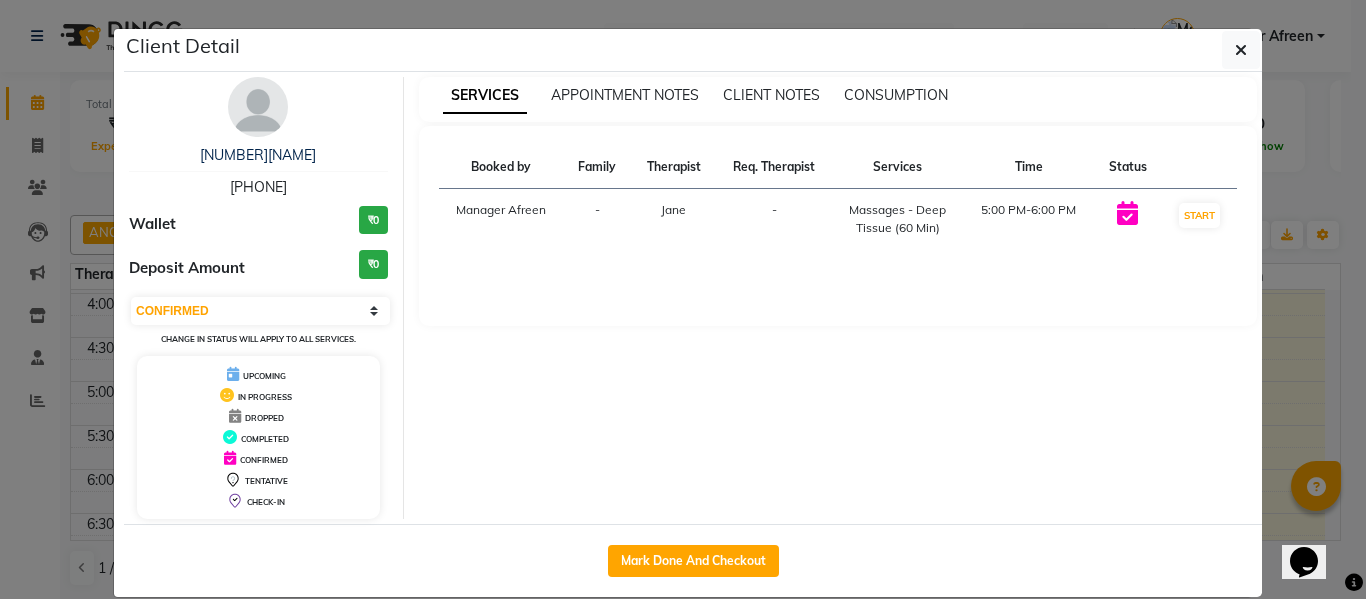 click on "[PHONE]" at bounding box center [258, 187] 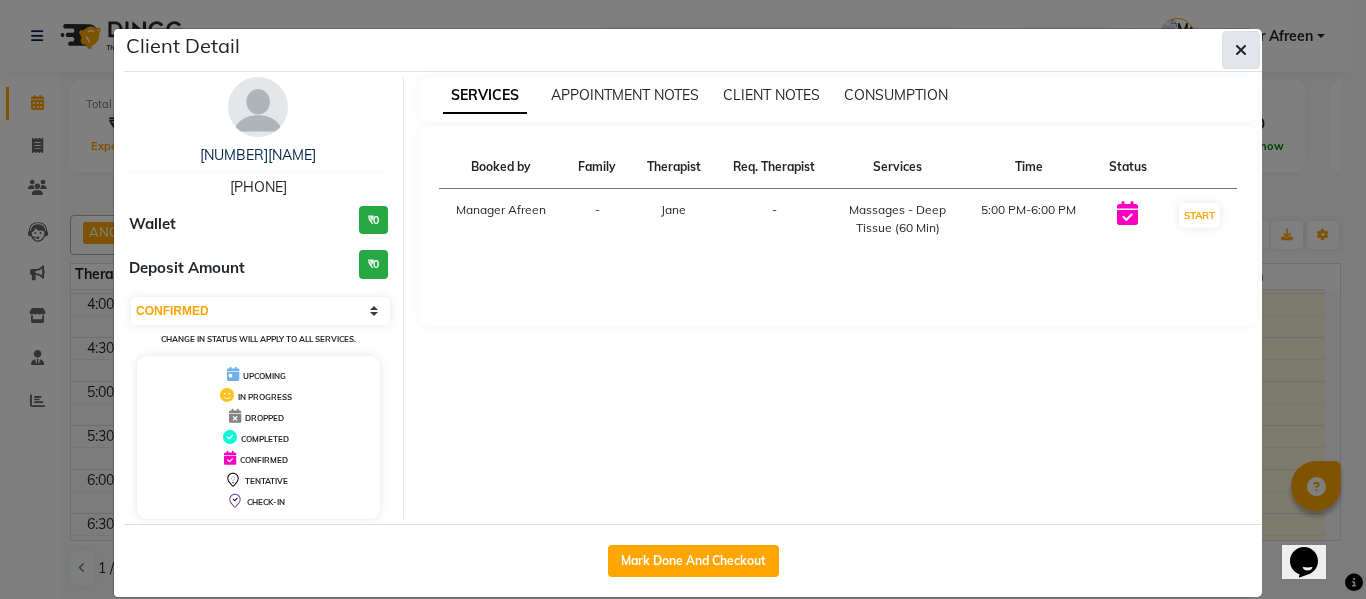 click 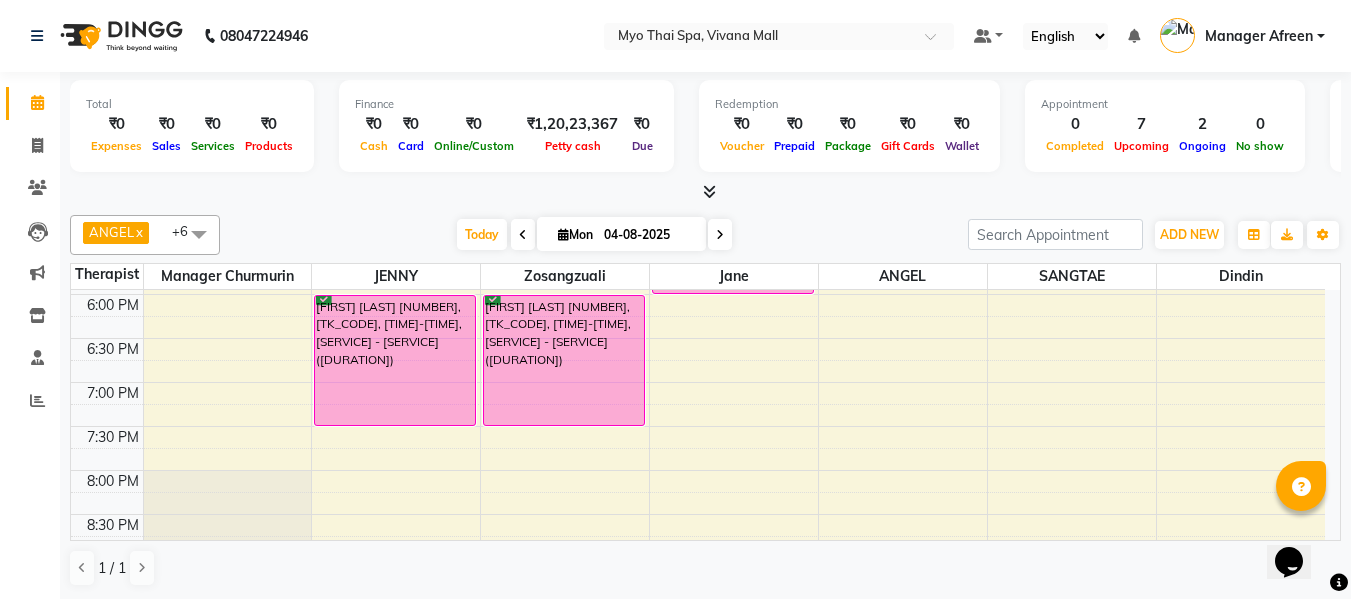 scroll, scrollTop: 900, scrollLeft: 0, axis: vertical 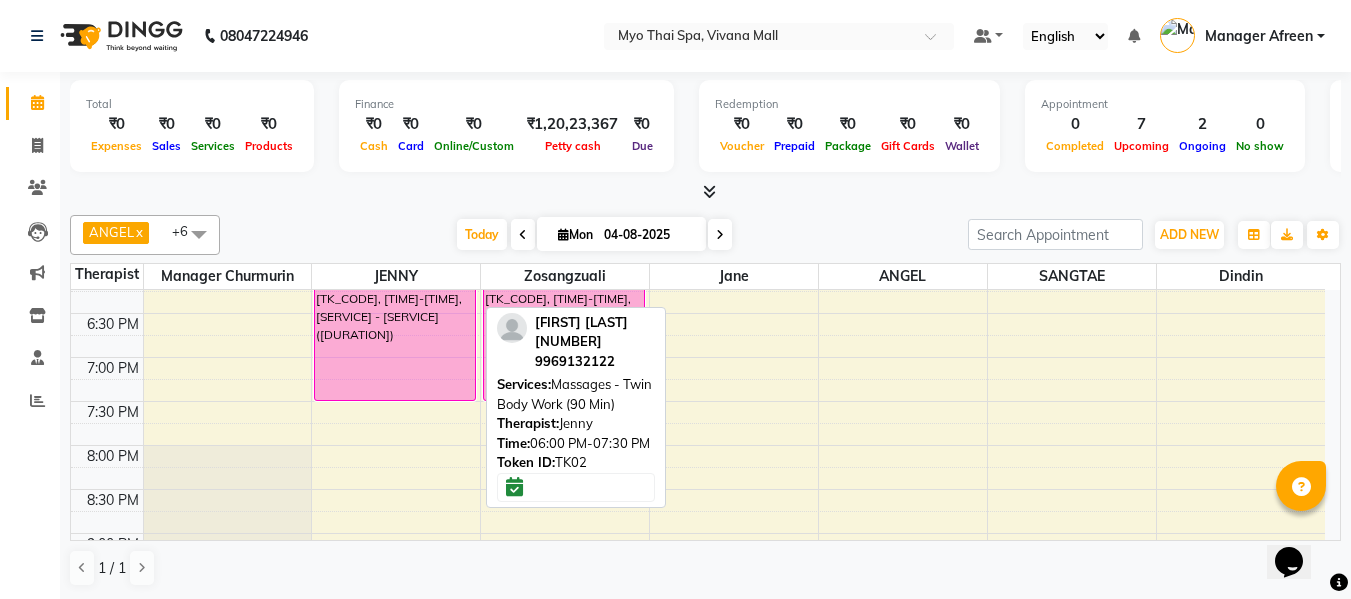 click on "Suresh sankhpal 2713, TK02, 06:00 PM-07:30 PM, Massages - Twin Body Work (90 Min)" at bounding box center [395, 335] 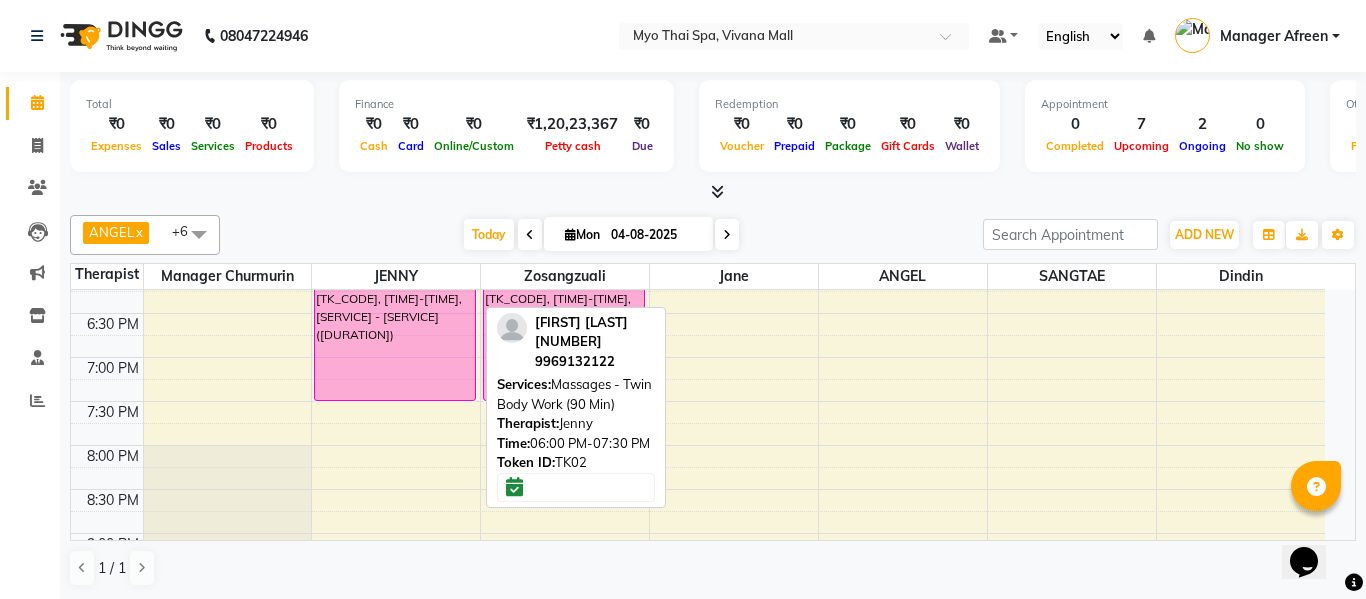 select on "6" 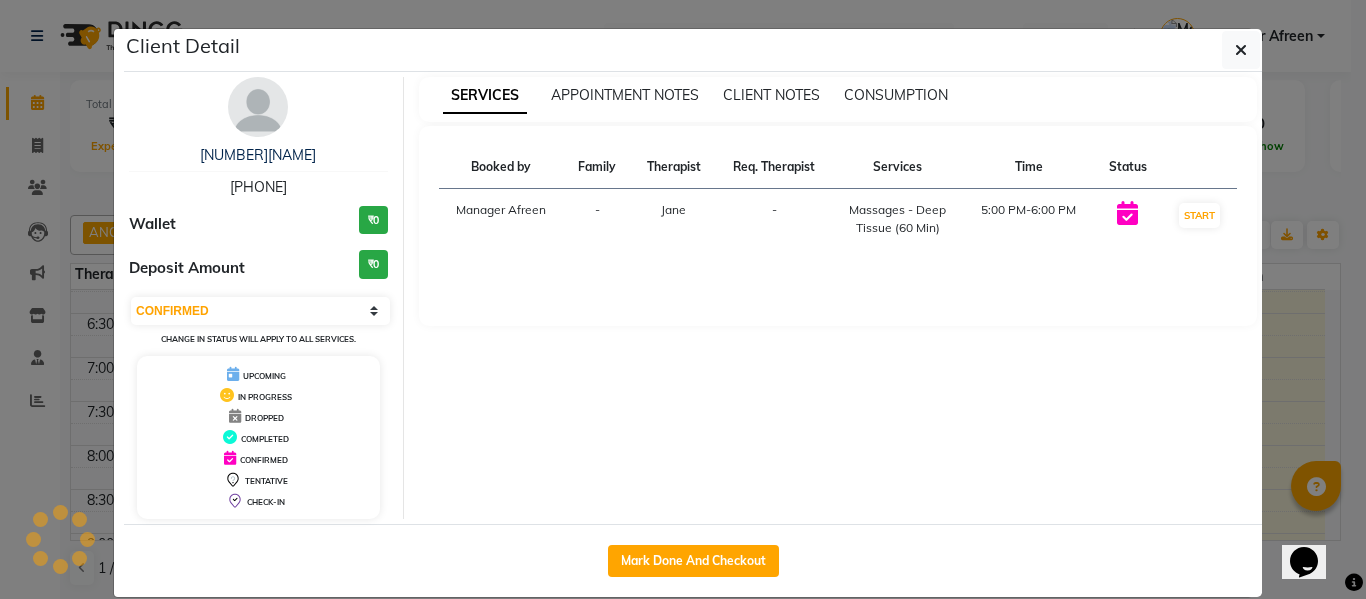 click on "[PHONE]" at bounding box center (258, 187) 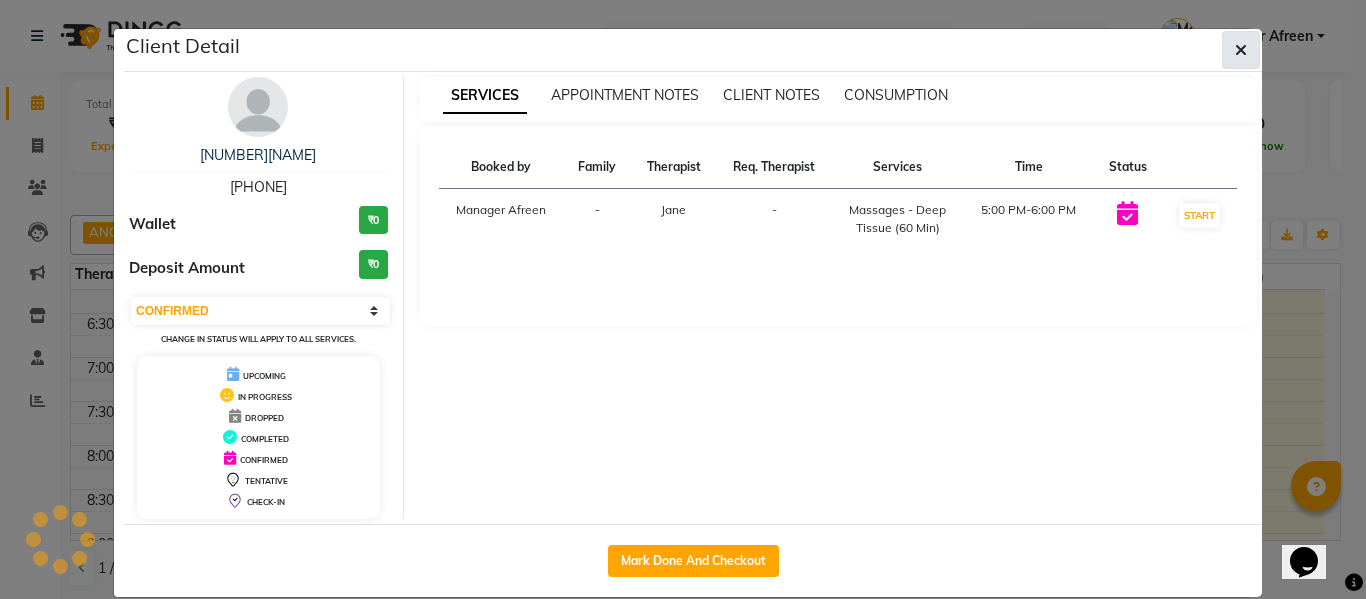 click 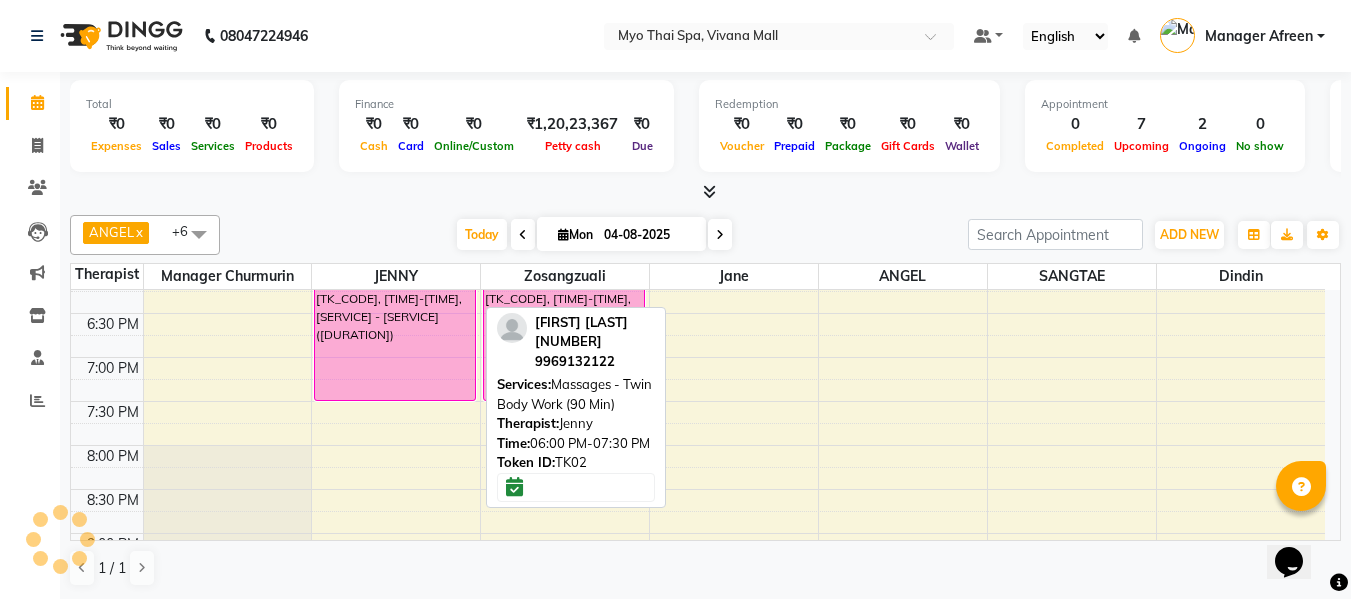click on "Suresh sankhpal 2713, TK02, 06:00 PM-07:30 PM, Massages - Twin Body Work (90 Min)" at bounding box center (395, 335) 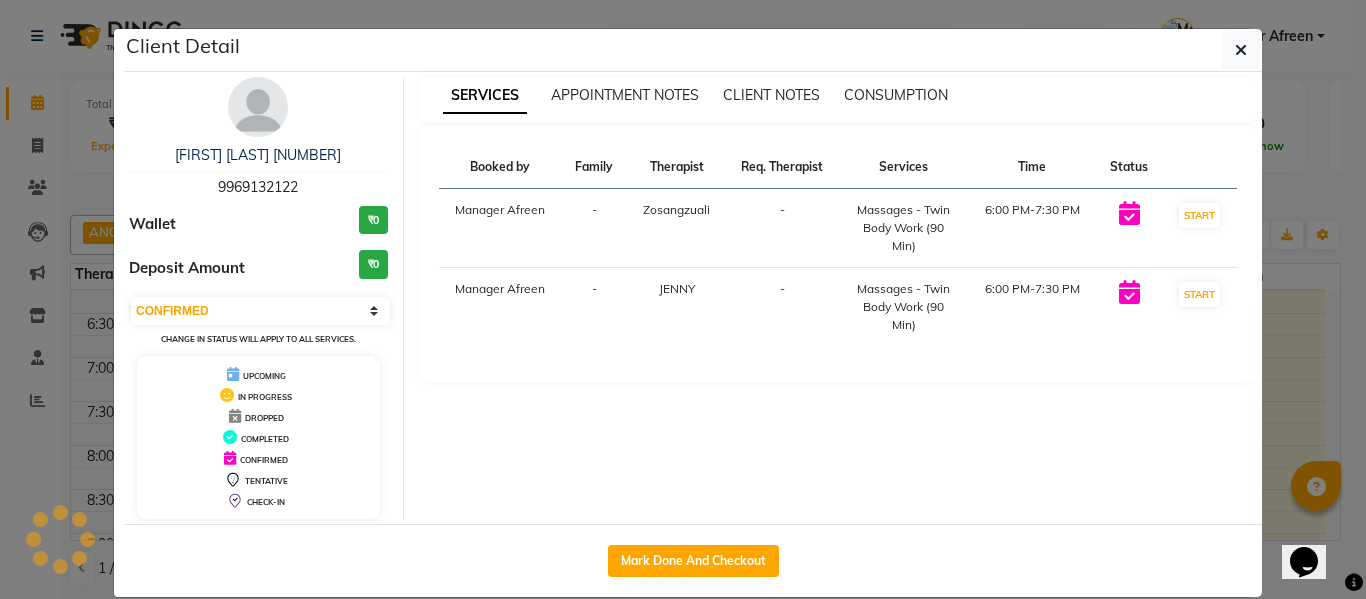 click on "9969132122" at bounding box center [258, 187] 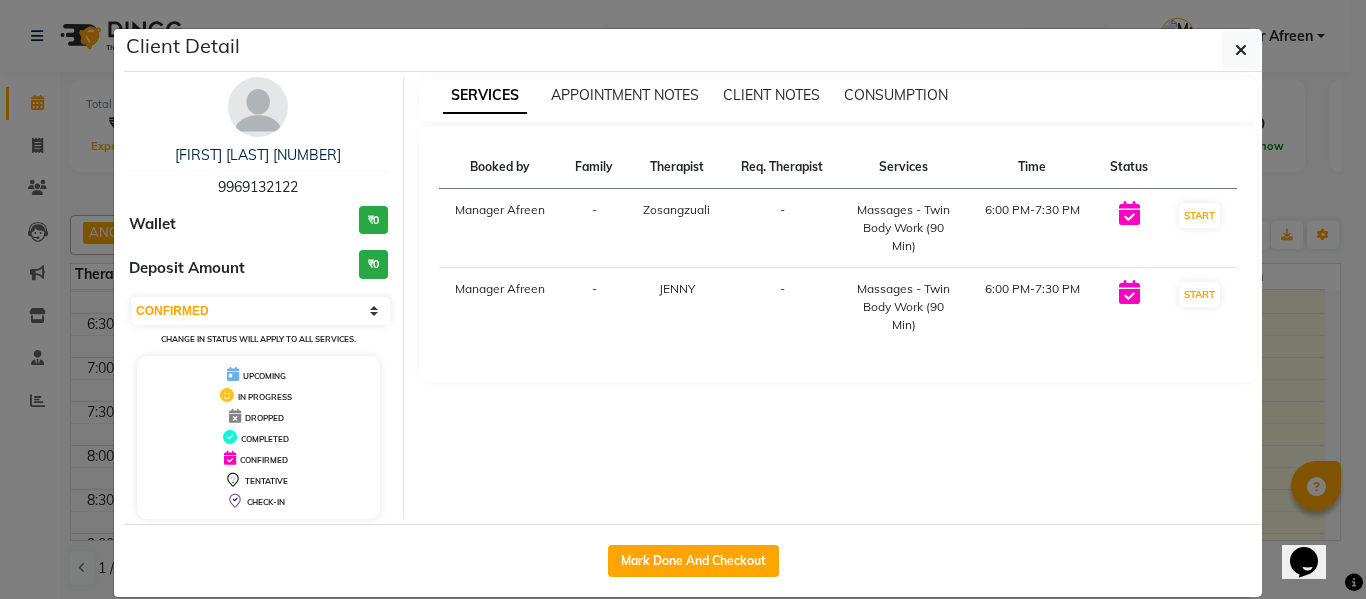 click on "9969132122" at bounding box center [258, 187] 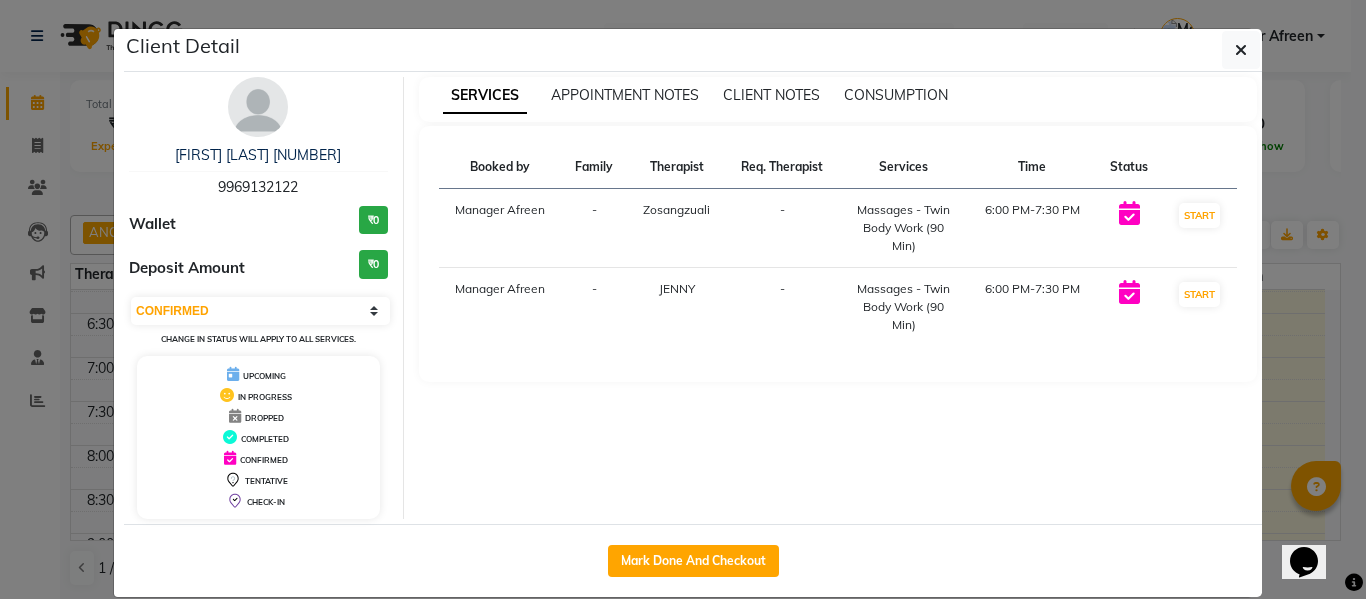 click on "9969132122" at bounding box center [258, 187] 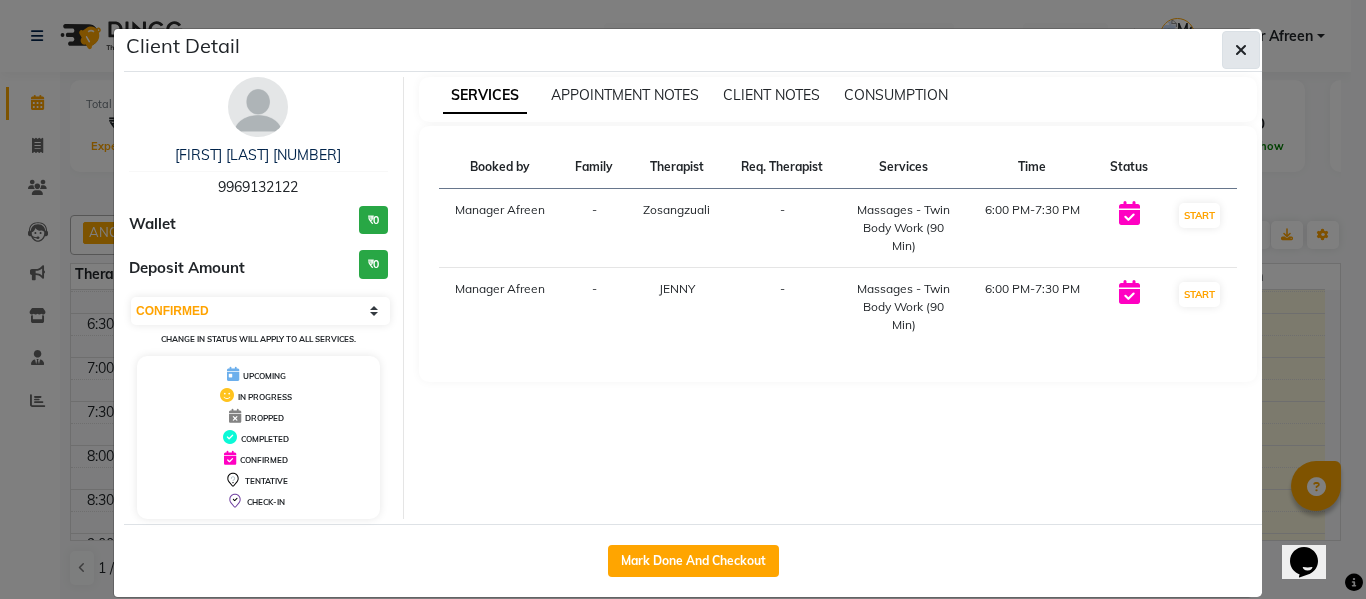 click 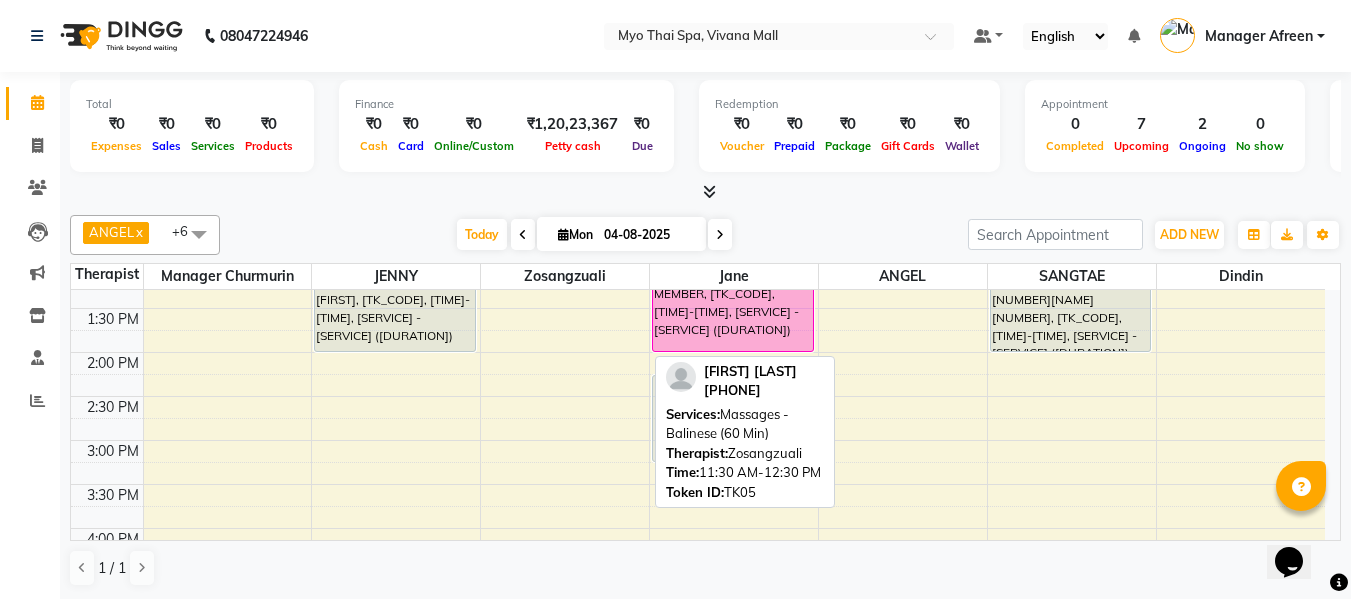scroll, scrollTop: 500, scrollLeft: 0, axis: vertical 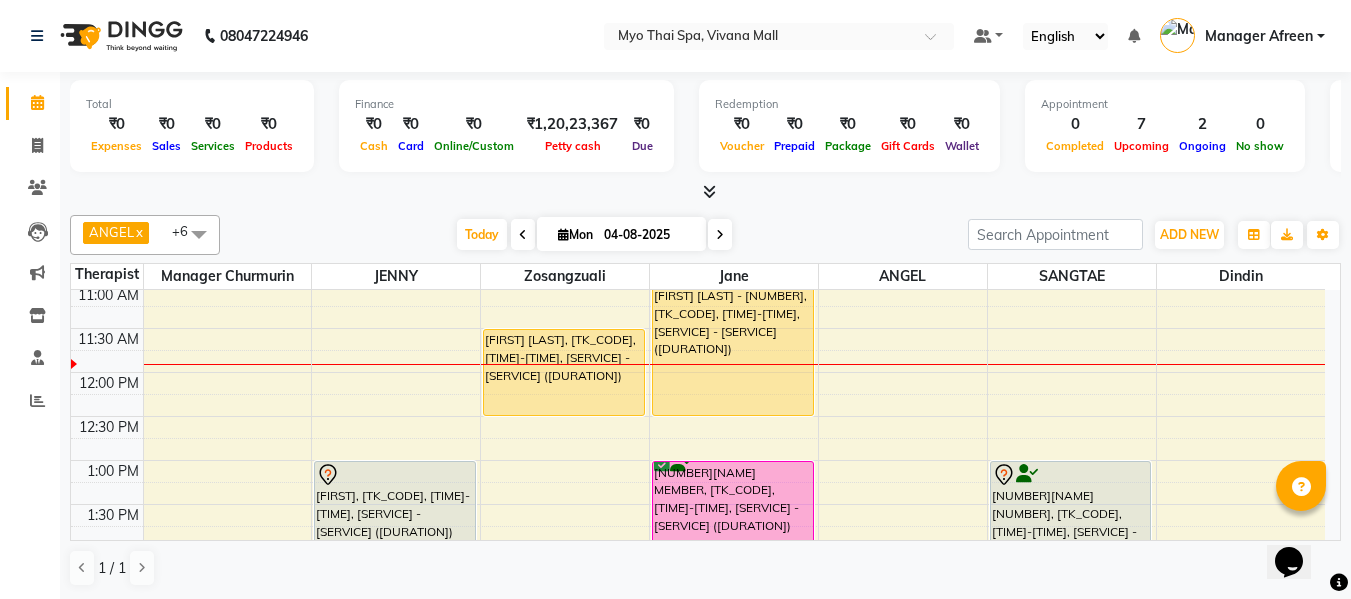click at bounding box center [720, 234] 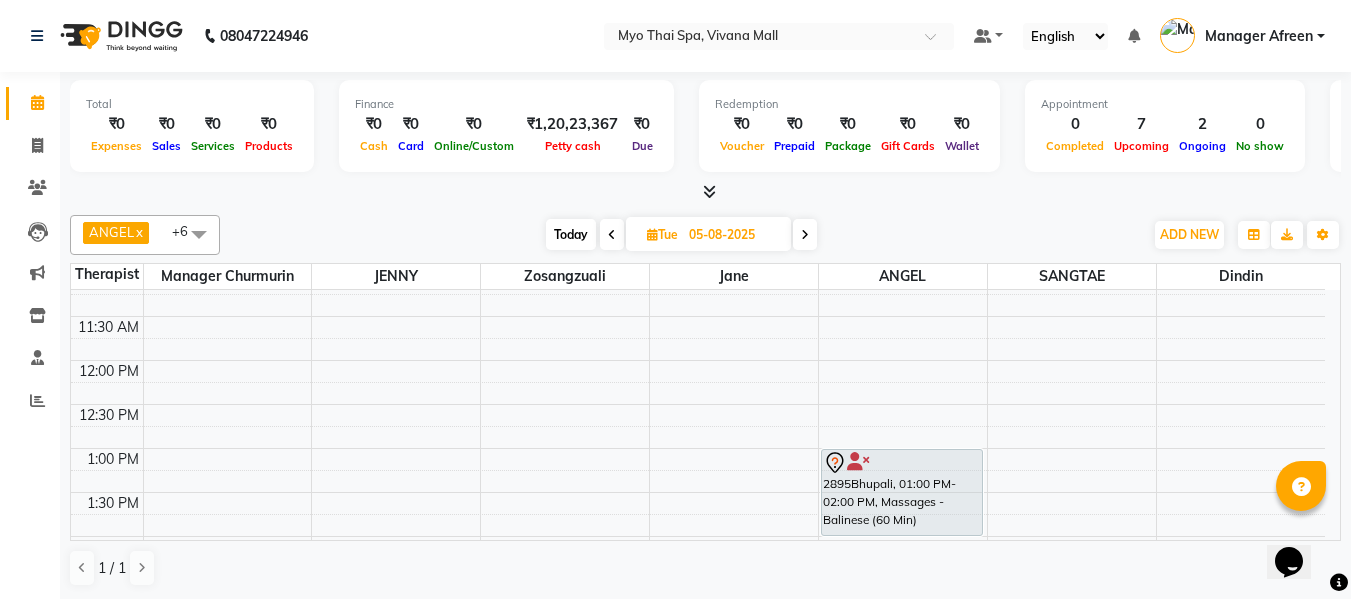 scroll, scrollTop: 0, scrollLeft: 0, axis: both 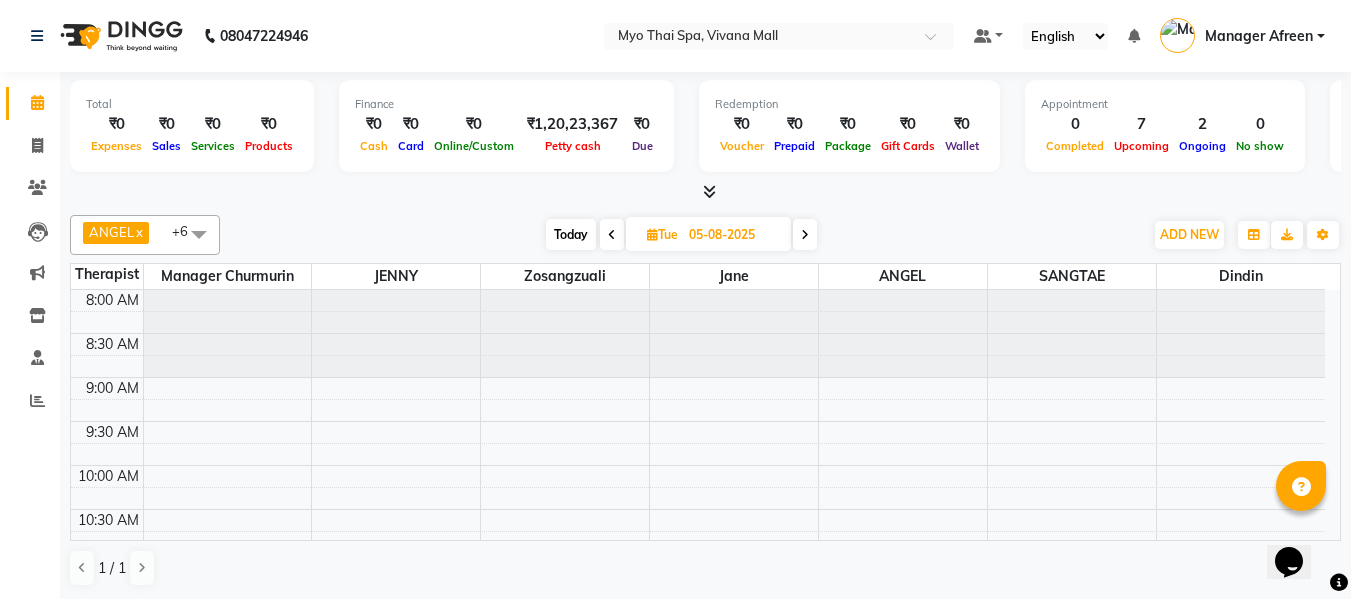 drag, startPoint x: 563, startPoint y: 238, endPoint x: 570, endPoint y: 266, distance: 28.86174 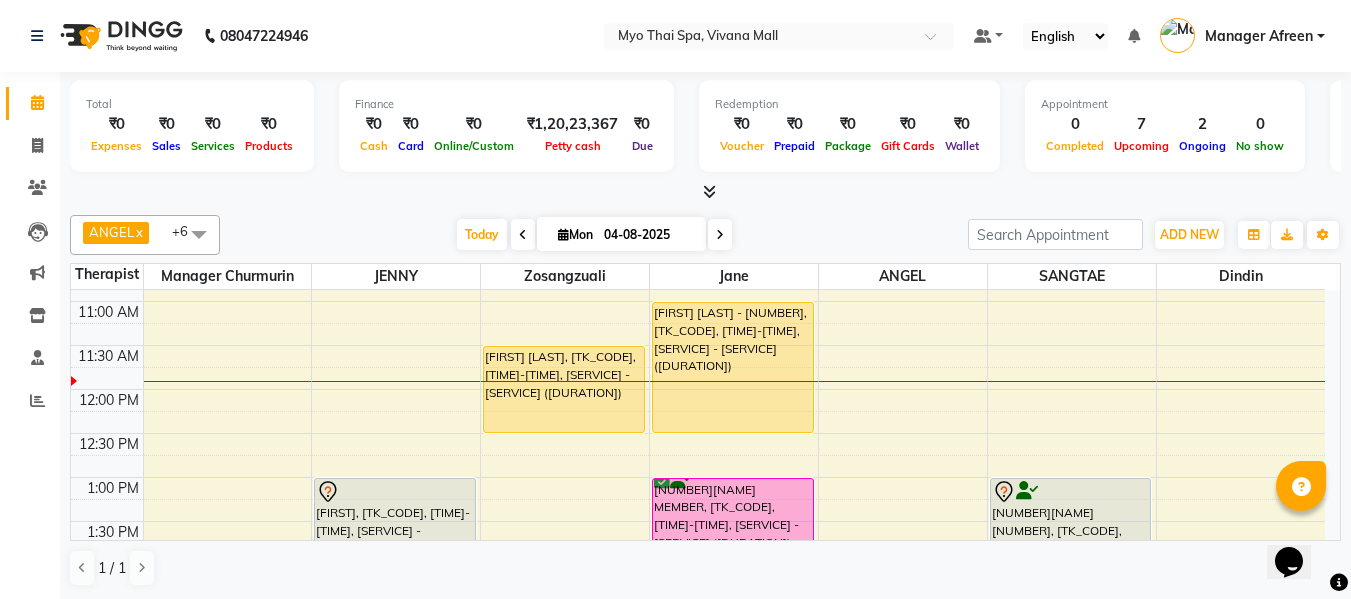scroll, scrollTop: 69, scrollLeft: 0, axis: vertical 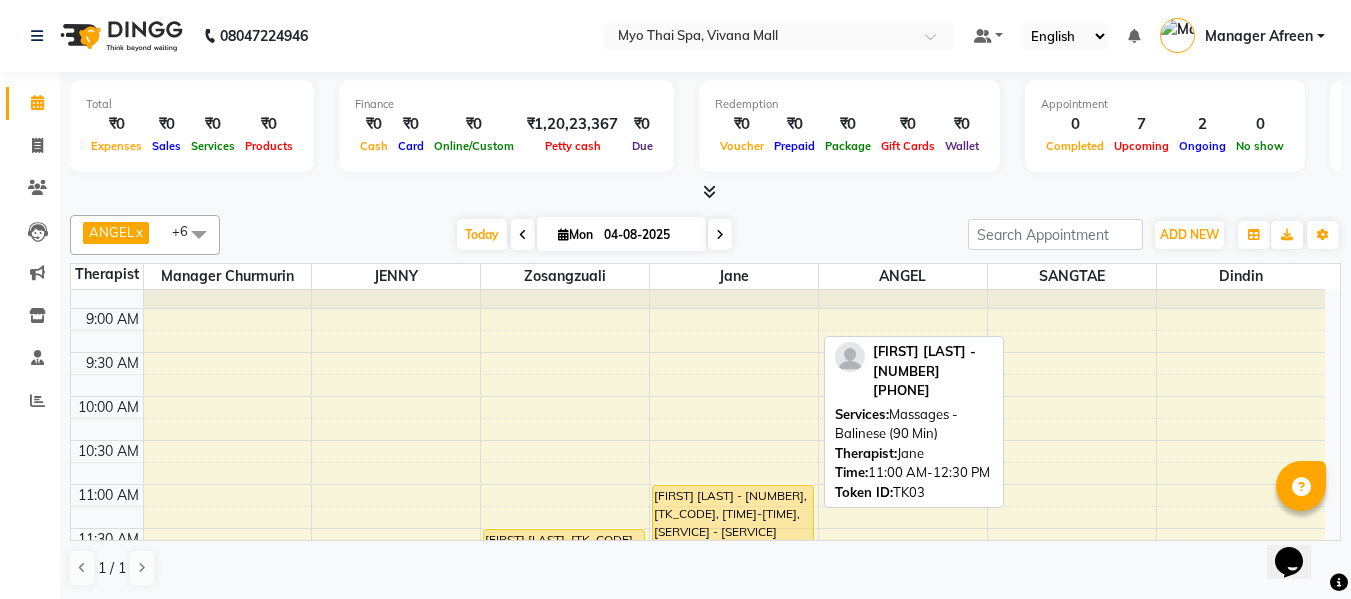 click on "[FIRST] [LAST] - 2076, TK03, 11:00 AM-12:30 PM, Massages - Balinese (90 Min)" at bounding box center (733, 550) 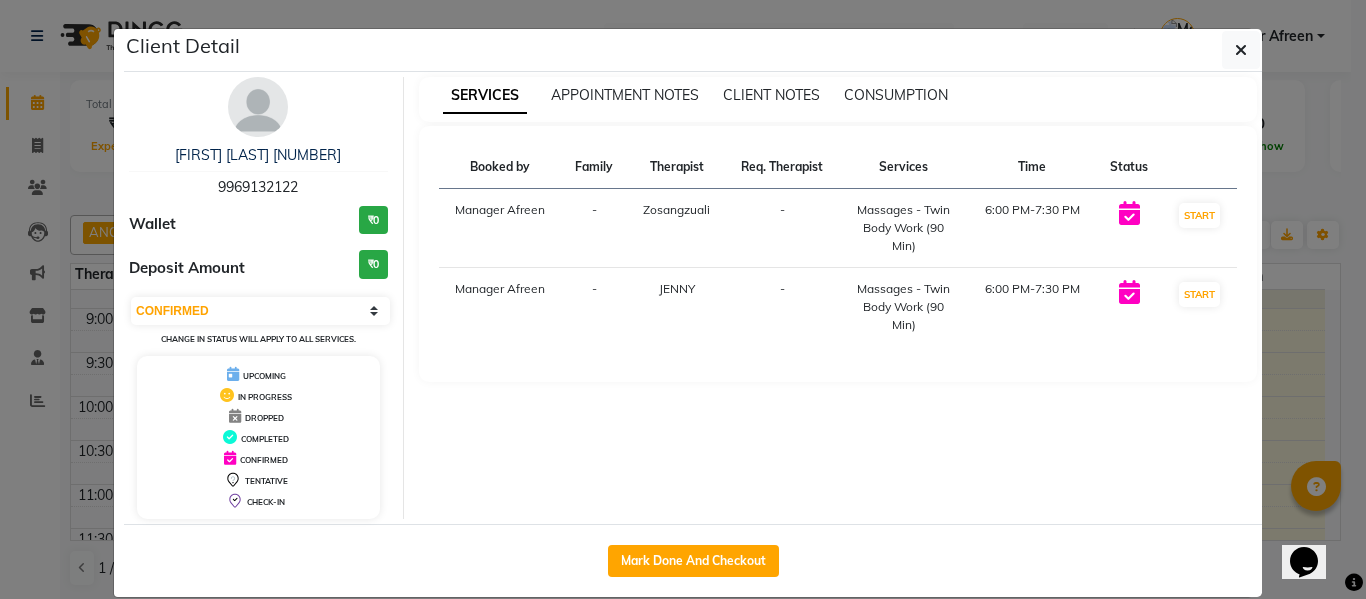 select on "1" 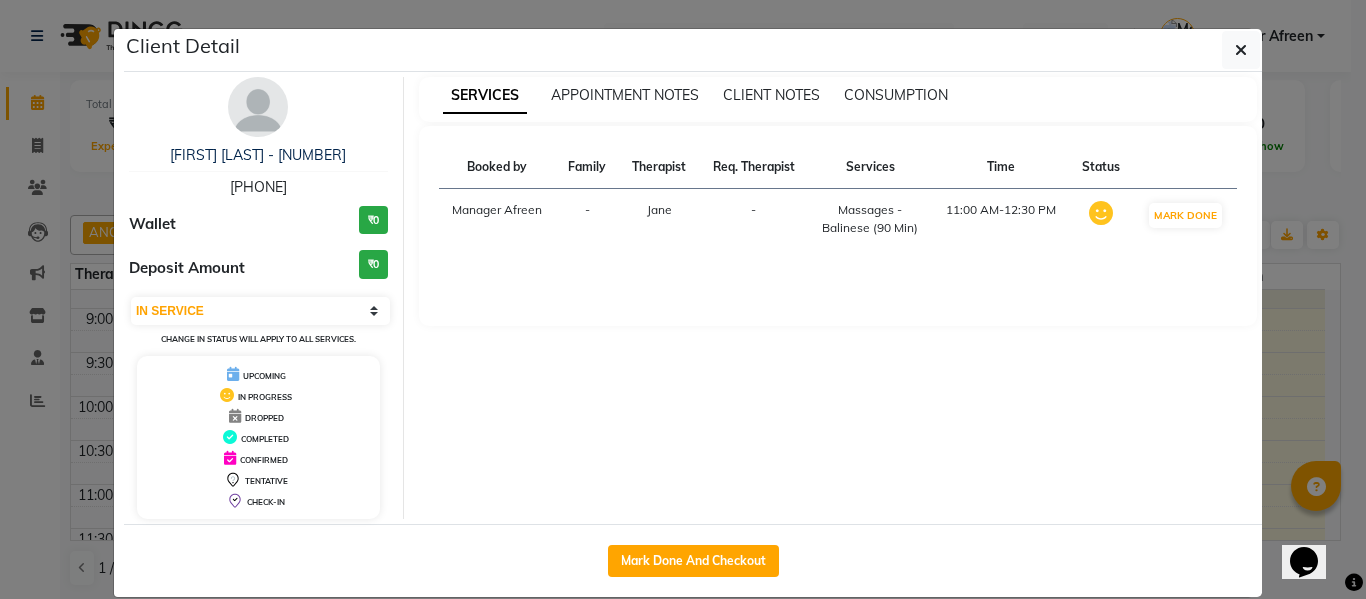 click on "[PHONE]" at bounding box center (258, 187) 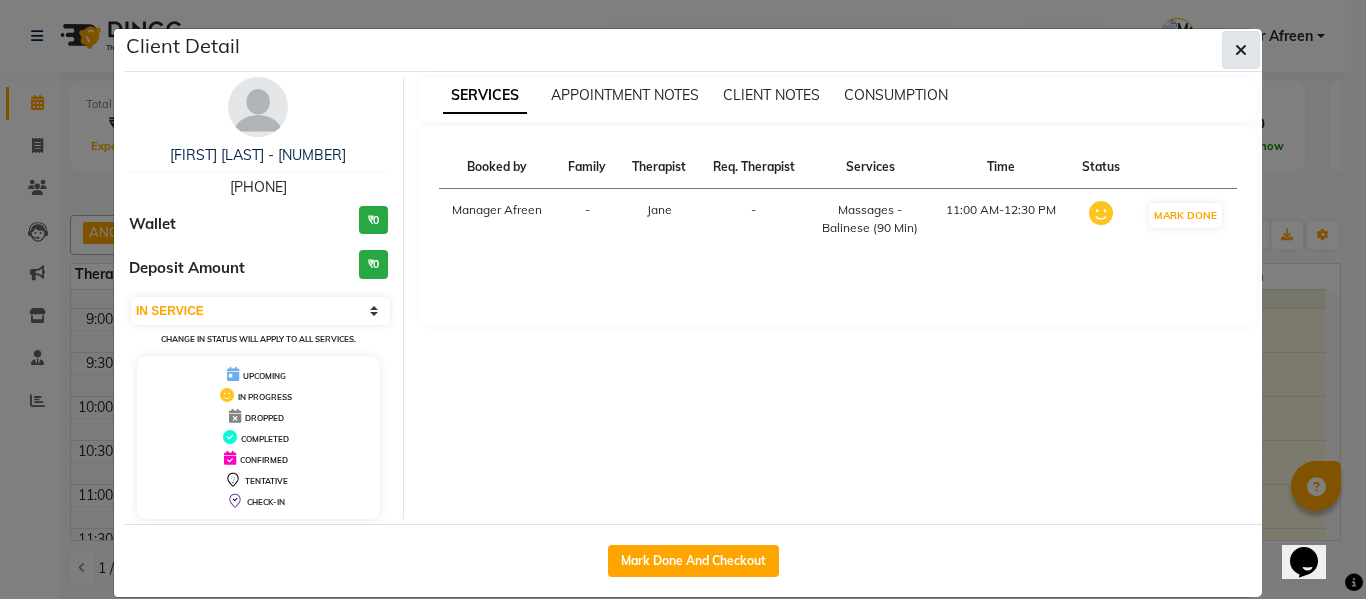 click 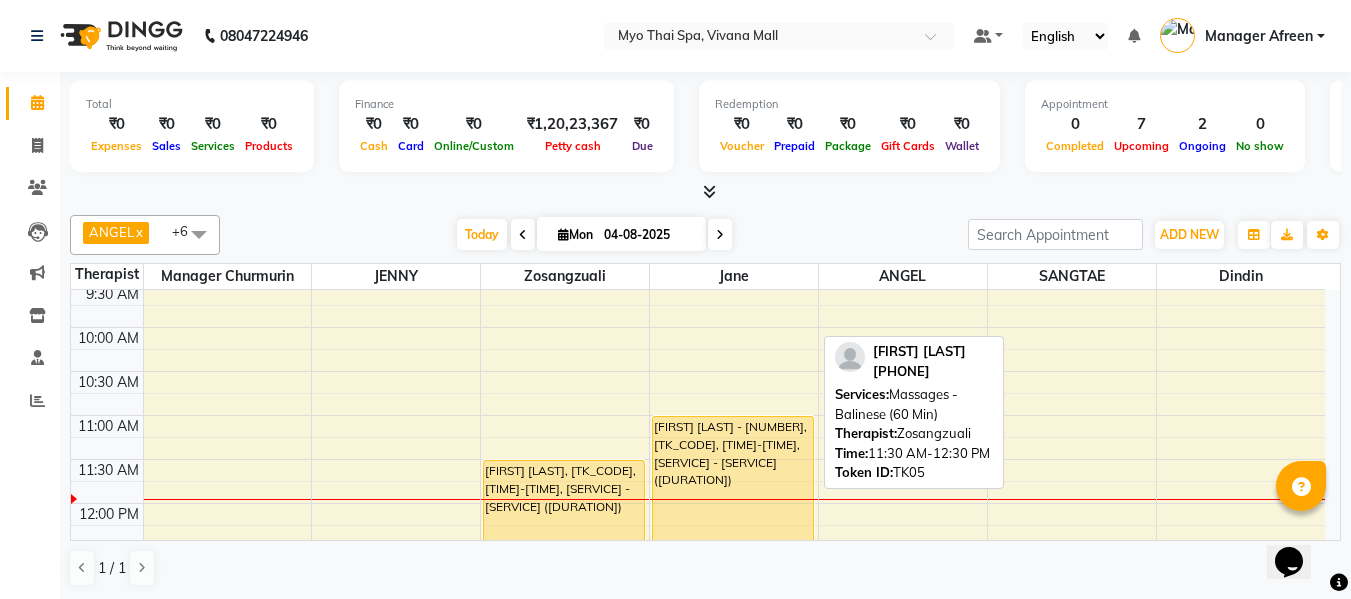 scroll, scrollTop: 169, scrollLeft: 0, axis: vertical 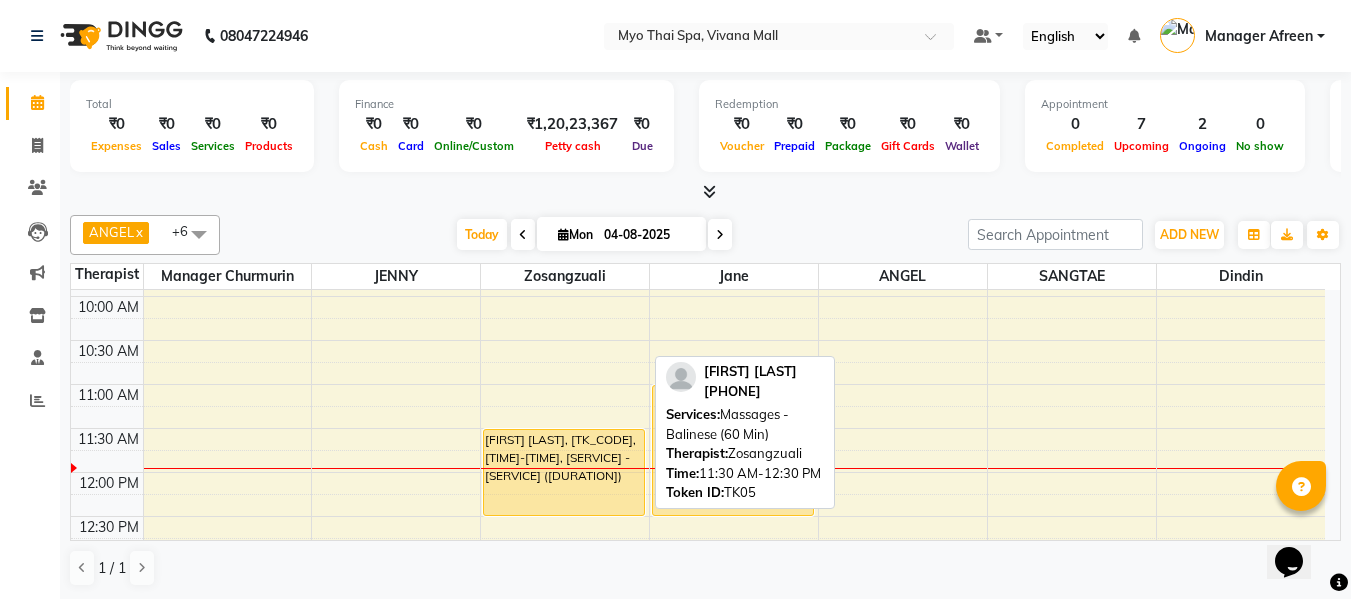 click on "RANJIT PANJAL, TK05, 11:30 AM-12:30 PM, Massages - Balinese (60 Min)" at bounding box center [564, 472] 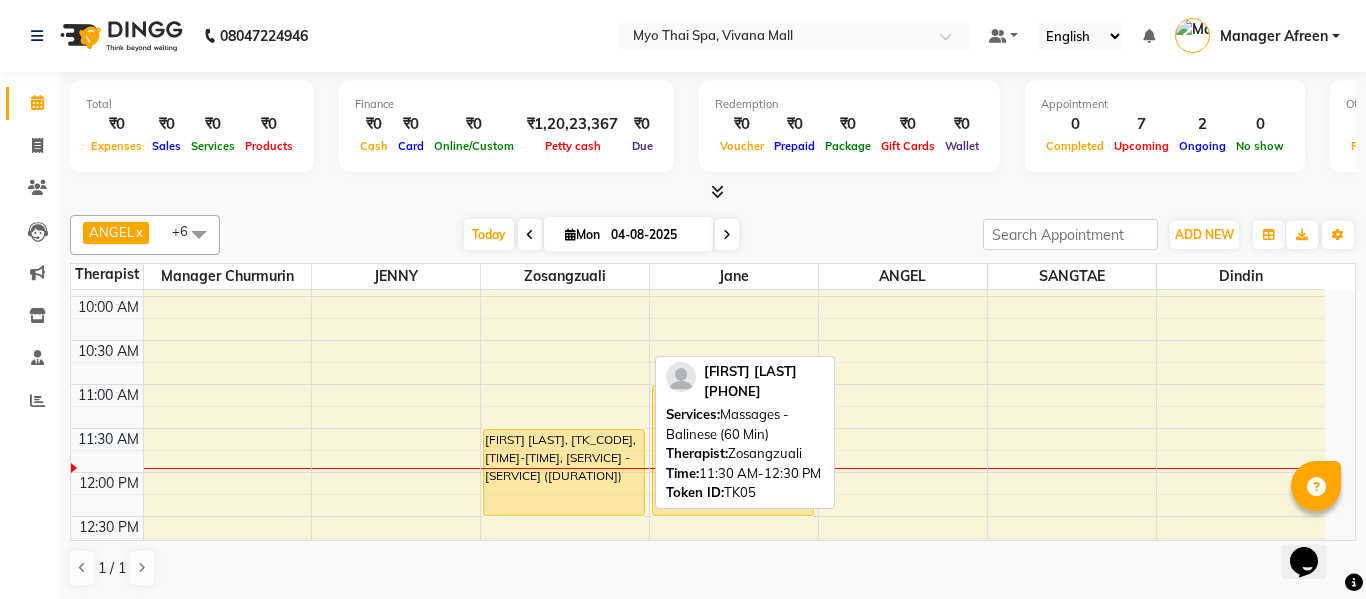 select on "1" 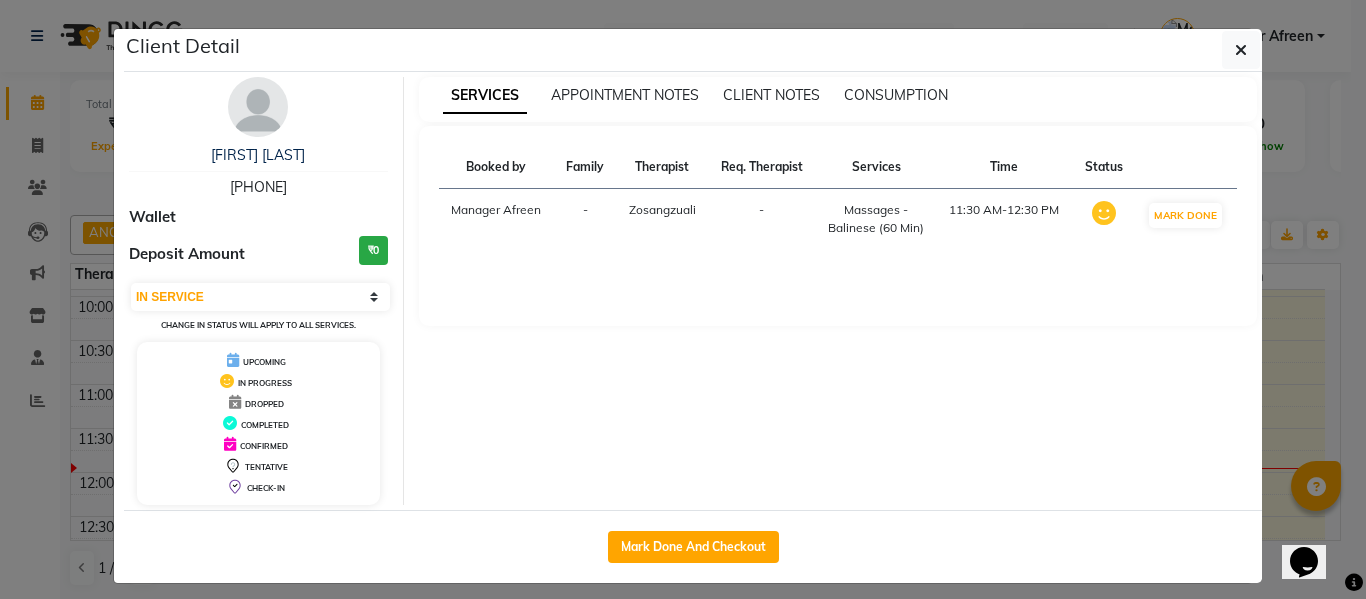 click on "[PHONE]" at bounding box center [258, 187] 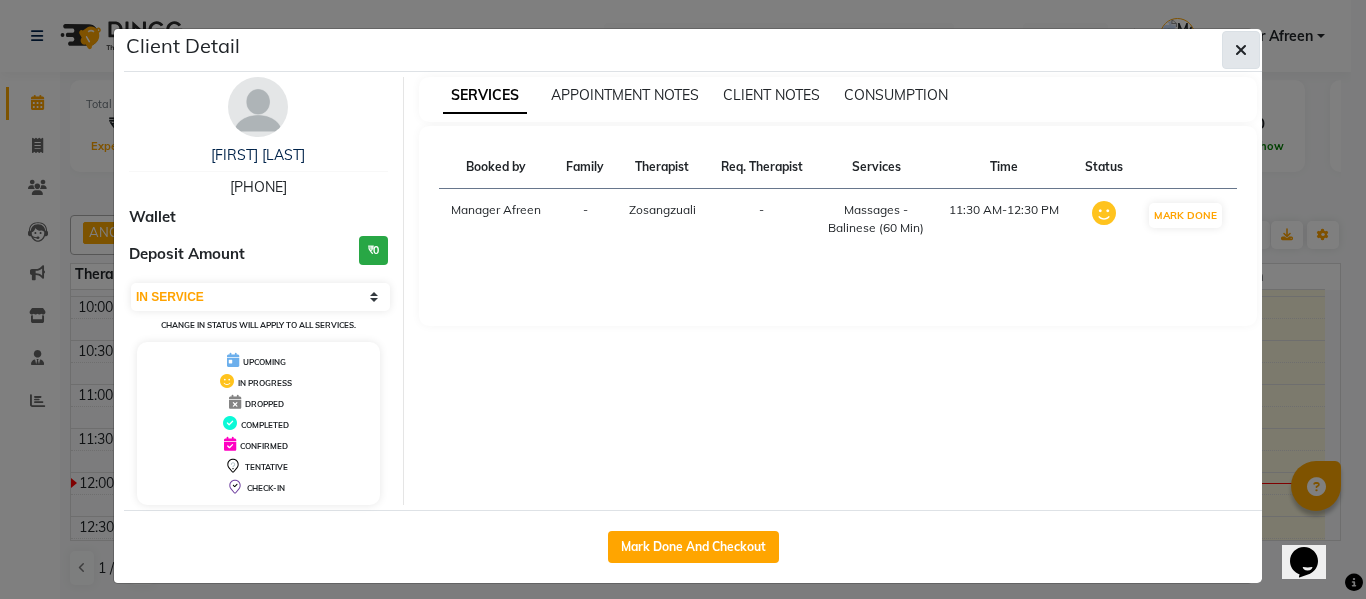 click 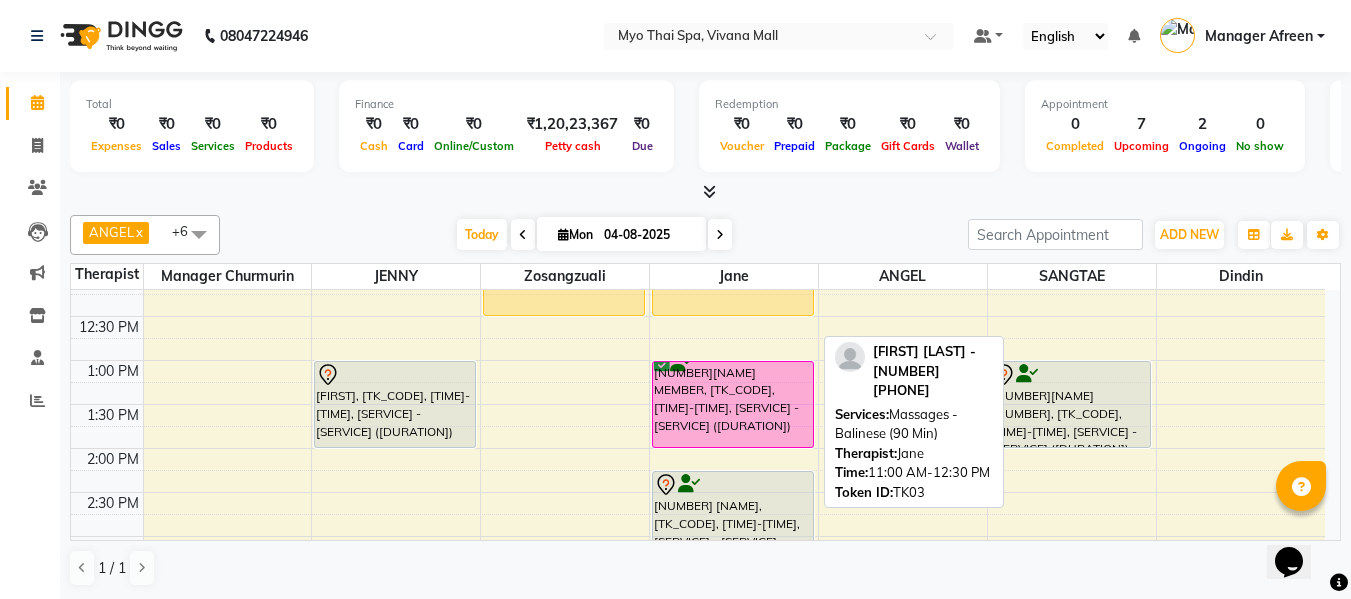 scroll, scrollTop: 269, scrollLeft: 0, axis: vertical 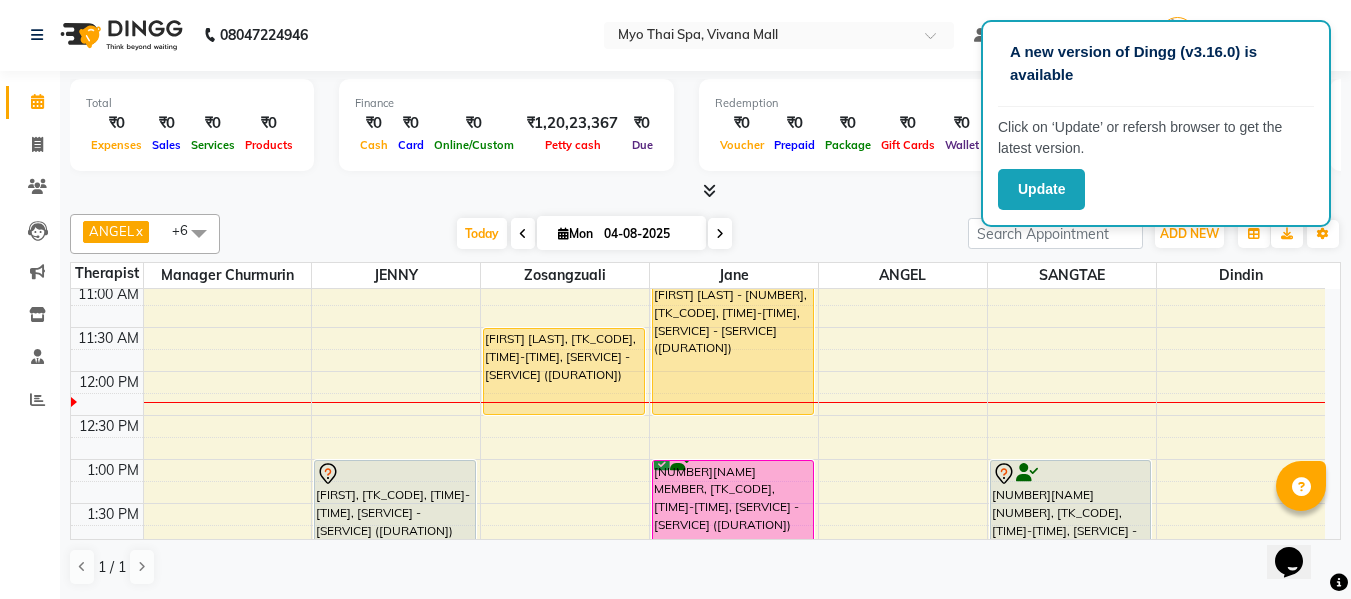 click on "08047224946 Select Location × Myo Thai Spa, Vivana Mall Default Panel My Panel English ENGLISH Español العربية मराठी हिंदी ગુજરાતી தமிழ் 中文 Notifications nothing to show Manager Afreen Manage Profile Change Password Sign out  Version:3.15.11" 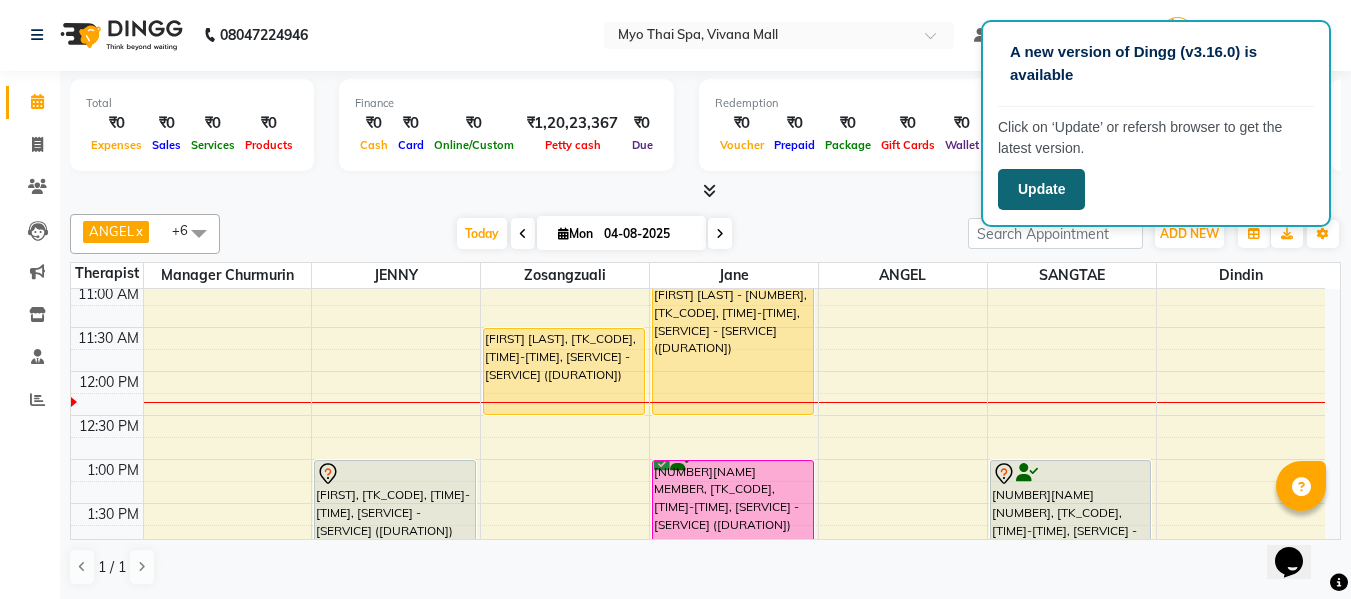 click on "Update" 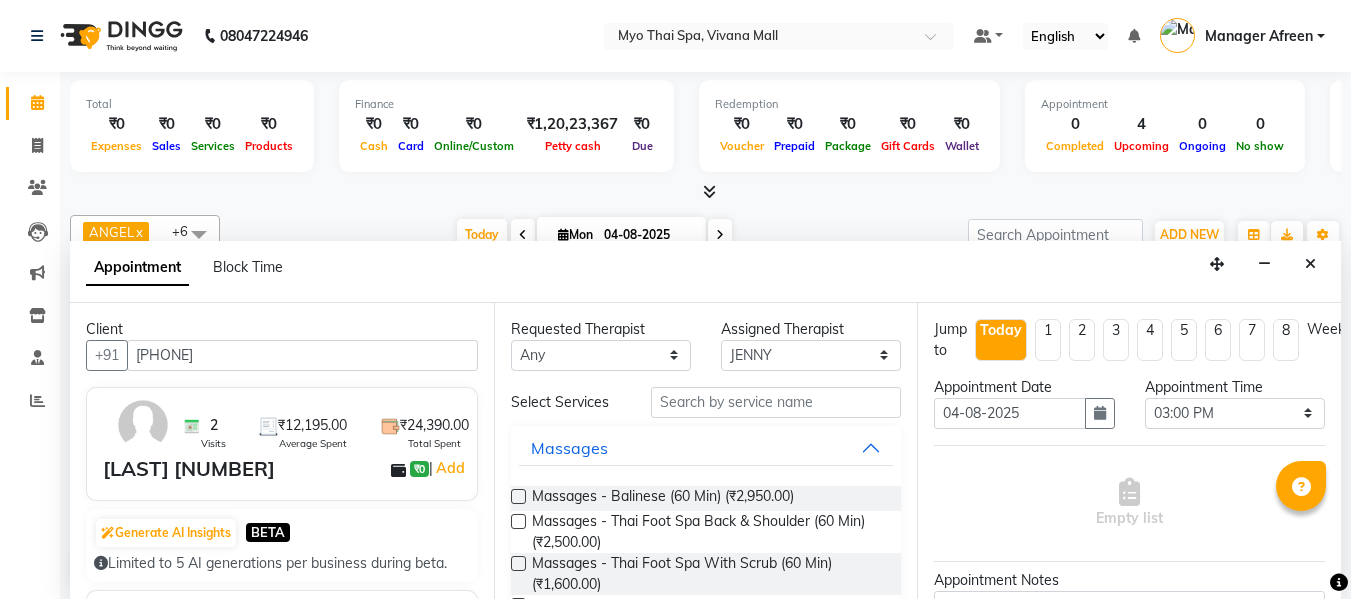 select on "35779" 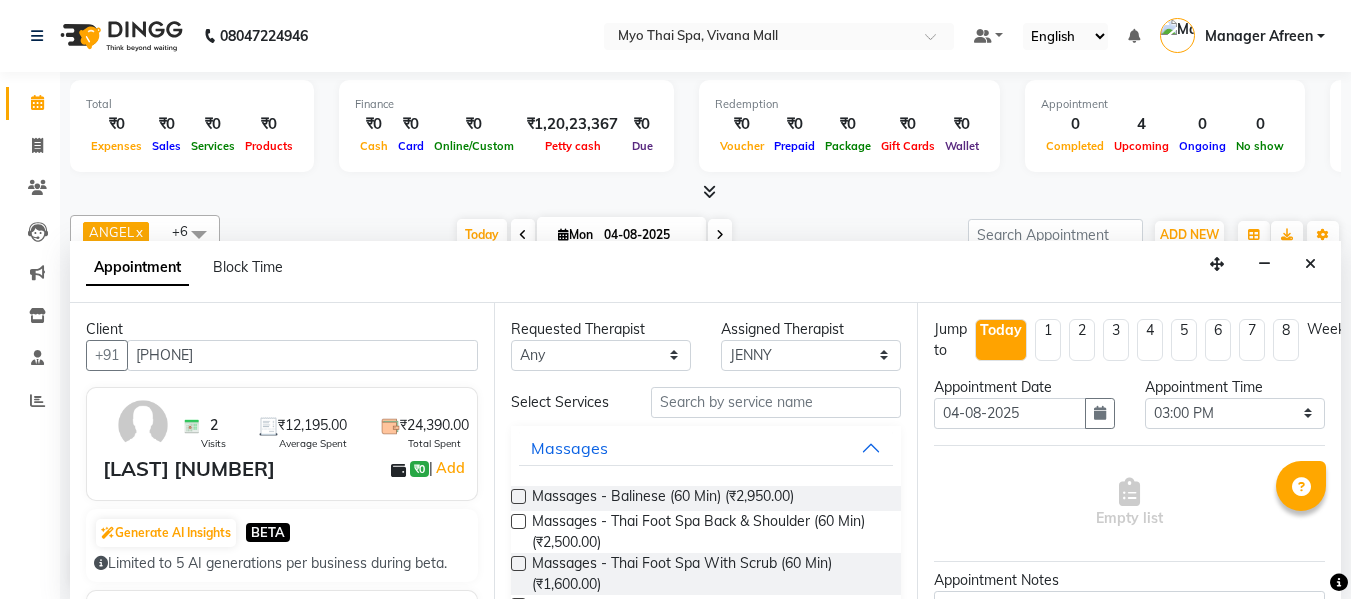 scroll, scrollTop: 1, scrollLeft: 0, axis: vertical 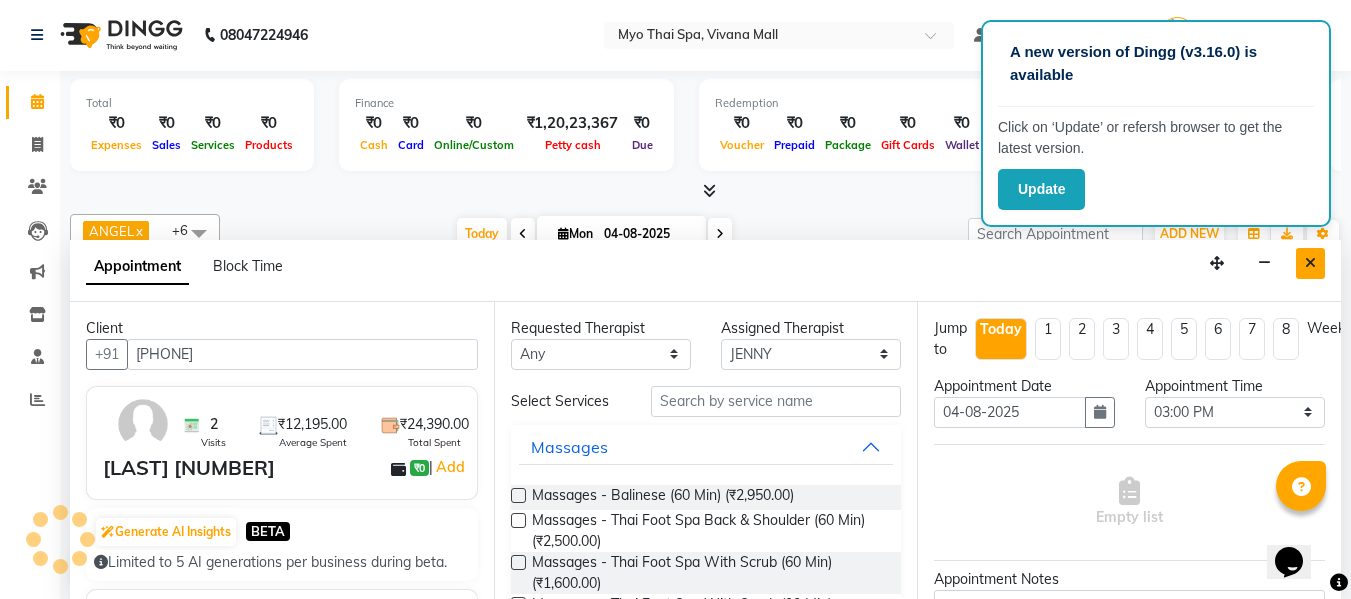 click at bounding box center [1310, 263] 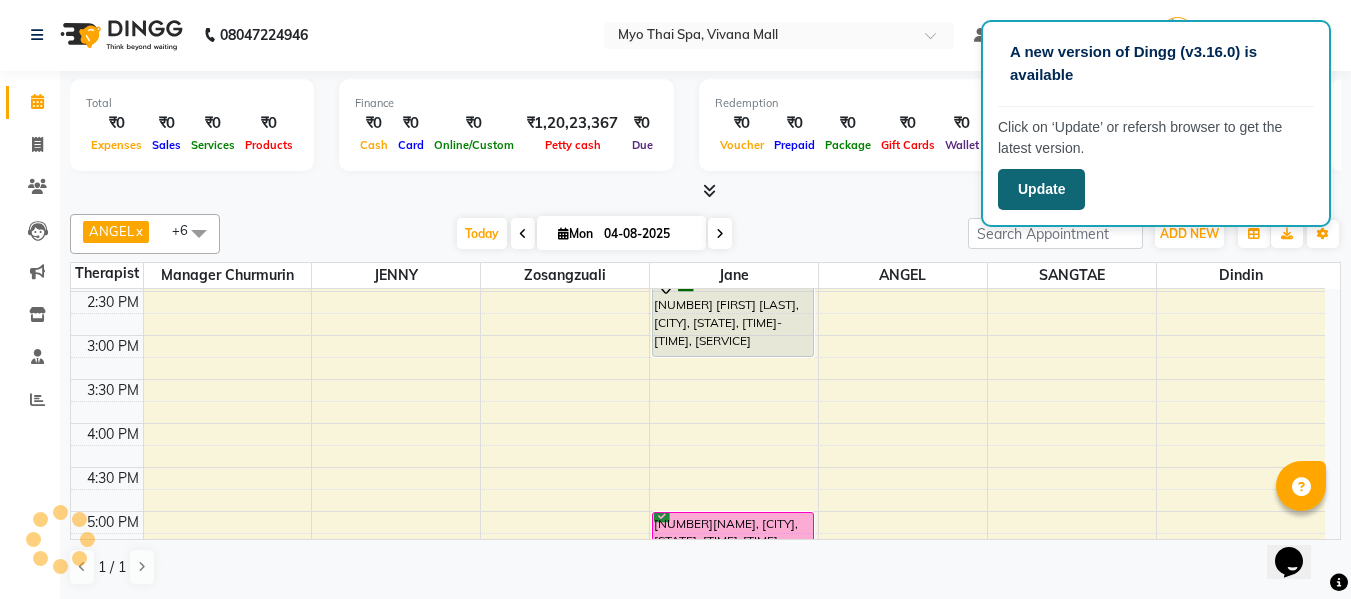click on "Update" 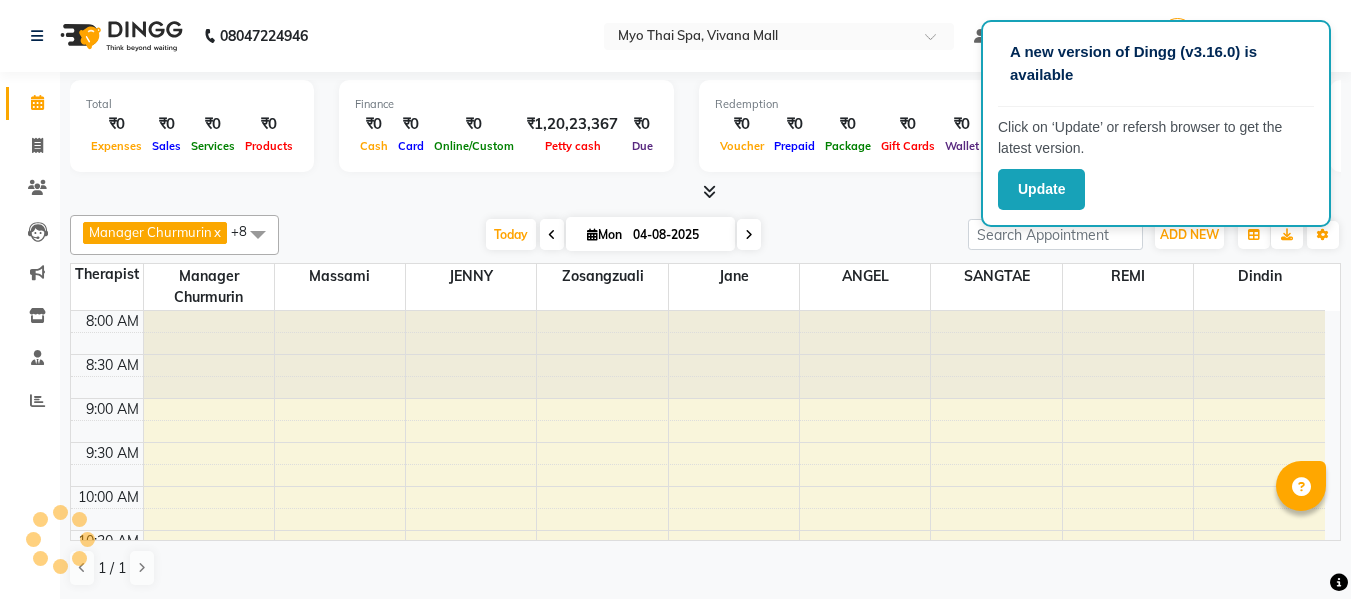 scroll, scrollTop: 0, scrollLeft: 0, axis: both 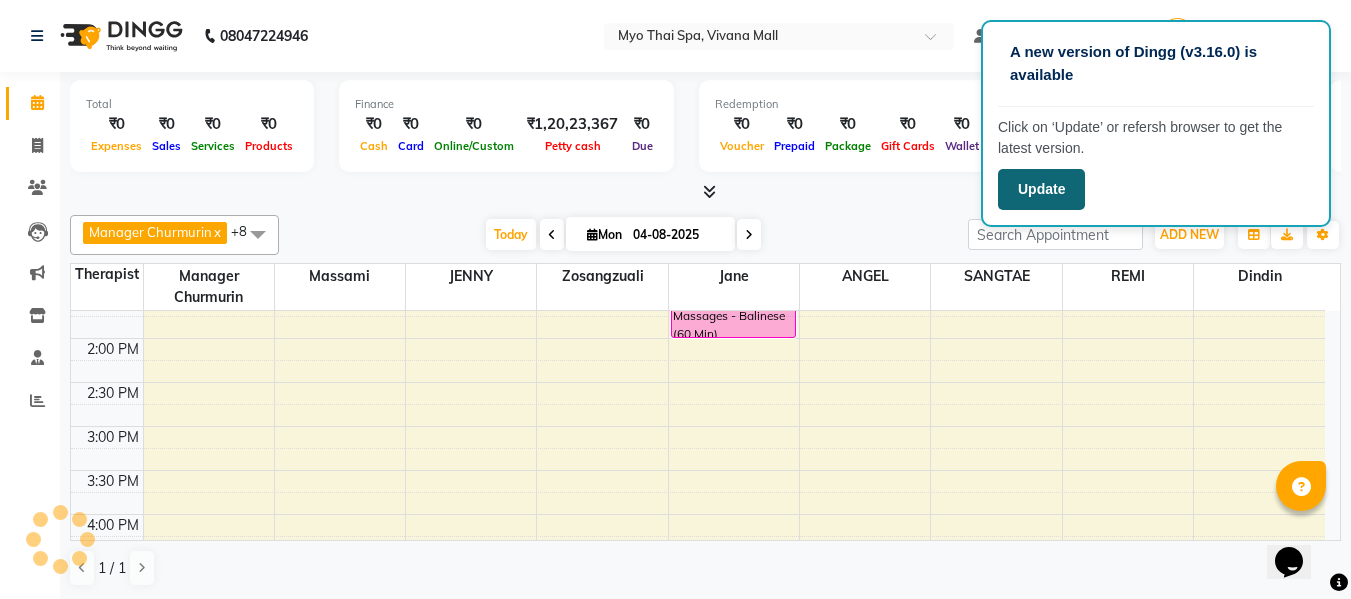 drag, startPoint x: 0, startPoint y: 0, endPoint x: 1022, endPoint y: 192, distance: 1039.8788 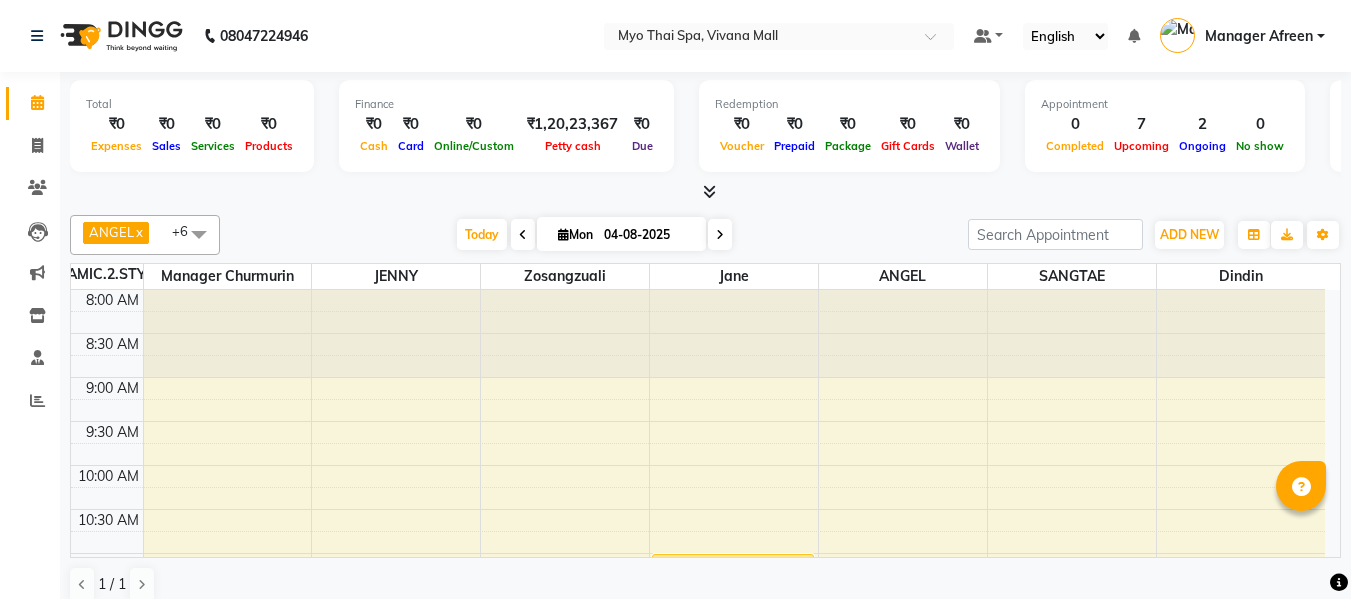scroll, scrollTop: 0, scrollLeft: 0, axis: both 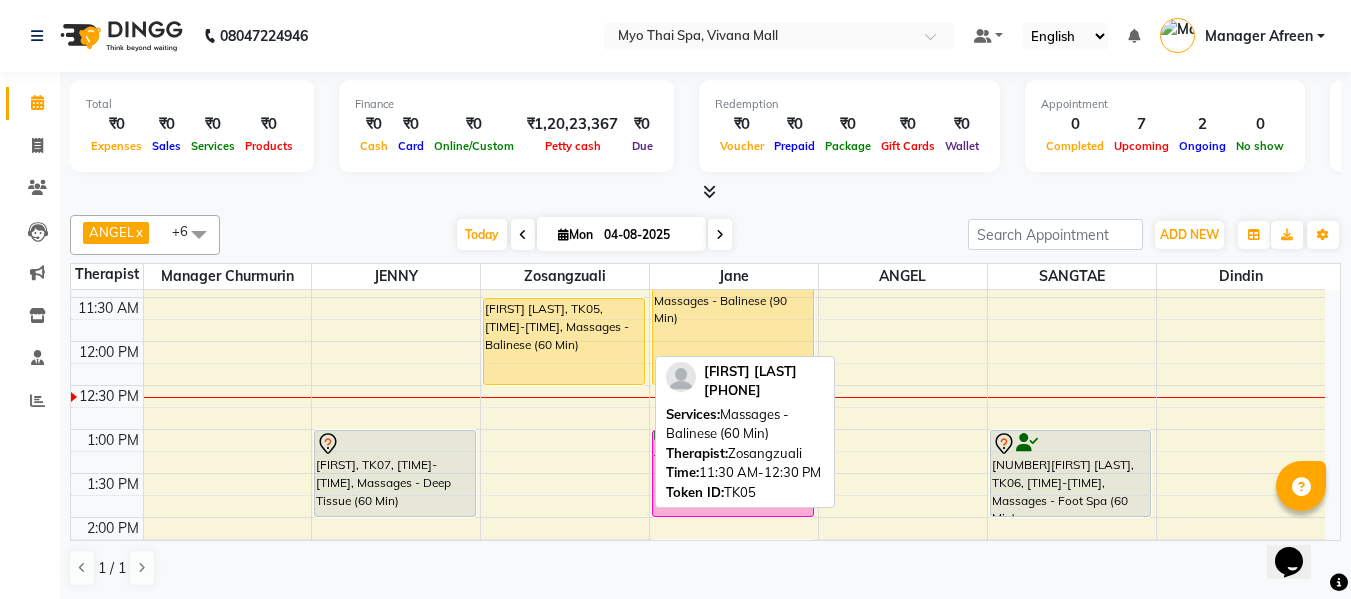 click on "[FIRST] [LAST], TK05, [TIME]-[TIME], Massages - Balinese (60 Min)" at bounding box center [564, 341] 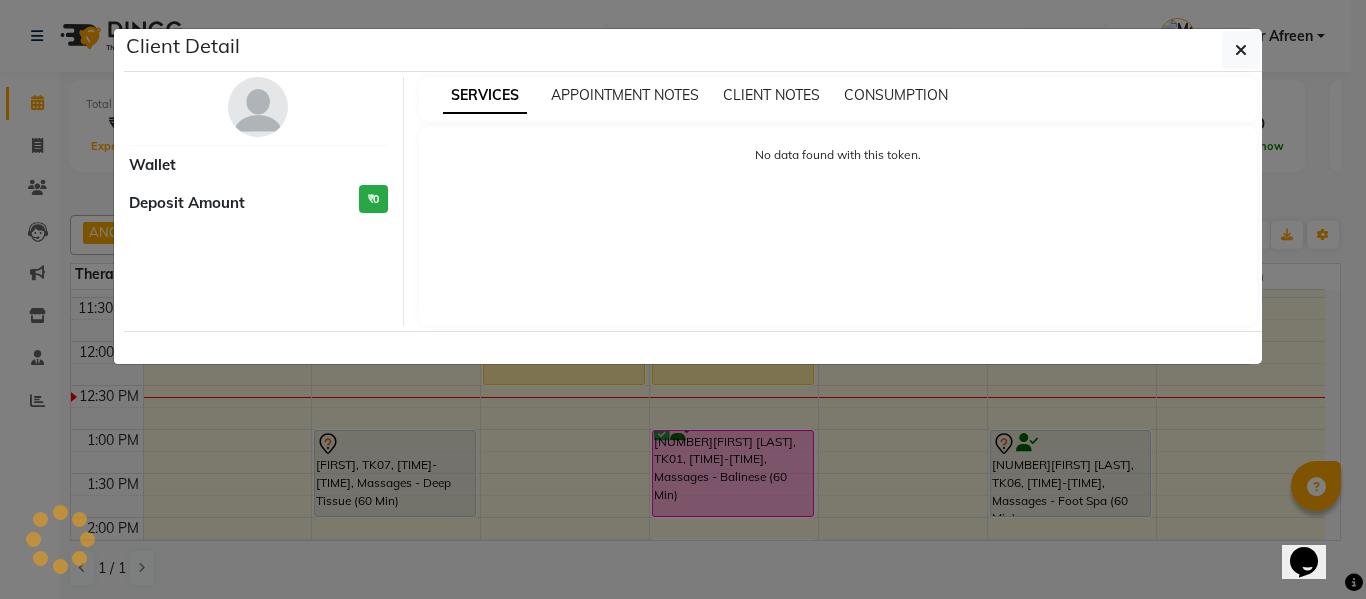 select on "1" 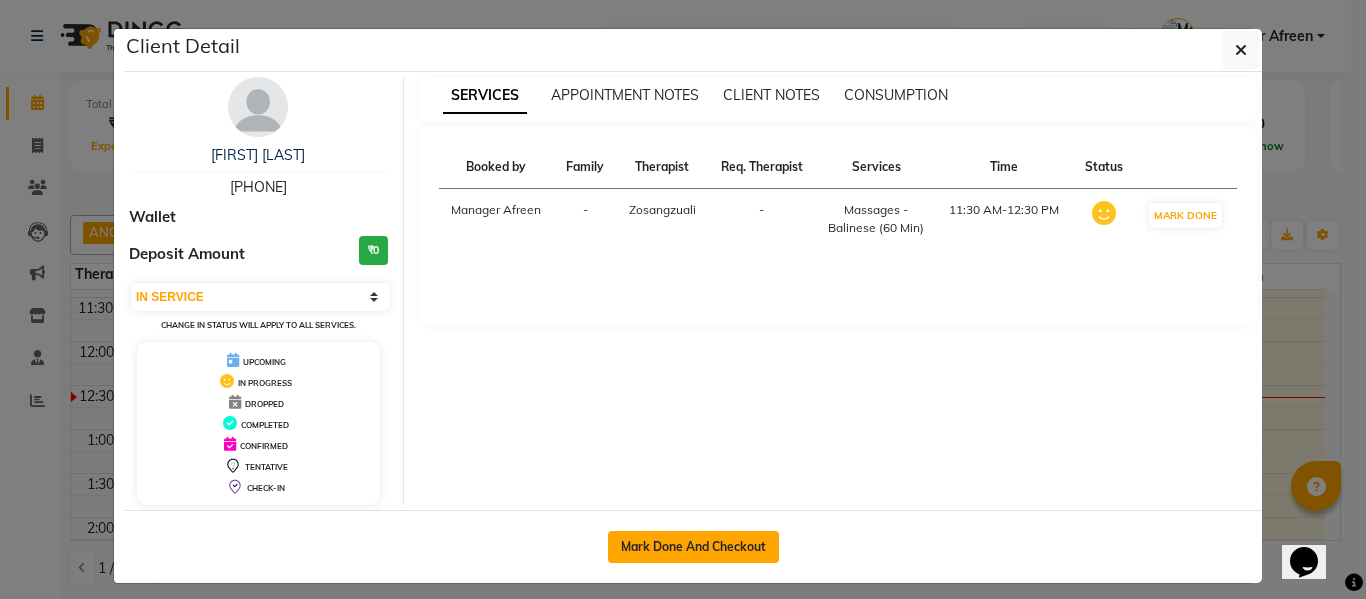 click on "Mark Done And Checkout" 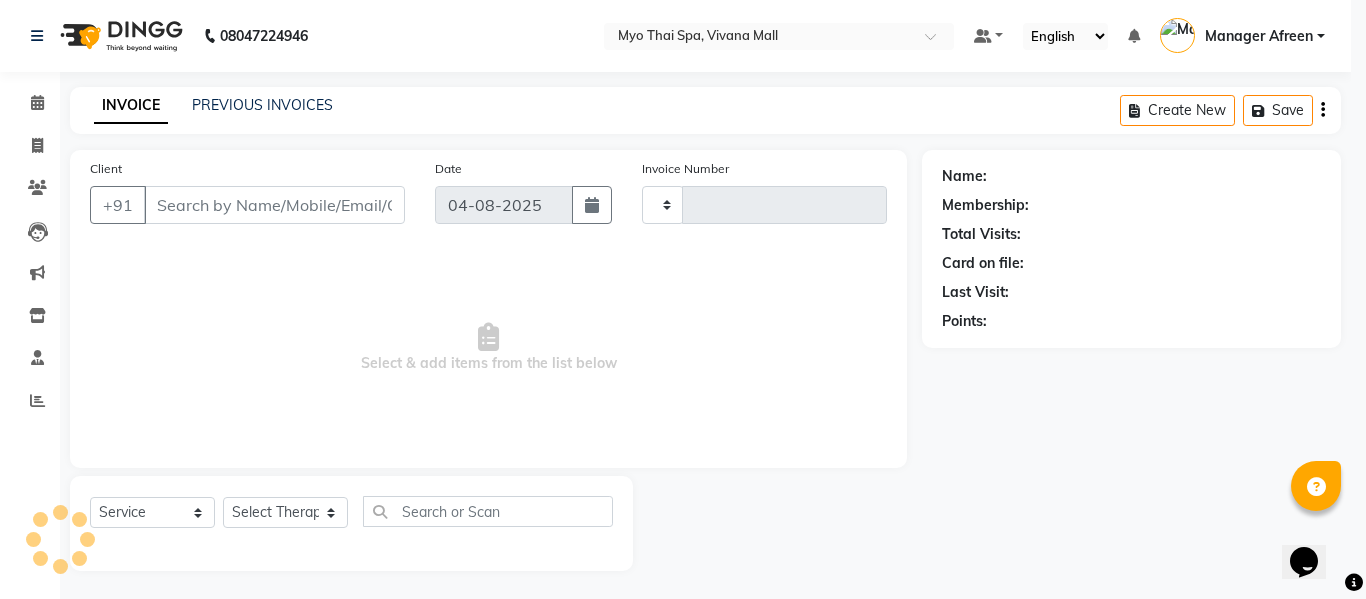 type on "2948" 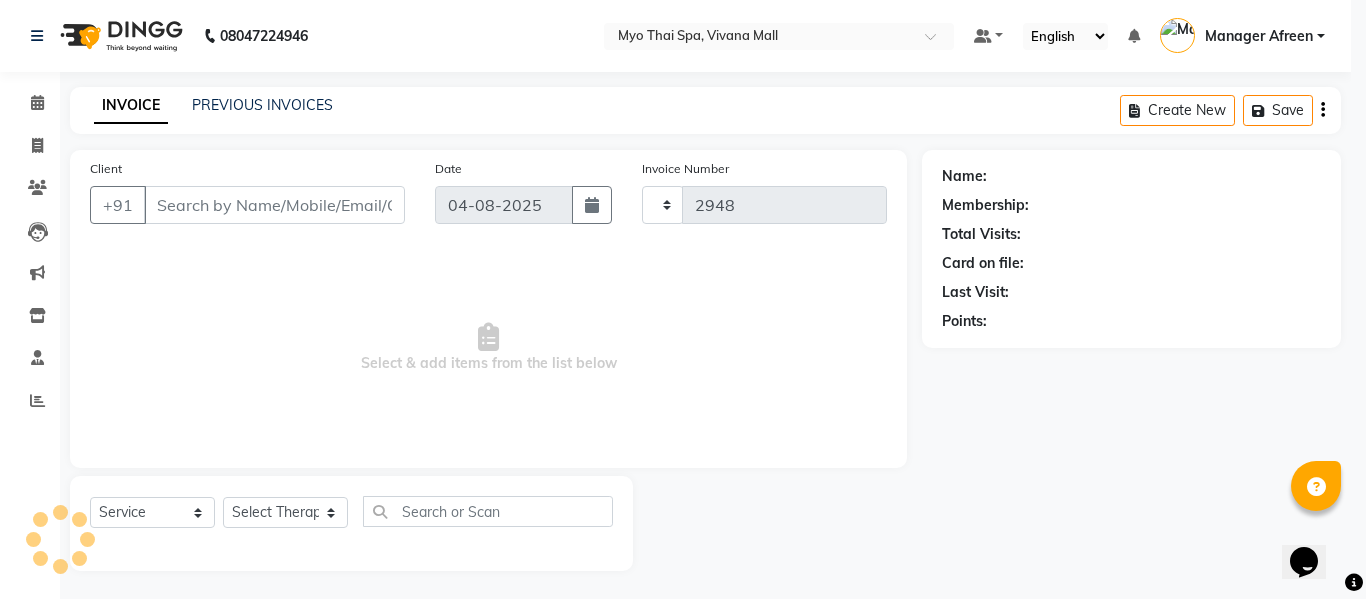 select on "3908" 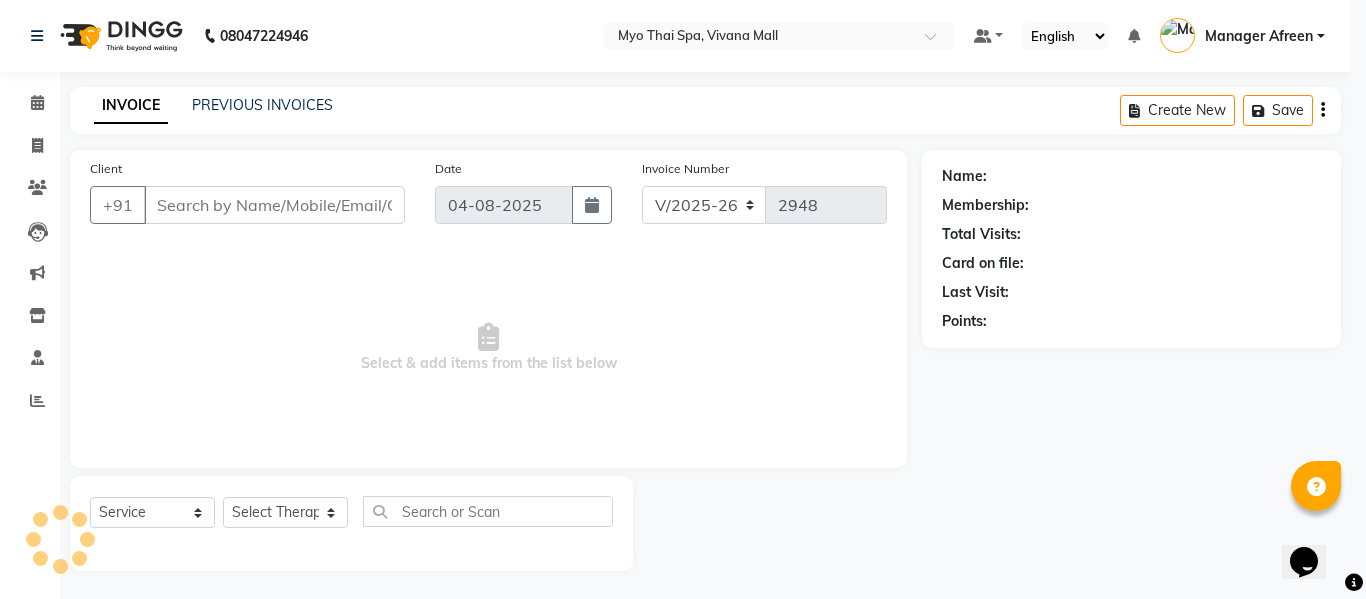 select on "3" 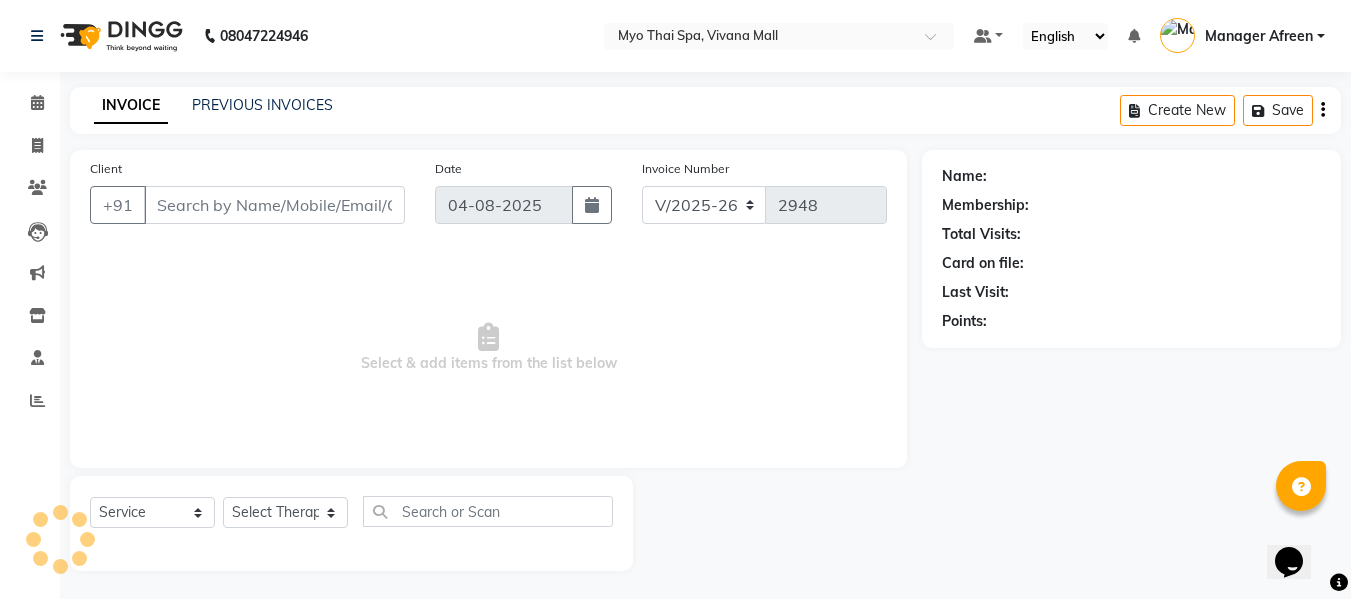 type on "9892578997" 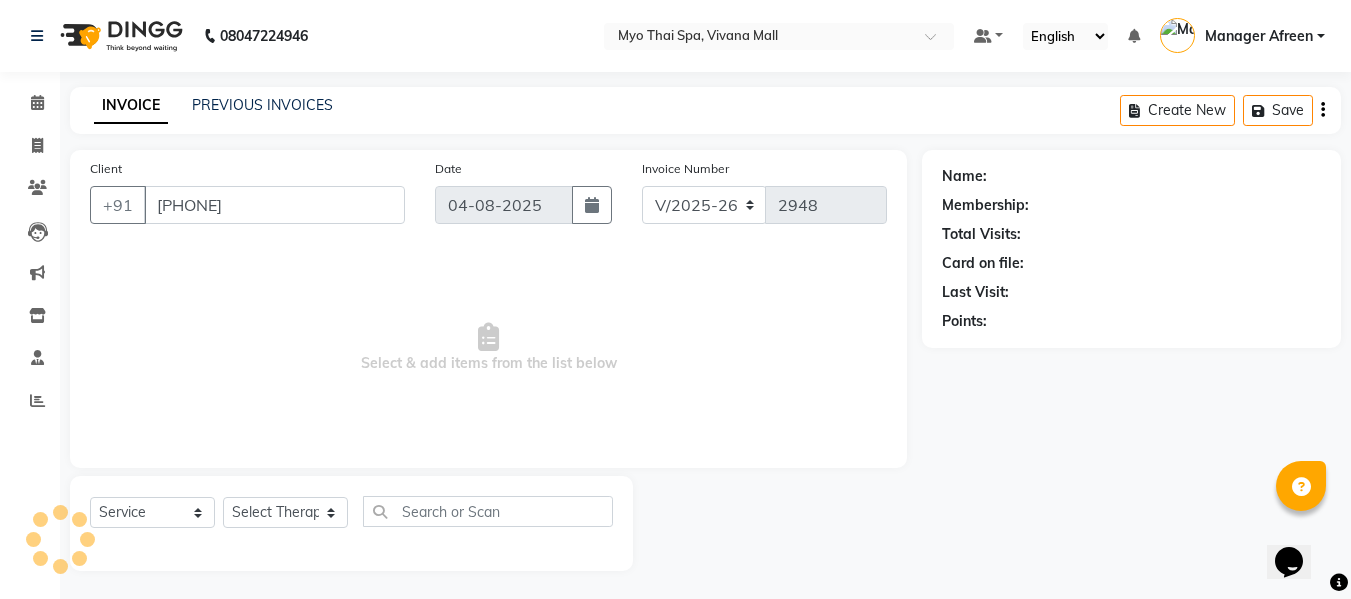 select on "35780" 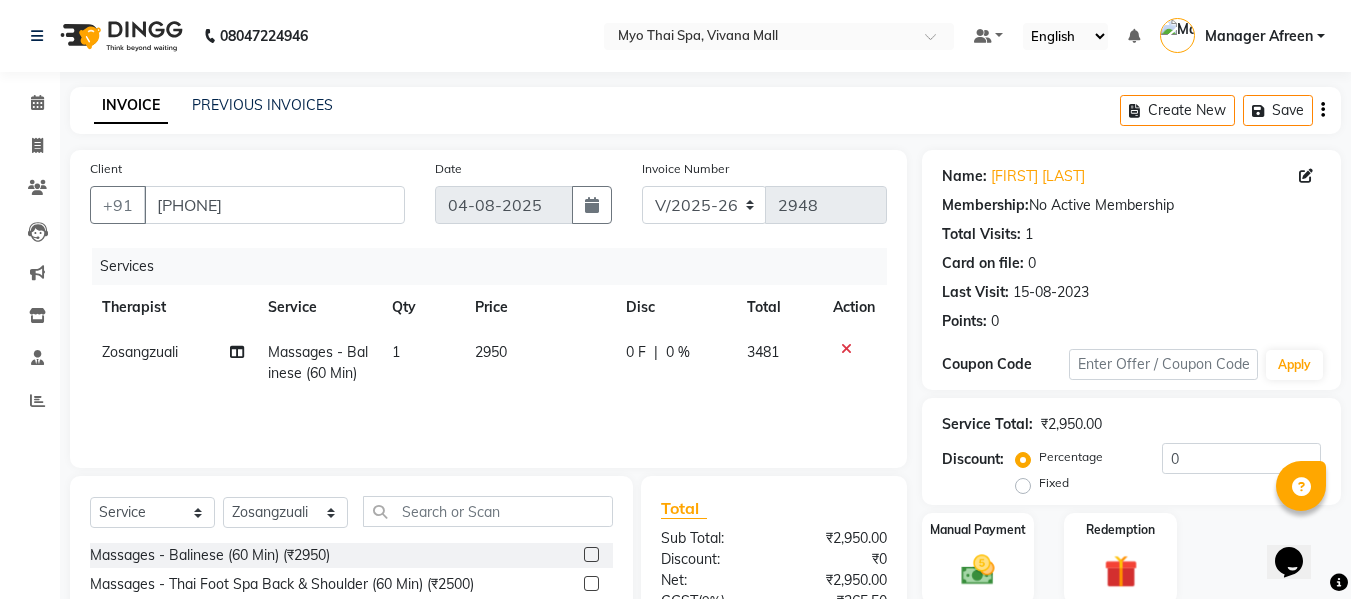 click on "Massages - Balinese (60 Min)" 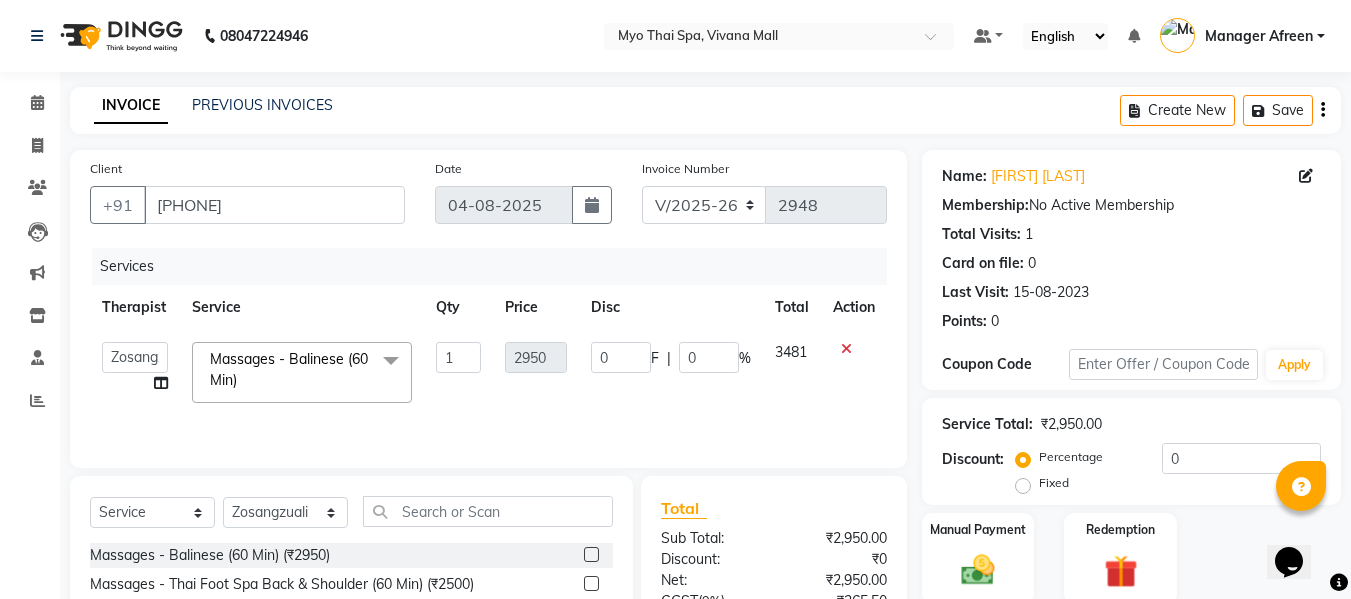 click 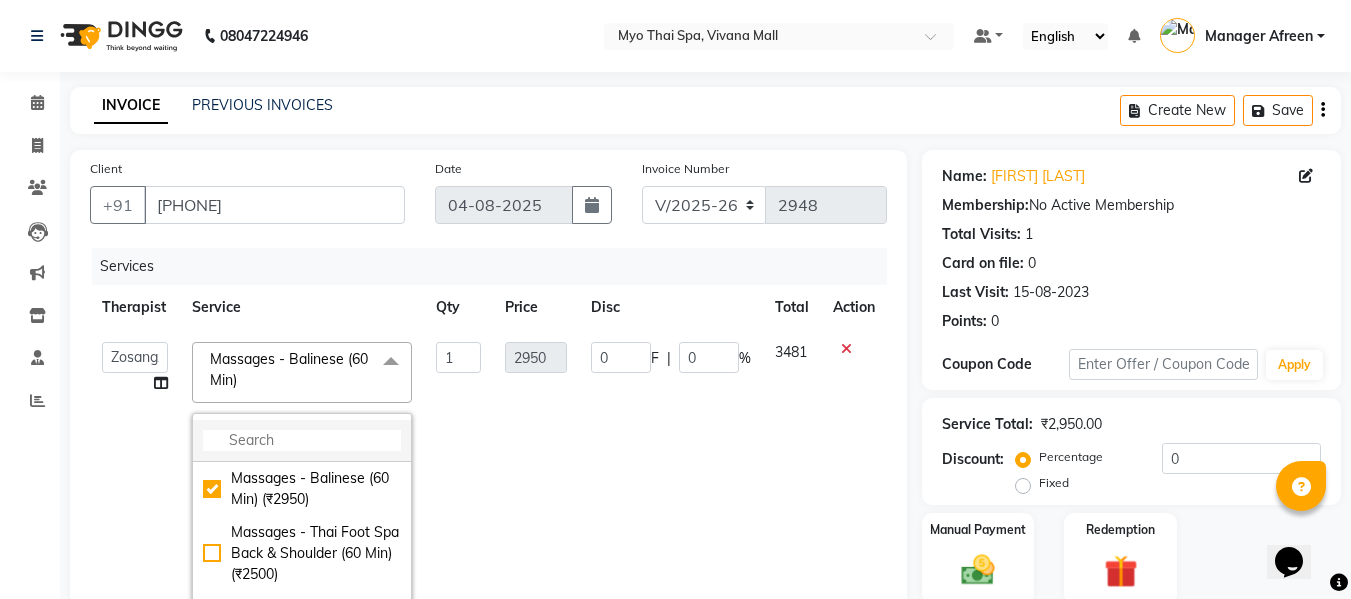 click 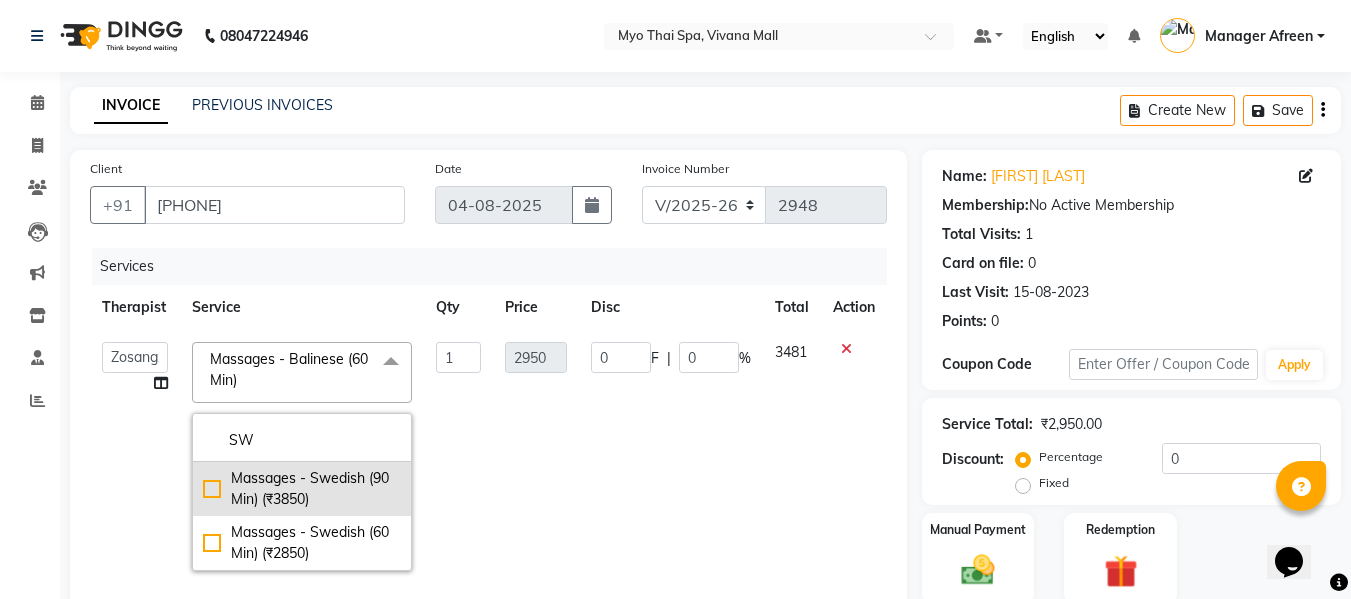 type on "SW" 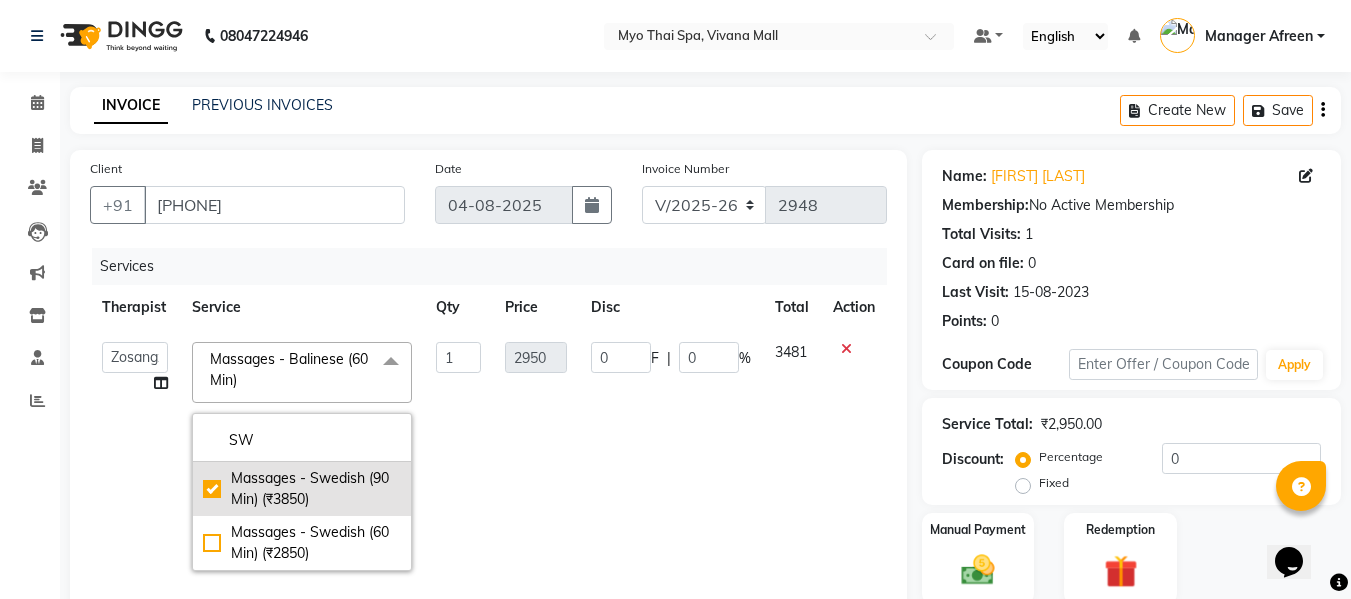 checkbox on "true" 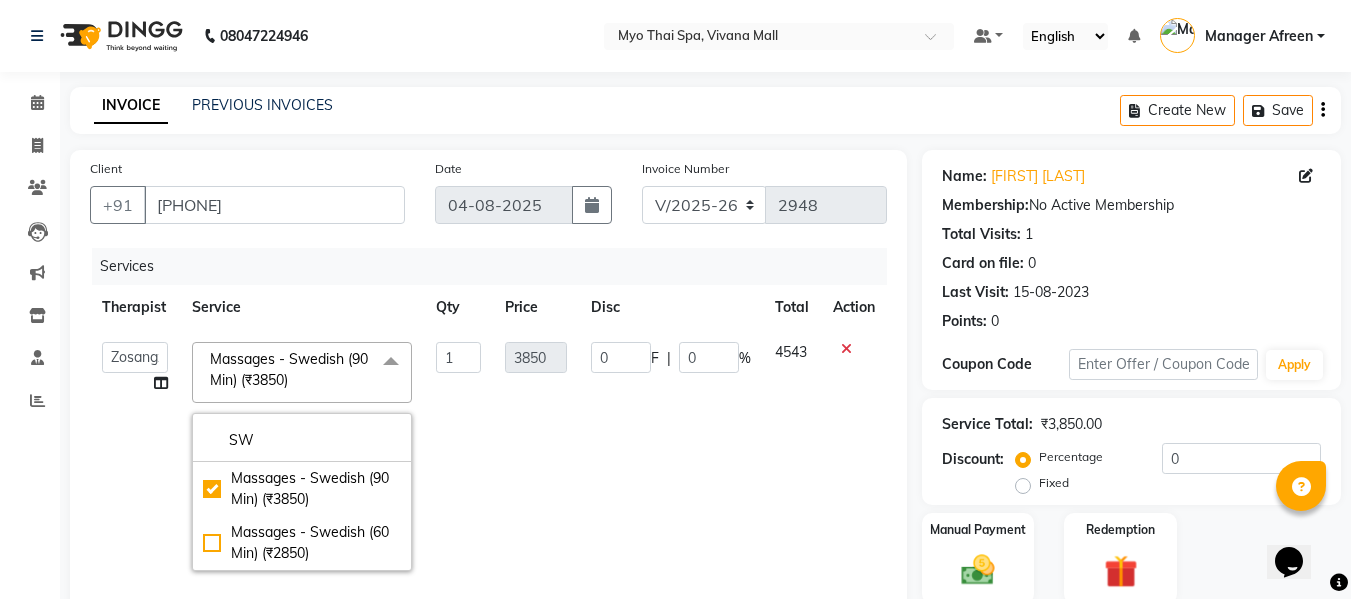 click on "0 F | 0 %" 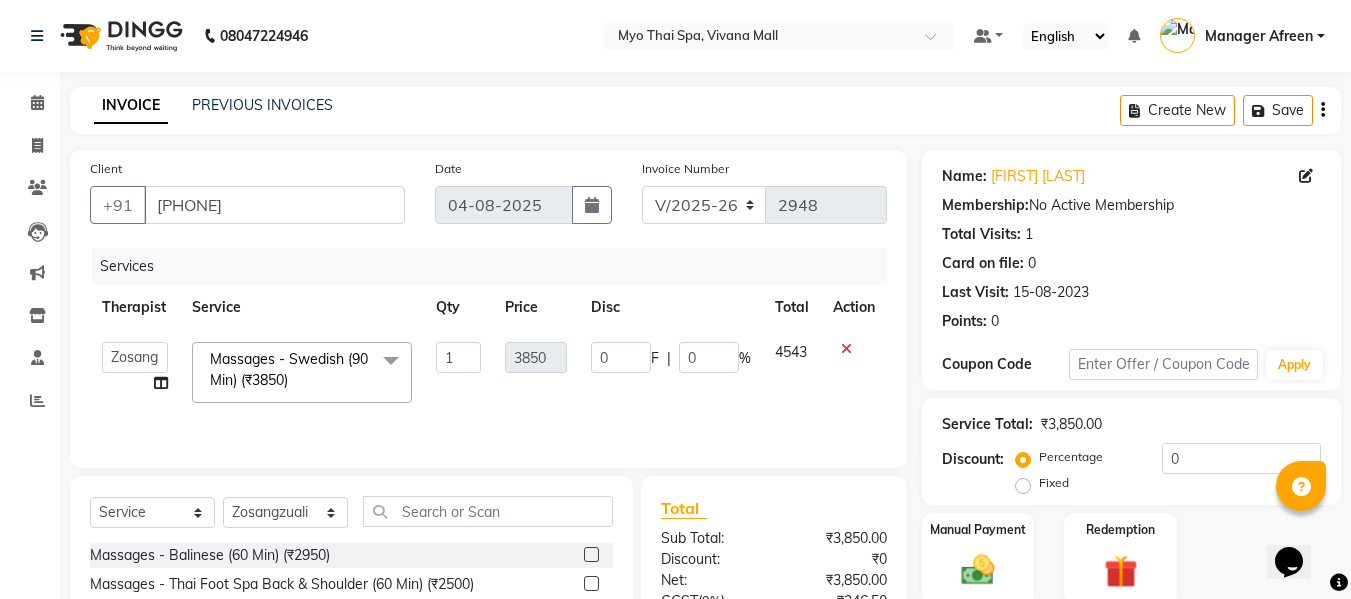 click 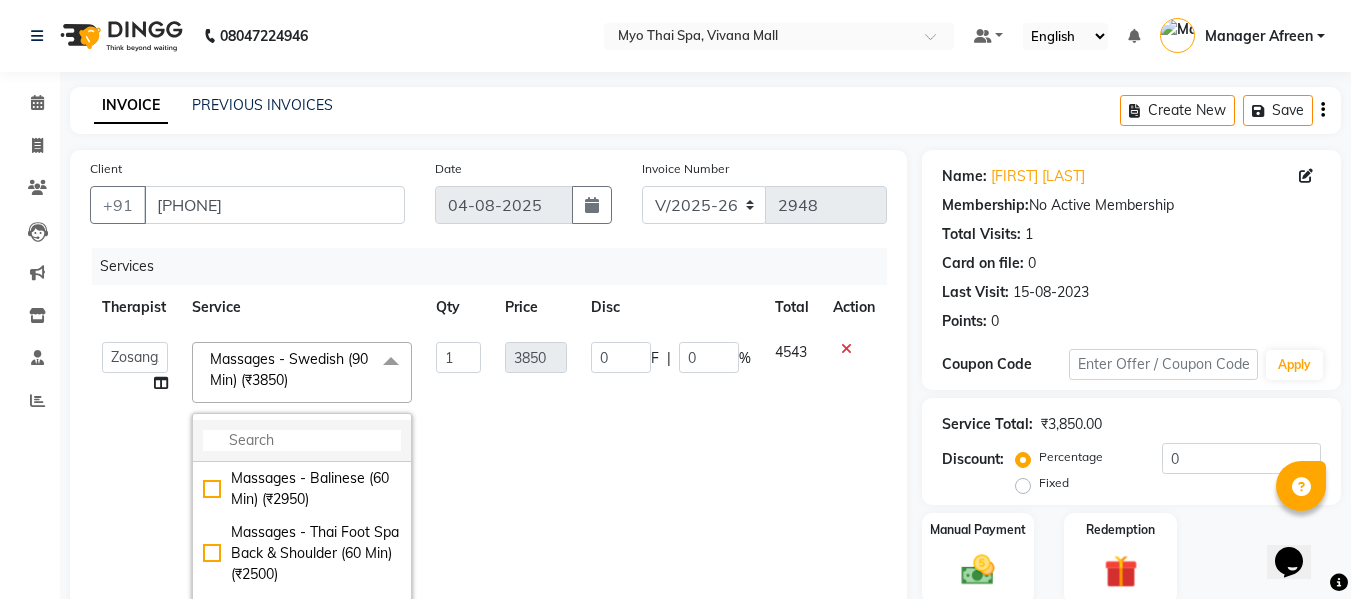 click 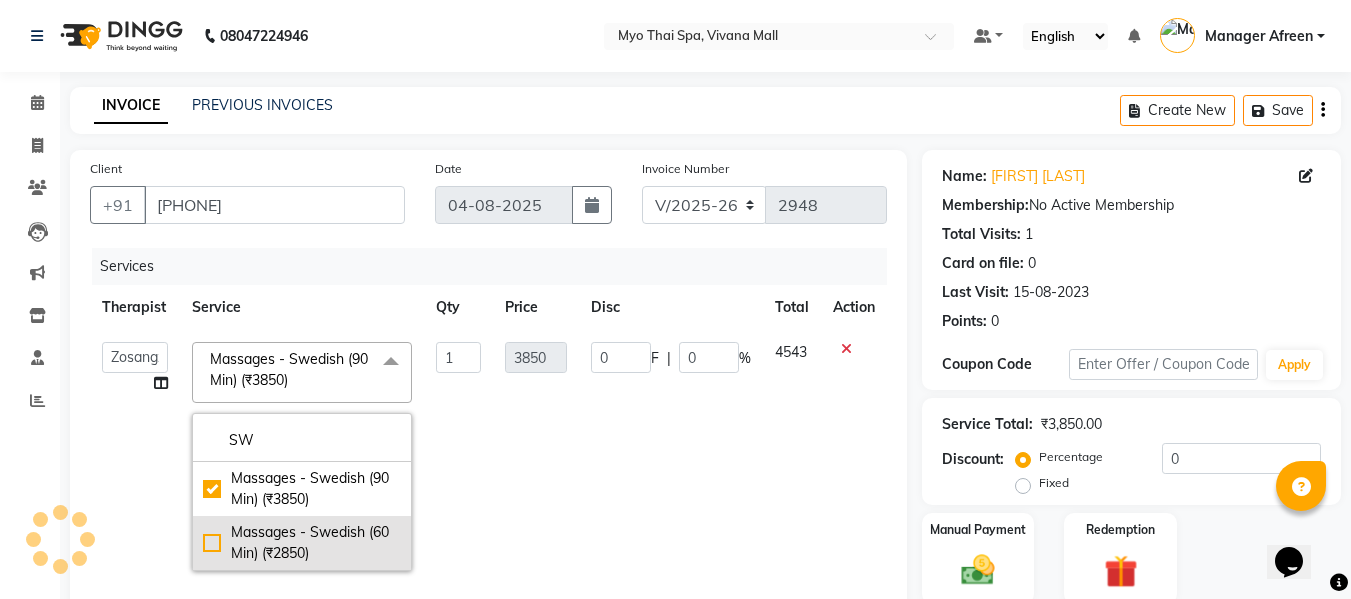 type on "SW" 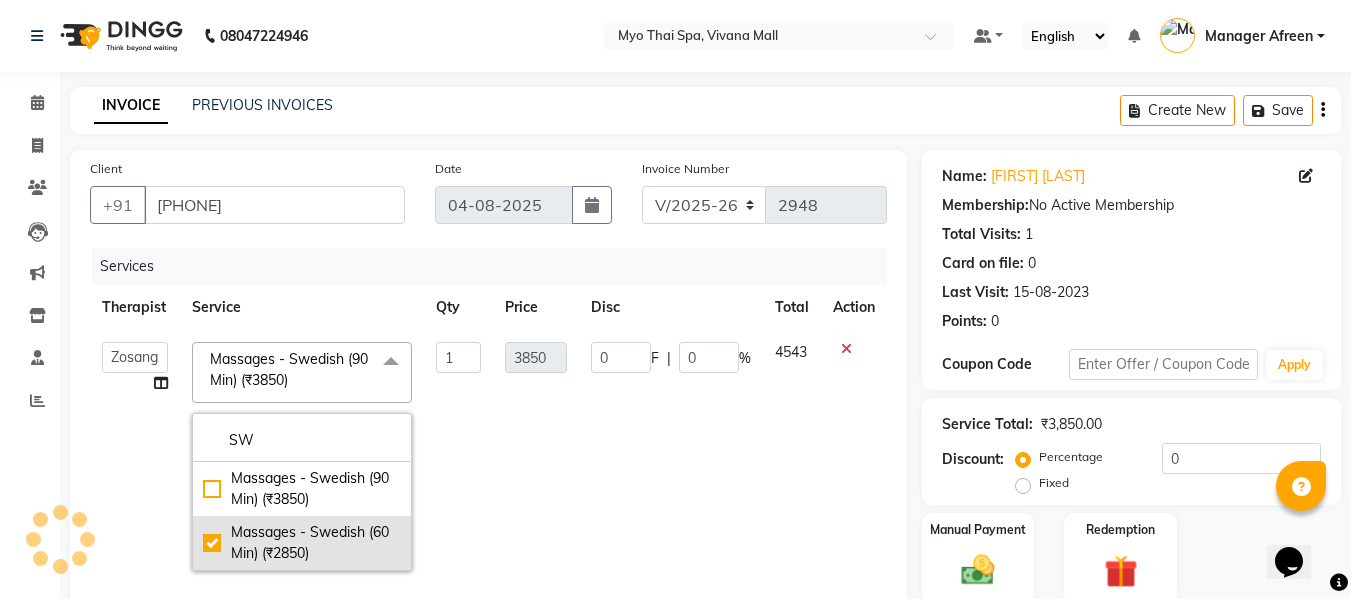 checkbox on "false" 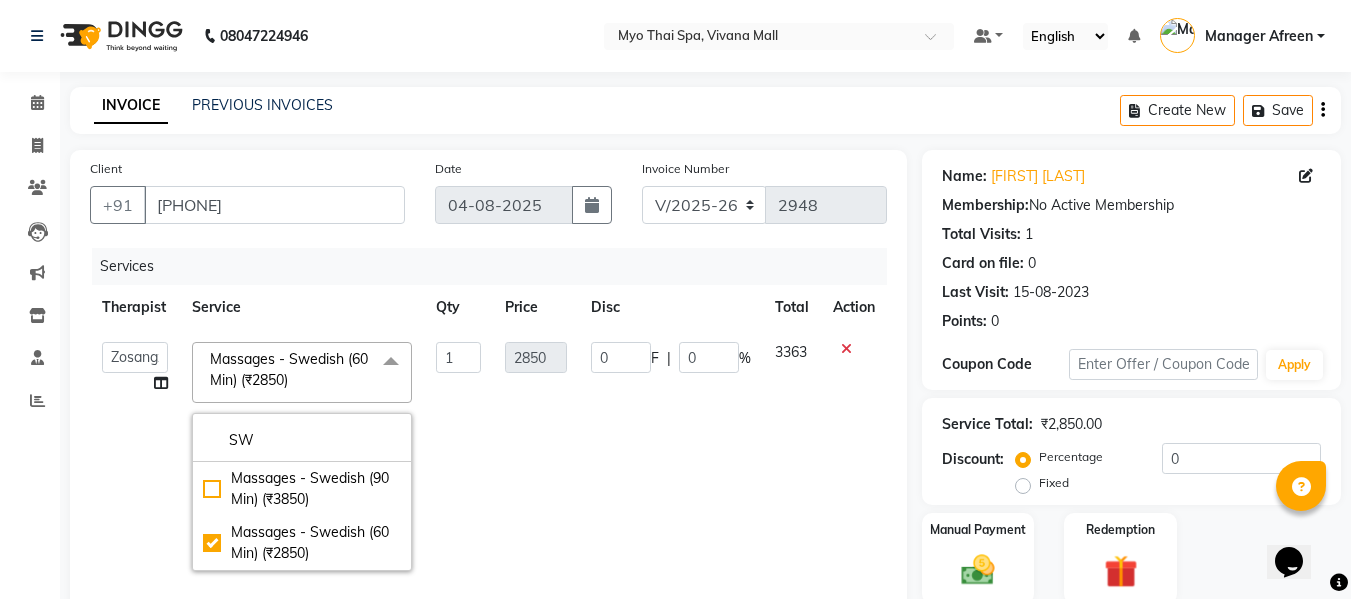 scroll, scrollTop: 368, scrollLeft: 0, axis: vertical 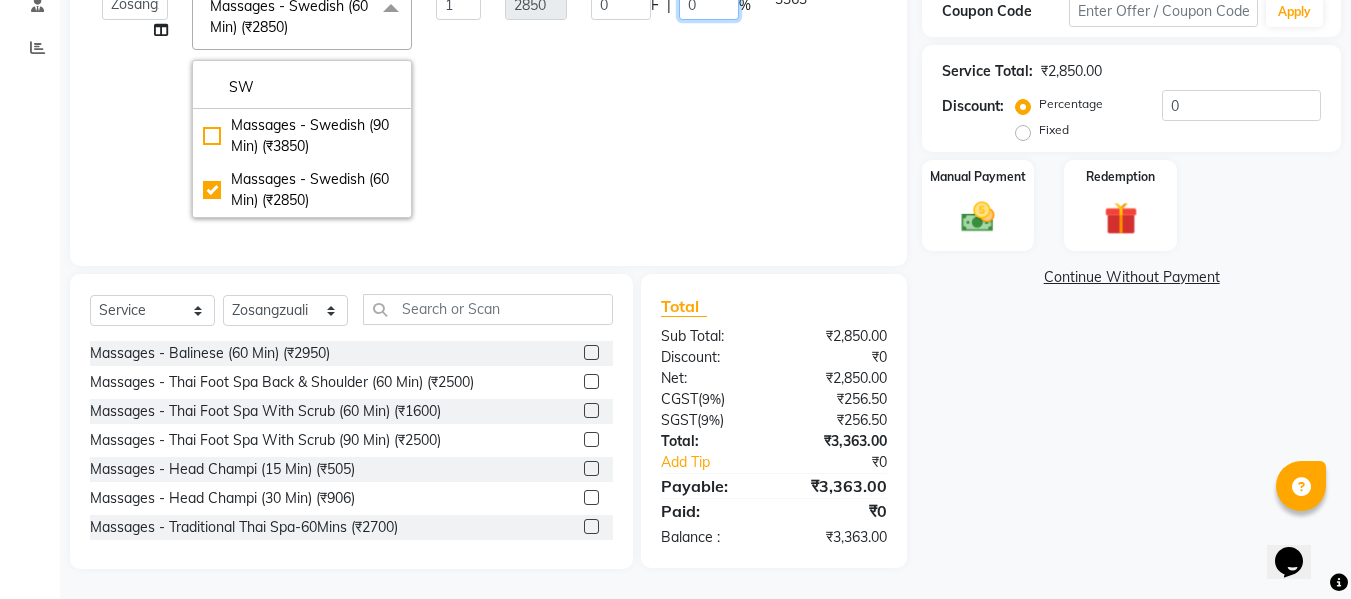 click on "0 F | 0 %" 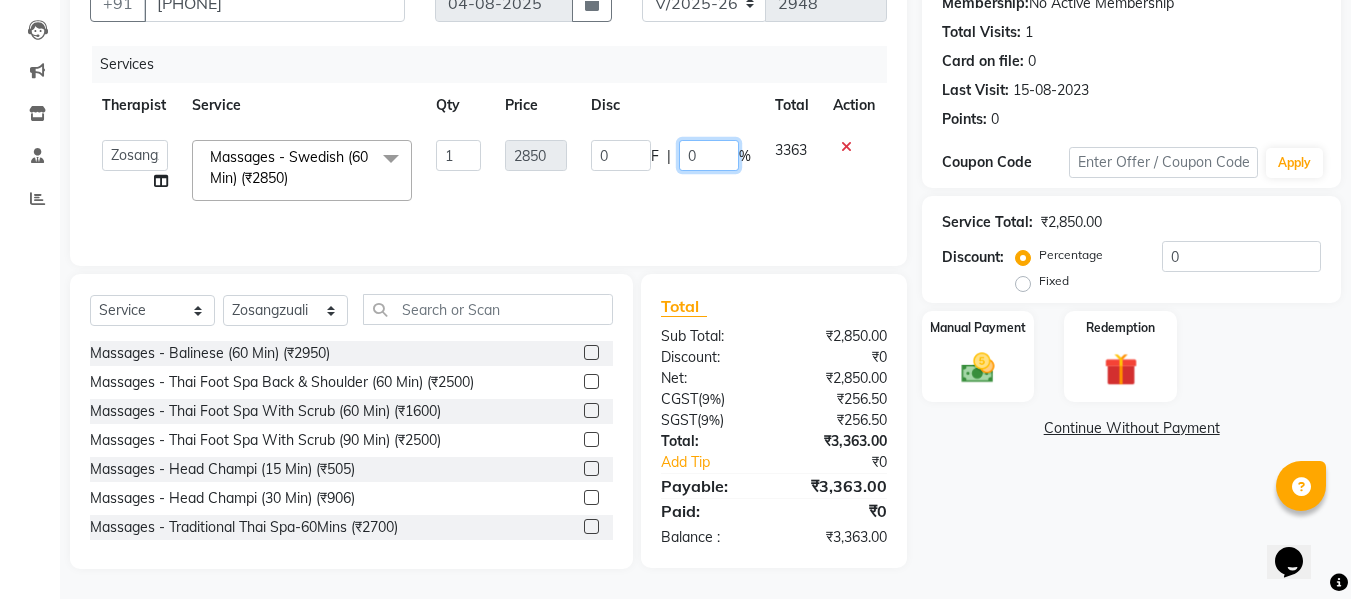 scroll, scrollTop: 202, scrollLeft: 0, axis: vertical 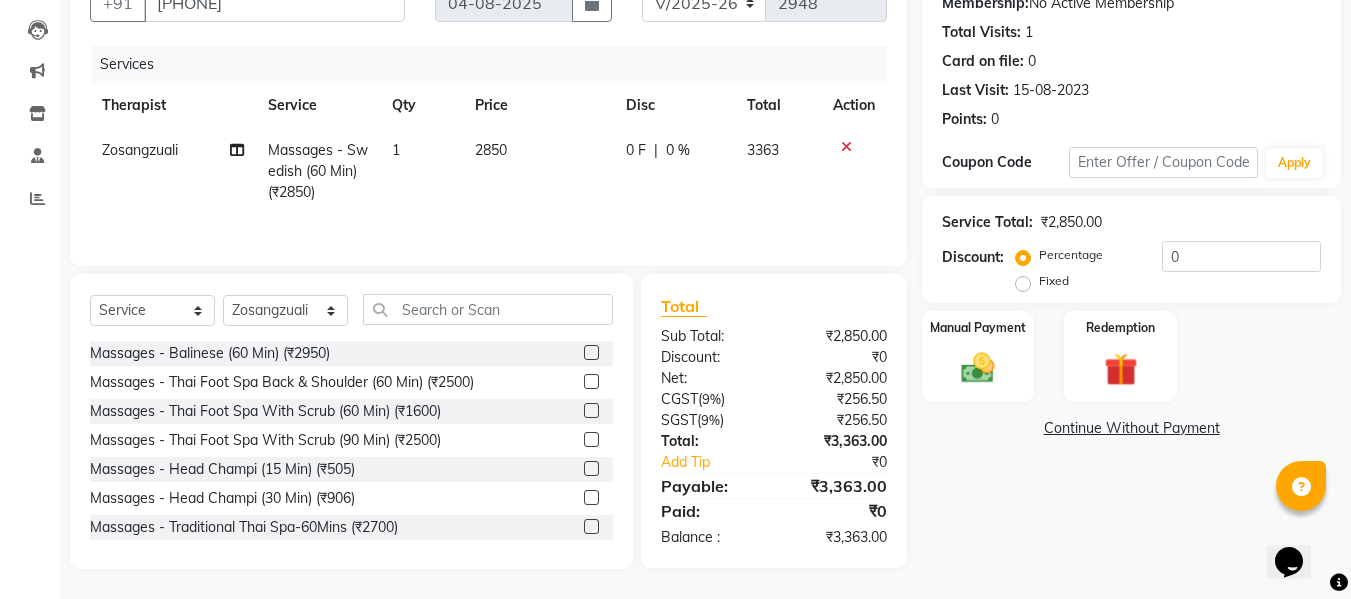 click on "Zosangzuali Massages - Swedish (60 Min) (₹2850) 1 2850 0 F | 0 % 3363" 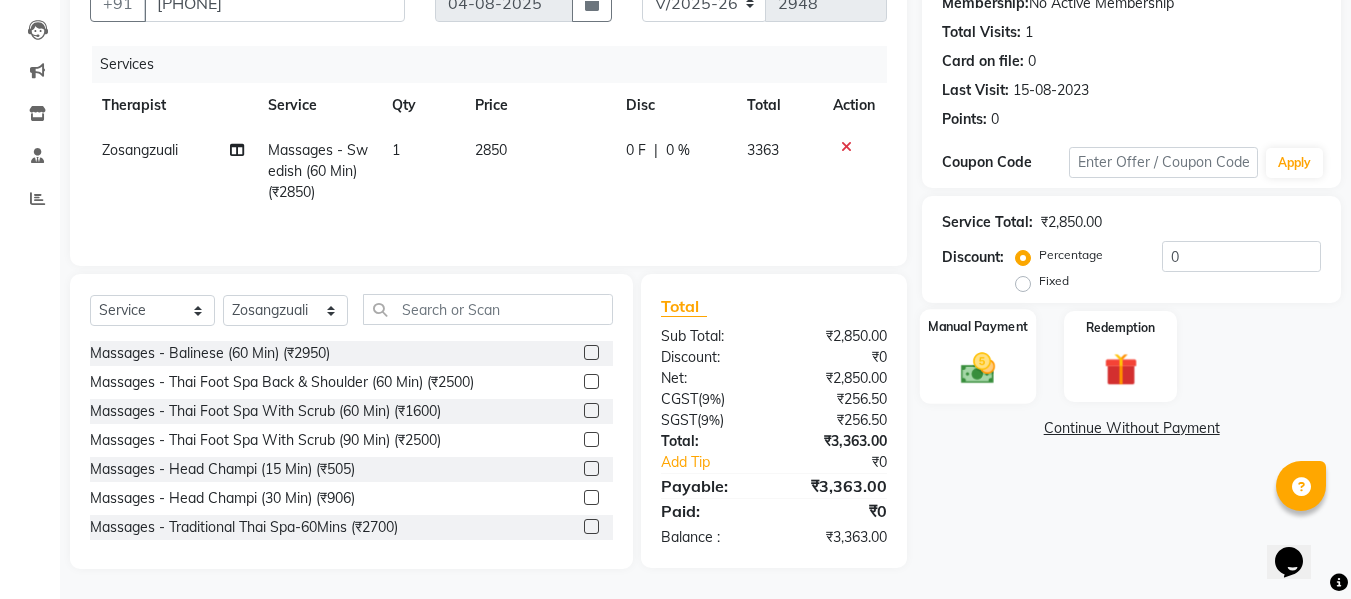drag, startPoint x: 999, startPoint y: 377, endPoint x: 1018, endPoint y: 377, distance: 19 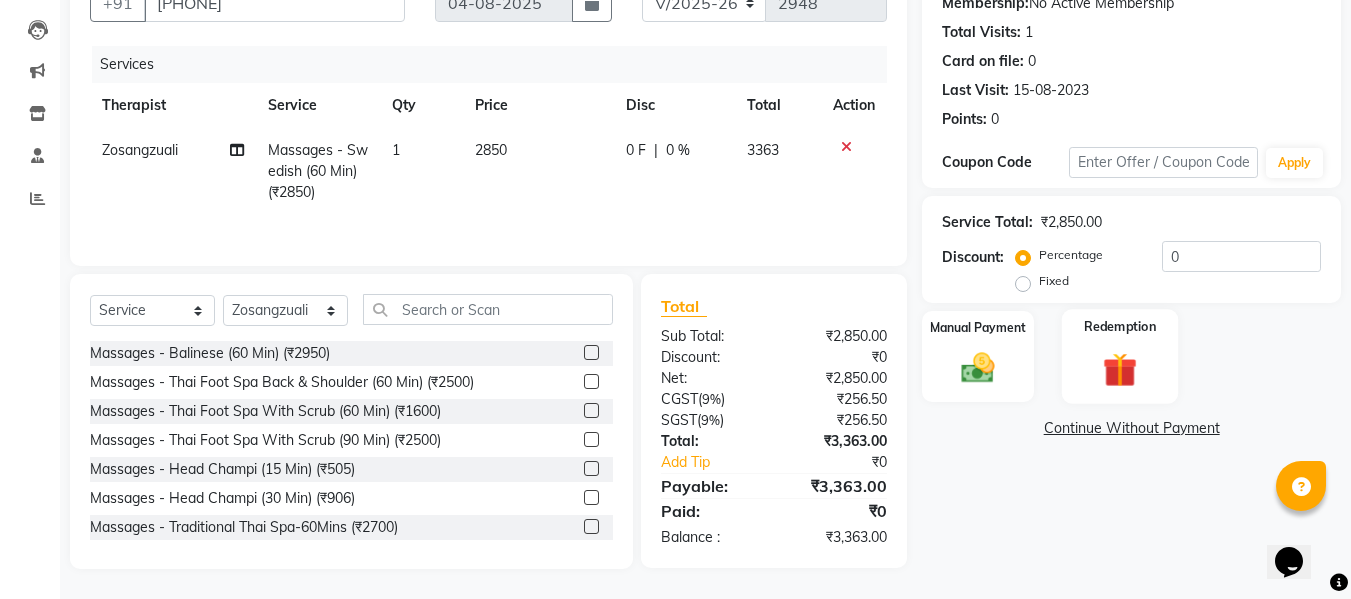 scroll, scrollTop: 204, scrollLeft: 0, axis: vertical 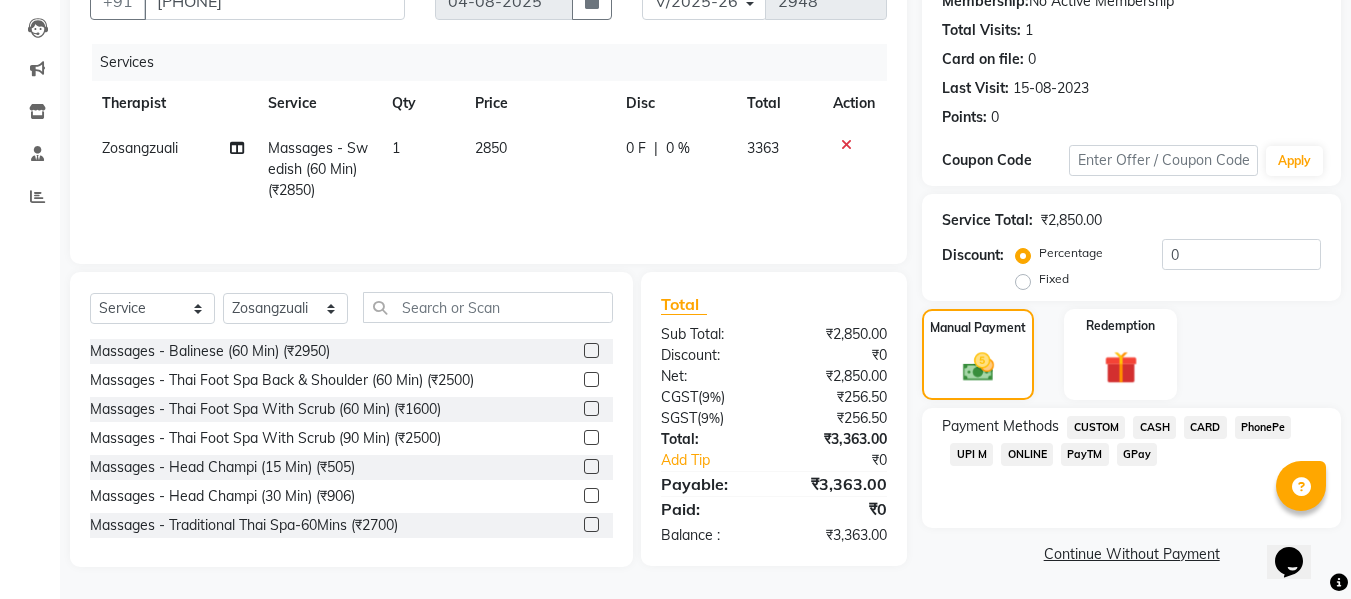 click on "CARD" 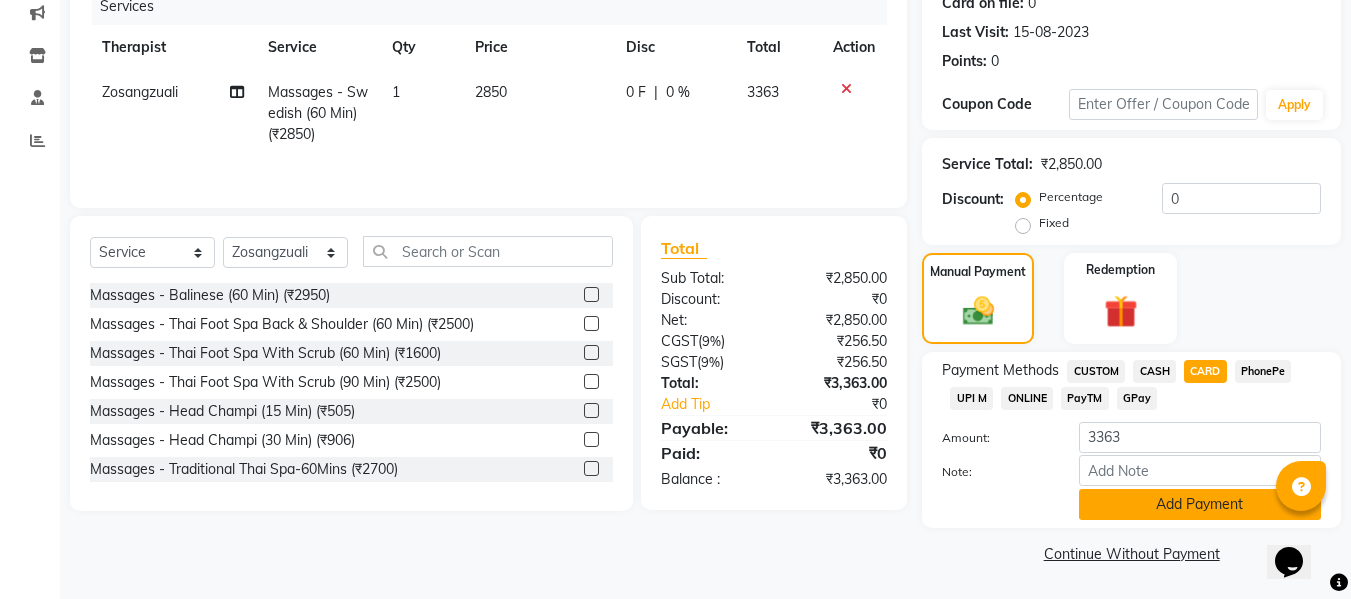 click on "Add Payment" 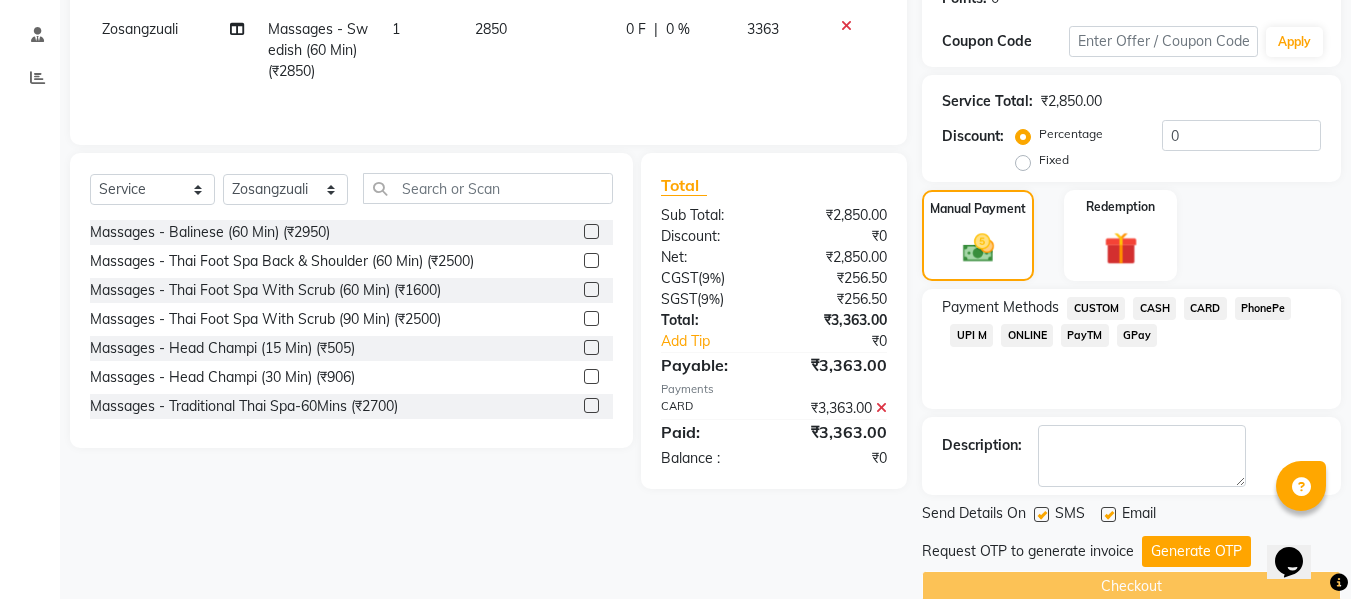 scroll, scrollTop: 356, scrollLeft: 0, axis: vertical 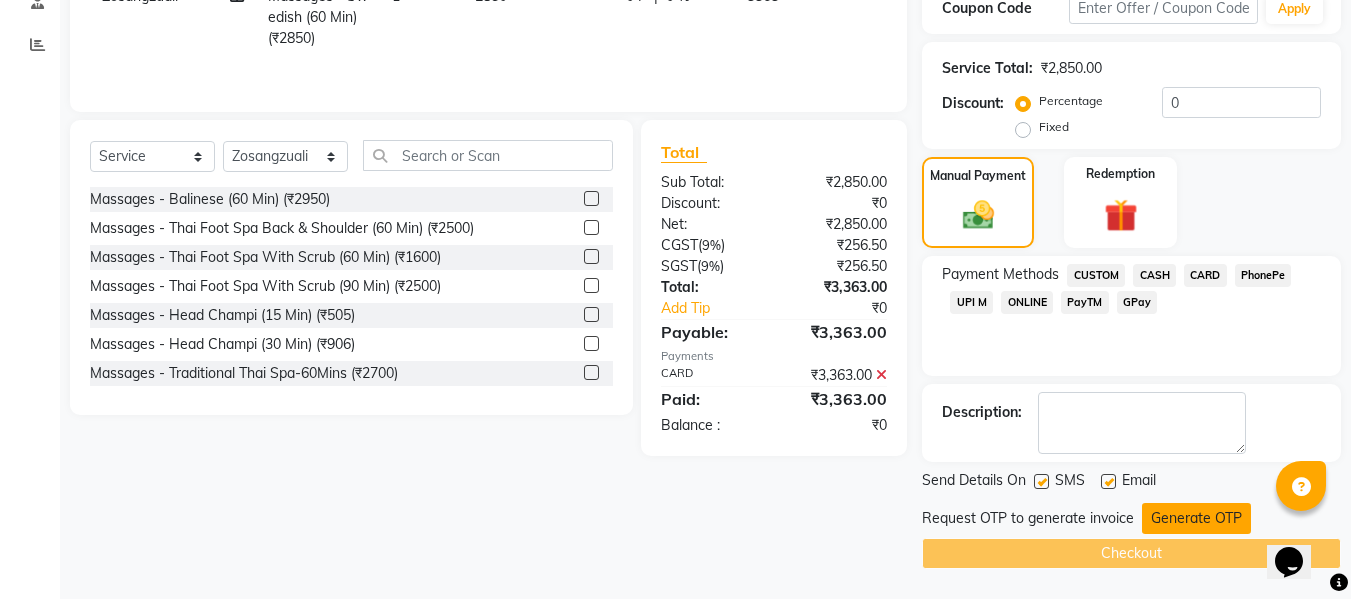 click on "Generate OTP" 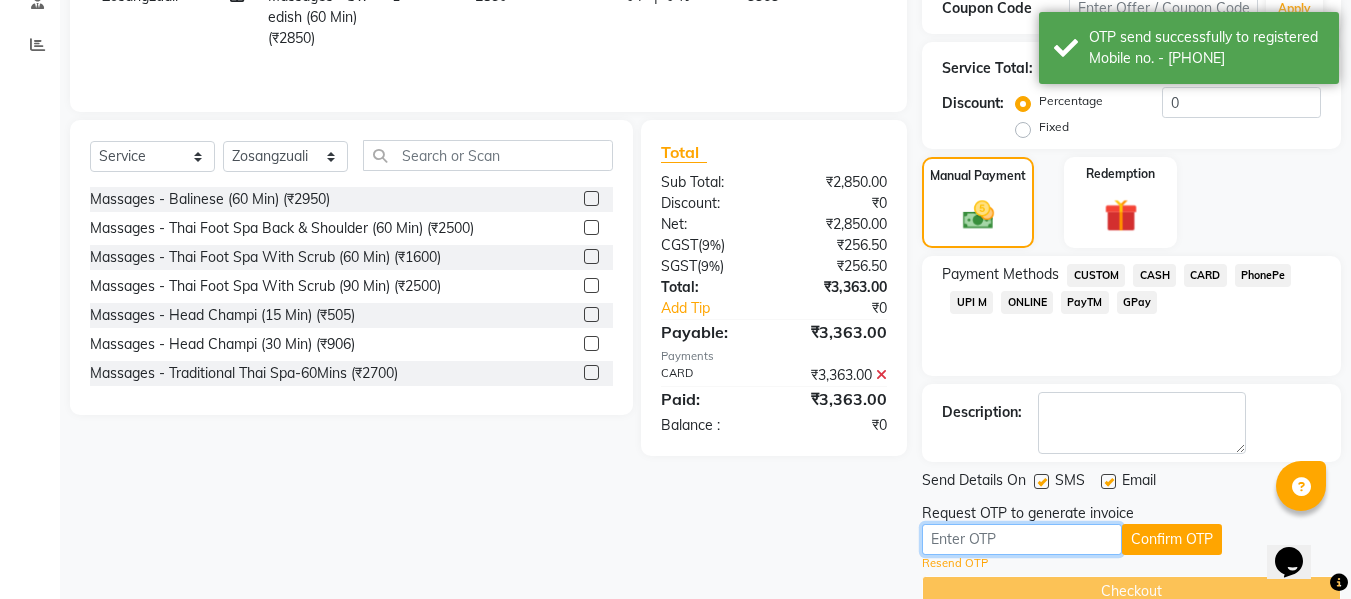 click at bounding box center [1022, 539] 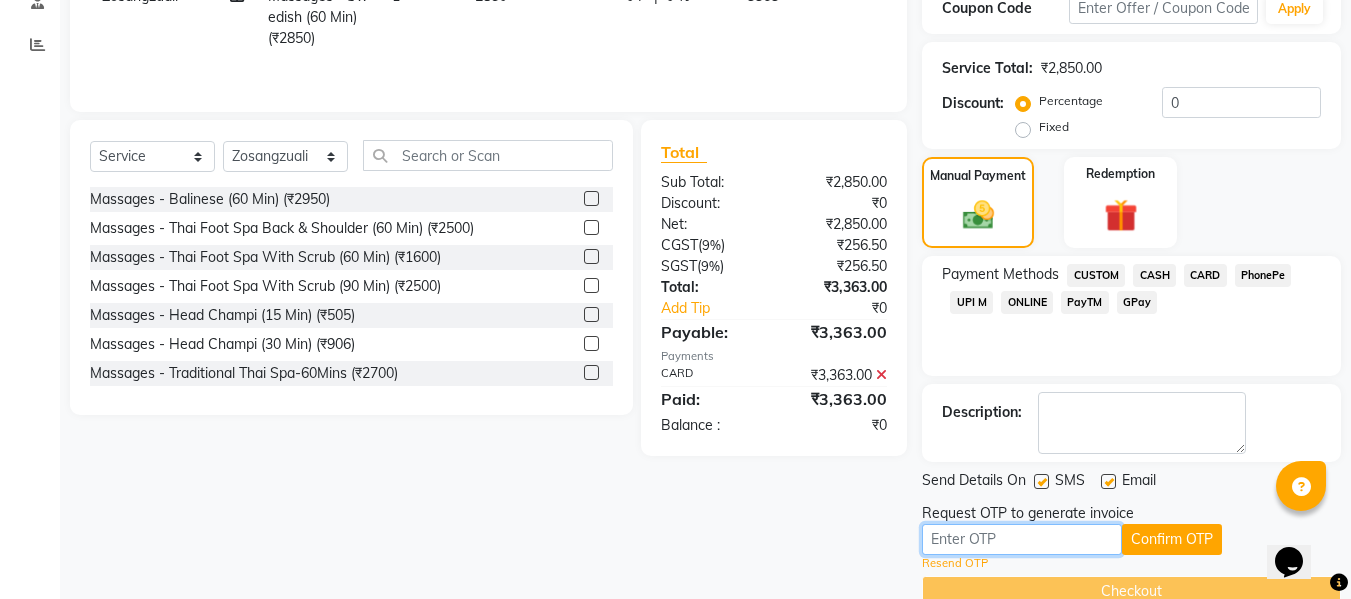 click at bounding box center (1022, 539) 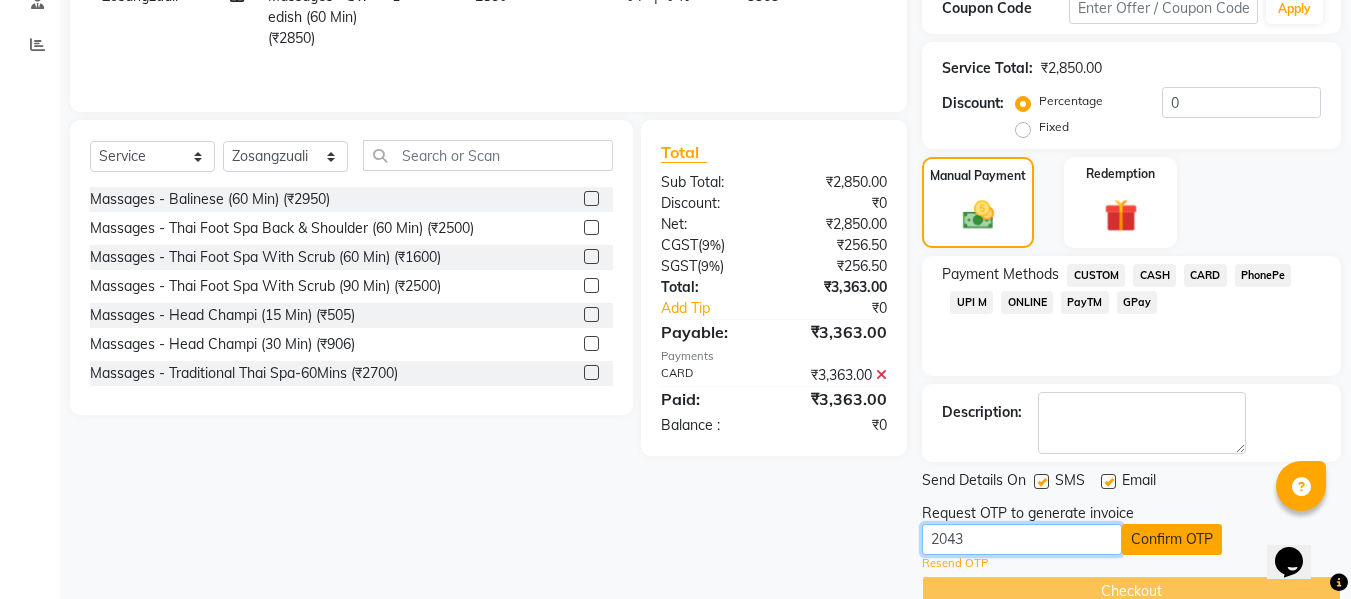 type on "2043" 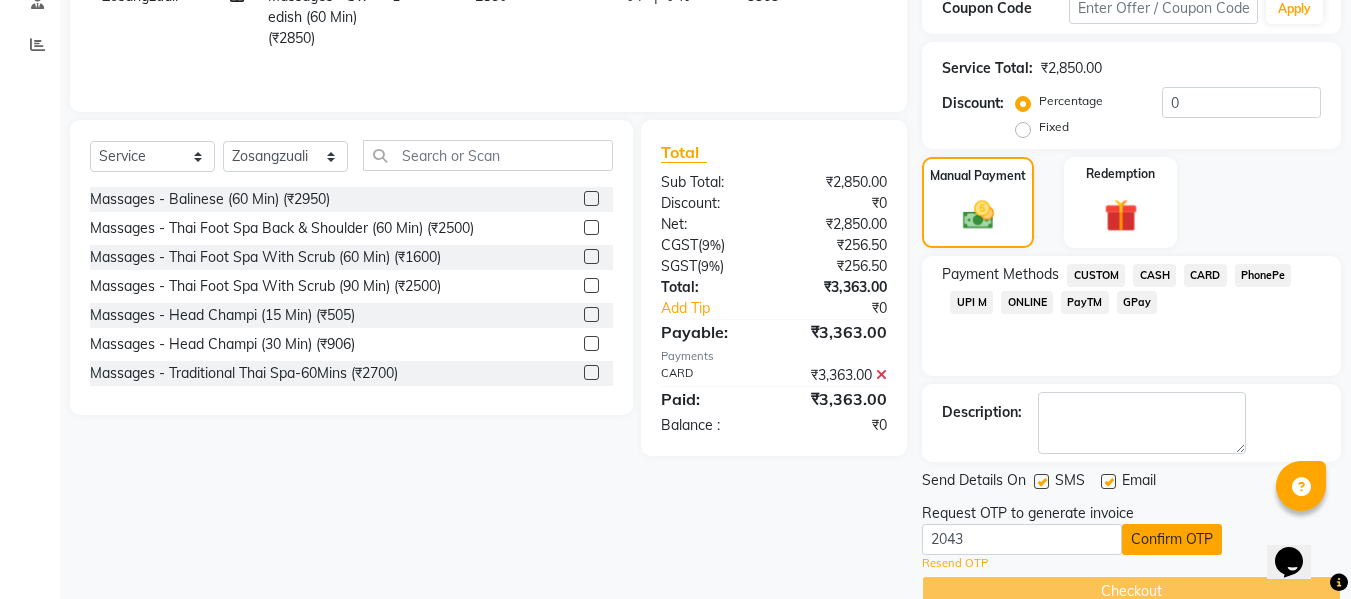 click on "Confirm OTP" 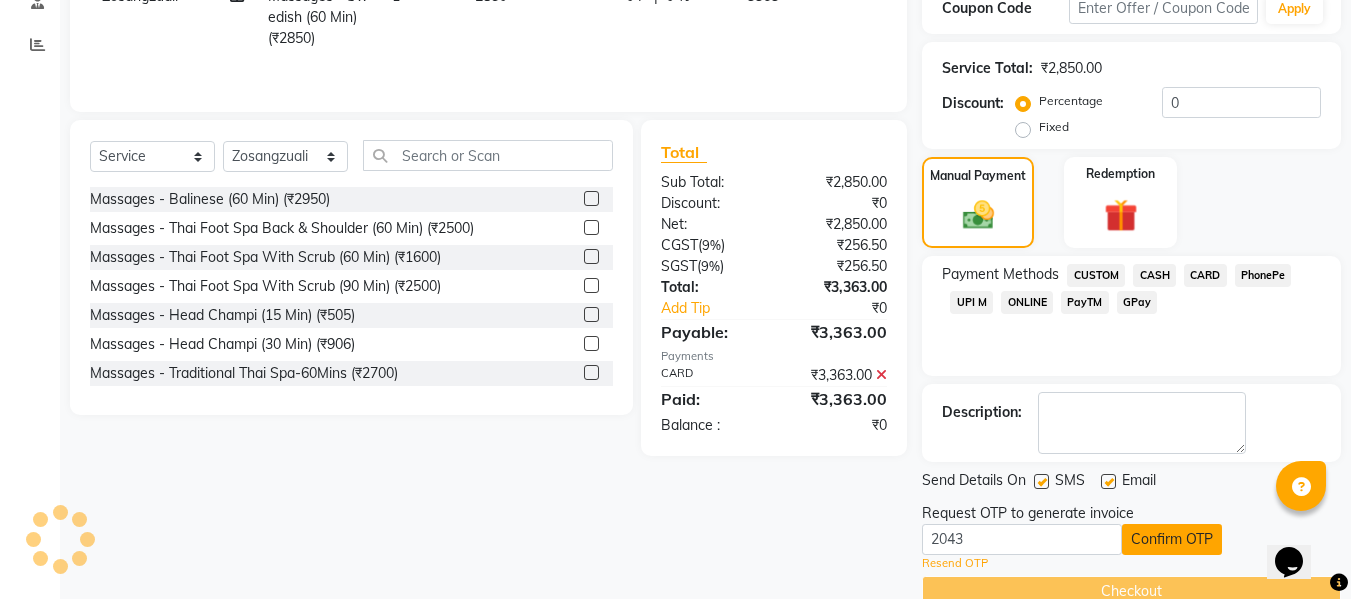scroll, scrollTop: 317, scrollLeft: 0, axis: vertical 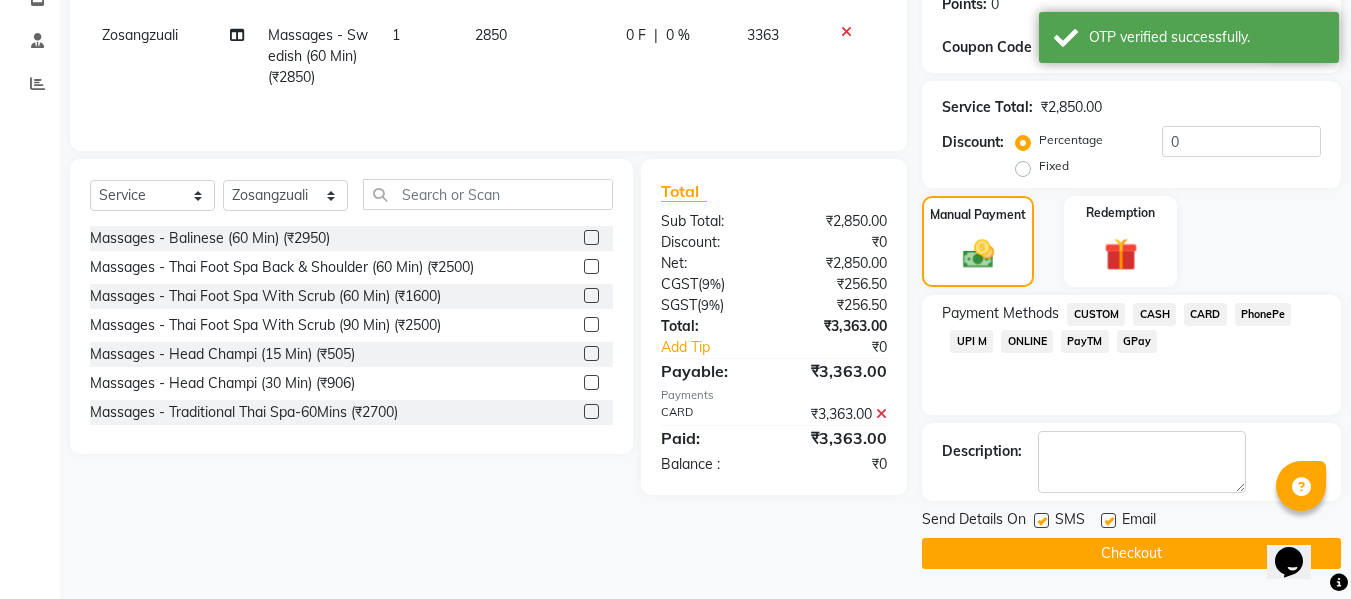 click on "Checkout" 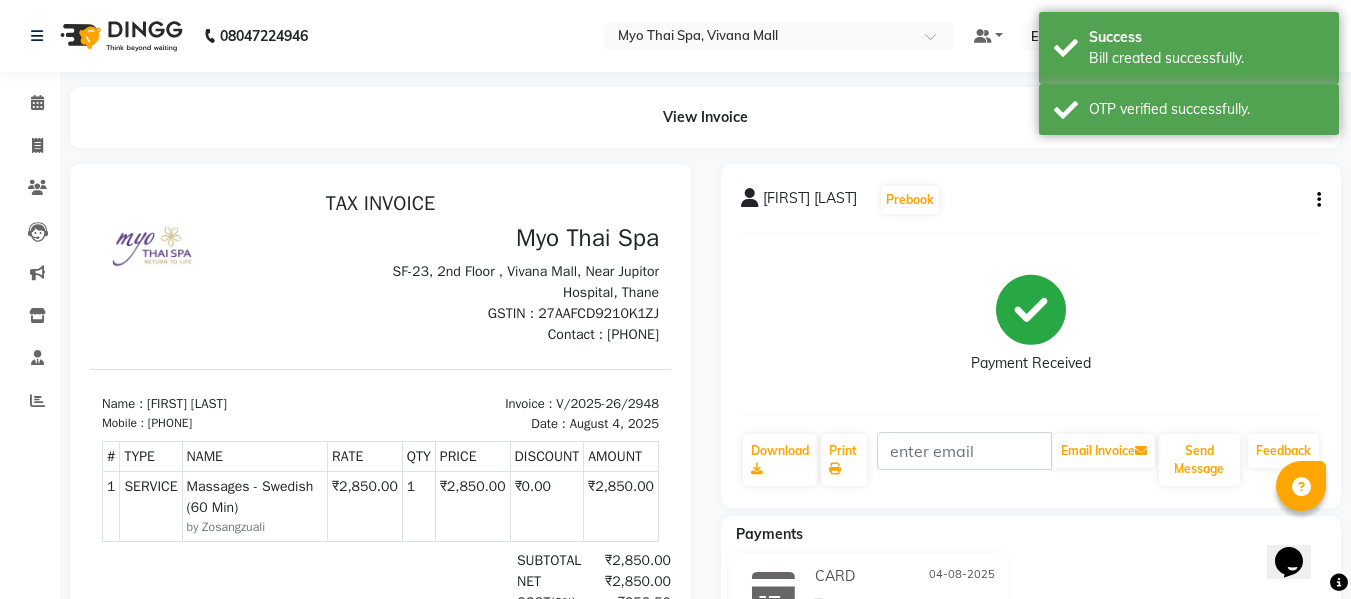 scroll, scrollTop: 0, scrollLeft: 0, axis: both 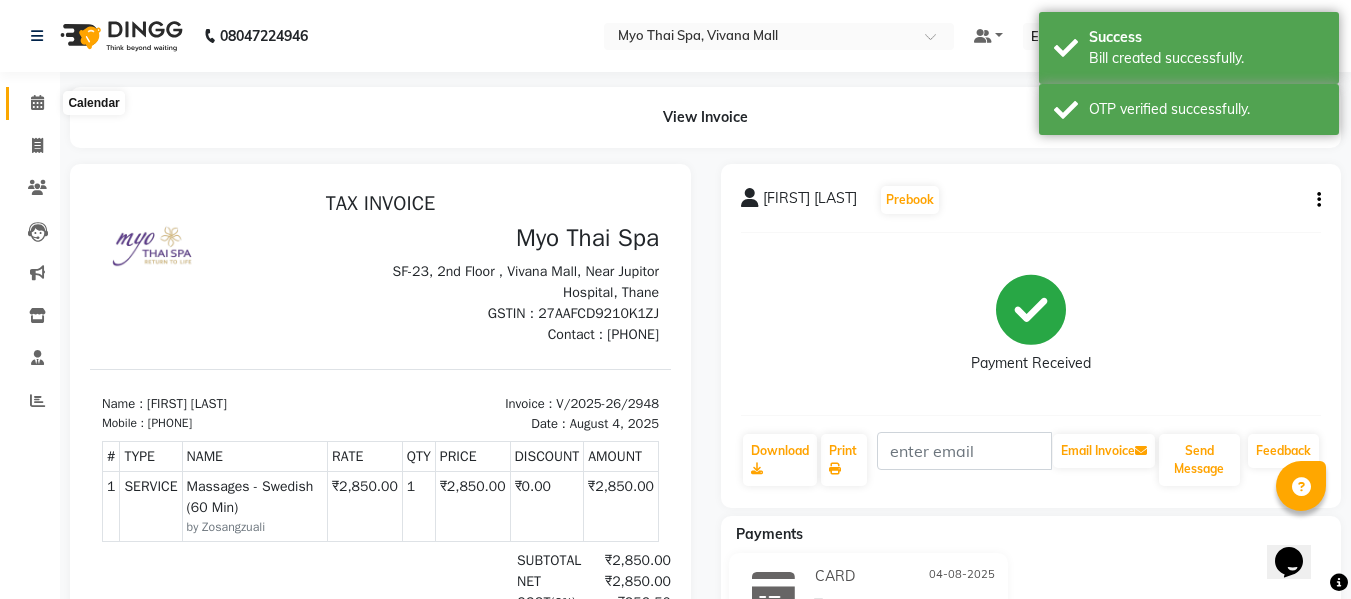 click 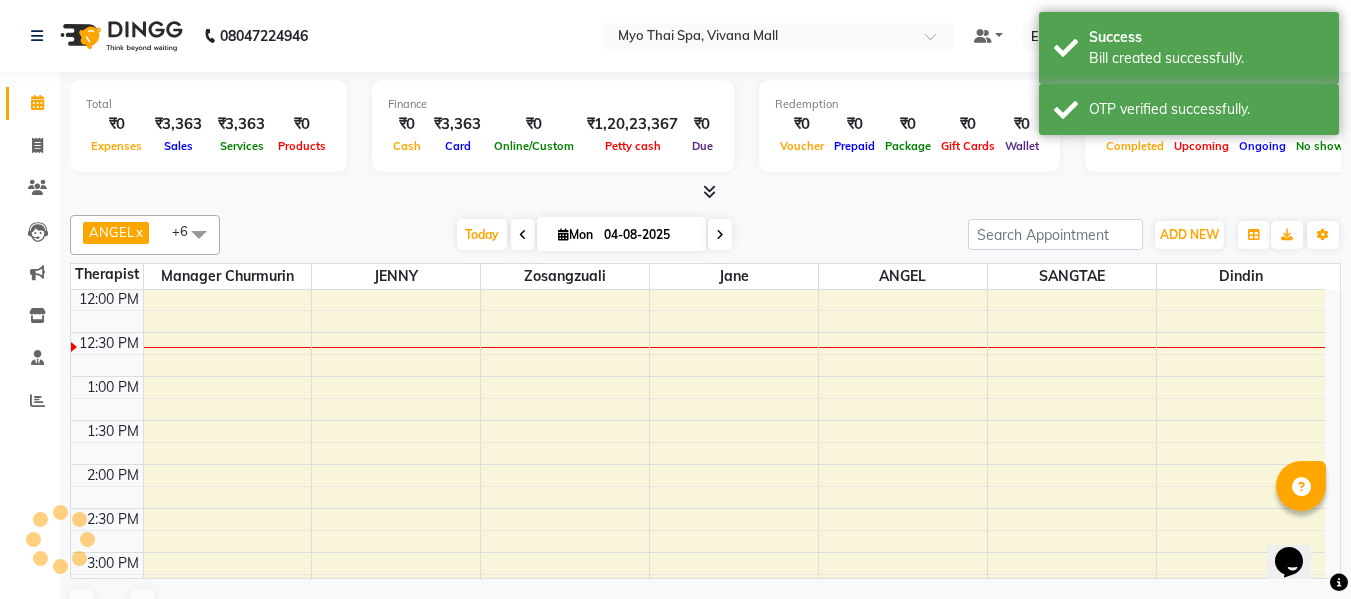 scroll, scrollTop: 0, scrollLeft: 0, axis: both 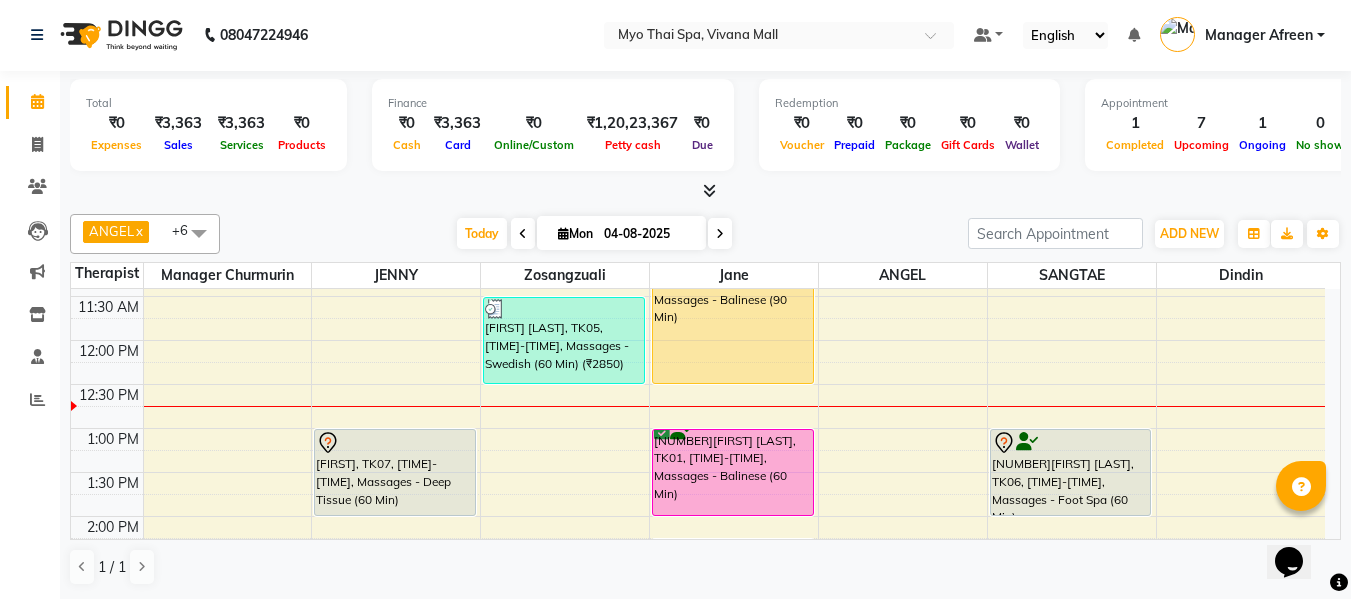 drag, startPoint x: 1338, startPoint y: 319, endPoint x: 316, endPoint y: 217, distance: 1027.0774 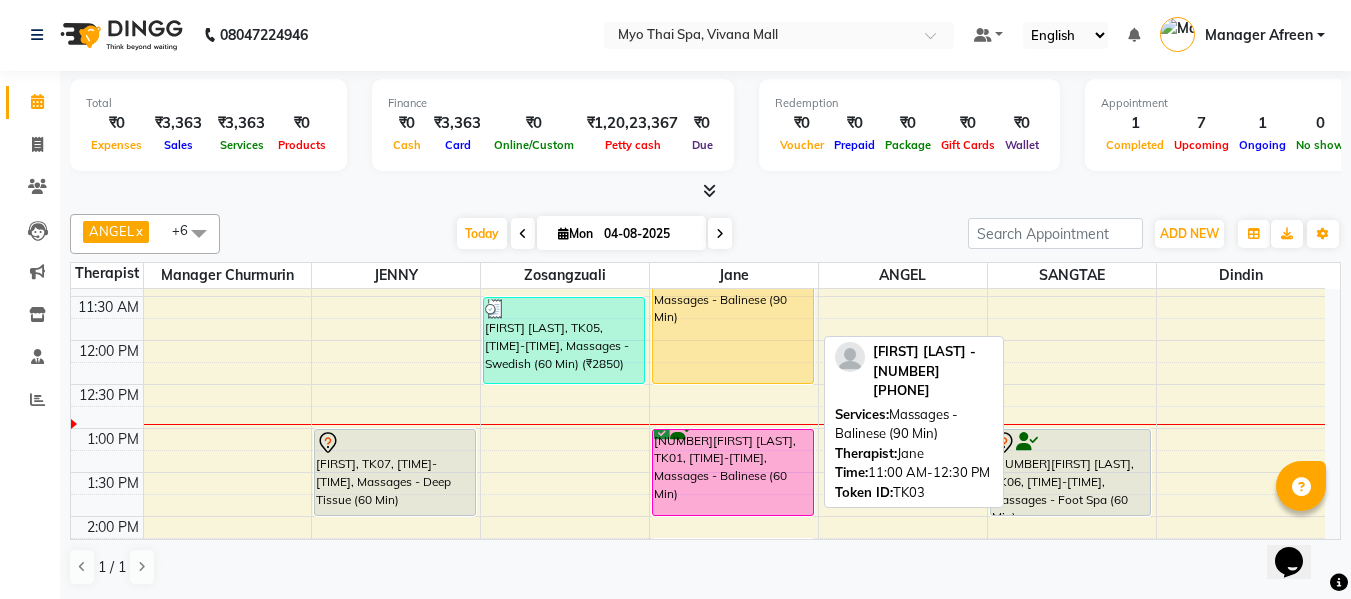 click on "[FIRST] [LAST] - 2076, TK03, 11:00 AM-12:30 PM, Massages - Balinese (90 Min)" at bounding box center [733, 318] 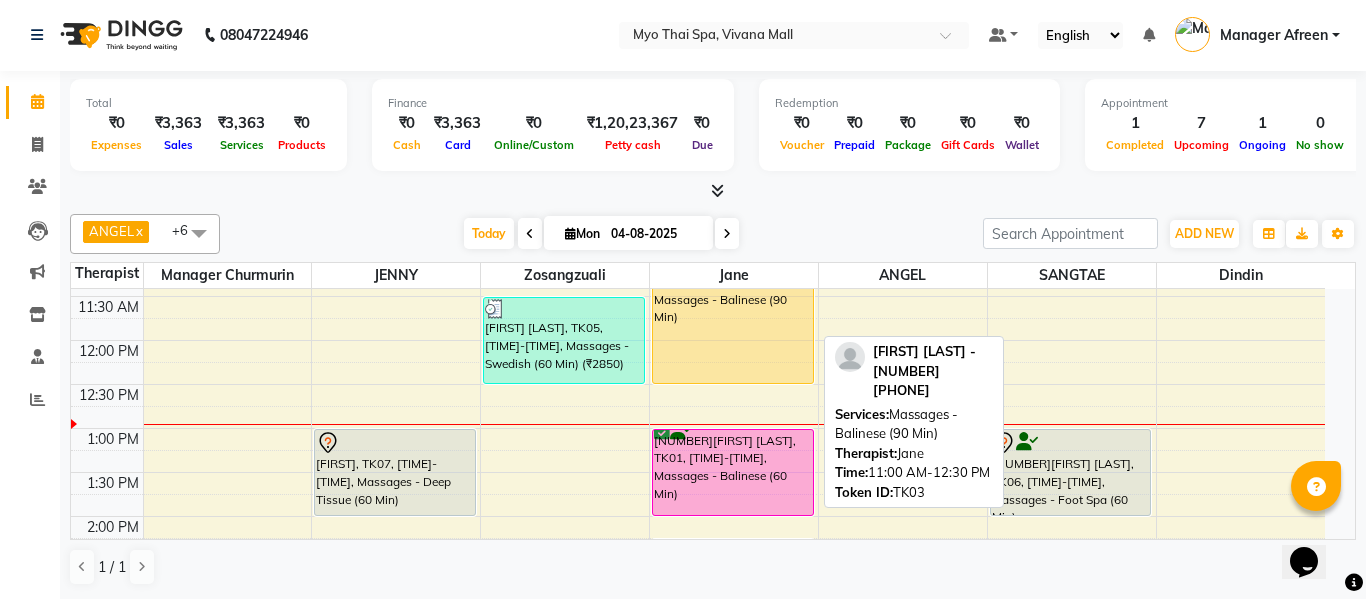 select on "1" 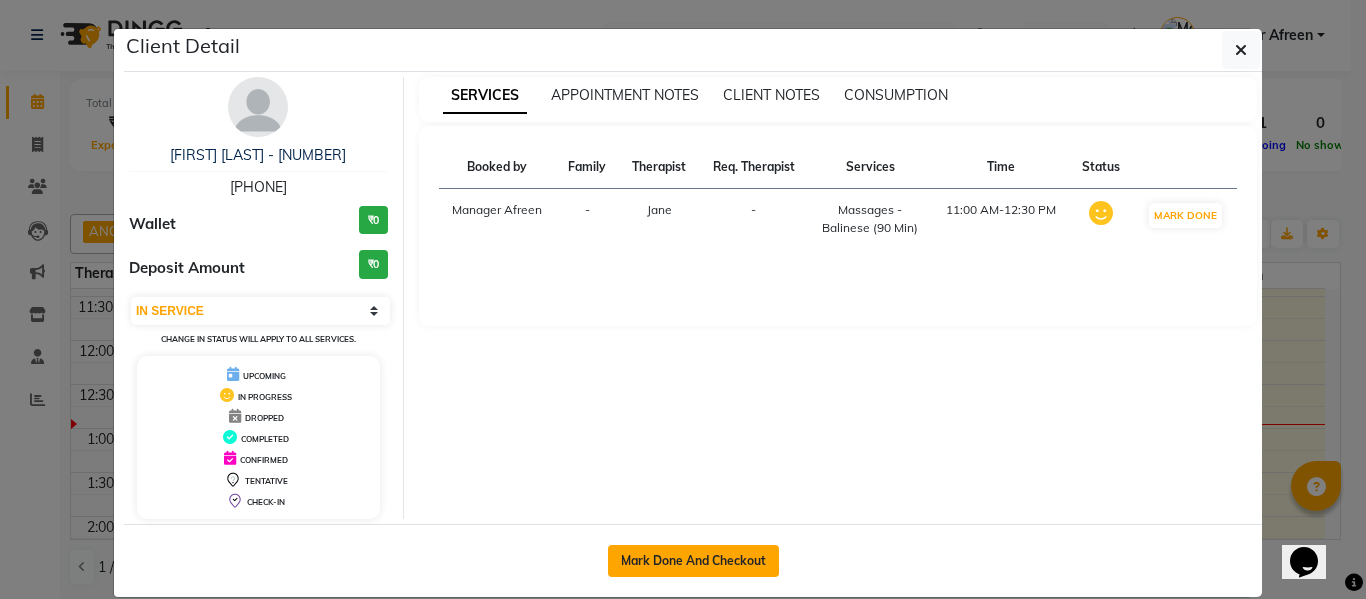 click on "Mark Done And Checkout" 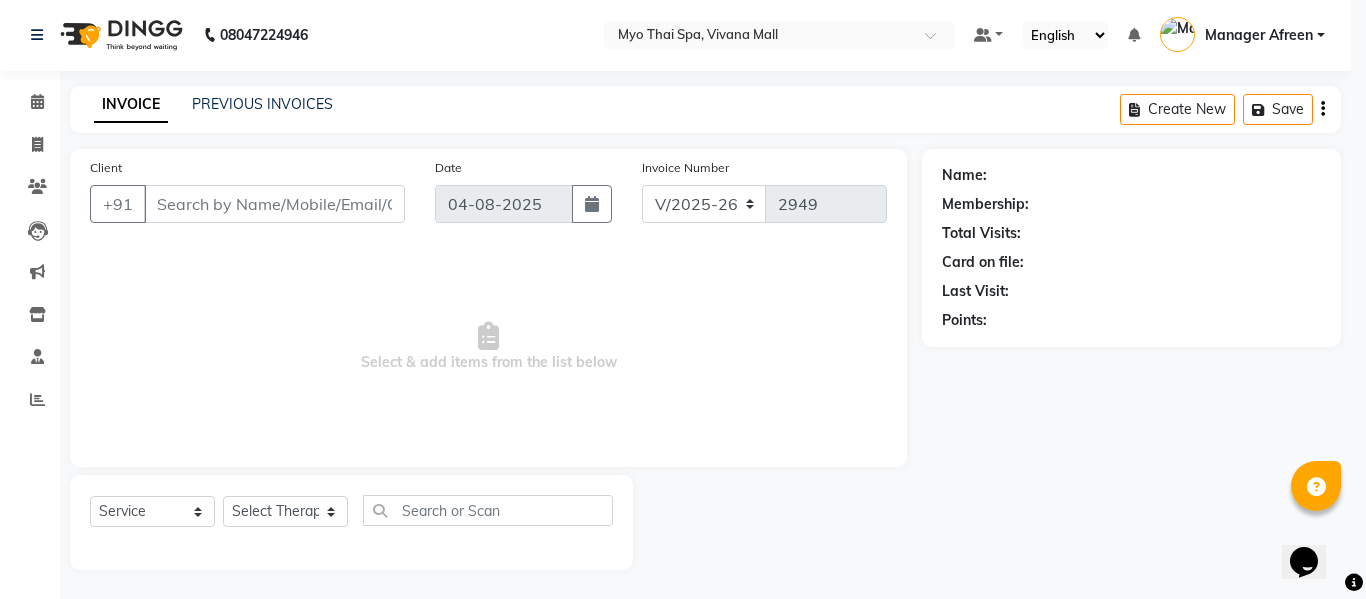 select on "3" 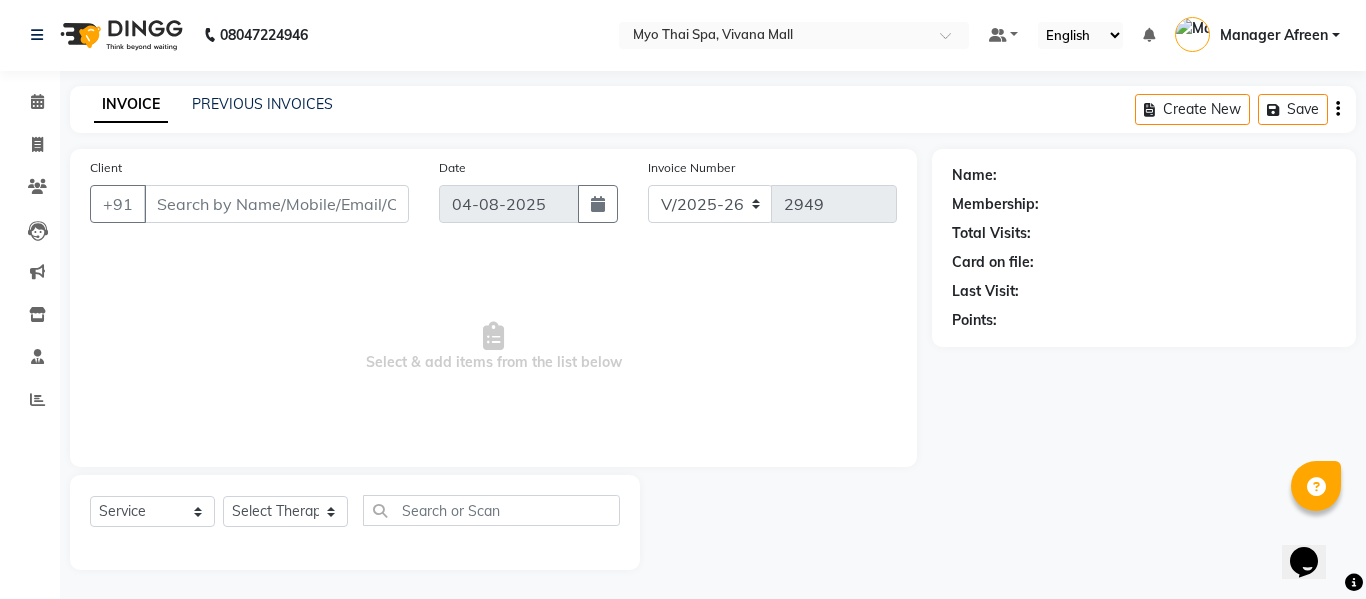 type on "[PHONE]" 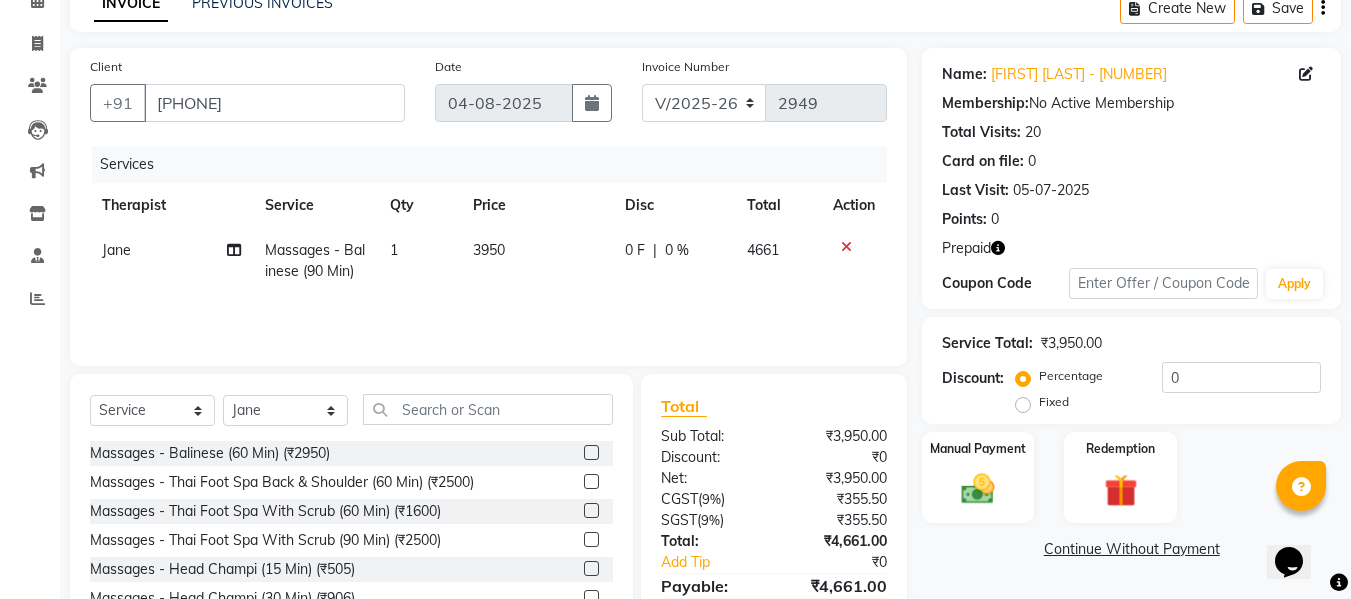 scroll, scrollTop: 202, scrollLeft: 0, axis: vertical 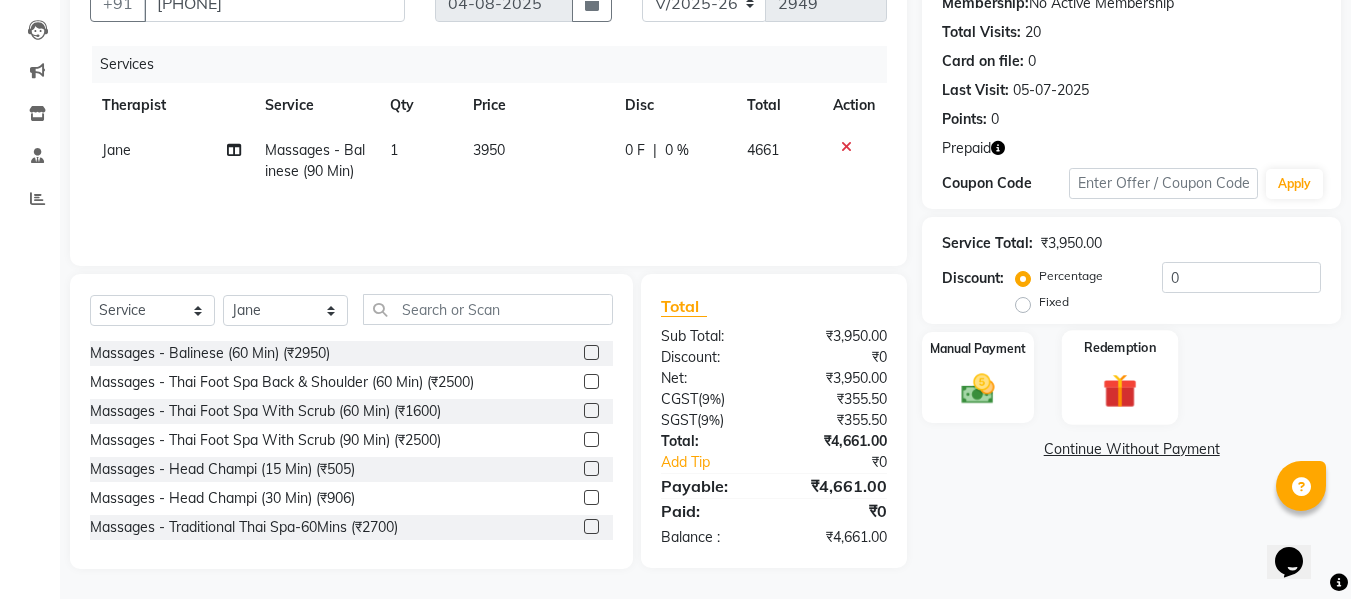 drag, startPoint x: 1117, startPoint y: 385, endPoint x: 1129, endPoint y: 393, distance: 14.422205 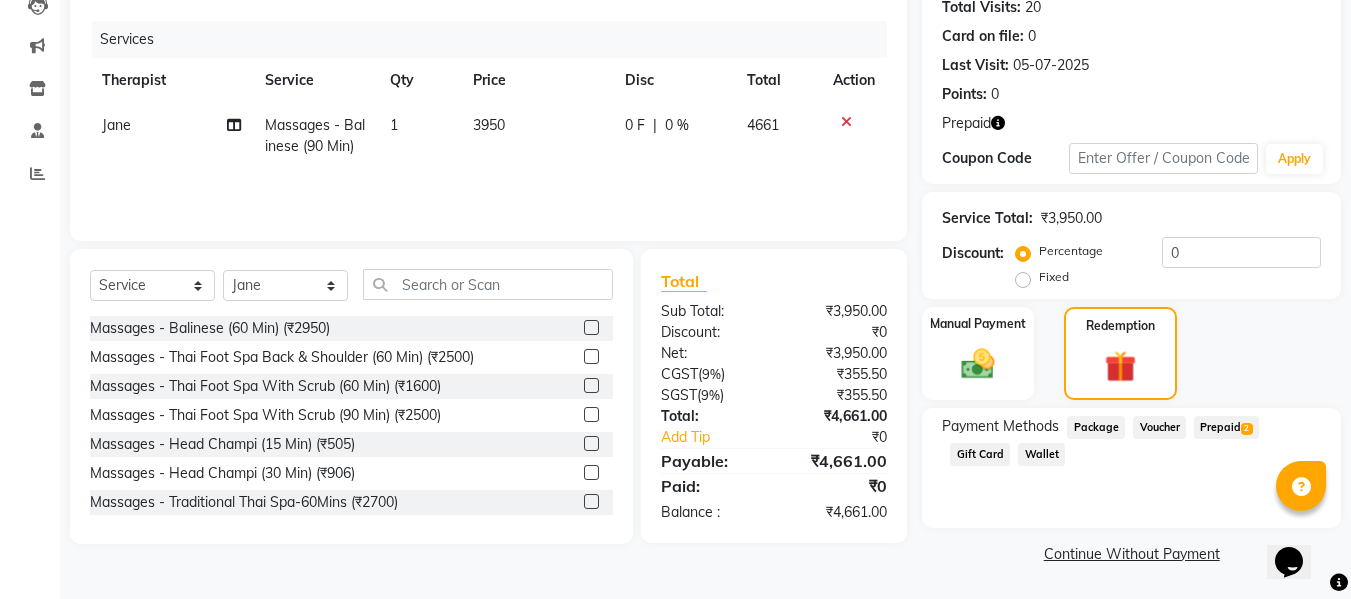click on "Prepaid  2" 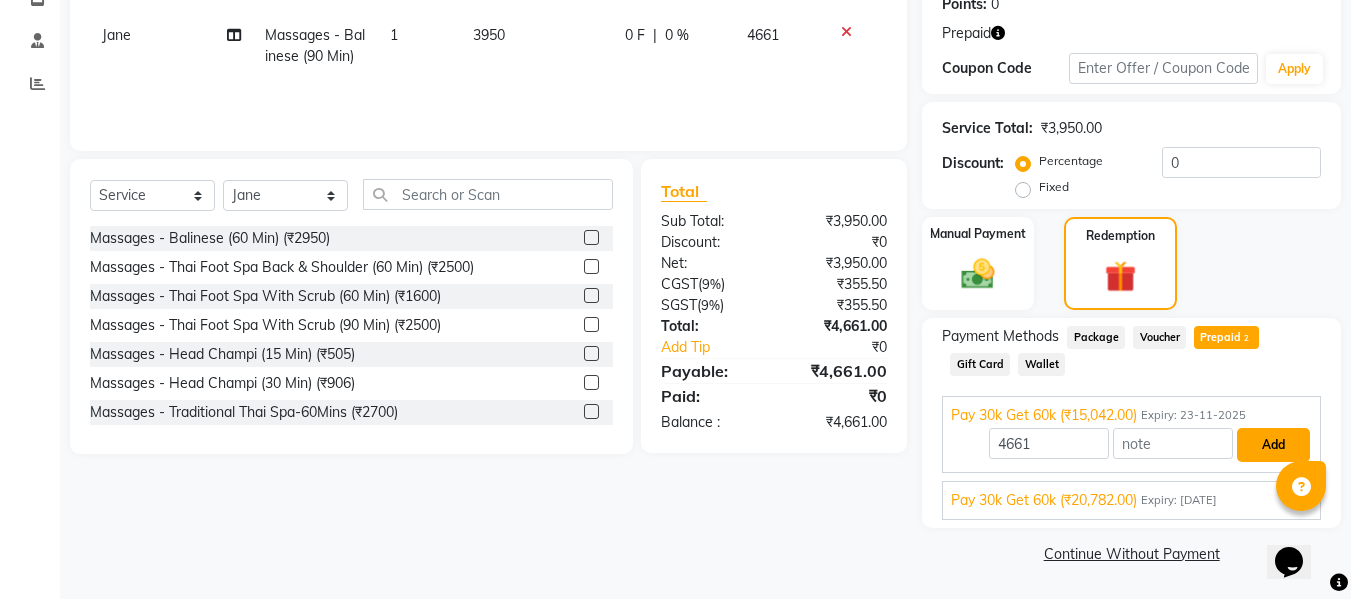 click on "Add" at bounding box center (1273, 445) 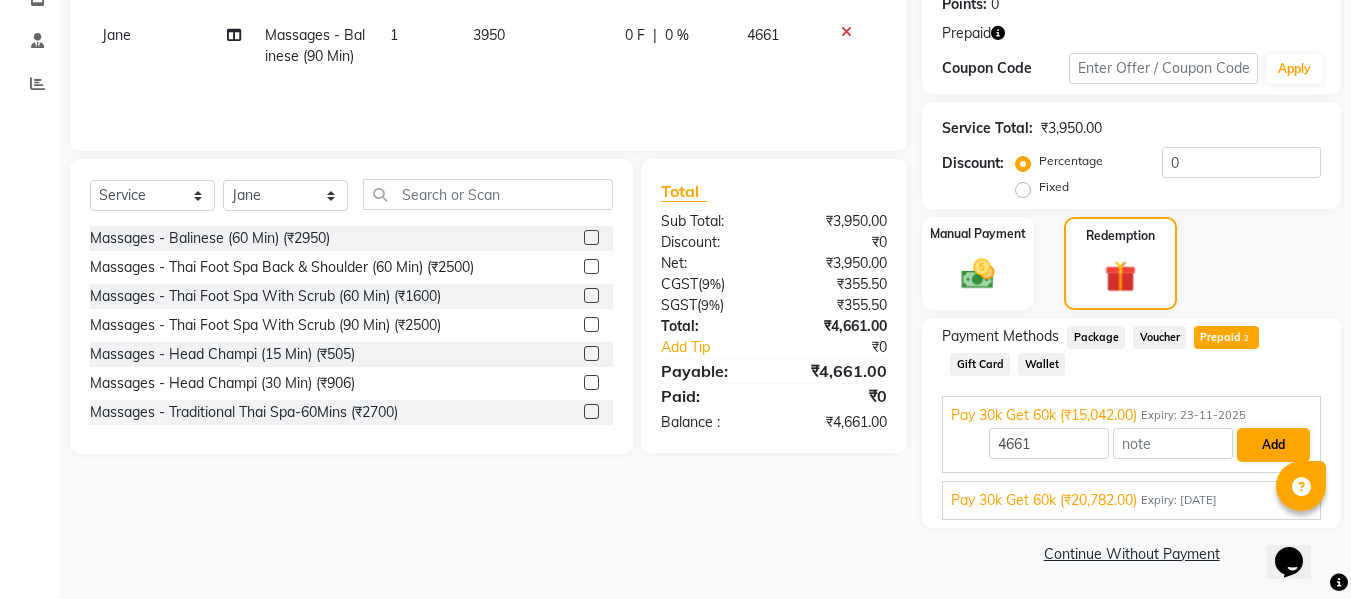 scroll, scrollTop: 244, scrollLeft: 0, axis: vertical 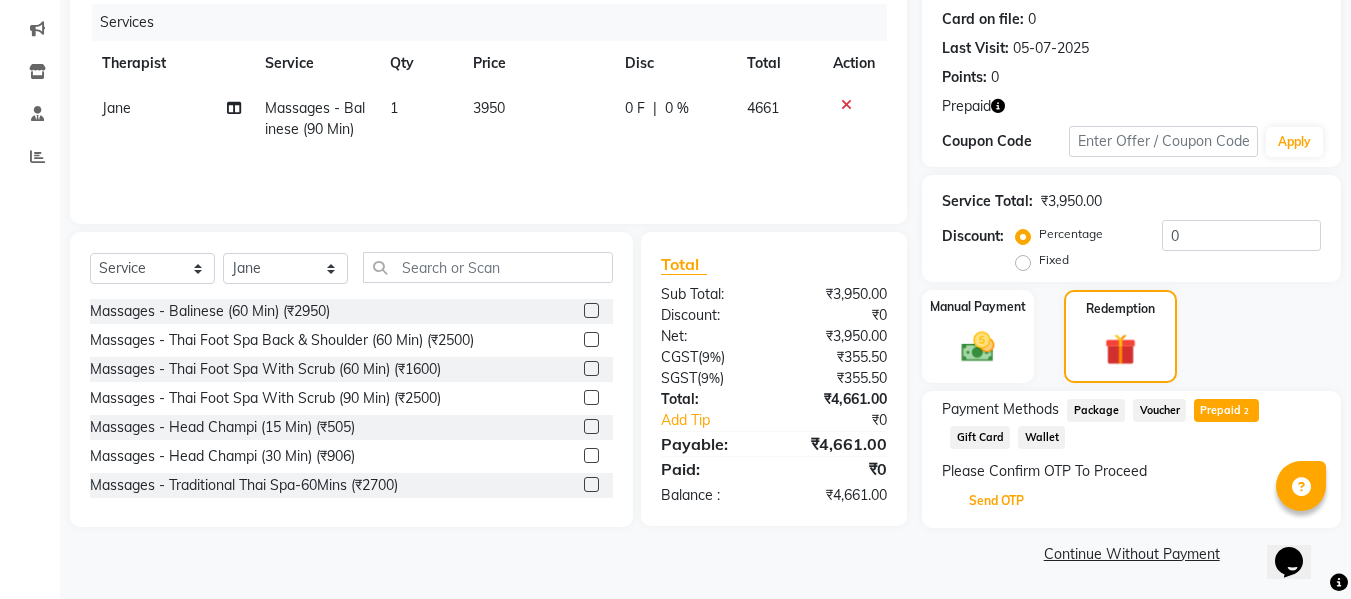 drag, startPoint x: 996, startPoint y: 500, endPoint x: 1050, endPoint y: 503, distance: 54.08327 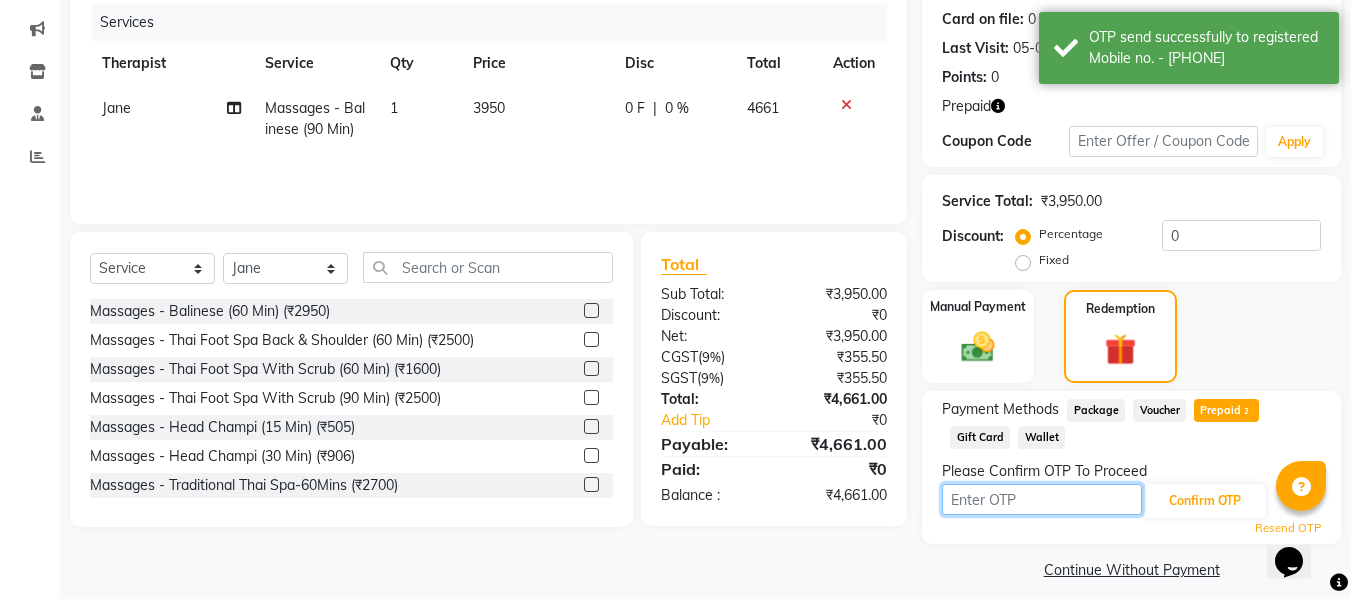 click at bounding box center (1042, 499) 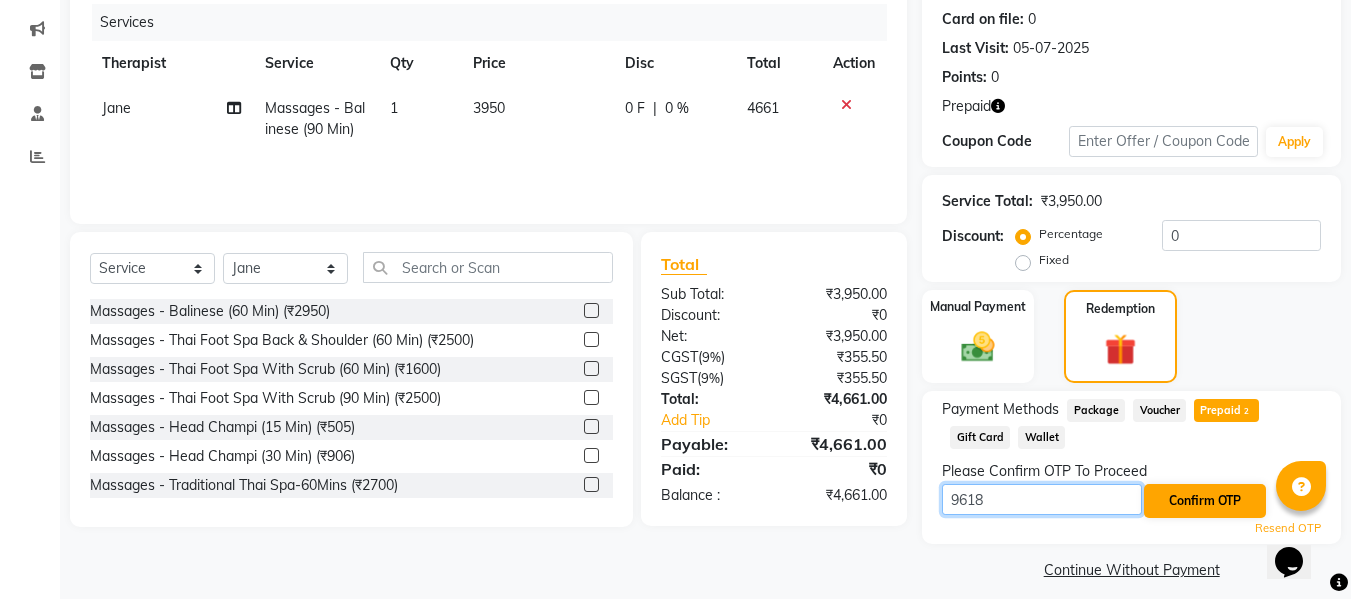 type on "9618" 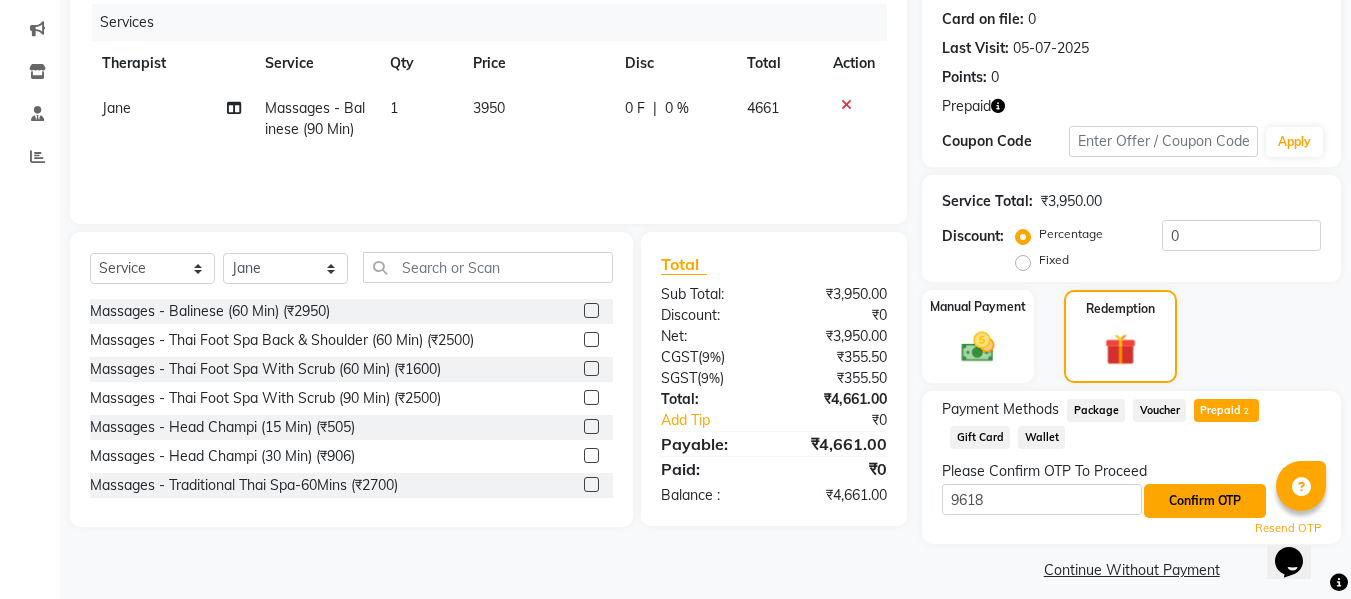 click on "Confirm OTP" 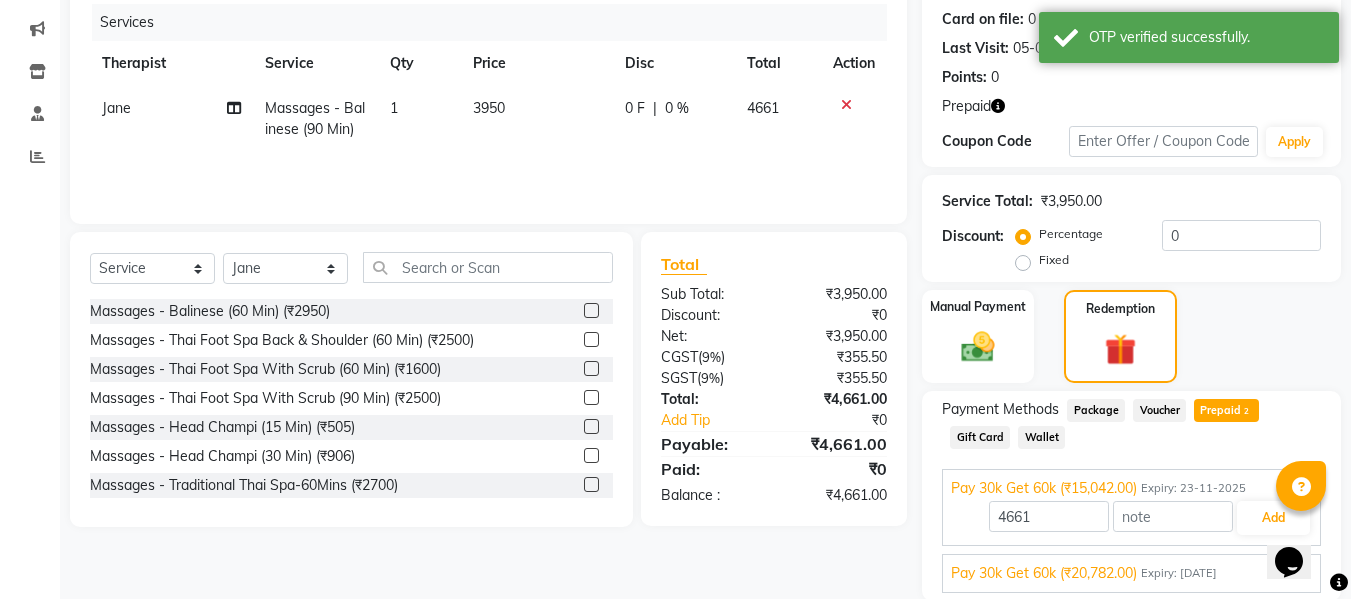 scroll, scrollTop: 317, scrollLeft: 0, axis: vertical 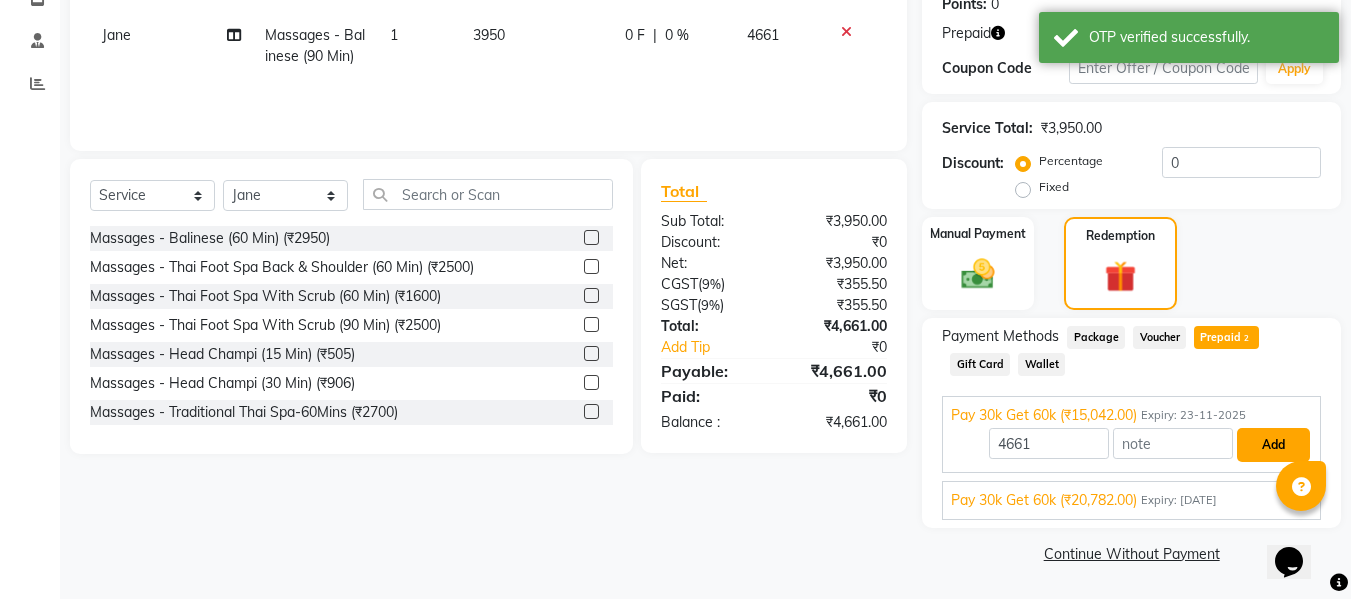 click on "Add" at bounding box center (1273, 445) 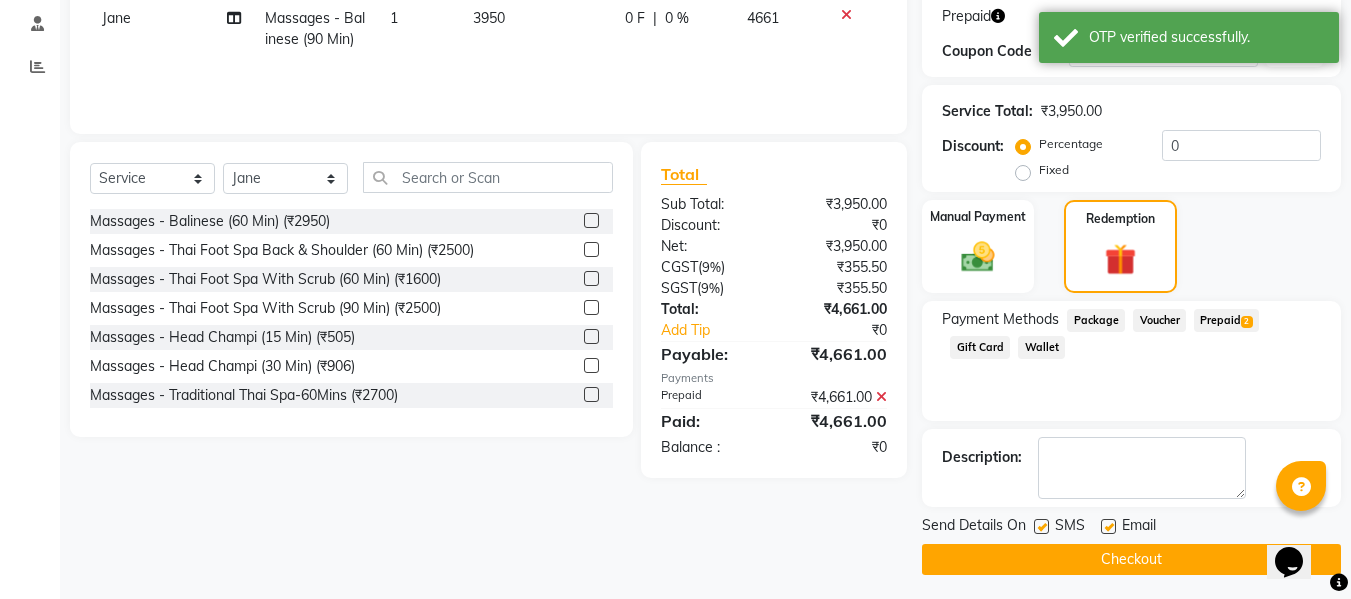 scroll, scrollTop: 340, scrollLeft: 0, axis: vertical 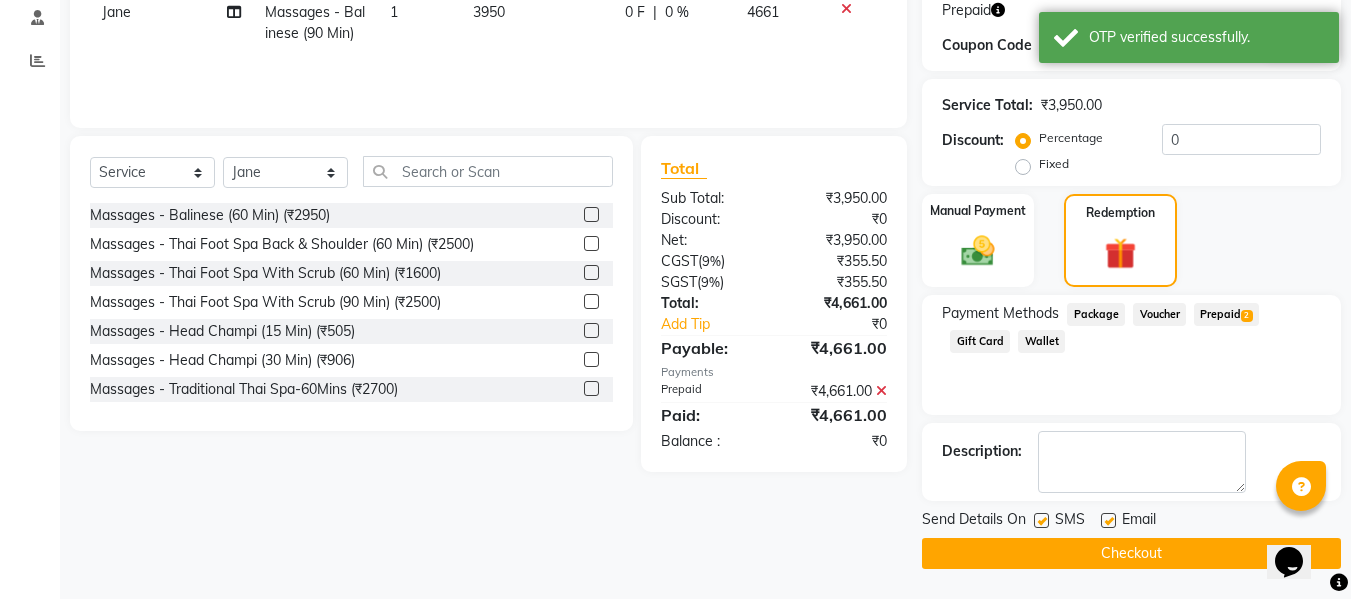 click on "Checkout" 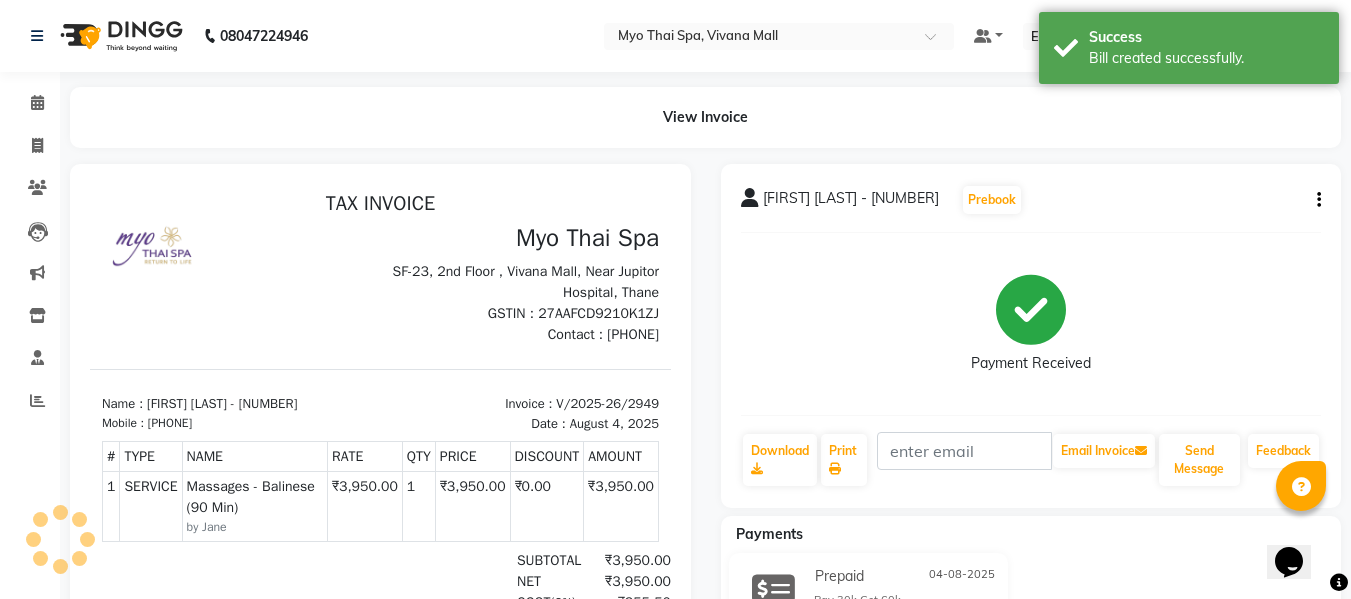 scroll, scrollTop: 0, scrollLeft: 0, axis: both 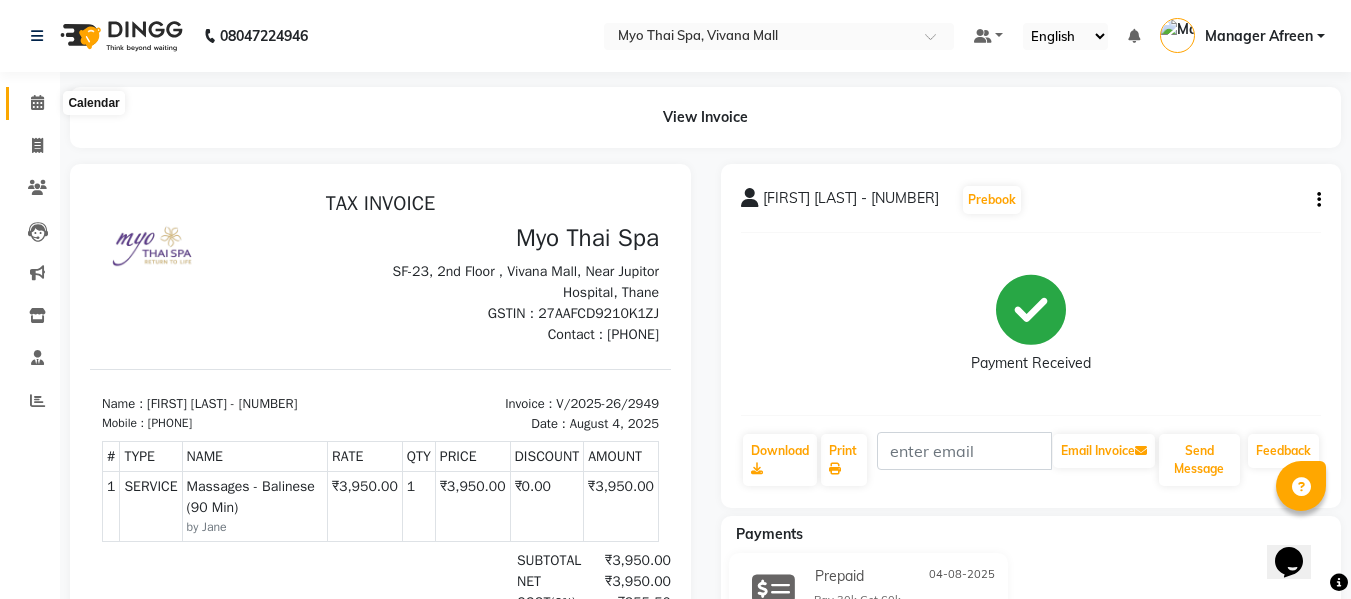 click 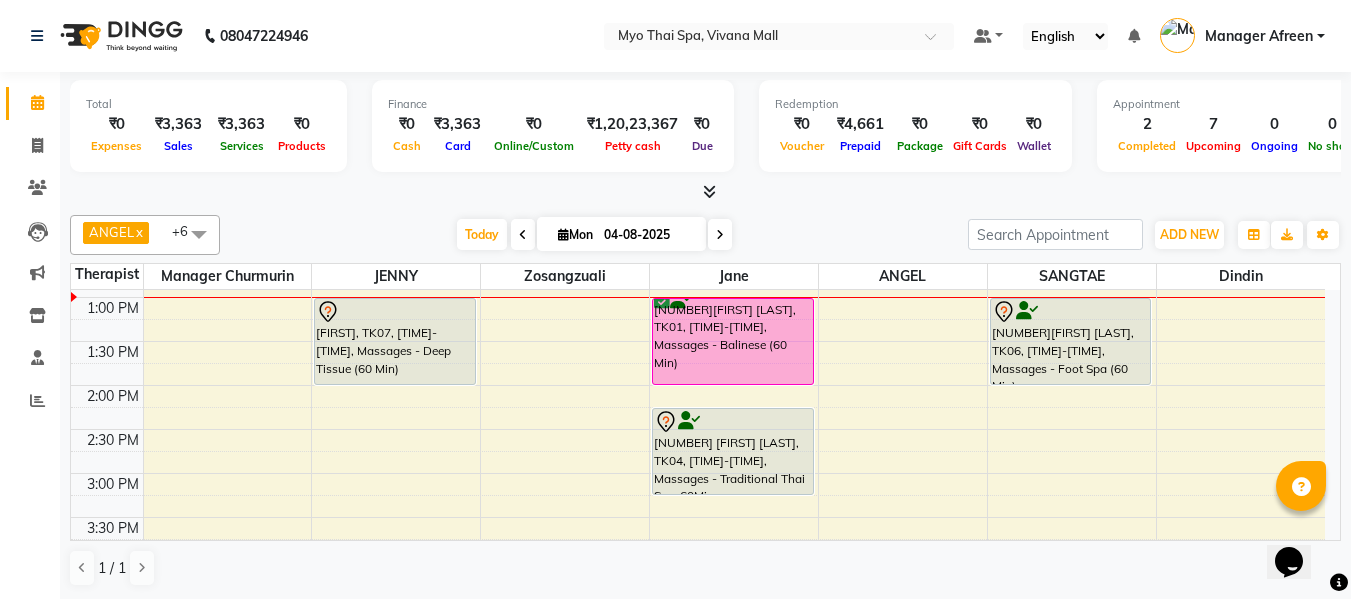 scroll, scrollTop: 400, scrollLeft: 0, axis: vertical 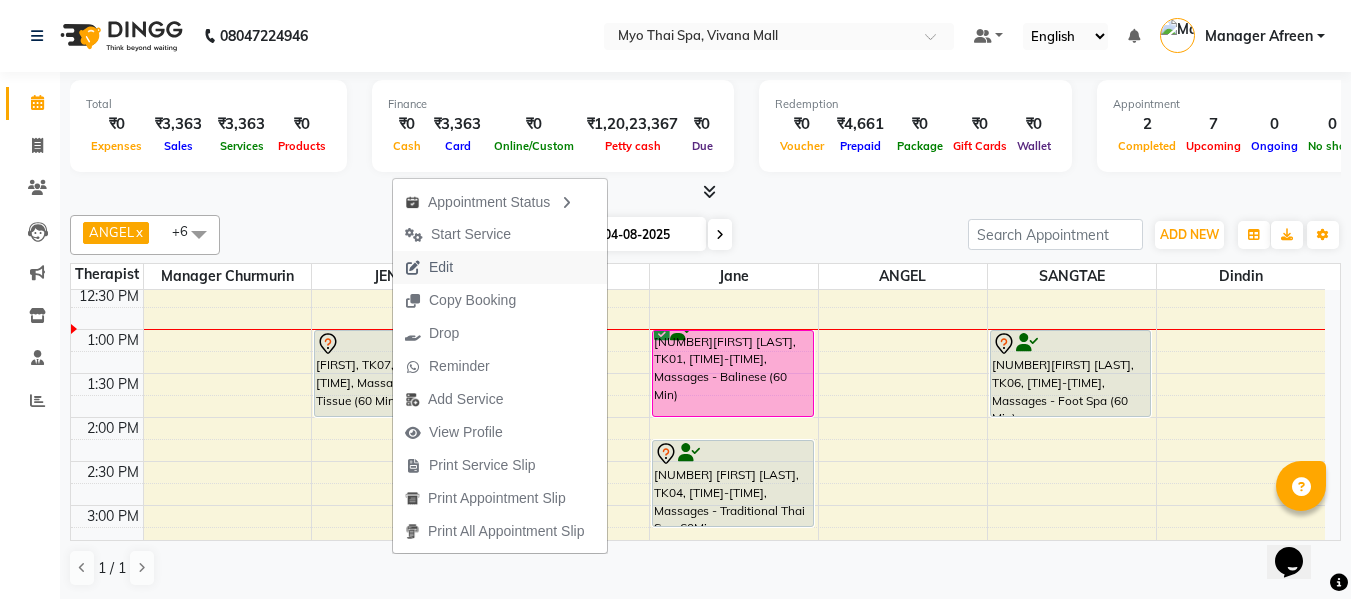 drag, startPoint x: 452, startPoint y: 265, endPoint x: 420, endPoint y: 256, distance: 33.24154 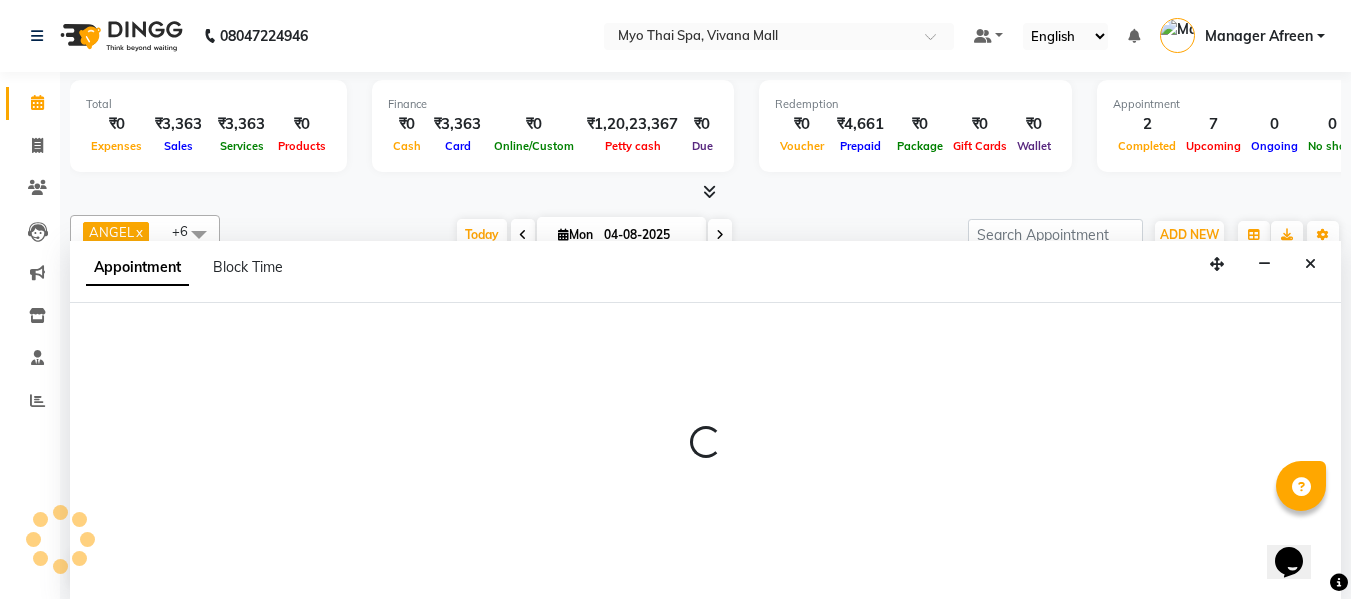 scroll, scrollTop: 1, scrollLeft: 0, axis: vertical 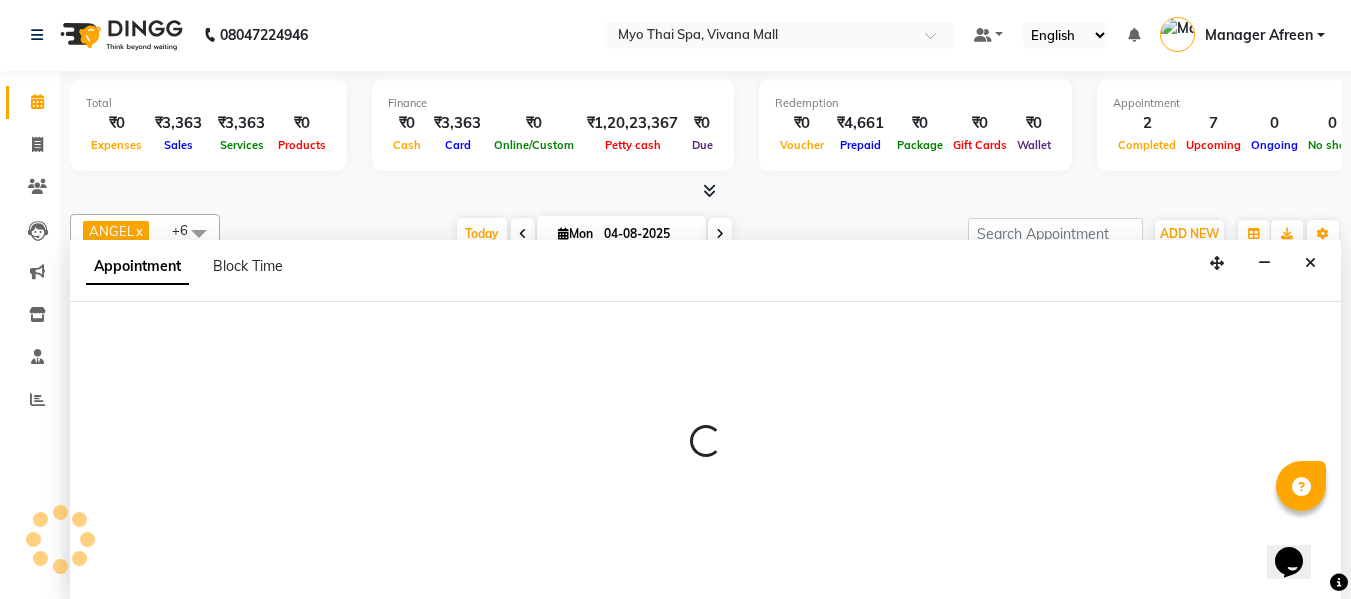click on "Appointment Block Time" at bounding box center (705, 271) 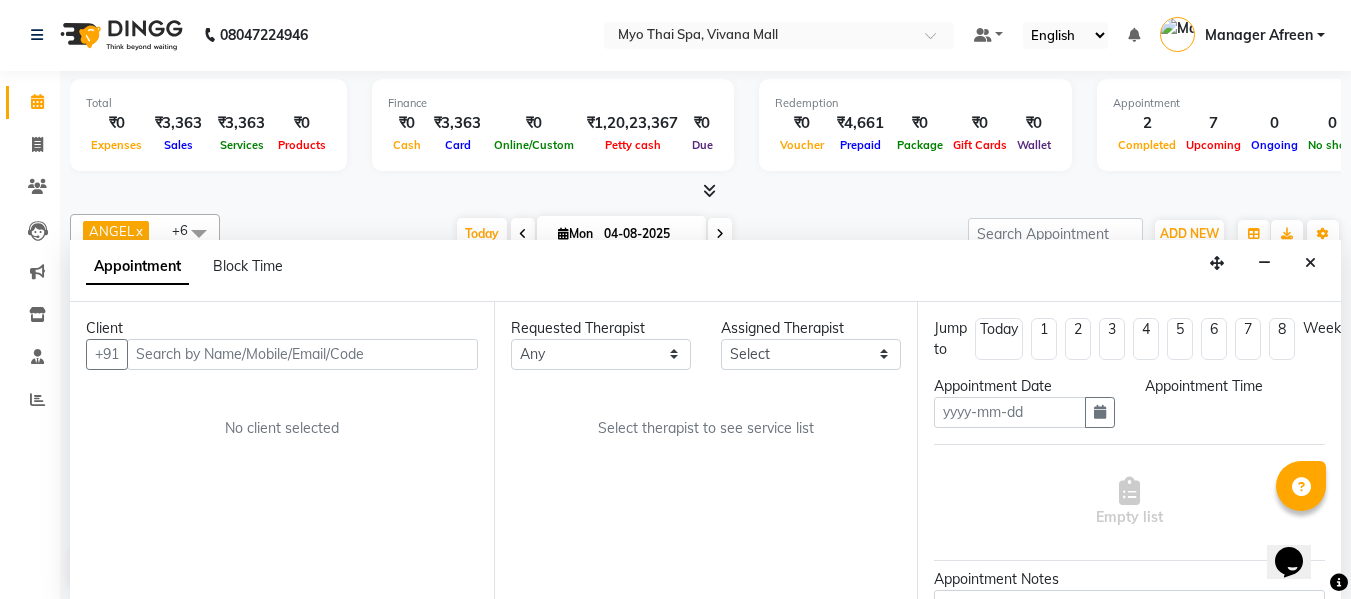 type on "04-08-2025" 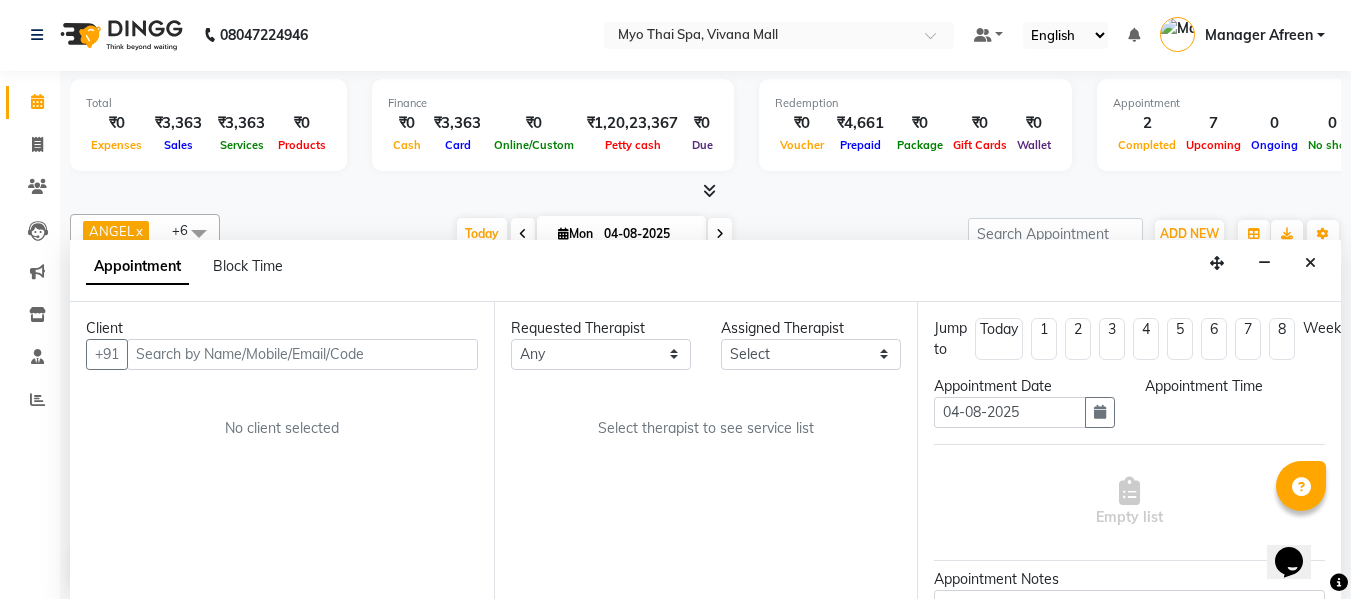 select on "780" 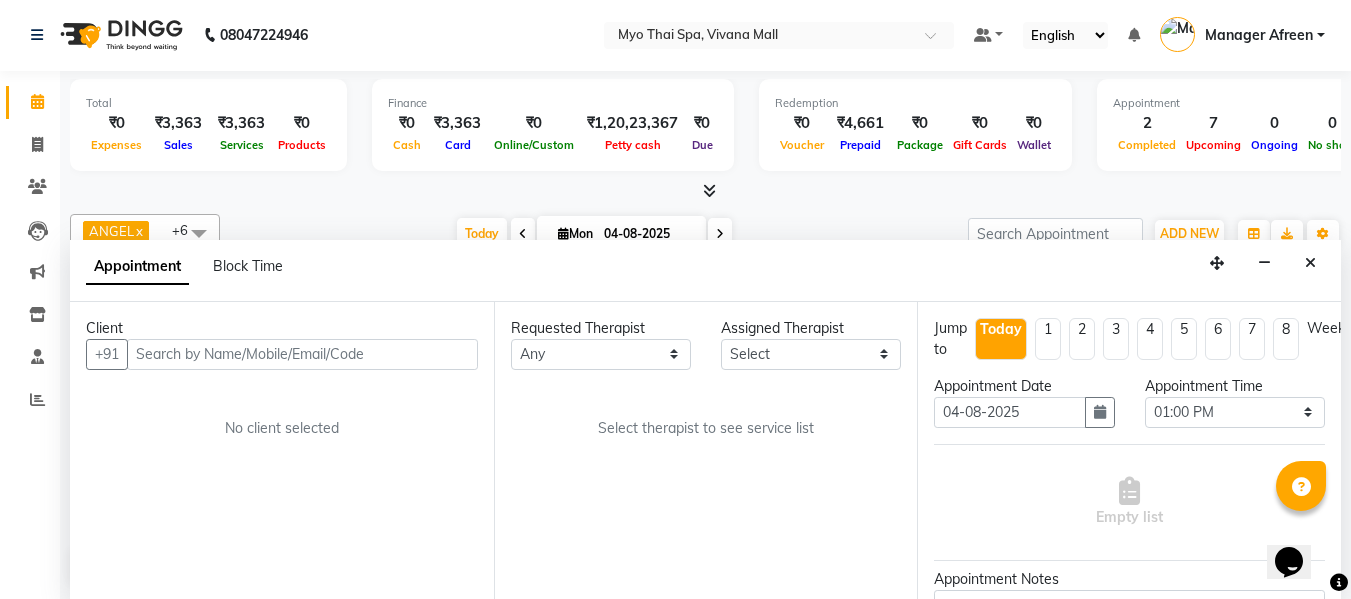 scroll, scrollTop: 0, scrollLeft: 0, axis: both 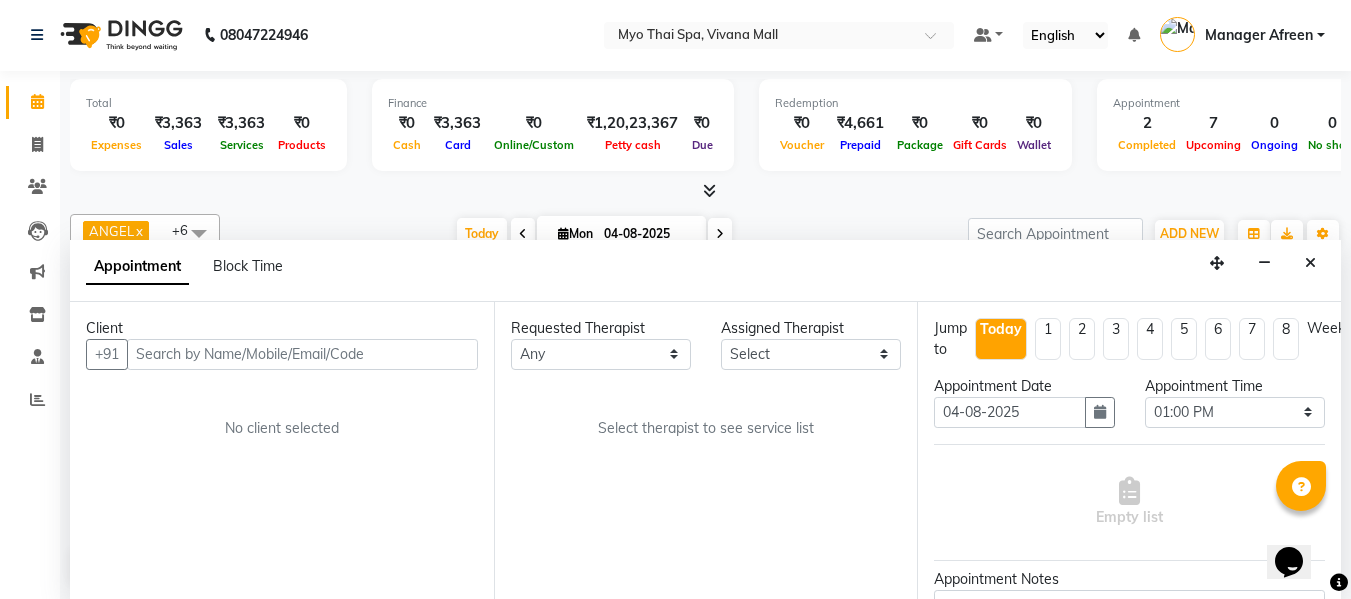 select on "35779" 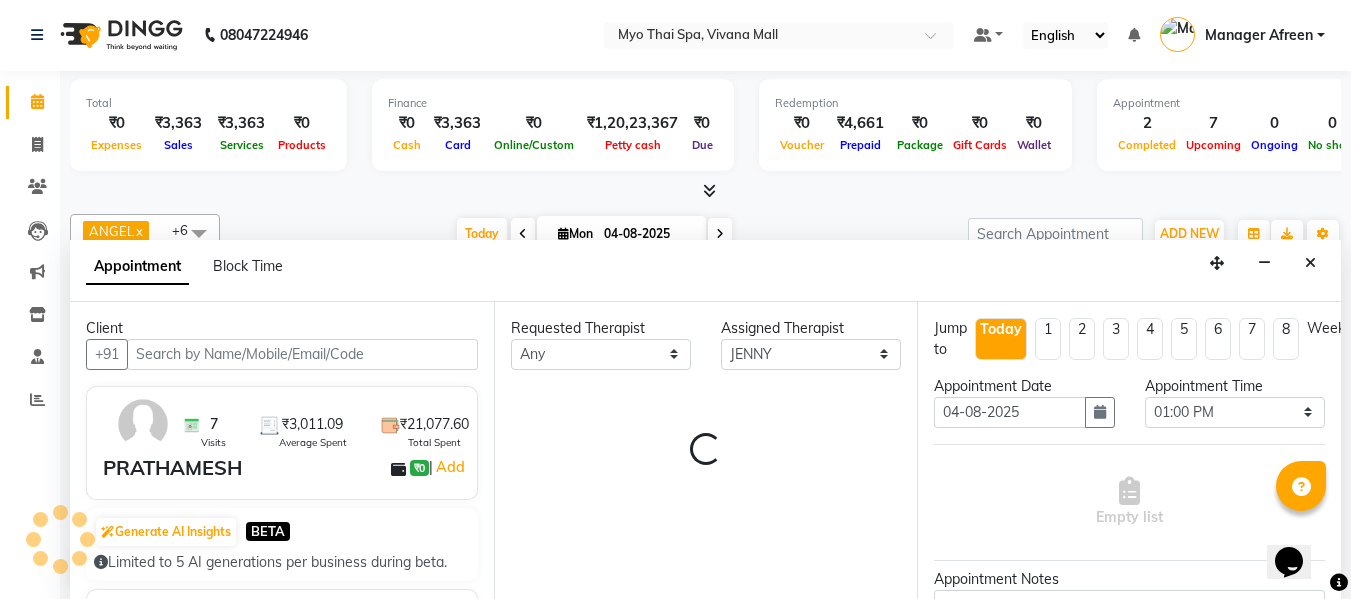 scroll, scrollTop: 441, scrollLeft: 0, axis: vertical 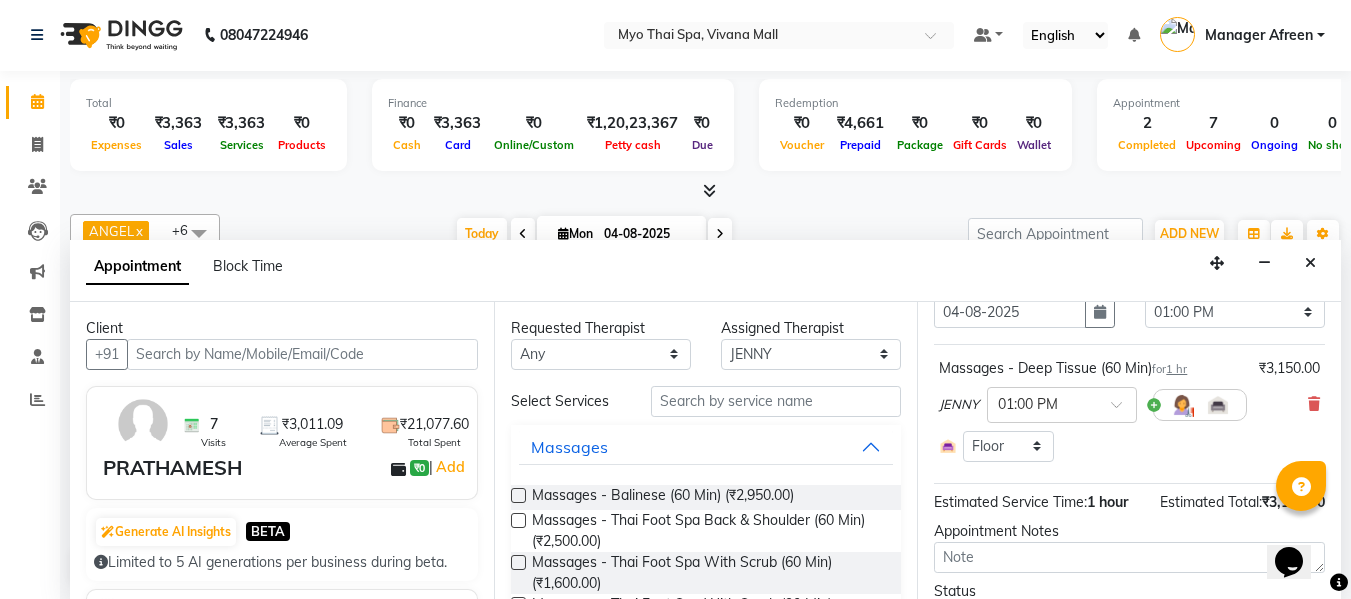 drag, startPoint x: 1298, startPoint y: 399, endPoint x: 1208, endPoint y: 407, distance: 90.35486 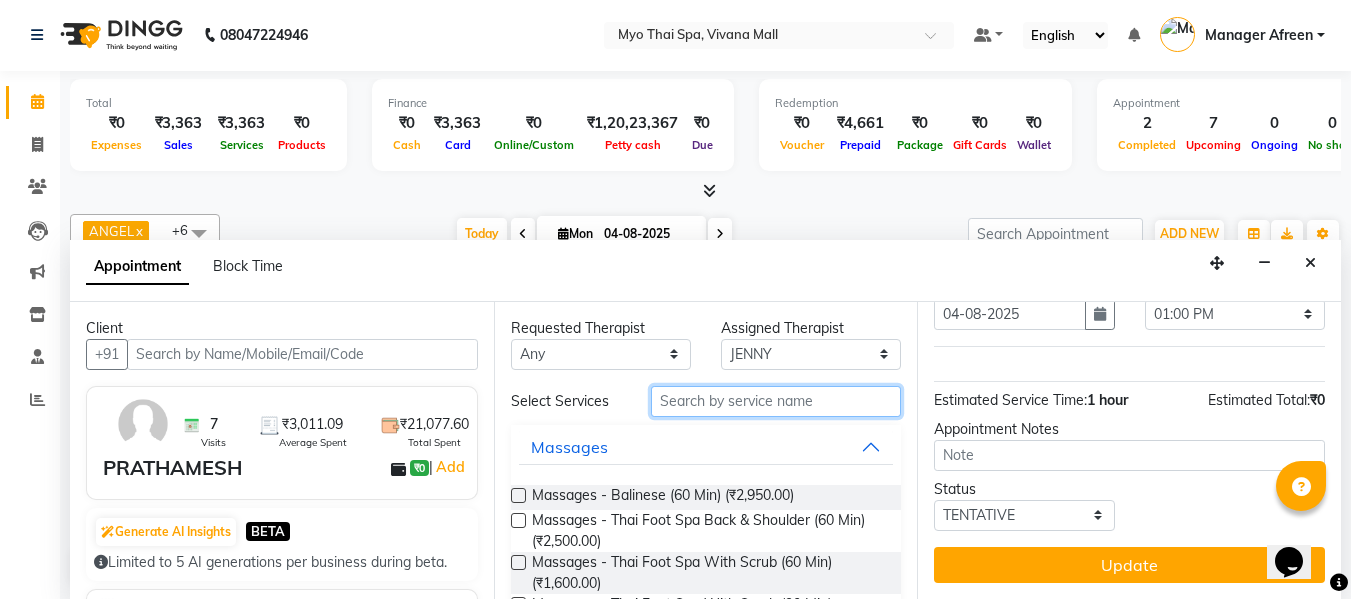 click at bounding box center (776, 401) 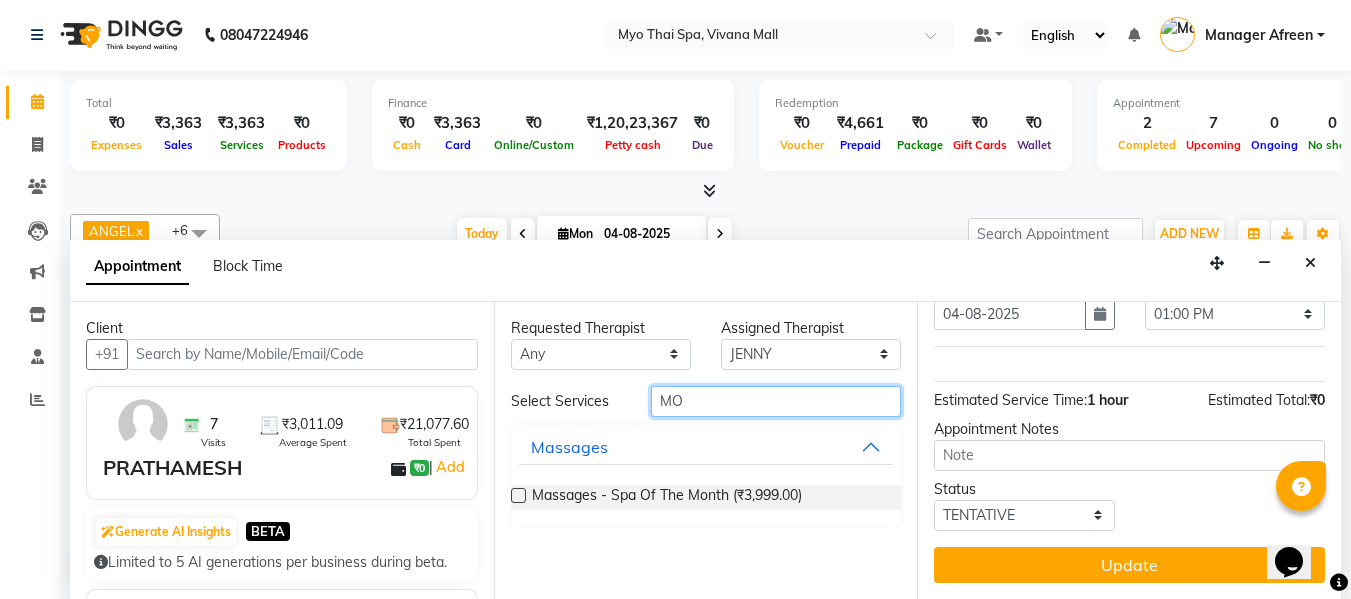 type on "MO" 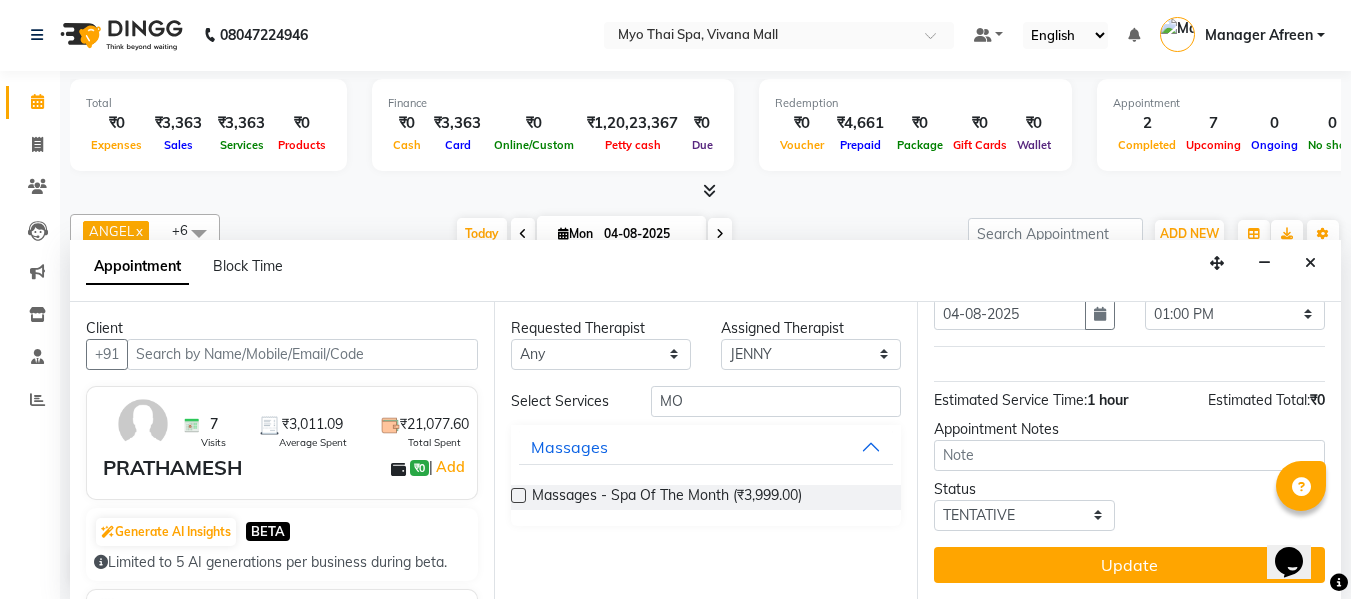 click at bounding box center [518, 495] 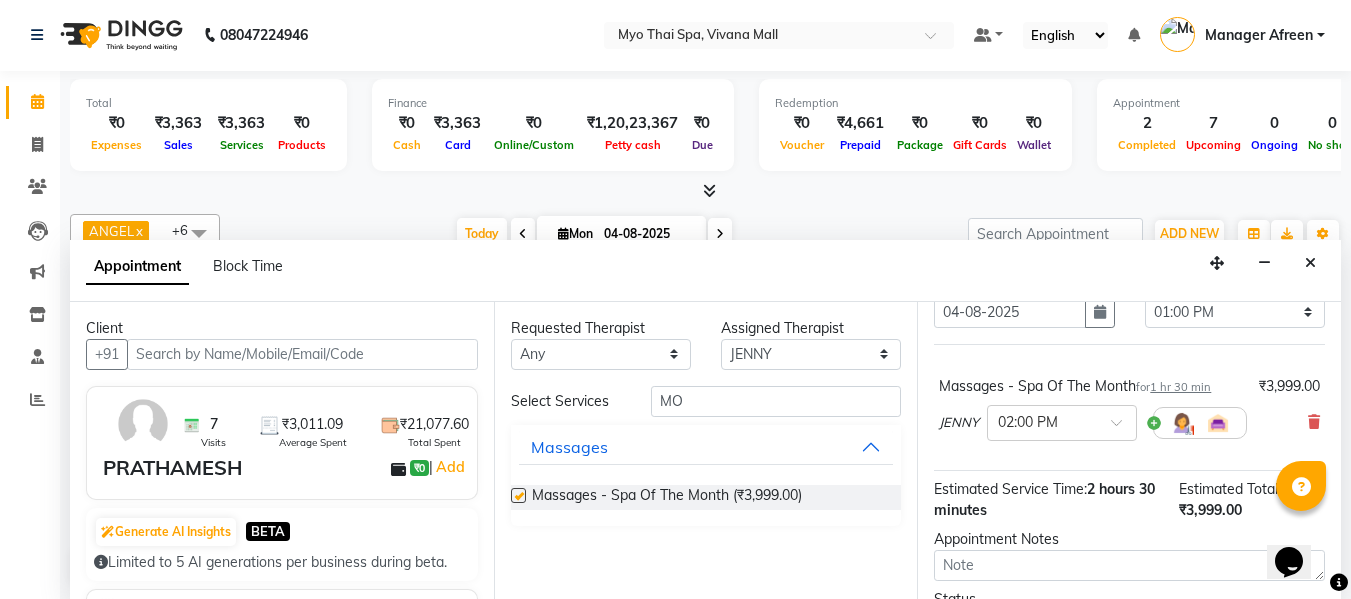 checkbox on "false" 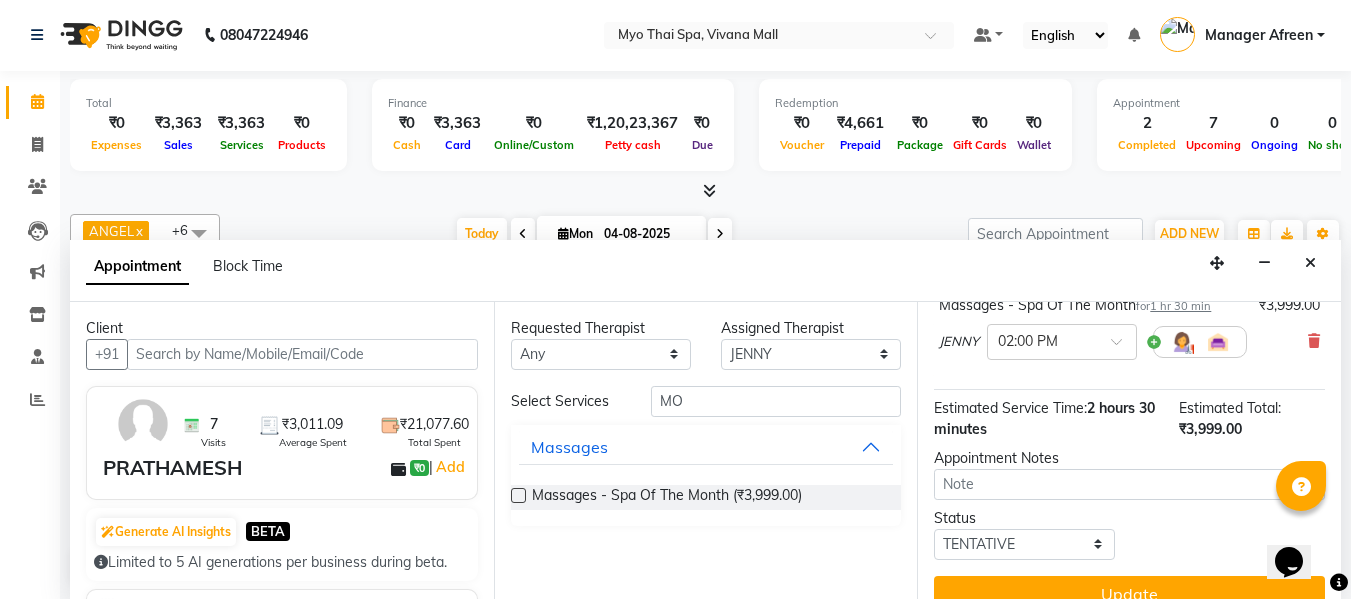 scroll, scrollTop: 225, scrollLeft: 0, axis: vertical 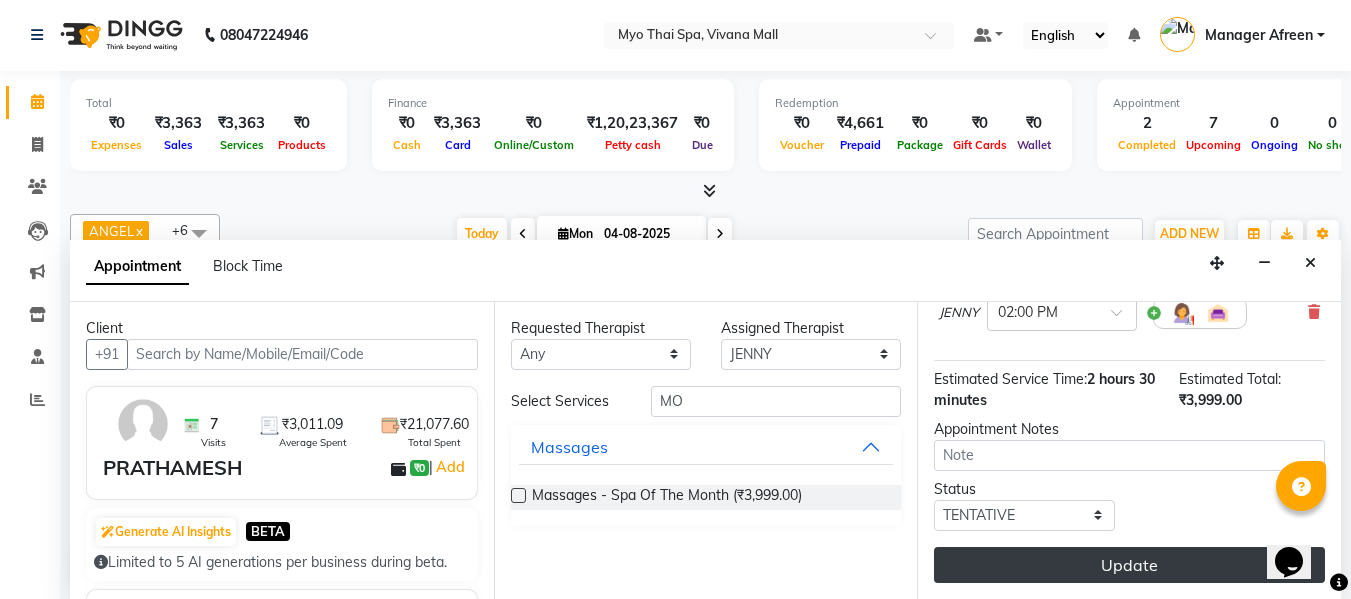 click on "Update" at bounding box center (1129, 565) 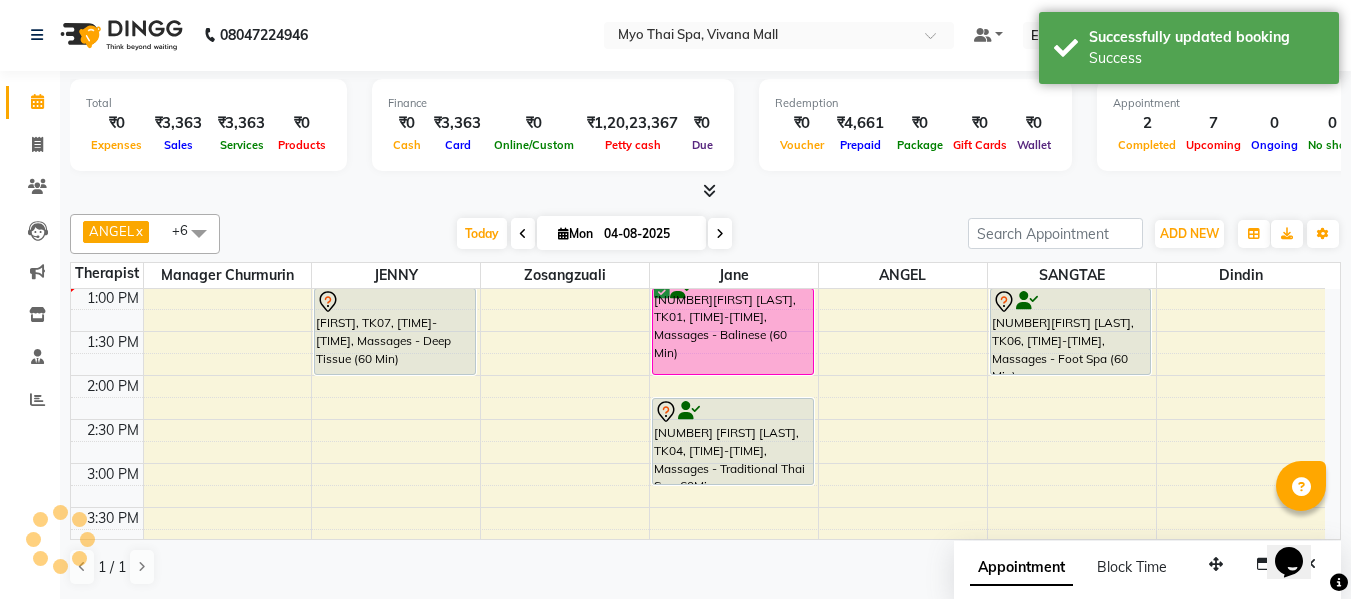 scroll, scrollTop: 0, scrollLeft: 0, axis: both 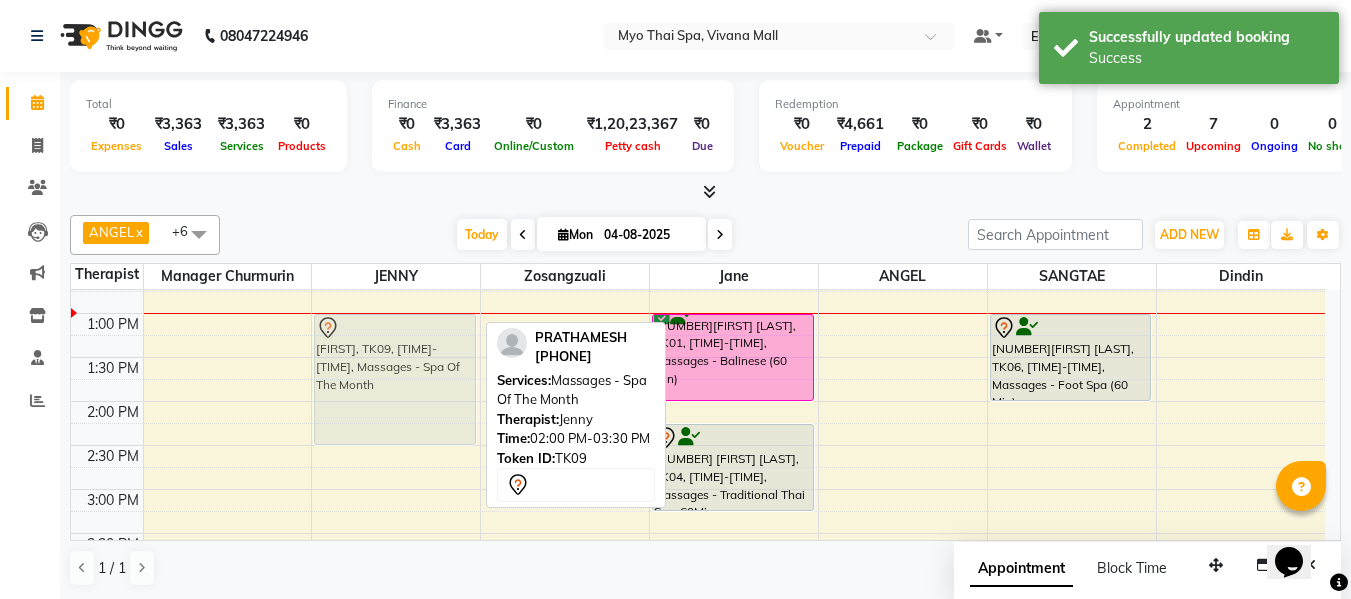 drag, startPoint x: 369, startPoint y: 411, endPoint x: 438, endPoint y: 356, distance: 88.23831 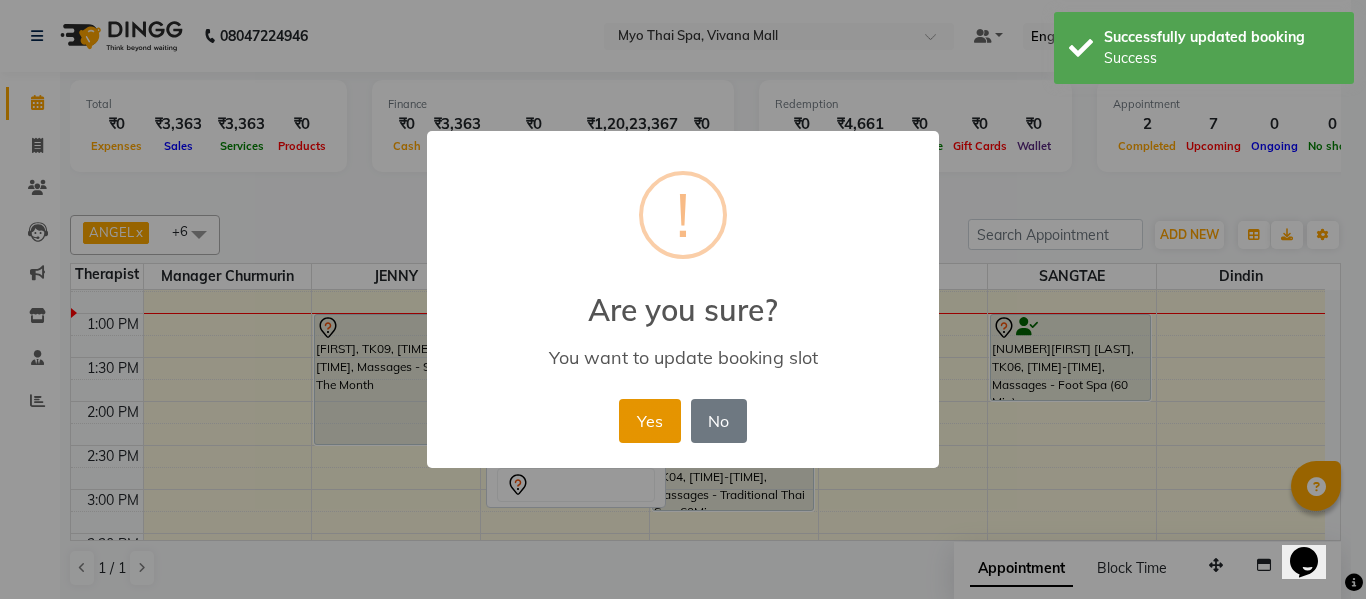 click on "Yes" at bounding box center (649, 421) 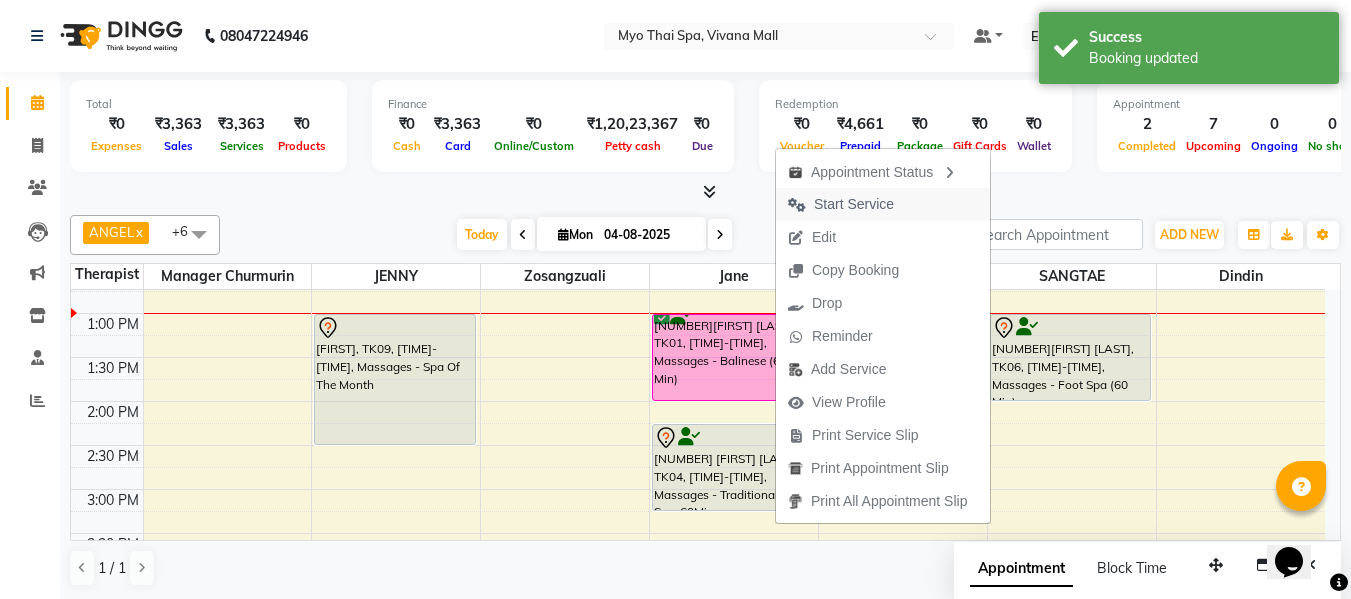 click on "Start Service" at bounding box center (854, 204) 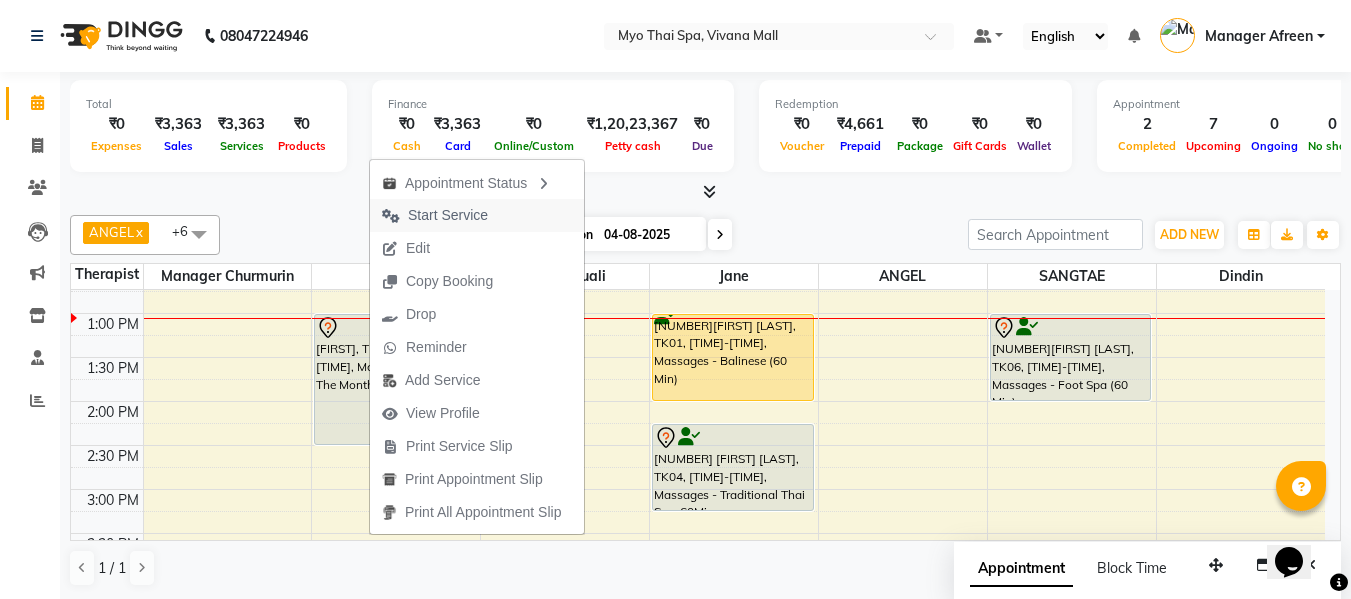 click on "Start Service" at bounding box center [448, 215] 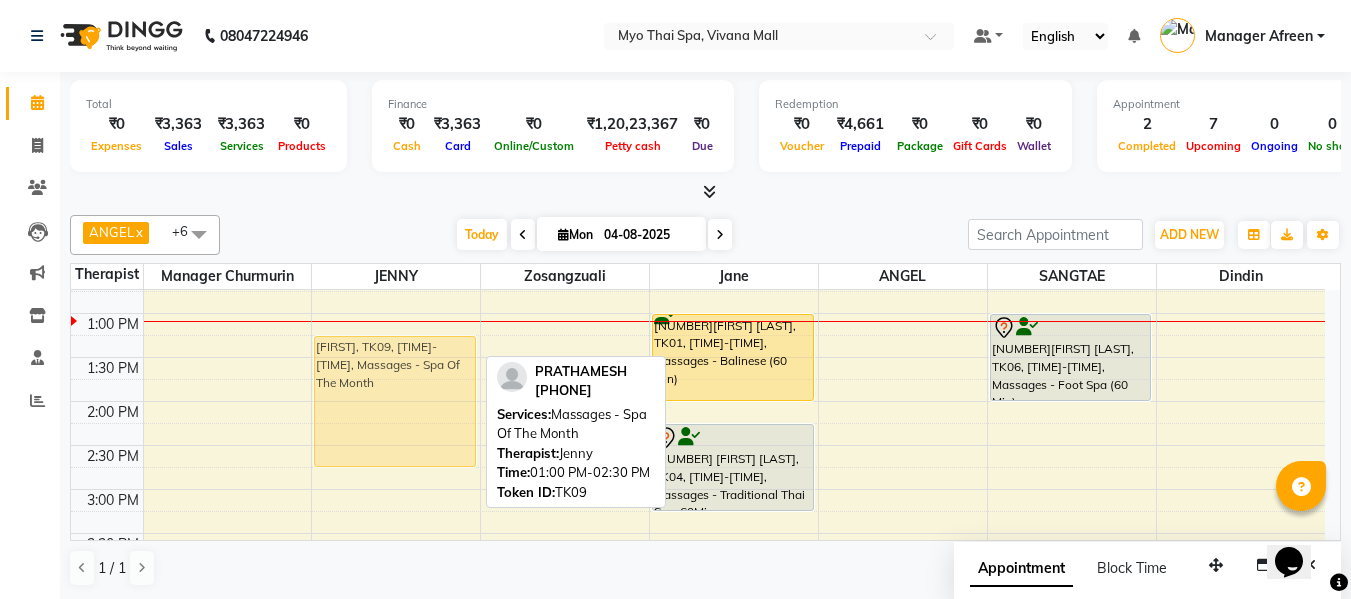 drag, startPoint x: 388, startPoint y: 359, endPoint x: 388, endPoint y: 376, distance: 17 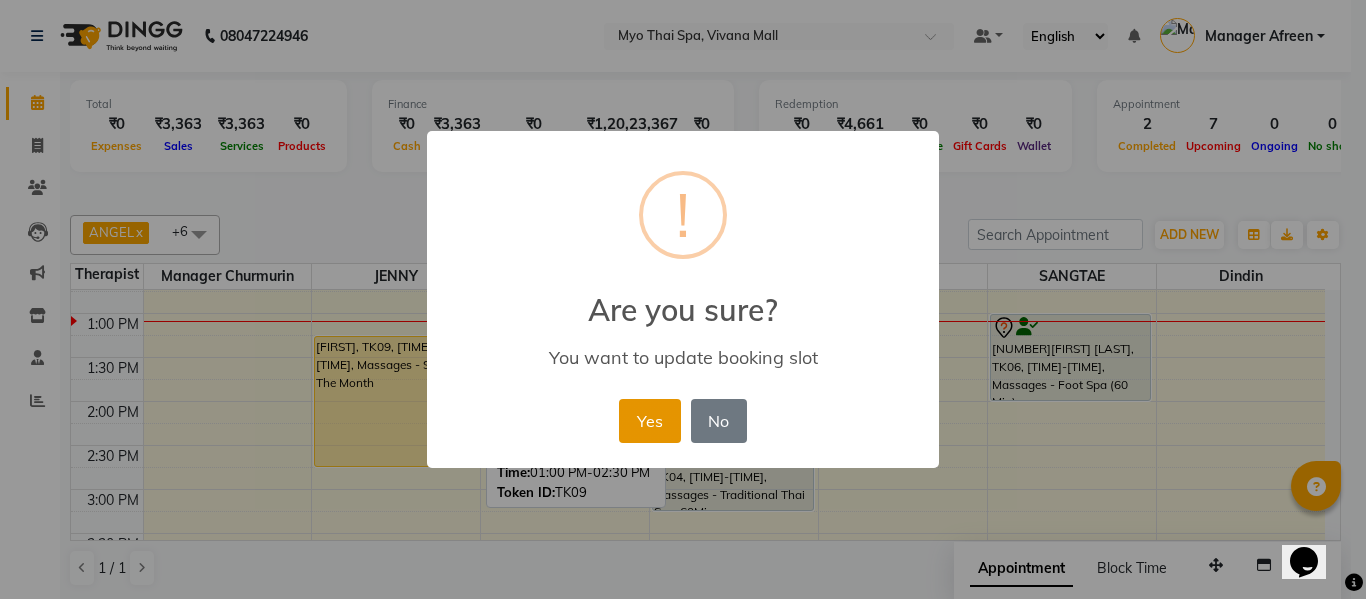 click on "Yes" at bounding box center (649, 421) 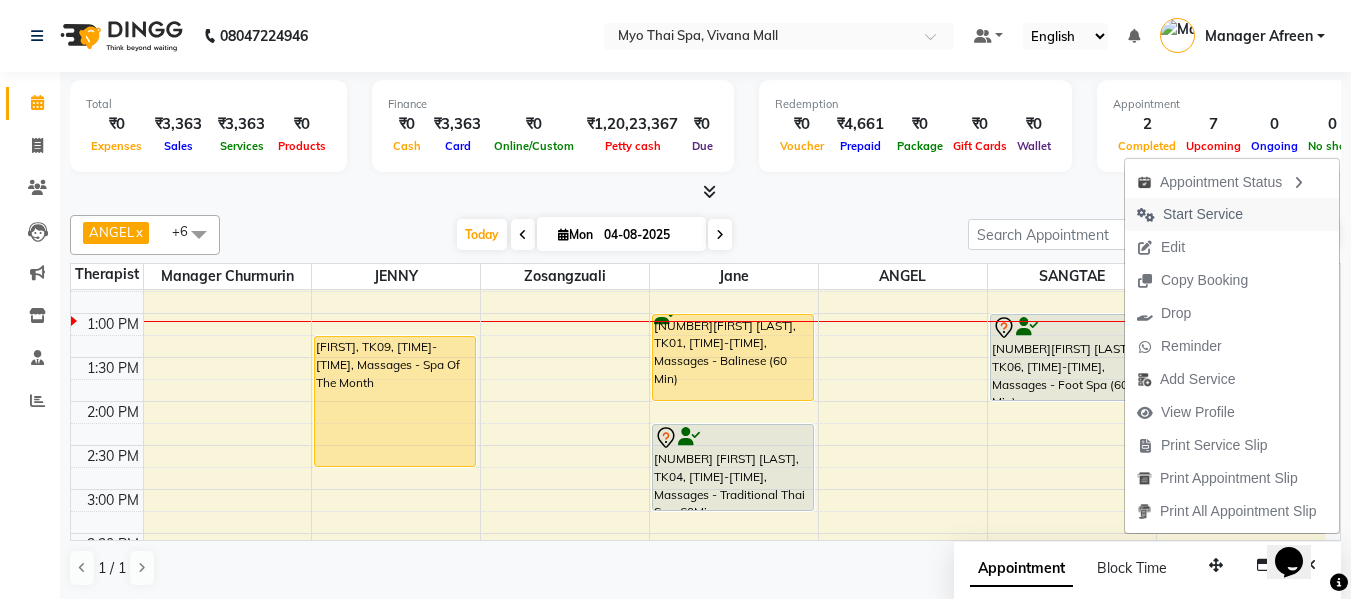 click on "Start Service" at bounding box center (1203, 214) 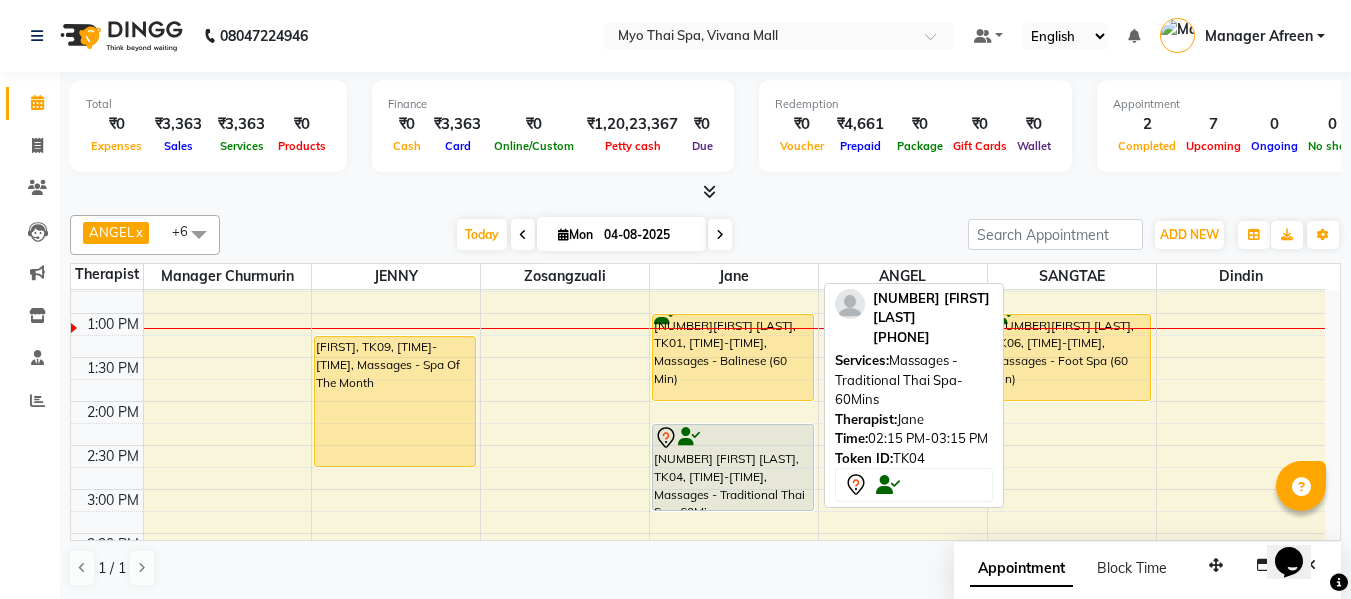 scroll, scrollTop: 1, scrollLeft: 0, axis: vertical 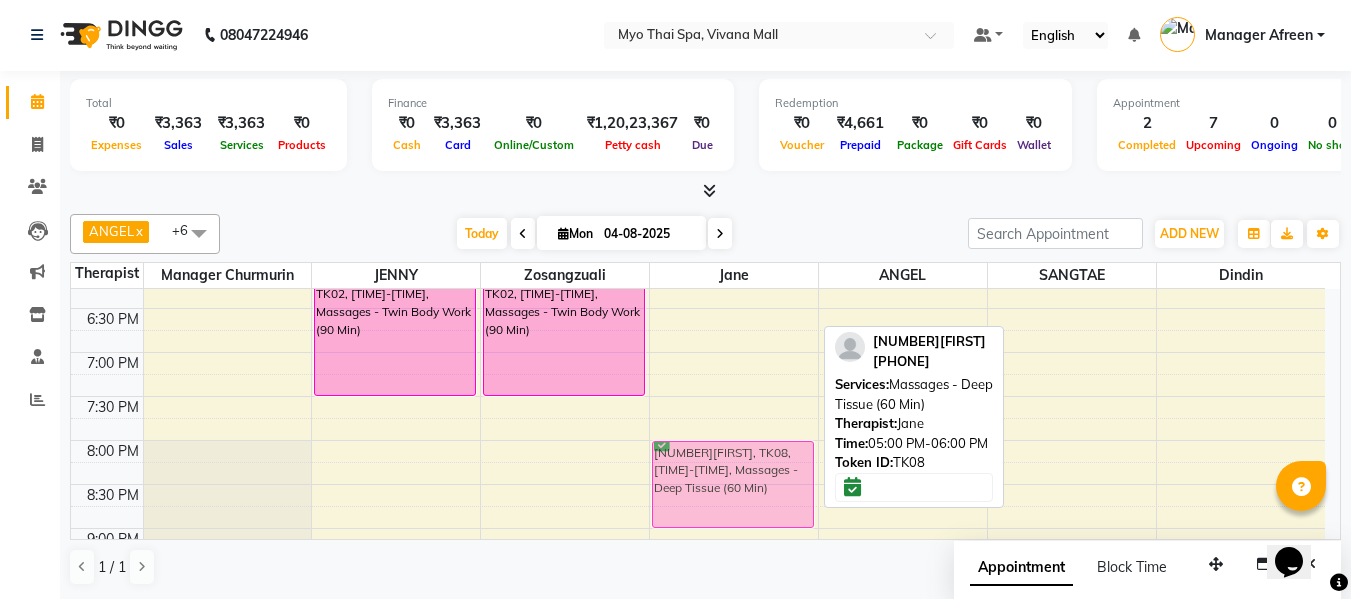 drag, startPoint x: 716, startPoint y: 393, endPoint x: 687, endPoint y: 475, distance: 86.977005 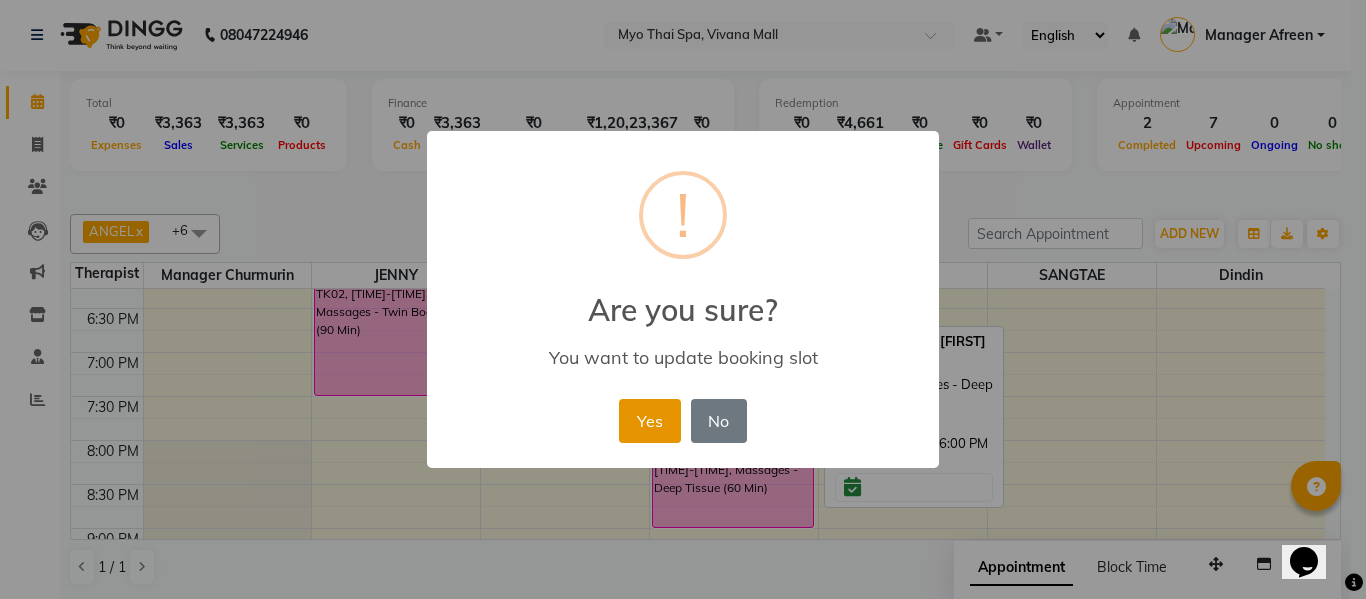 click on "Yes" at bounding box center [649, 421] 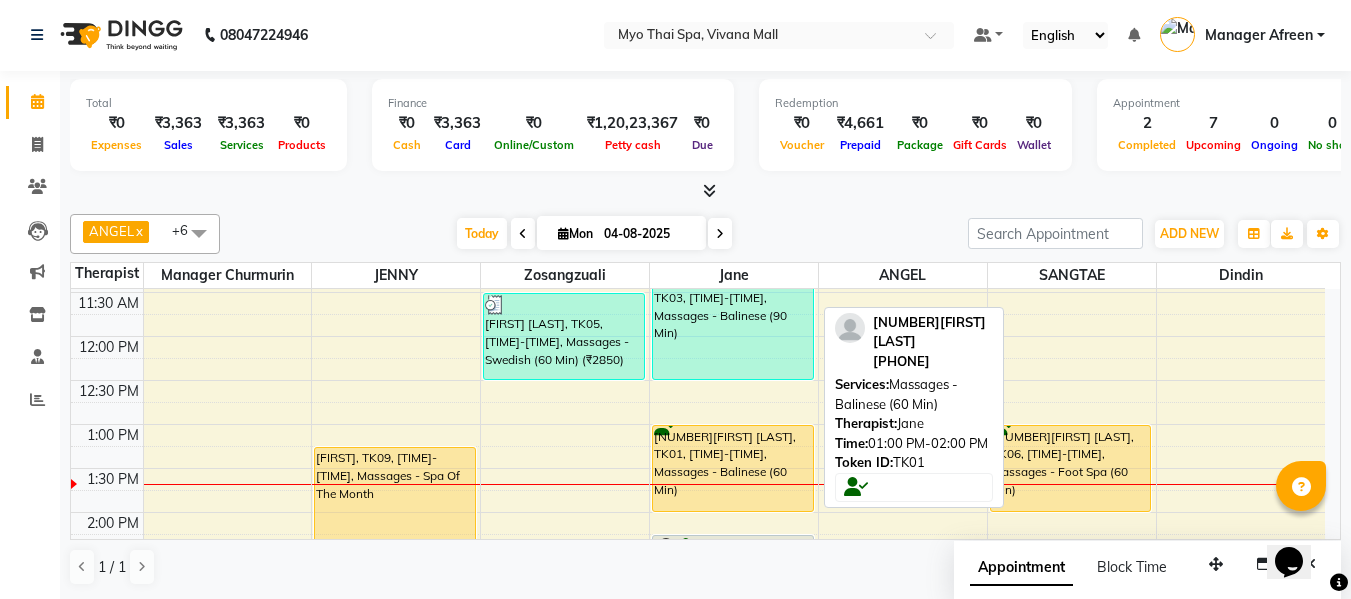 scroll, scrollTop: 404, scrollLeft: 0, axis: vertical 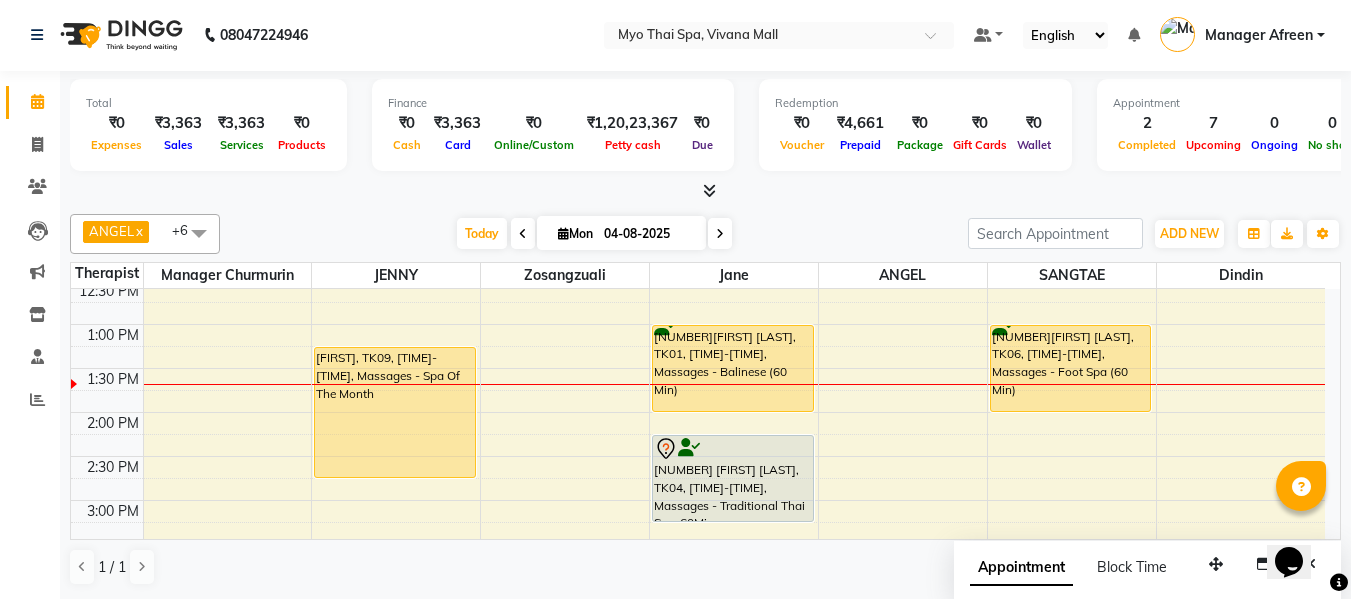 click on "8:00 AM 8:30 AM 9:00 AM 9:30 AM 10:00 AM 10:30 AM 11:00 AM 11:30 AM 12:00 PM 12:30 PM 1:00 PM 1:30 PM 2:00 PM 2:30 PM 3:00 PM 3:30 PM 4:00 PM 4:30 PM 5:00 PM 5:30 PM 6:00 PM 6:30 PM 7:00 PM 7:30 PM 8:00 PM 8:30 PM 9:00 PM 9:30 PM 10:00 PM 10:30 PM    PRATHAMESH, TK09, 01:15 PM-02:45 PM, Massages - Spa Of The Month      Suresh sankhpal 2713, TK02, 06:00 PM-07:30 PM, Massages - Twin Body Work (90 Min)     RANJIT PANJAL, TK05, 11:30 AM-12:30 PM, Massages - Swedish (60 Min) (₹2850)     Suresh sankhpal 2713, TK02, 06:00 PM-07:30 PM, Massages - Twin Body Work (90 Min)     ASHWINI DIXIT - 2076, TK03, 11:00 AM-12:30 PM, Massages - Balinese (90 Min)     2913BISHWANATH MEMBER, TK01, 01:00 PM-02:00 PM, Massages - Balinese (60 Min)             2520 MAHESH MOTWANI, TK04, 02:15 PM-03:15 PM, Massages - Traditional Thai Spa-60Mins     1635tulshiram, TK08, 08:00 PM-09:00 PM, Massages - Deep Tissue (60 Min)     2675VIDYA 0, TK06, 01:00 PM-02:00 PM, Massages - Foot Spa (60 Min)" at bounding box center (698, 544) 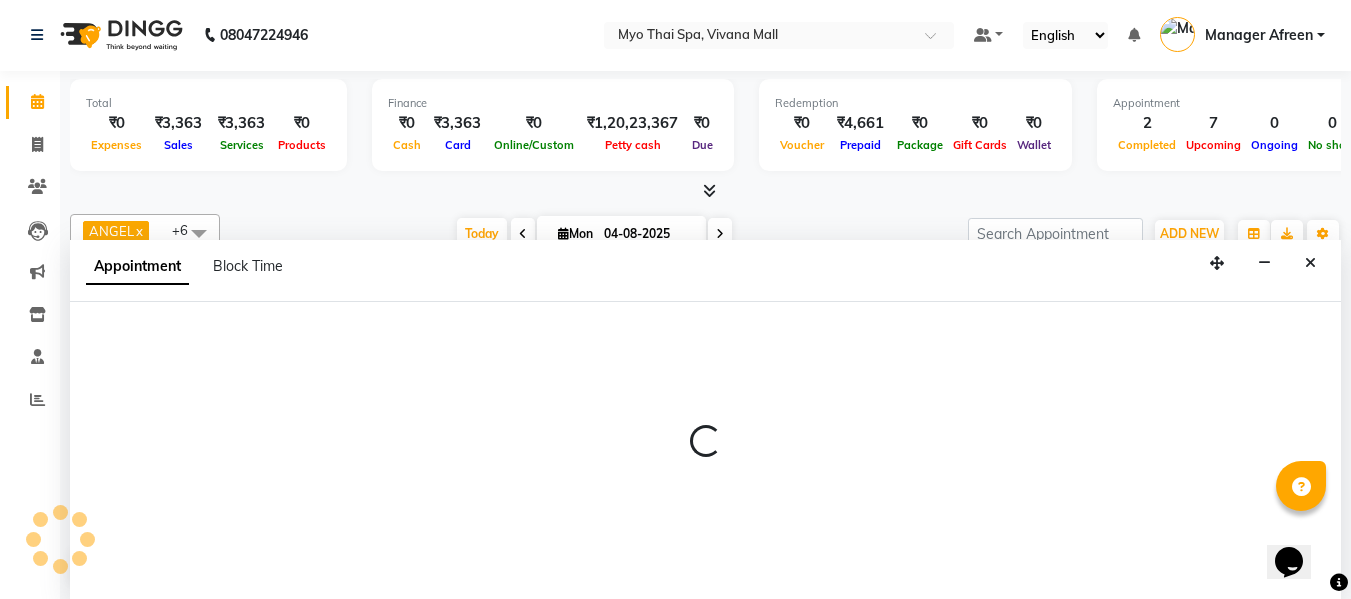 select on "70774" 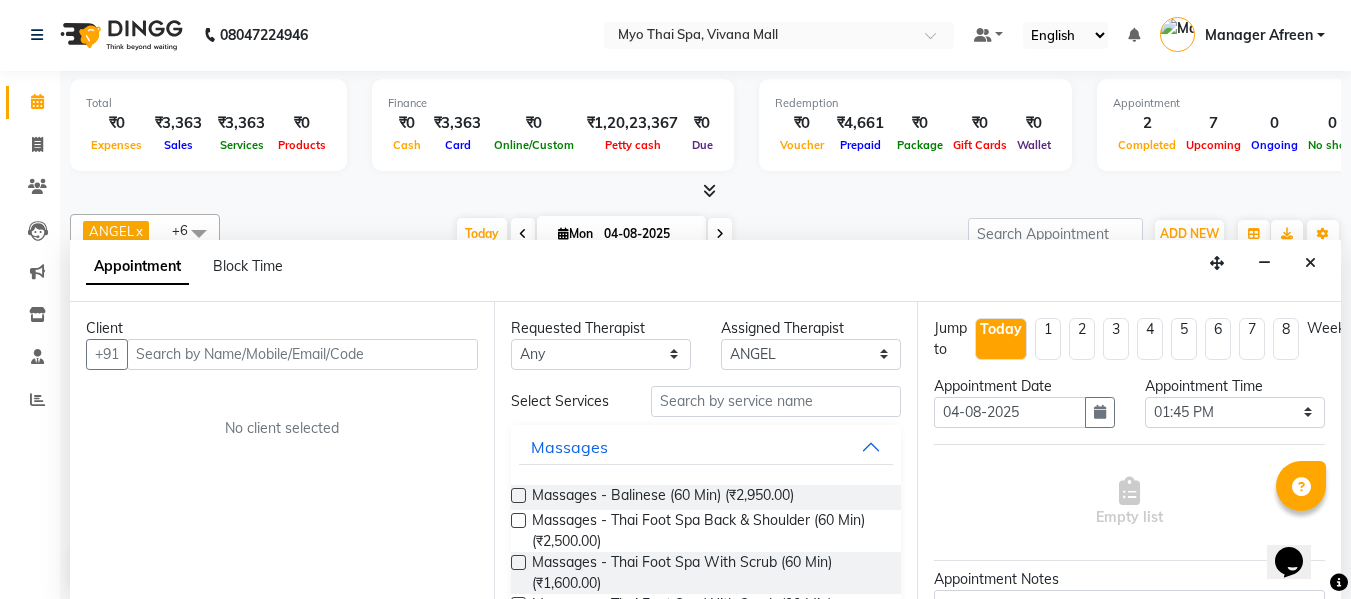 click at bounding box center (302, 354) 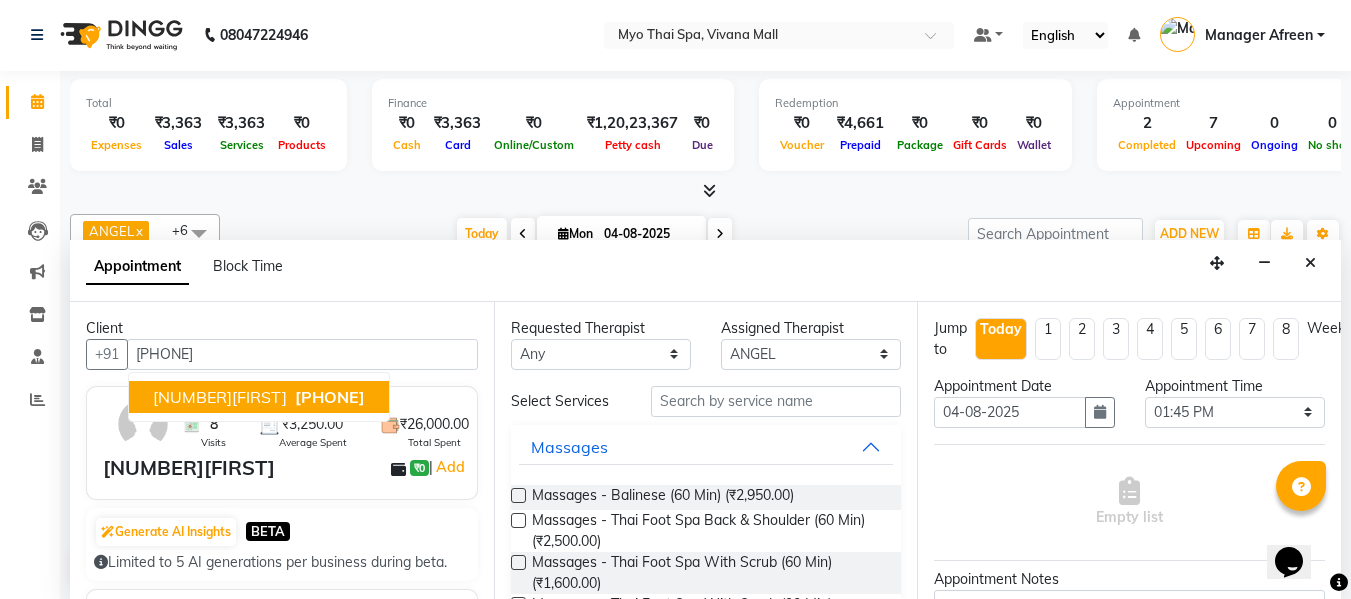 click on "2792ROHIT" at bounding box center (220, 397) 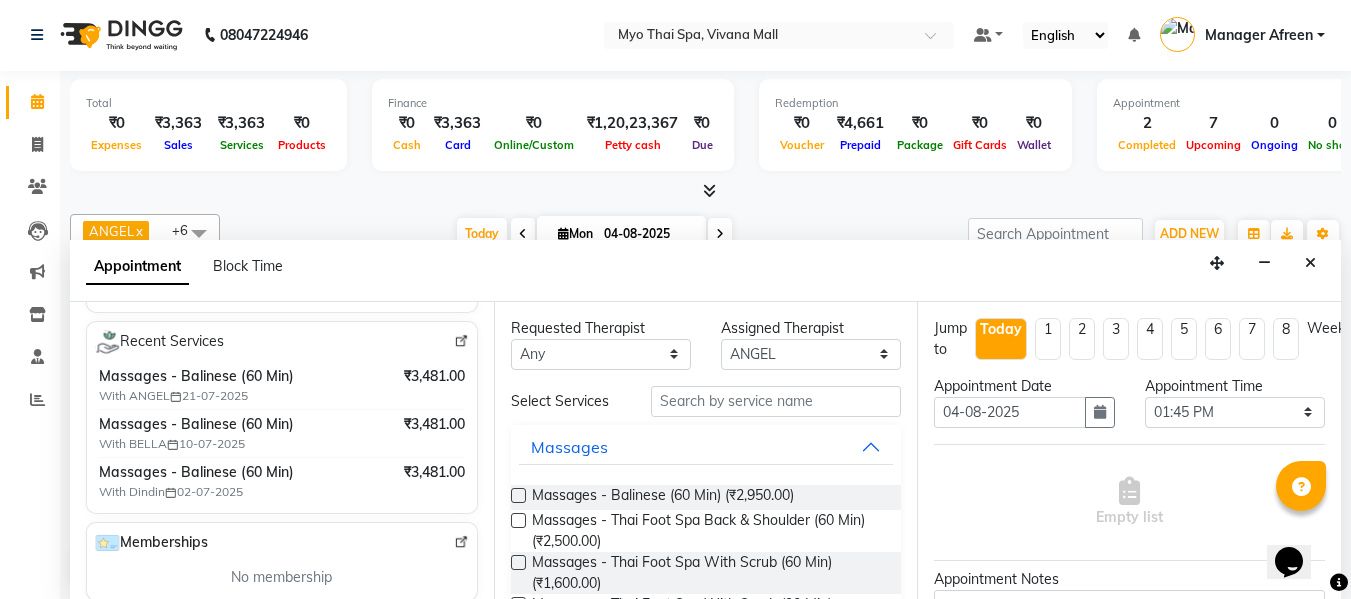 scroll, scrollTop: 300, scrollLeft: 0, axis: vertical 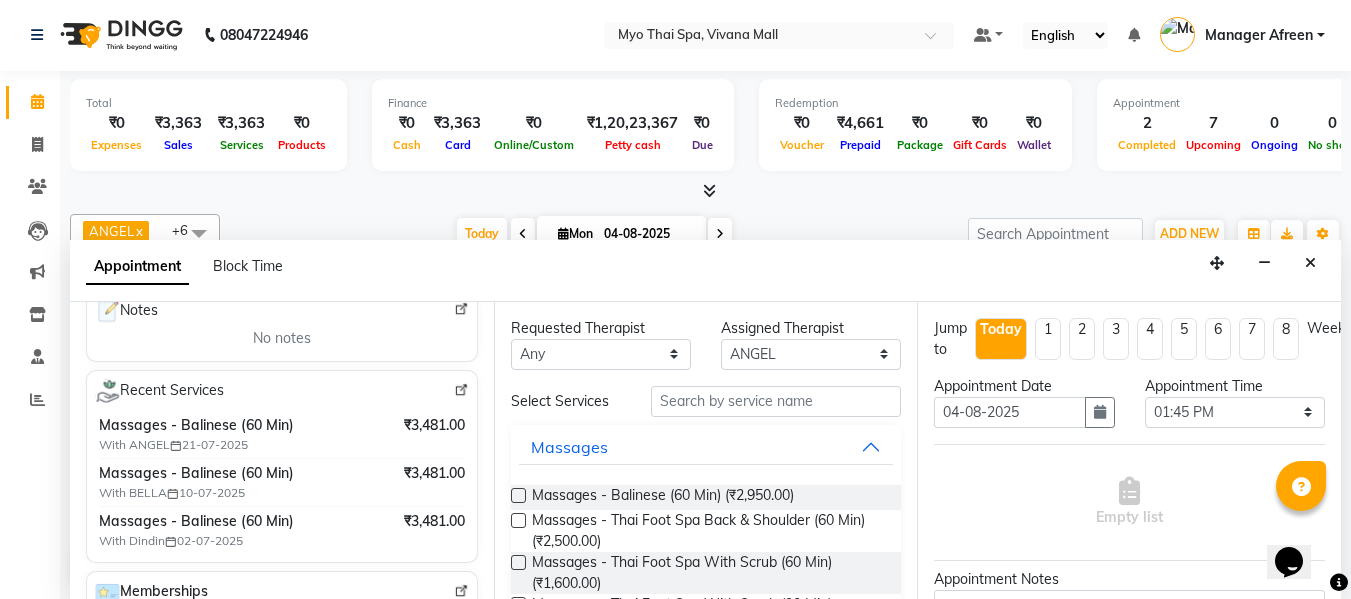 type on "8655577729" 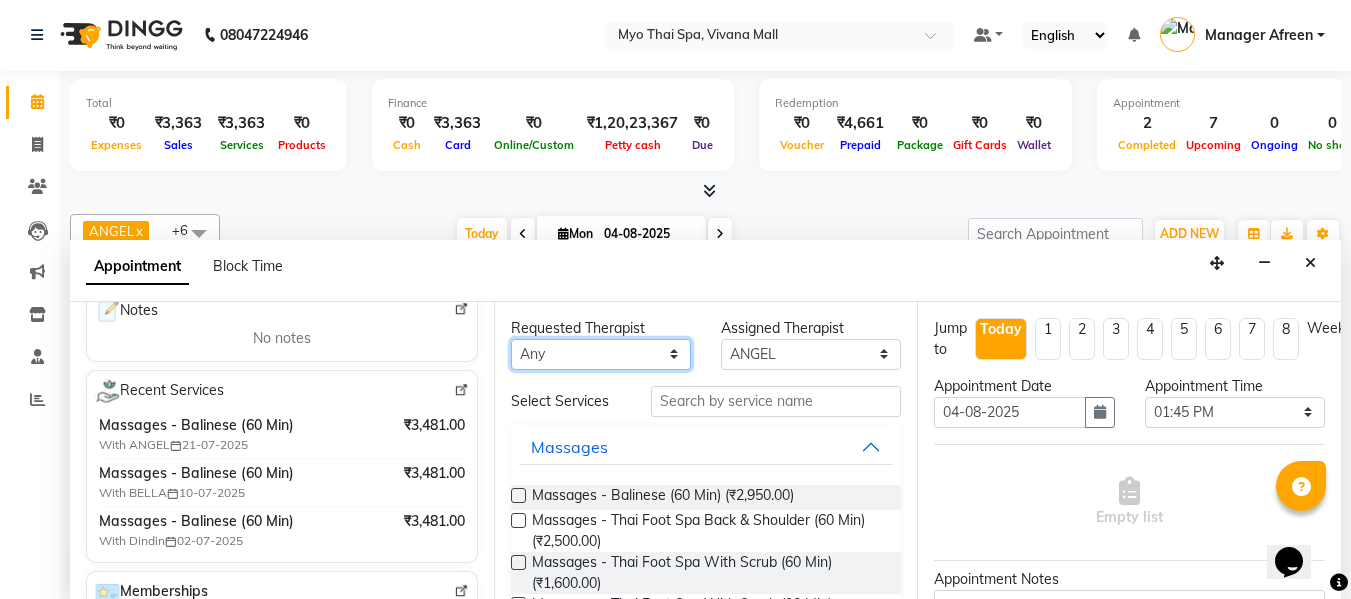 click on "Any ANGEL BELLA Dindin Jane JENNY Kristina Manager Afreen Manager Churmurin Massami MAWII REMI SANGTAE Zosangzuali" at bounding box center (601, 354) 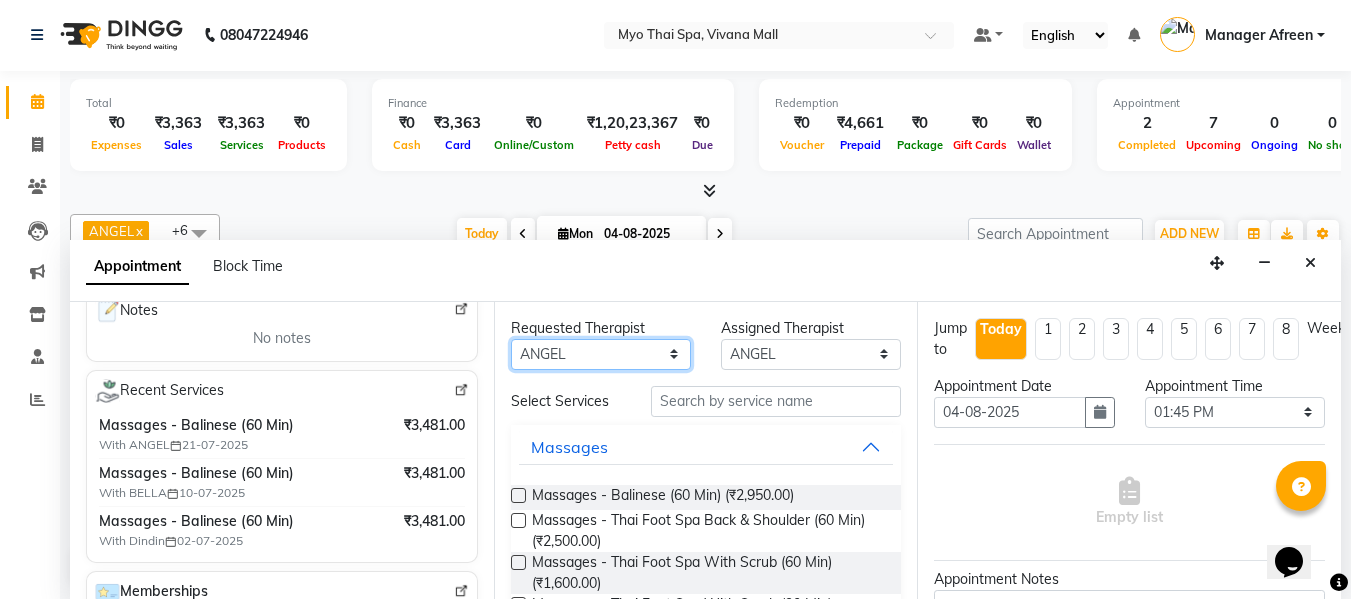 click on "Any ANGEL BELLA Dindin Jane JENNY Kristina Manager Afreen Manager Churmurin Massami MAWII REMI SANGTAE Zosangzuali" at bounding box center [601, 354] 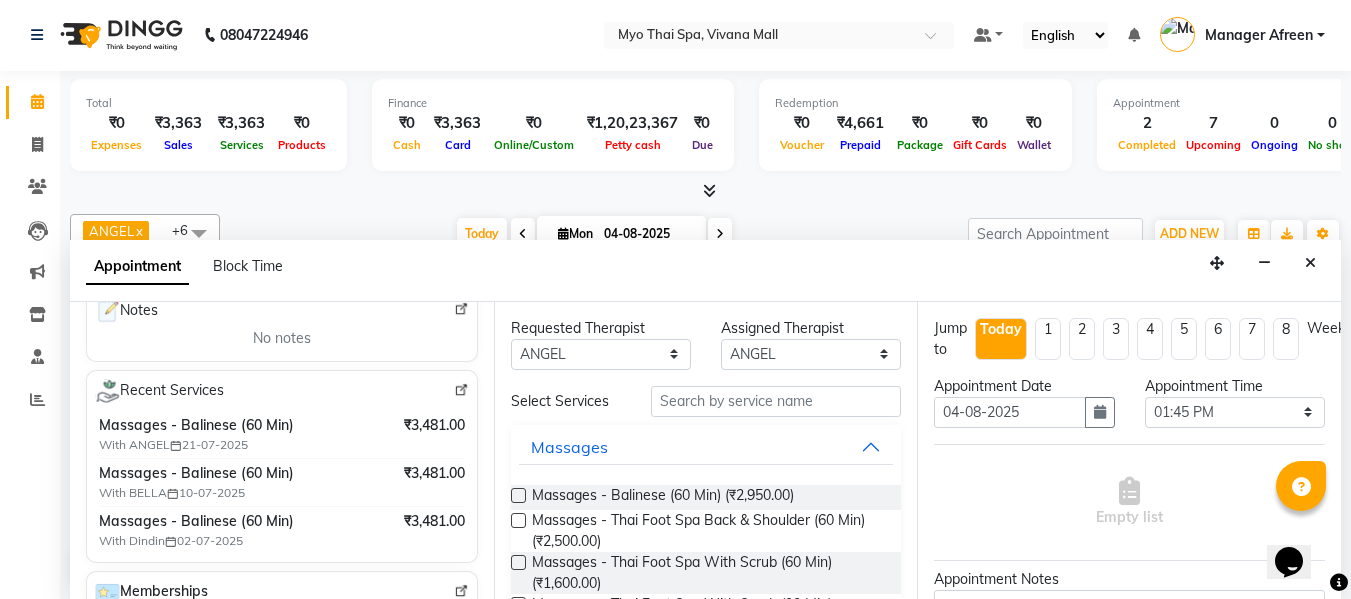 click at bounding box center [518, 495] 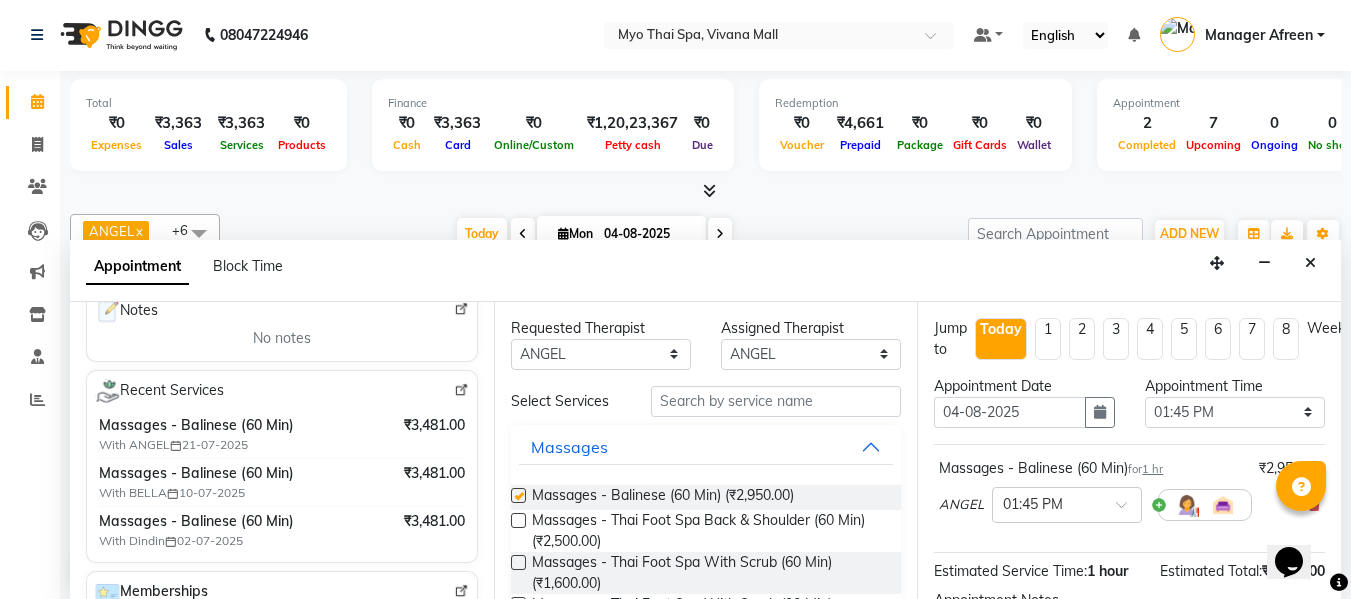 checkbox on "false" 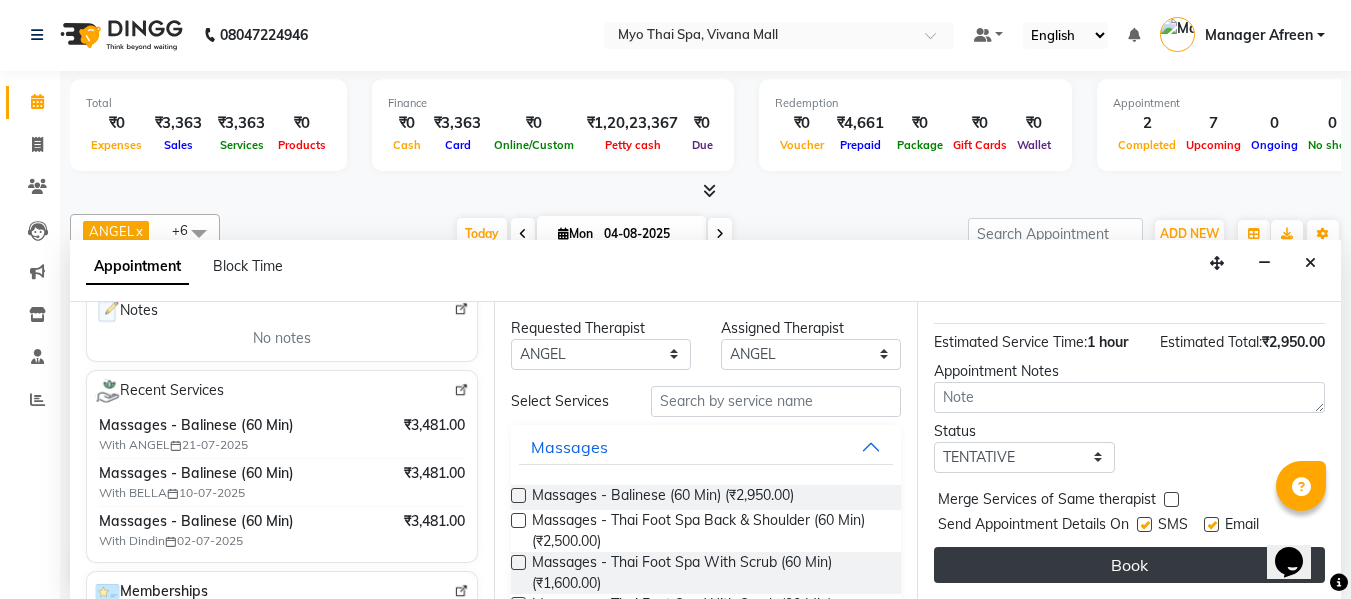 scroll, scrollTop: 144, scrollLeft: 0, axis: vertical 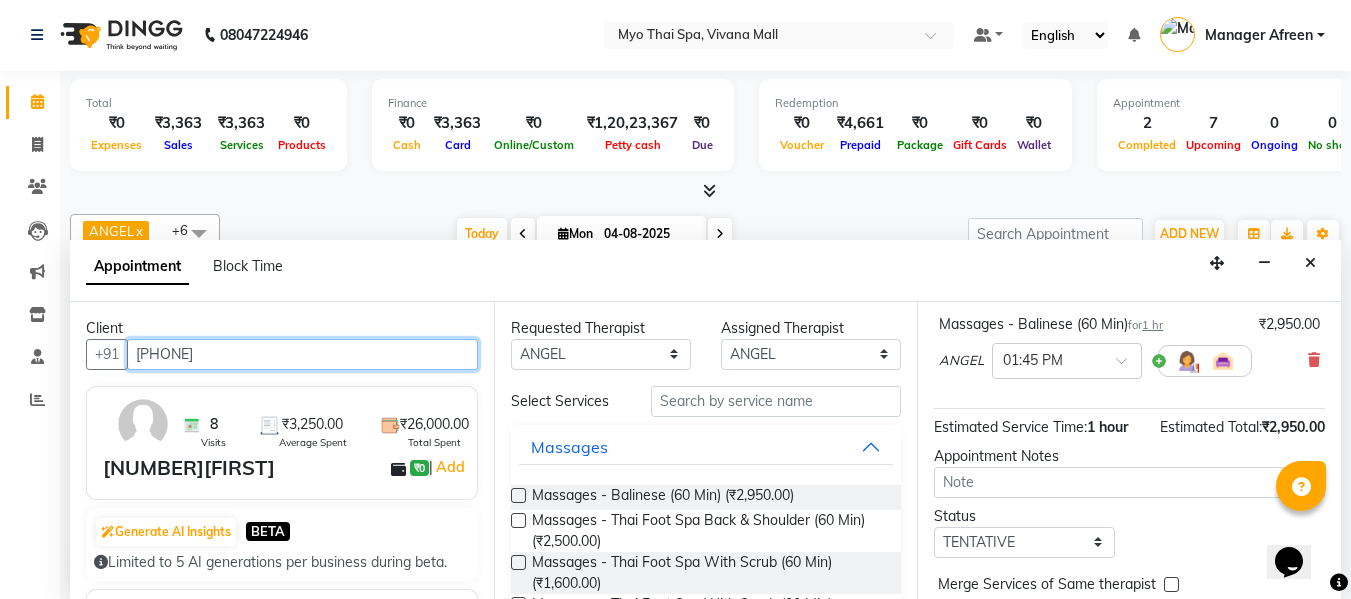 drag, startPoint x: 137, startPoint y: 353, endPoint x: 228, endPoint y: 362, distance: 91.44397 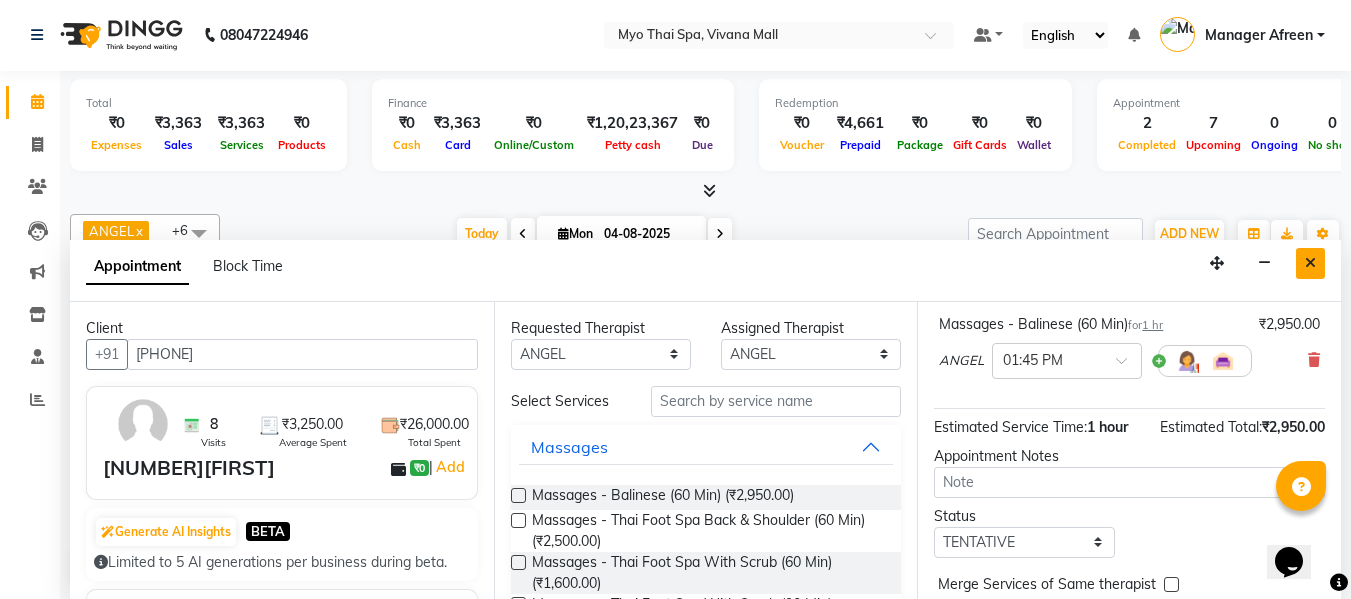 click at bounding box center [1310, 263] 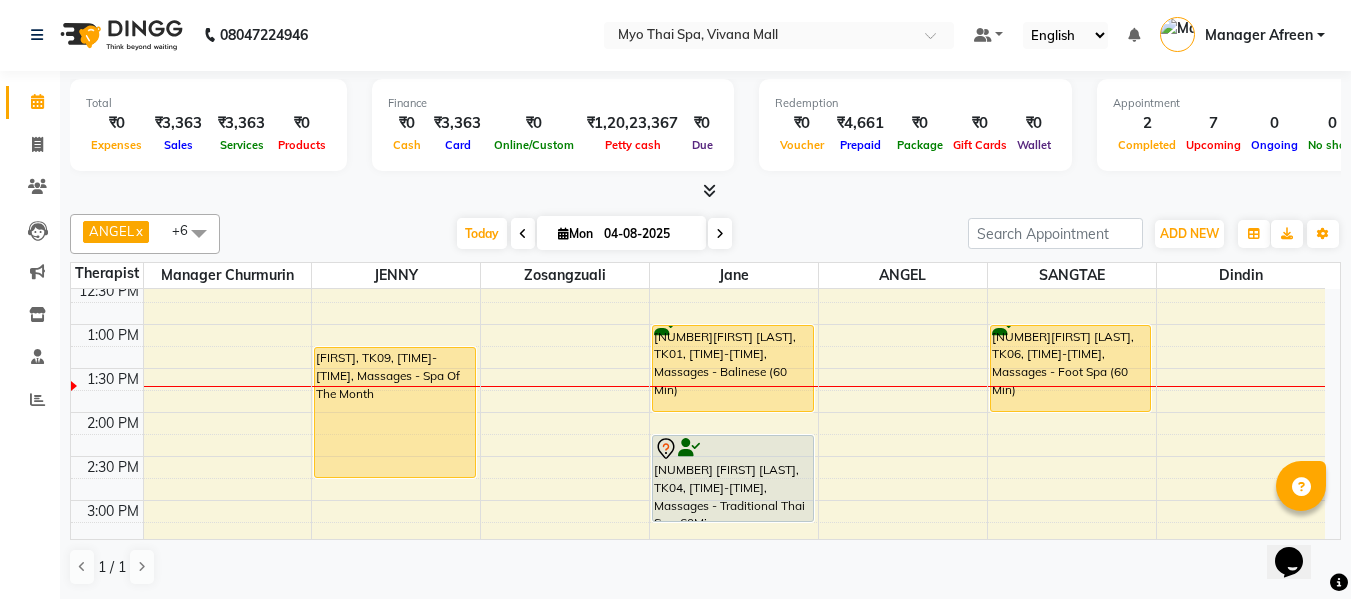 click on "8:00 AM 8:30 AM 9:00 AM 9:30 AM 10:00 AM 10:30 AM 11:00 AM 11:30 AM 12:00 PM 12:30 PM 1:00 PM 1:30 PM 2:00 PM 2:30 PM 3:00 PM 3:30 PM 4:00 PM 4:30 PM 5:00 PM 5:30 PM 6:00 PM 6:30 PM 7:00 PM 7:30 PM 8:00 PM 8:30 PM 9:00 PM 9:30 PM 10:00 PM 10:30 PM    PRATHAMESH, TK09, 01:15 PM-02:45 PM, Massages - Spa Of The Month      Suresh sankhpal 2713, TK02, 06:00 PM-07:30 PM, Massages - Twin Body Work (90 Min)     RANJIT PANJAL, TK05, 11:30 AM-12:30 PM, Massages - Swedish (60 Min) (₹2850)     Suresh sankhpal 2713, TK02, 06:00 PM-07:30 PM, Massages - Twin Body Work (90 Min)     ASHWINI DIXIT - 2076, TK03, 11:00 AM-12:30 PM, Massages - Balinese (90 Min)     2913BISHWANATH MEMBER, TK01, 01:00 PM-02:00 PM, Massages - Balinese (60 Min)             2520 MAHESH MOTWANI, TK04, 02:15 PM-03:15 PM, Massages - Traditional Thai Spa-60Mins     1635tulshiram, TK08, 08:00 PM-09:00 PM, Massages - Deep Tissue (60 Min)     2675VIDYA 0, TK06, 01:00 PM-02:00 PM, Massages - Foot Spa (60 Min)" at bounding box center [698, 544] 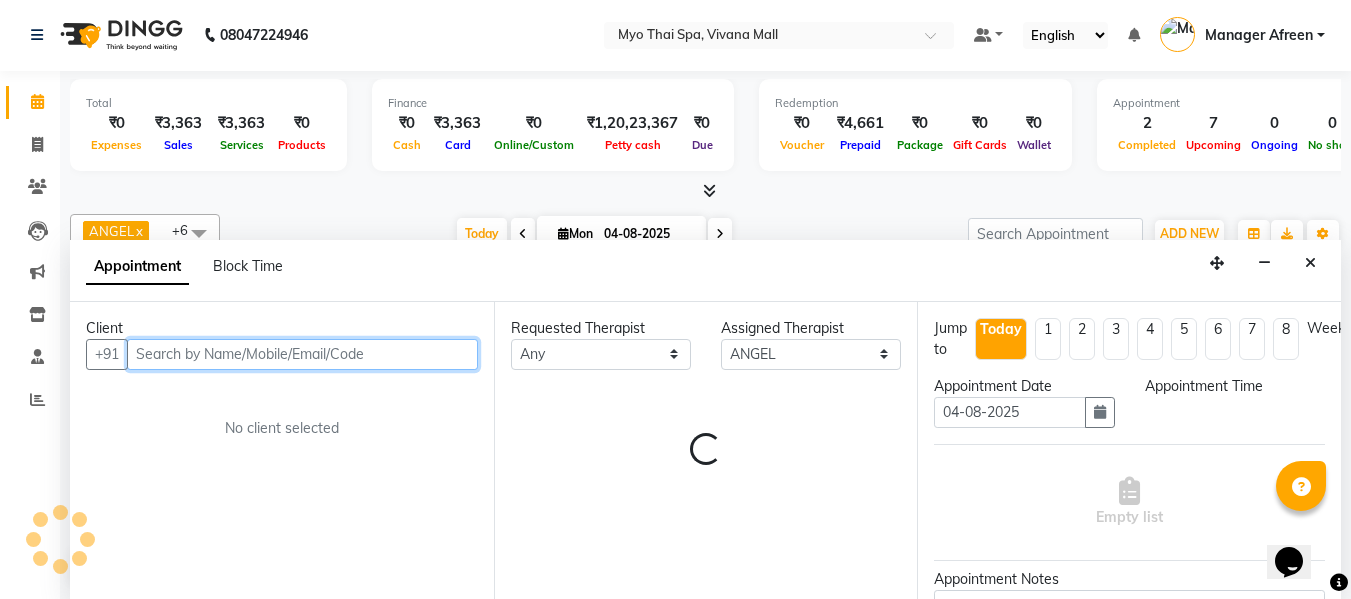 select on "825" 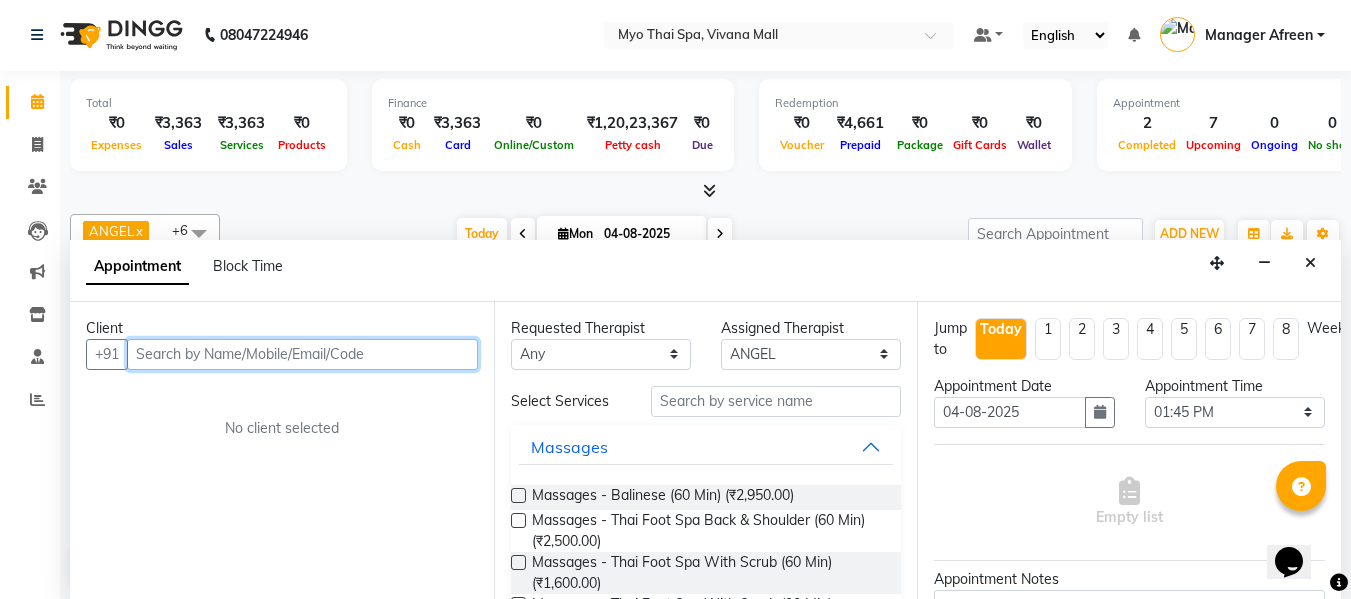 click at bounding box center (302, 354) 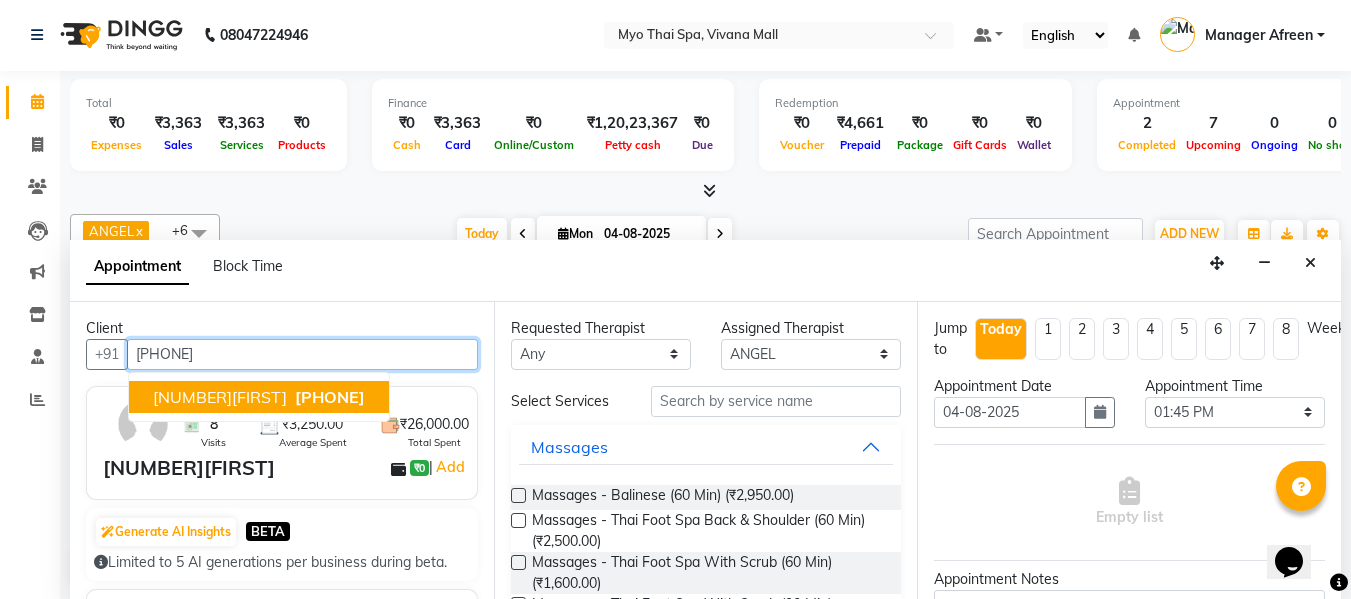 click on "8655577729" at bounding box center (330, 397) 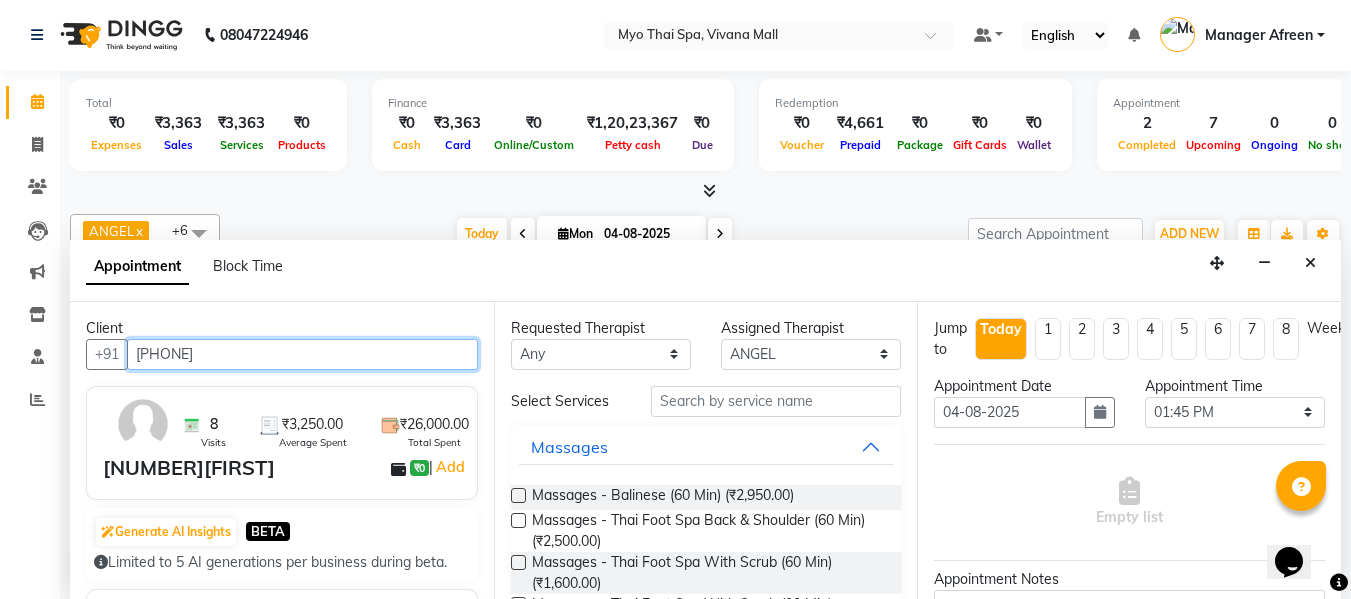 type on "8655577729" 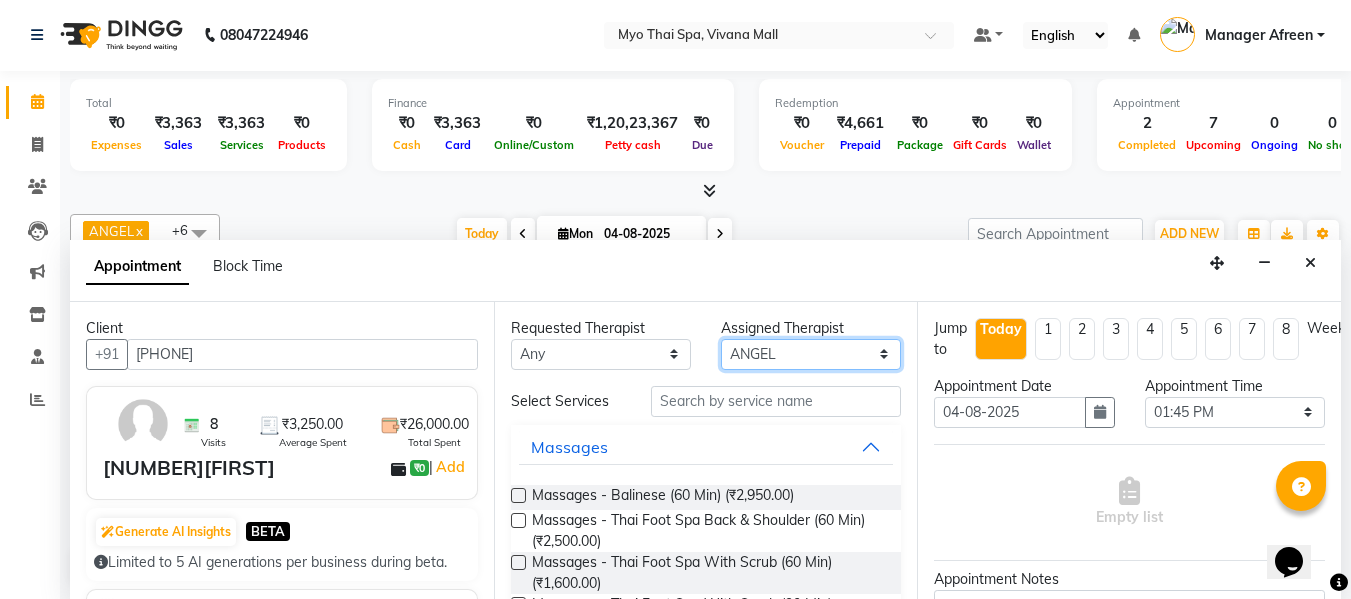 drag, startPoint x: 784, startPoint y: 352, endPoint x: 802, endPoint y: 344, distance: 19.697716 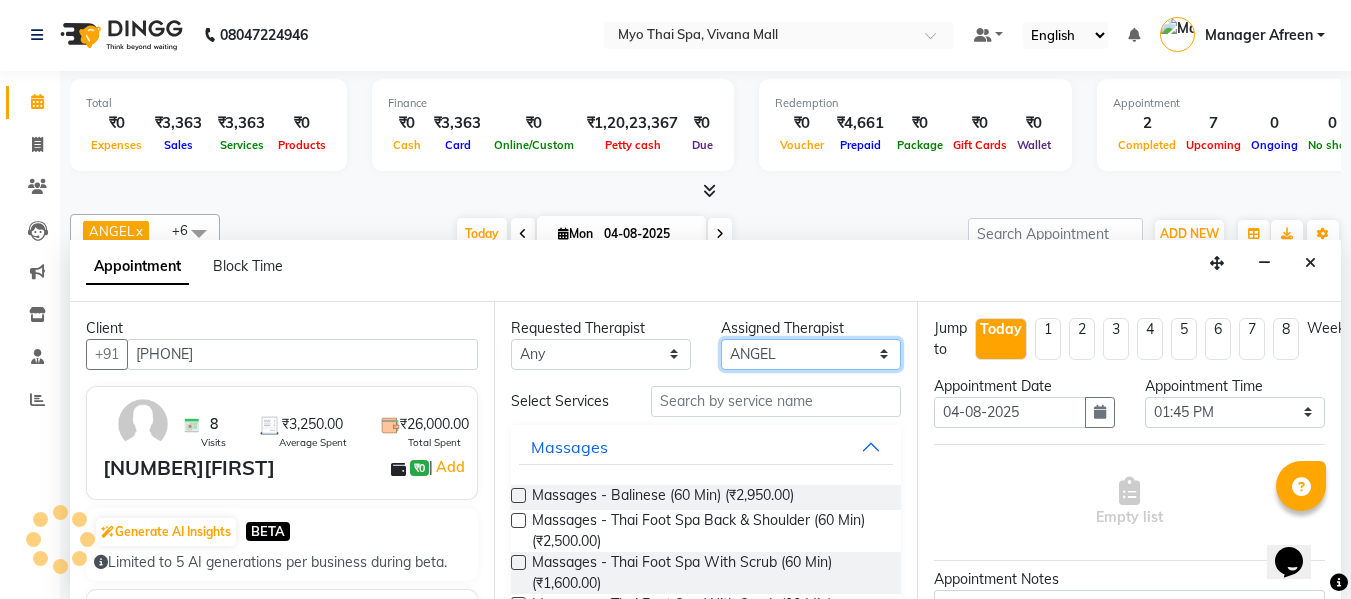 select on "81135" 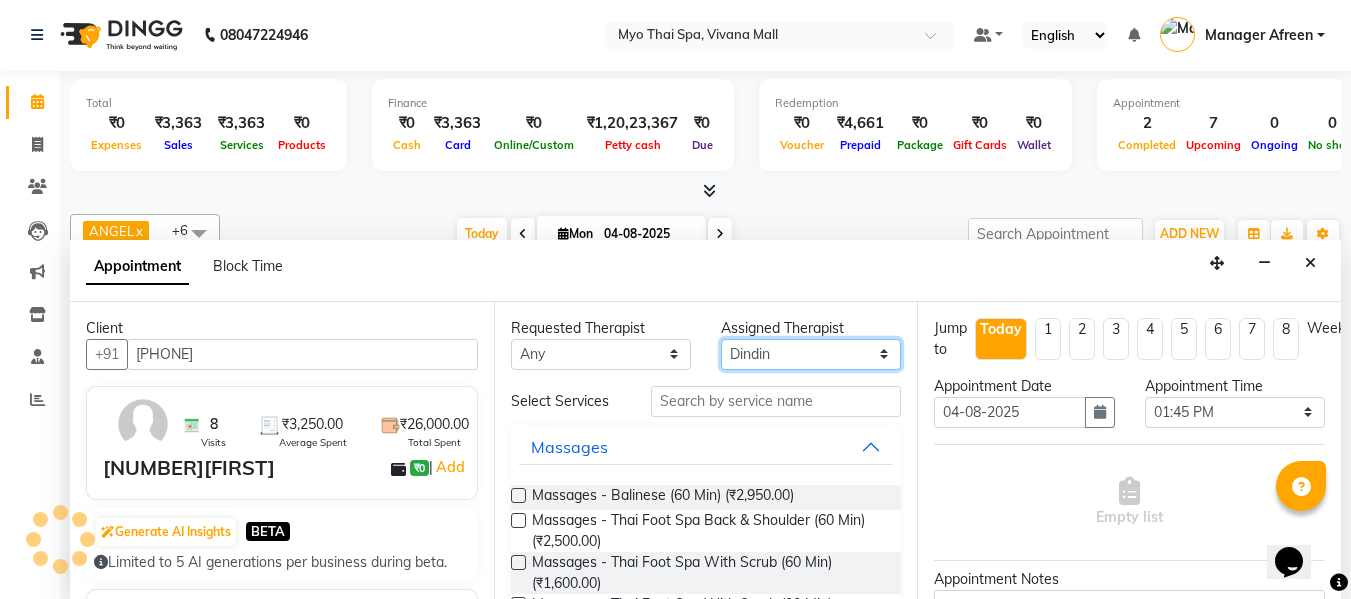 click on "Select ANGEL BELLA Dindin Jane JENNY Kristina Manager Afreen Manager Churmurin Massami MAWII REMI SANGTAE Zosangzuali" at bounding box center [811, 354] 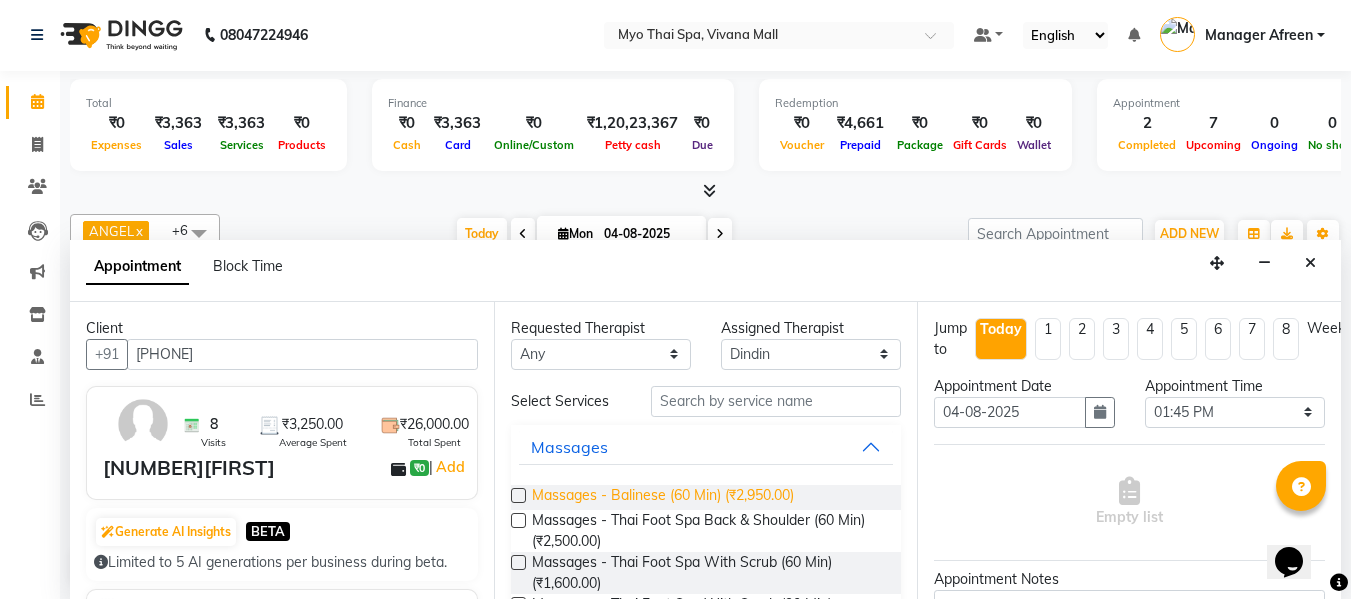click at bounding box center (518, 495) 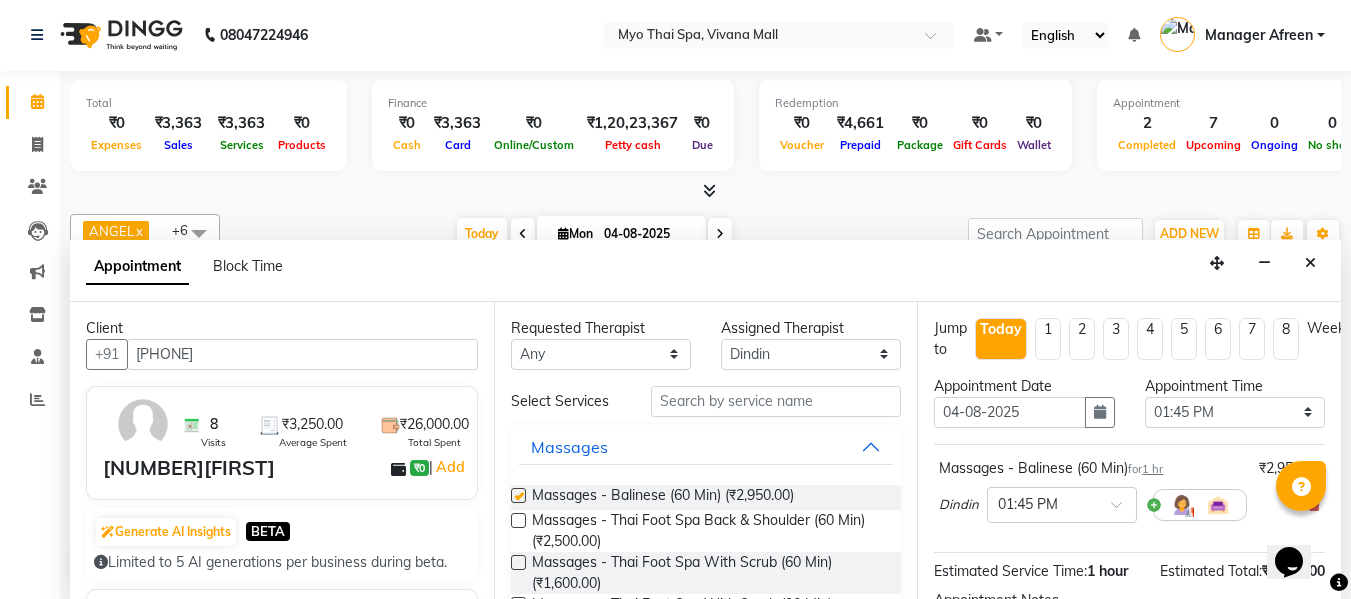 checkbox on "false" 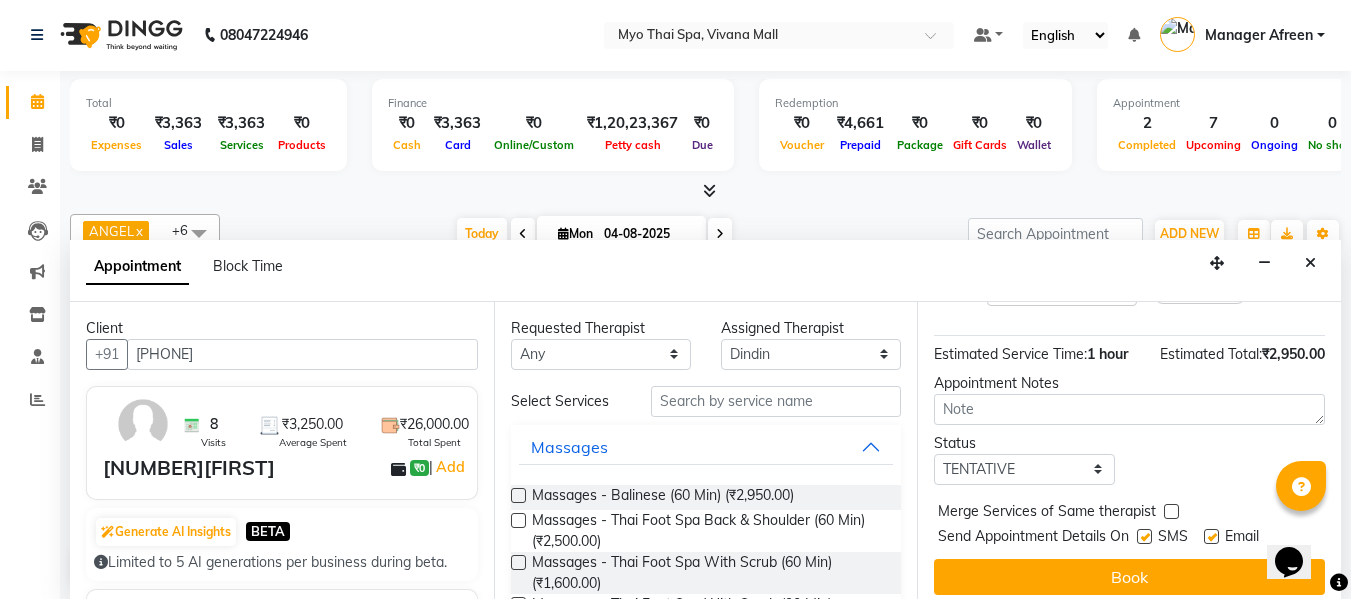 scroll, scrollTop: 244, scrollLeft: 0, axis: vertical 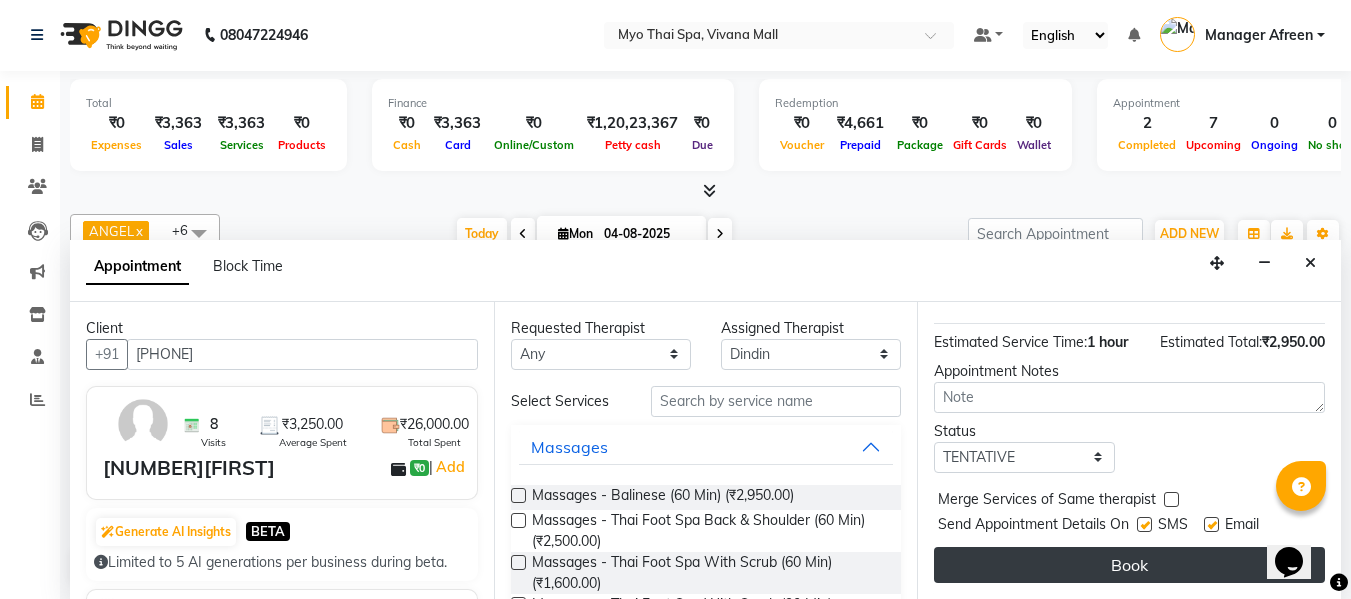 click on "Book" at bounding box center (1129, 565) 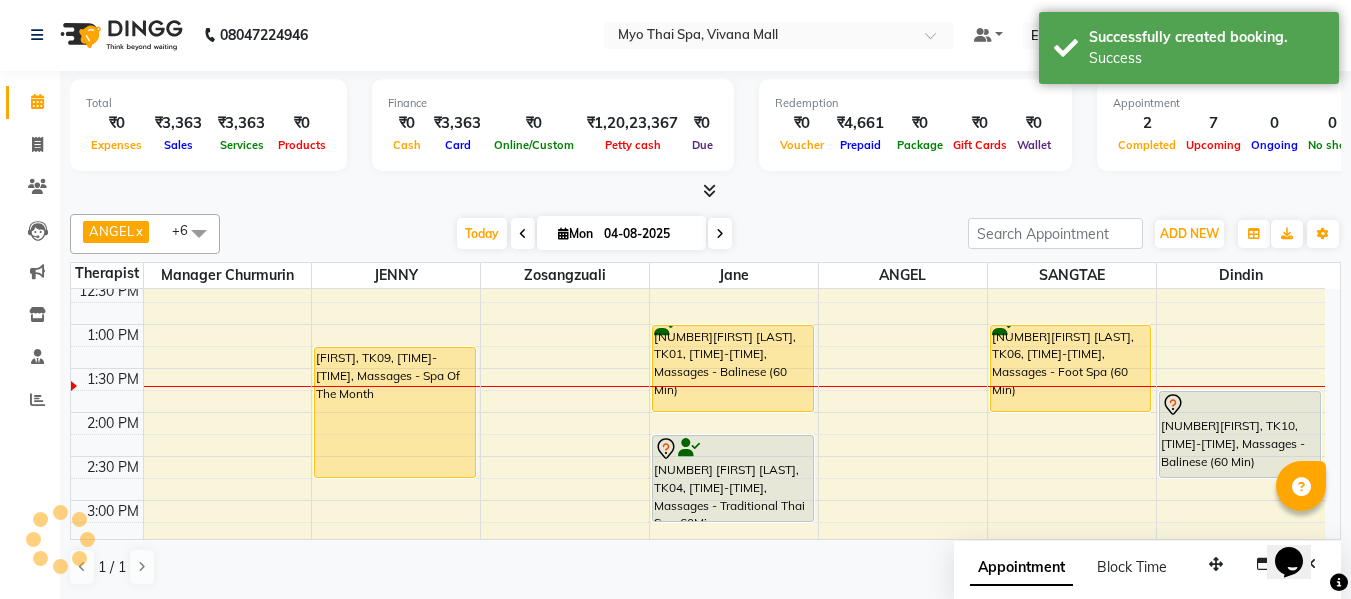 scroll, scrollTop: 0, scrollLeft: 0, axis: both 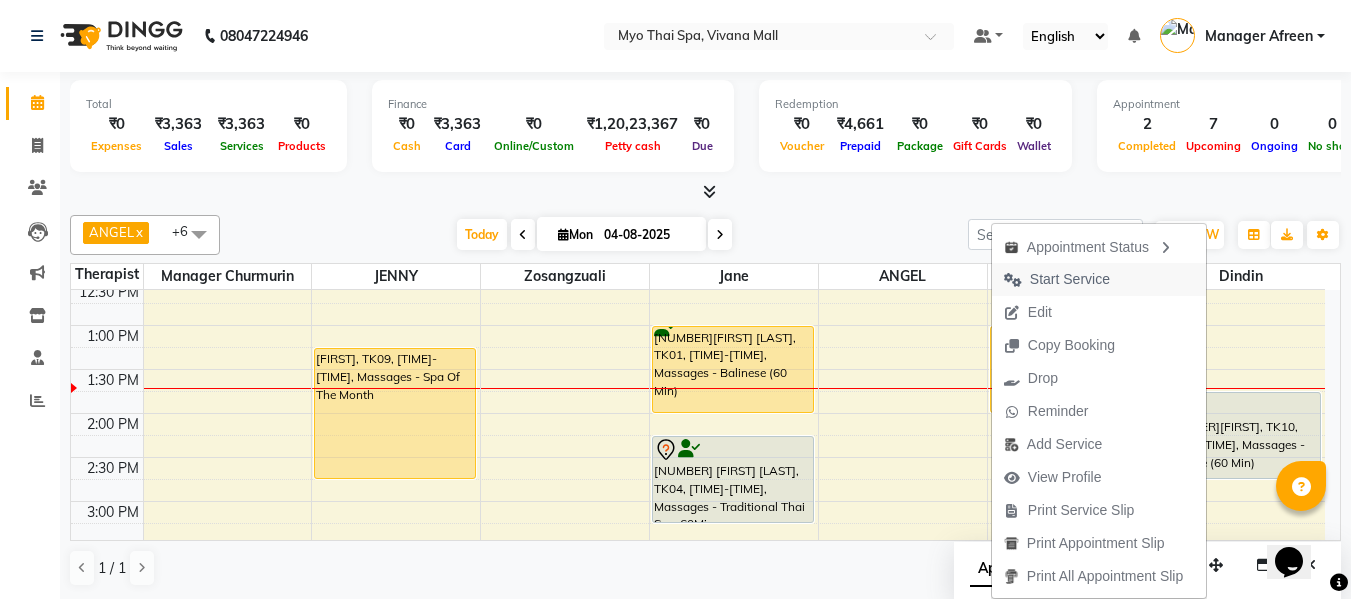 click on "Start Service" at bounding box center (1070, 279) 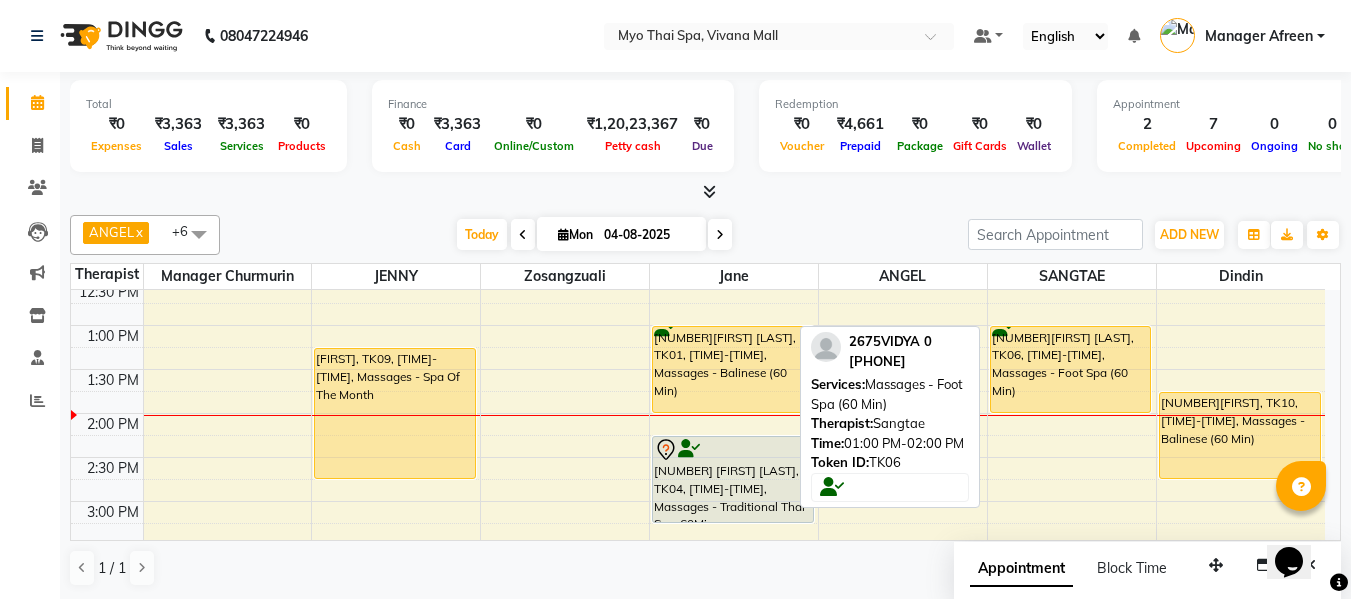 click on "[NUMBER][FIRST] 0, TK06, 01:00 PM-02:00 PM, Massages - Foot Spa (60 Min)" at bounding box center [1071, 369] 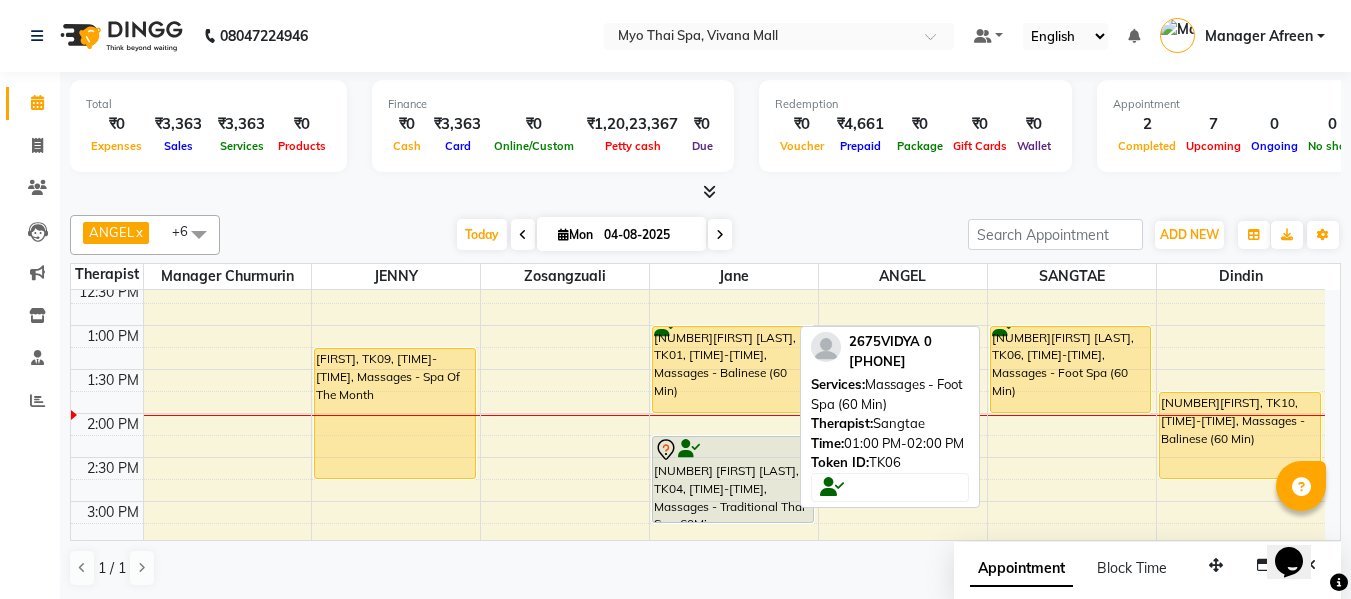 click on "[NUMBER][FIRST] 0, TK06, 01:00 PM-02:00 PM, Massages - Foot Spa (60 Min)" at bounding box center [1071, 369] 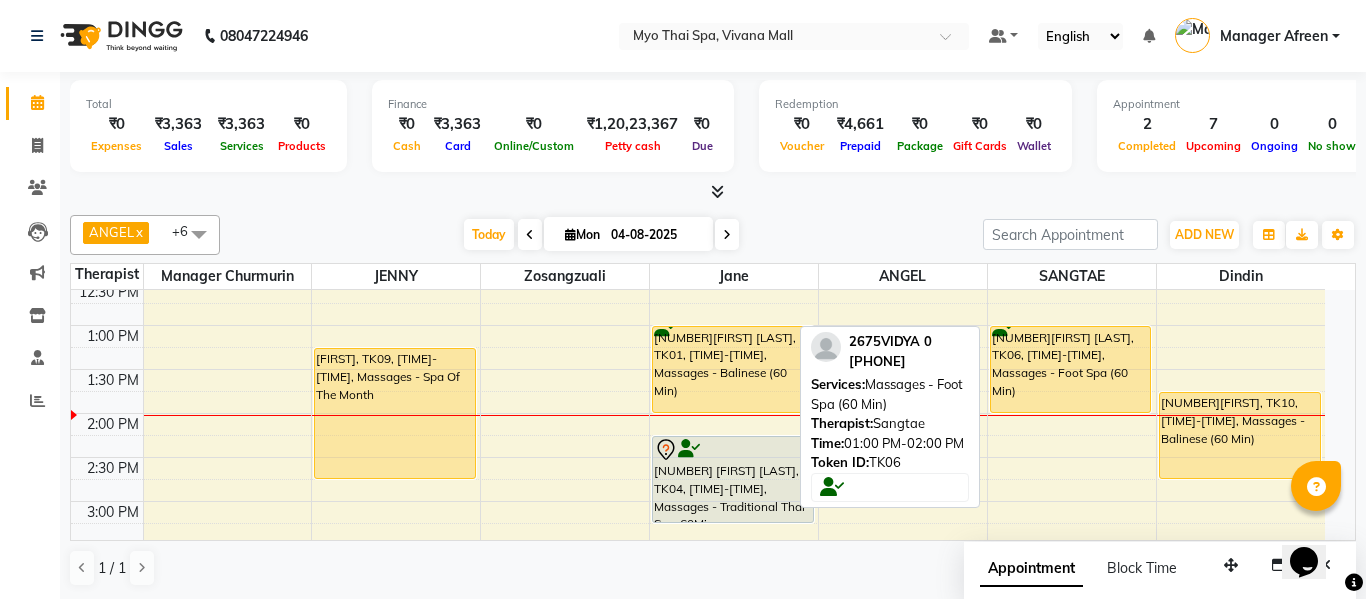select on "1" 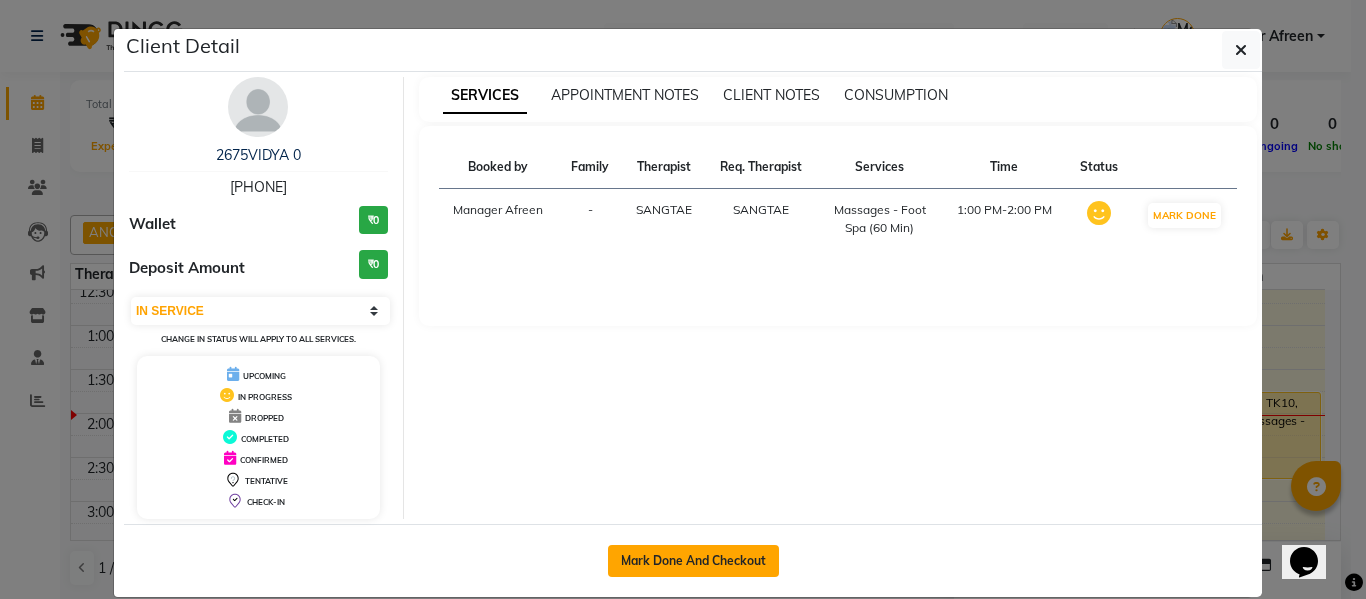 click on "Mark Done And Checkout" 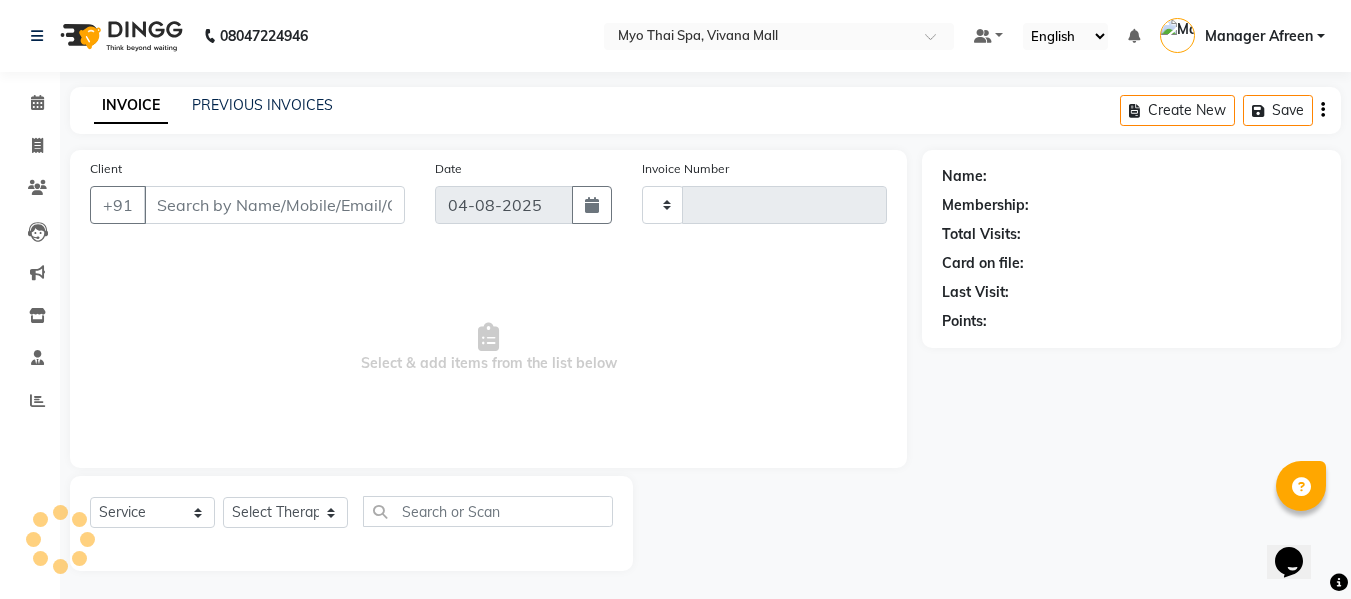 type on "2950" 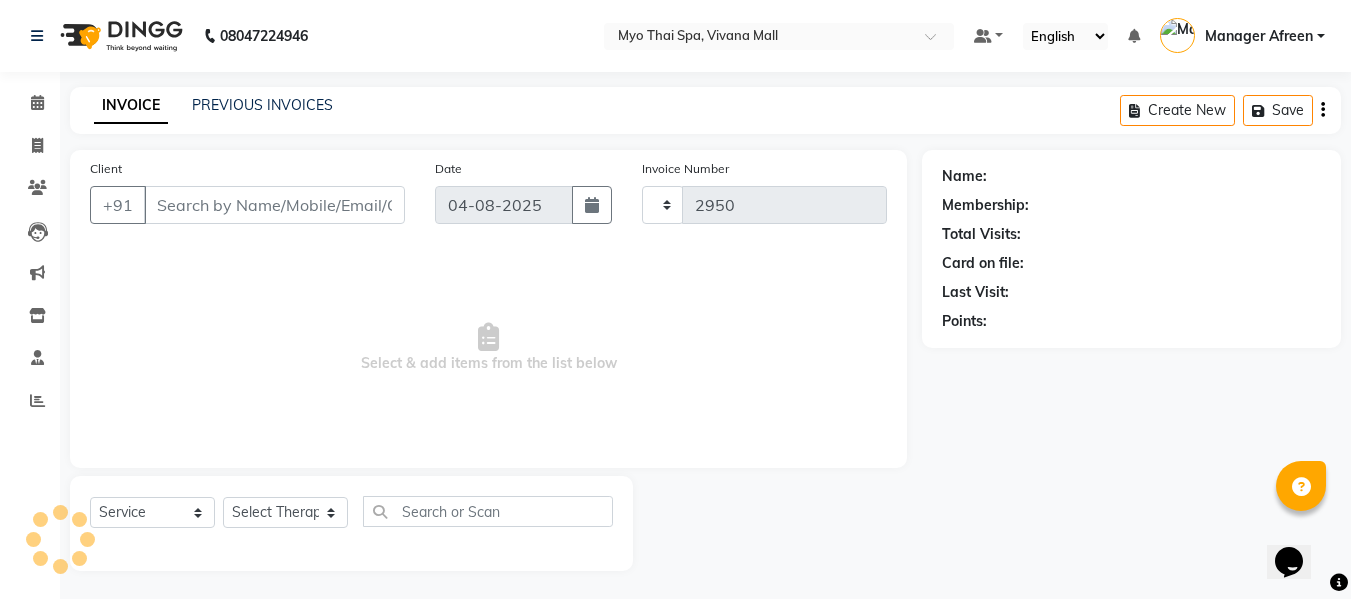 select on "3908" 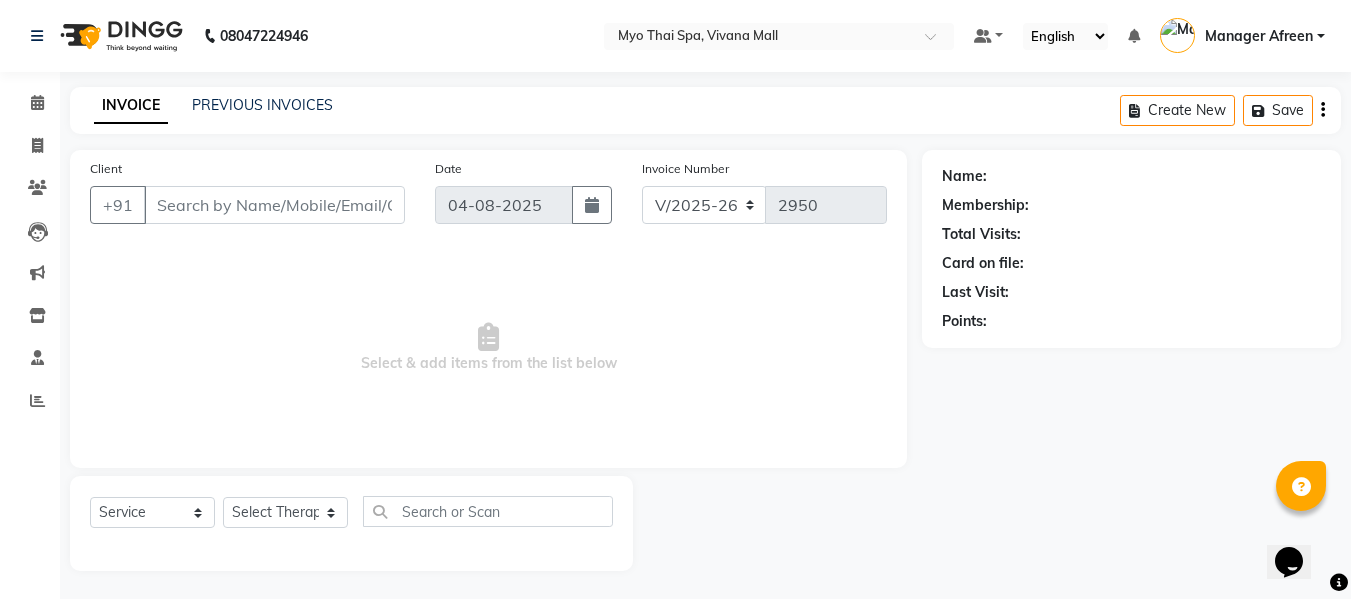 type on "9870739318" 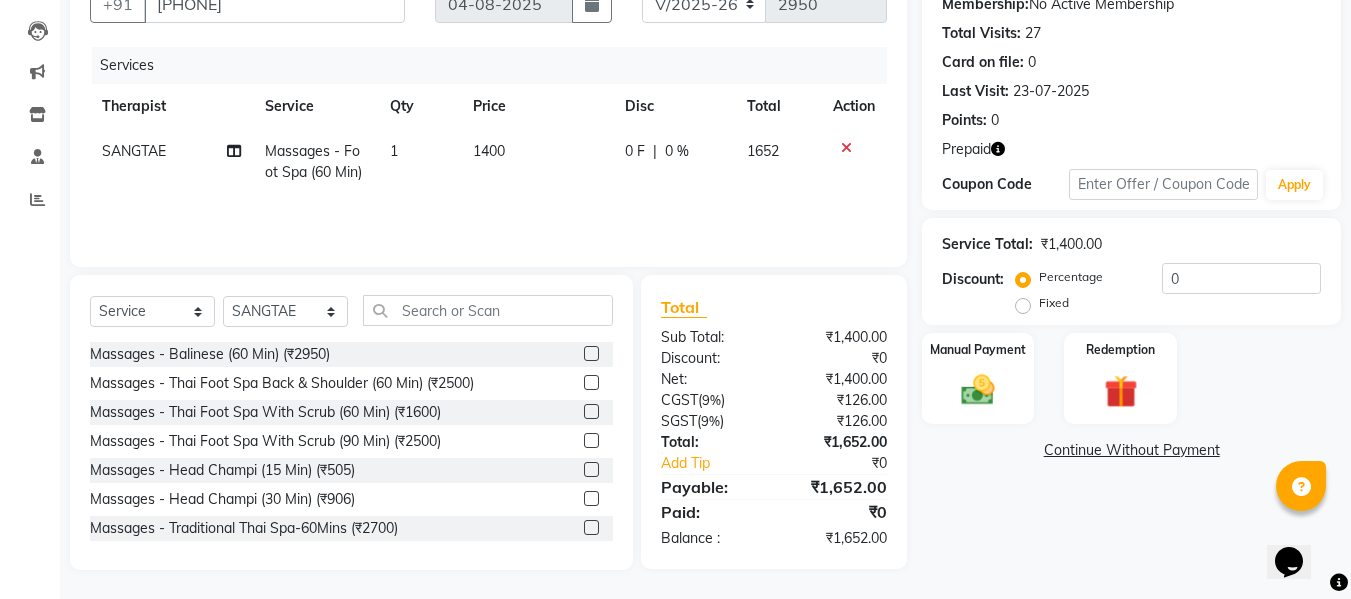 scroll, scrollTop: 202, scrollLeft: 0, axis: vertical 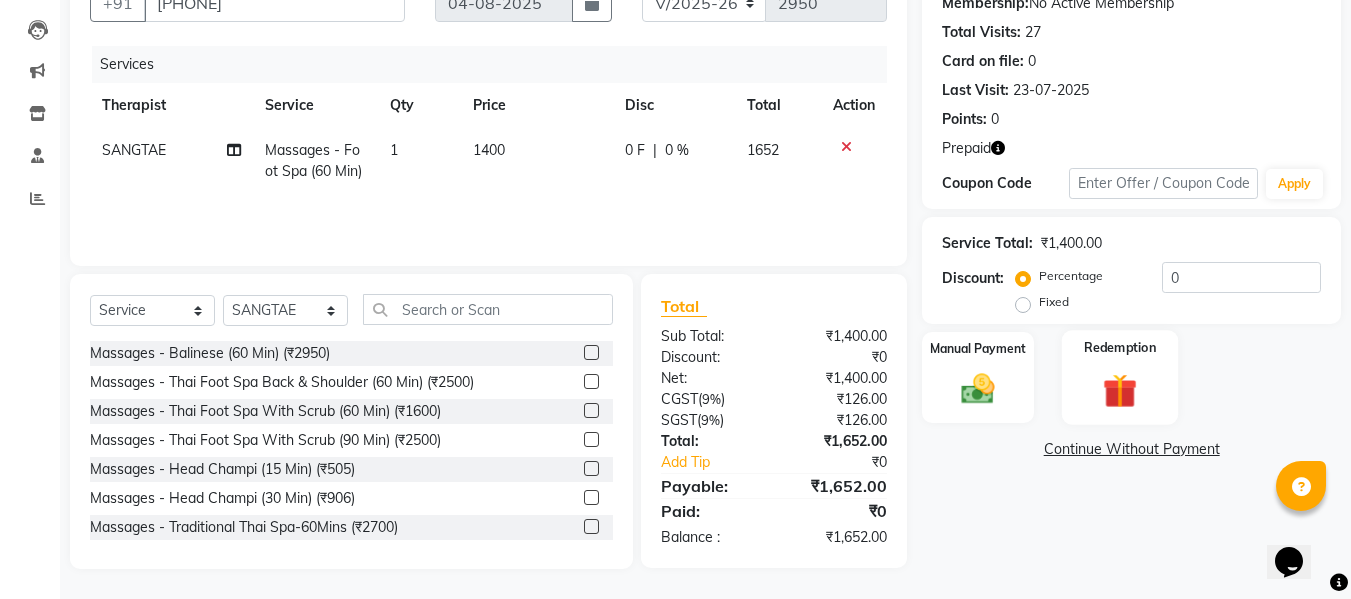 click 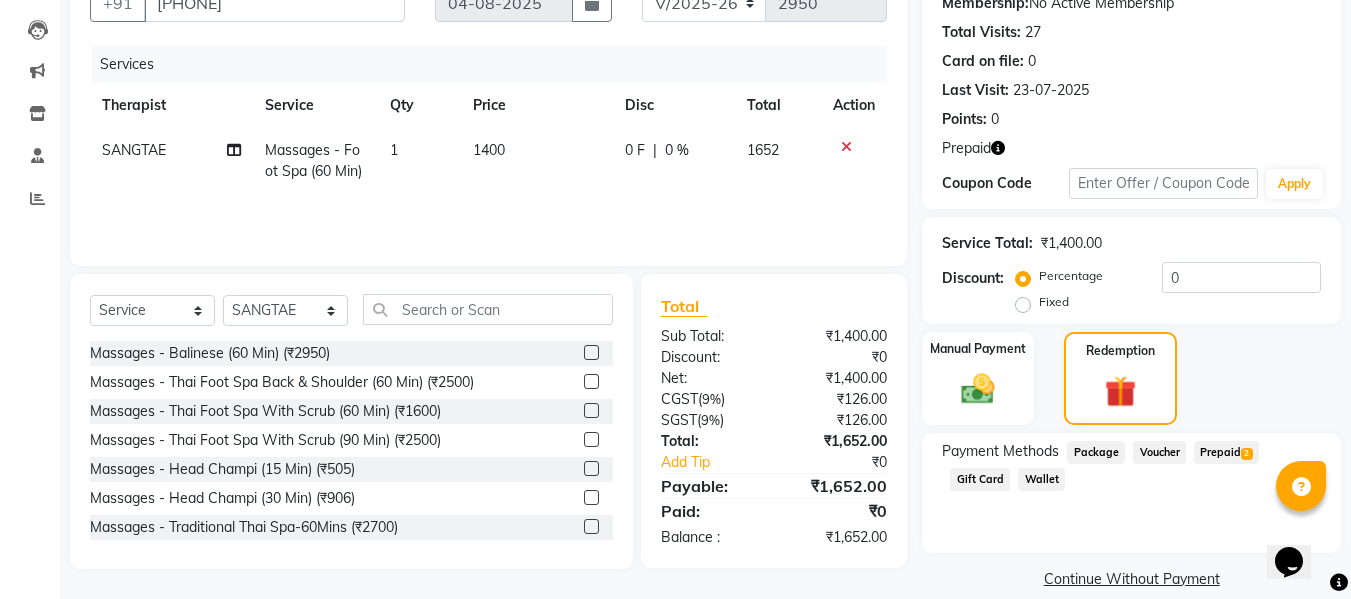 click on "Prepaid  2" 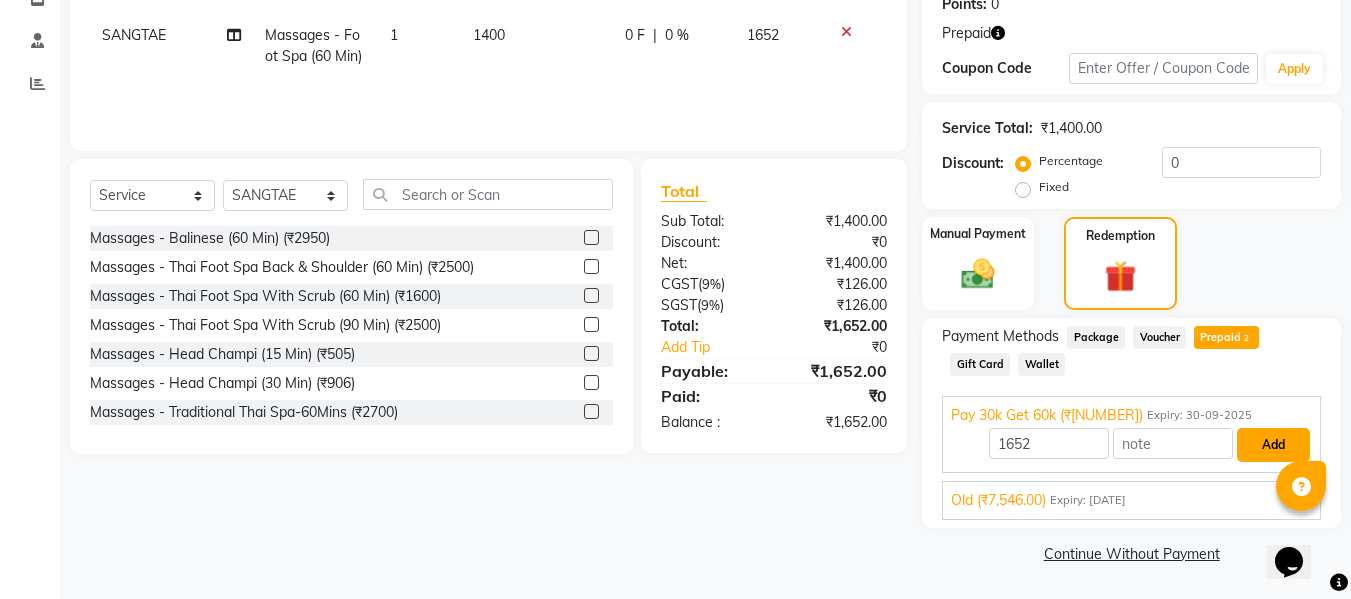 click on "Add" at bounding box center [1273, 445] 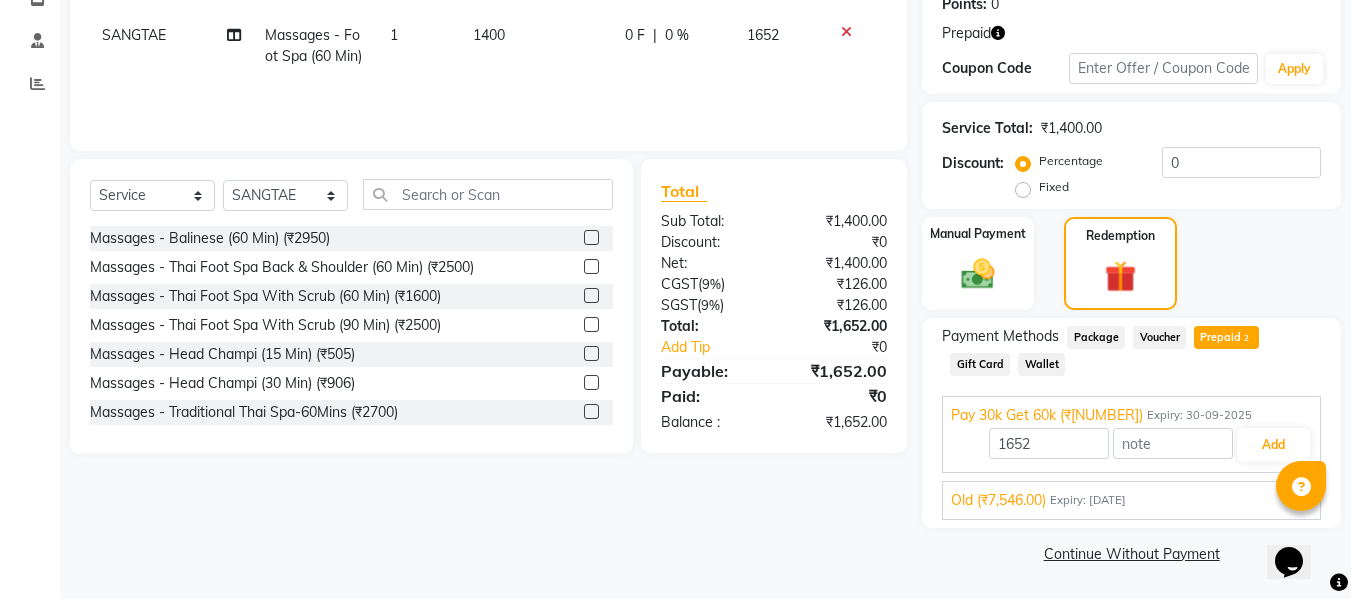 scroll, scrollTop: 244, scrollLeft: 0, axis: vertical 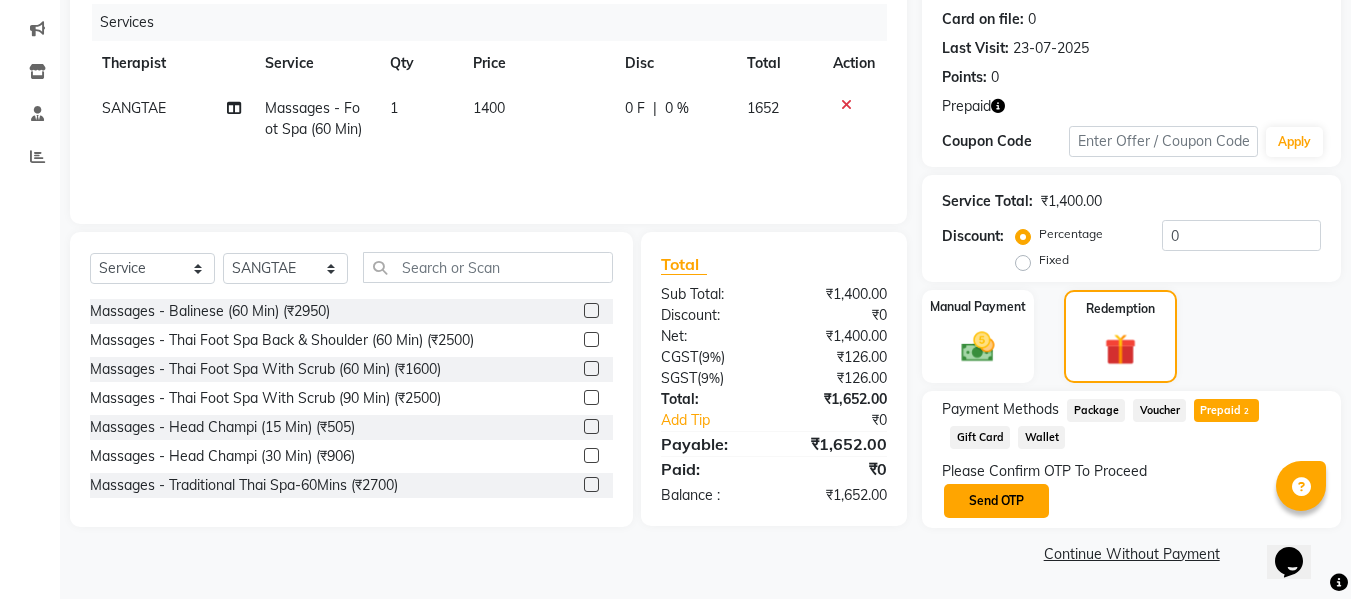 click on "Send OTP" 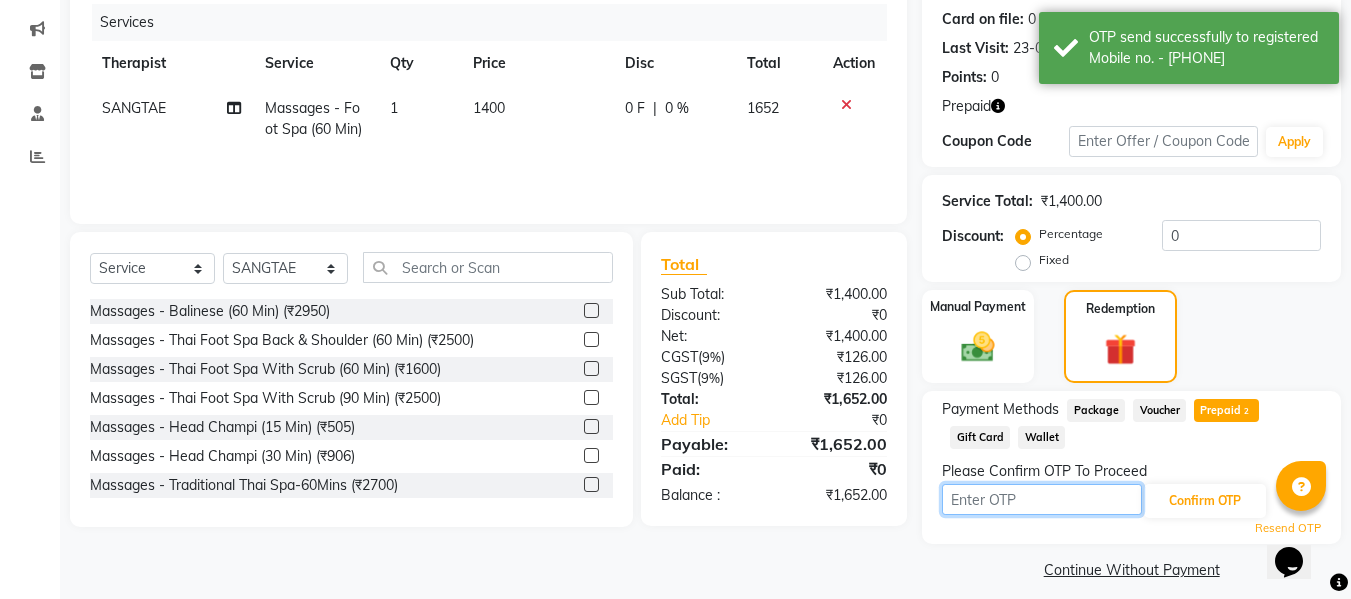 click at bounding box center (1042, 499) 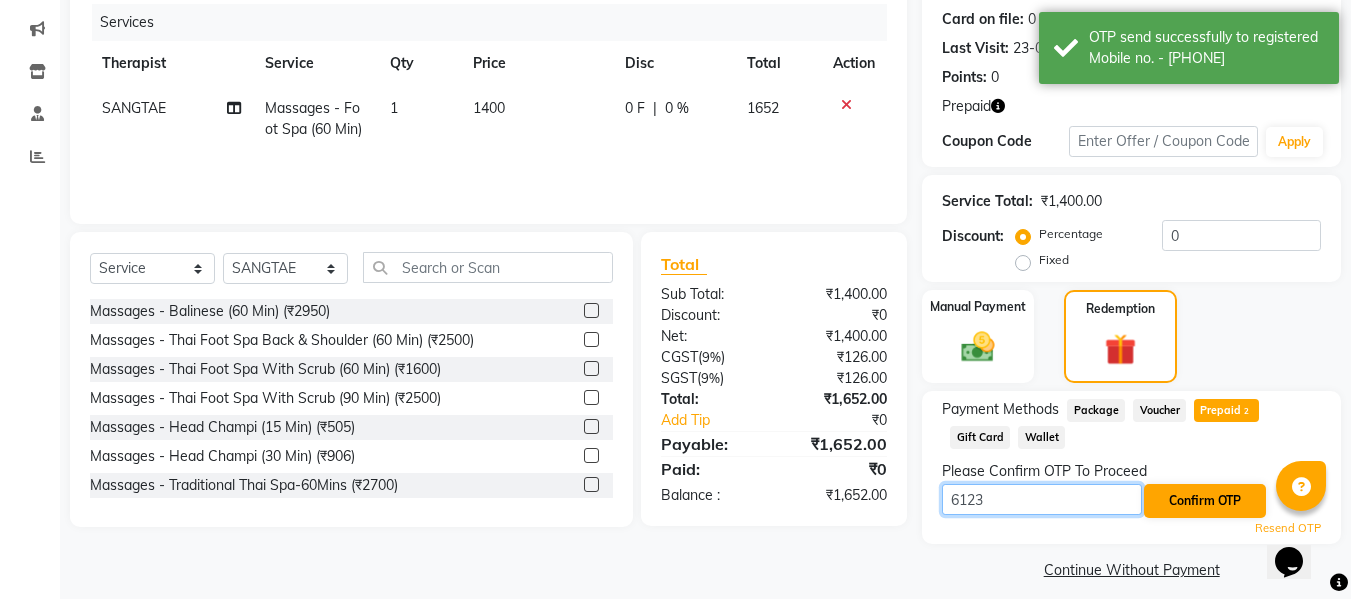 type on "6123" 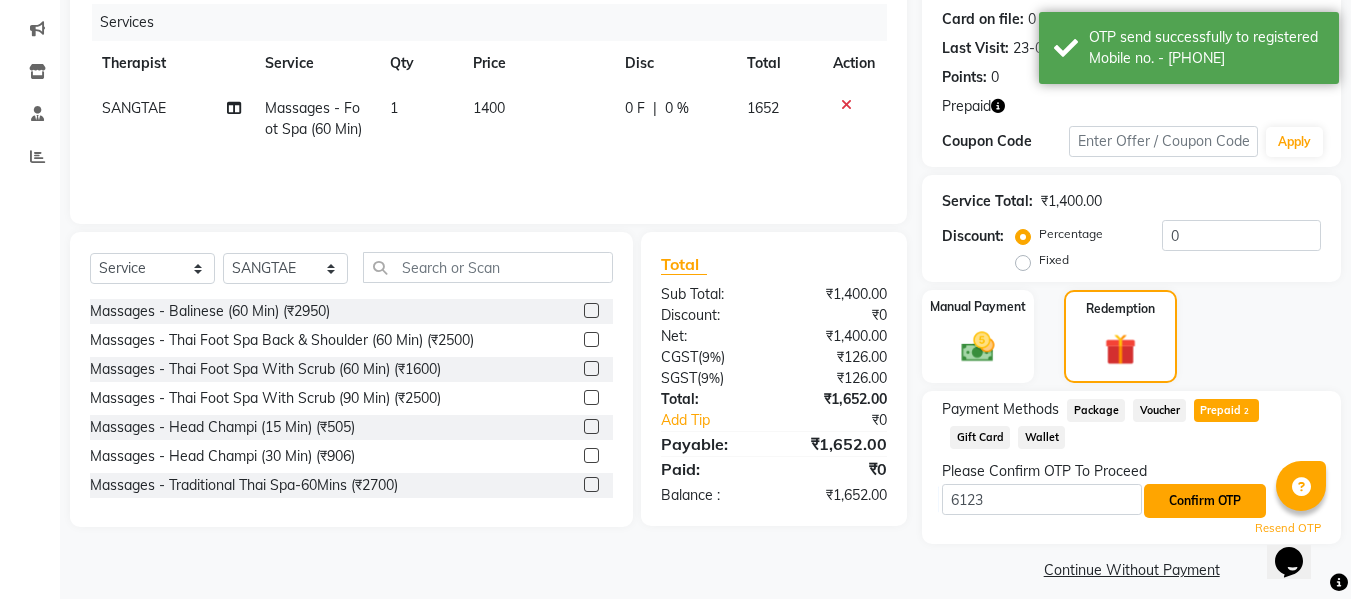 click on "Confirm OTP" 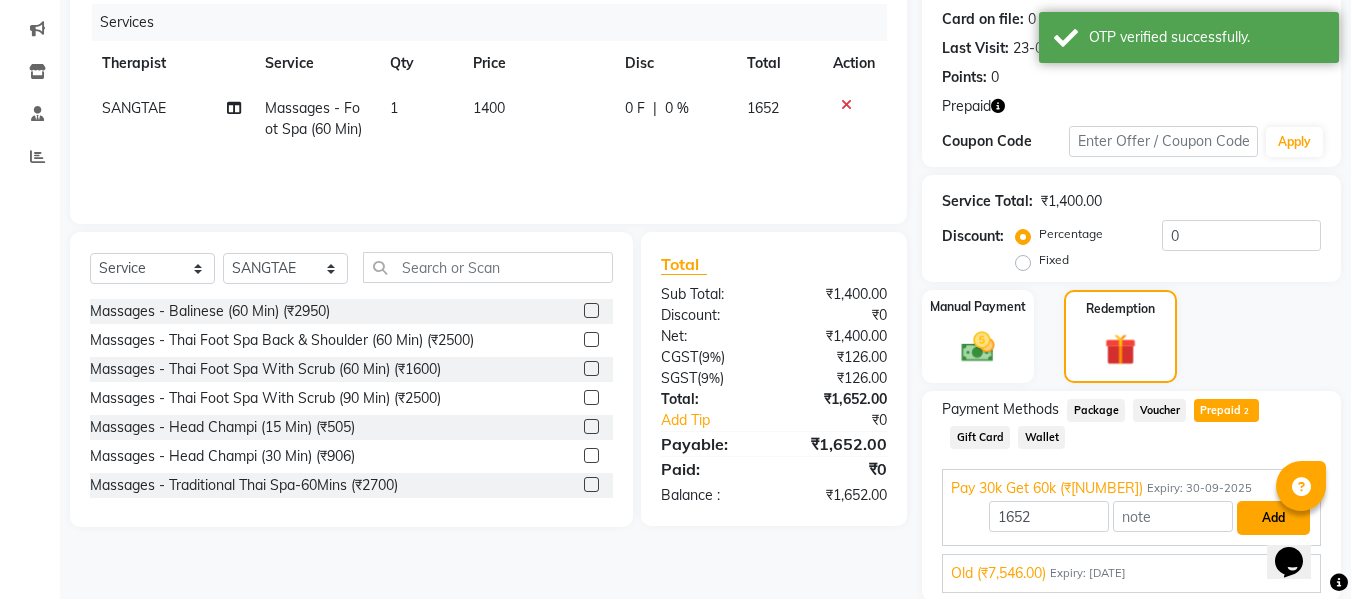 click on "Add" at bounding box center (1273, 518) 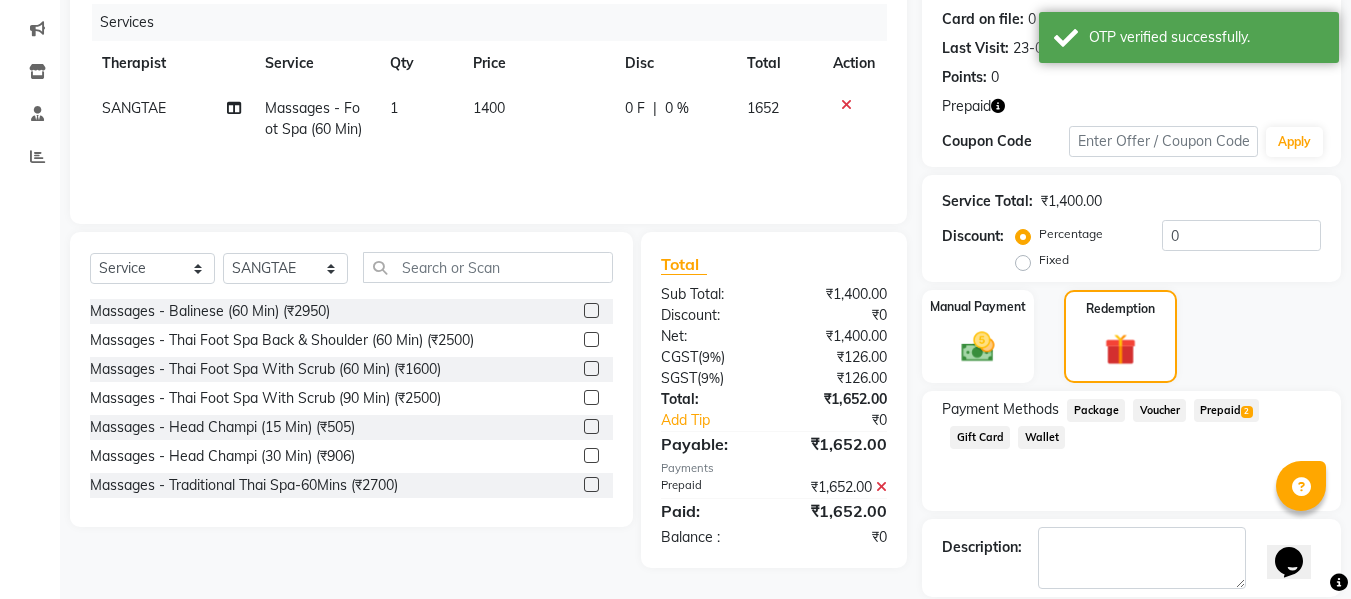 scroll, scrollTop: 340, scrollLeft: 0, axis: vertical 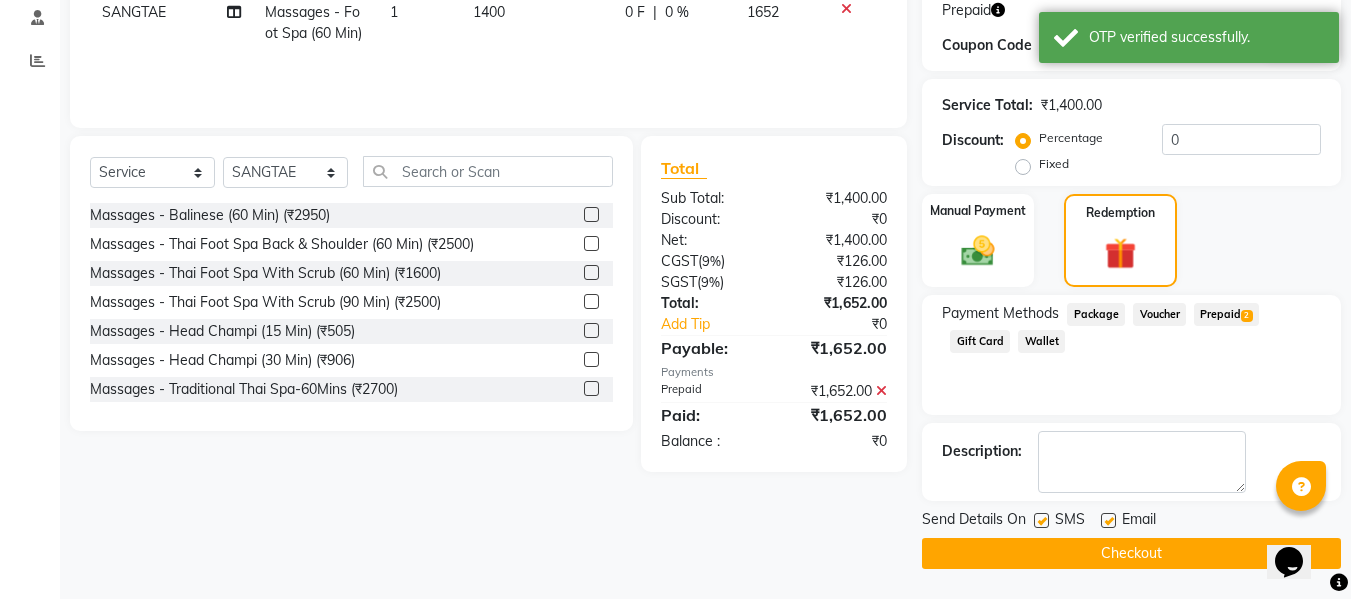click on "Checkout" 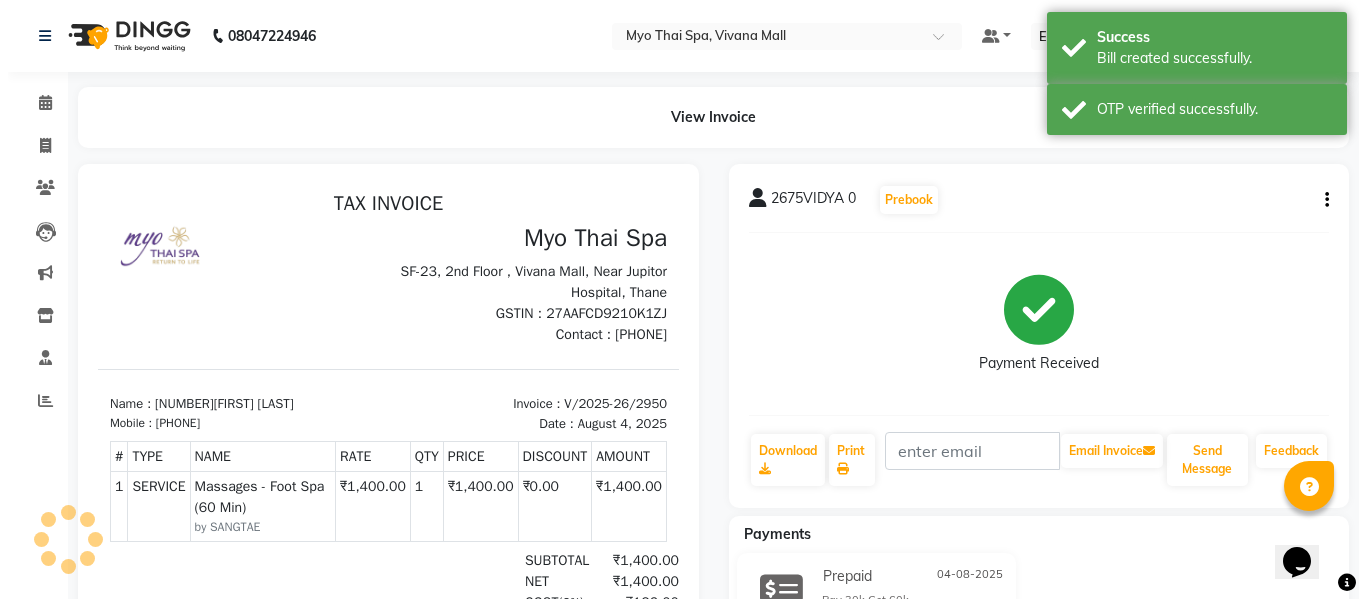 scroll, scrollTop: 0, scrollLeft: 0, axis: both 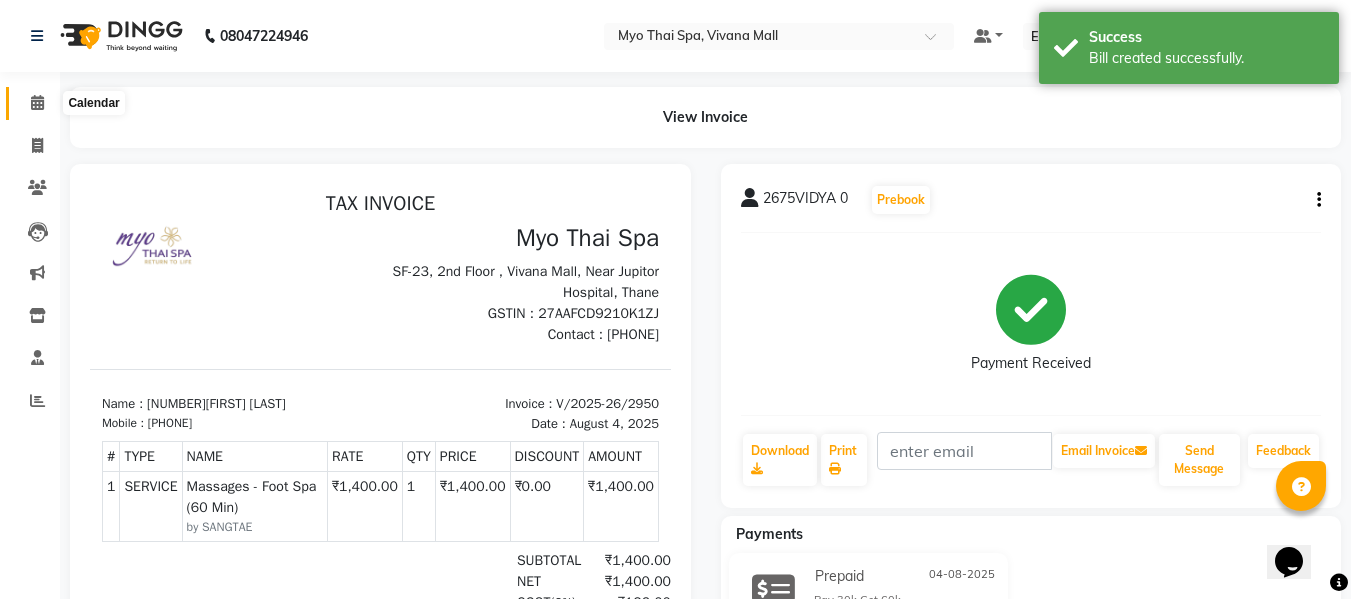 click 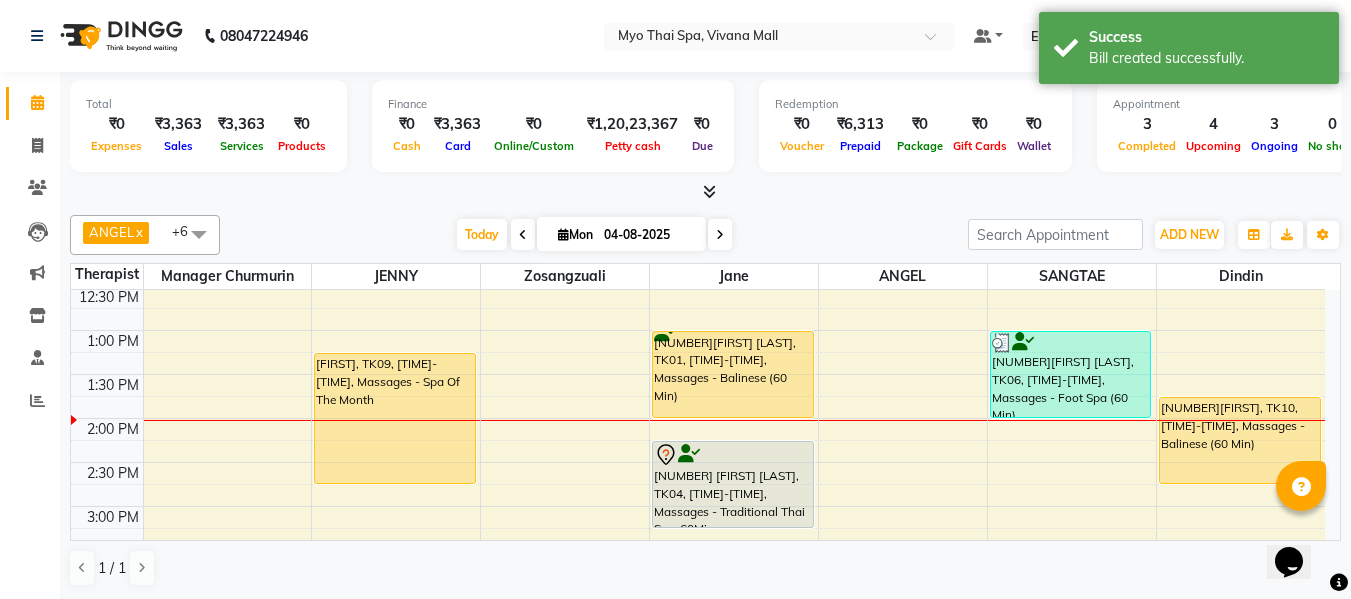 scroll, scrollTop: 368, scrollLeft: 0, axis: vertical 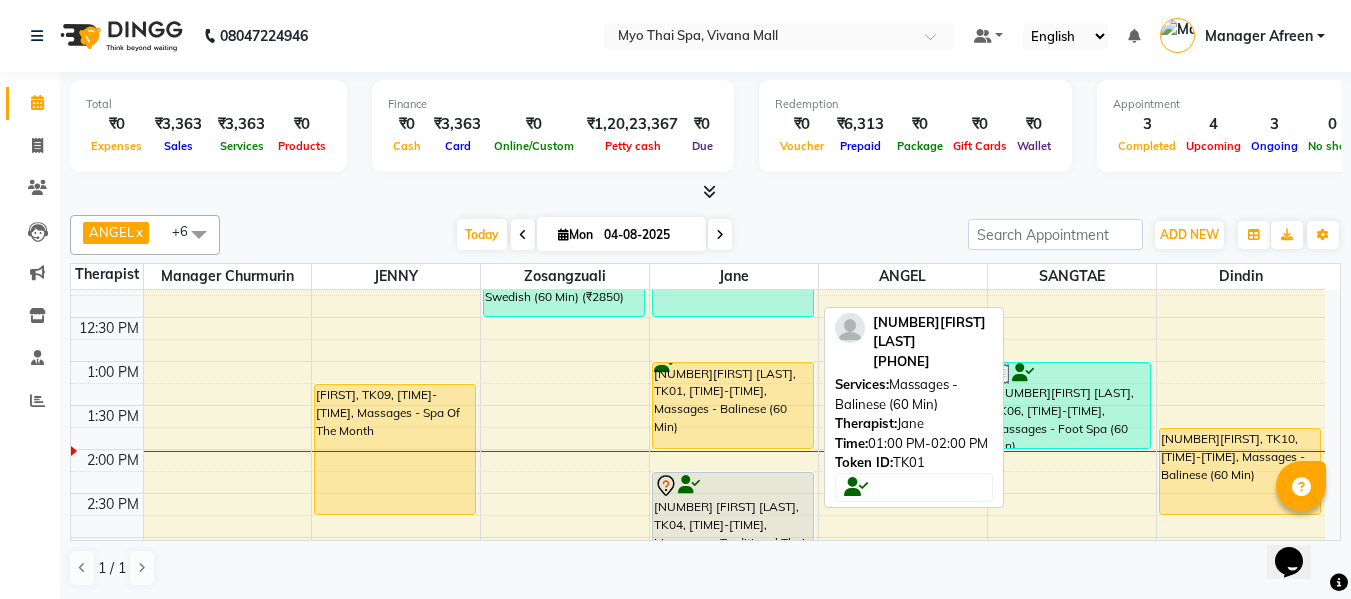click on "[NUMBER][FIRST] MEMBER, TK01, 01:00 PM-02:00 PM, Massages - Balinese (60 Min)" at bounding box center (733, 405) 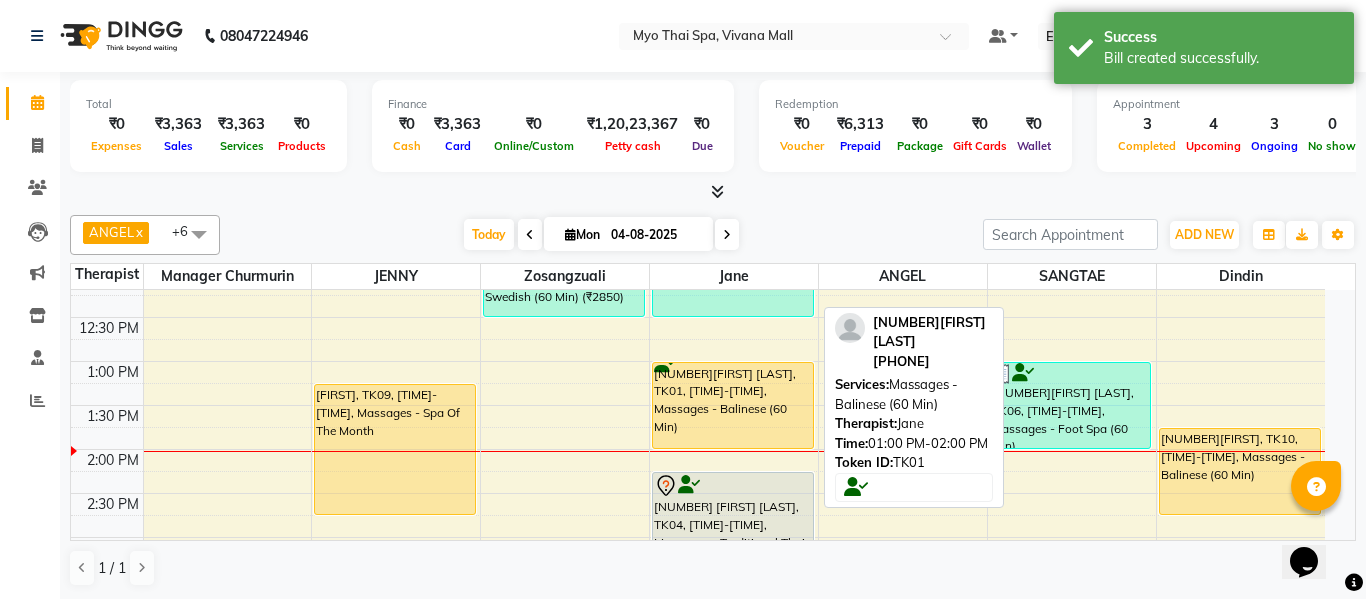 select on "1" 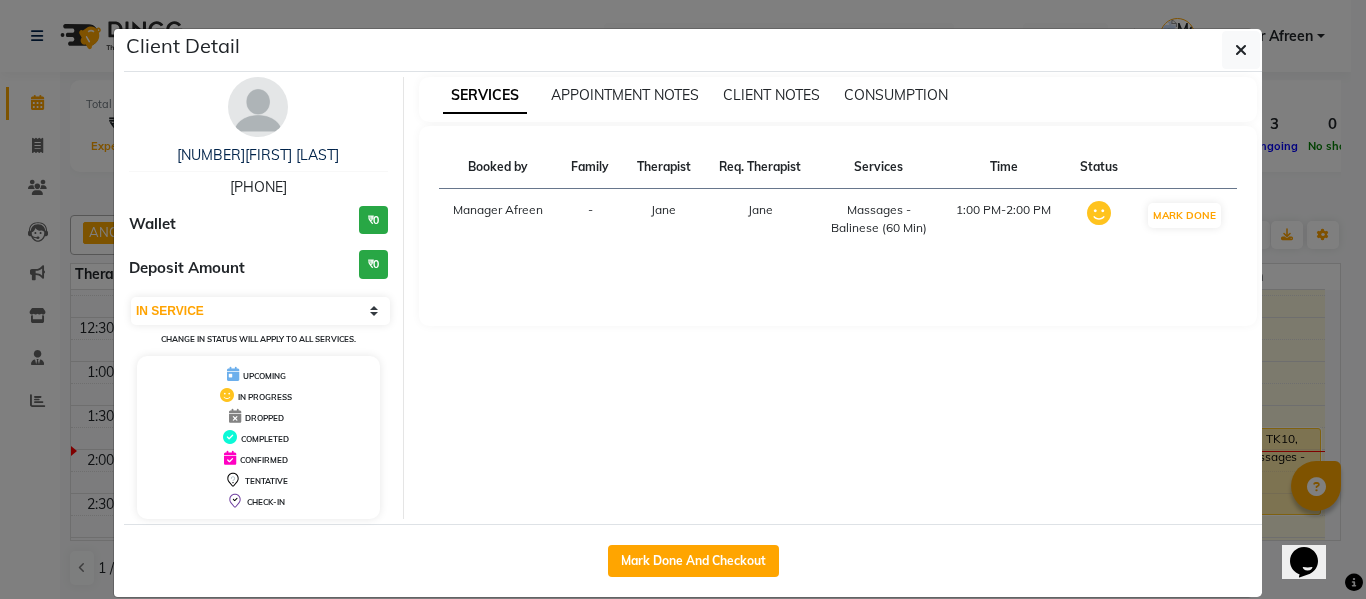 click on "Mark Done And Checkout" 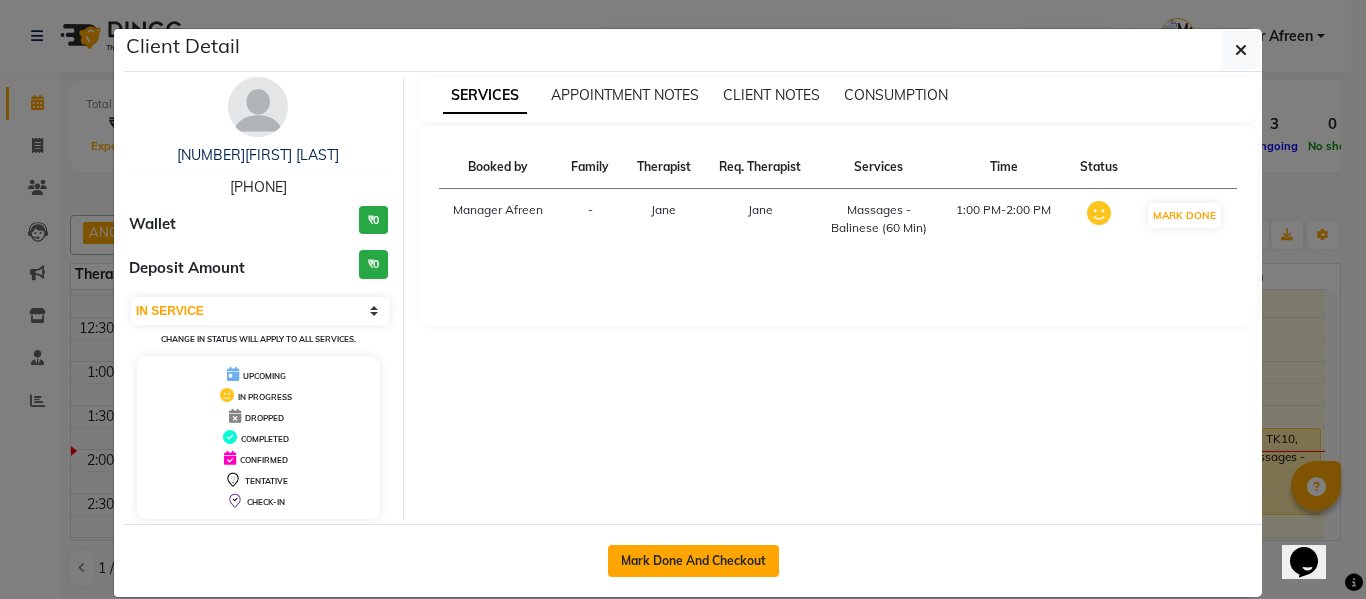 click on "Mark Done And Checkout" 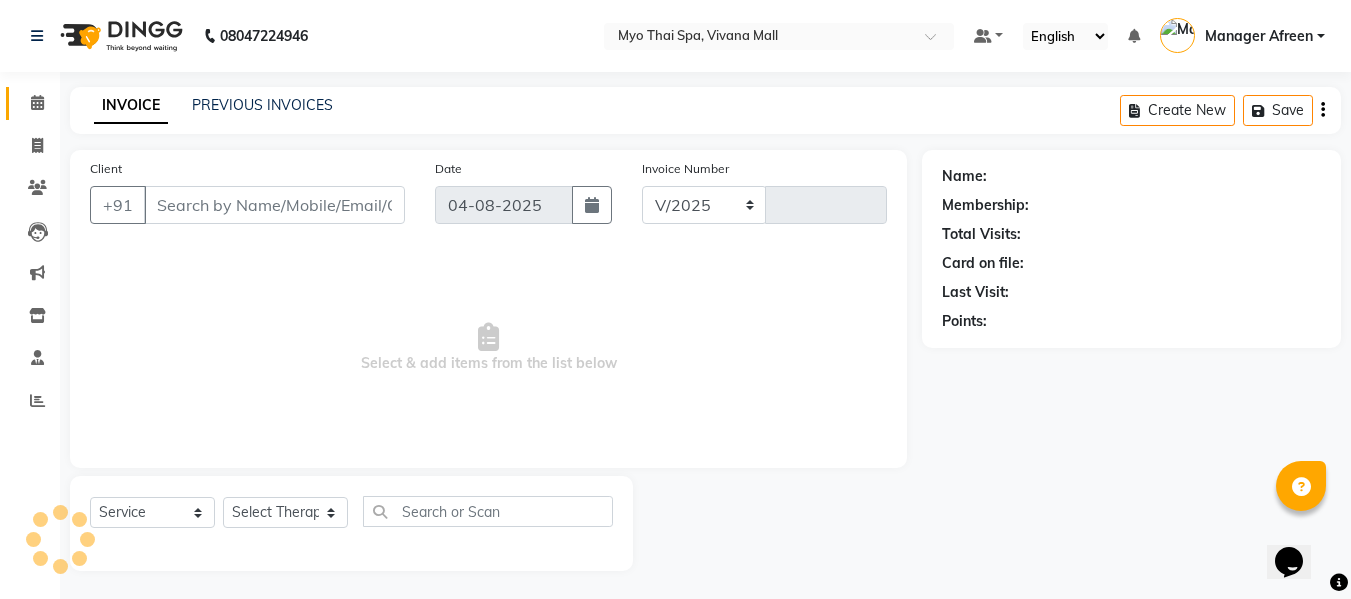 select on "3908" 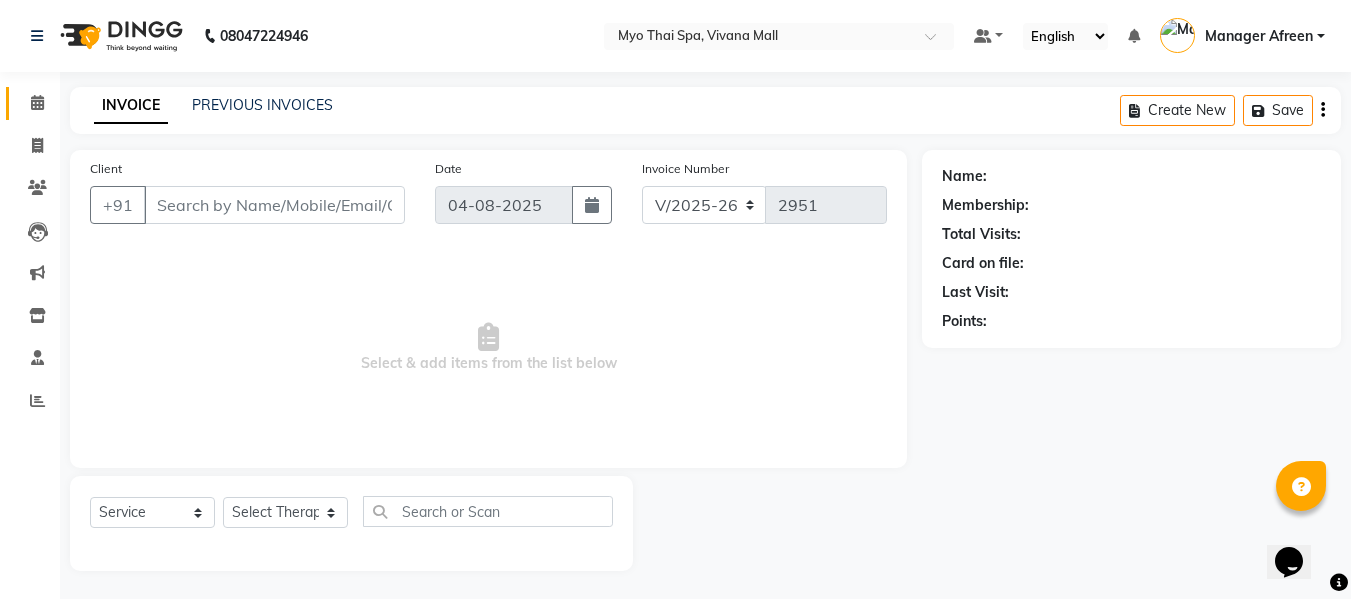 type on "9867702797" 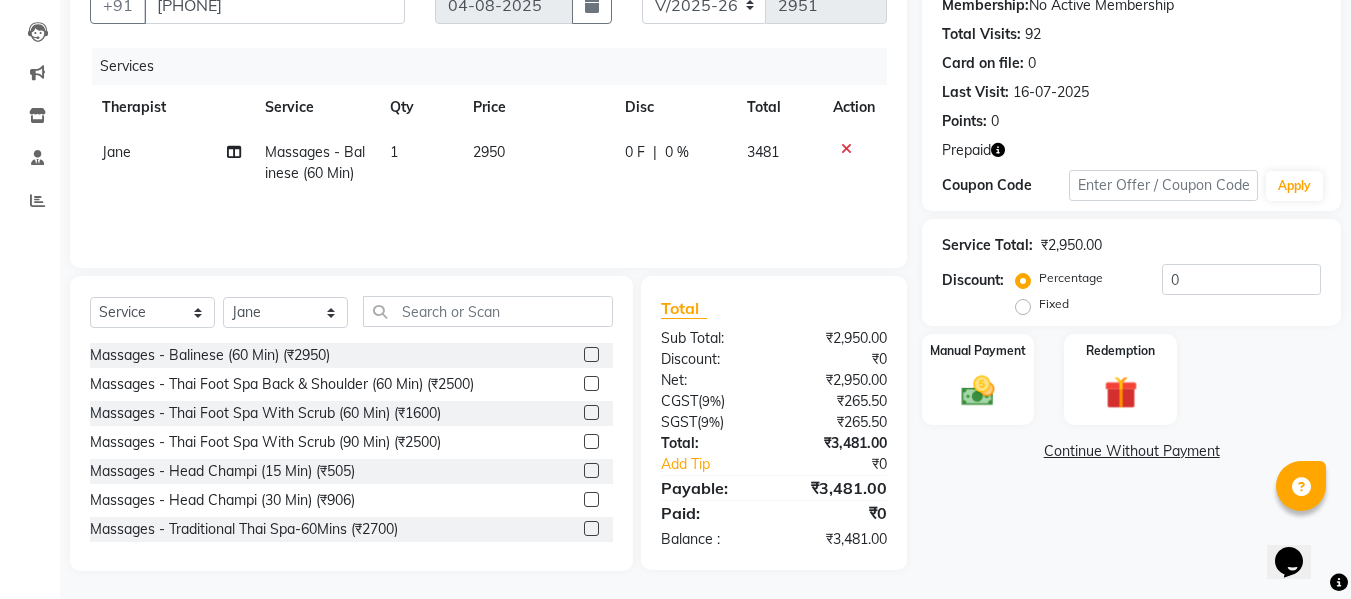 scroll, scrollTop: 202, scrollLeft: 0, axis: vertical 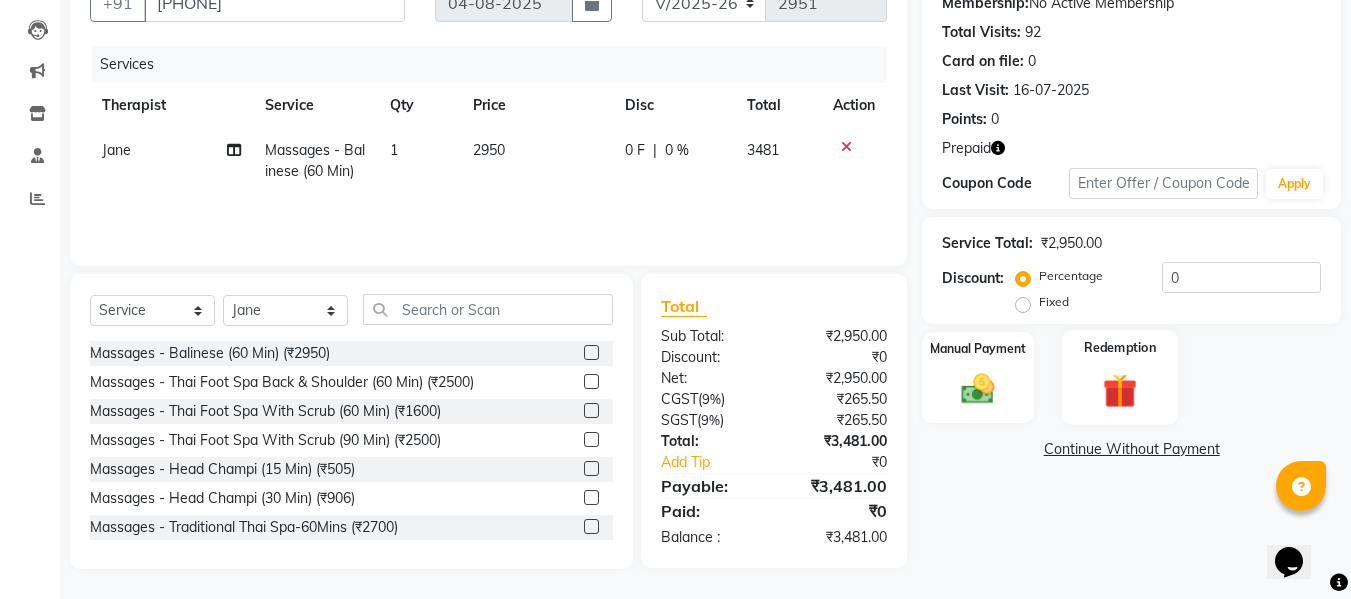 click 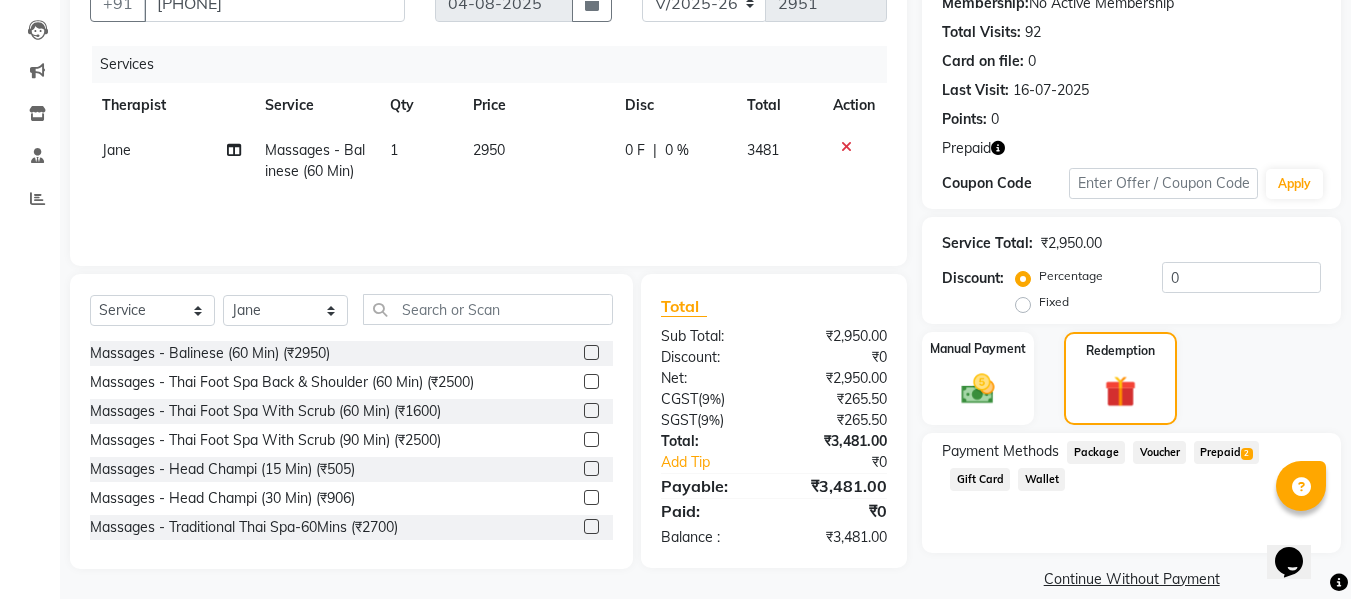 click on "Prepaid  2" 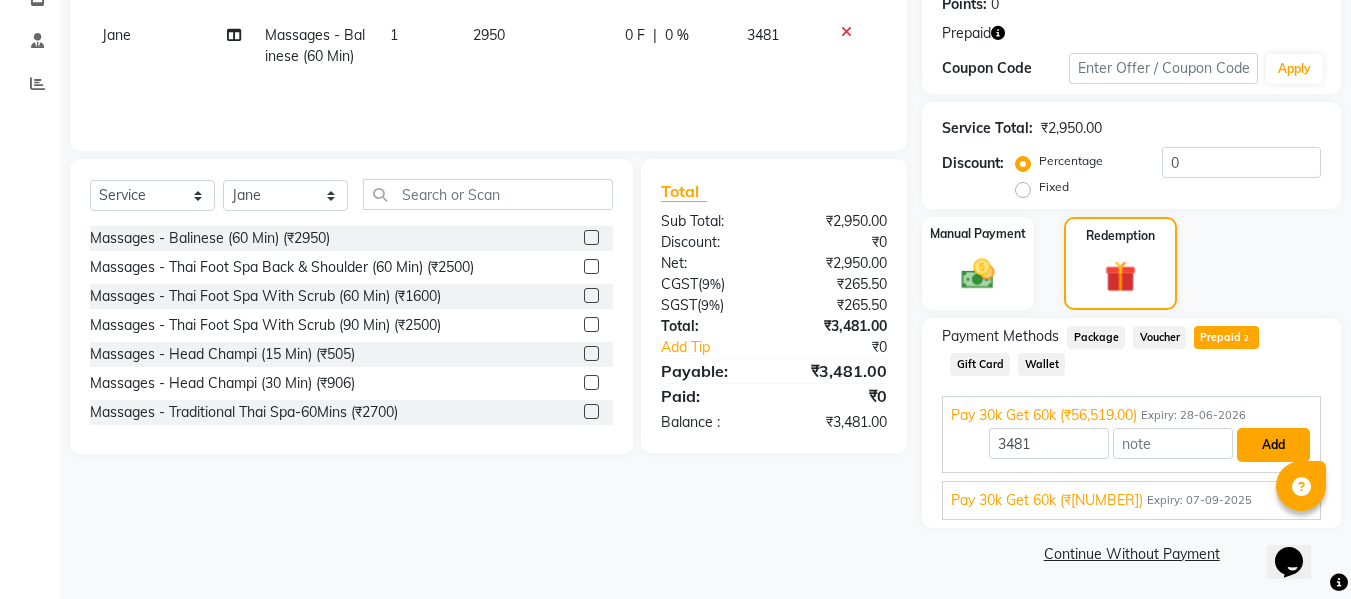 click on "Add" at bounding box center [1273, 445] 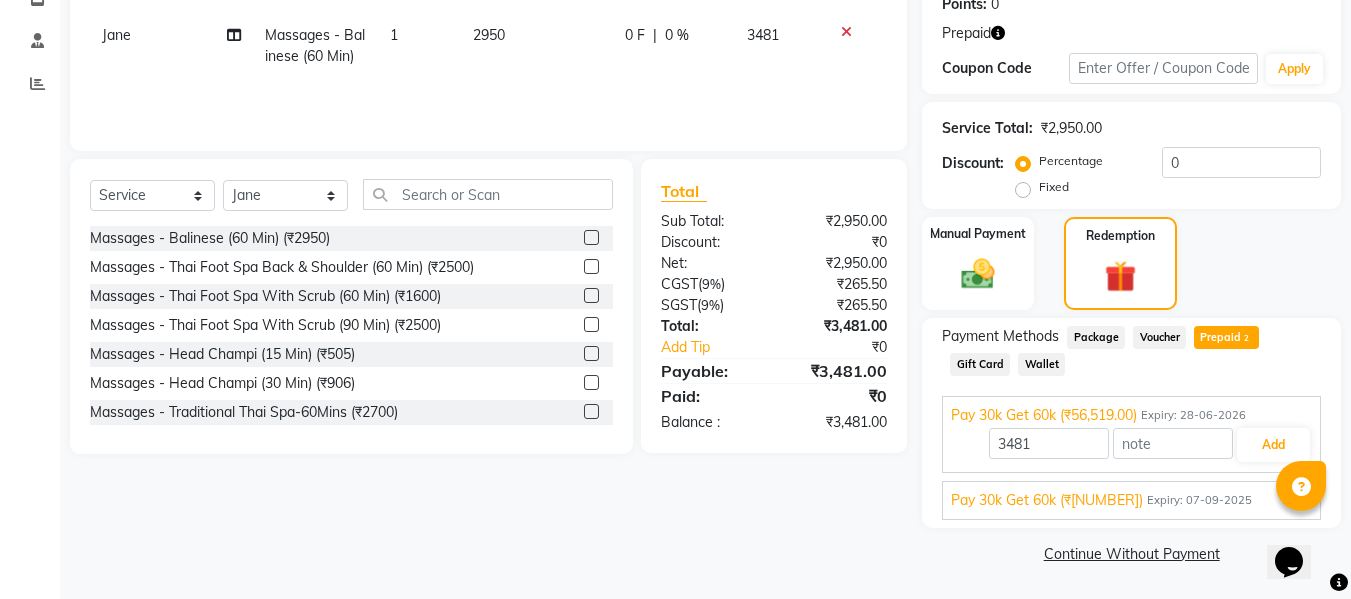 scroll, scrollTop: 244, scrollLeft: 0, axis: vertical 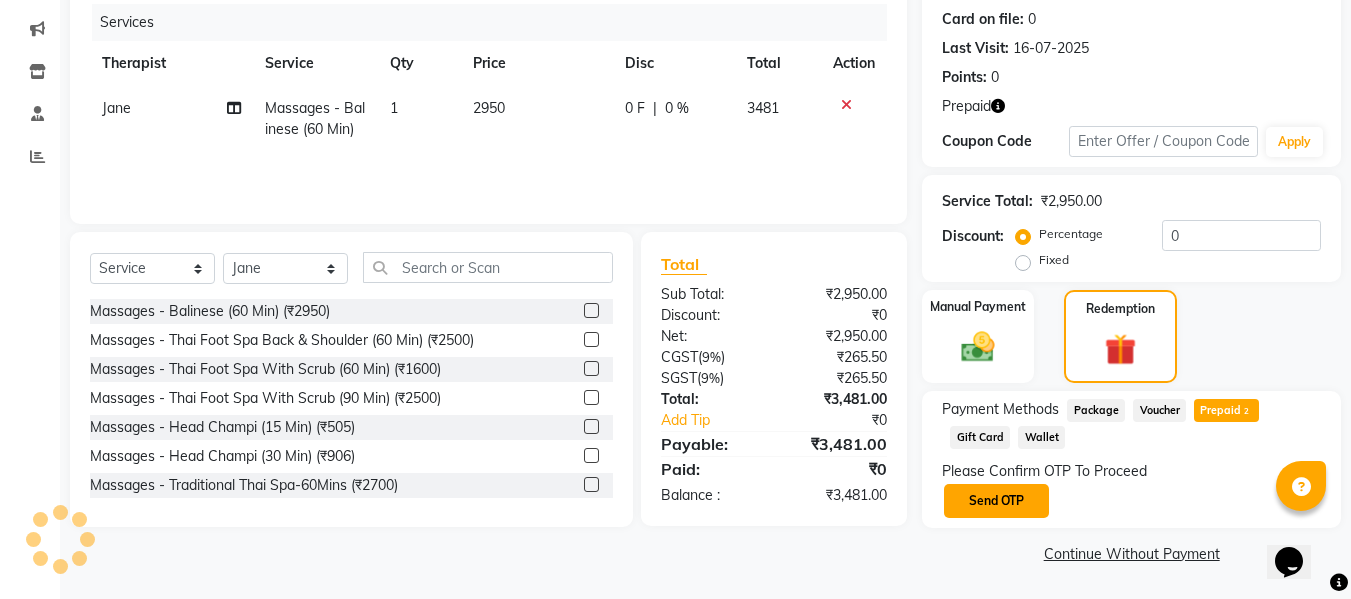 click on "Send OTP" 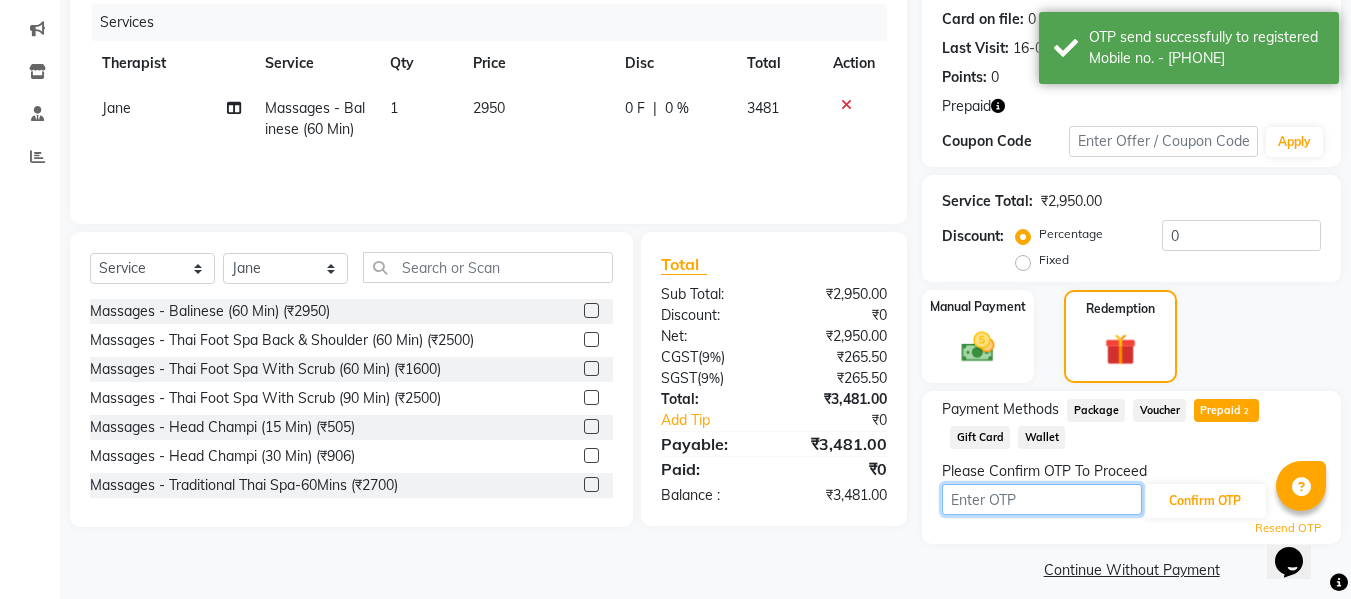click at bounding box center [1042, 499] 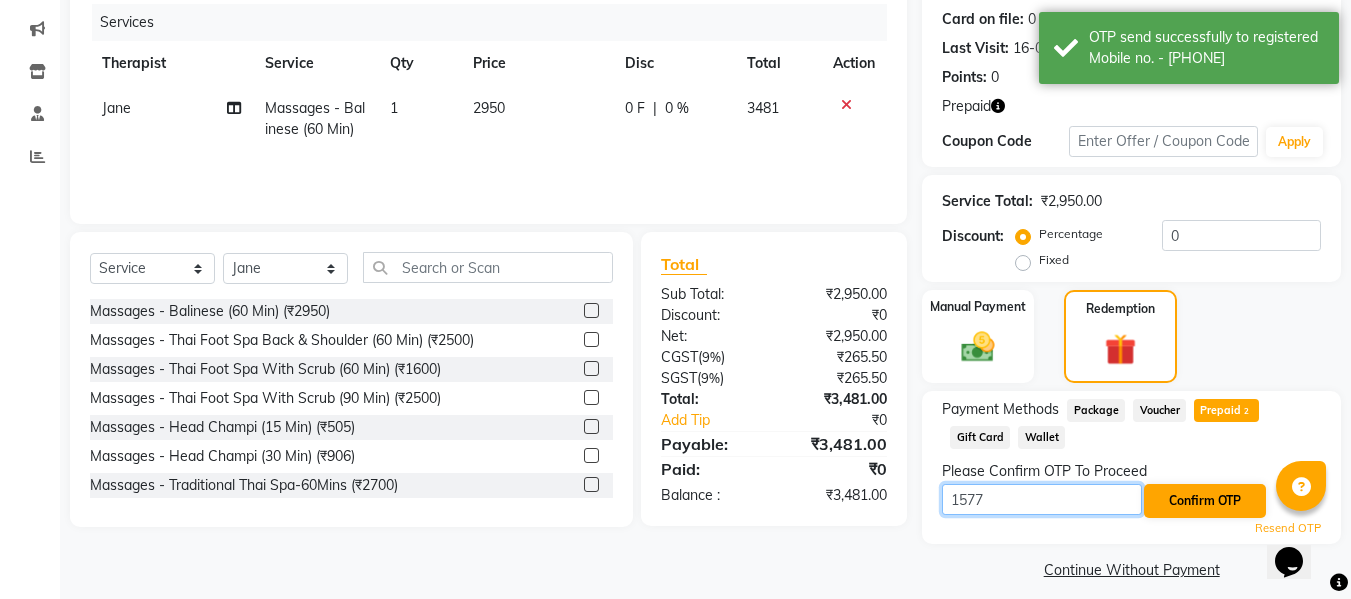 type on "1577" 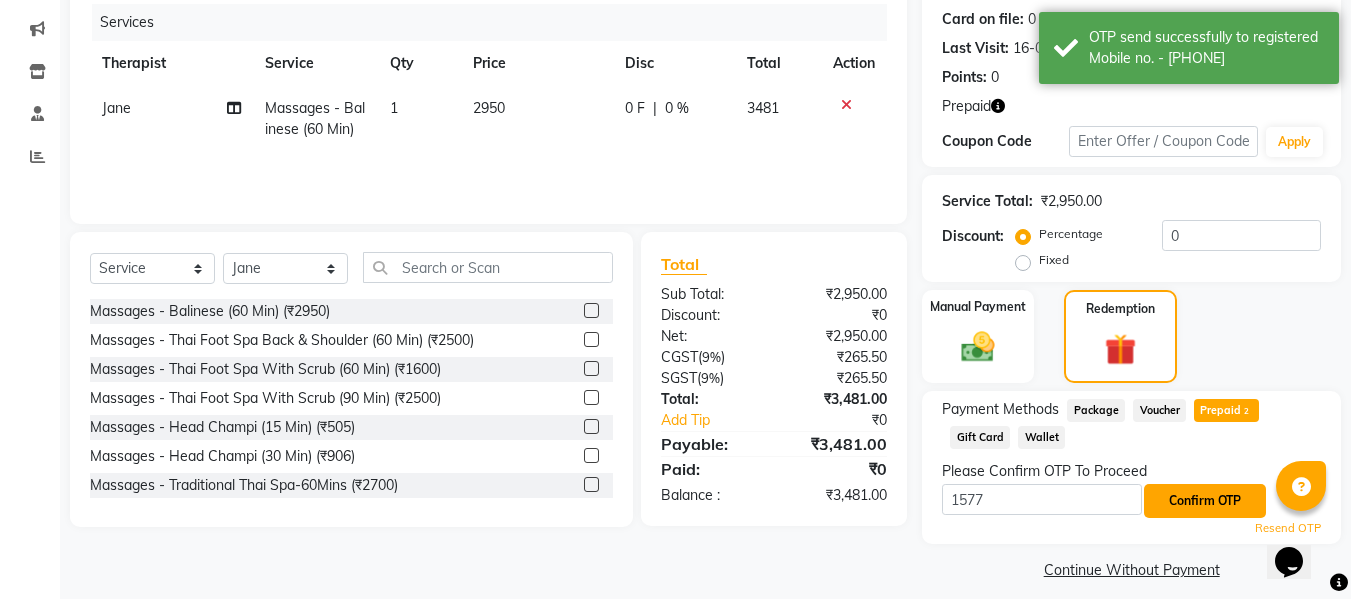 click on "Confirm OTP" 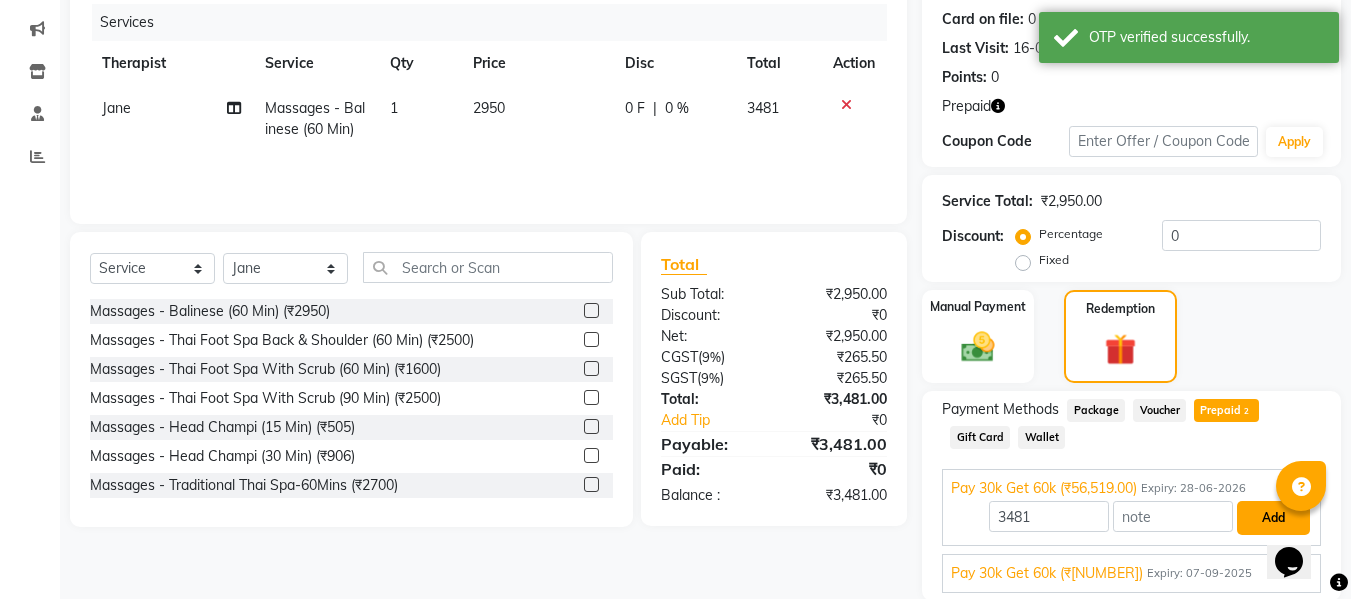 click on "Add" at bounding box center [1273, 518] 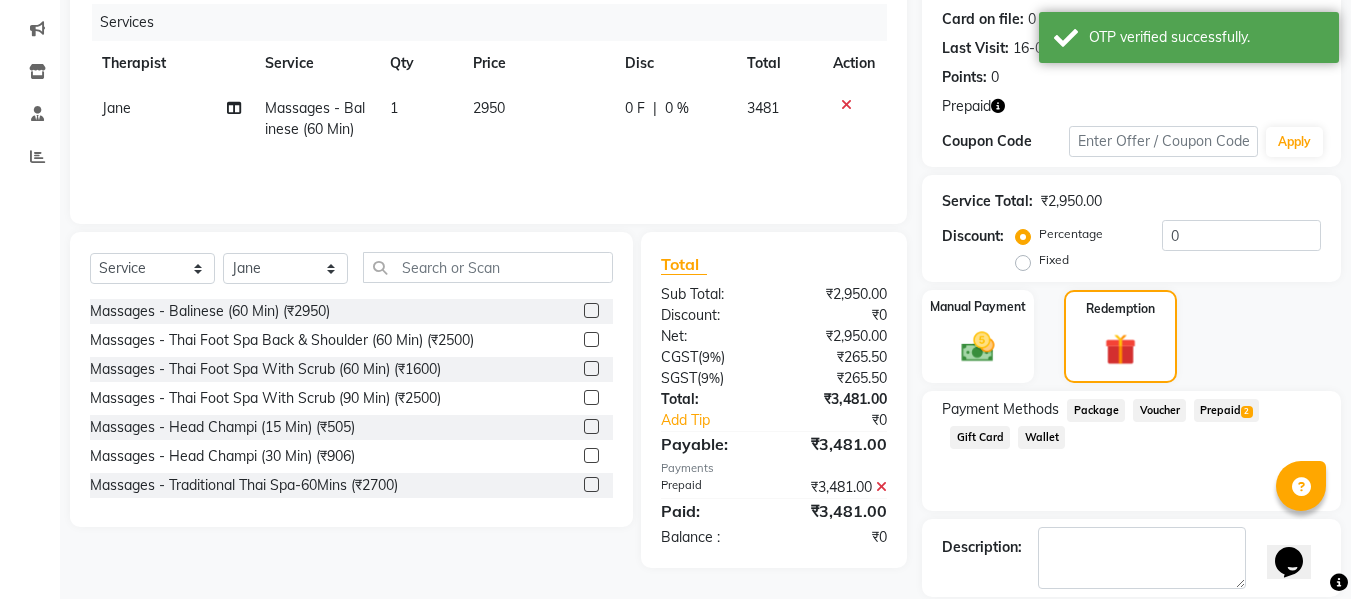 scroll, scrollTop: 340, scrollLeft: 0, axis: vertical 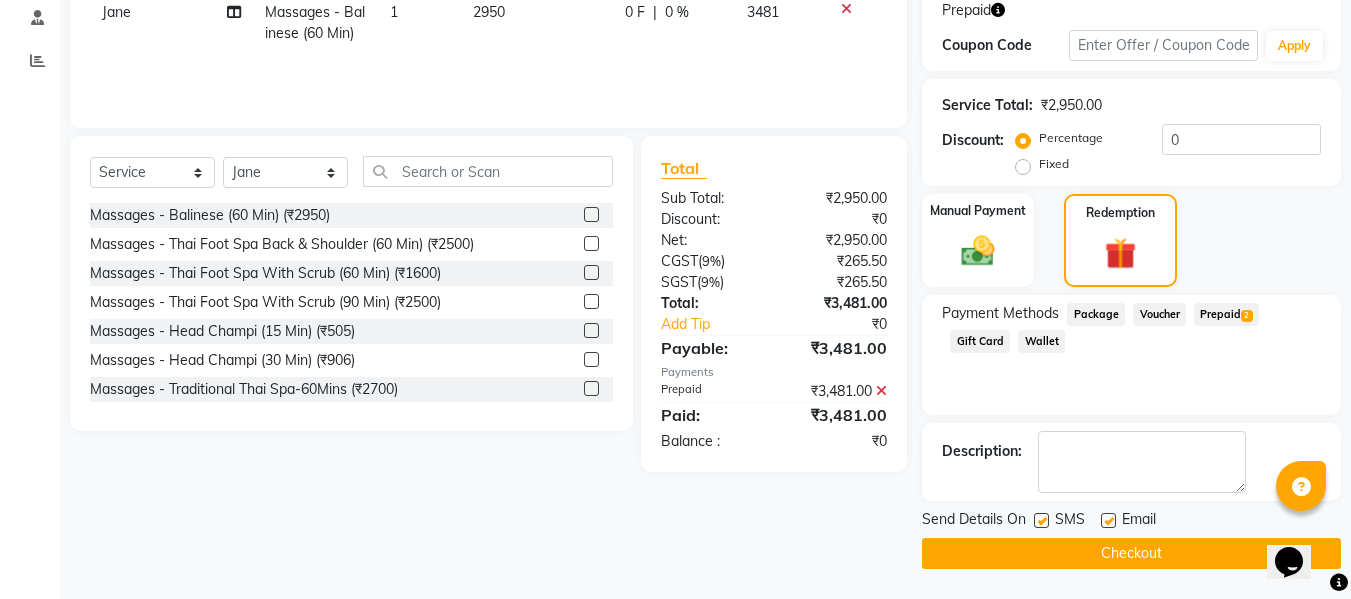 click on "Checkout" 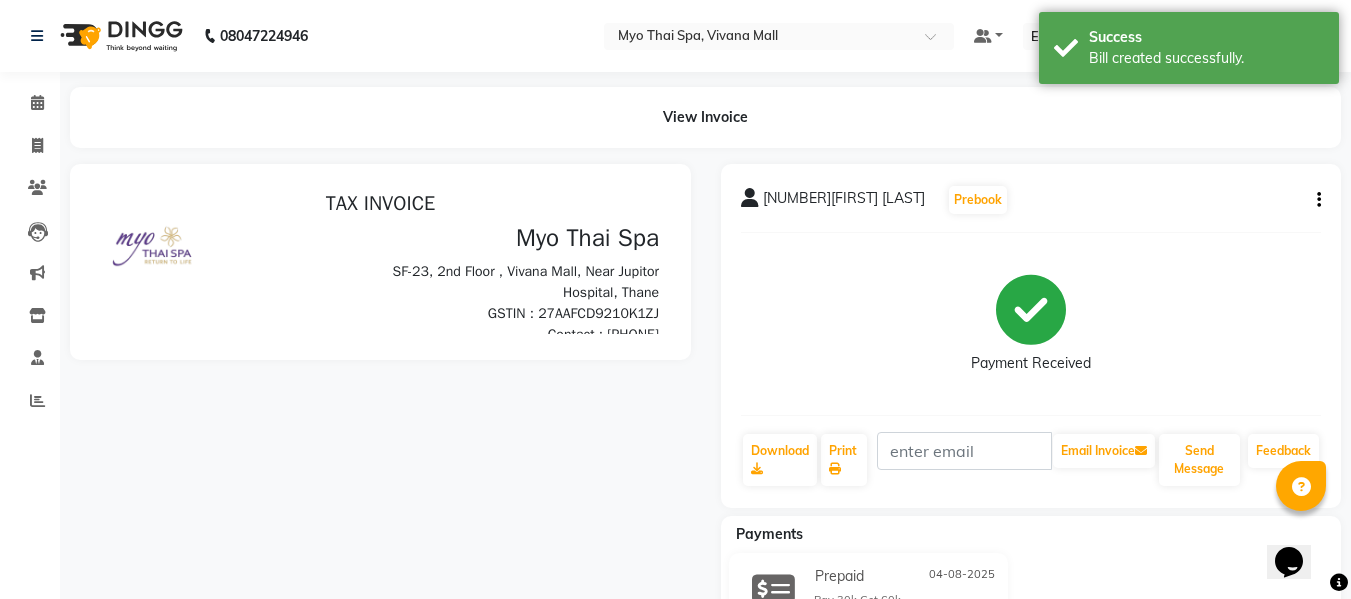 scroll, scrollTop: 0, scrollLeft: 0, axis: both 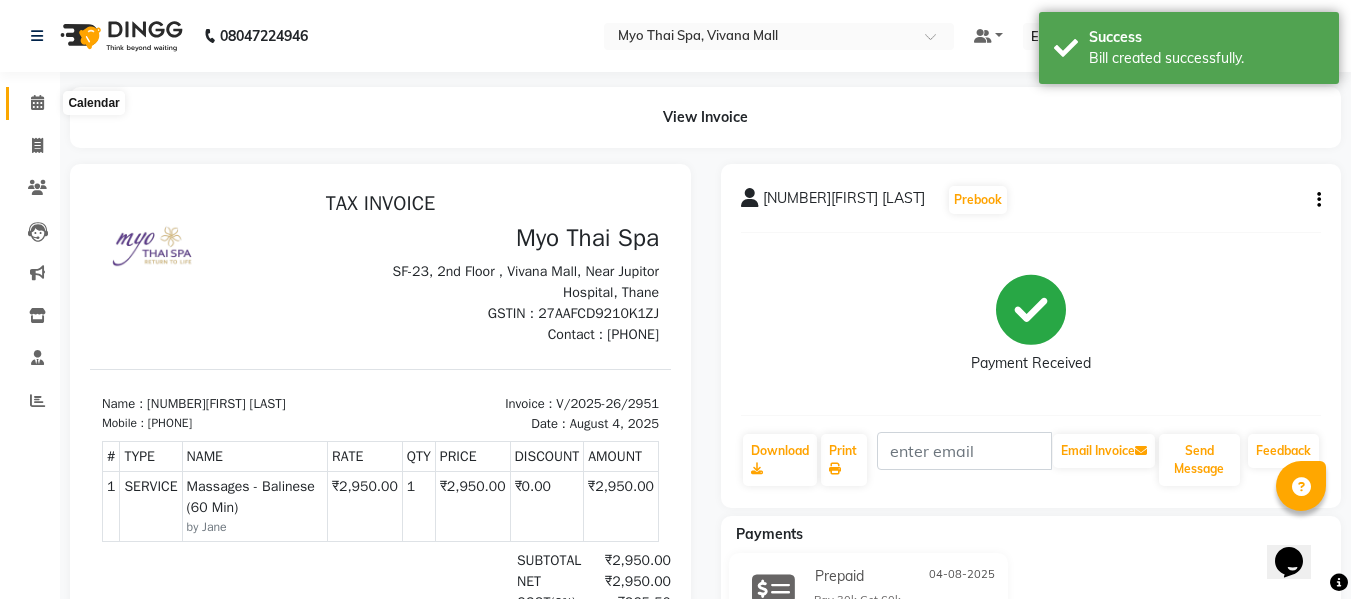 click 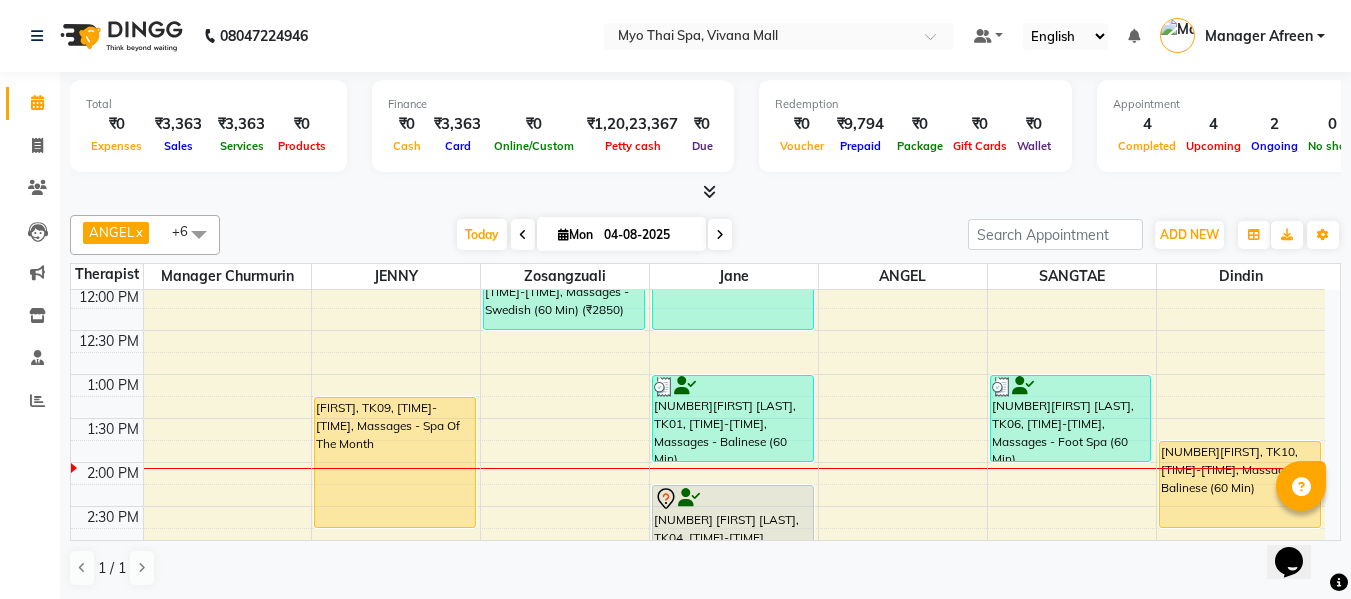 scroll, scrollTop: 400, scrollLeft: 0, axis: vertical 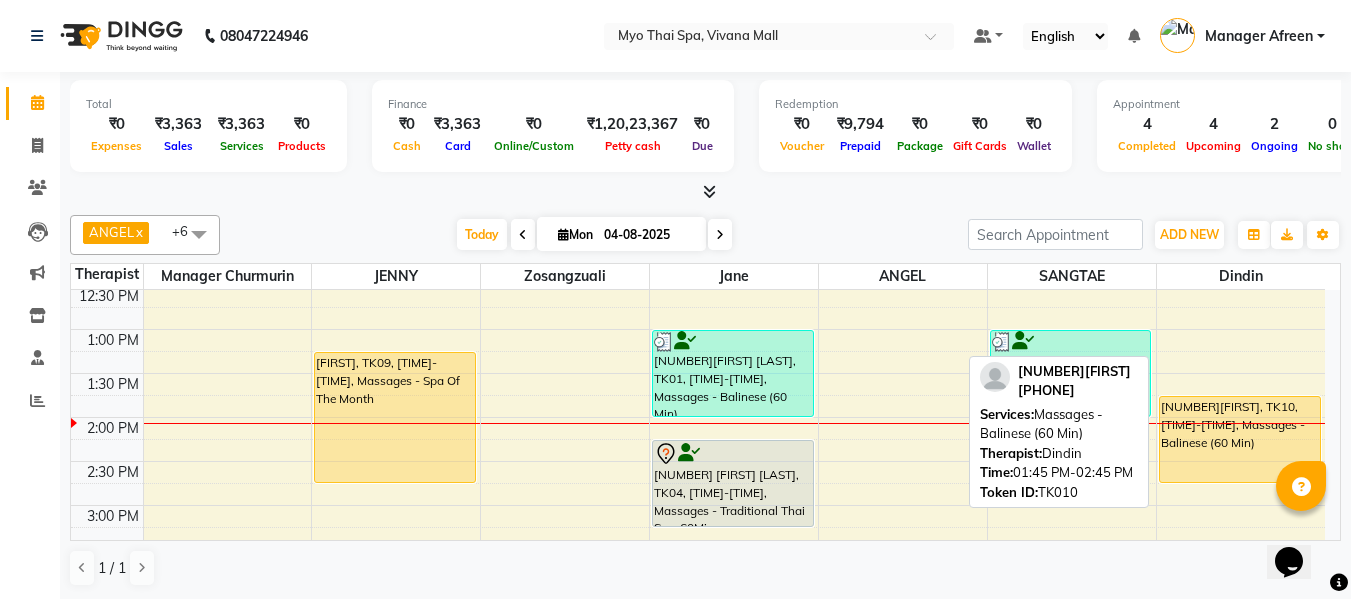 click on "[NUMBER][FIRST], TK10, 01:45 PM-02:45 PM, Massages - Balinese (60 Min)" at bounding box center [1240, 439] 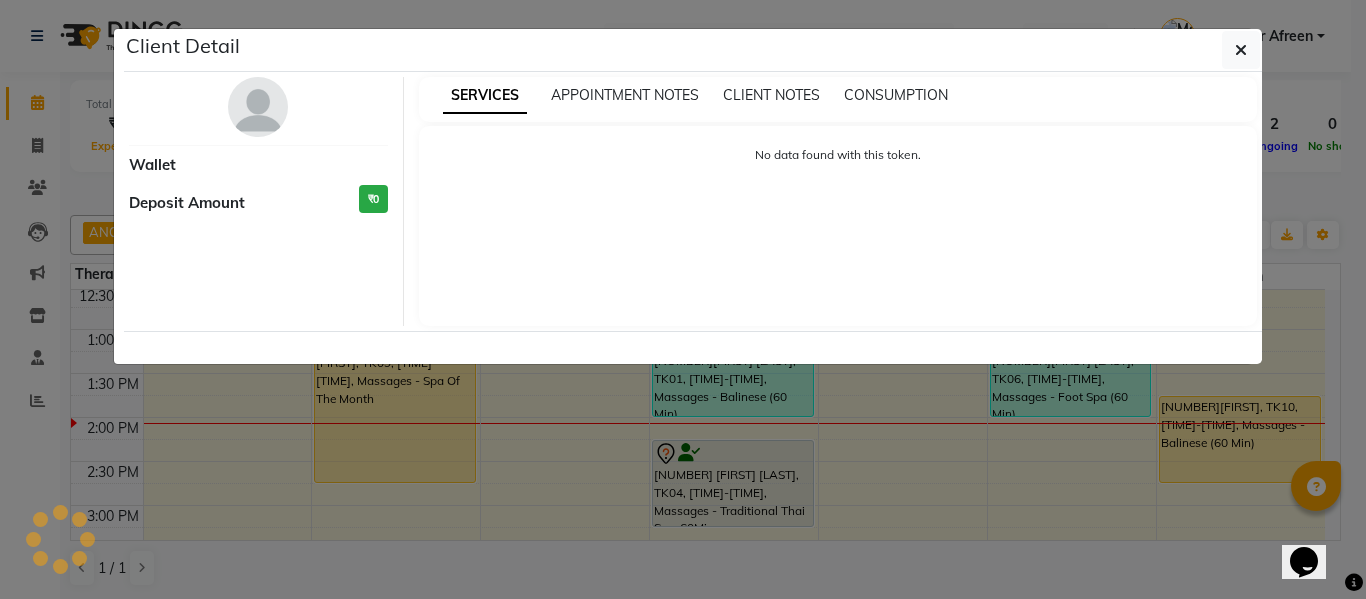 select on "1" 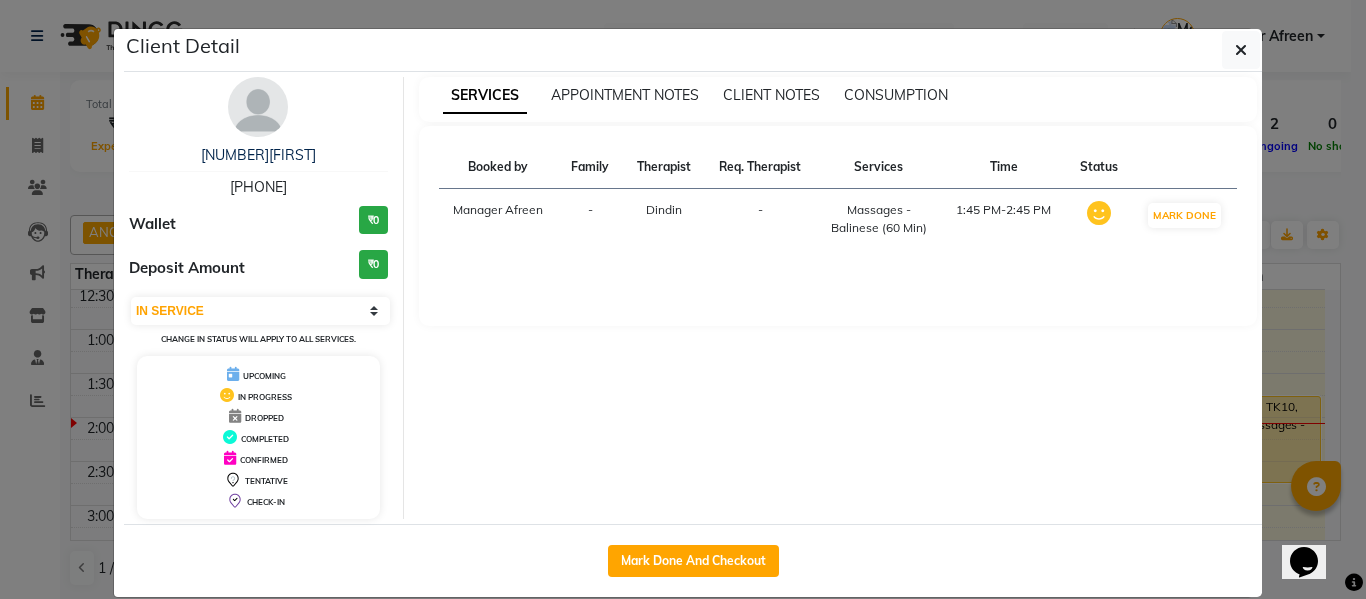 click on "8655577729" at bounding box center (258, 187) 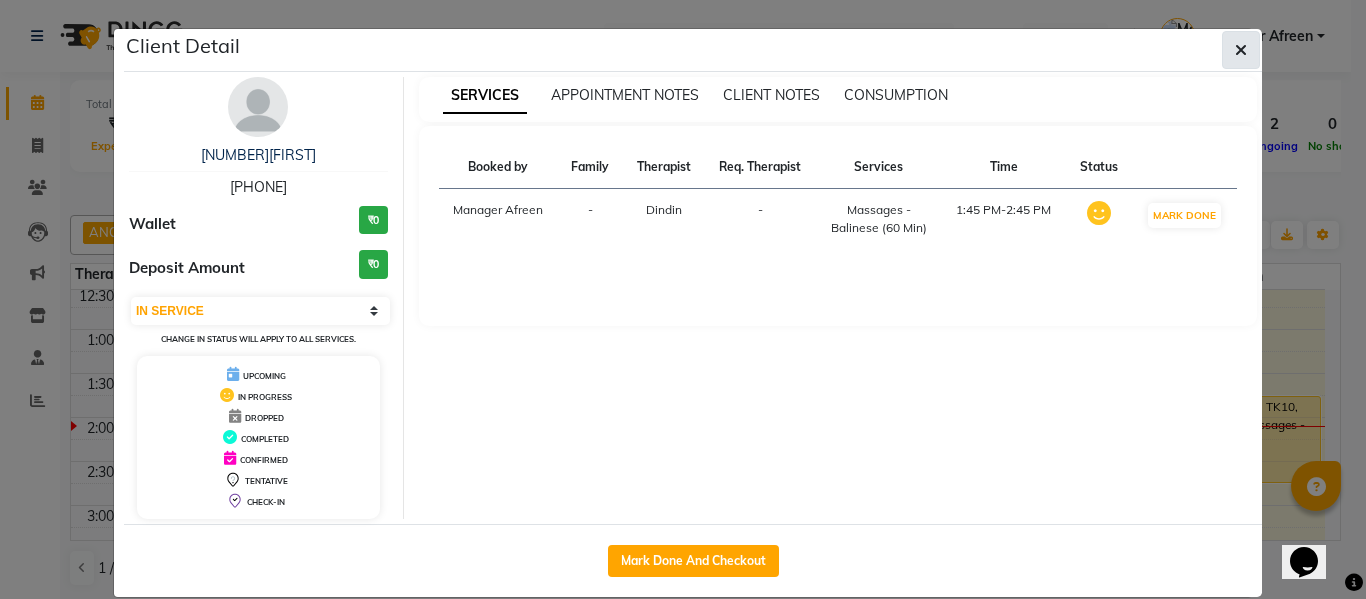 click 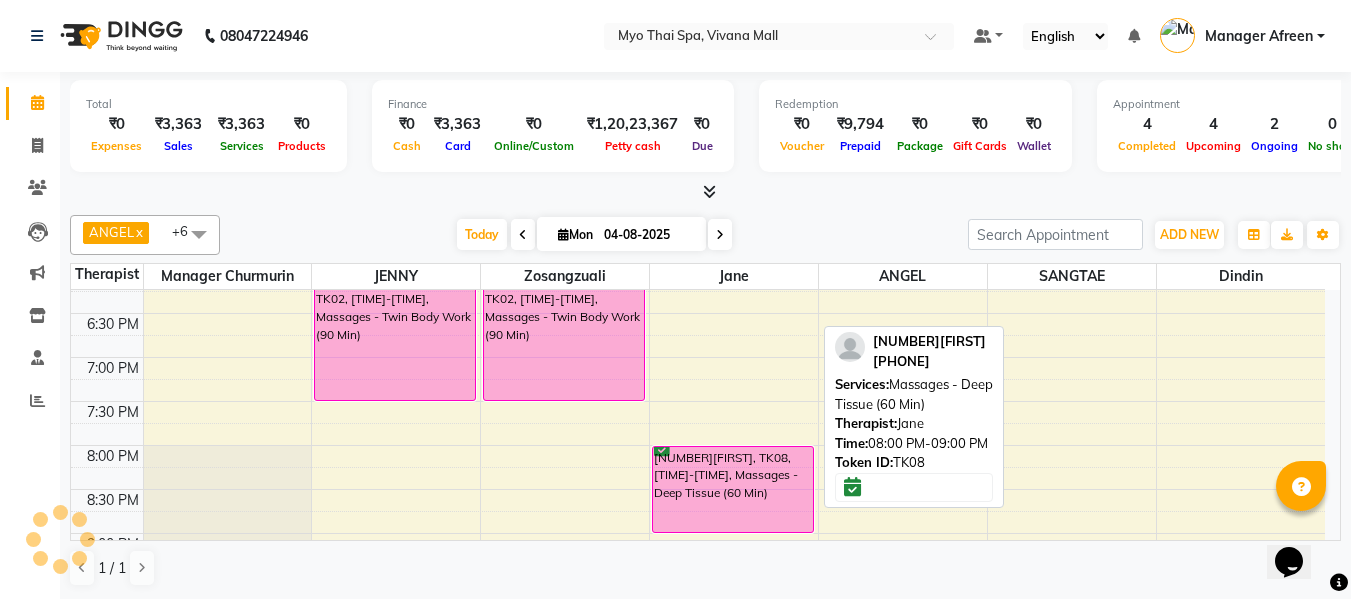 scroll, scrollTop: 800, scrollLeft: 0, axis: vertical 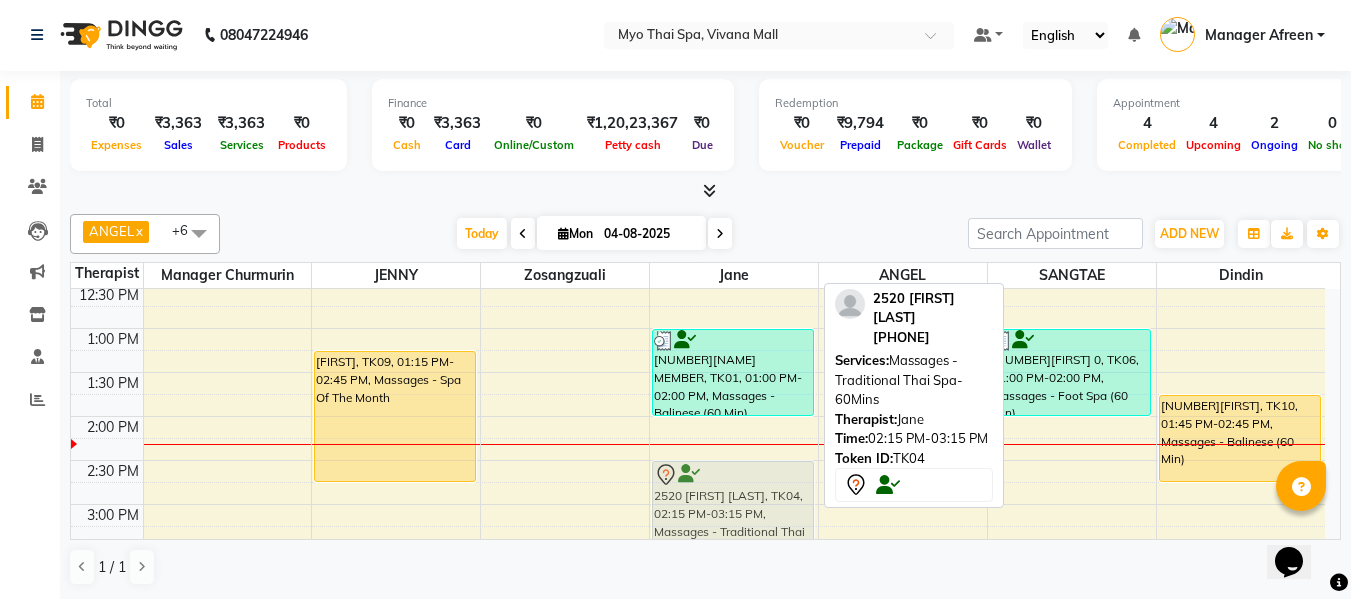 click on "[FIRST] [LAST] - 2076, TK03, 11:00 AM-12:30 PM, Massages - Balinese (90 Min)     [NUMBER][NAME] MEMBER, TK01, 01:00 PM-02:00 PM, Massages - Balinese (60 Min)             2520 [FIRST] [LAST], TK04, 02:15 PM-03:15 PM, Massages - Traditional Thai Spa-60Mins     1635[LAST], TK08, 08:00 PM-09:00 PM, Massages - Deep Tissue (60 Min)             2520 [FIRST] [LAST], TK04, 02:15 PM-03:15 PM, Massages - Traditional Thai Spa-60Mins" at bounding box center (734, 548) 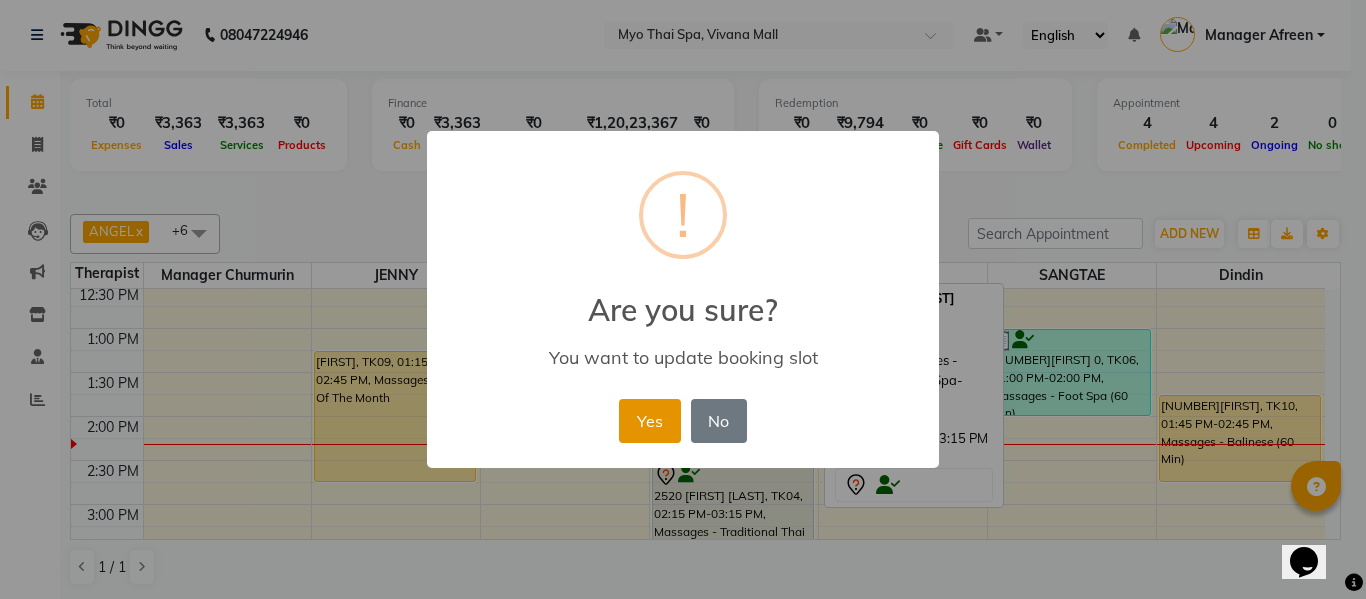 click on "Yes" at bounding box center [649, 421] 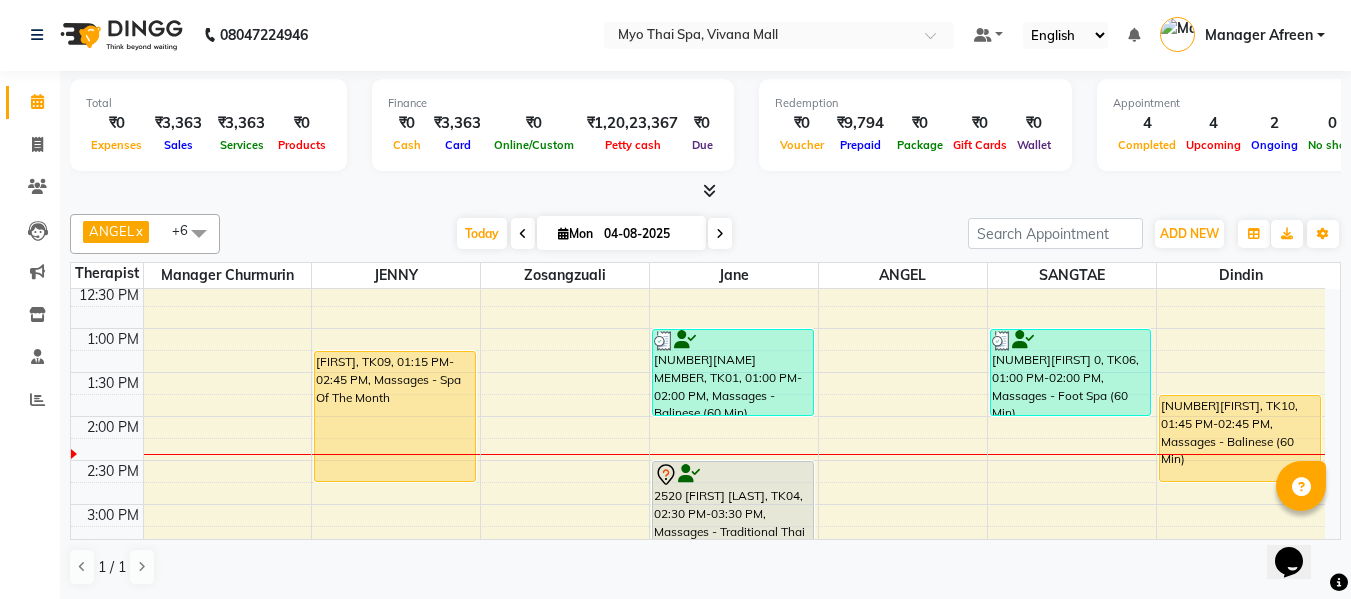 scroll, scrollTop: 500, scrollLeft: 0, axis: vertical 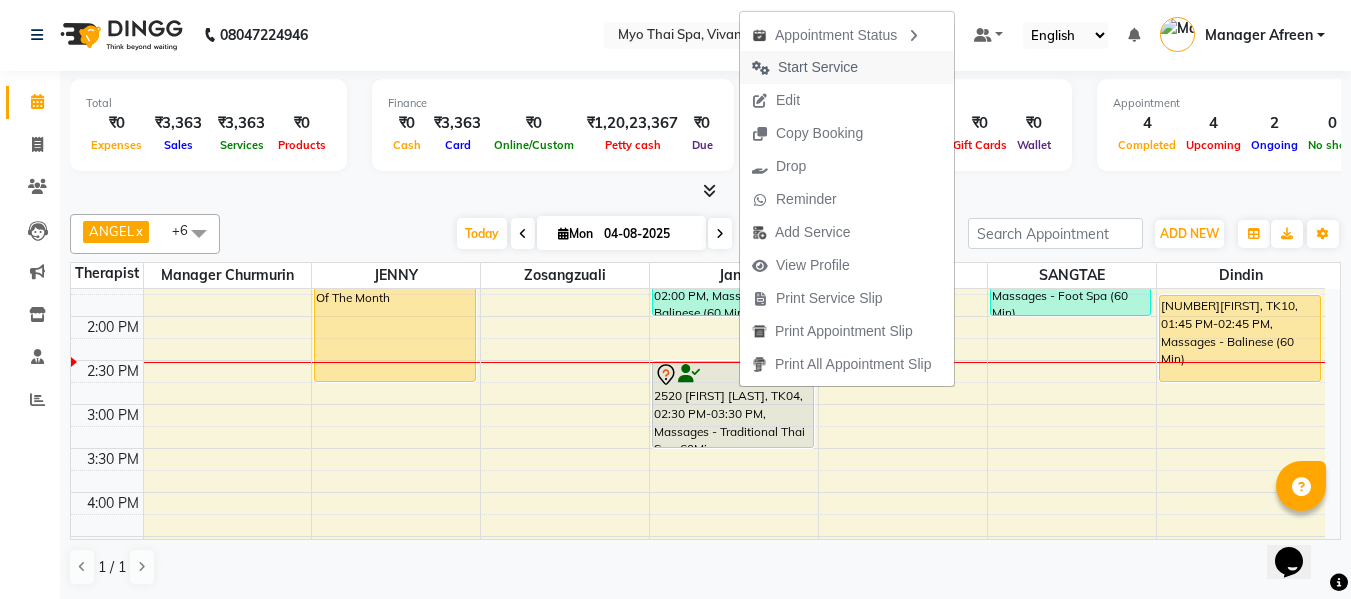 click on "Start Service" at bounding box center (818, 67) 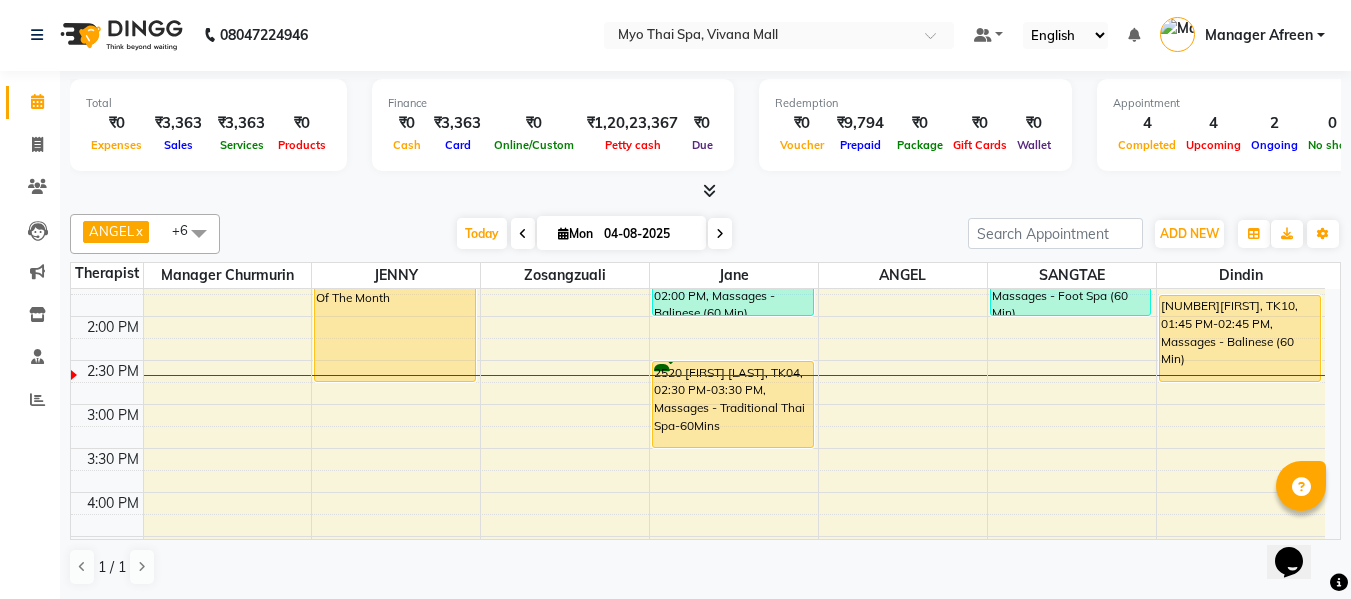 click on "8:00 AM 8:30 AM 9:00 AM 9:30 AM 10:00 AM 10:30 AM 11:00 AM 11:30 AM 12:00 PM 12:30 PM 1:00 PM 1:30 PM 2:00 PM 2:30 PM 3:00 PM 3:30 PM 4:00 PM 4:30 PM 5:00 PM 5:30 PM 6:00 PM 6:30 PM 7:00 PM 7:30 PM 8:00 PM 8:30 PM 9:00 PM 9:30 PM 10:00 PM 10:30 PM    [FIRST], TK09, 01:15 PM-02:45 PM, Massages - Spa Of The Month      [FIRST] [LAST] [ZIP], TK02, 06:00 PM-07:30 PM, Massages - Twin Body Work (90 Min)     [FIRST] [LAST], TK05, 11:30 AM-12:30 PM, Massages - Swedish (60 Min) (₹2850)     [FIRST] [LAST] [ZIP], TK02, 06:00 PM-07:30 PM, Massages - Twin Body Work (90 Min)     [FIRST] [LAST] - 2076, TK03, 11:00 AM-12:30 PM, Massages - Balinese (90 Min)     [NUMBER][NAME] MEMBER, TK01, 01:00 PM-02:00 PM, Massages - Balinese (60 Min)     2520 [FIRST] [LAST], TK04, 02:30 PM-03:30 PM, Massages - Traditional Thai Spa-60Mins     1635[LAST], TK08, 08:00 PM-09:00 PM, Massages - Deep Tissue (60 Min)     2675[FIRST] 0, TK06, 01:00 PM-02:00 PM, Massages - Foot Spa (60 Min)" at bounding box center [698, 448] 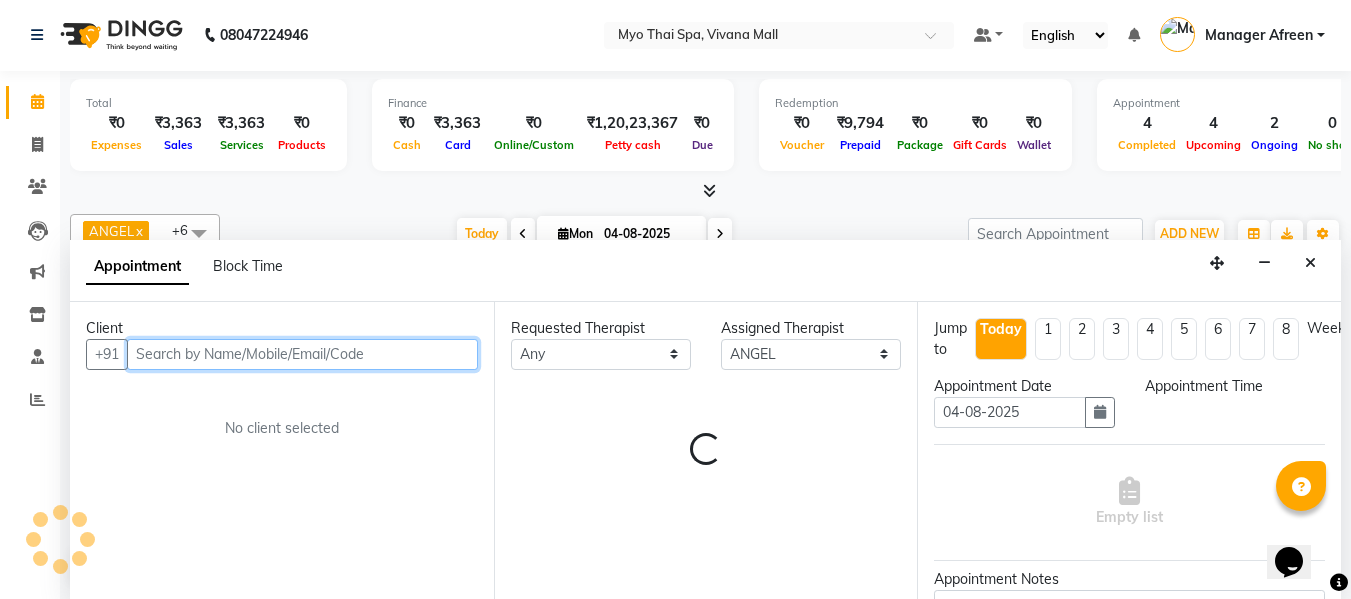 select on "885" 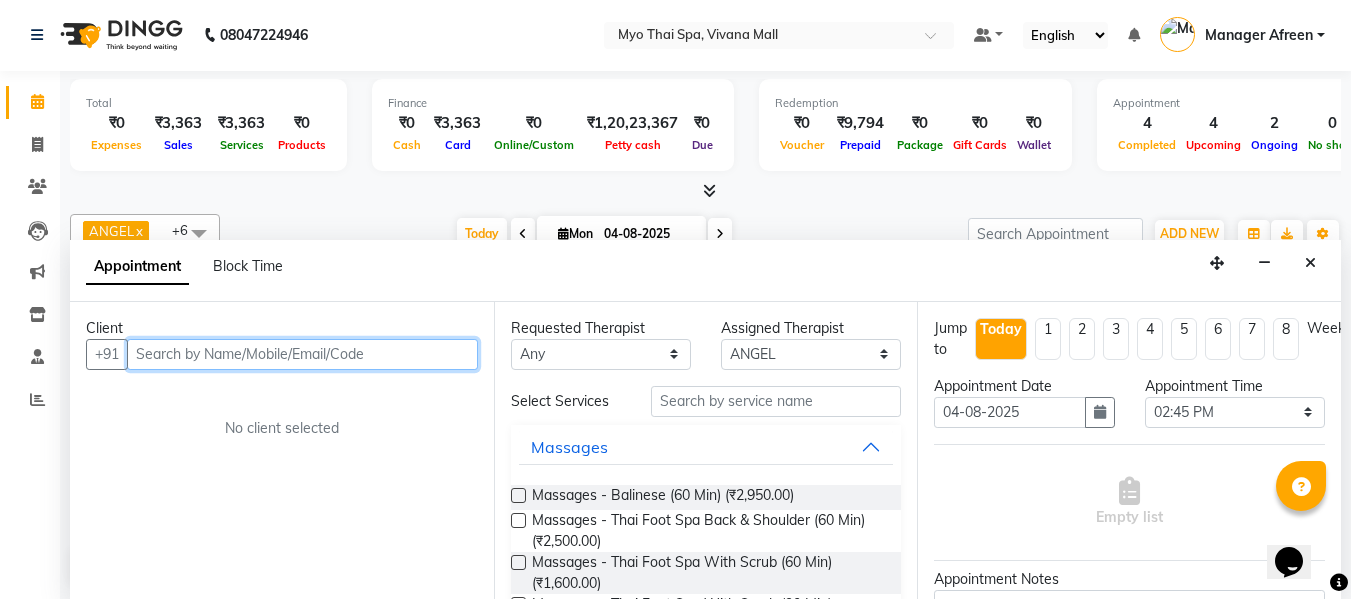 click at bounding box center (302, 354) 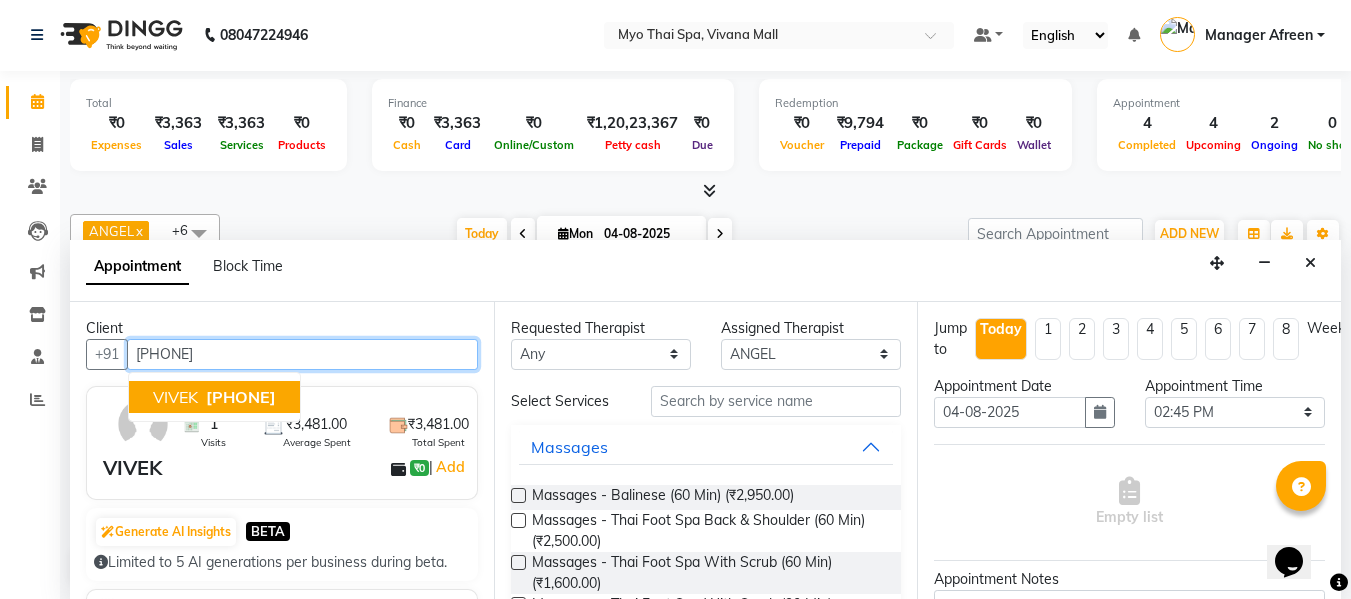 click on "[PHONE]" at bounding box center (241, 397) 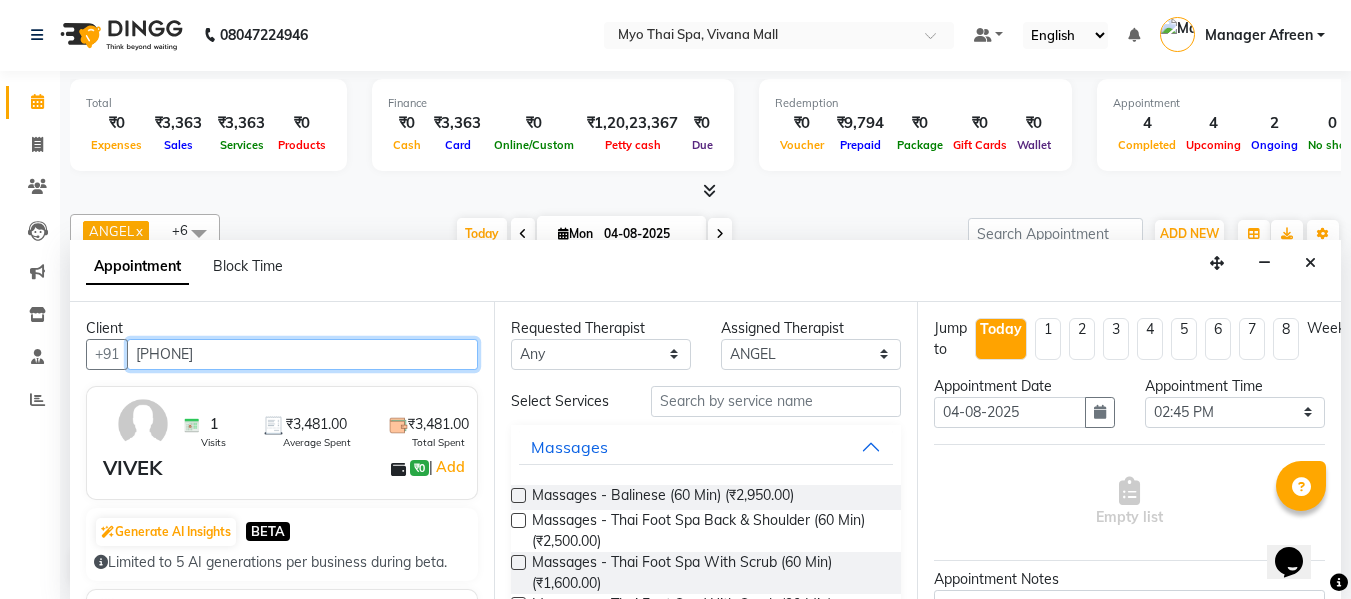 type on "[PHONE]" 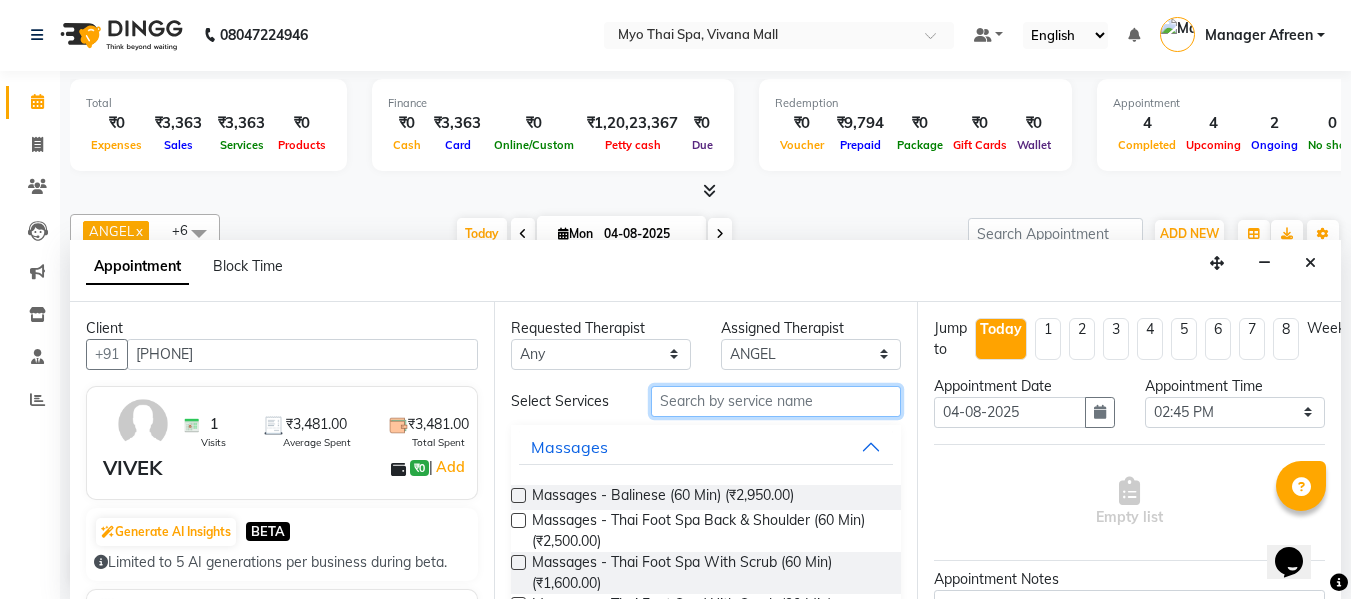 click at bounding box center [776, 401] 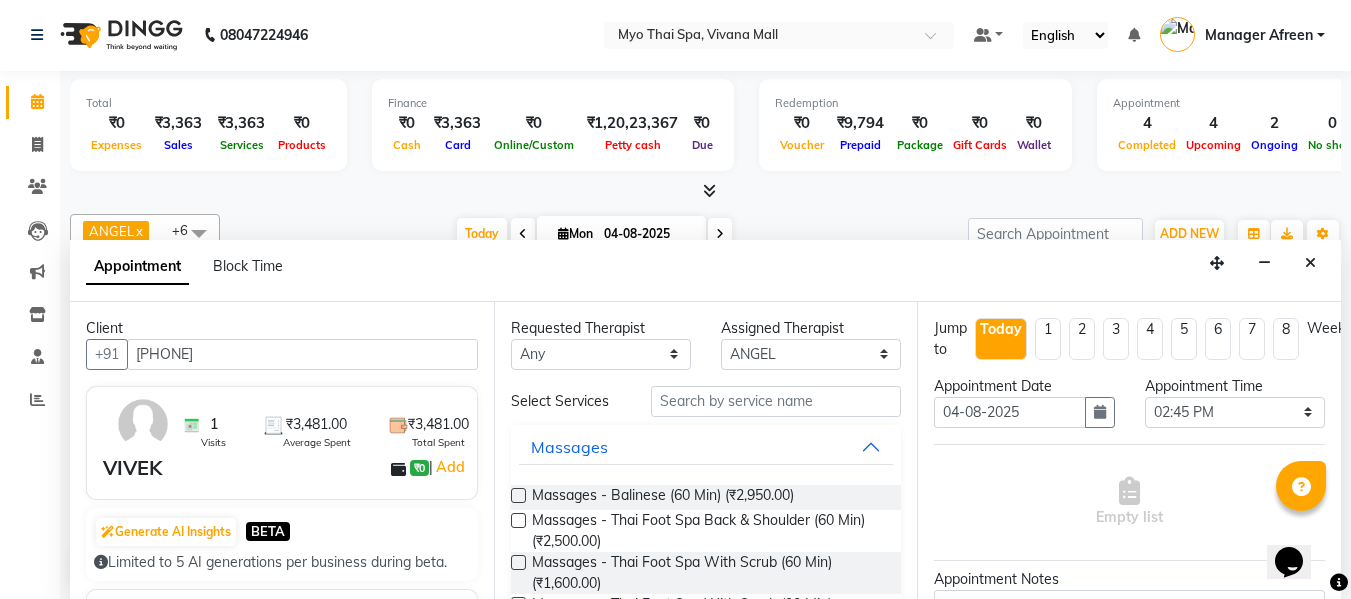click at bounding box center [518, 495] 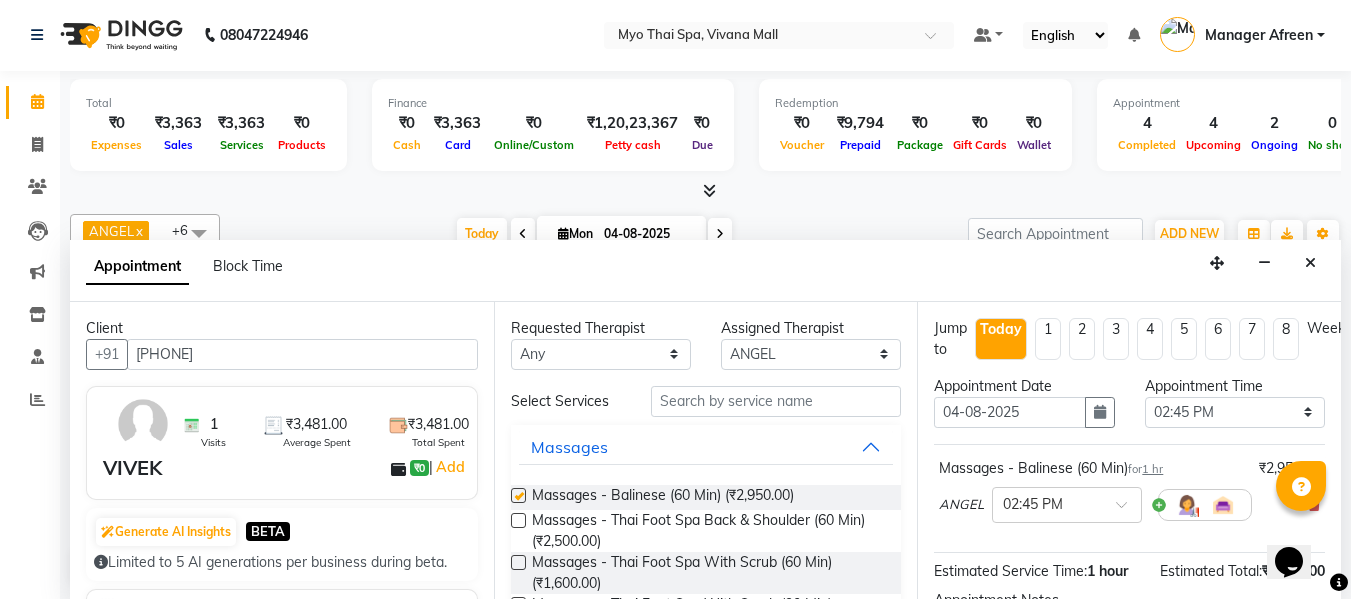 checkbox on "false" 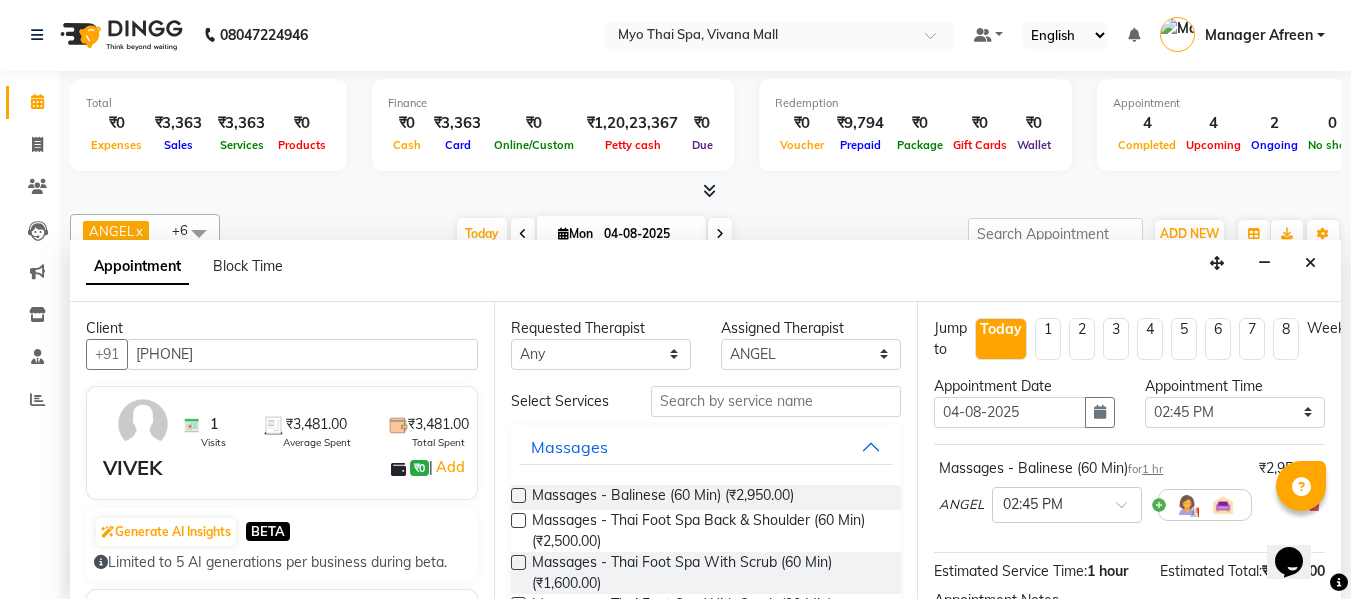 scroll, scrollTop: 200, scrollLeft: 0, axis: vertical 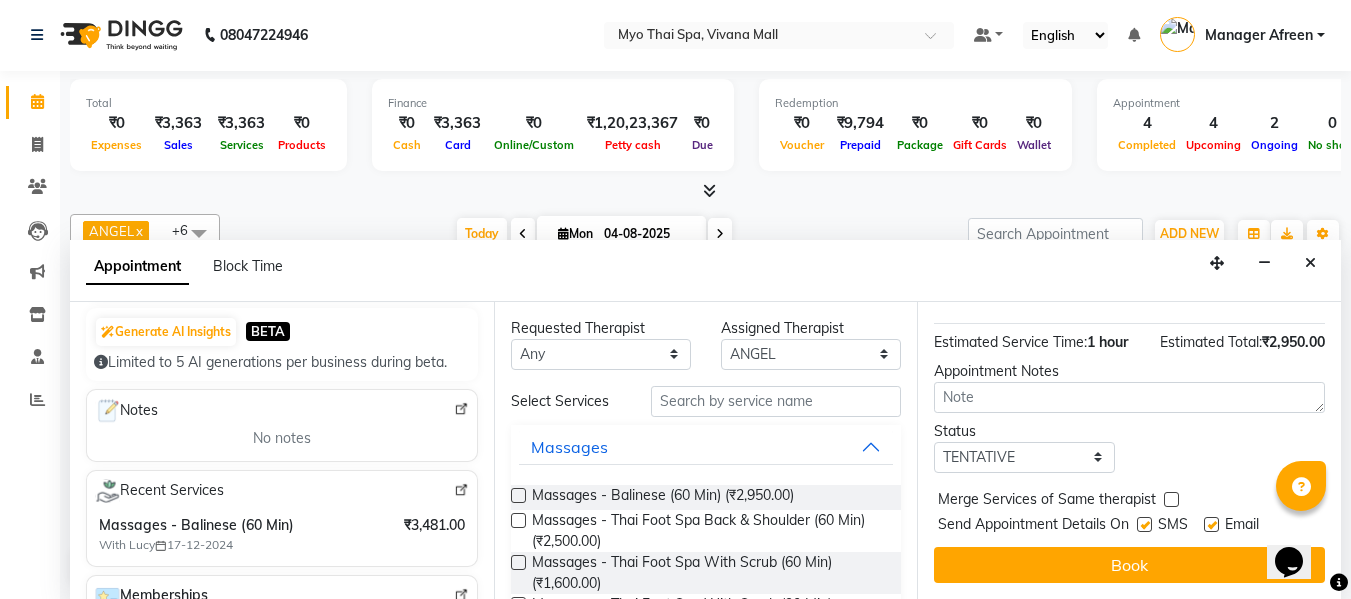 click on "Book" at bounding box center [1129, 565] 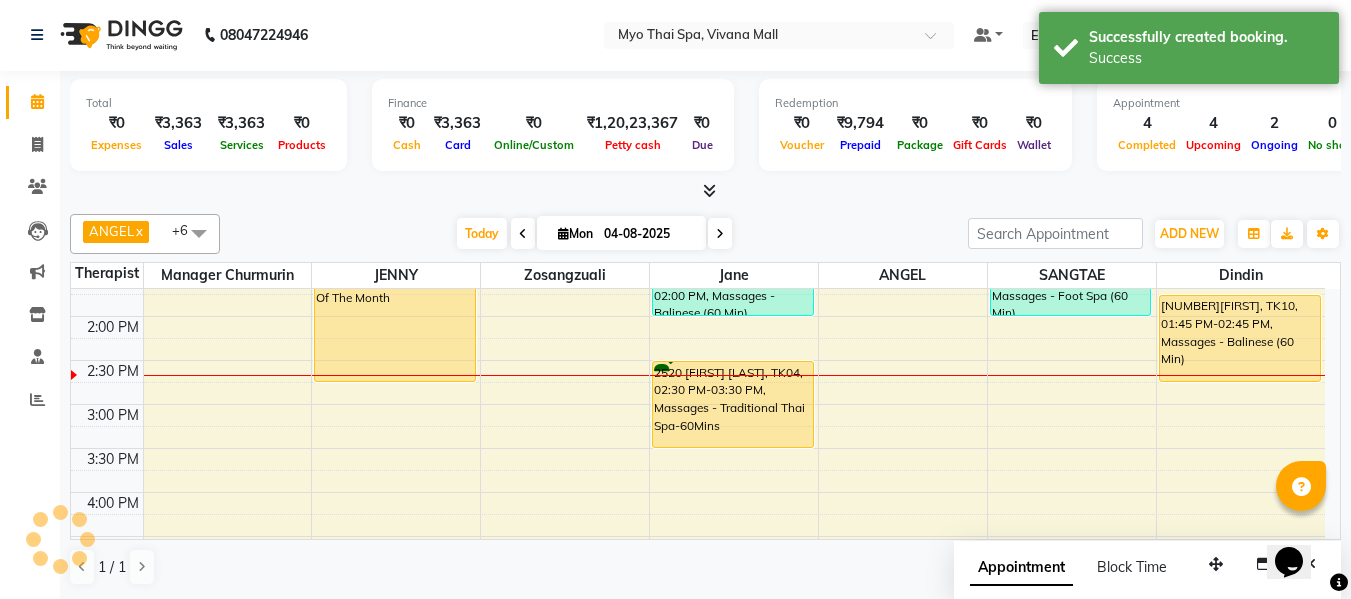 scroll, scrollTop: 0, scrollLeft: 0, axis: both 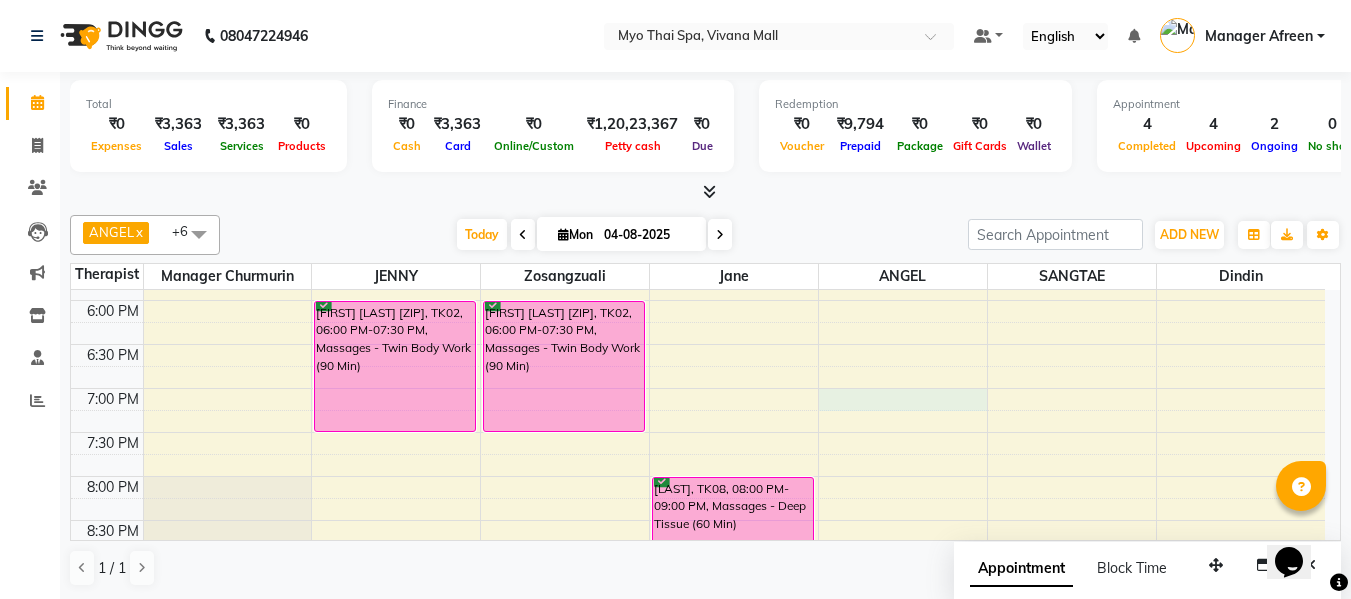 click on "8:00 AM 8:30 AM 9:00 AM 9:30 AM 10:00 AM 10:30 AM 11:00 AM 11:30 AM 12:00 PM 12:30 PM 1:00 PM 1:30 PM 2:00 PM 2:30 PM 3:00 PM 3:30 PM 4:00 PM 4:30 PM 5:00 PM 5:30 PM 6:00 PM 6:30 PM 7:00 PM 7:30 PM 8:00 PM 8:30 PM 9:00 PM 9:30 PM 10:00 PM 10:30 PM    PRATHAMESH, TK09, 01:15 PM-02:45 PM, Massages - Spa Of The Month      Suresh sankhpal 2713, TK02, 06:00 PM-07:30 PM, Massages - Twin Body Work (90 Min)     RANJIT PANJAL, TK05, 11:30 AM-12:30 PM, Massages - Swedish (60 Min) (₹2850)     Suresh sankhpal 2713, TK02, 06:00 PM-07:30 PM, Massages - Twin Body Work (90 Min)     ASHWINI DIXIT - 2076, TK03, 11:00 AM-12:30 PM, Massages - Balinese (90 Min)     2913BISHWANATH MEMBER, TK01, 01:00 PM-02:00 PM, Massages - Balinese (60 Min)     2520 MAHESH MOTWANI, TK04, 02:30 PM-03:30 PM, Massages - Traditional Thai Spa-60Mins     1635tulshiram, TK08, 08:00 PM-09:00 PM, Massages - Deep Tissue (60 Min)             VIVEK, TK11, 02:45 PM-03:45 PM, Massages - Balinese (60 Min)" at bounding box center [698, 80] 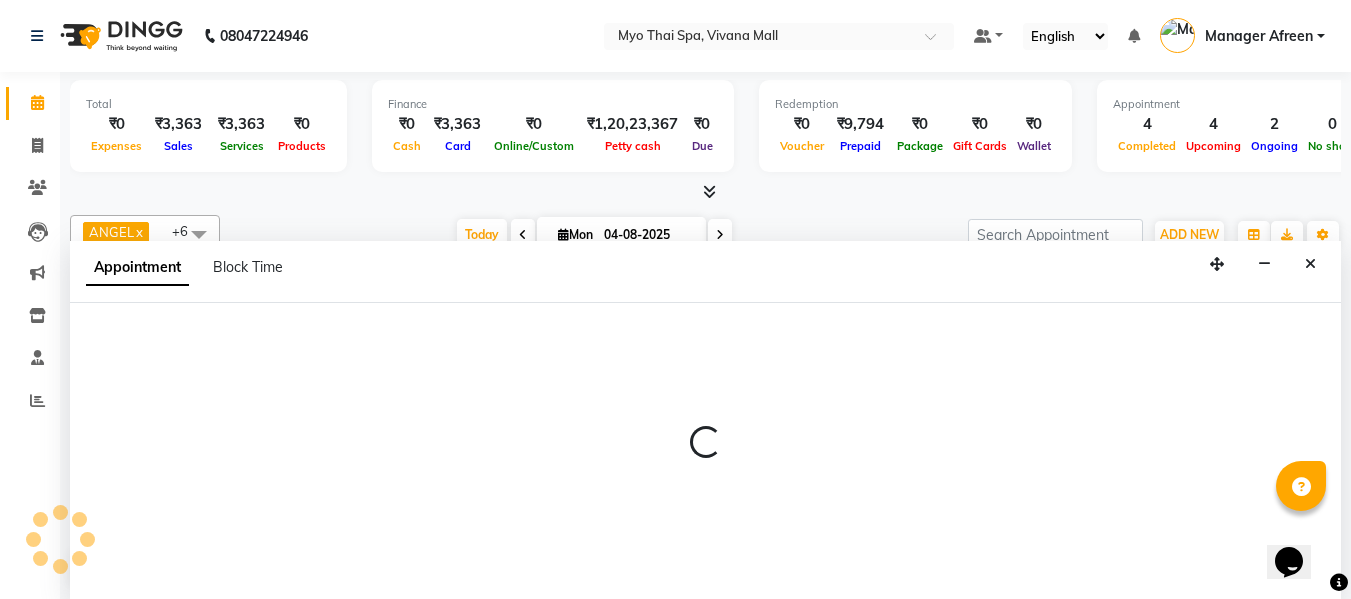 scroll, scrollTop: 1, scrollLeft: 0, axis: vertical 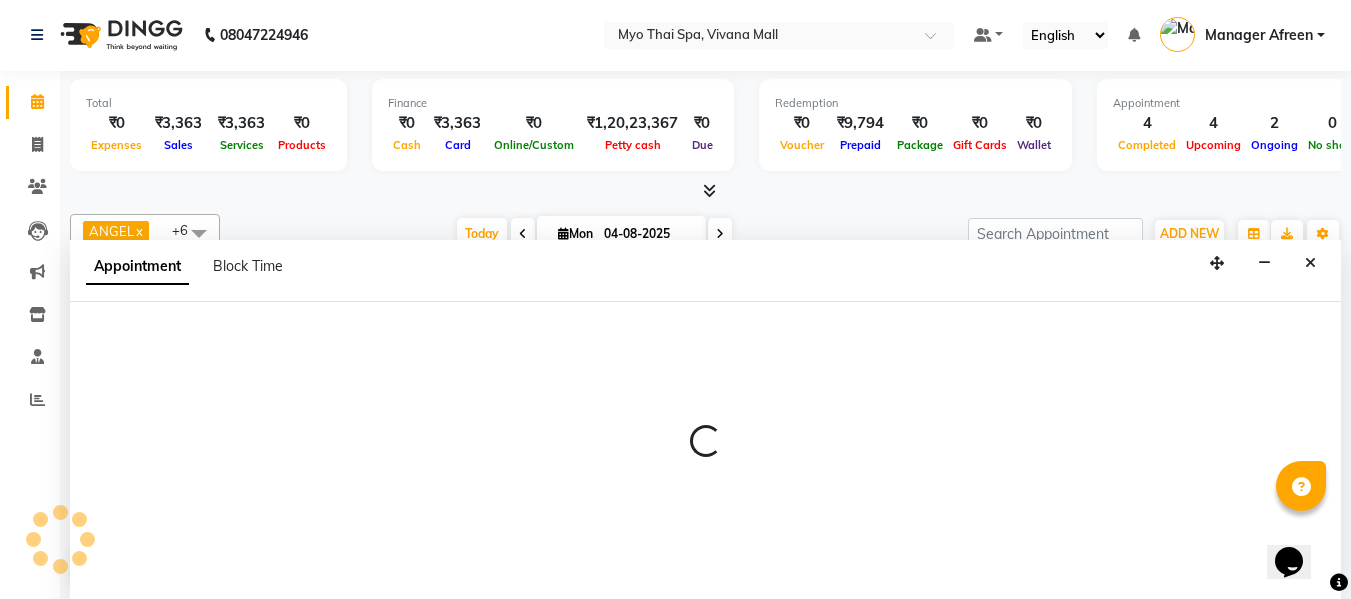 select on "70774" 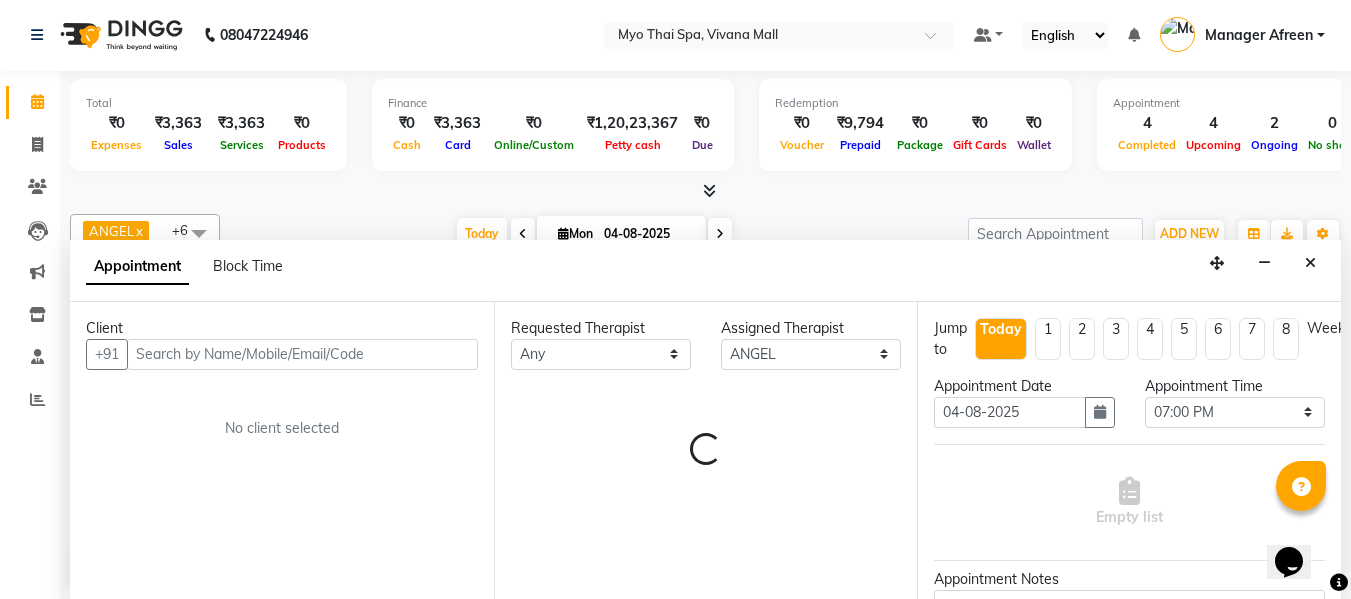 click at bounding box center (302, 354) 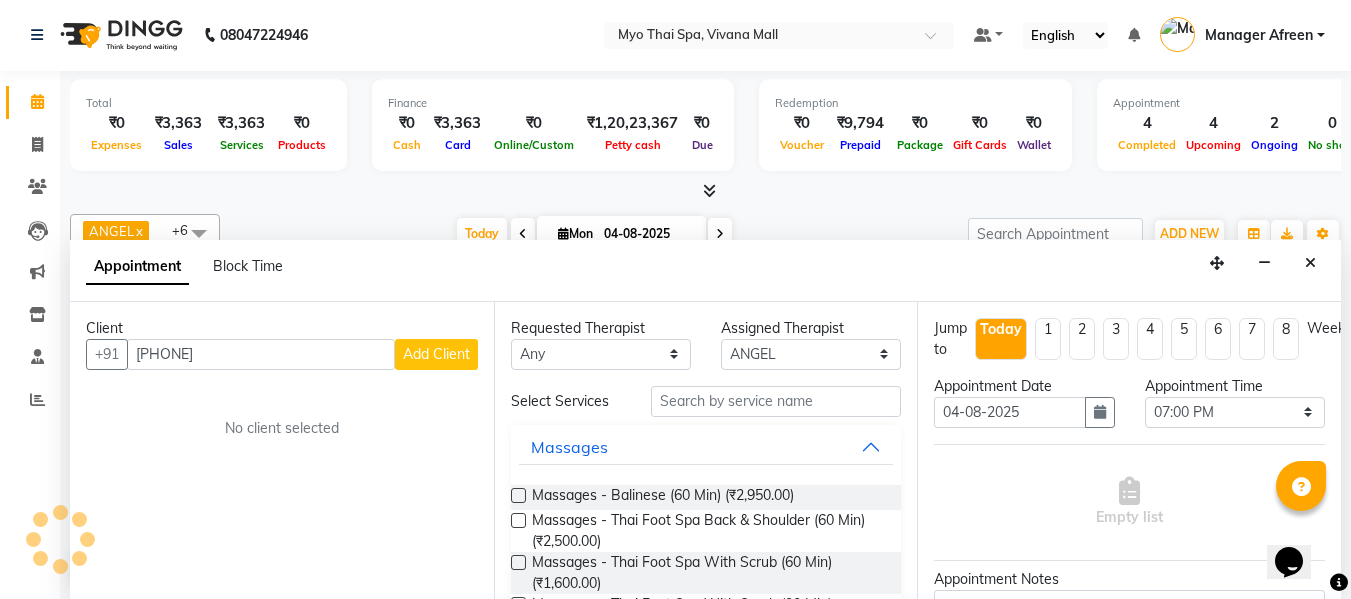 type on "8879571568" 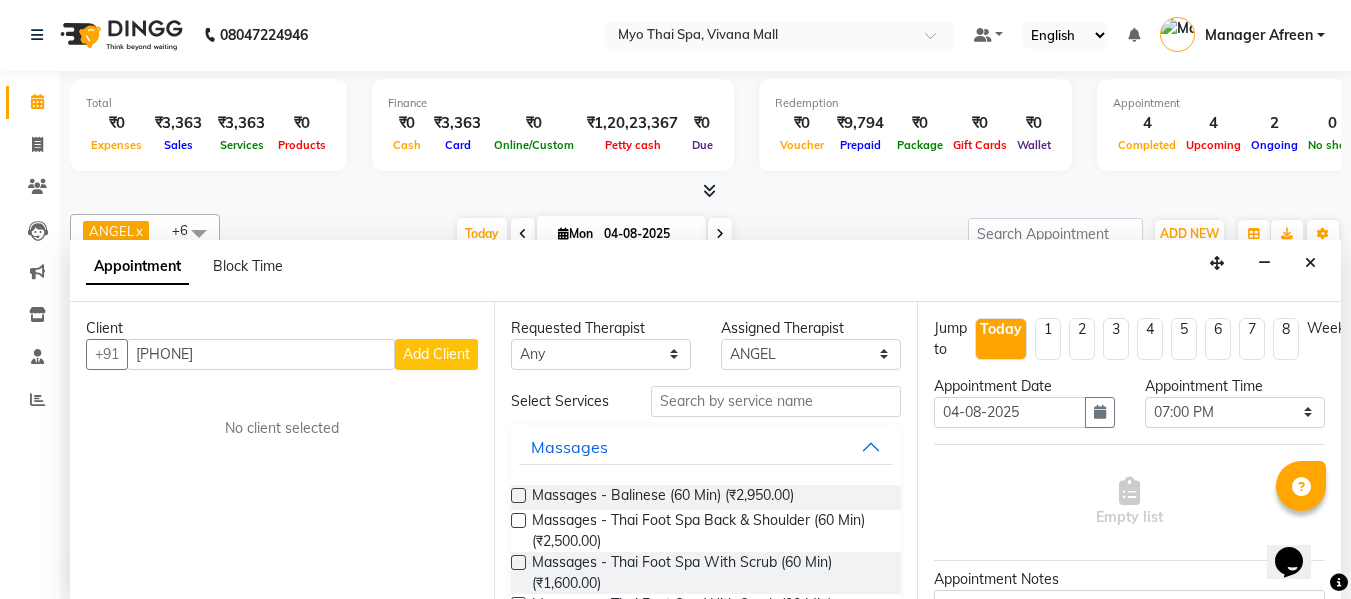 drag, startPoint x: 138, startPoint y: 354, endPoint x: 233, endPoint y: 361, distance: 95.257545 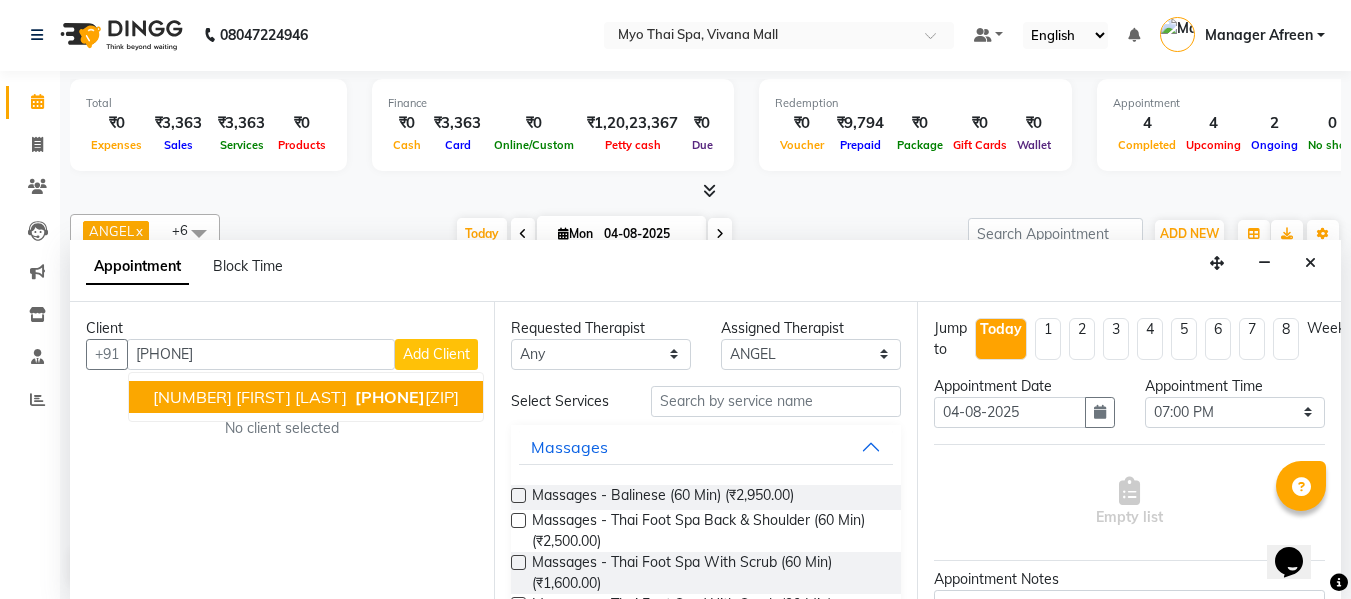 click on "[NUMBER] [FIRST] [LAST]" at bounding box center (250, 397) 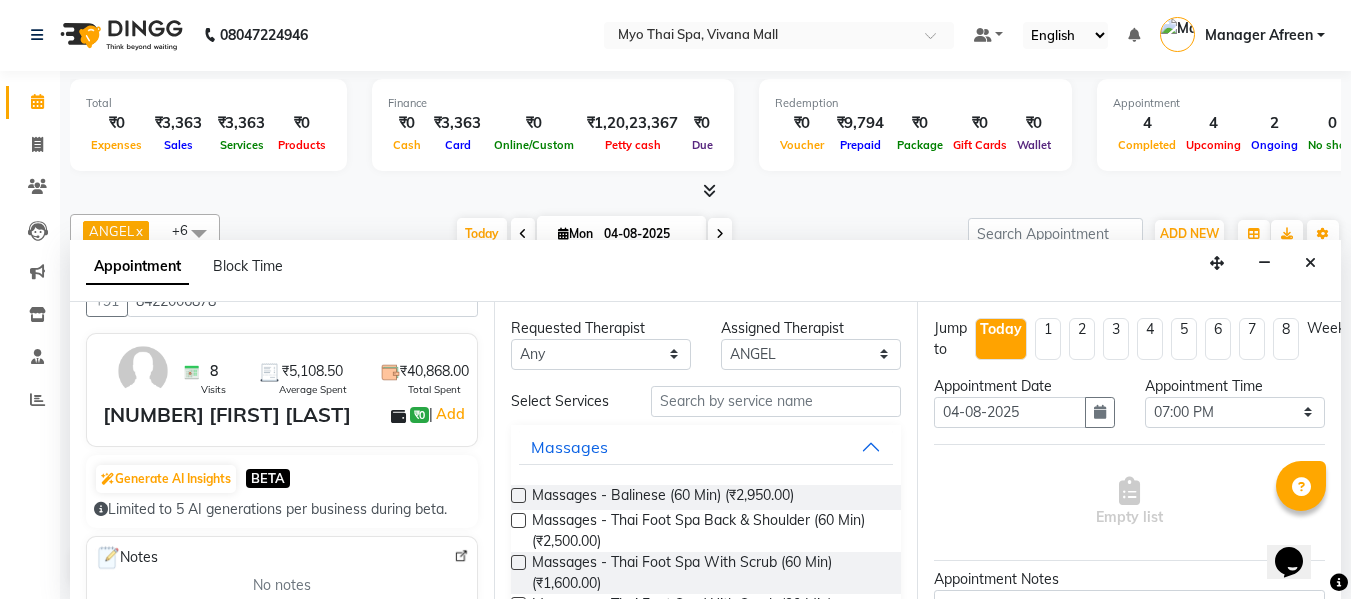 scroll, scrollTop: 0, scrollLeft: 0, axis: both 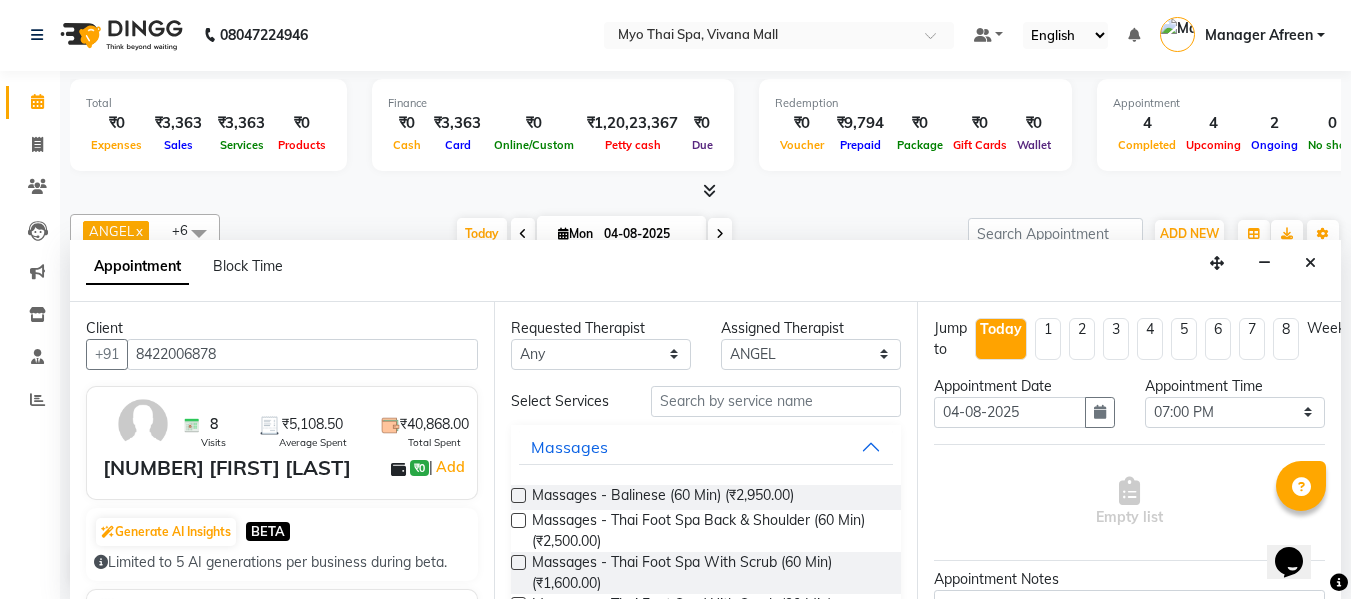type on "8422006878" 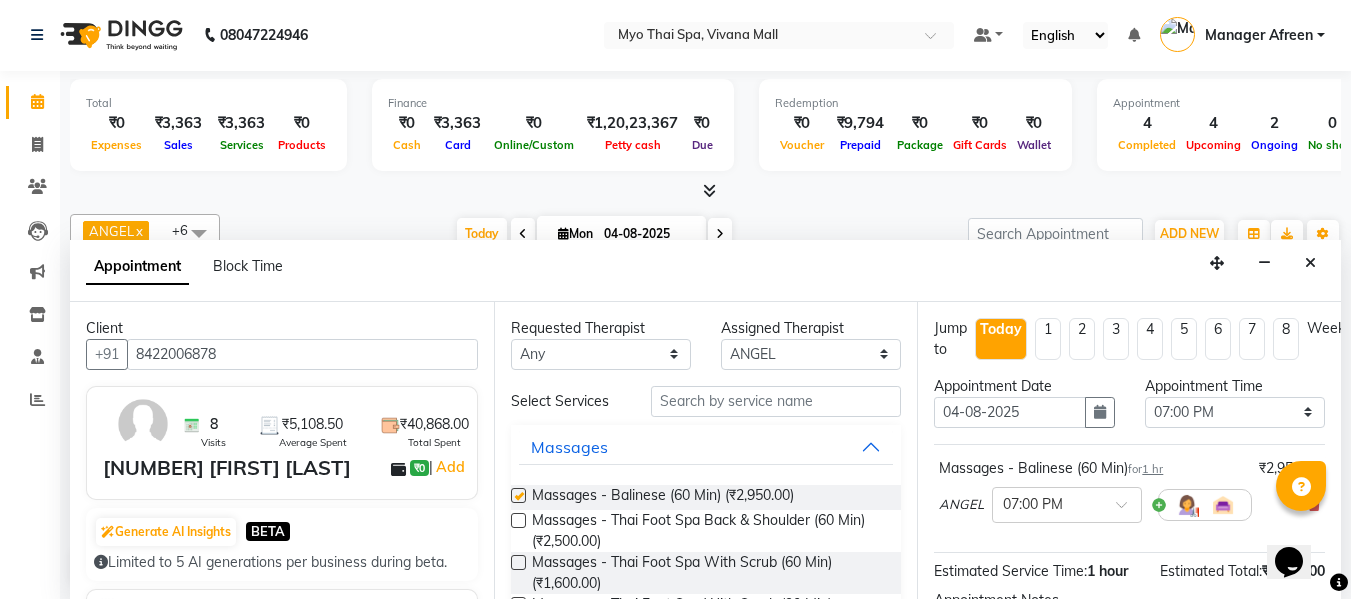 checkbox on "false" 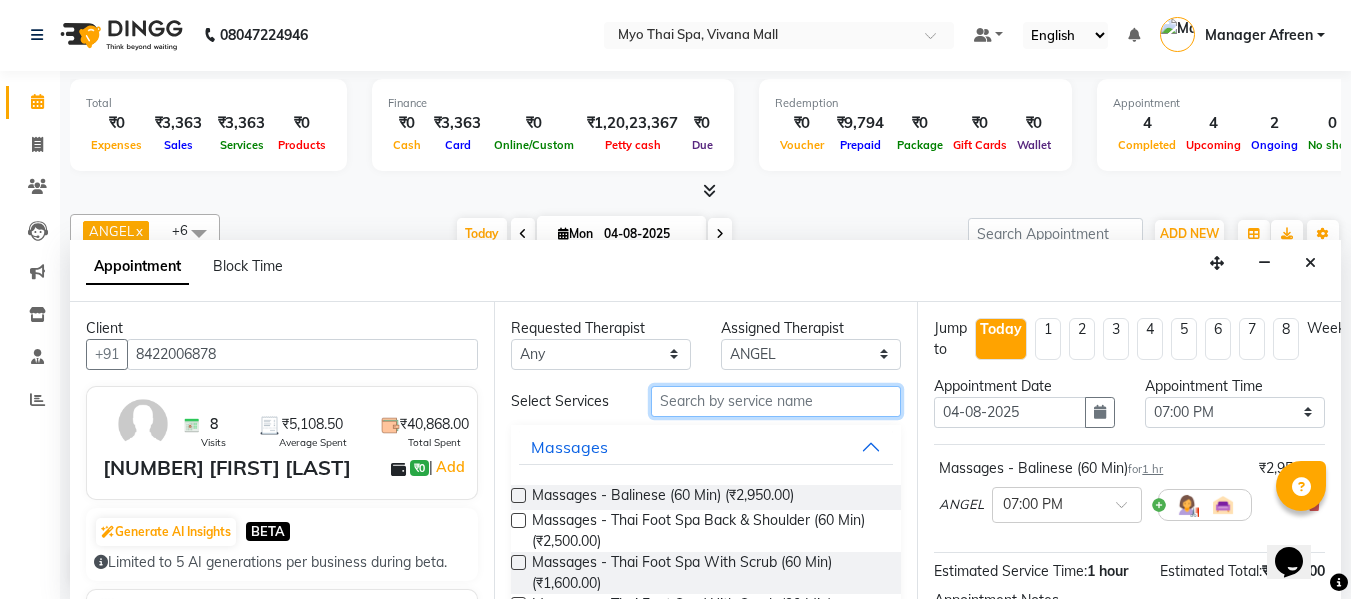 click at bounding box center [776, 401] 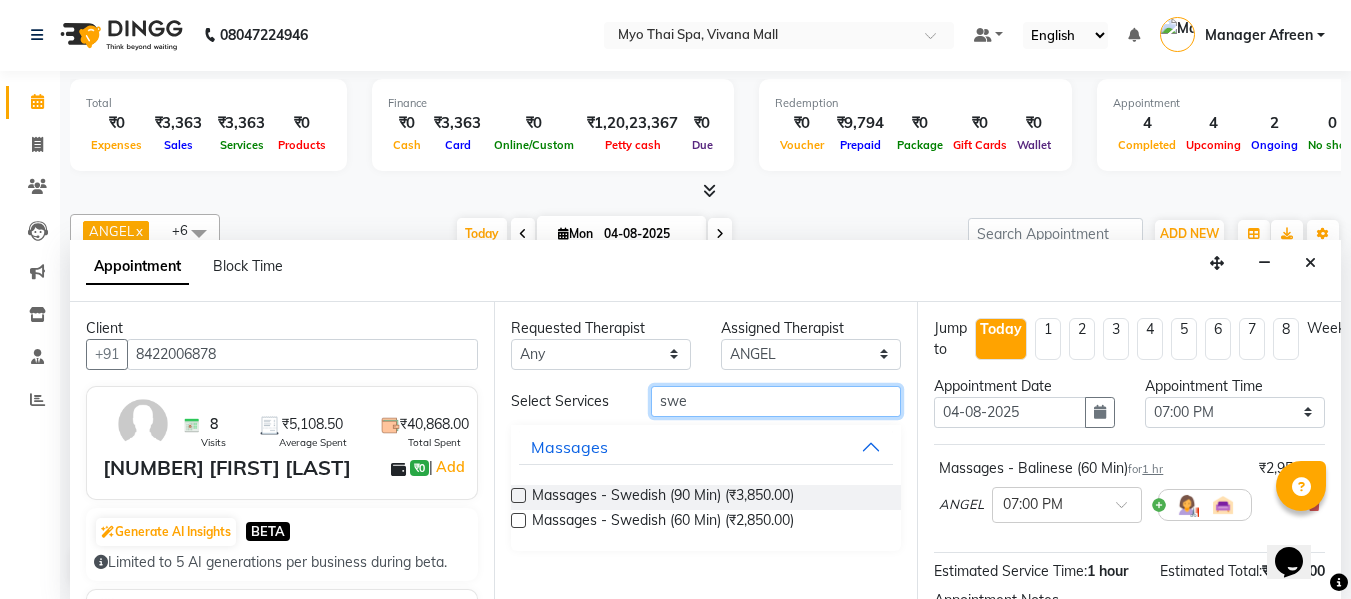 type on "swe" 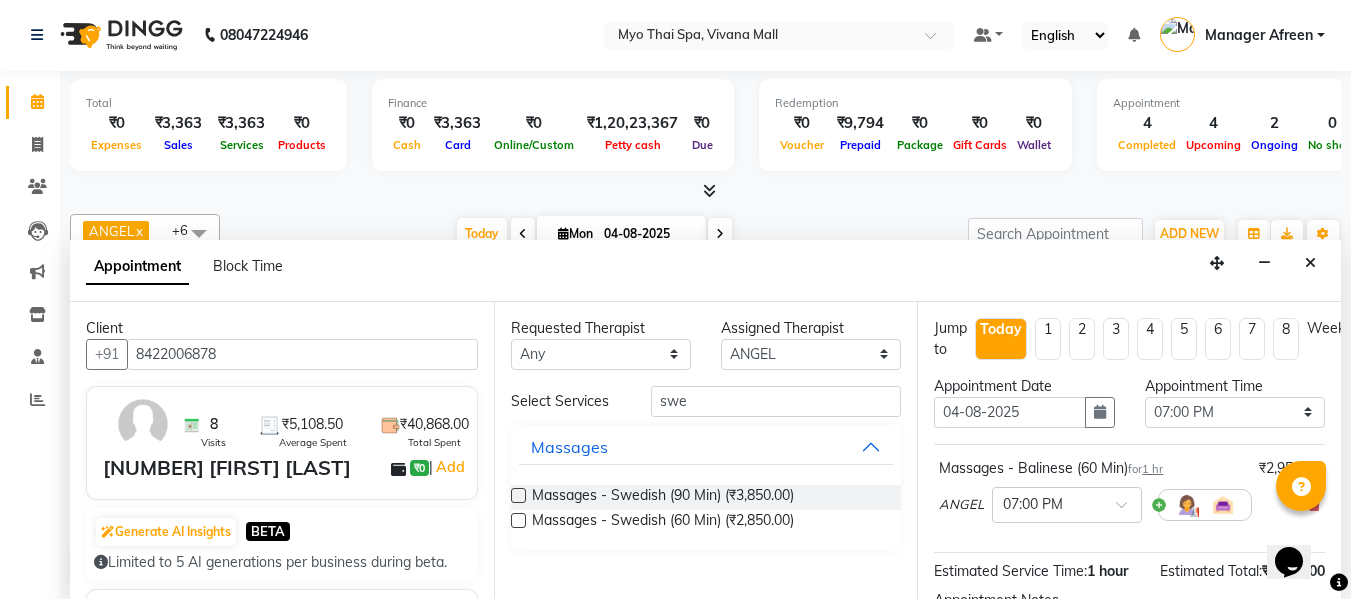 click at bounding box center (518, 520) 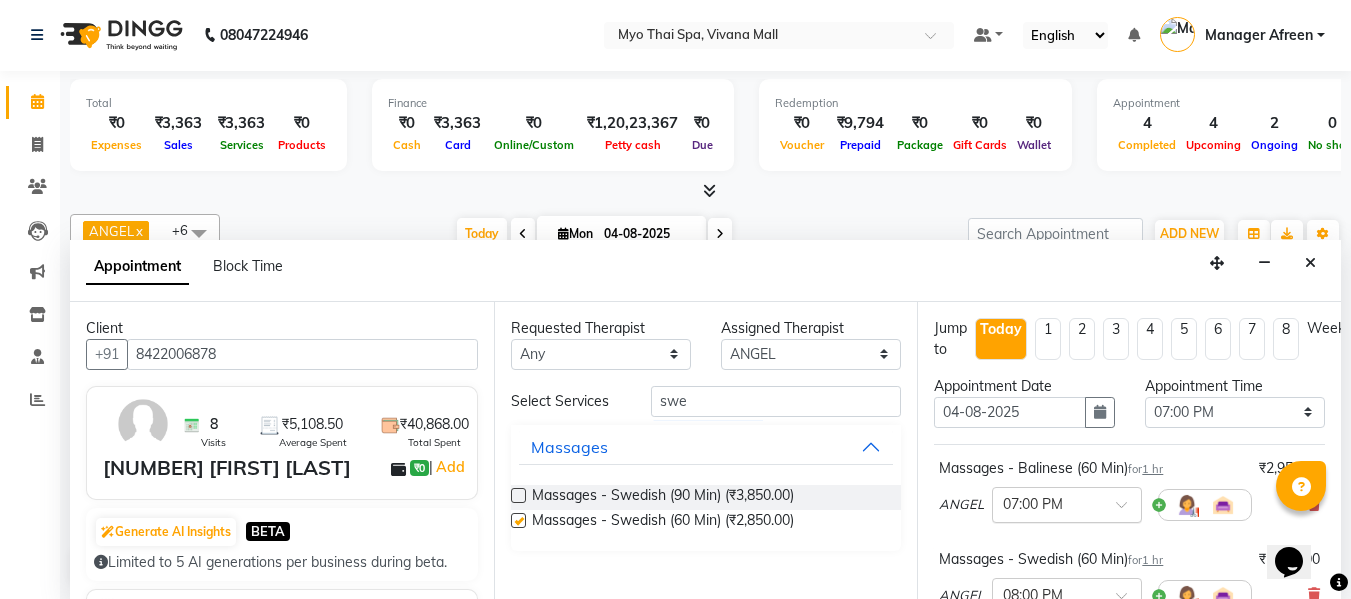 checkbox on "false" 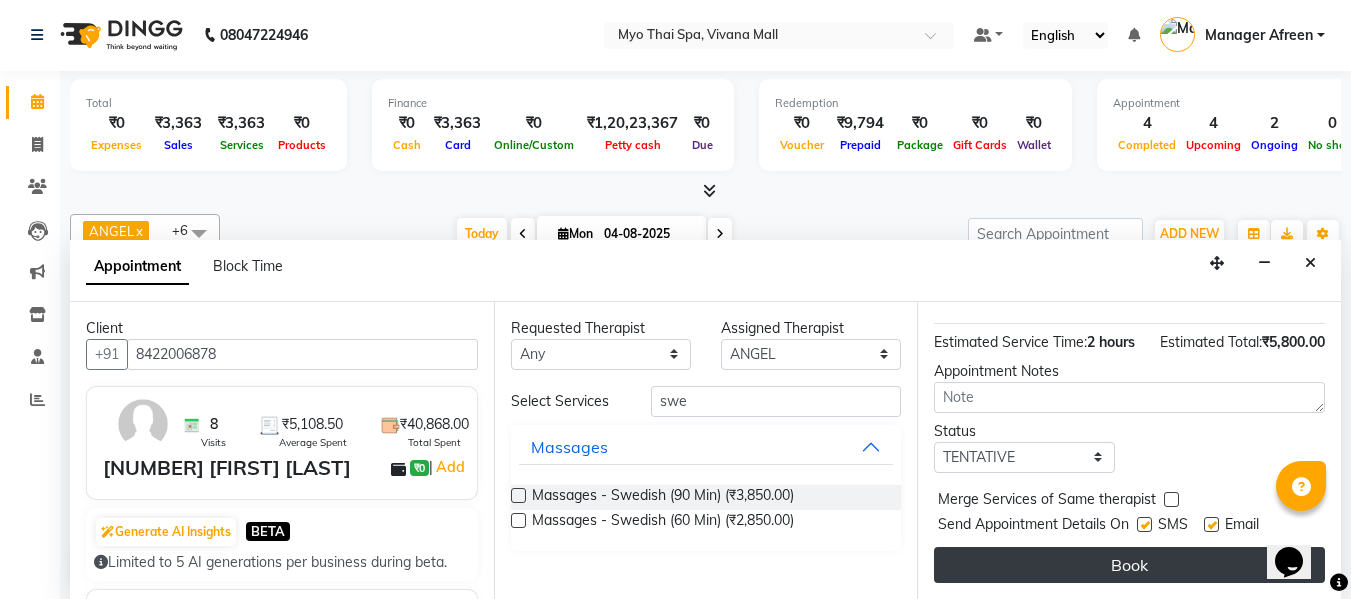 scroll, scrollTop: 356, scrollLeft: 0, axis: vertical 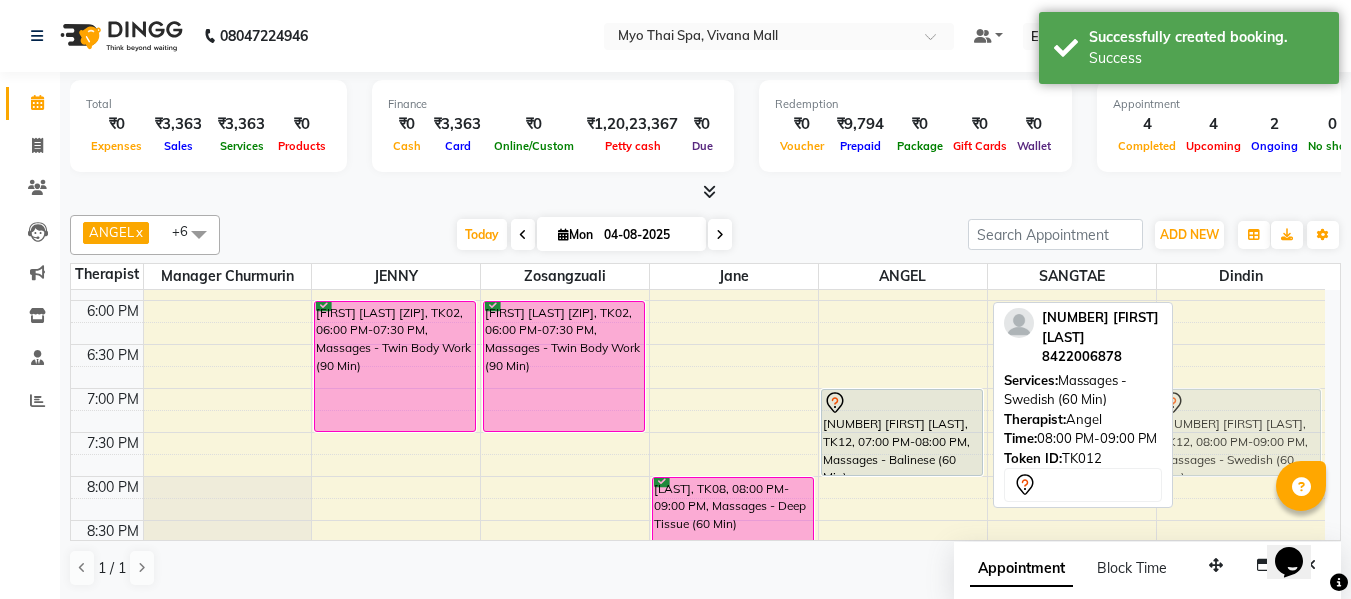 drag, startPoint x: 876, startPoint y: 502, endPoint x: 1161, endPoint y: 420, distance: 296.56198 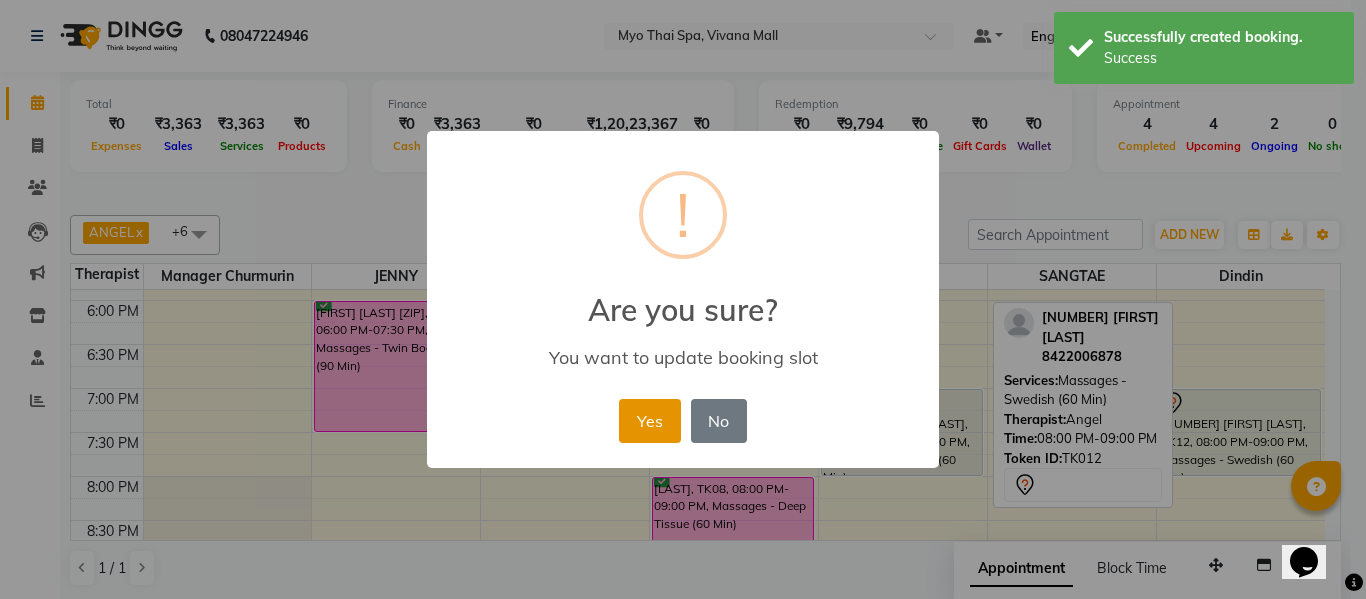 click on "Yes" at bounding box center (649, 421) 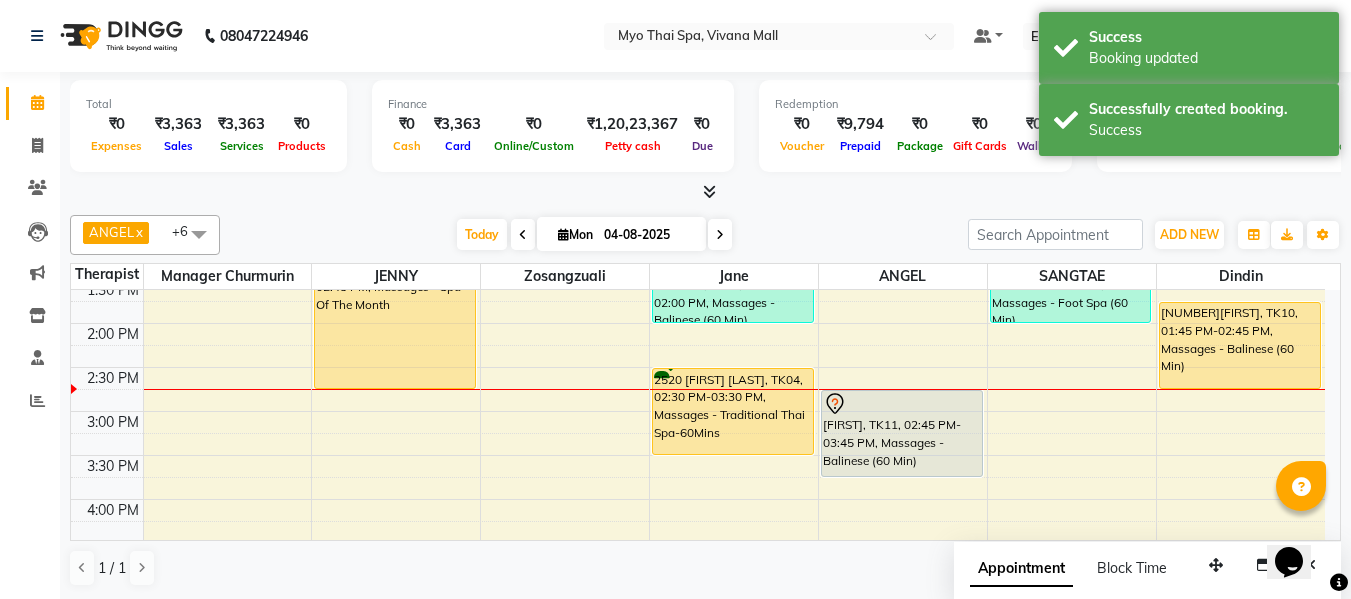 scroll, scrollTop: 469, scrollLeft: 0, axis: vertical 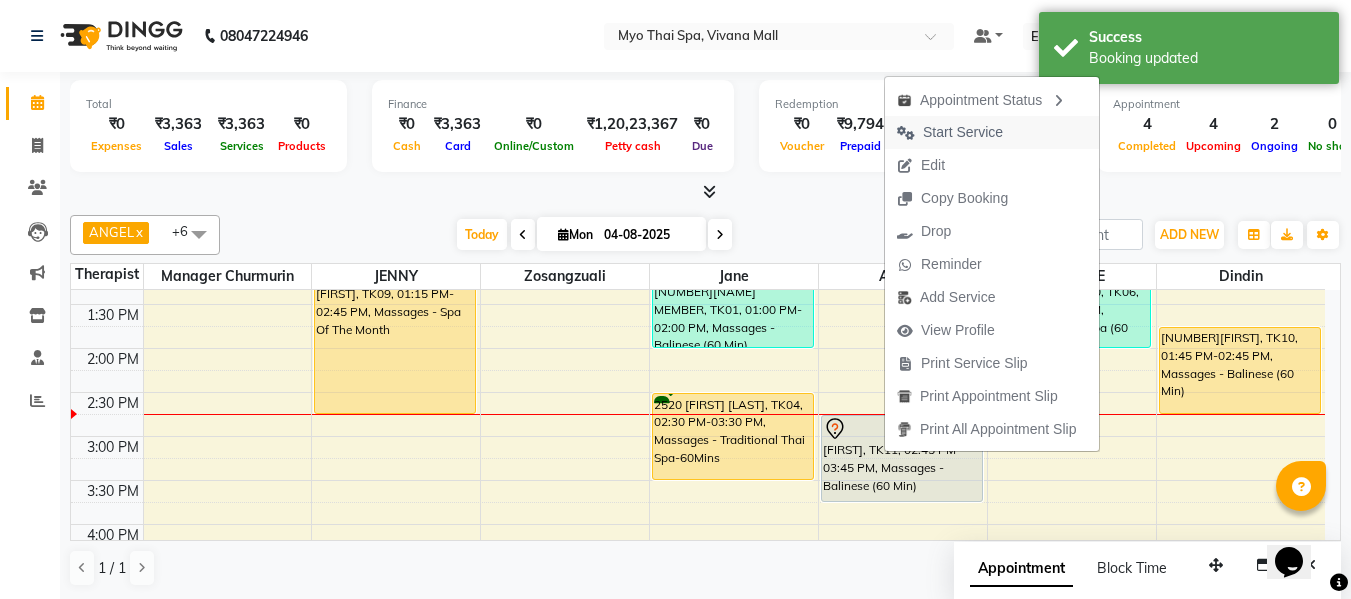 click on "Start Service" at bounding box center (963, 132) 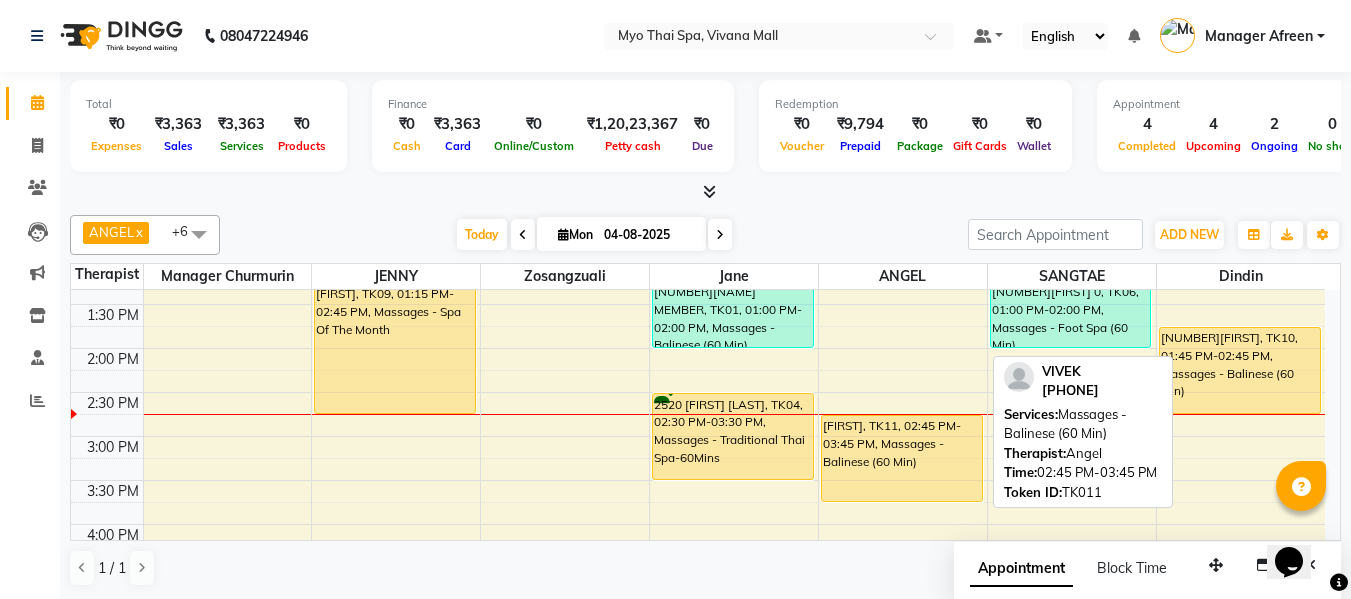 click on "[FIRST], TK11, 02:45 PM-03:45 PM, Massages - Balinese (60 Min)" at bounding box center (902, 458) 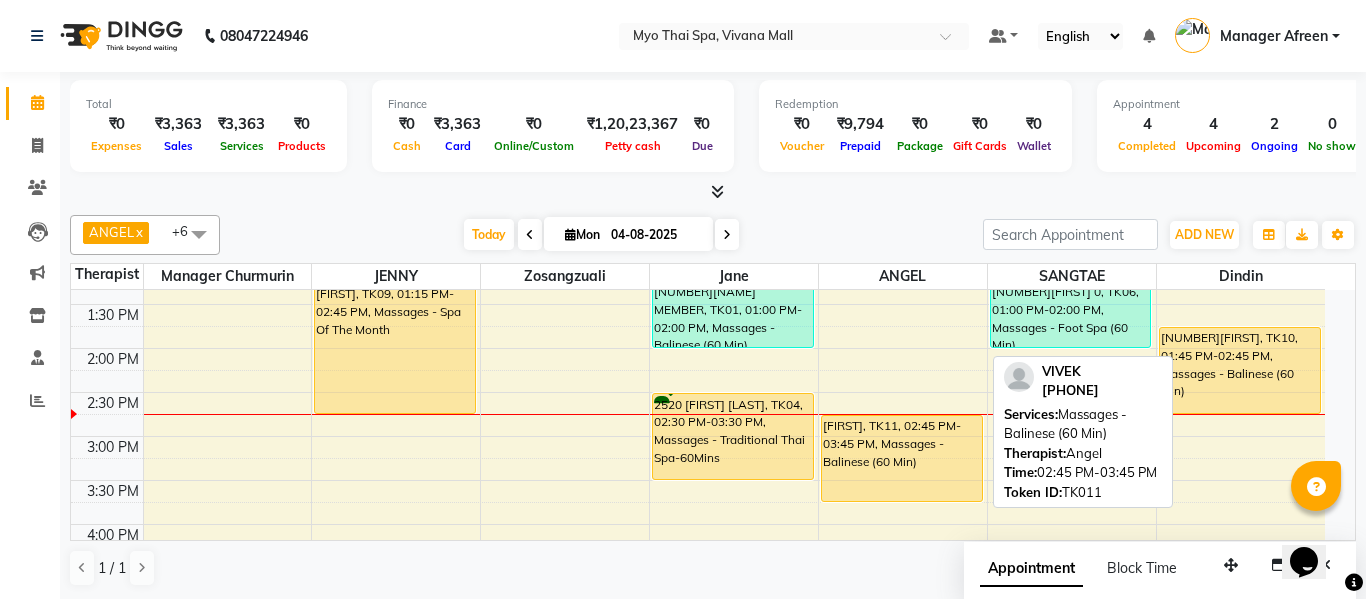 select on "1" 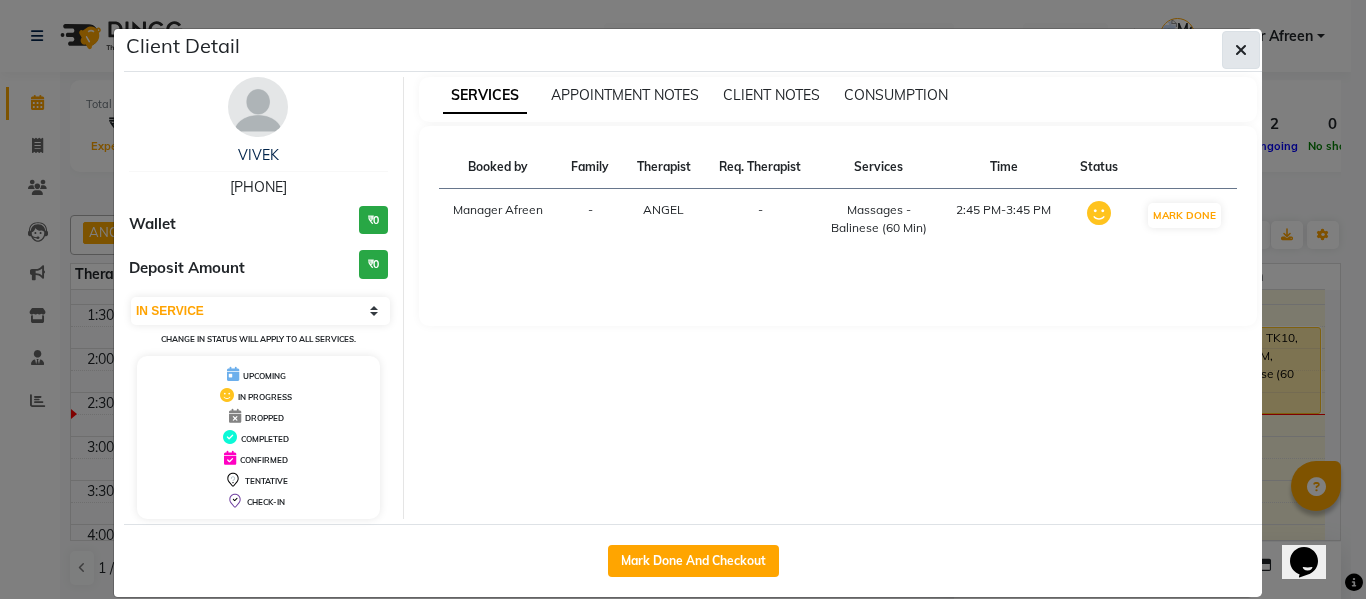 click 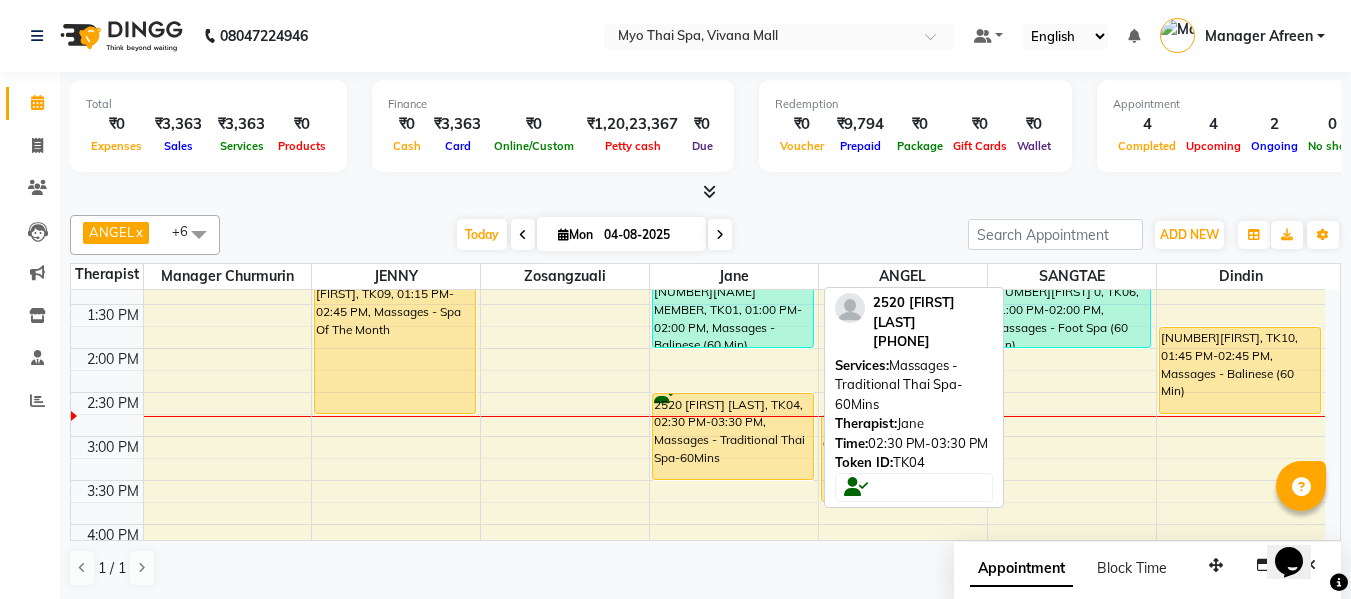 click on "[NUMBER] [FIRST] [LAST], TK04, 02:30 PM-03:30 PM, Massages - Traditional Thai Spa-60Mins" at bounding box center (733, 436) 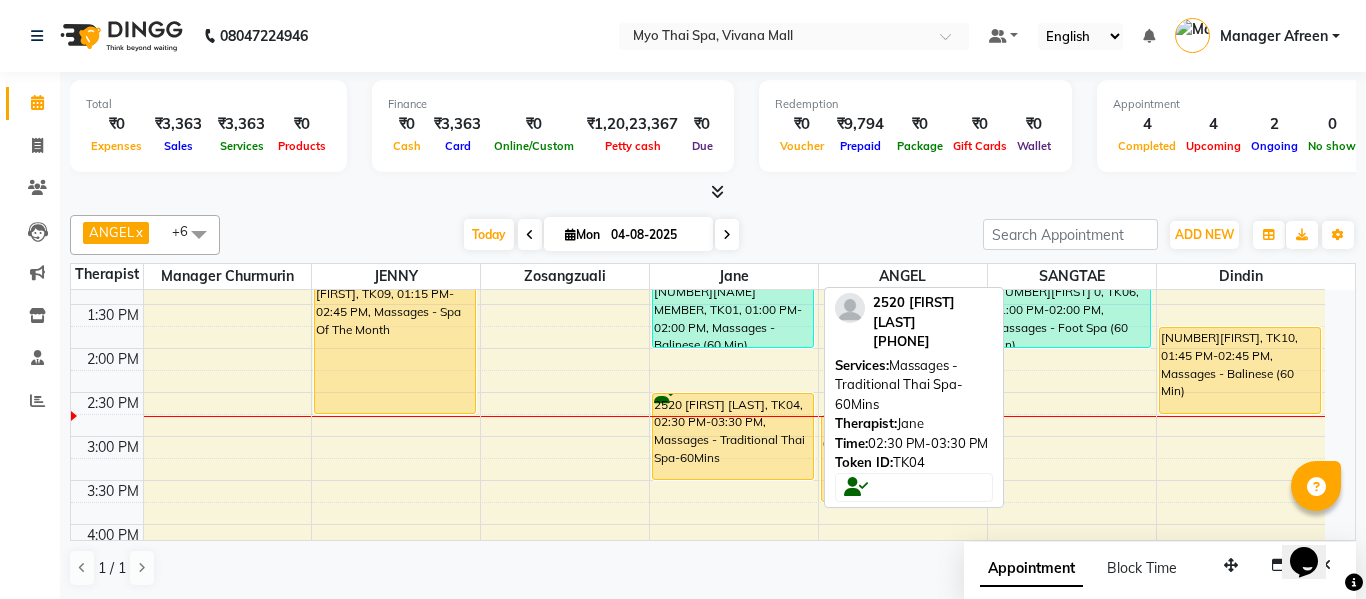 select on "1" 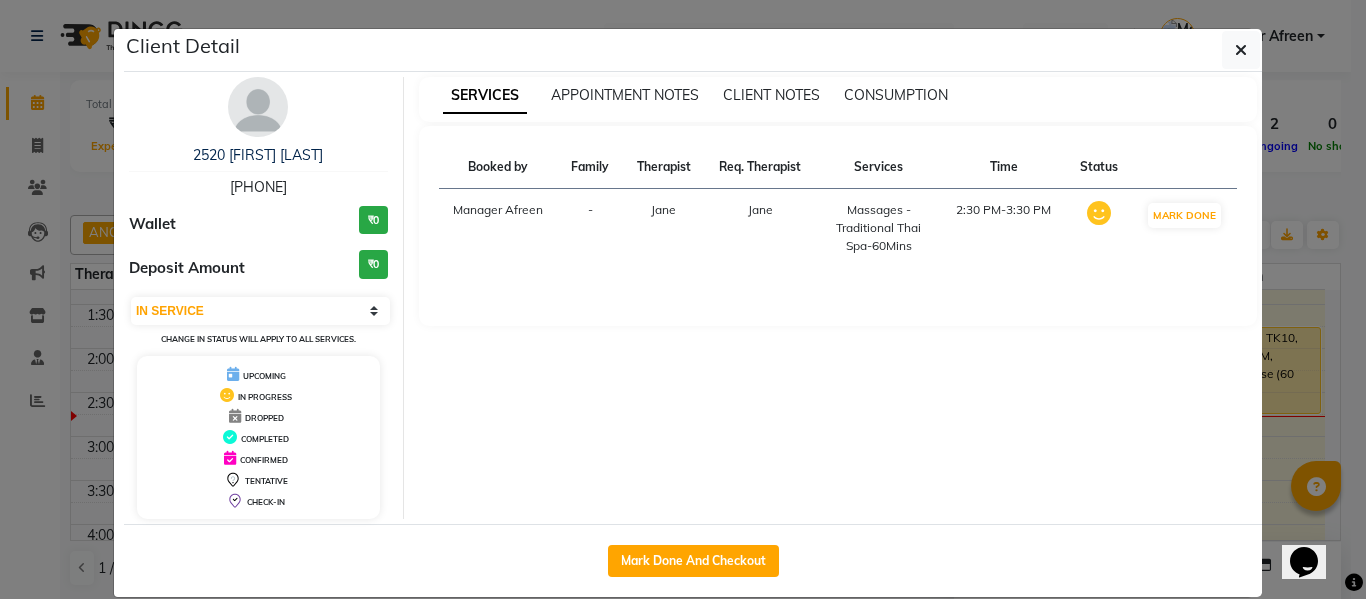 click on "[PHONE]" at bounding box center (258, 187) 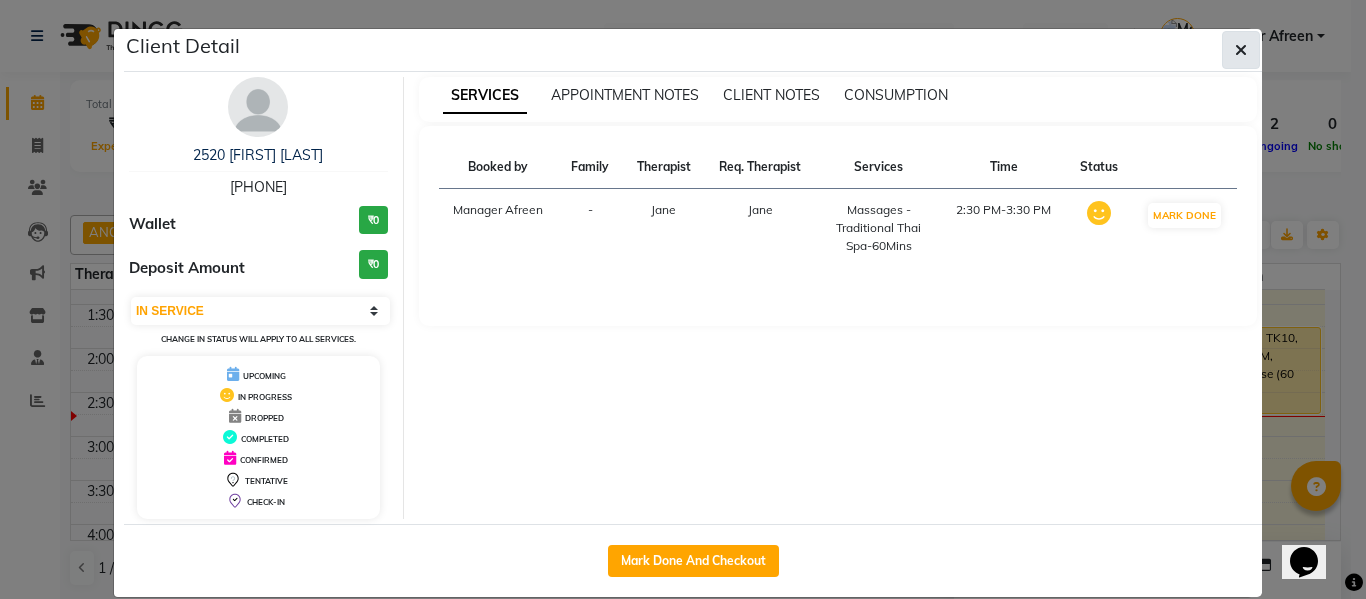 click 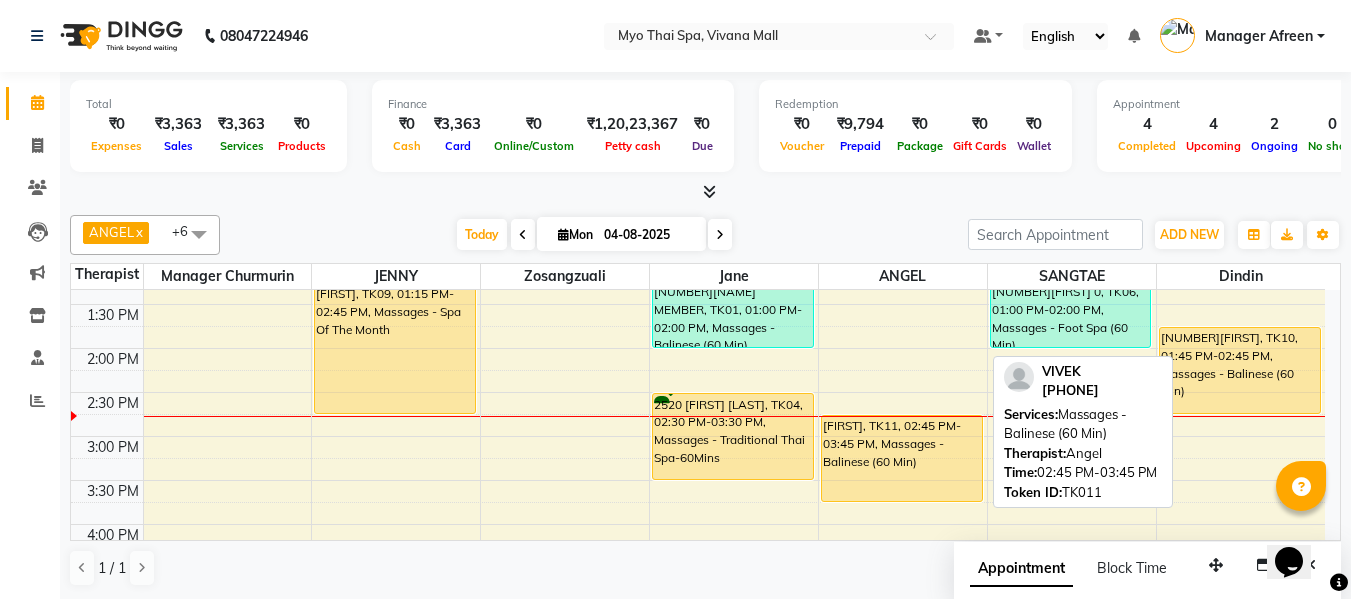 click on "[FIRST], TK11, 02:45 PM-03:45 PM, Massages - Balinese (60 Min)" at bounding box center (902, 458) 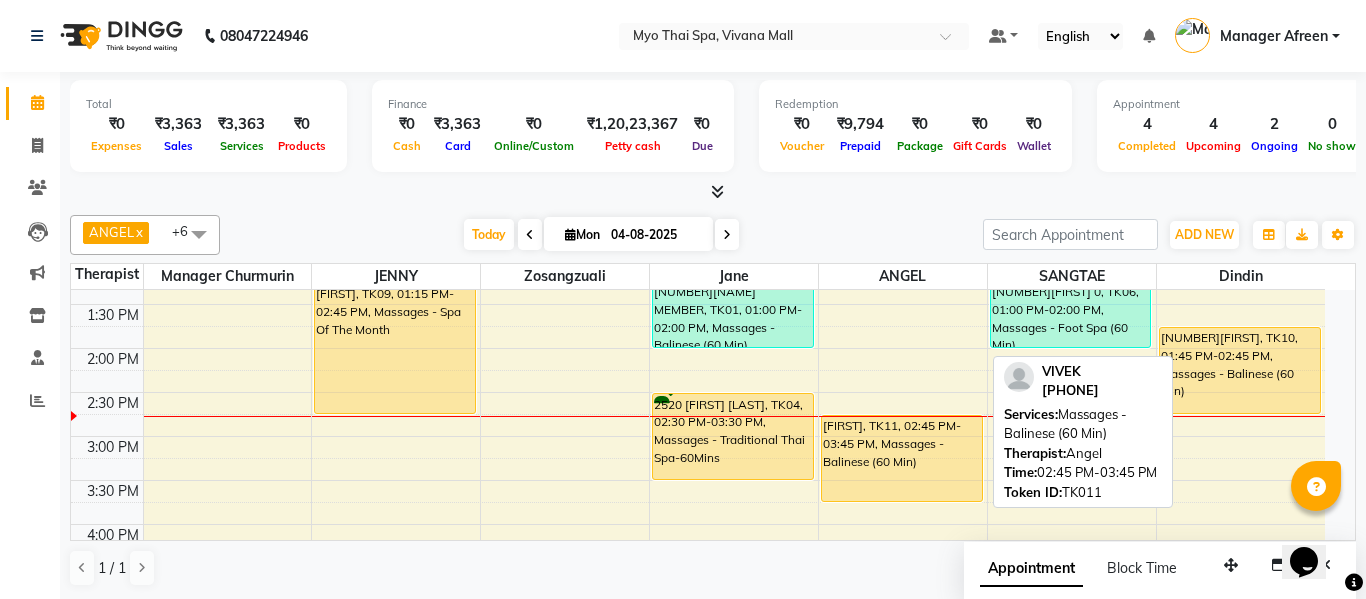 select on "1" 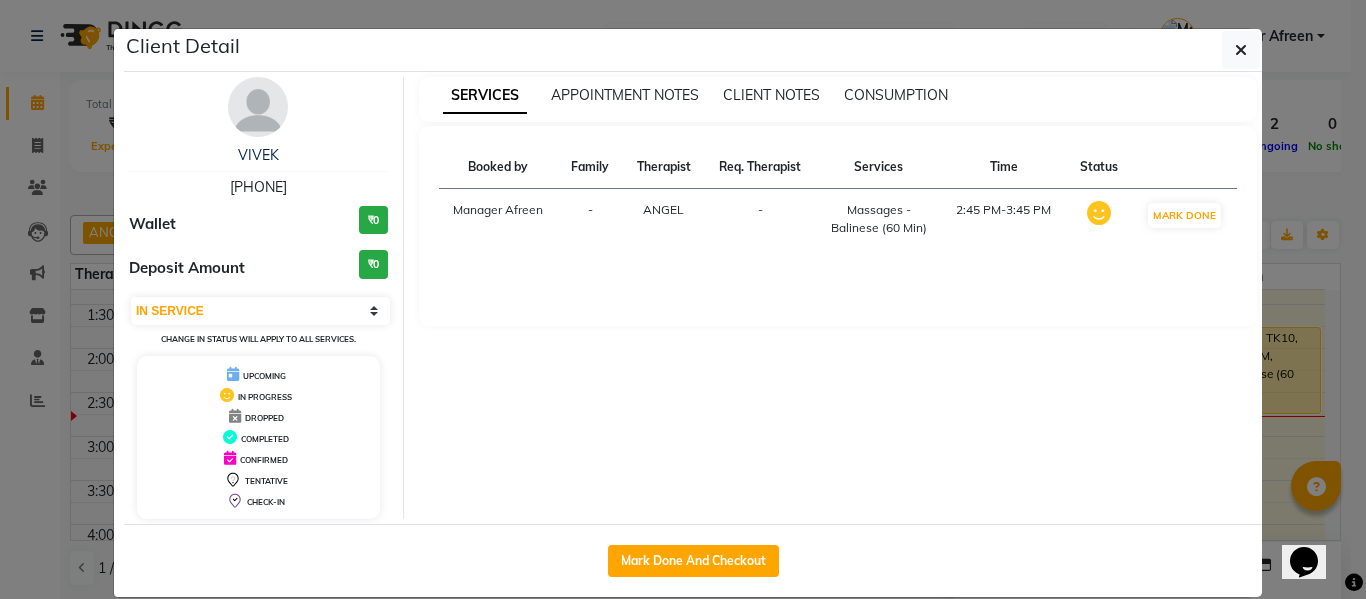 click on "[PHONE]" at bounding box center (258, 187) 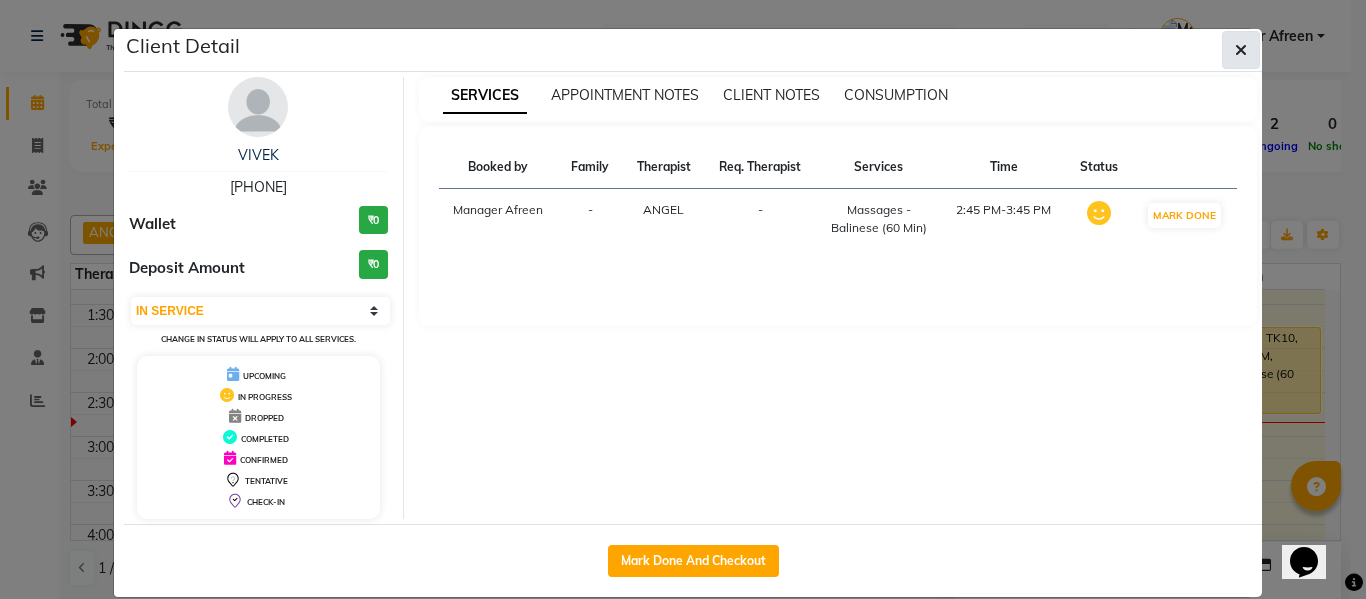 click 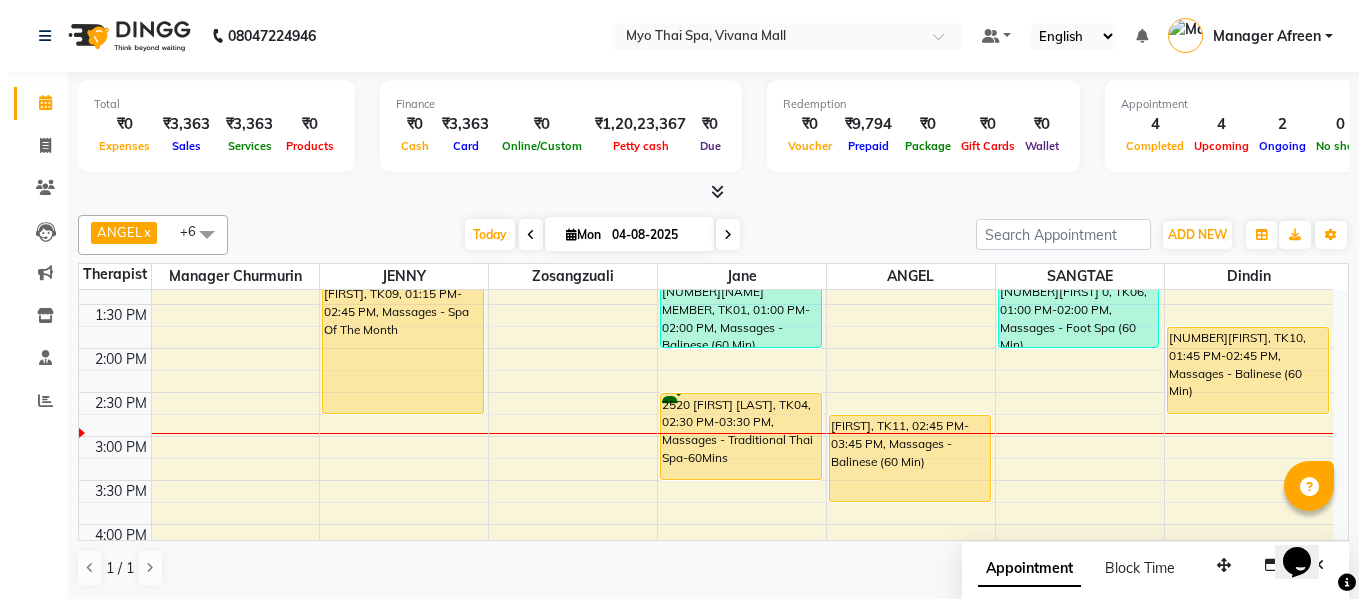 scroll, scrollTop: 1, scrollLeft: 0, axis: vertical 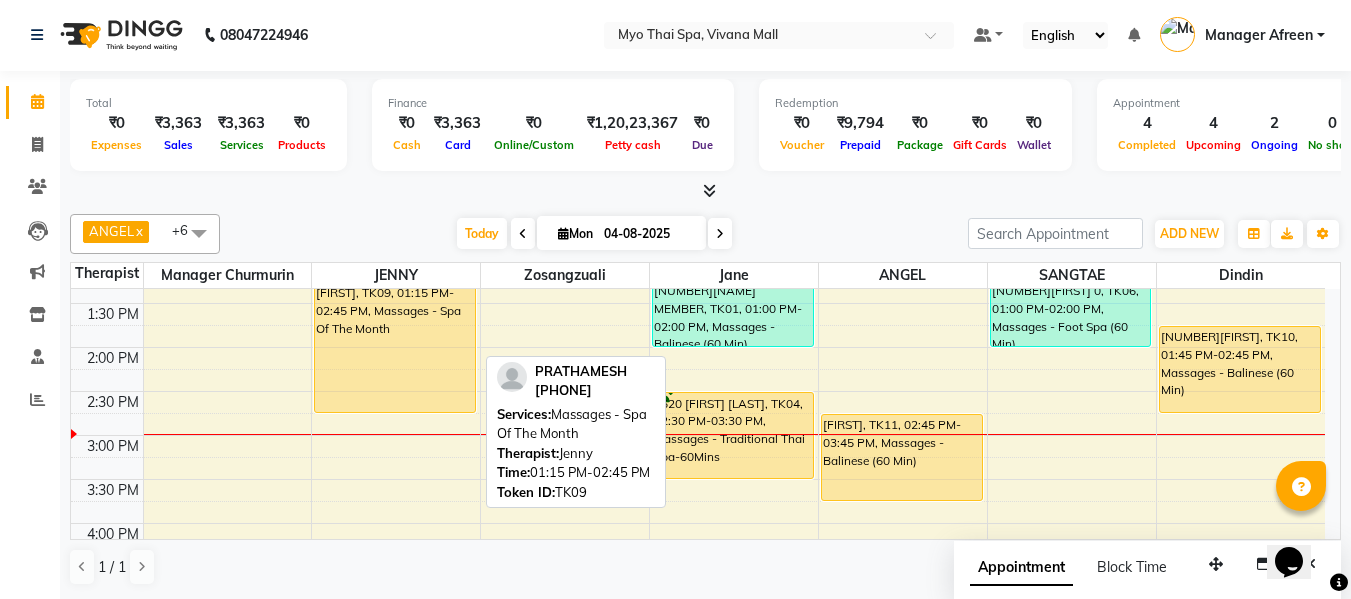 click on "[NAME], TK09, 01:15 PM-02:45 PM, Massages - Spa Of The Month" at bounding box center (395, 347) 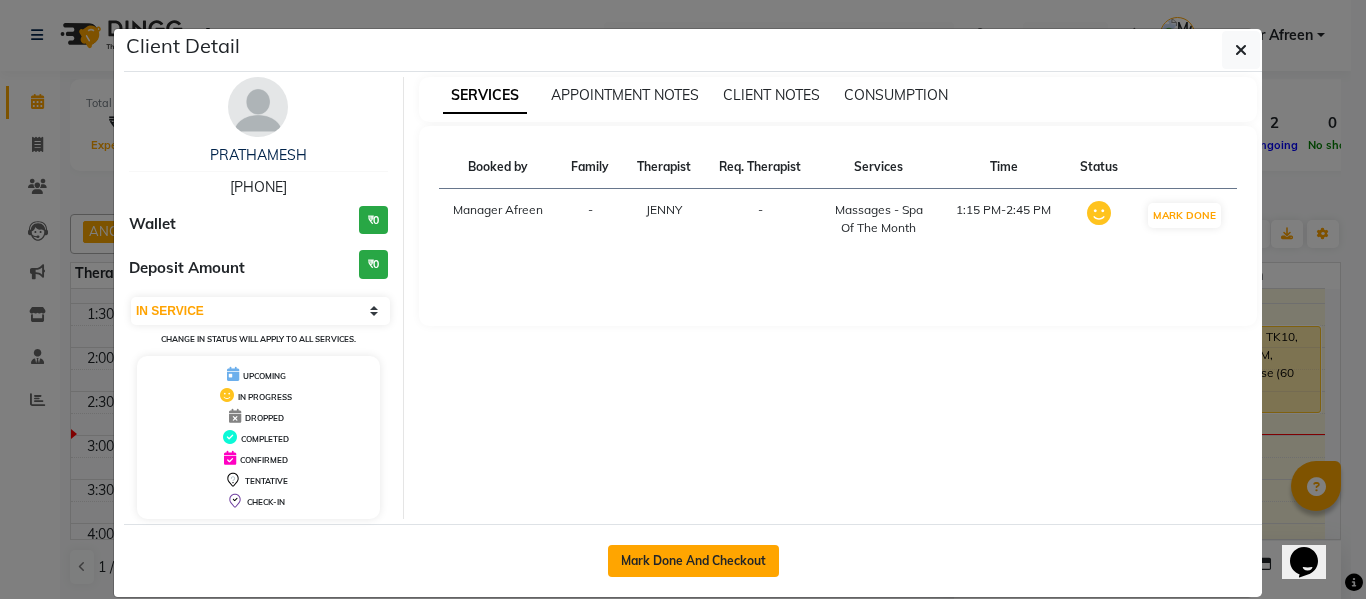 click on "Mark Done And Checkout" 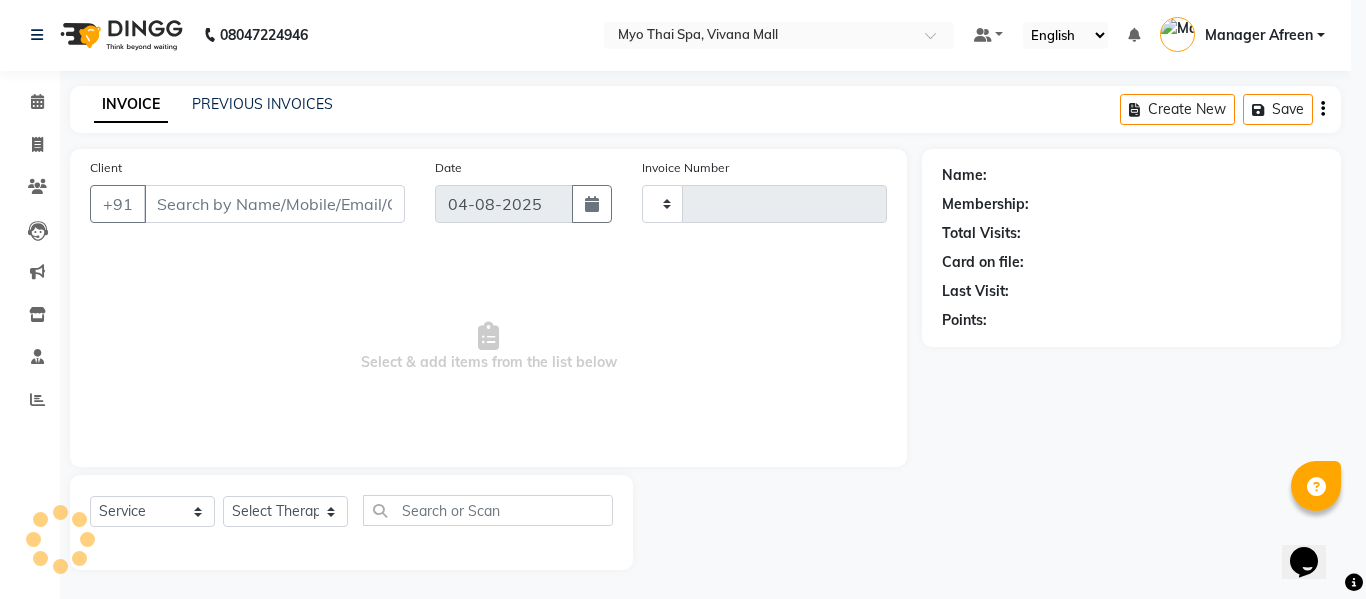 type on "2952" 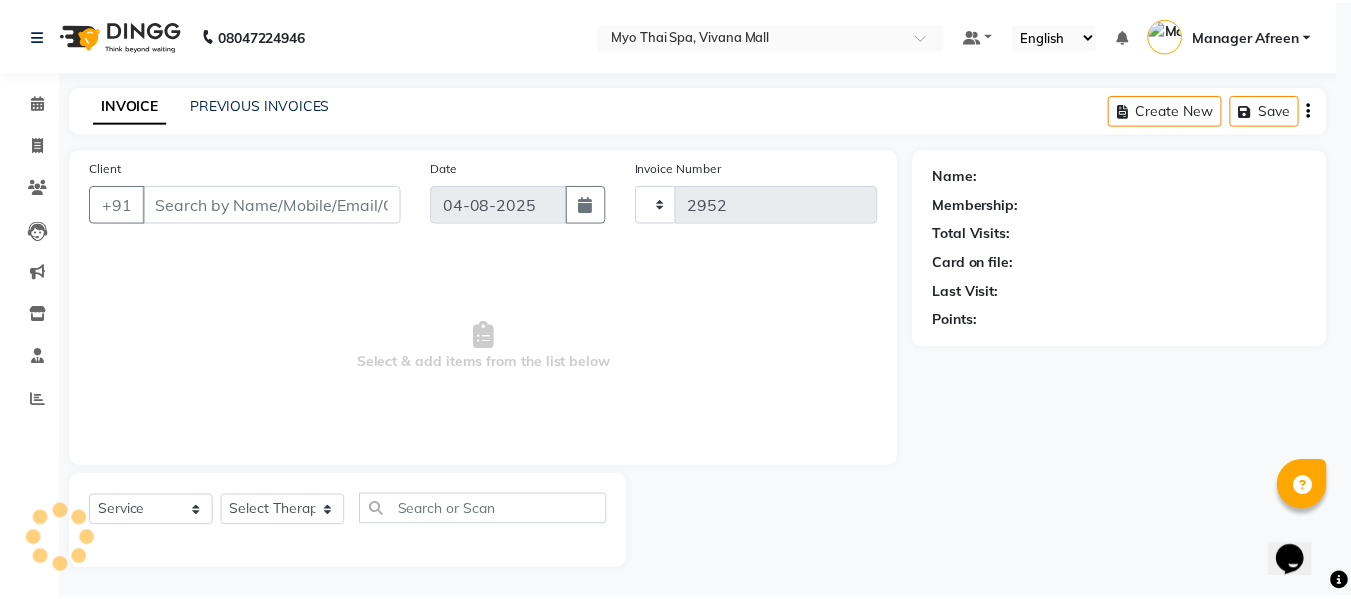 scroll, scrollTop: 0, scrollLeft: 0, axis: both 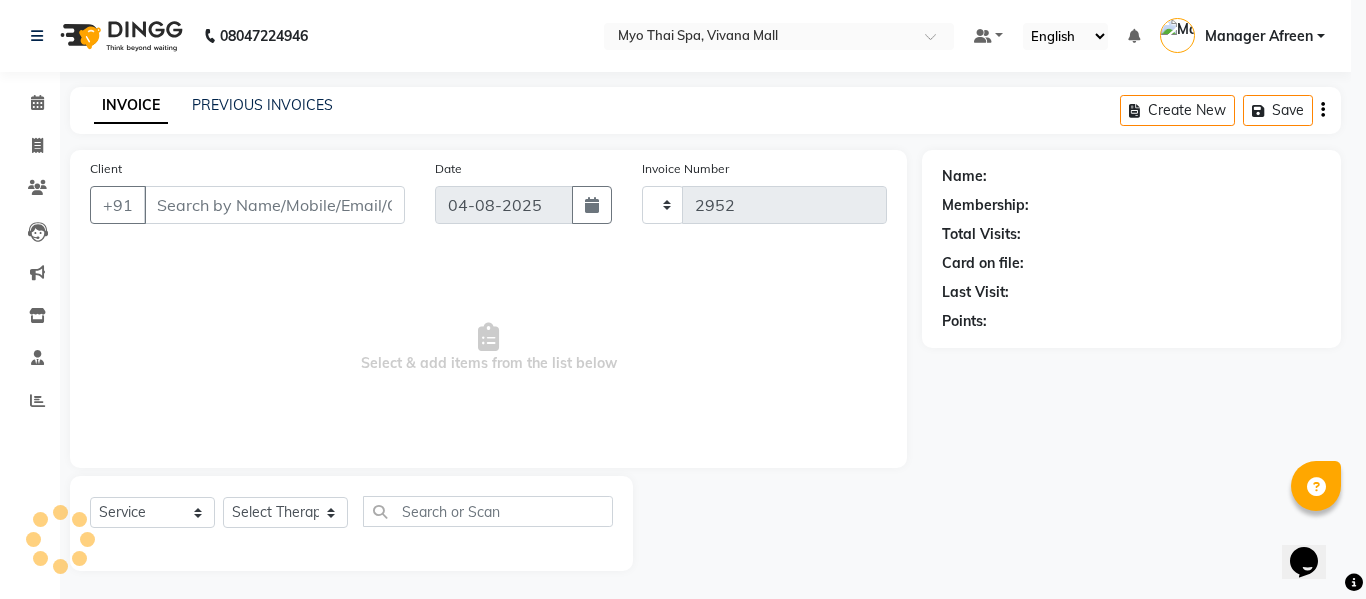 select on "3" 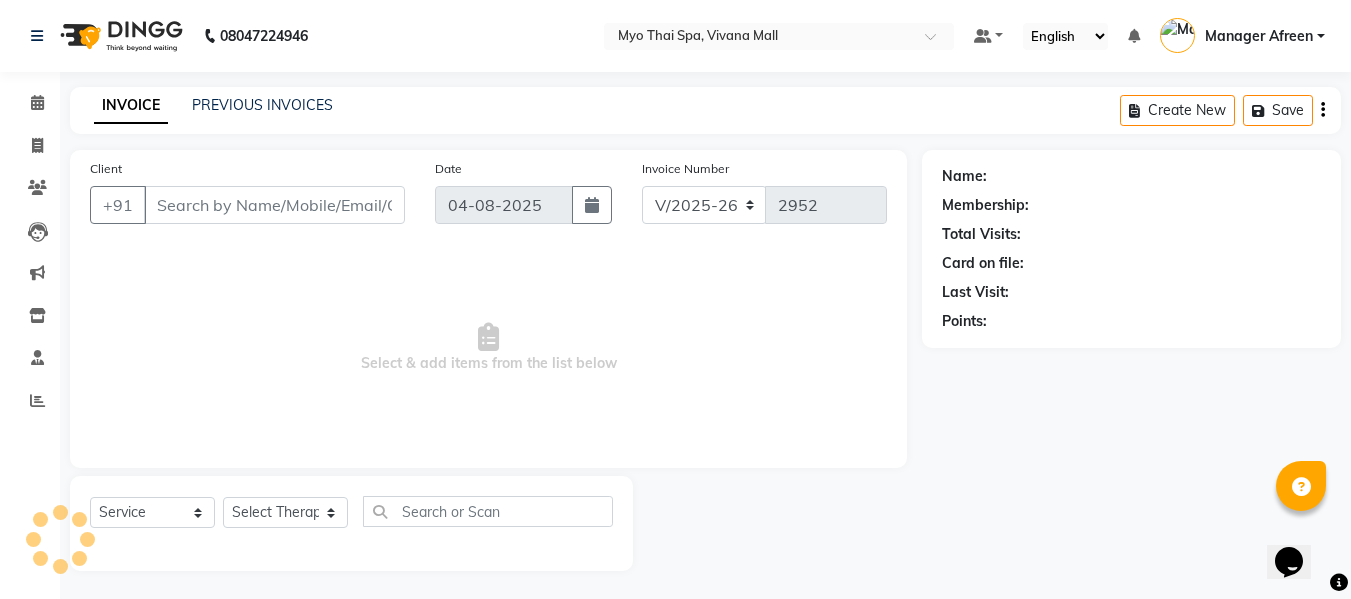 type on "8452946123" 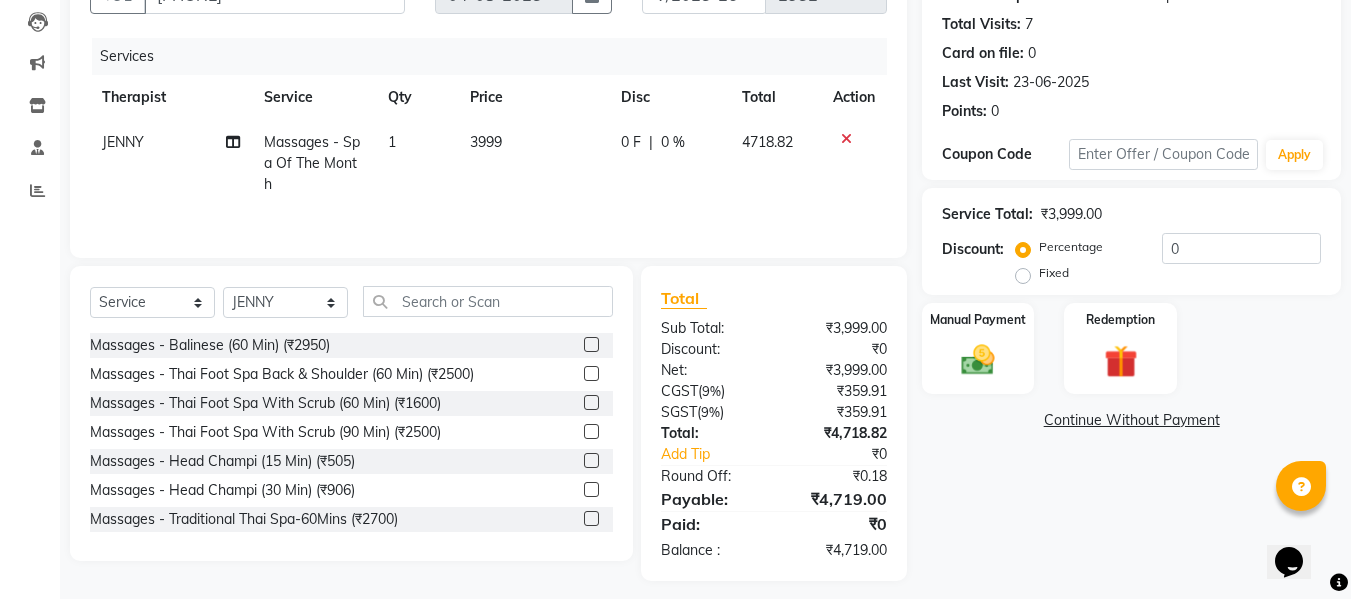 scroll, scrollTop: 222, scrollLeft: 0, axis: vertical 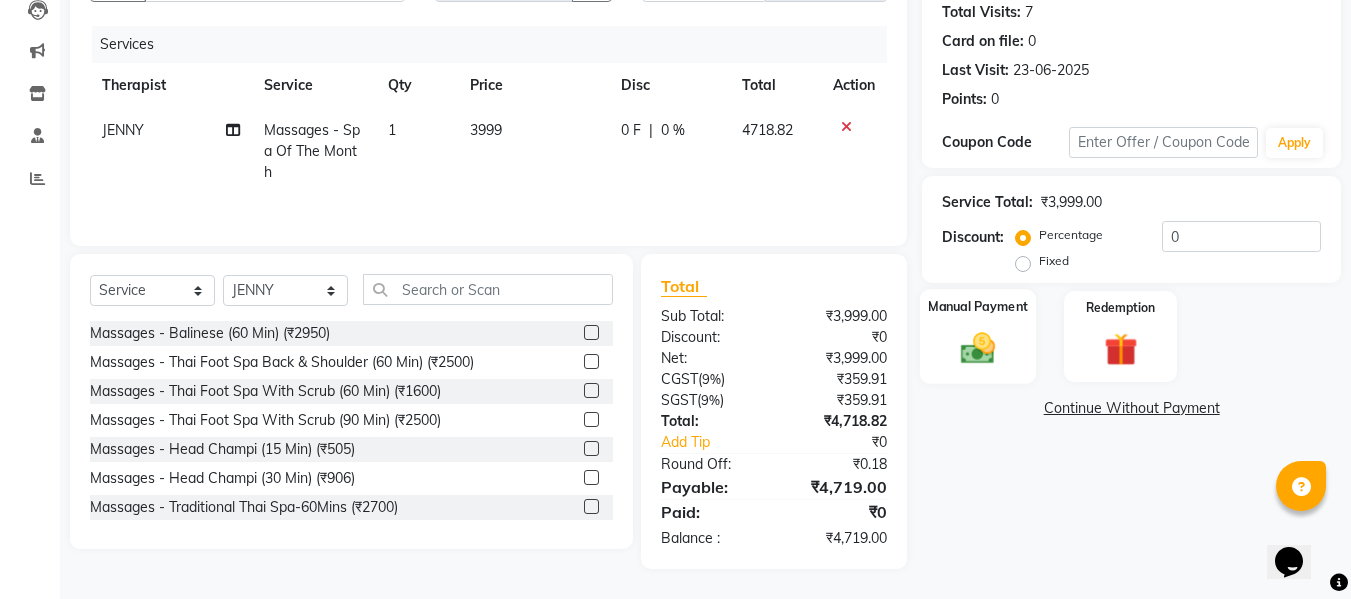 click 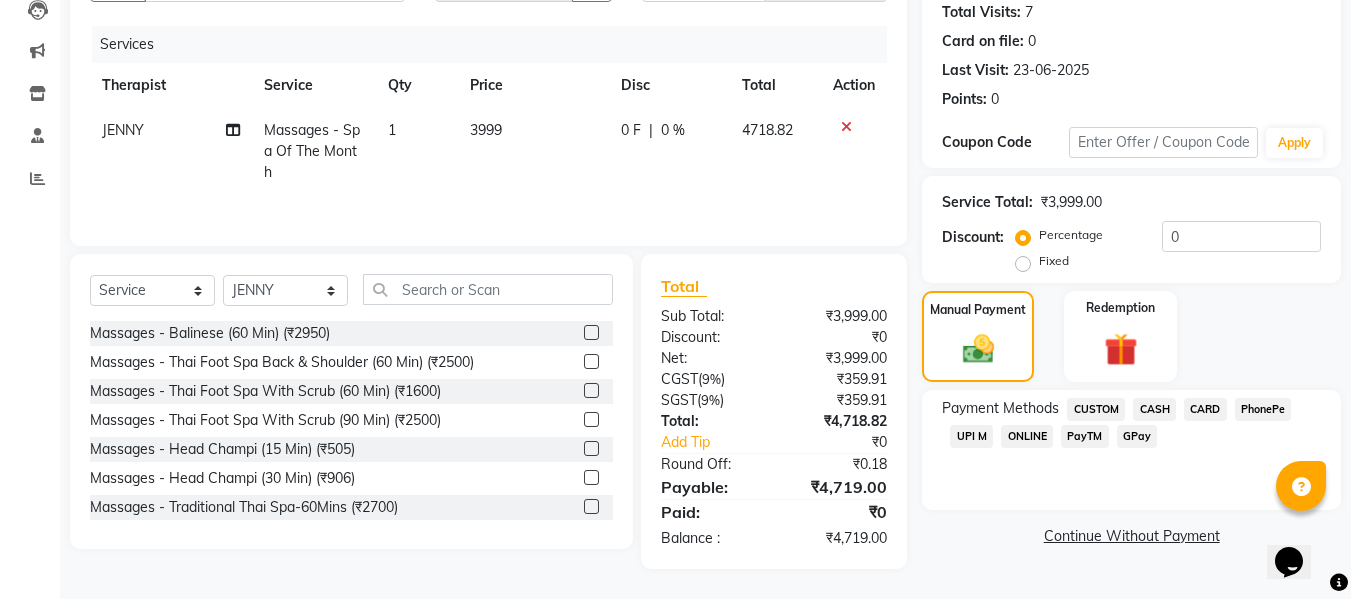 click on "CARD" 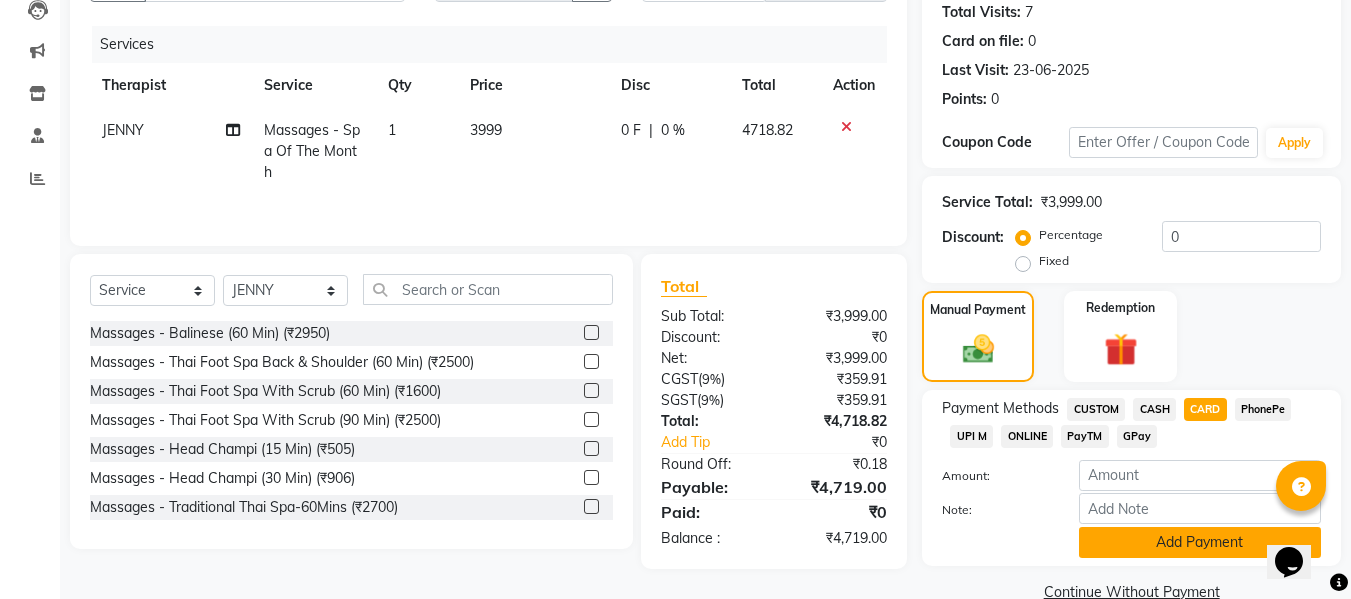 click on "Add Payment" 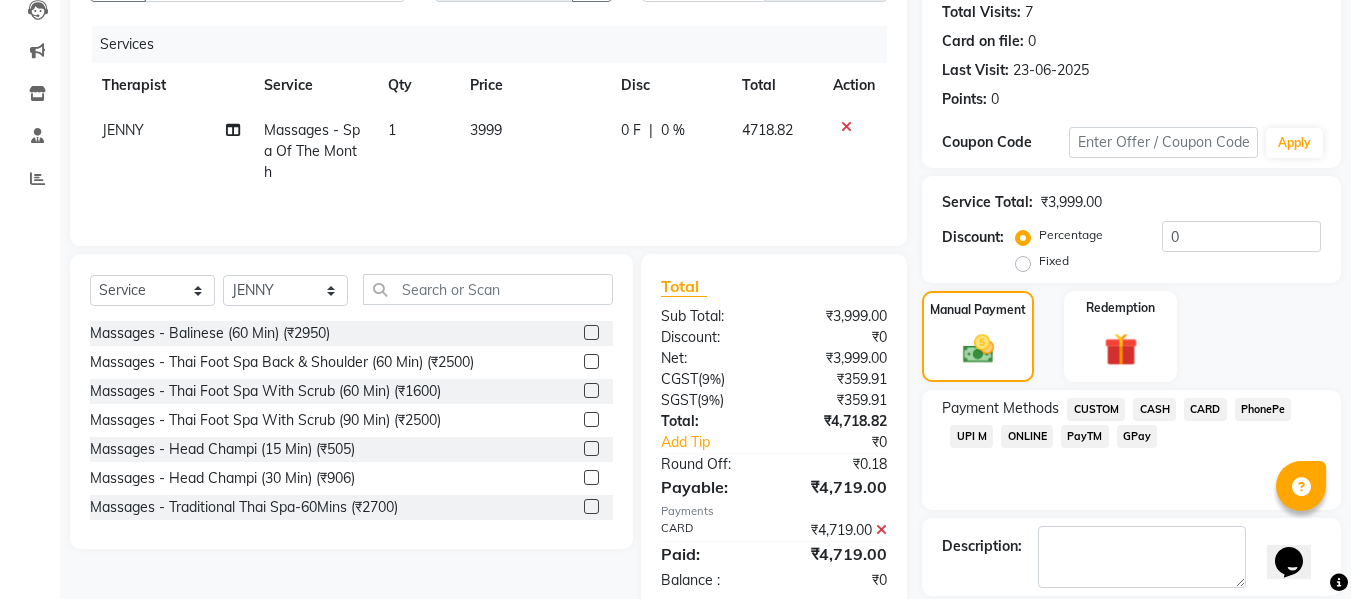 scroll, scrollTop: 356, scrollLeft: 0, axis: vertical 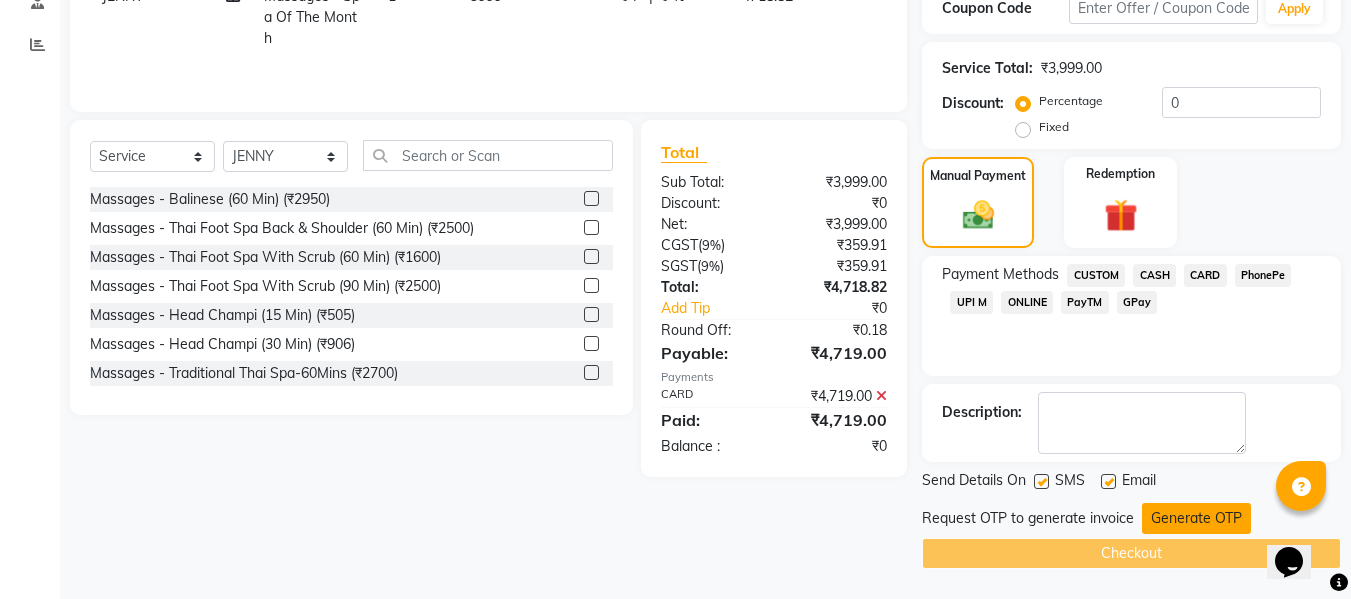 click on "Generate OTP" 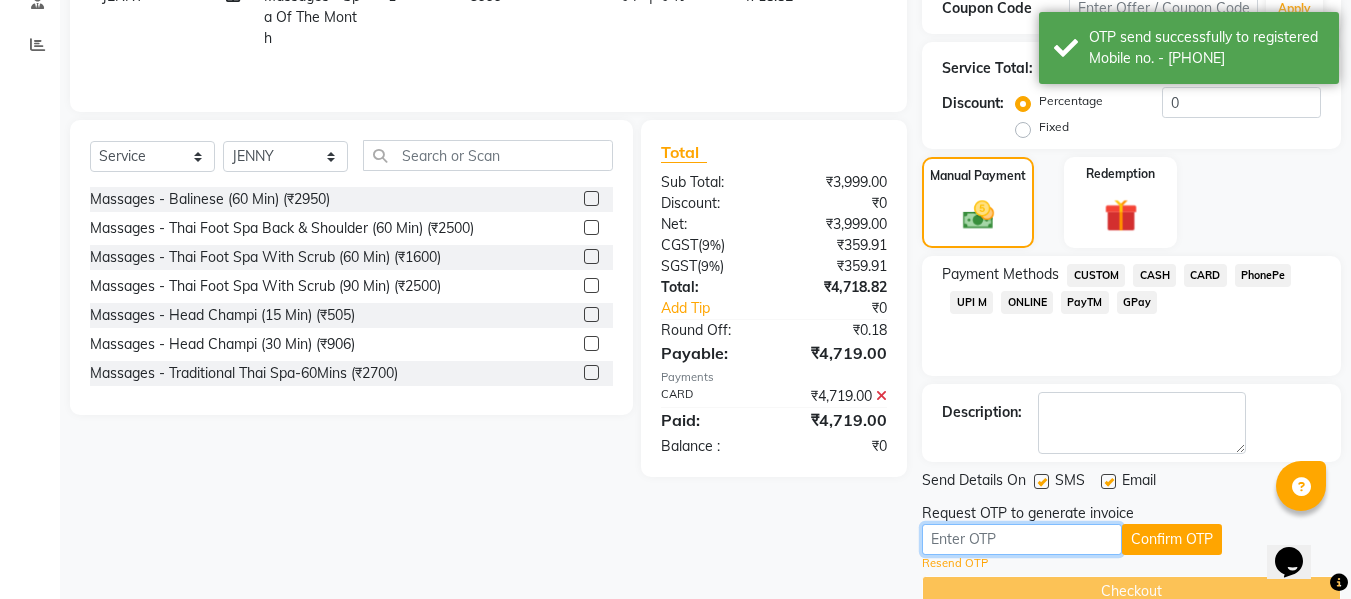 click at bounding box center [1022, 539] 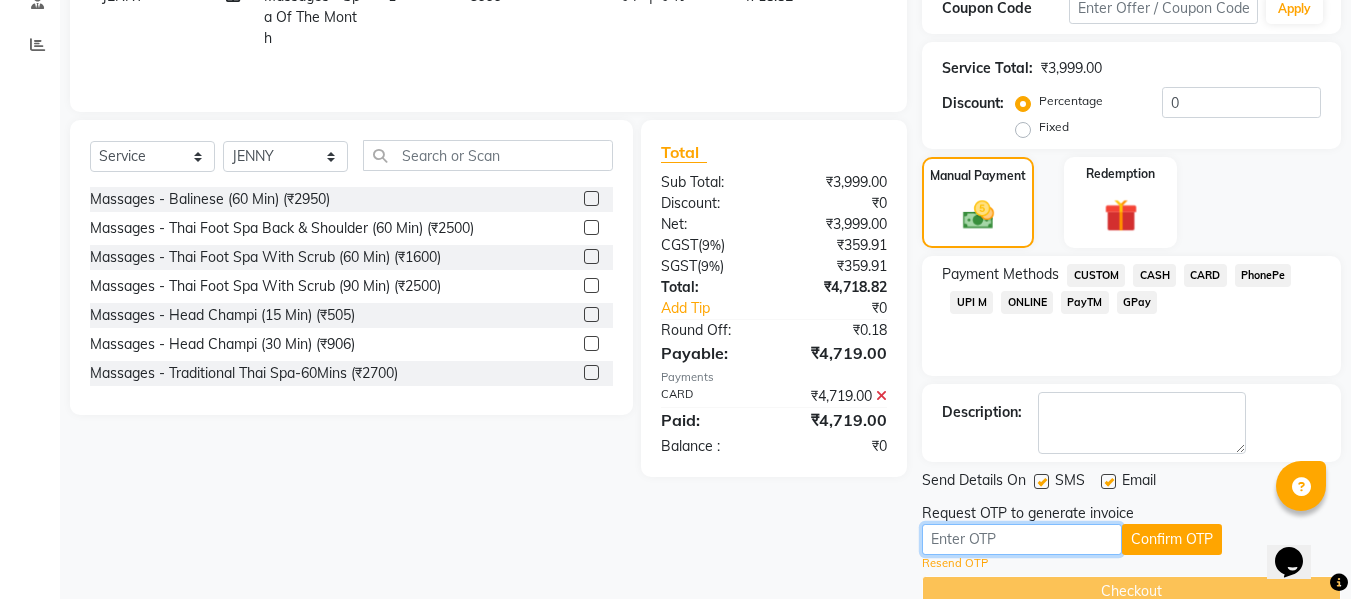 click at bounding box center [1022, 539] 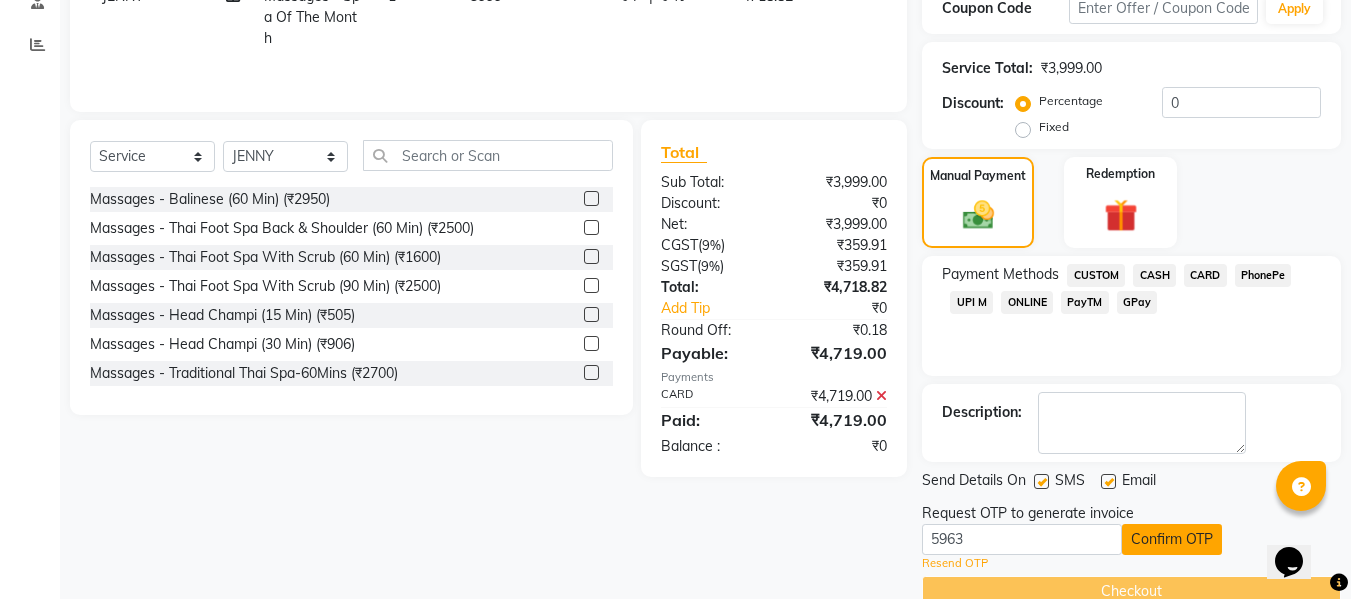 click on "Confirm OTP" 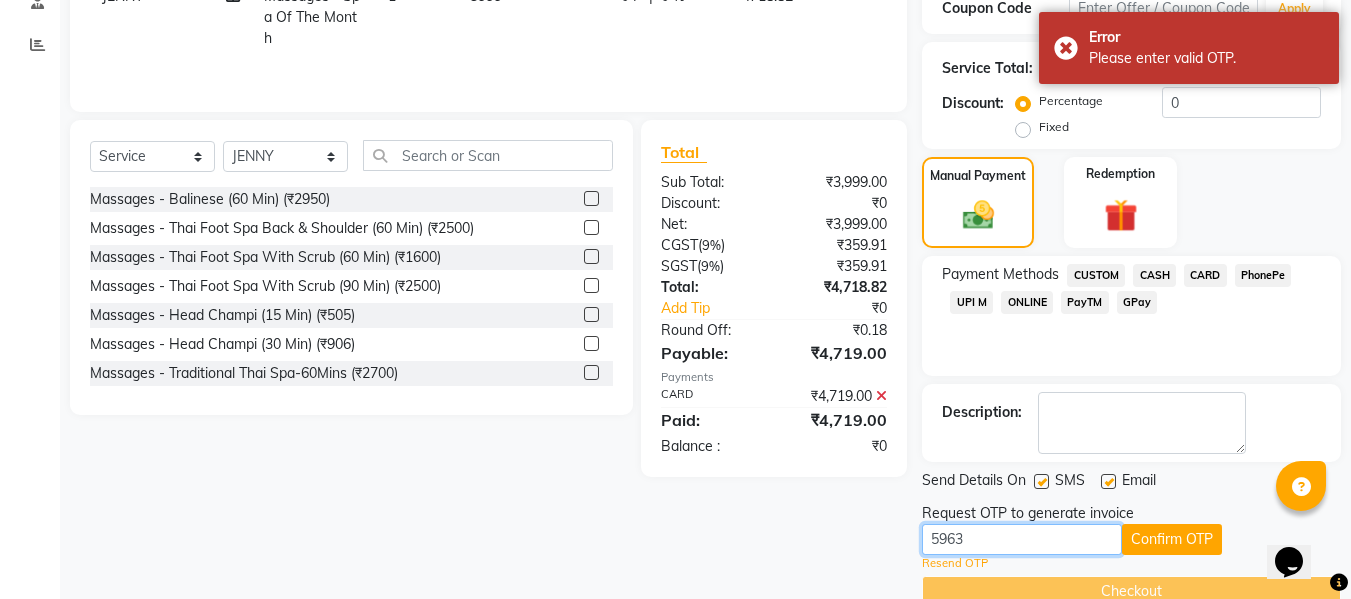 click on "5963" at bounding box center (1022, 539) 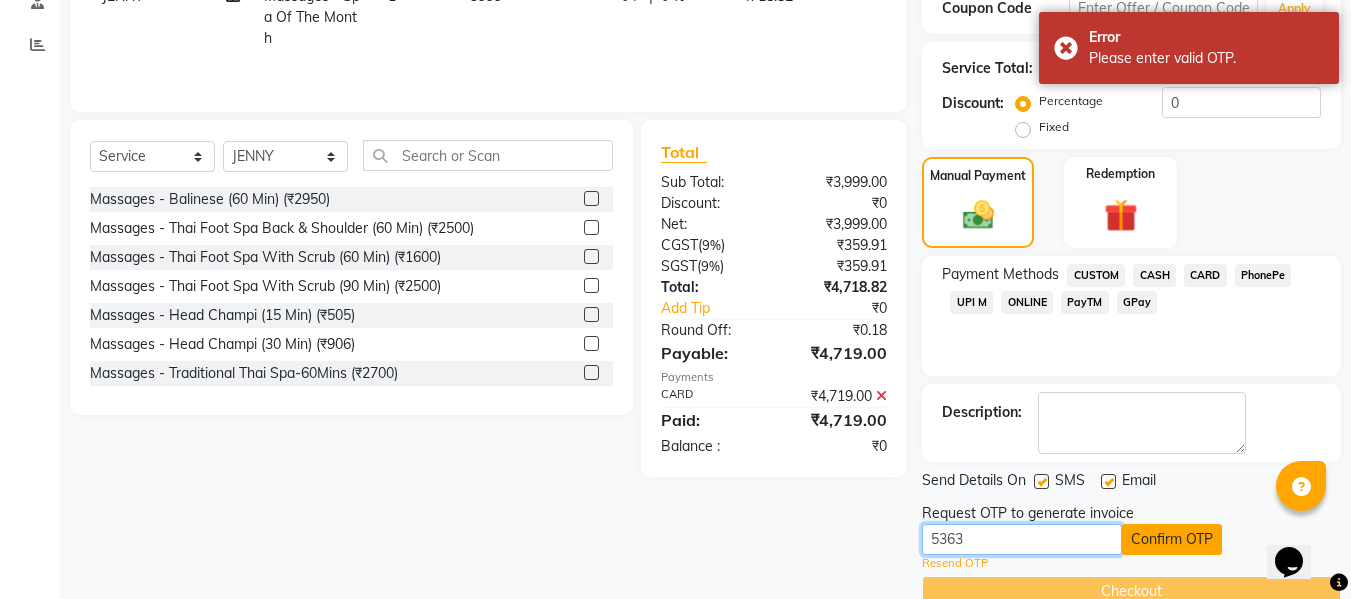 type on "5363" 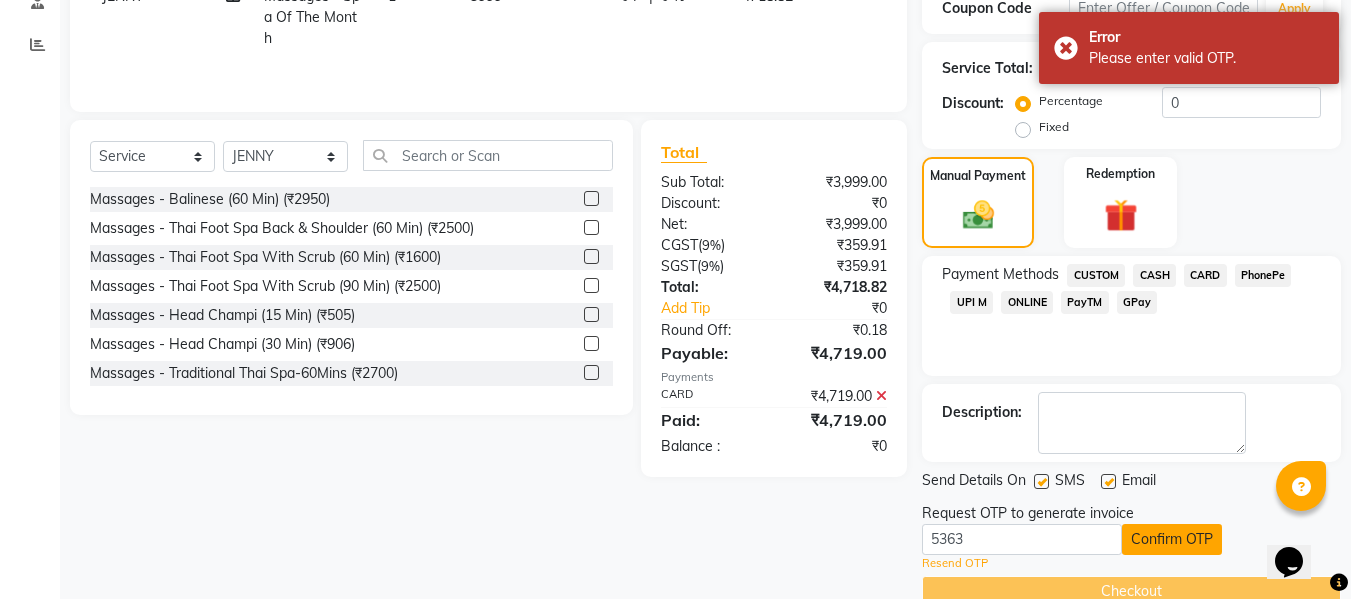 click on "Confirm OTP" 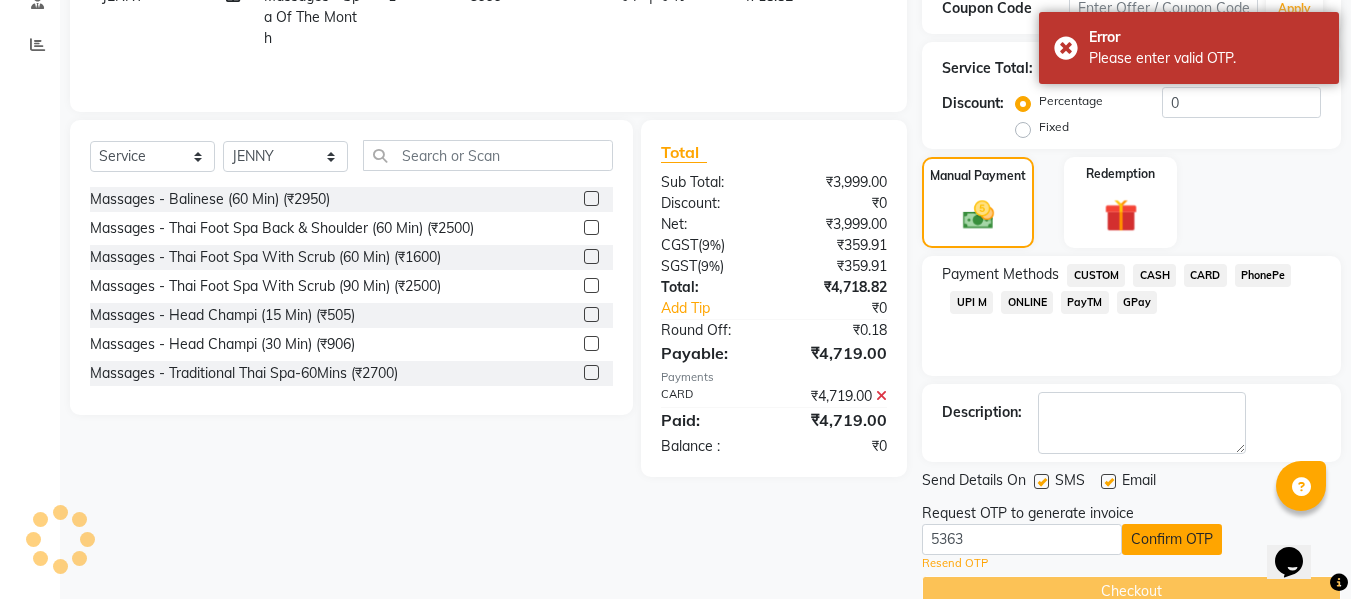 scroll, scrollTop: 317, scrollLeft: 0, axis: vertical 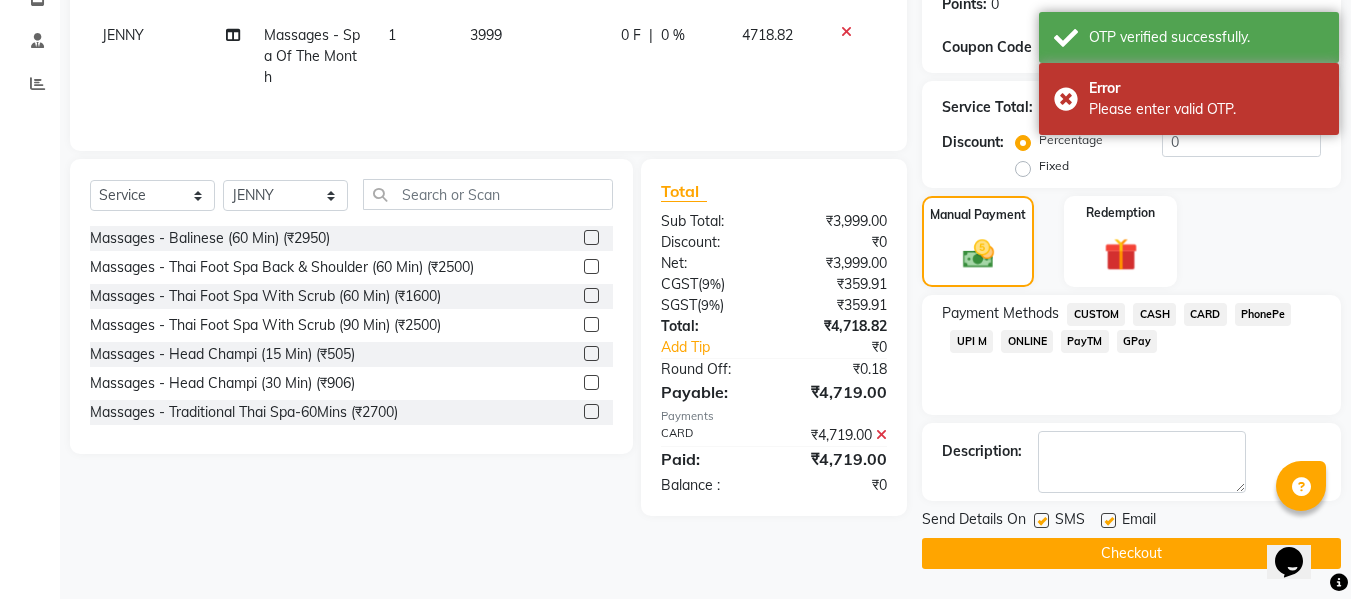 click on "Checkout" 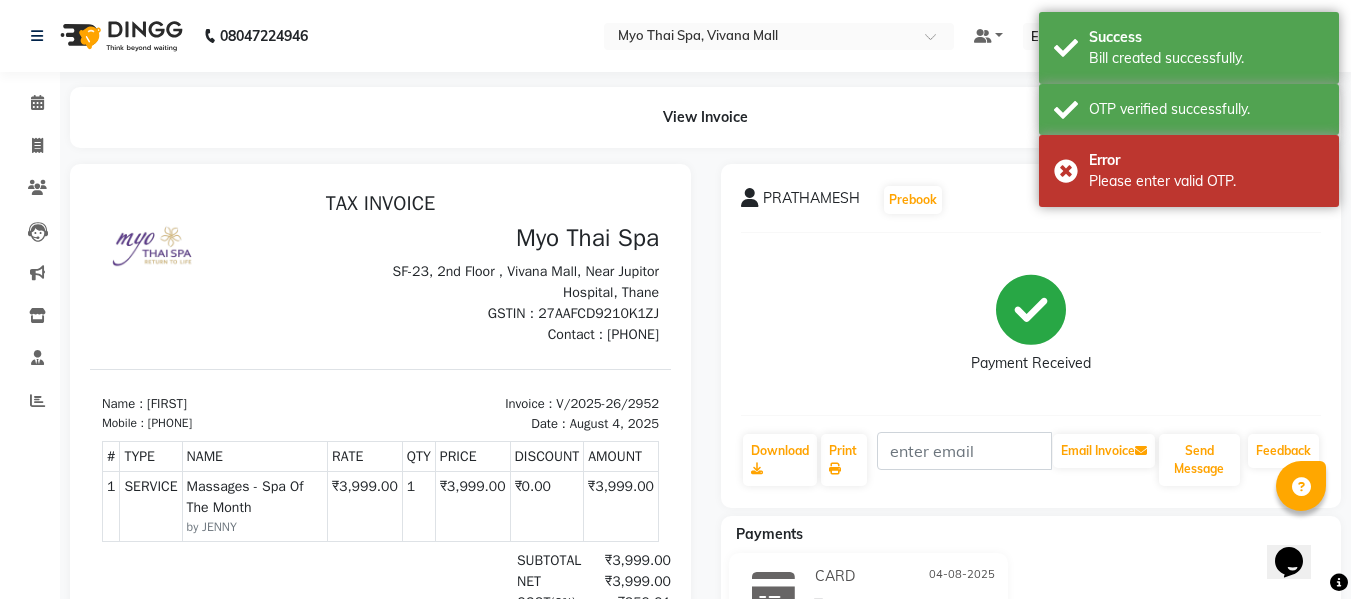 scroll, scrollTop: 0, scrollLeft: 0, axis: both 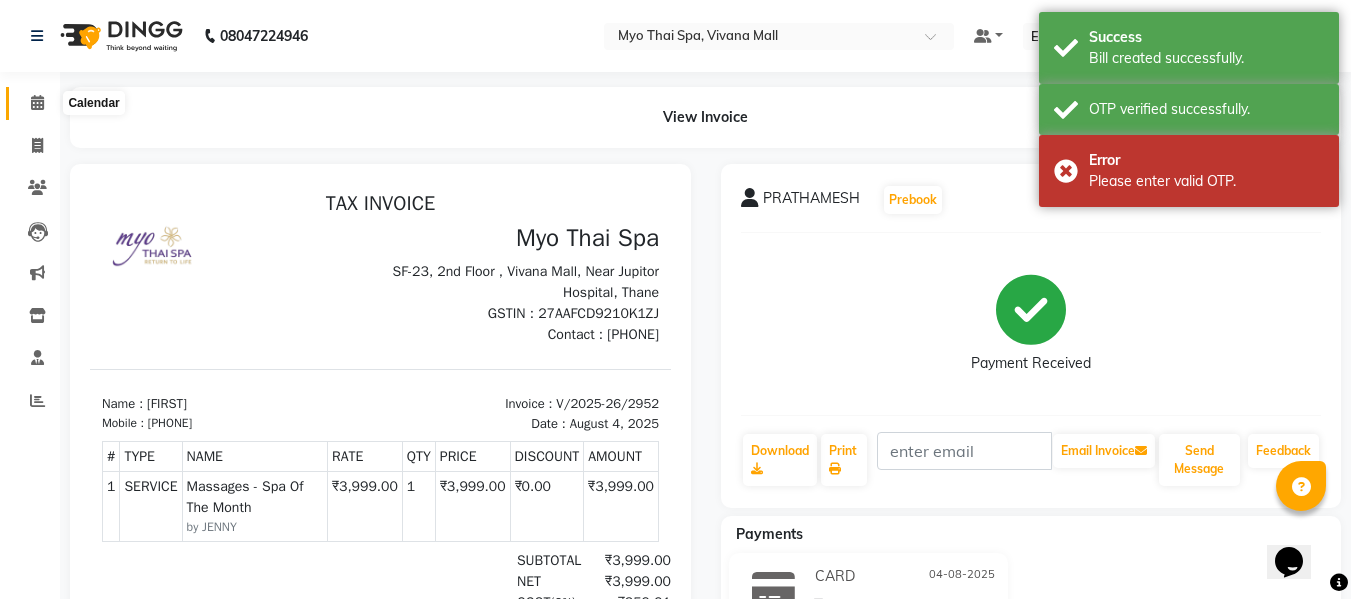 drag, startPoint x: 23, startPoint y: 96, endPoint x: 68, endPoint y: 118, distance: 50.08992 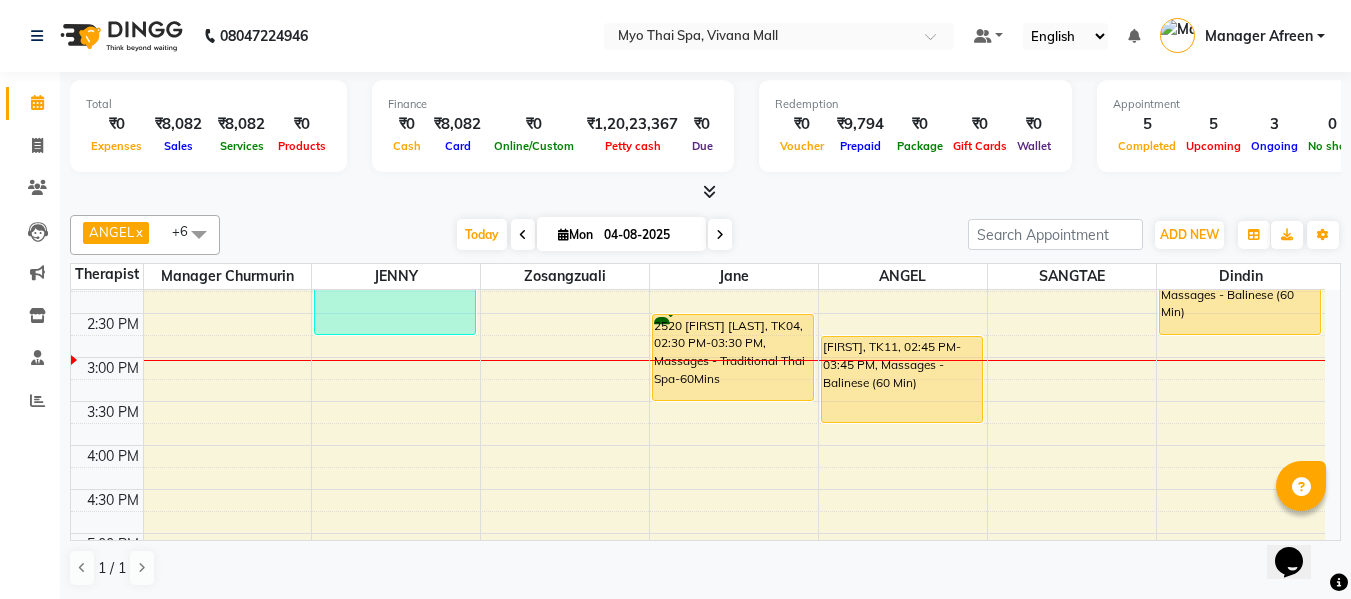 scroll, scrollTop: 500, scrollLeft: 0, axis: vertical 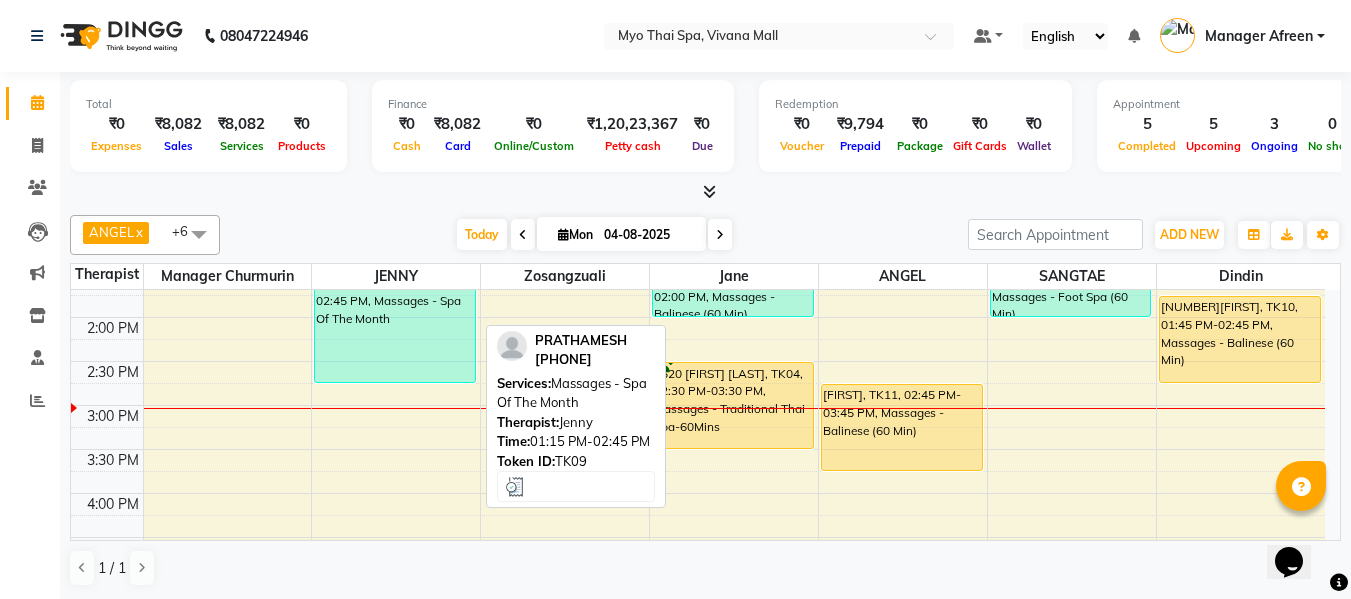 click on "[NAME], TK09, 01:15 PM-02:45 PM, Massages - Spa Of The Month" at bounding box center [395, 317] 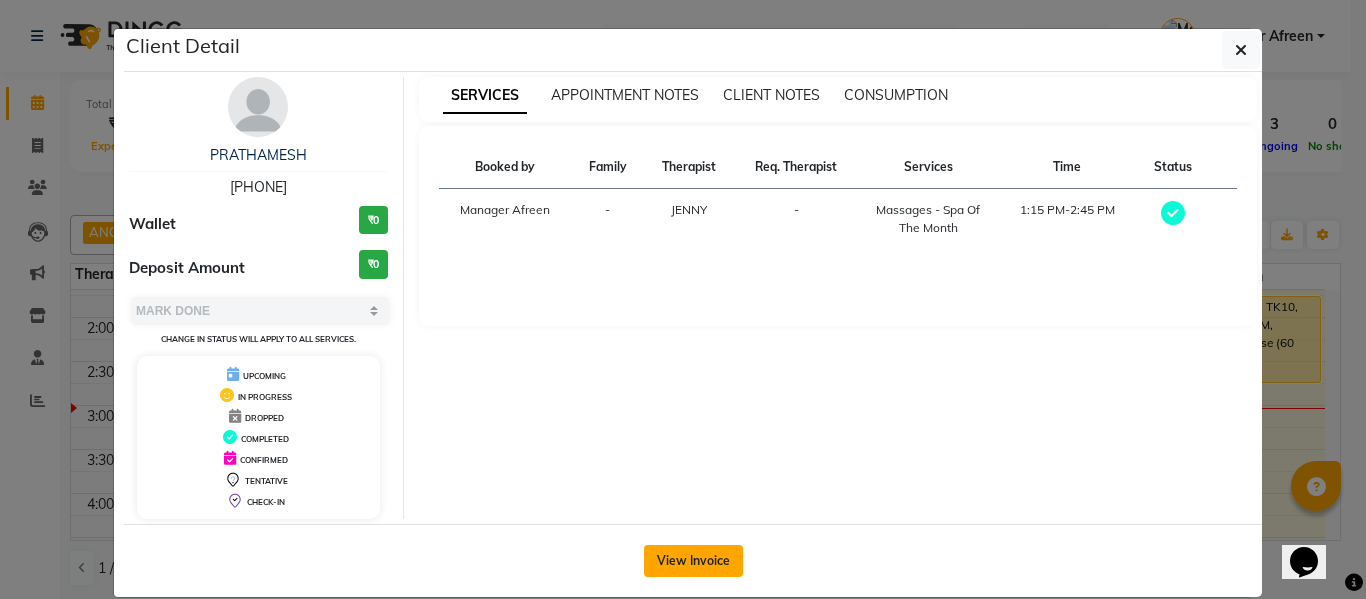 click on "View Invoice" 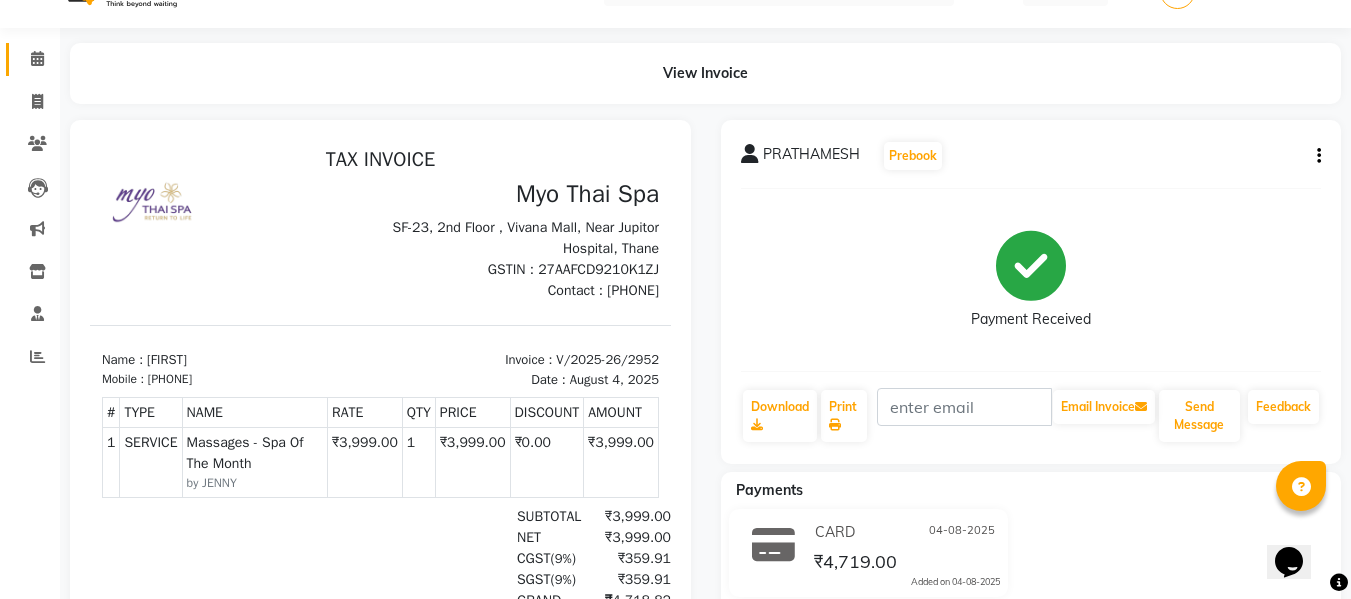 scroll, scrollTop: 0, scrollLeft: 0, axis: both 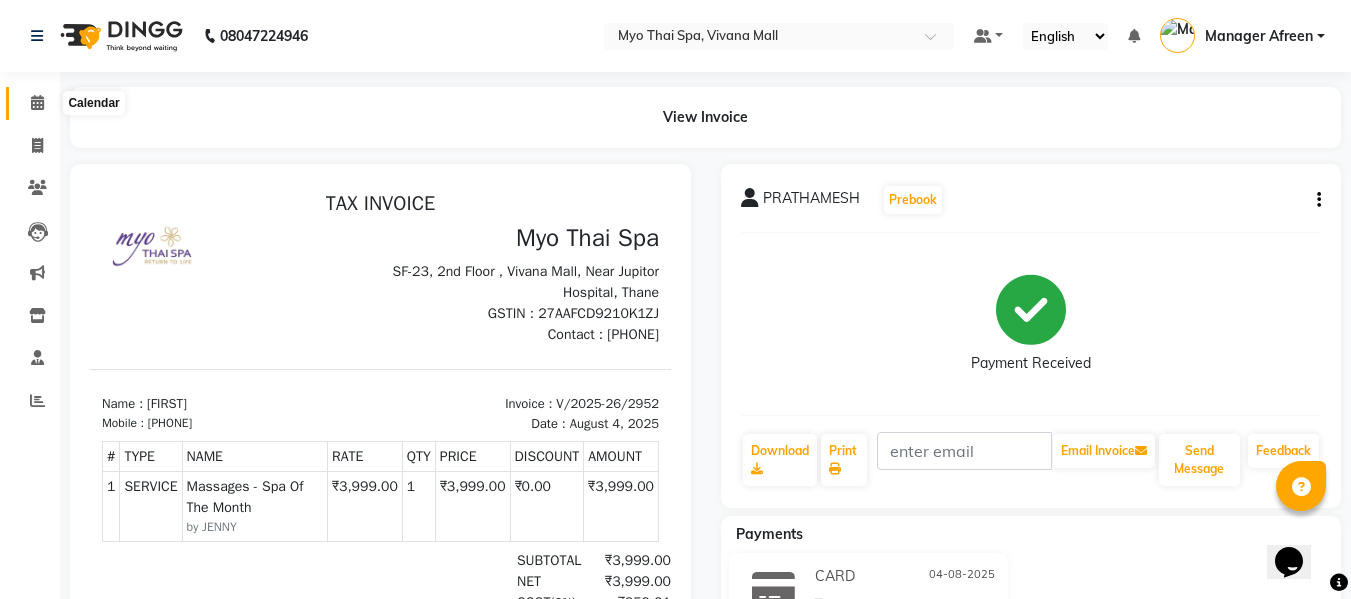 click 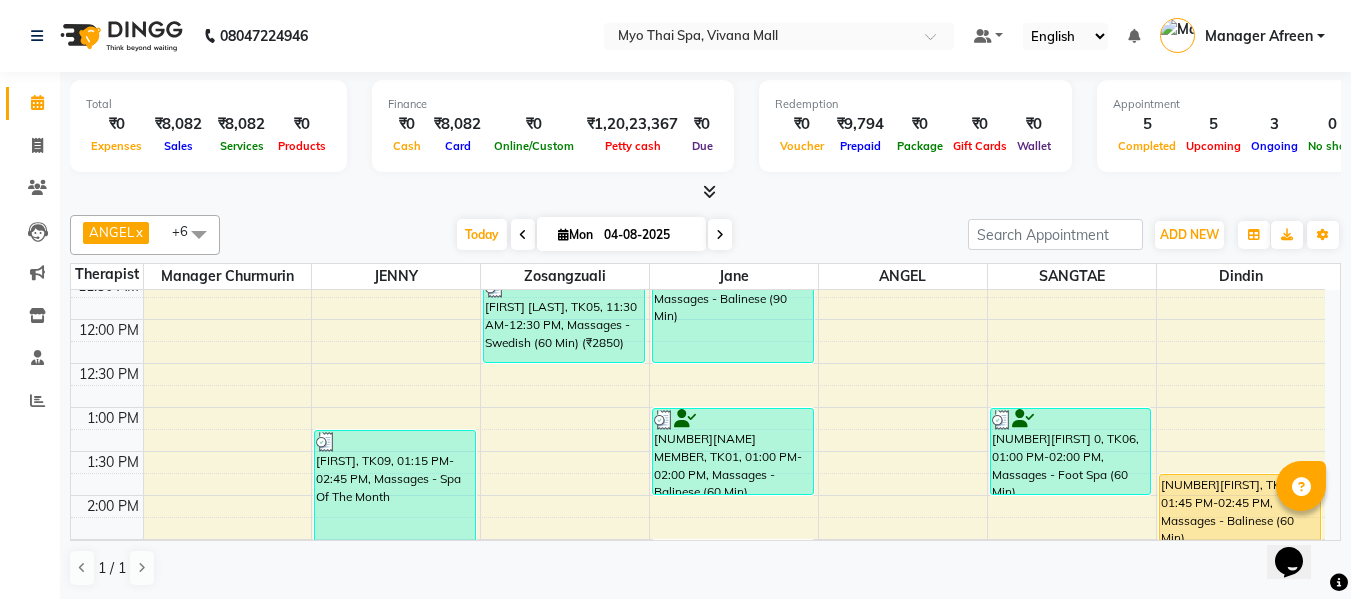 scroll, scrollTop: 400, scrollLeft: 0, axis: vertical 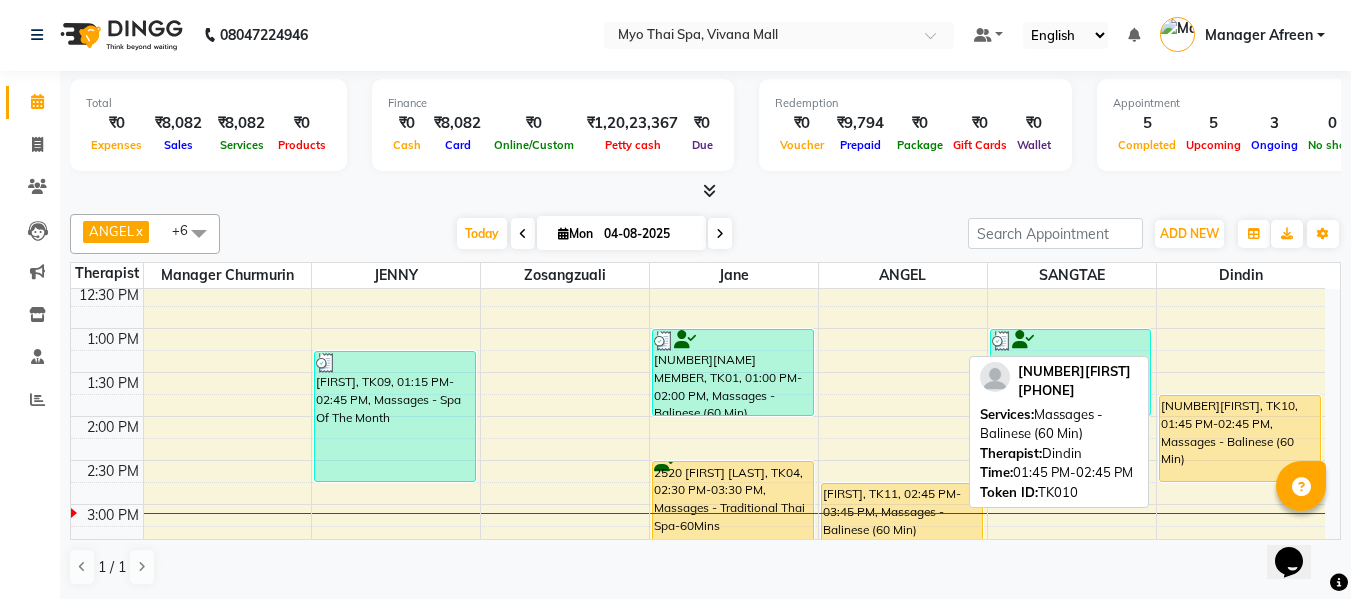 click on "[NUMBER][NAME], TK10, 01:45 PM-02:45 PM, Massages - Balinese (60 Min)" at bounding box center [1240, 438] 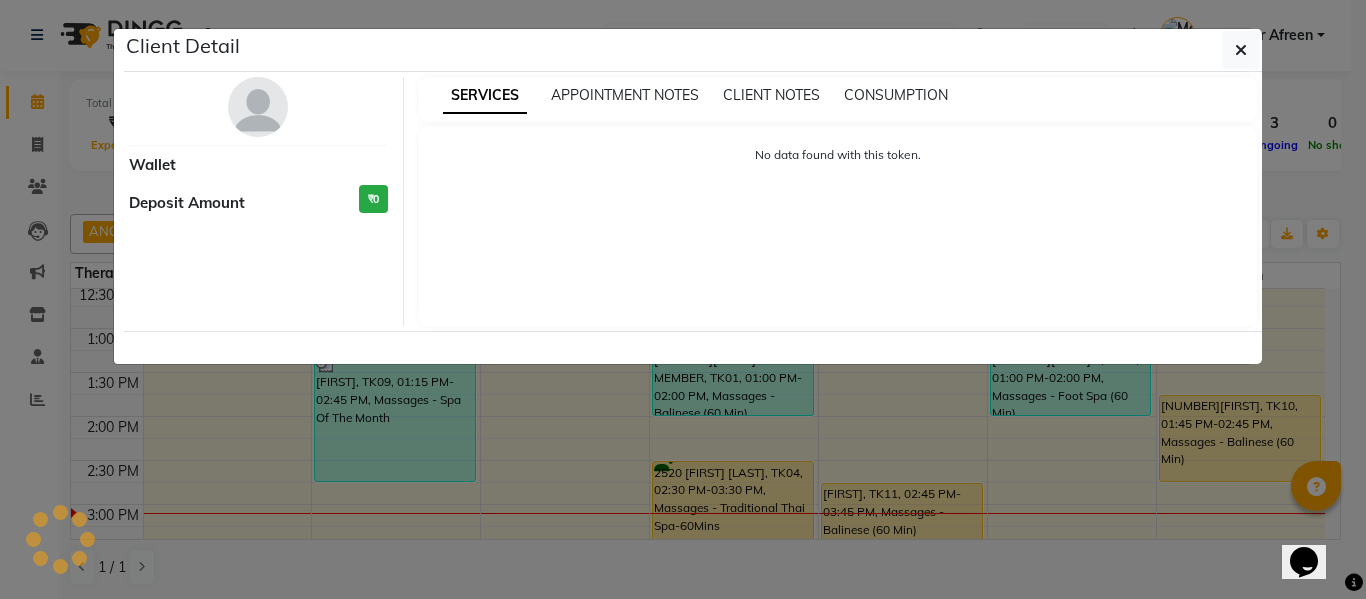 select on "1" 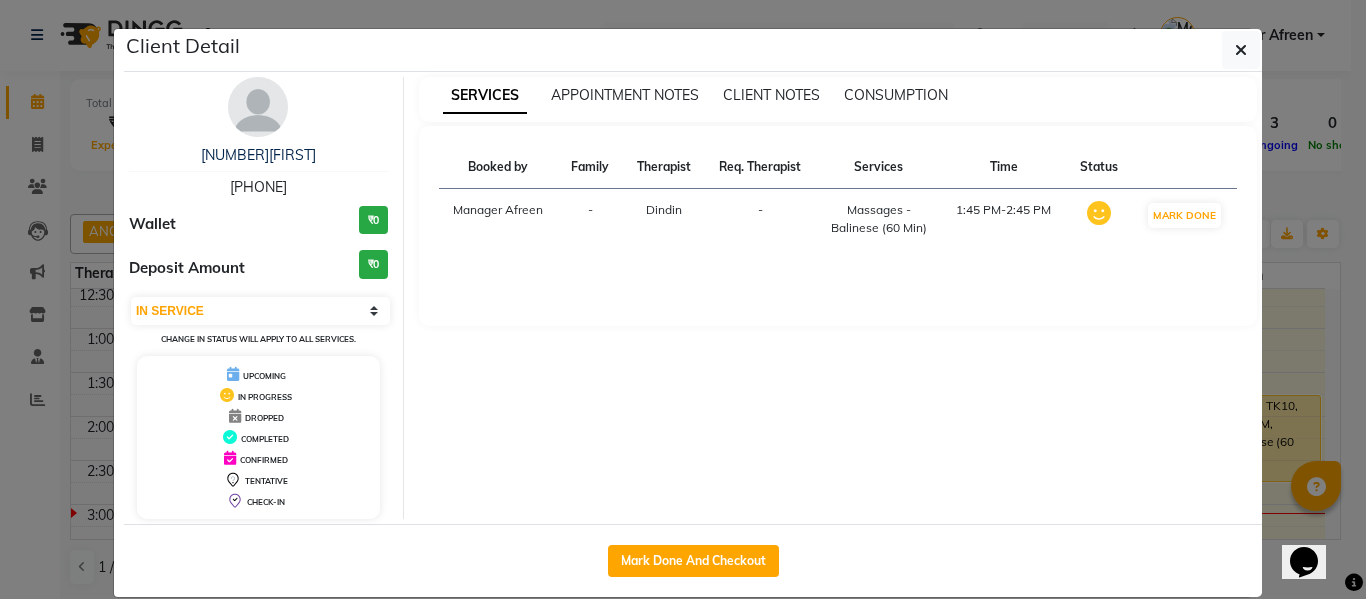 drag, startPoint x: 681, startPoint y: 557, endPoint x: 694, endPoint y: 543, distance: 19.104973 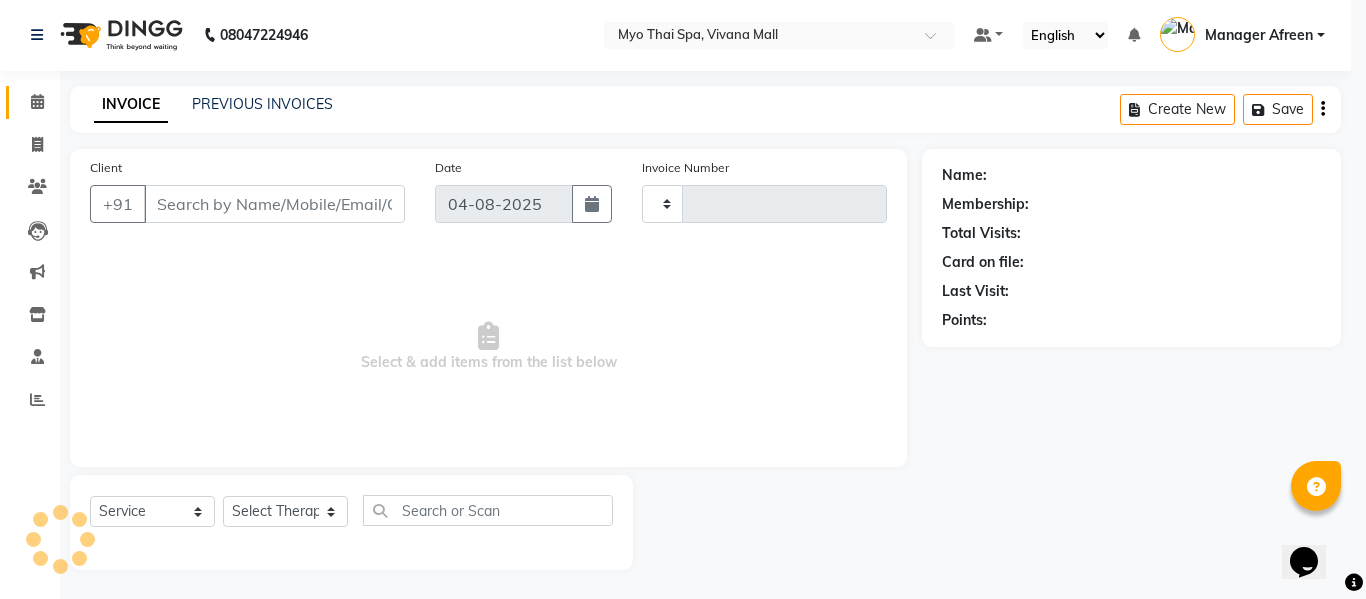 type on "2953" 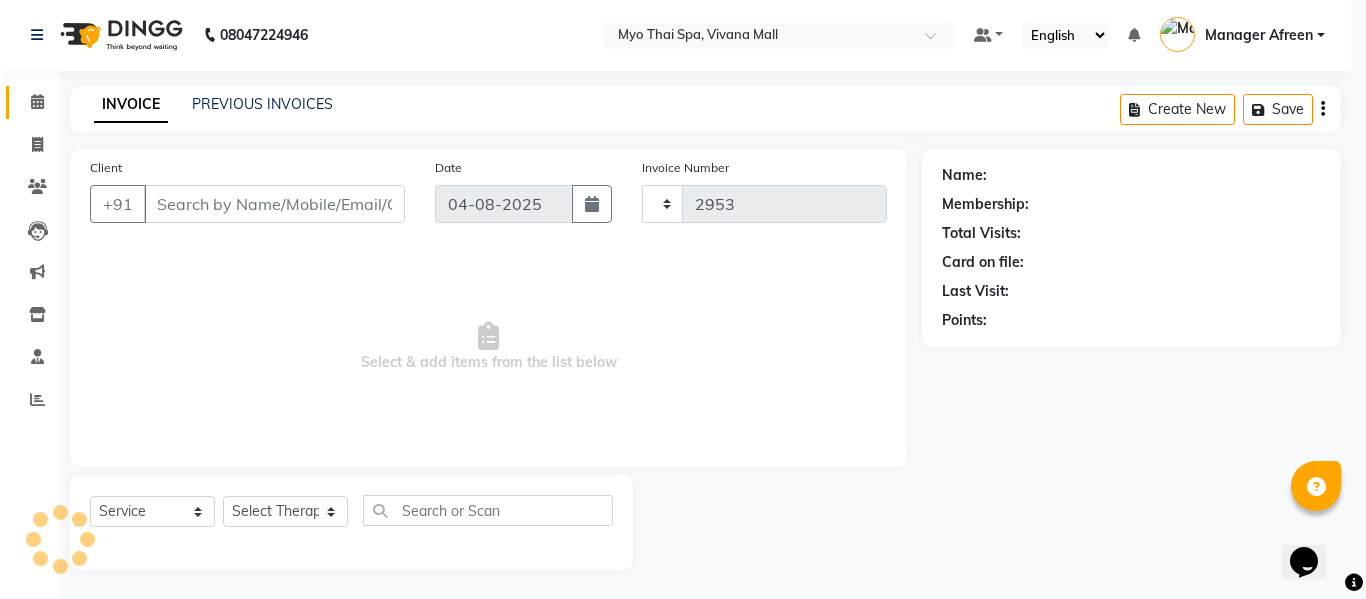 select on "3" 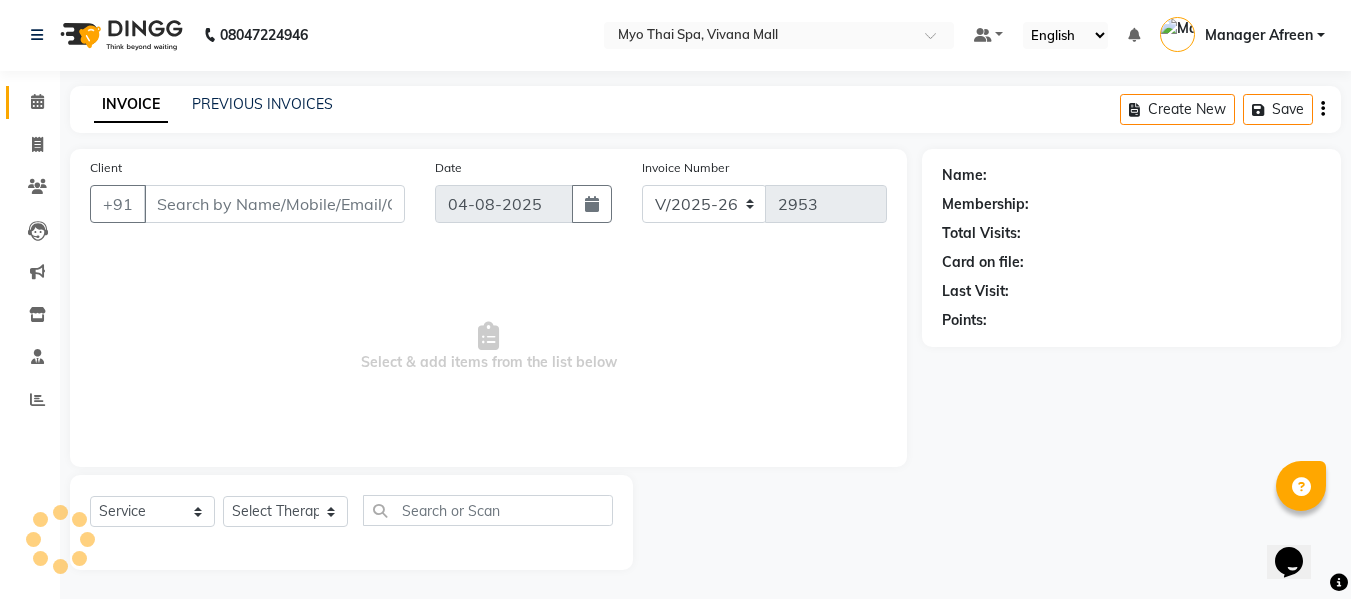 type on "8655577729" 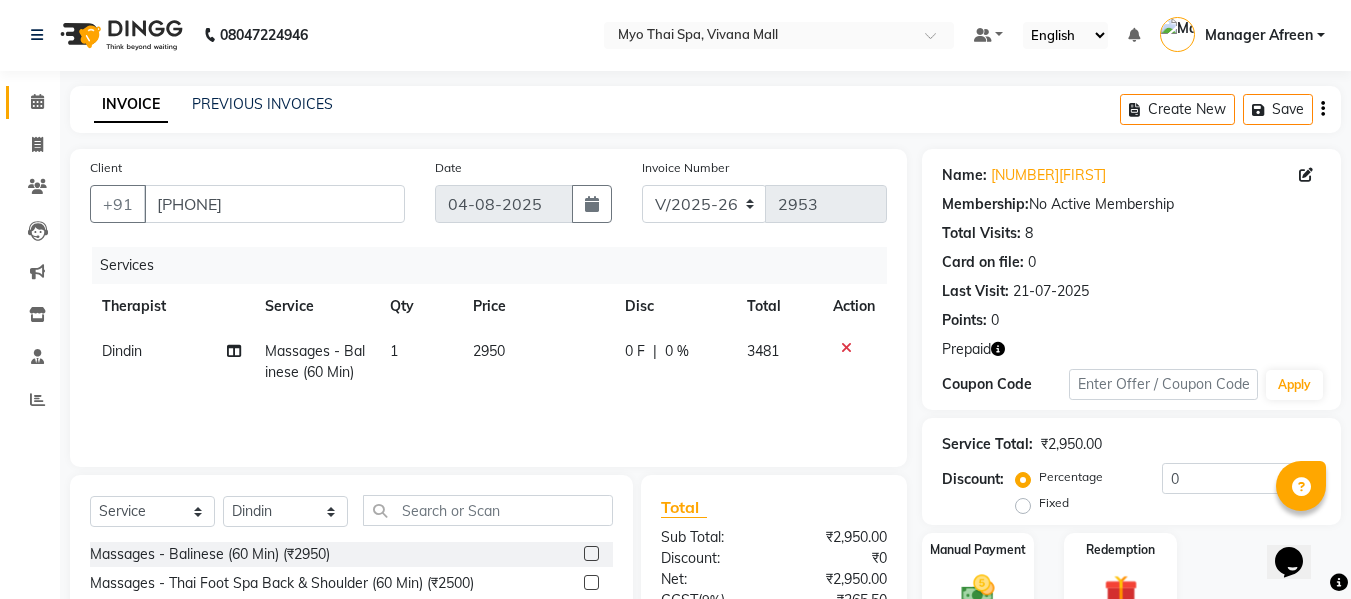scroll, scrollTop: 202, scrollLeft: 0, axis: vertical 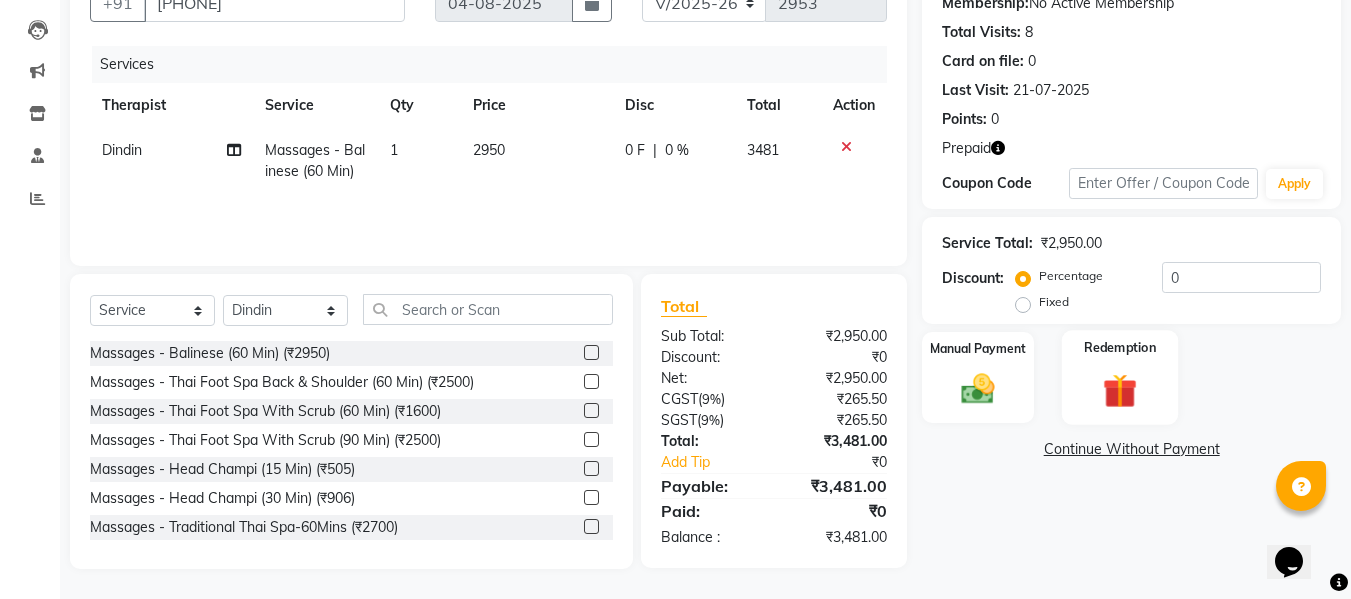 click 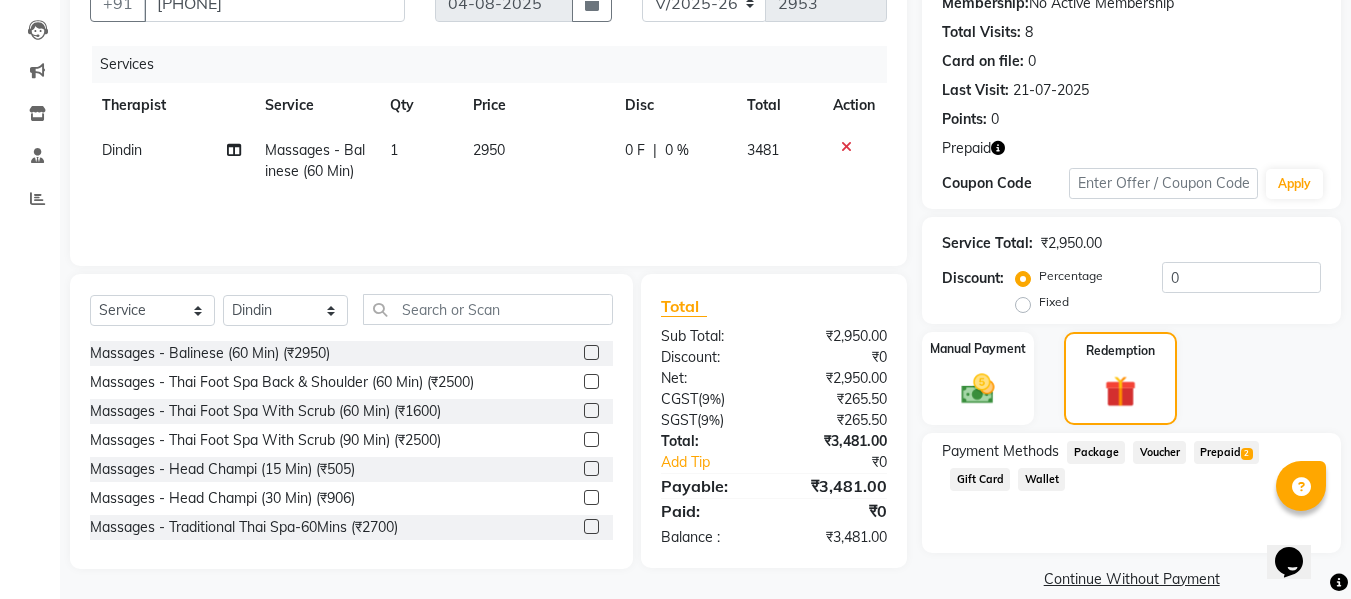 scroll, scrollTop: 227, scrollLeft: 0, axis: vertical 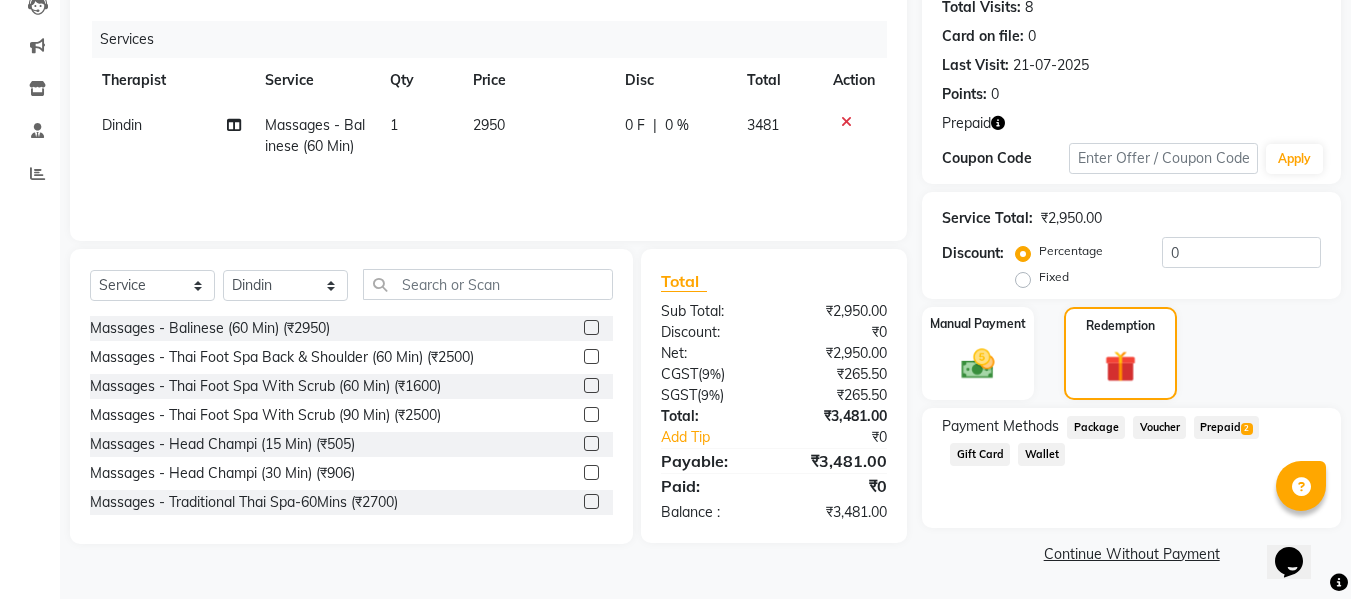 click on "Prepaid  2" 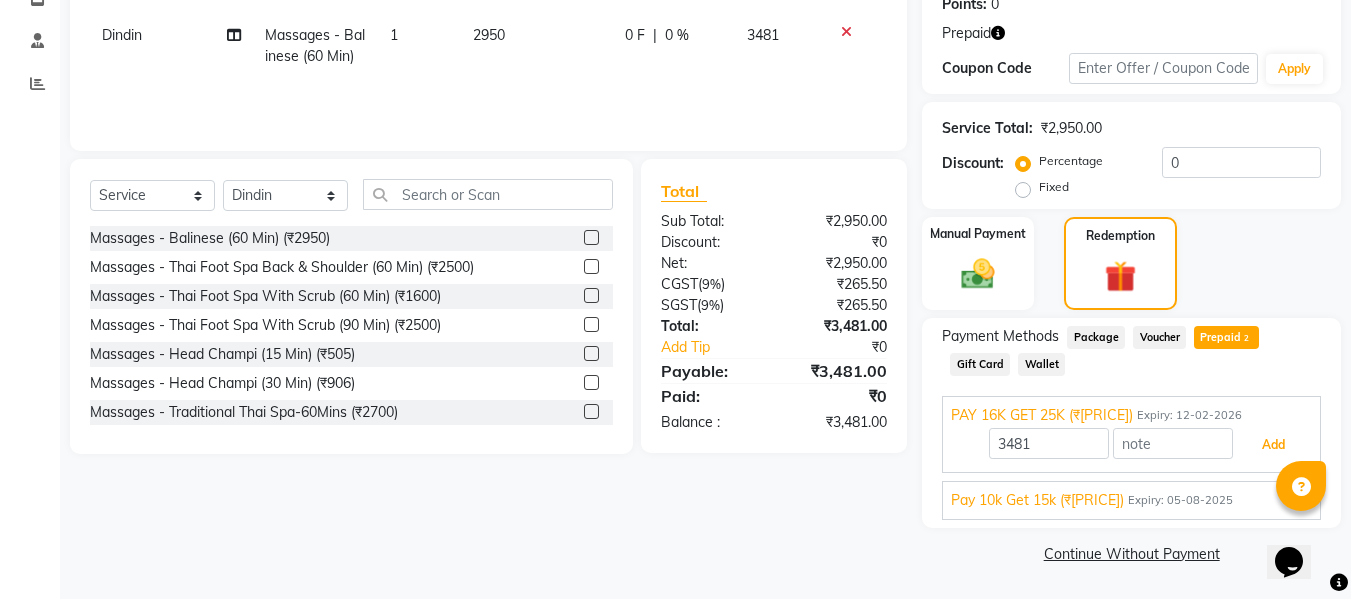 click on "Add" at bounding box center (1273, 445) 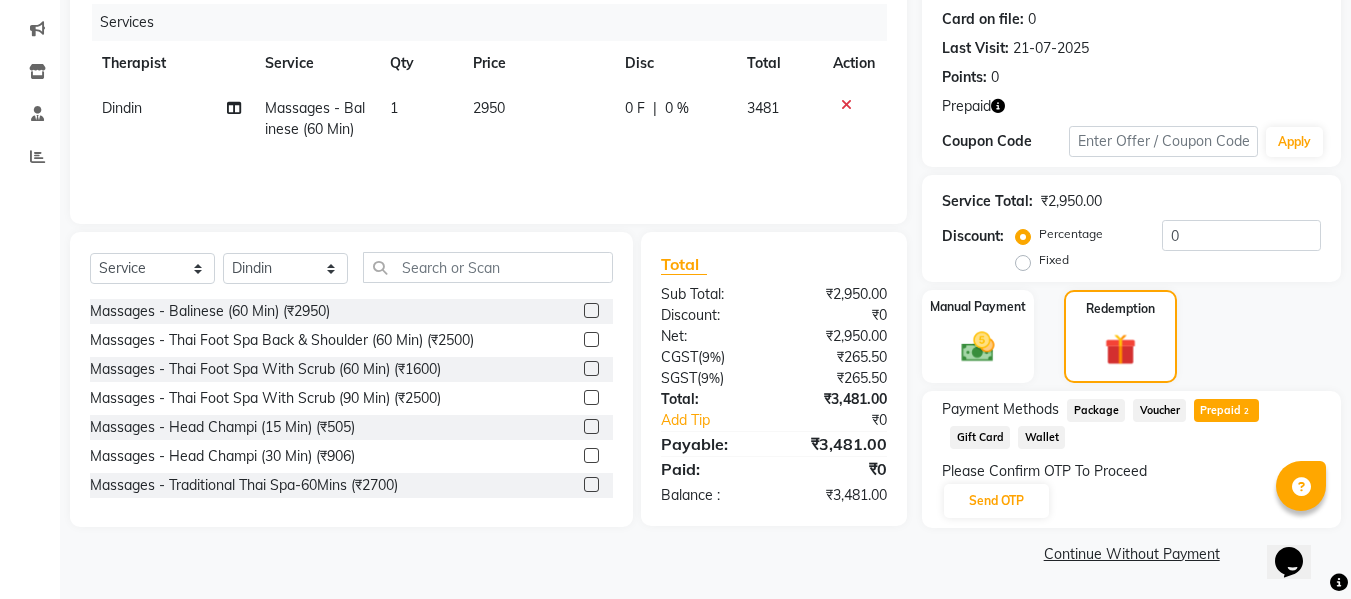 scroll, scrollTop: 244, scrollLeft: 0, axis: vertical 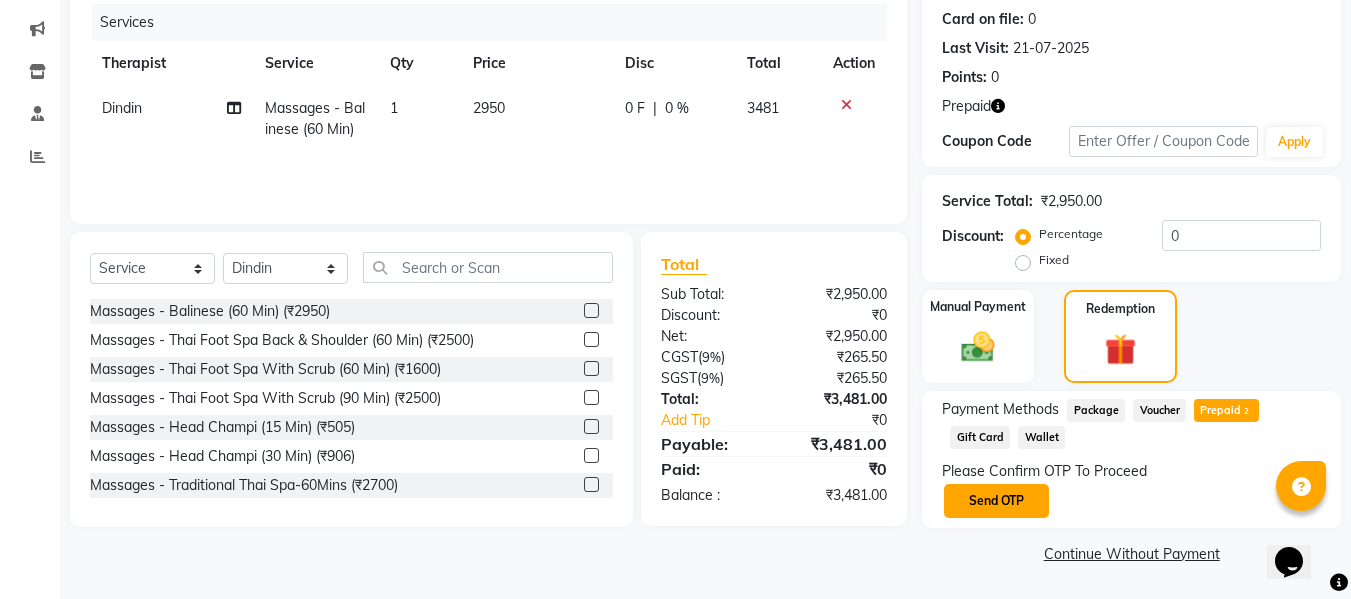 click on "Send OTP" 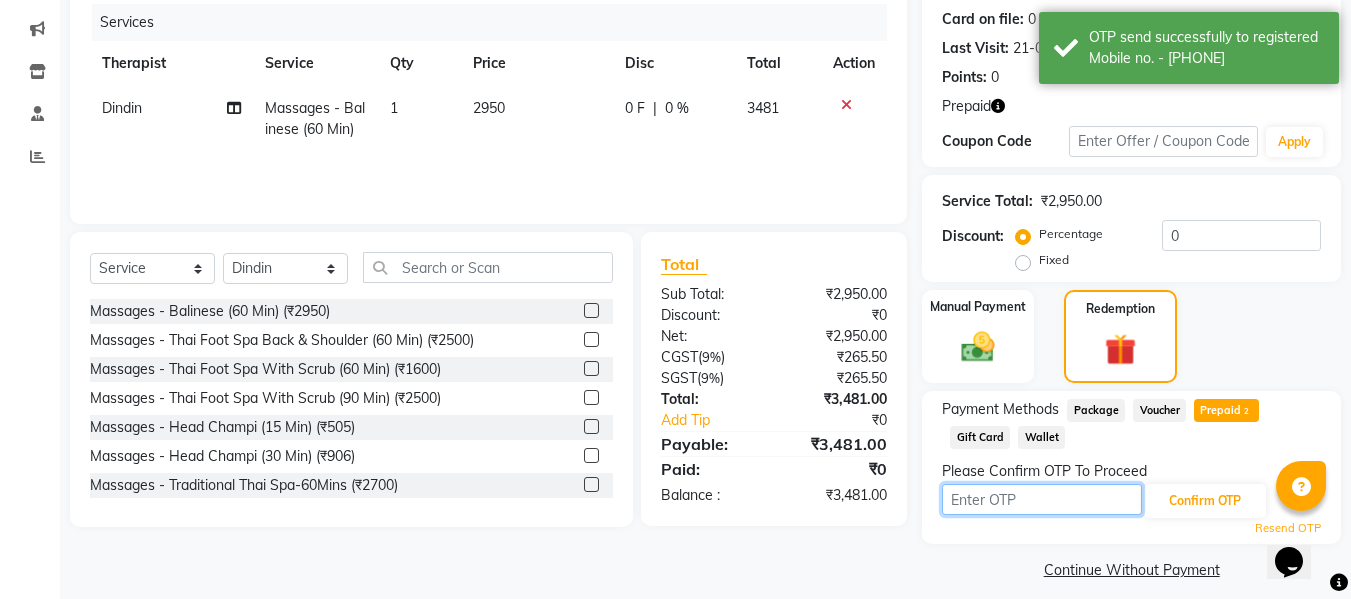 click at bounding box center (1042, 499) 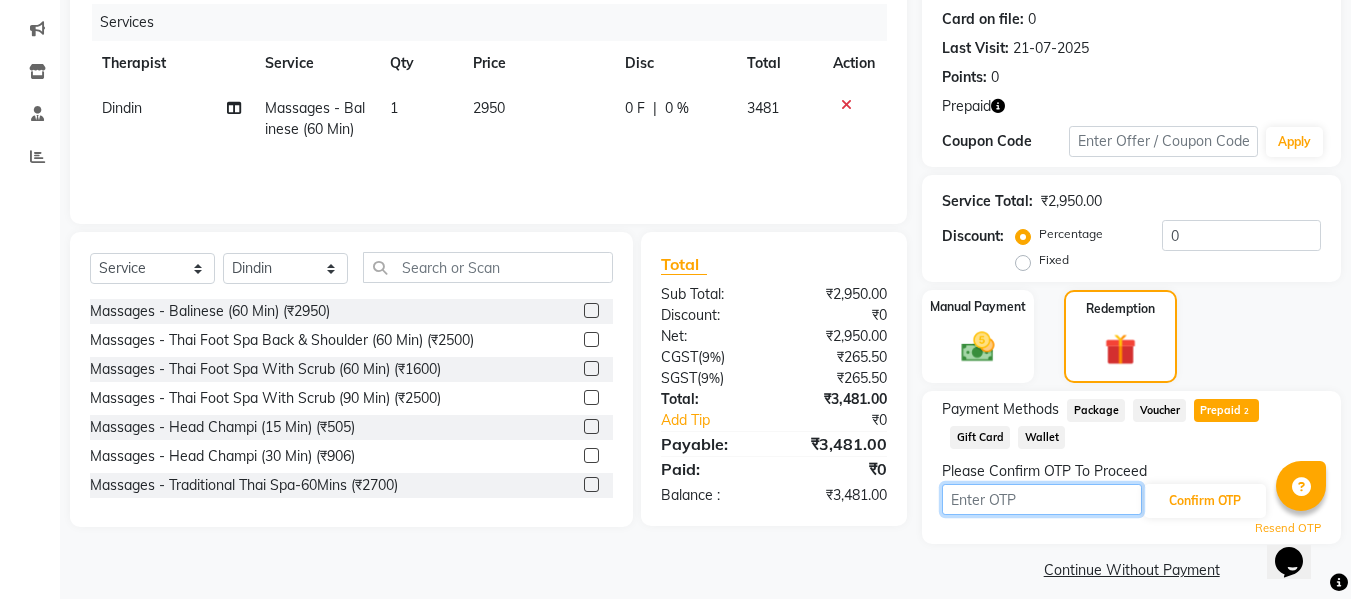 click at bounding box center [1042, 499] 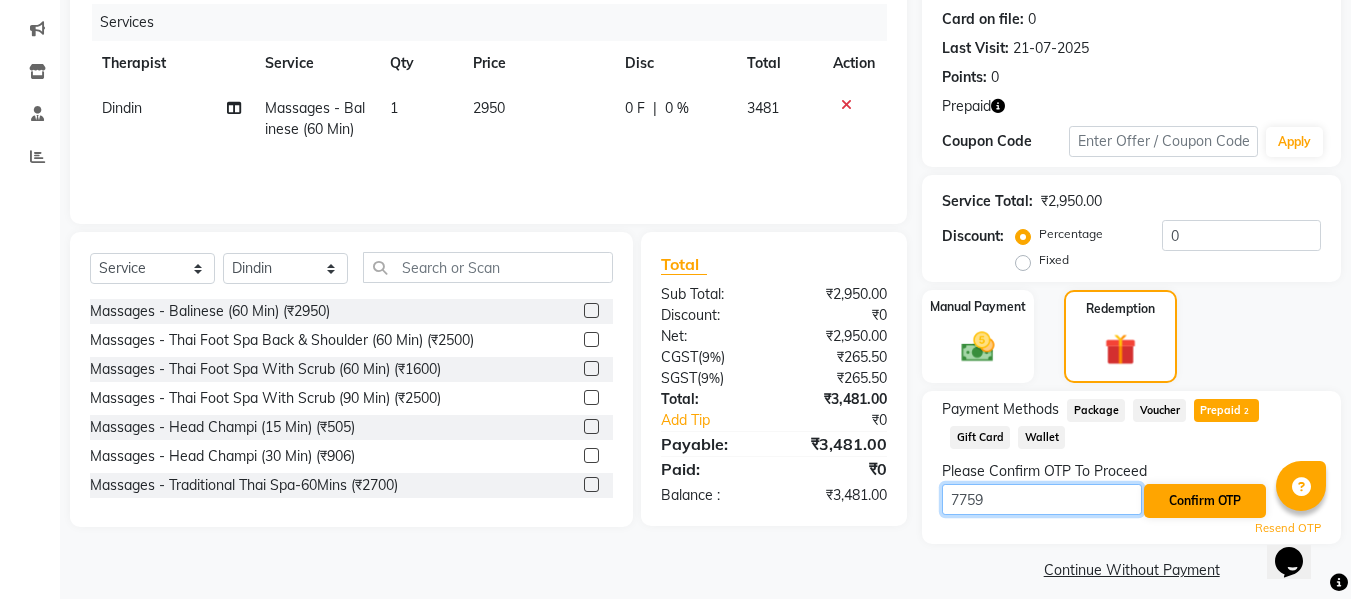 type on "7759" 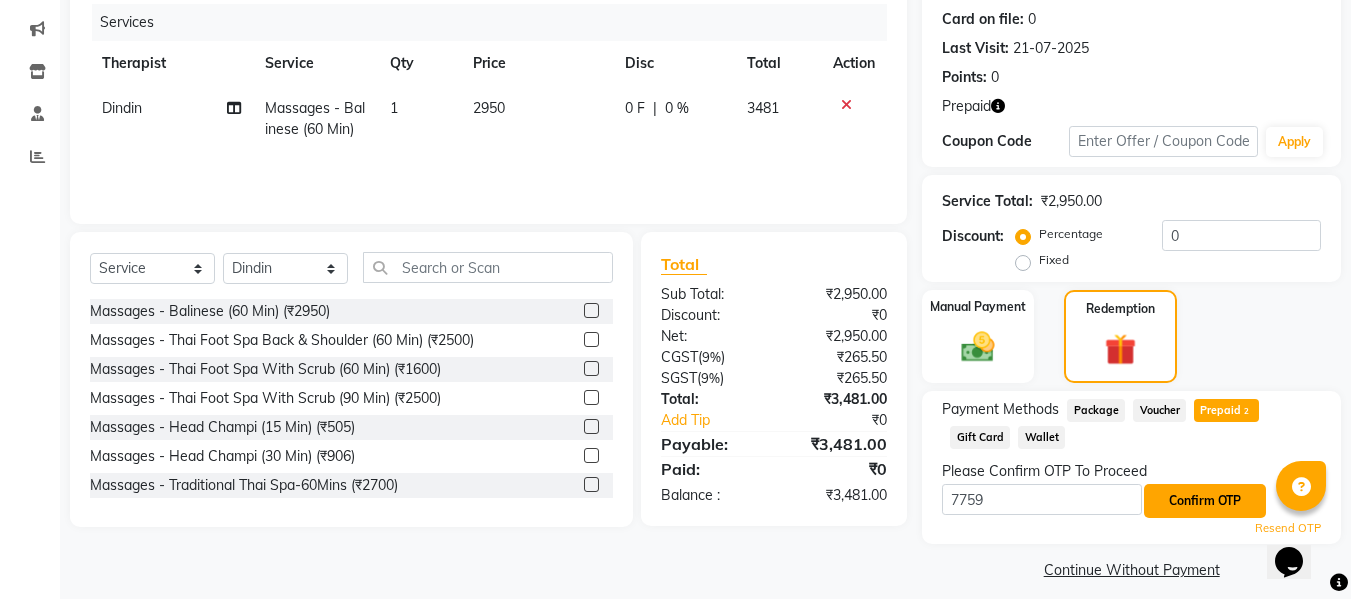 click on "Confirm OTP" 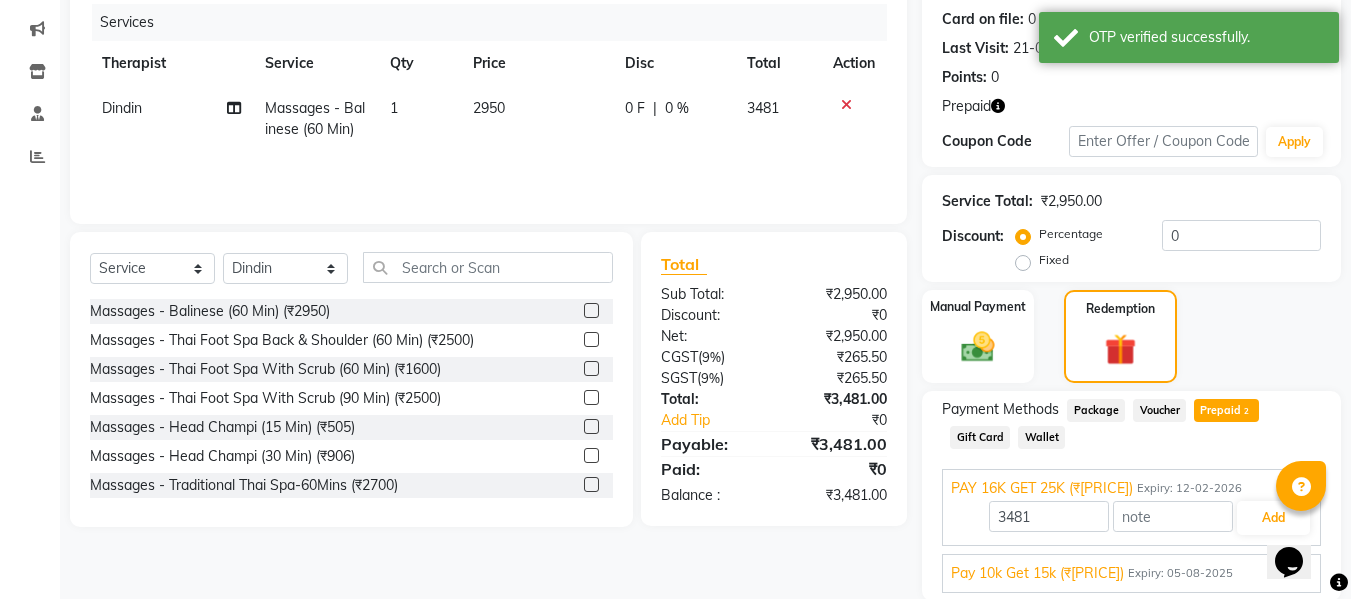 scroll, scrollTop: 317, scrollLeft: 0, axis: vertical 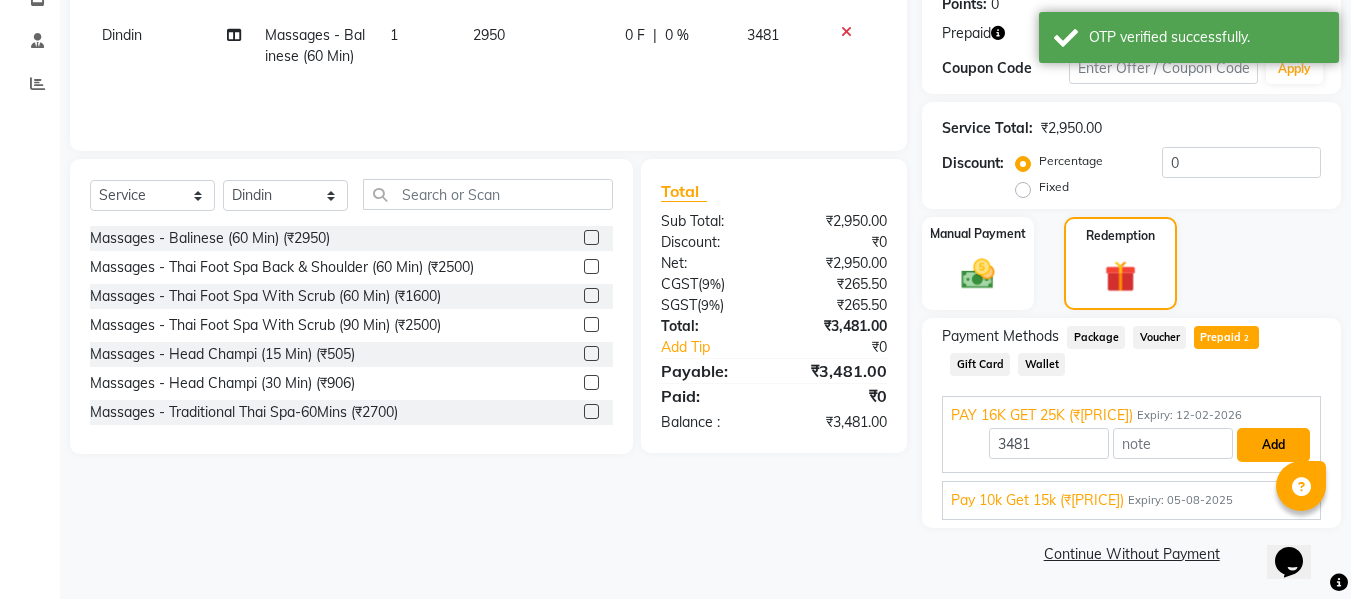 click on "Add" at bounding box center [1273, 445] 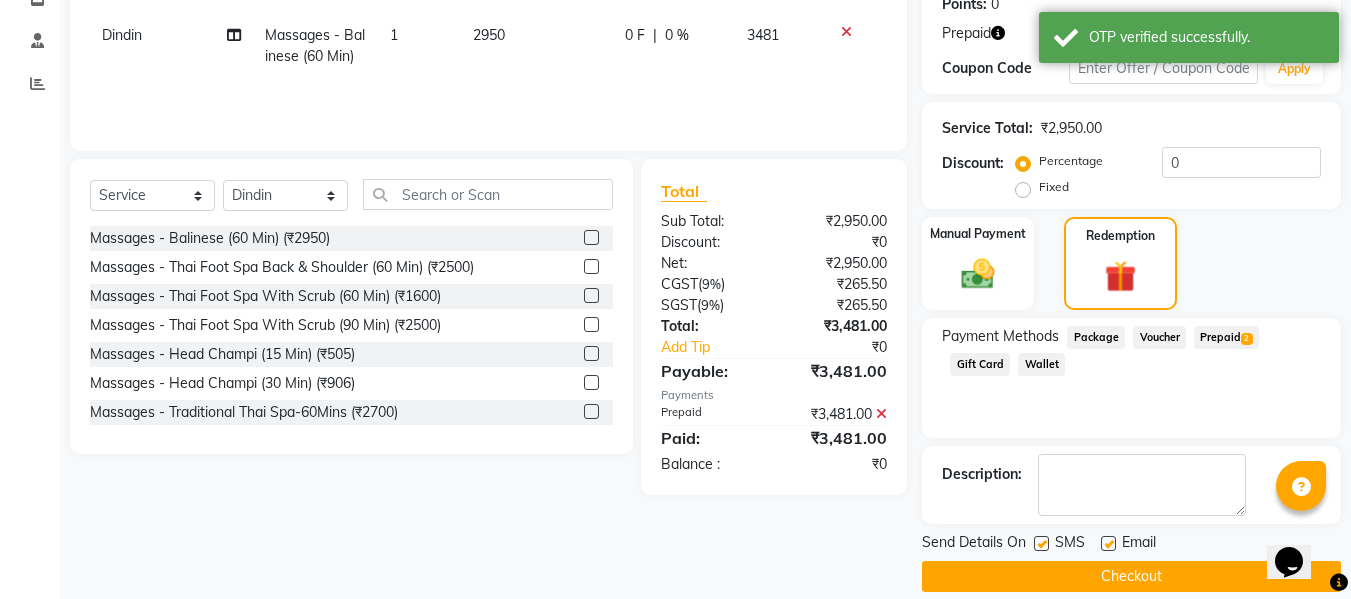 scroll, scrollTop: 340, scrollLeft: 0, axis: vertical 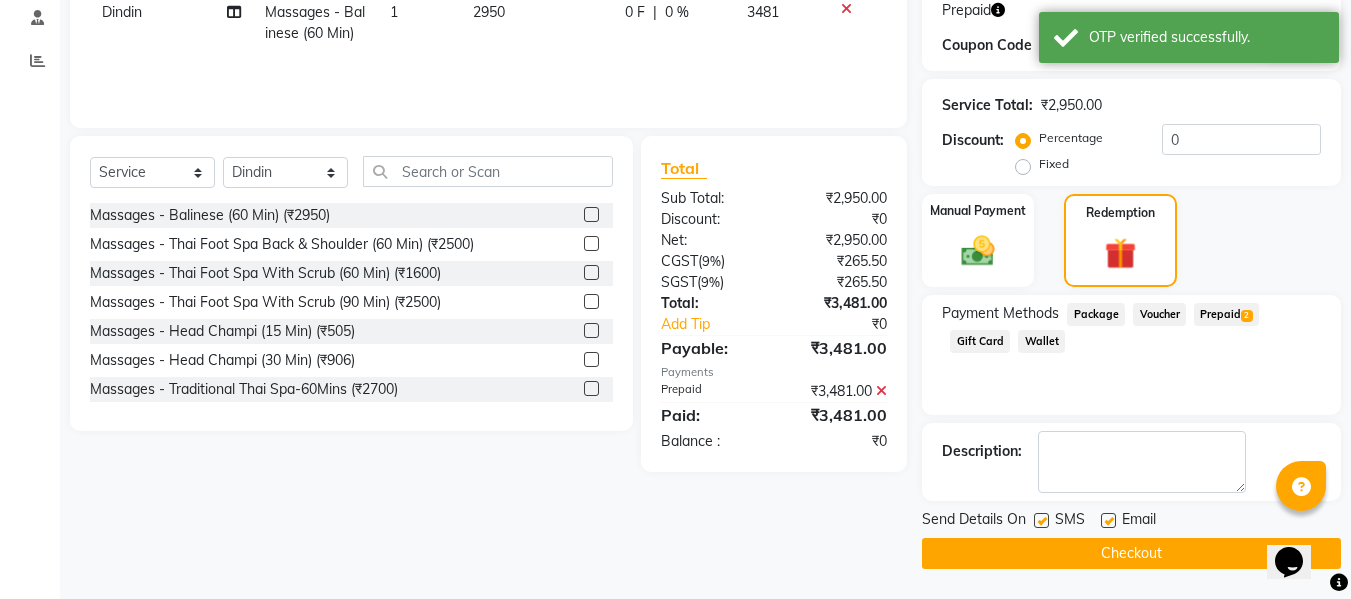 click on "Checkout" 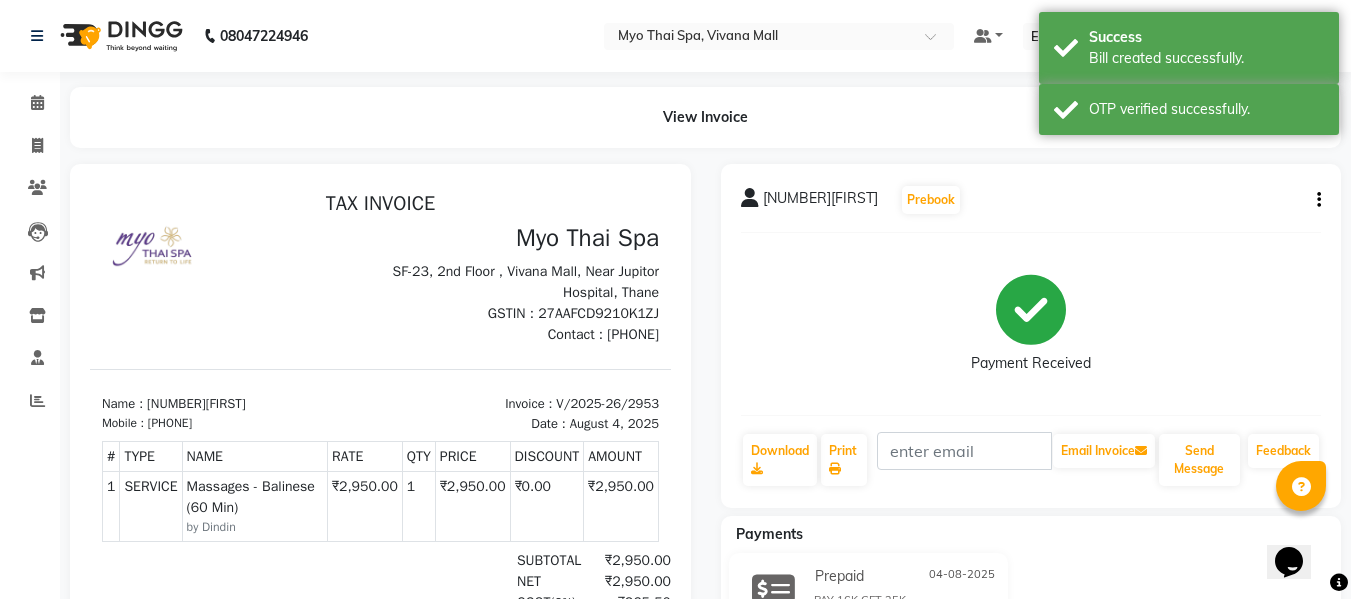 scroll, scrollTop: 0, scrollLeft: 0, axis: both 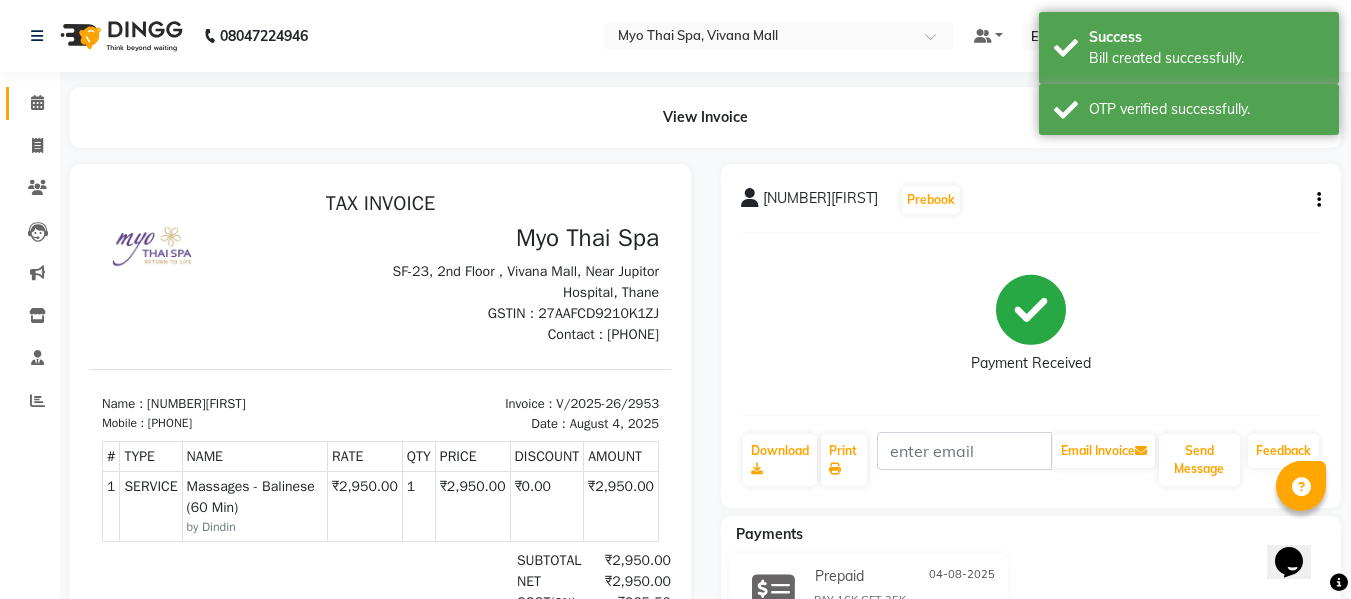 click on "Calendar" 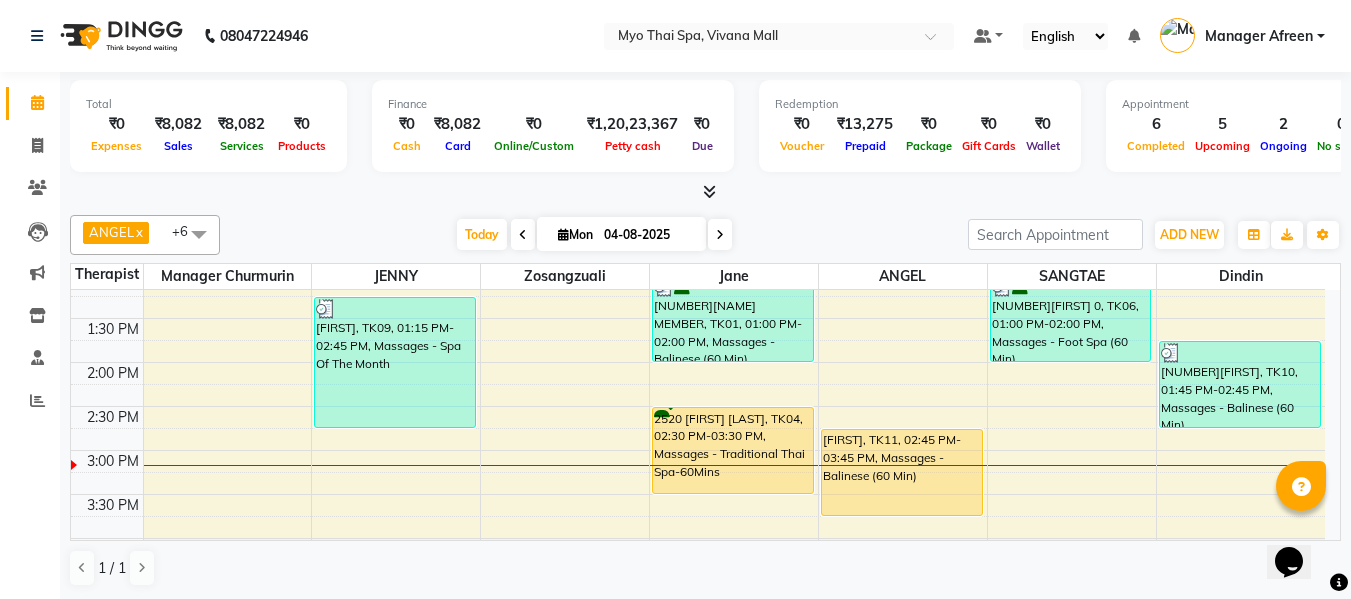 scroll, scrollTop: 500, scrollLeft: 0, axis: vertical 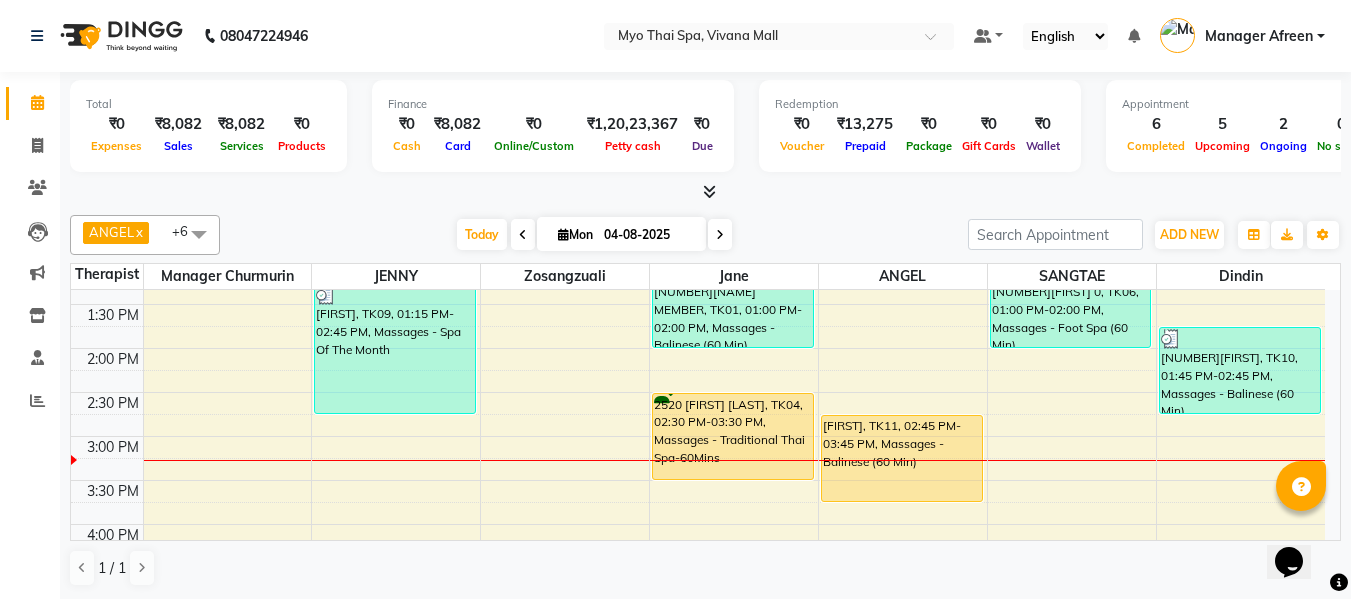 drag, startPoint x: 1231, startPoint y: 132, endPoint x: 1230, endPoint y: 73, distance: 59.008472 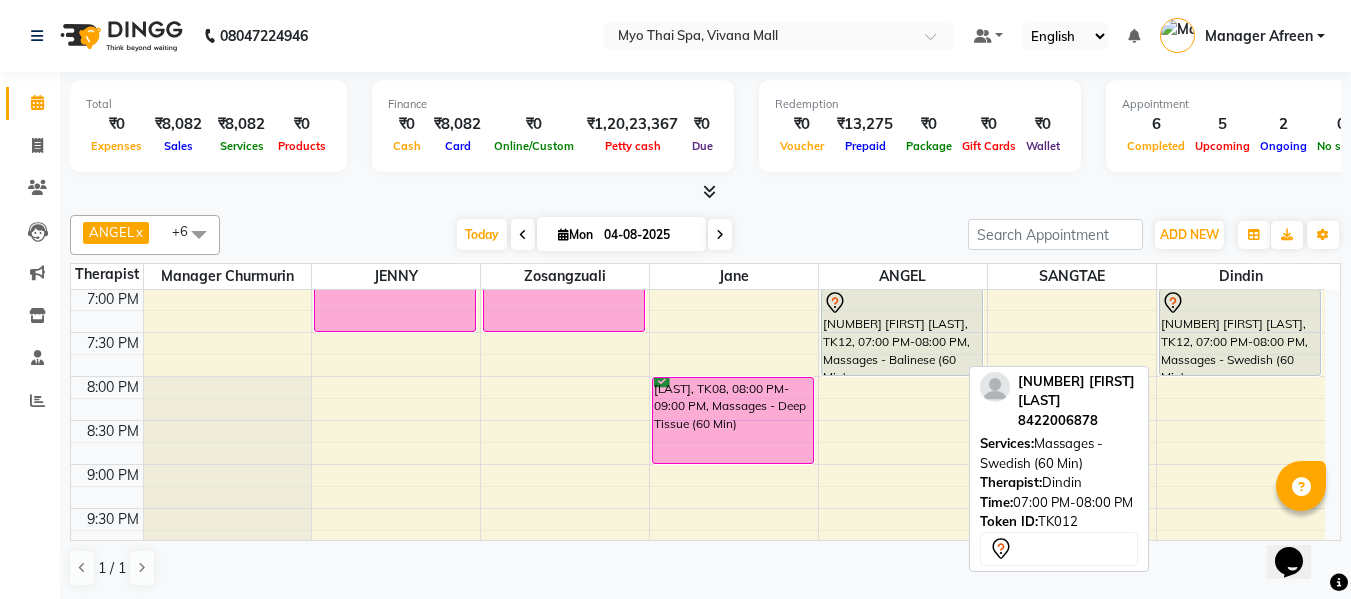 scroll, scrollTop: 1069, scrollLeft: 0, axis: vertical 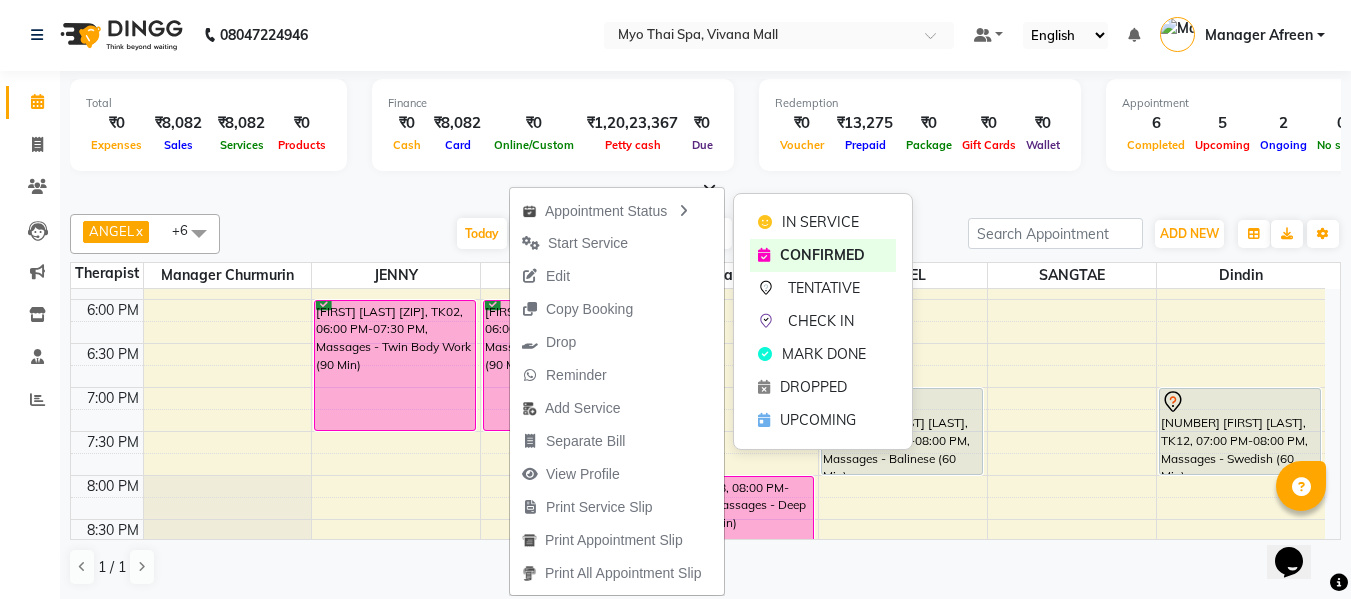 drag, startPoint x: 714, startPoint y: 316, endPoint x: 589, endPoint y: 177, distance: 186.93849 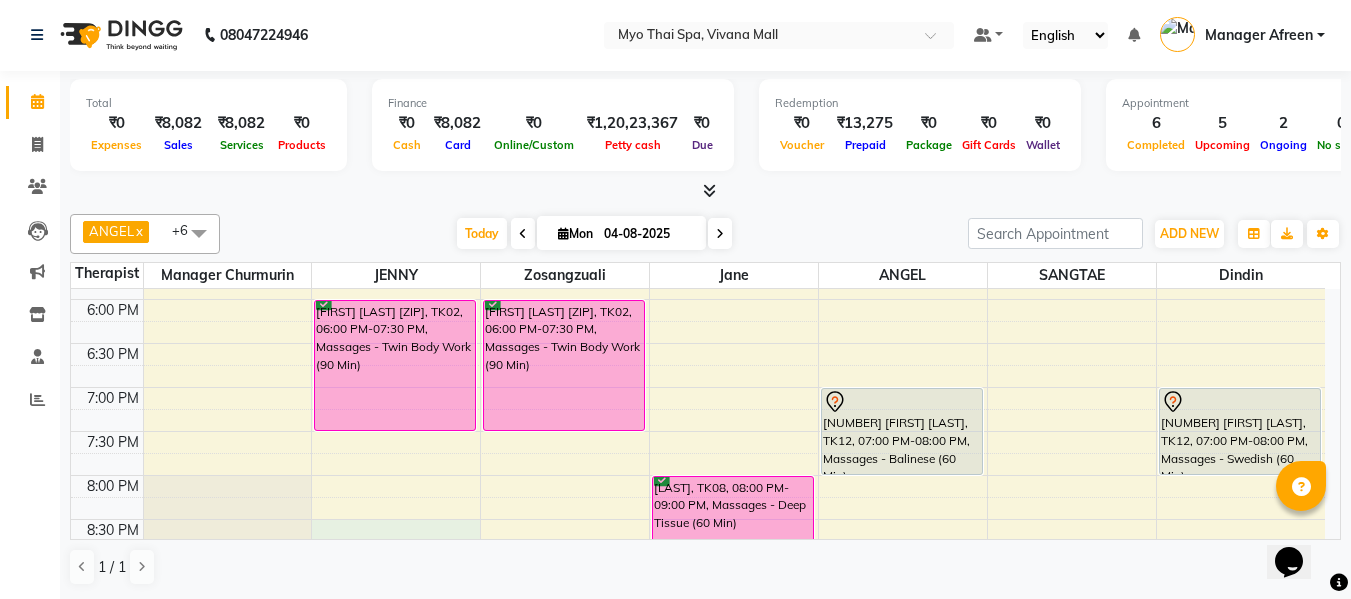 click on "8:00 AM 8:30 AM 9:00 AM 9:30 AM 10:00 AM 10:30 AM 11:00 AM 11:30 AM 12:00 PM 12:30 PM 1:00 PM 1:30 PM 2:00 PM 2:30 PM 3:00 PM 3:30 PM 4:00 PM 4:30 PM 5:00 PM 5:30 PM 6:00 PM 6:30 PM 7:00 PM 7:30 PM 8:00 PM 8:30 PM 9:00 PM 9:30 PM 10:00 PM 10:30 PM     PRATHAMESH, TK09, 01:15 PM-02:45 PM, Massages - Spa Of The Month      Suresh sankhpal 2713, TK02, 06:00 PM-07:30 PM, Massages - Twin Body Work (90 Min)     RANJIT PANJAL, TK05, 11:30 AM-12:30 PM, Massages - Swedish (60 Min) (₹2850)     Suresh sankhpal 2713, TK02, 06:00 PM-07:30 PM, Massages - Twin Body Work (90 Min)     ASHWINI DIXIT - 2076, TK03, 11:00 AM-12:30 PM, Massages - Balinese (90 Min)     2913BISHWANATH MEMBER, TK01, 01:00 PM-02:00 PM, Massages - Balinese (60 Min)     2520 MAHESH MOTWANI, TK04, 02:30 PM-03:30 PM, Massages - Traditional Thai Spa-60Mins     1635tulshiram, TK08, 08:00 PM-09:00 PM, Massages - Deep Tissue (60 Min)    VIVEK, TK11, 02:45 PM-03:45 PM, Massages - Balinese (60 Min)" at bounding box center [698, 79] 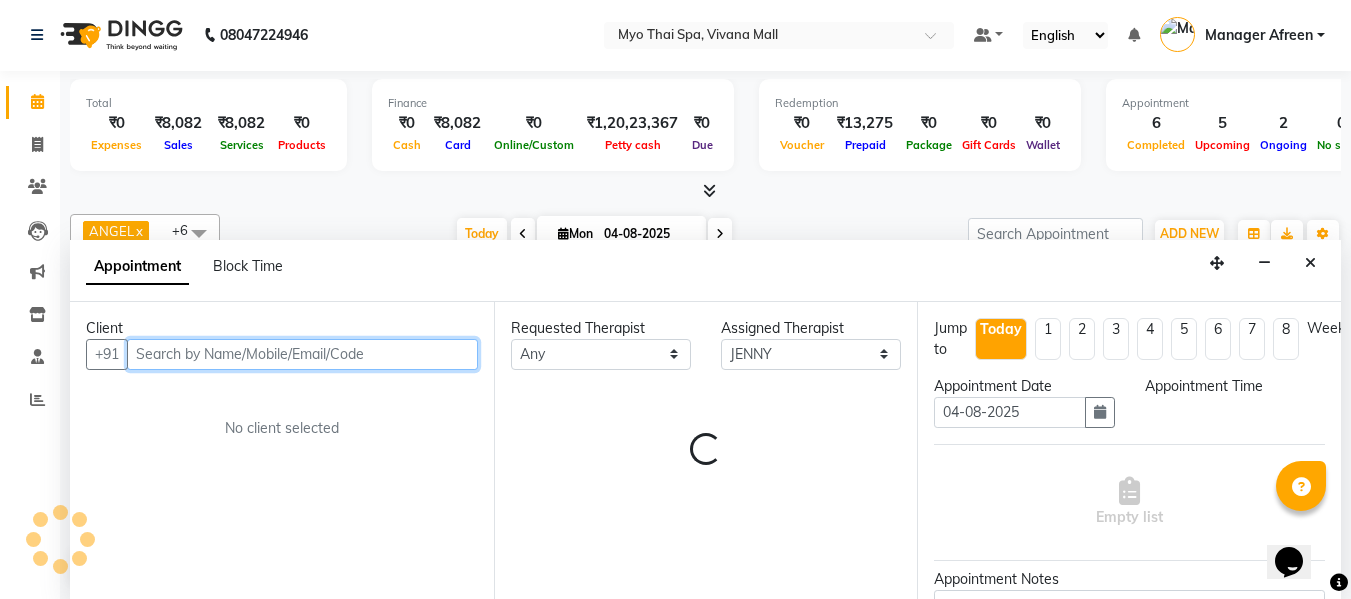 select on "1230" 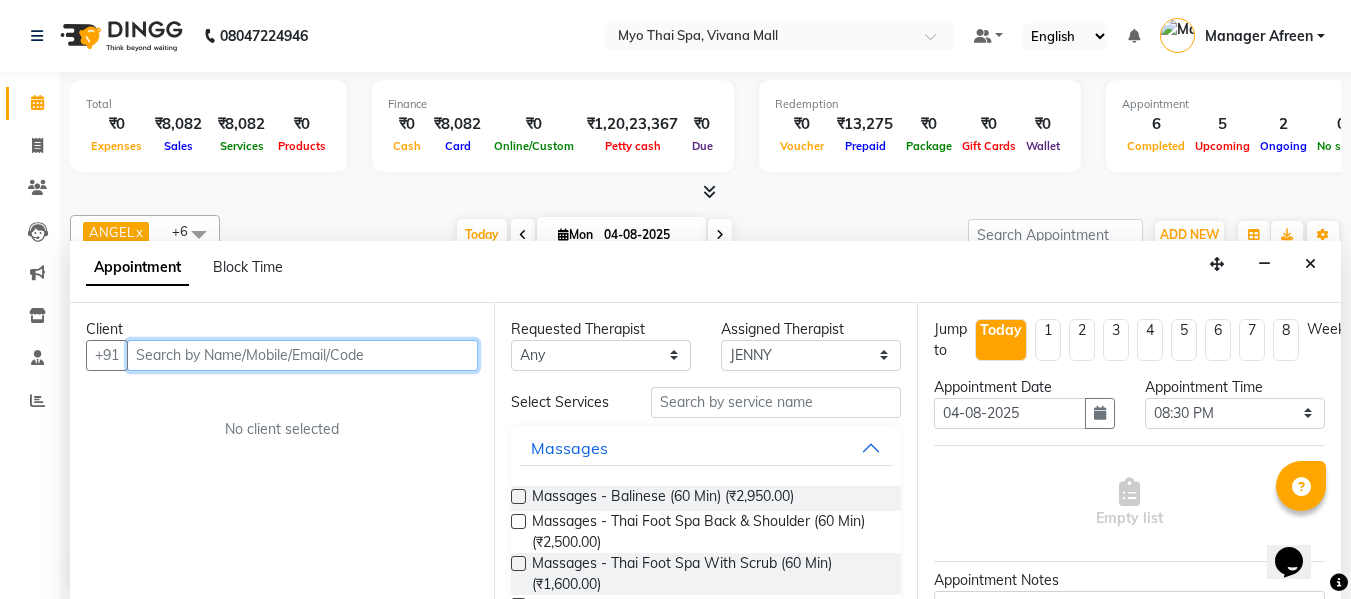 scroll, scrollTop: 1, scrollLeft: 0, axis: vertical 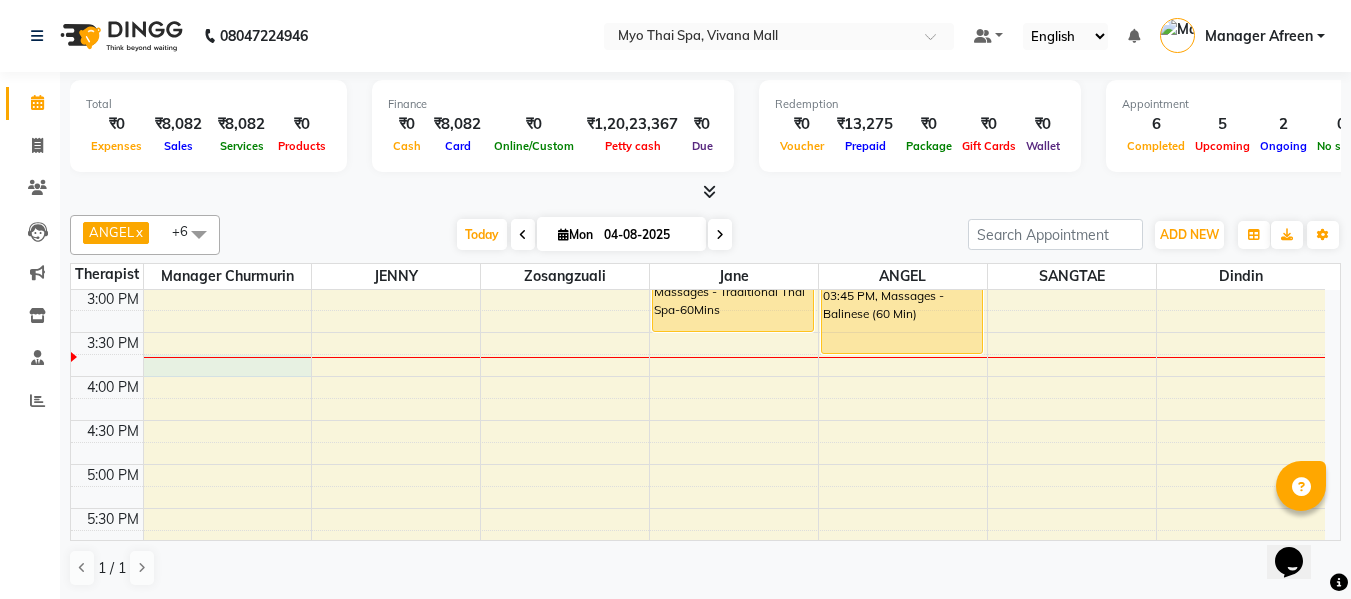 click on "8:00 AM 8:30 AM 9:00 AM 9:30 AM 10:00 AM 10:30 AM 11:00 AM 11:30 AM 12:00 PM 12:30 PM 1:00 PM 1:30 PM 2:00 PM 2:30 PM 3:00 PM 3:30 PM 4:00 PM 4:30 PM 5:00 PM 5:30 PM 6:00 PM 6:30 PM 7:00 PM 7:30 PM 8:00 PM 8:30 PM 9:00 PM 9:30 PM 10:00 PM 10:30 PM     PRATHAMESH, TK09, 01:15 PM-02:45 PM, Massages - Spa Of The Month      Suresh sankhpal 2713, TK02, 06:00 PM-07:30 PM, Massages - Twin Body Work (90 Min)     RANJIT PANJAL, TK05, 11:30 AM-12:30 PM, Massages - Swedish (60 Min) (₹2850)     Suresh sankhpal 2713, TK02, 06:00 PM-07:30 PM, Massages - Twin Body Work (90 Min)     ASHWINI DIXIT - 2076, TK03, 11:00 AM-12:30 PM, Massages - Balinese (90 Min)     2913BISHWANATH MEMBER, TK01, 01:00 PM-02:00 PM, Massages - Balinese (60 Min)     2520 MAHESH MOTWANI, TK04, 02:30 PM-03:30 PM, Massages - Traditional Thai Spa-60Mins     1635tulshiram, TK08, 08:00 PM-09:00 PM, Massages - Deep Tissue (60 Min)    VIVEK, TK11, 02:45 PM-03:45 PM, Massages - Balinese (60 Min)" at bounding box center [698, 332] 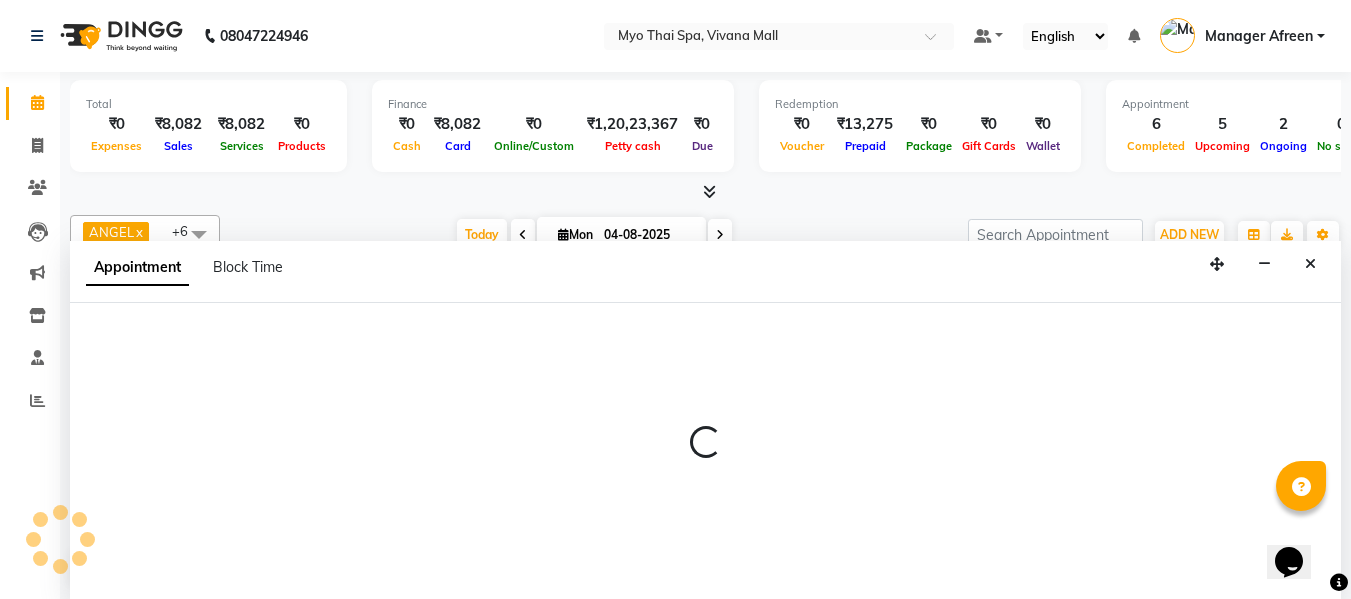 scroll, scrollTop: 1, scrollLeft: 0, axis: vertical 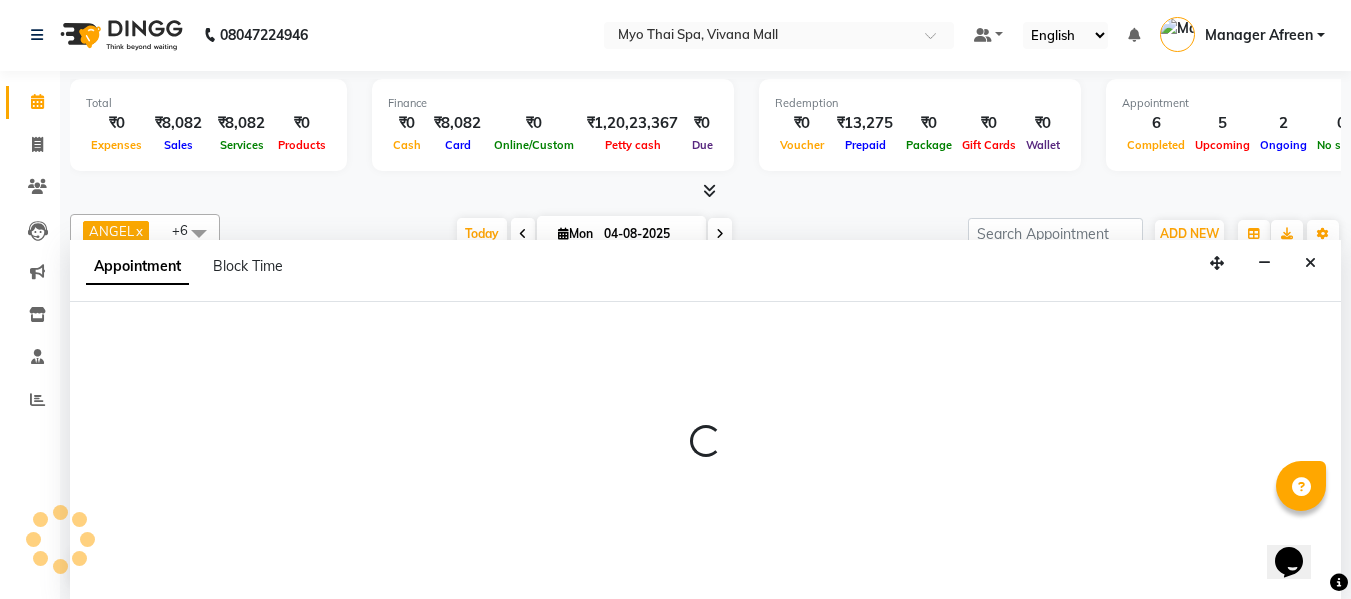 select on "20082" 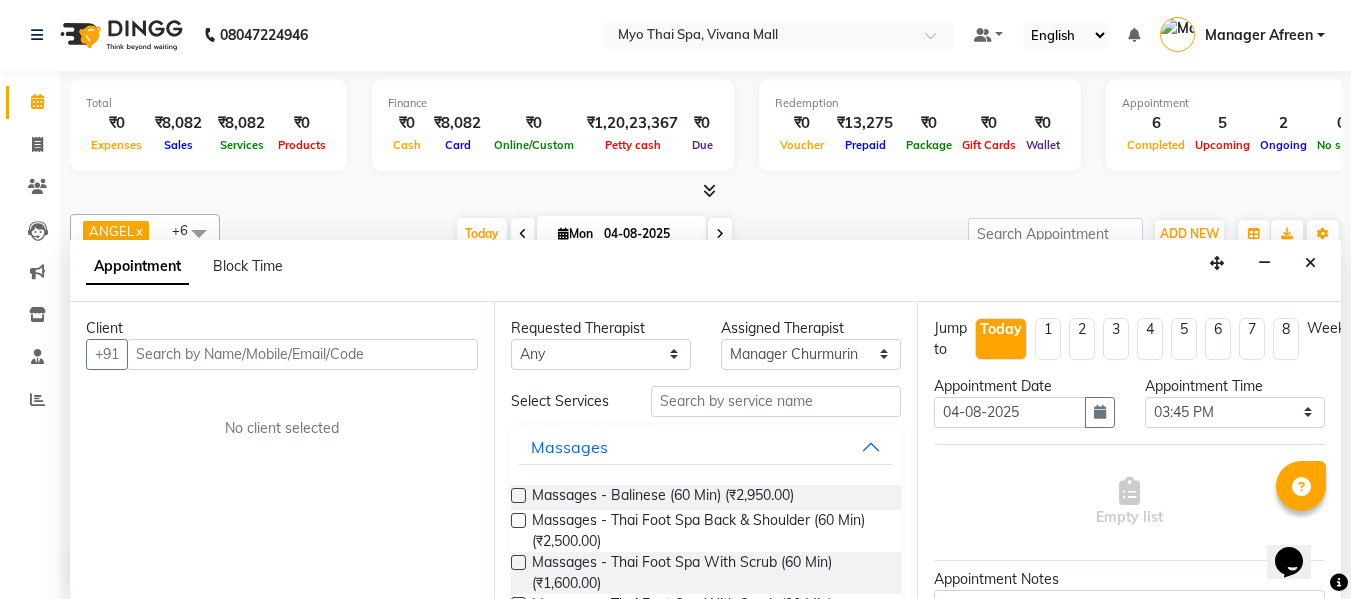 click at bounding box center (302, 354) 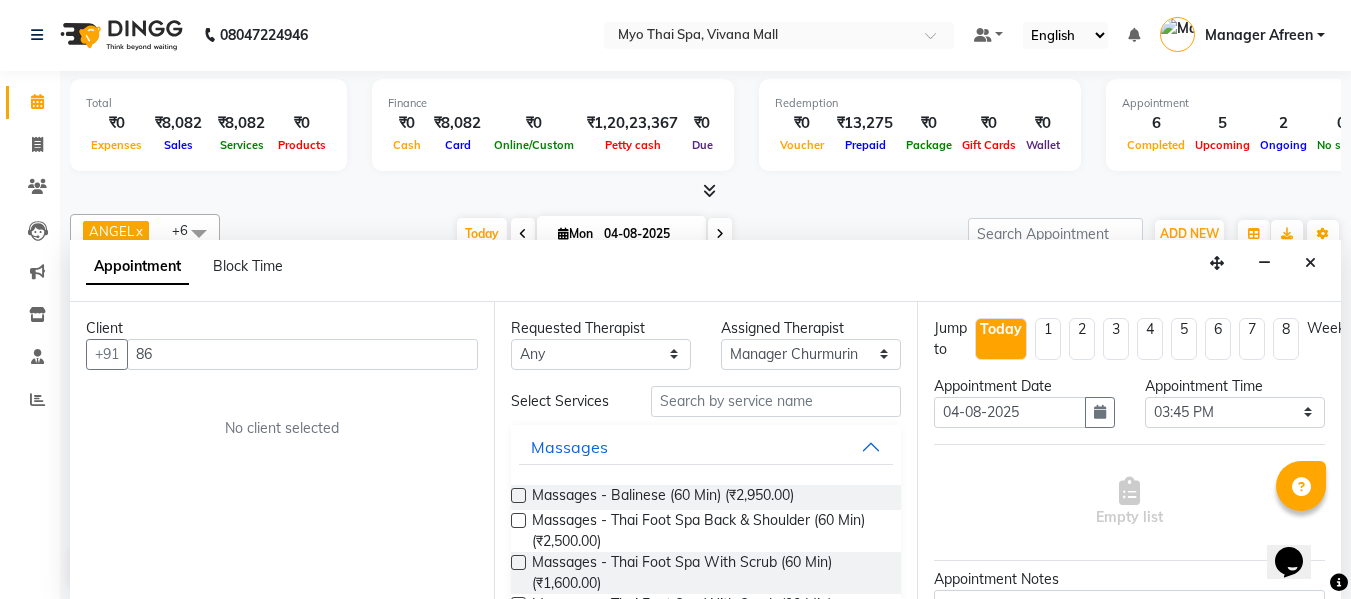 type on "8" 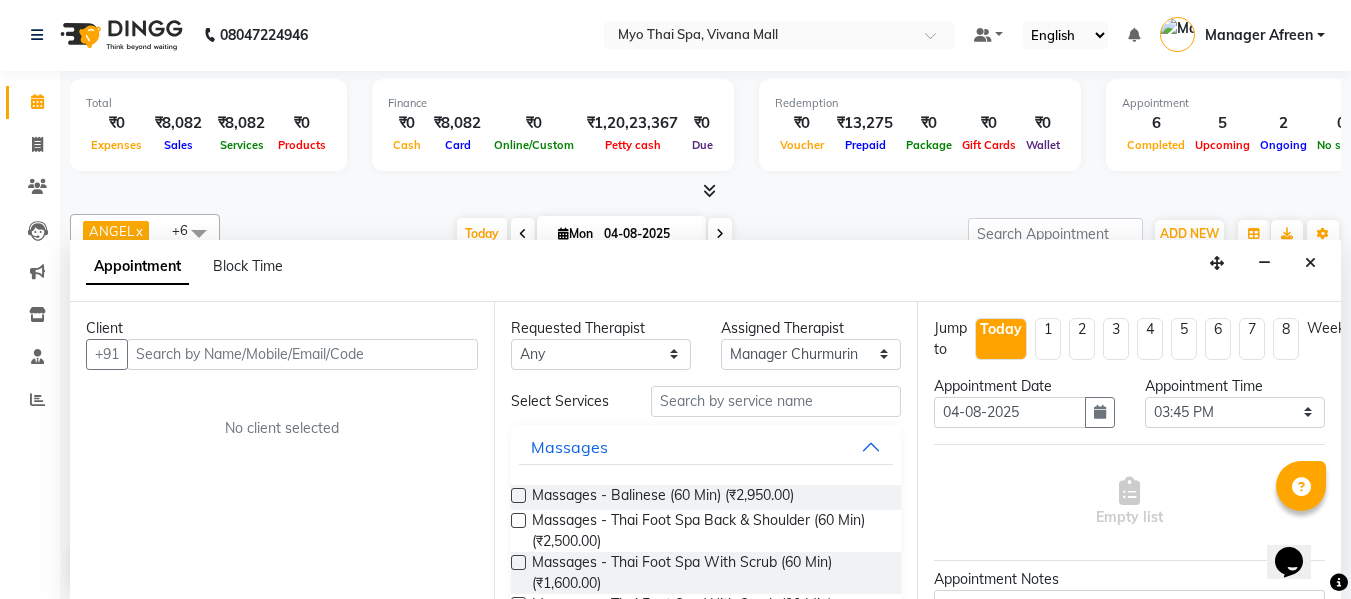 click at bounding box center (302, 354) 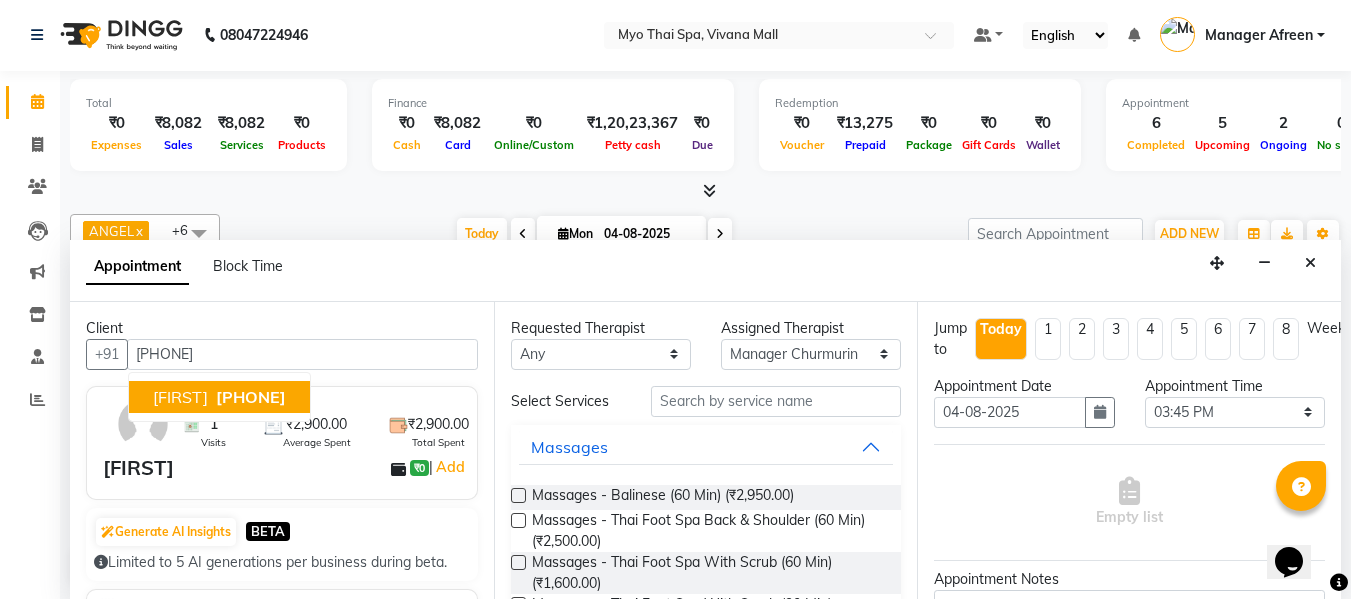 click on "[PHONE]" at bounding box center [251, 397] 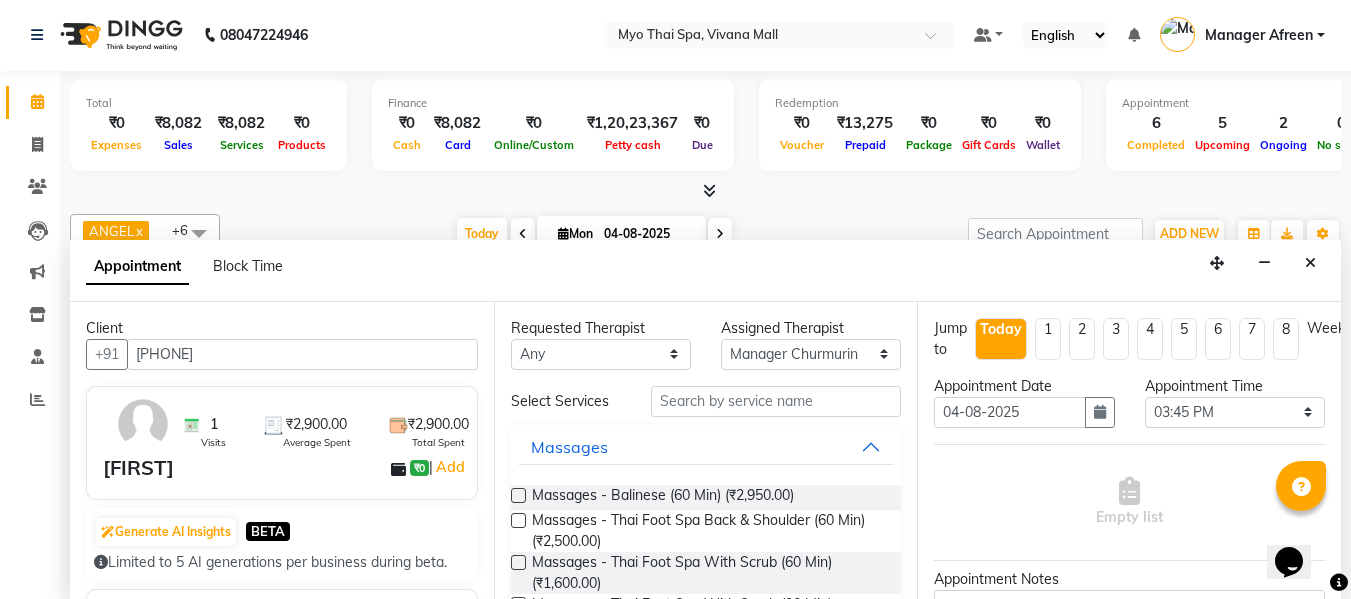 type on "[PHONE]" 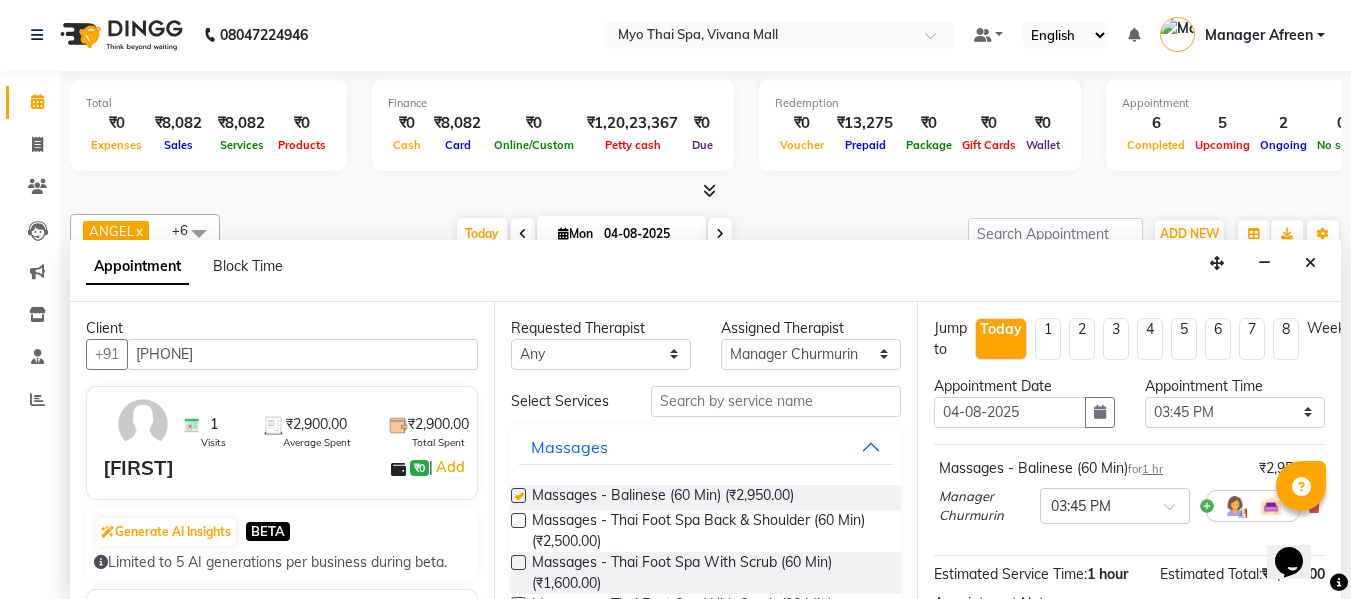 checkbox on "false" 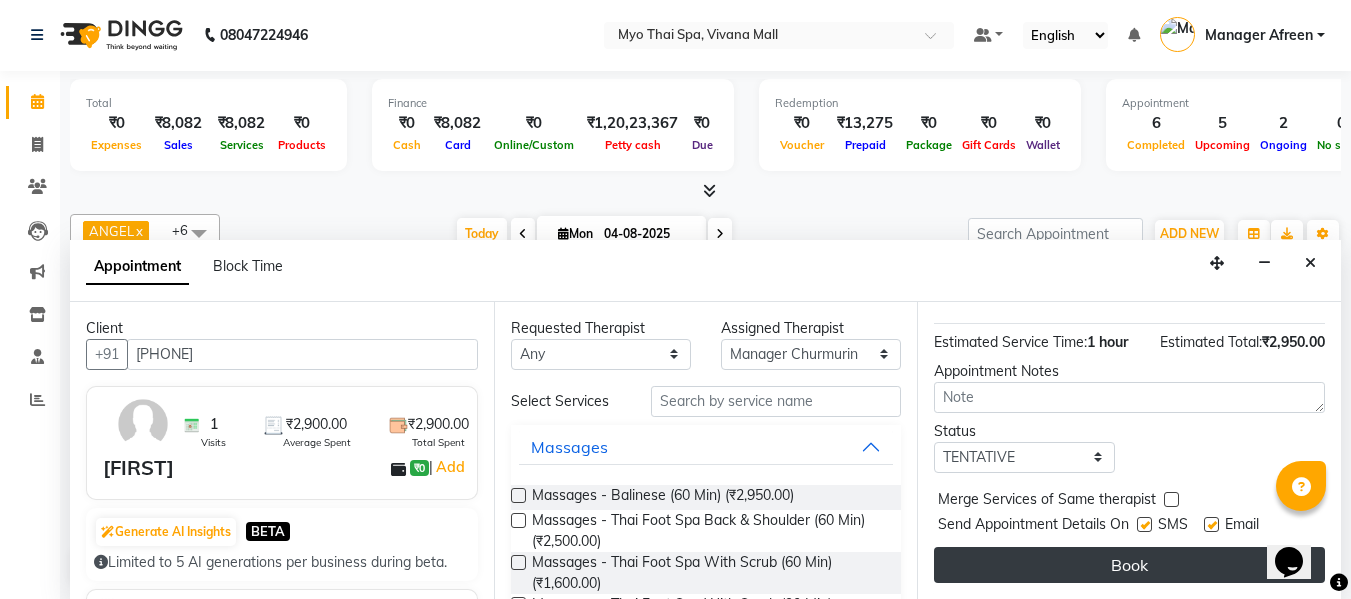 scroll, scrollTop: 247, scrollLeft: 0, axis: vertical 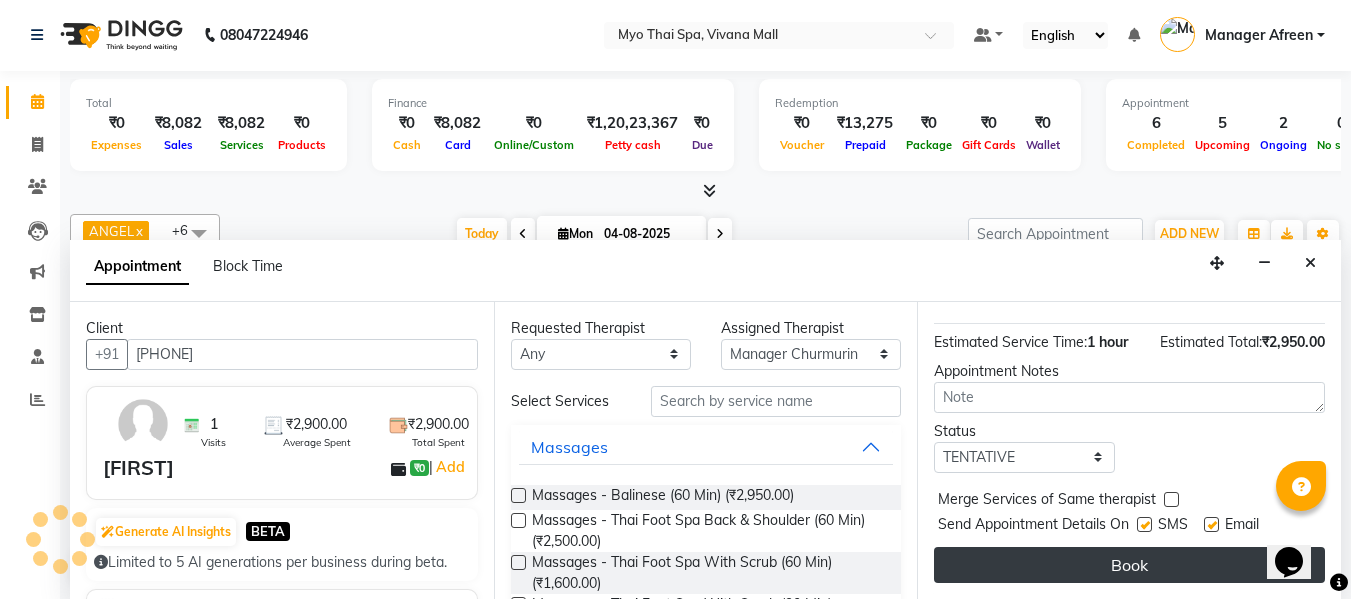 click on "Book" at bounding box center [1129, 565] 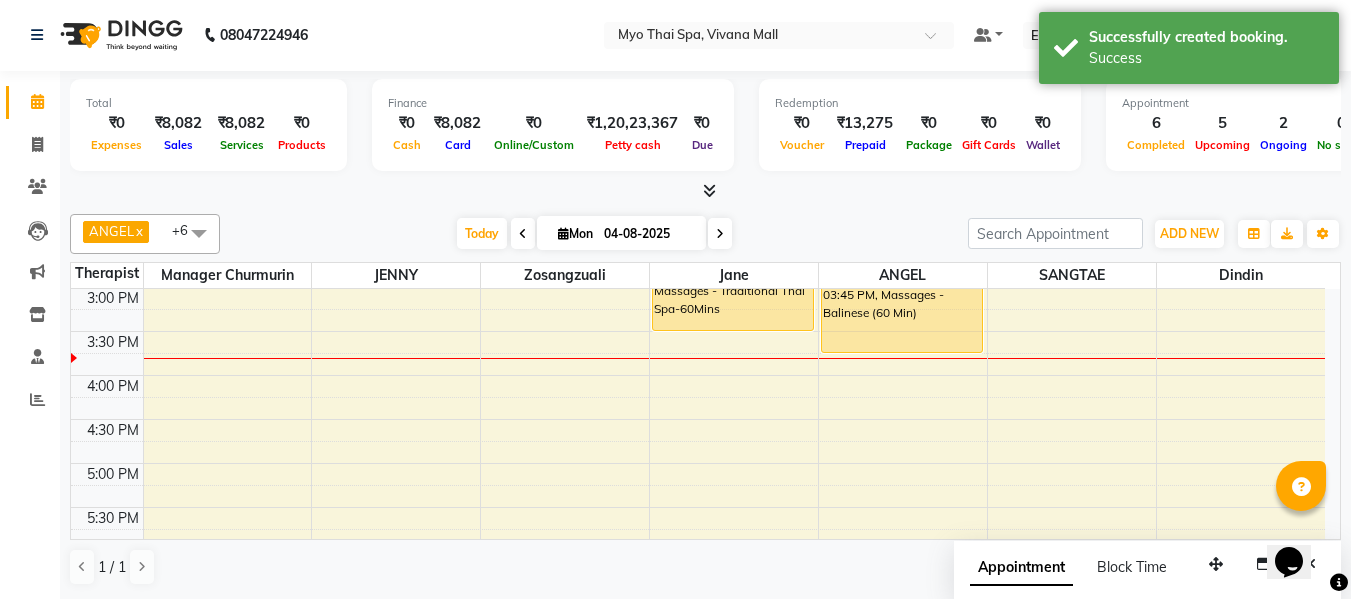 scroll, scrollTop: 0, scrollLeft: 0, axis: both 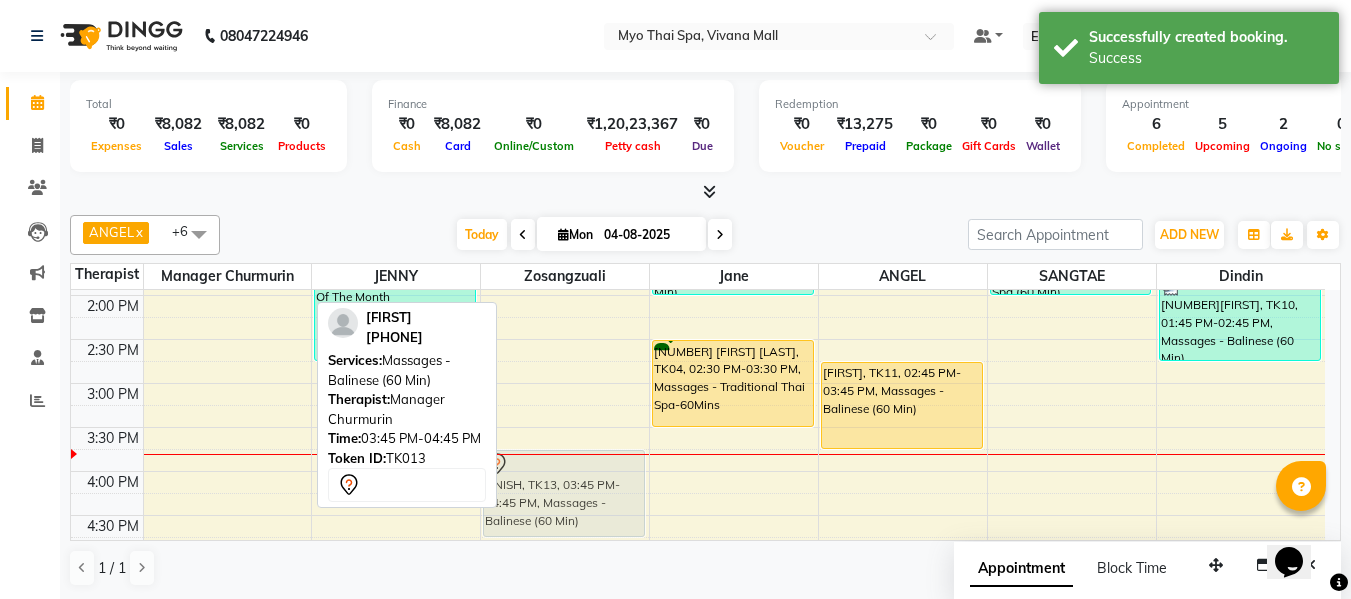 drag, startPoint x: 236, startPoint y: 488, endPoint x: 540, endPoint y: 480, distance: 304.10526 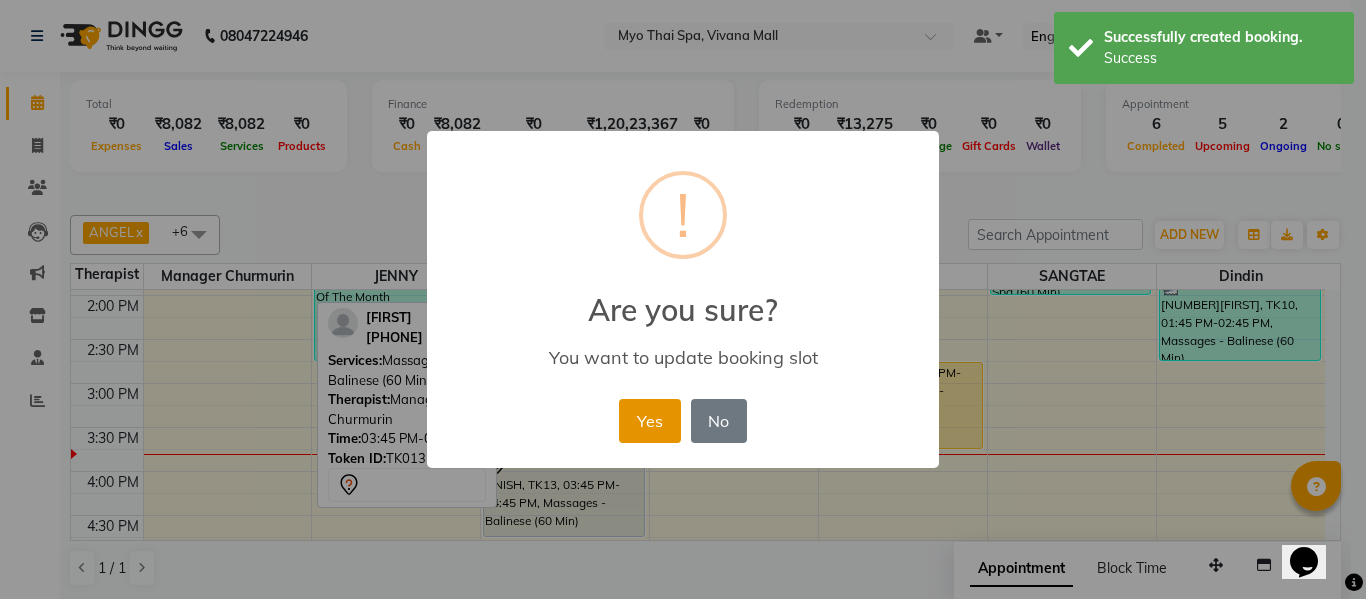 click on "Yes" at bounding box center [649, 421] 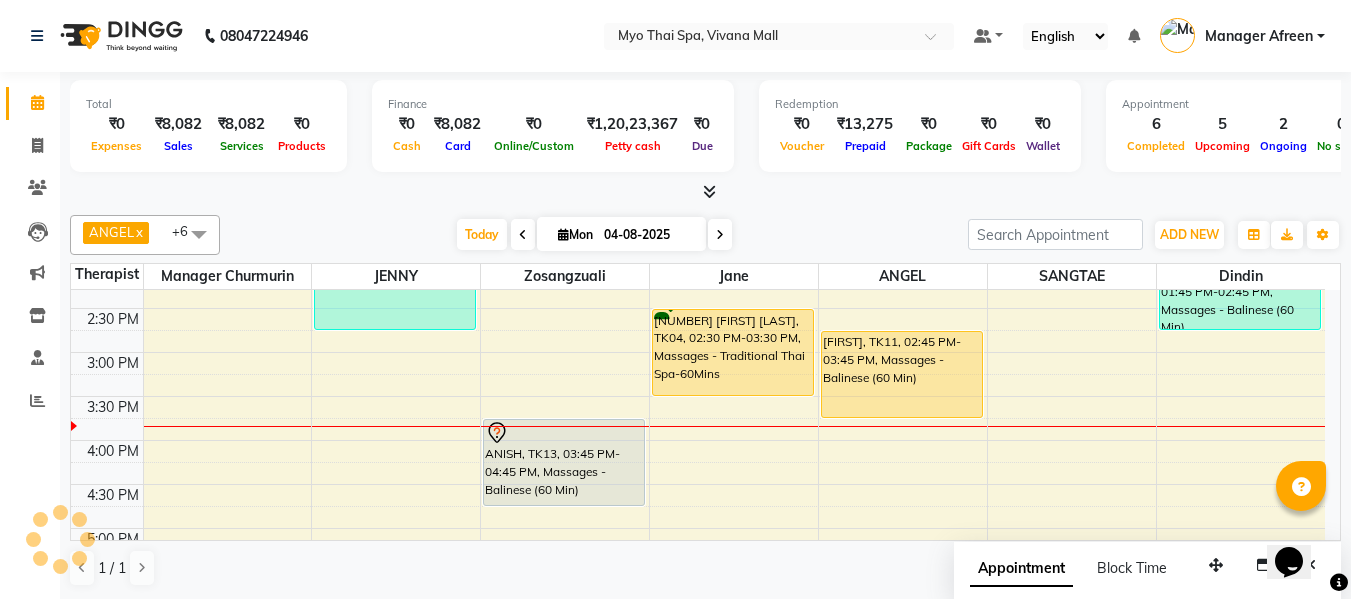 scroll, scrollTop: 522, scrollLeft: 0, axis: vertical 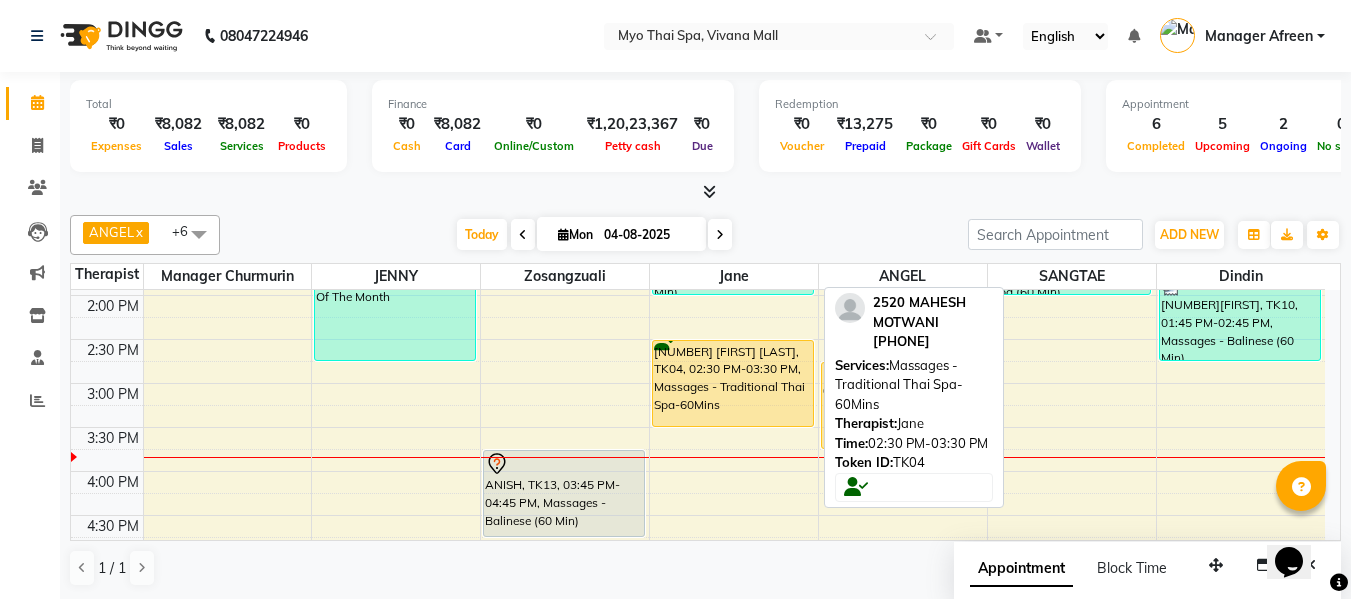 click on "[NUMBER] [FIRST] [LAST], TK04, 02:30 PM-03:30 PM, Massages - Traditional Thai Spa-60Mins" at bounding box center [733, 383] 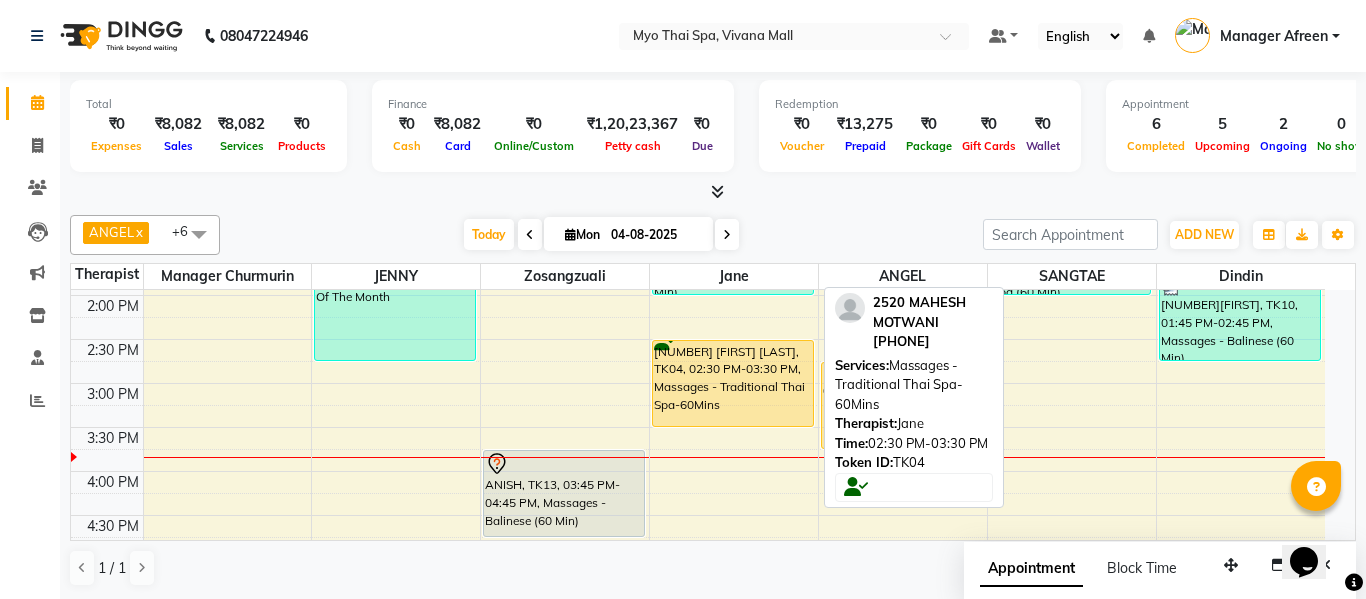 select on "1" 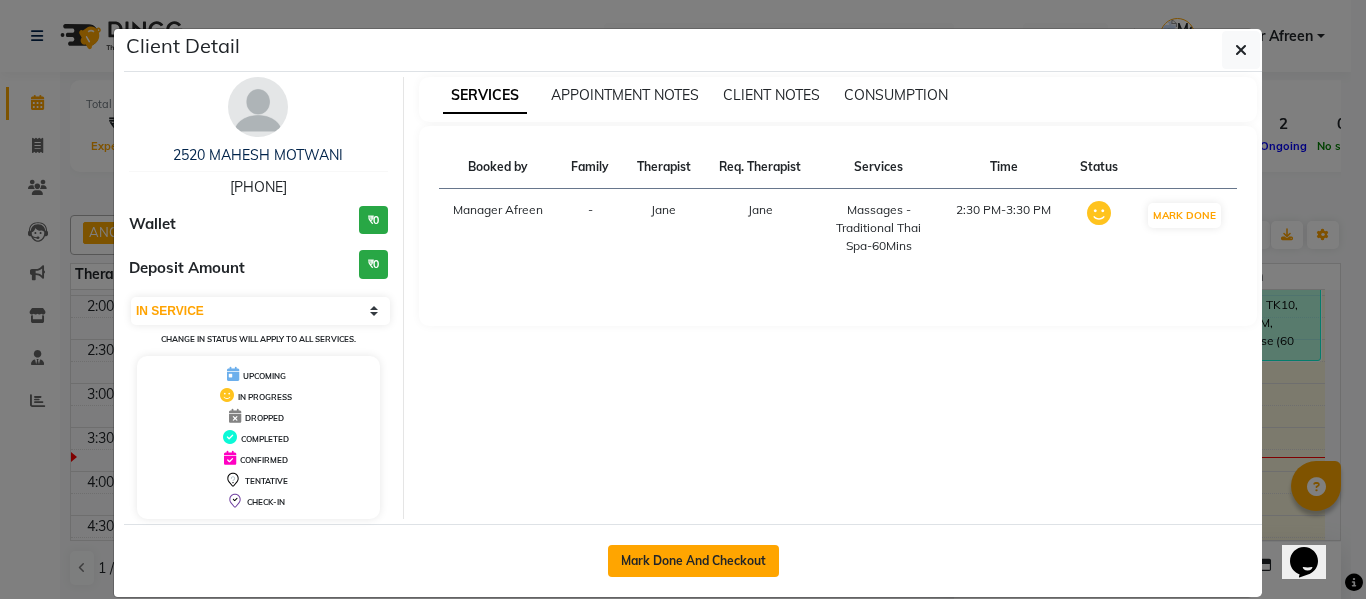 click on "Mark Done And Checkout" 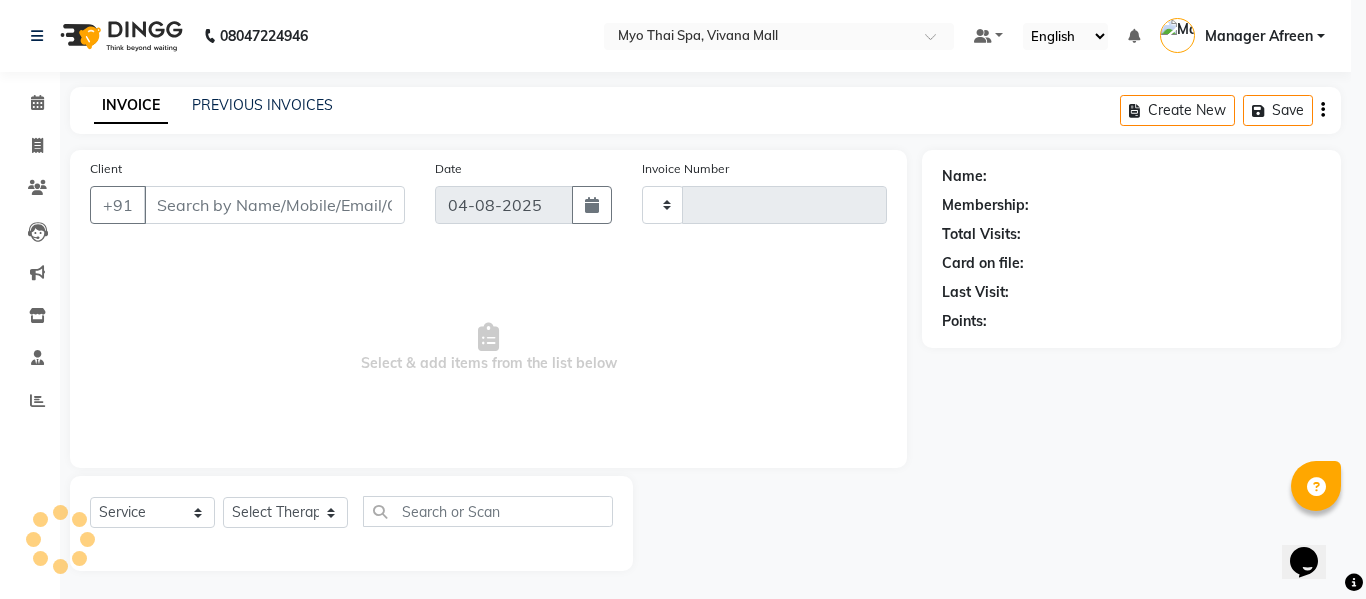 type on "[NUMBER]" 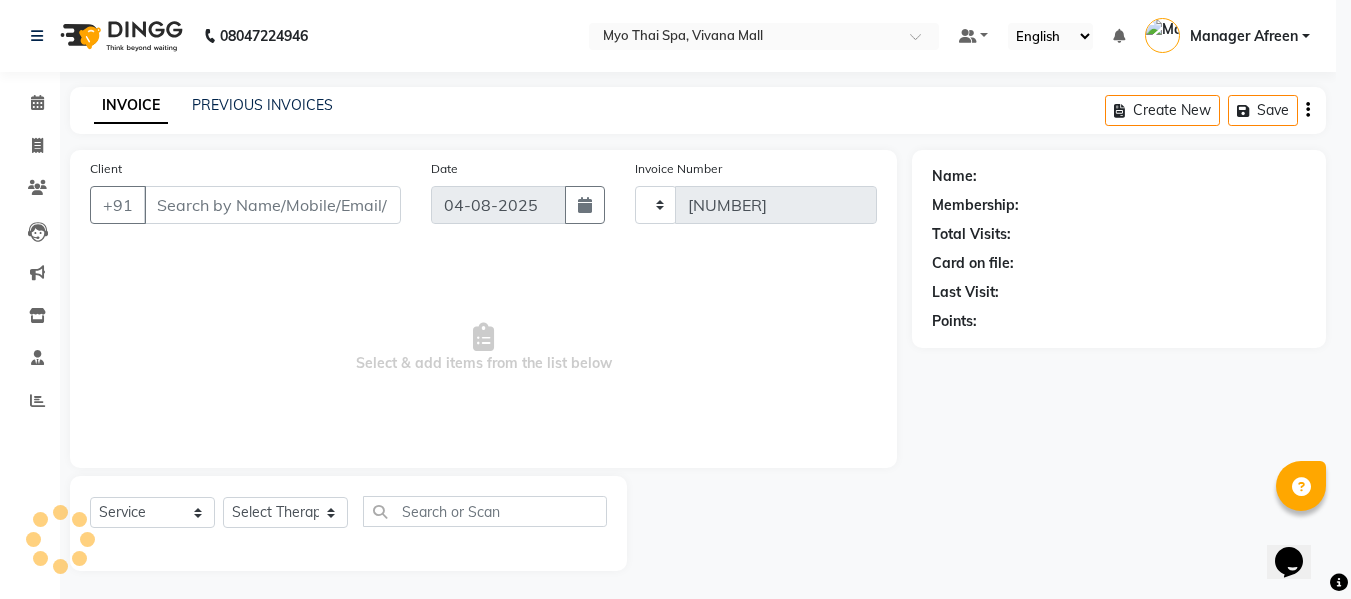 select on "3908" 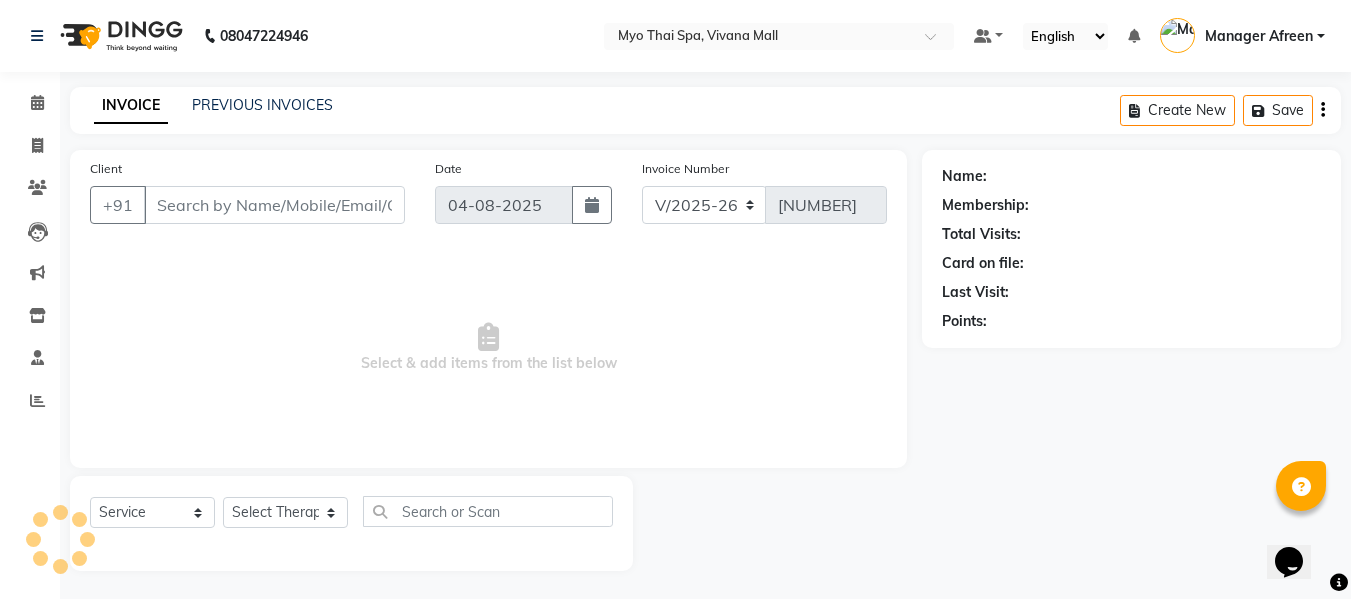 type on "[PHONE]" 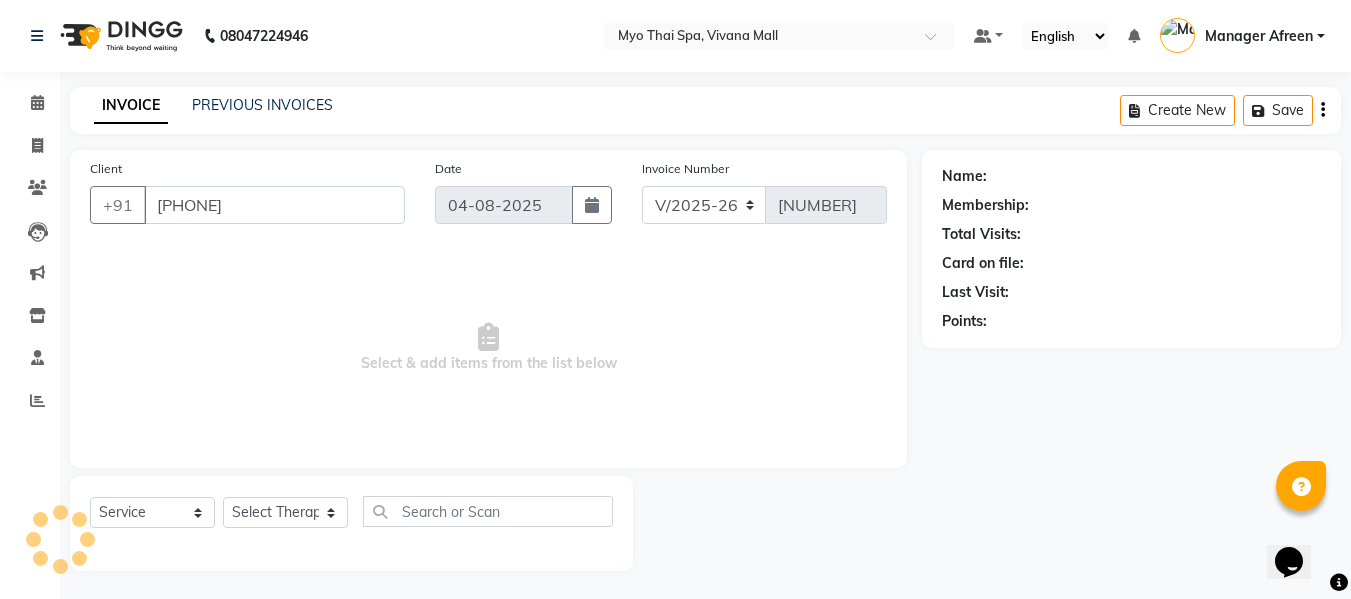 select on "62472" 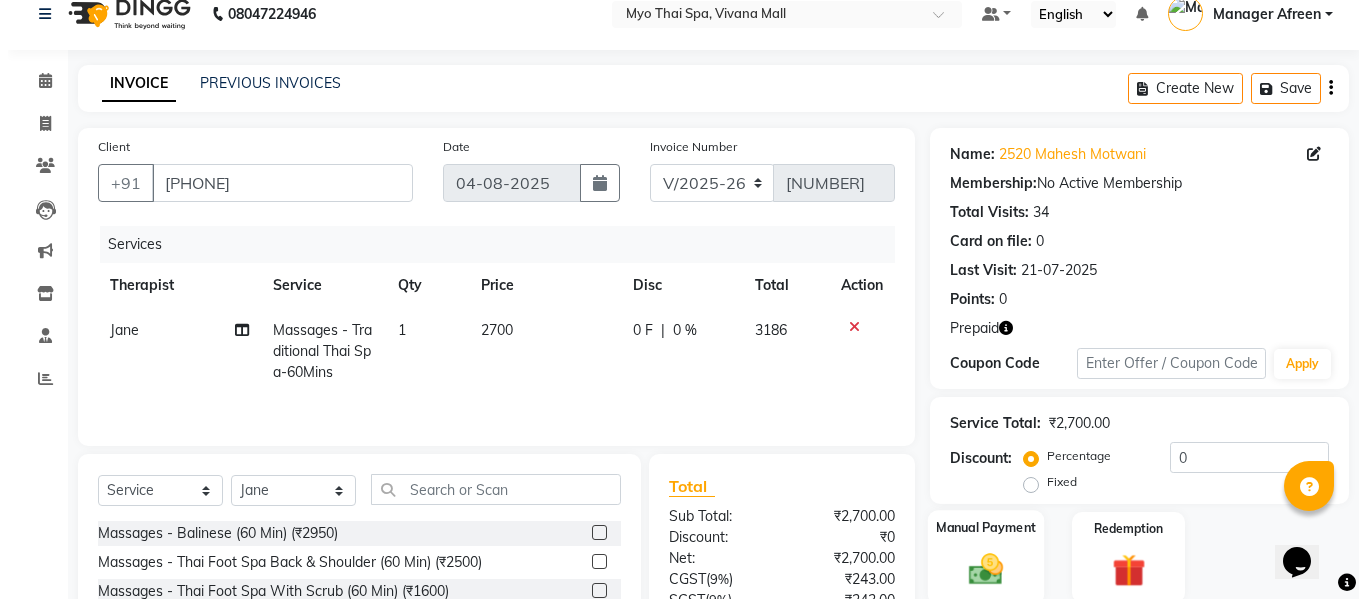 scroll, scrollTop: 0, scrollLeft: 0, axis: both 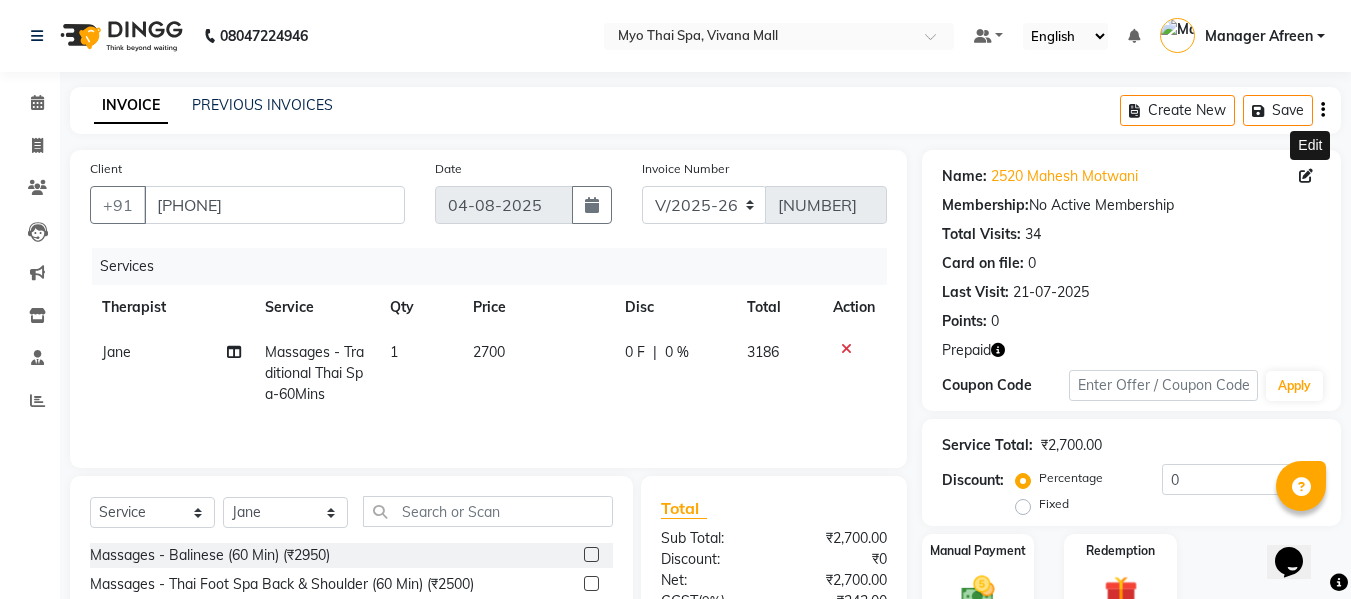click 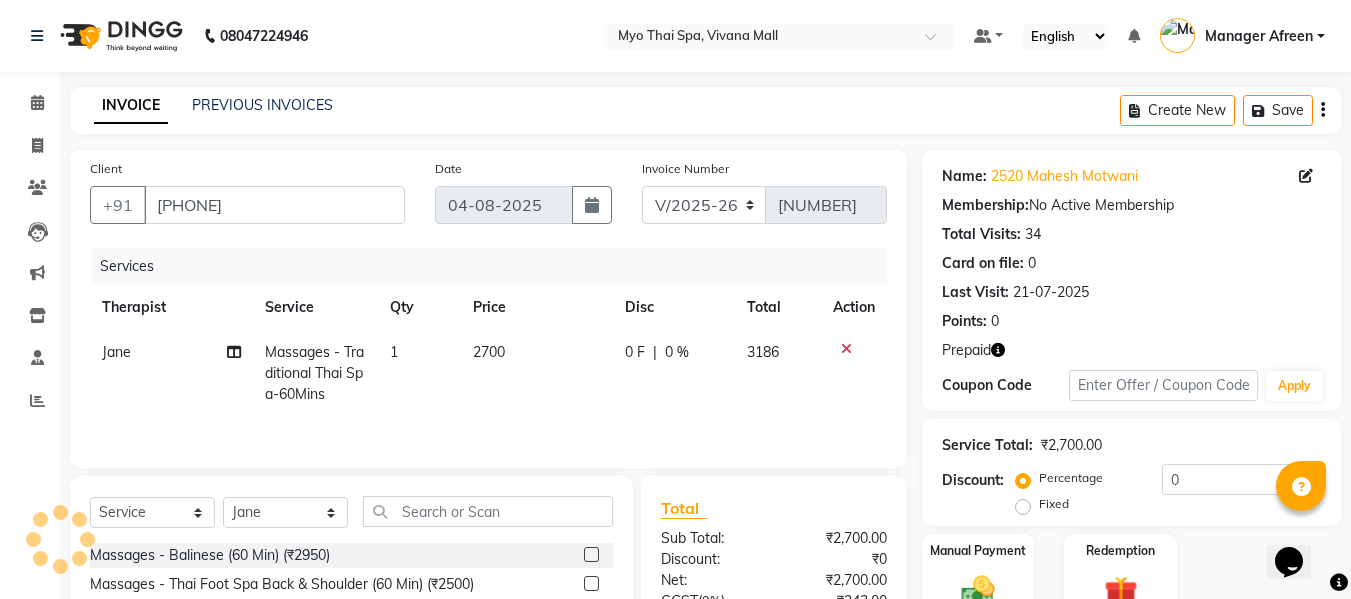 select on "22" 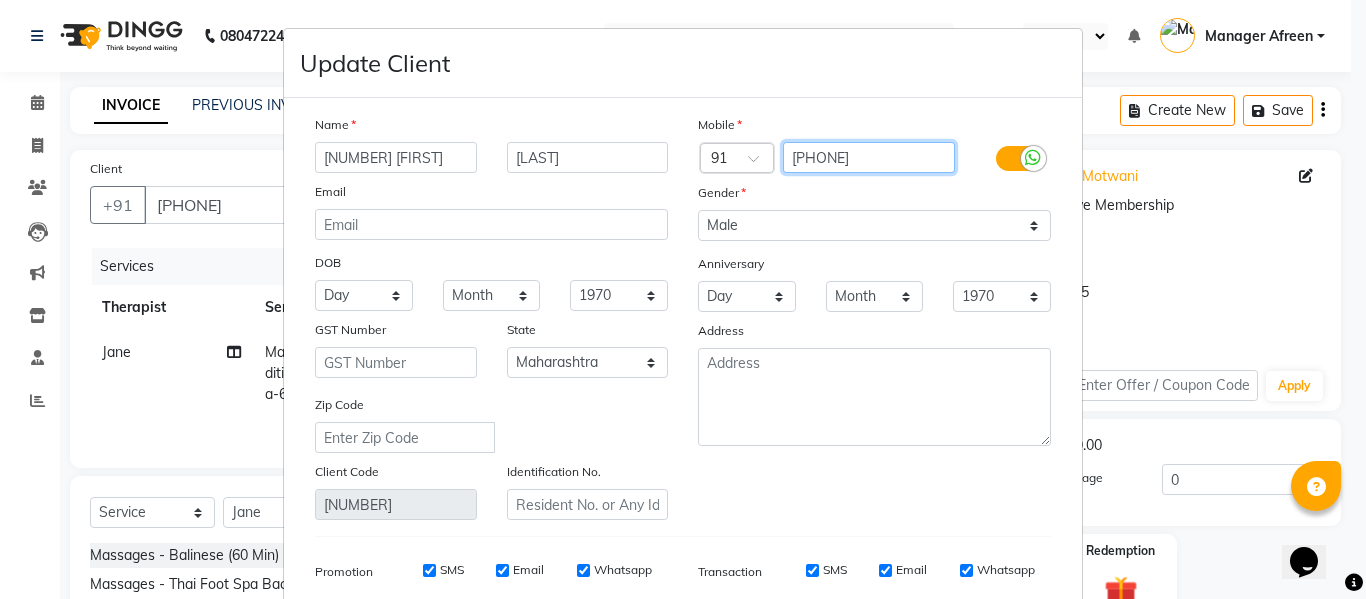 drag, startPoint x: 778, startPoint y: 158, endPoint x: 887, endPoint y: 168, distance: 109.457756 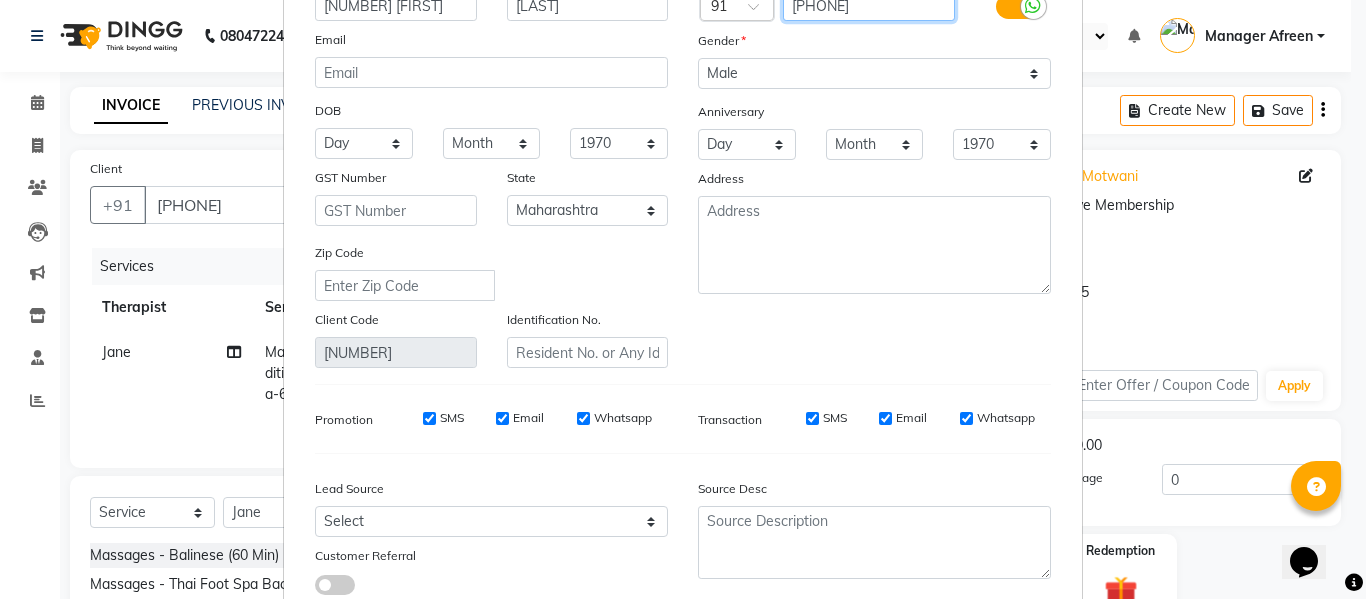 scroll, scrollTop: 288, scrollLeft: 0, axis: vertical 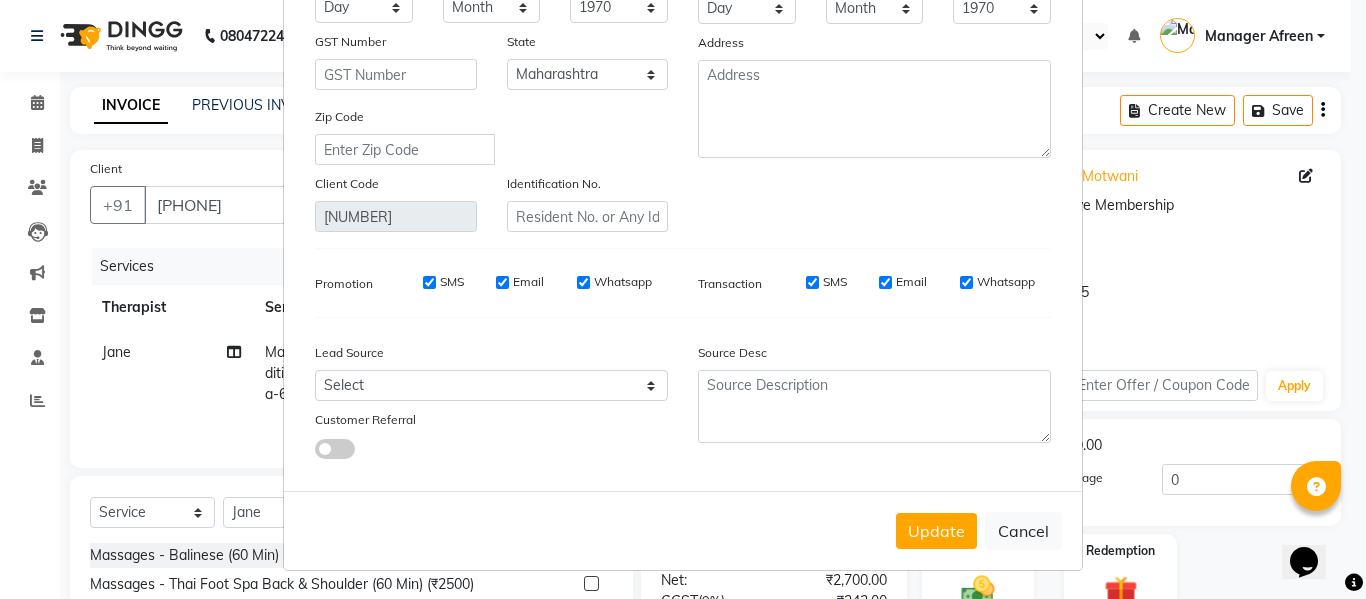 click on "Update" at bounding box center (936, 531) 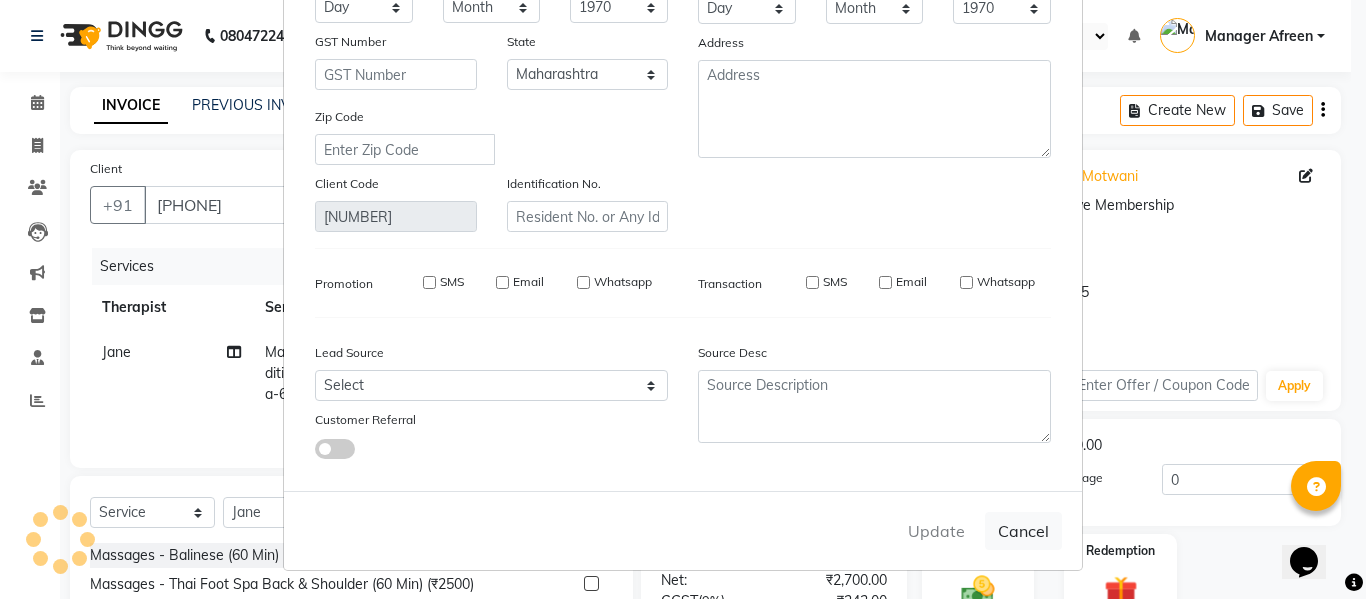 type 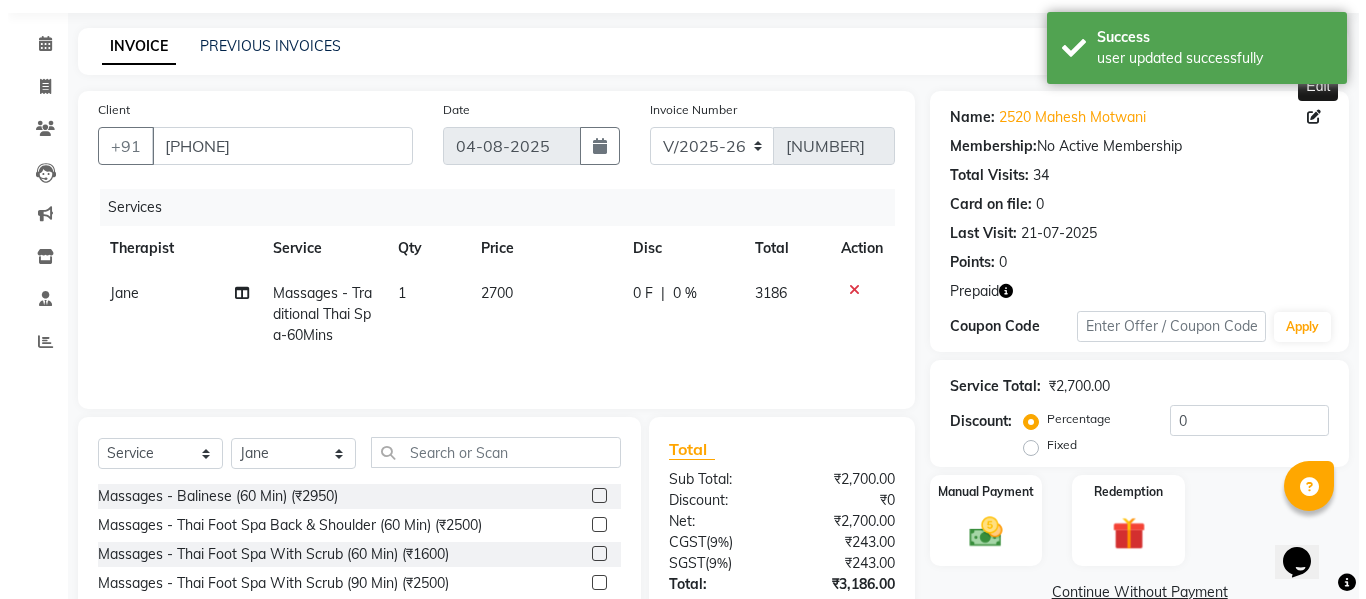 scroll, scrollTop: 0, scrollLeft: 0, axis: both 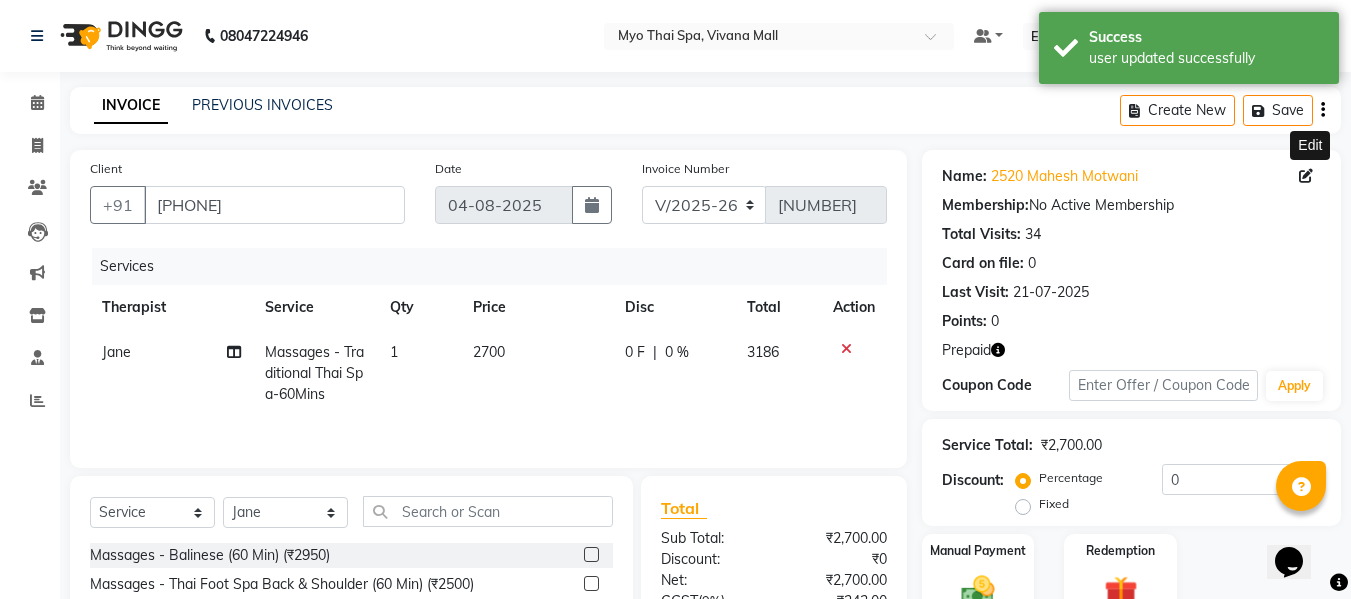 drag, startPoint x: 1305, startPoint y: 174, endPoint x: 1275, endPoint y: 180, distance: 30.594116 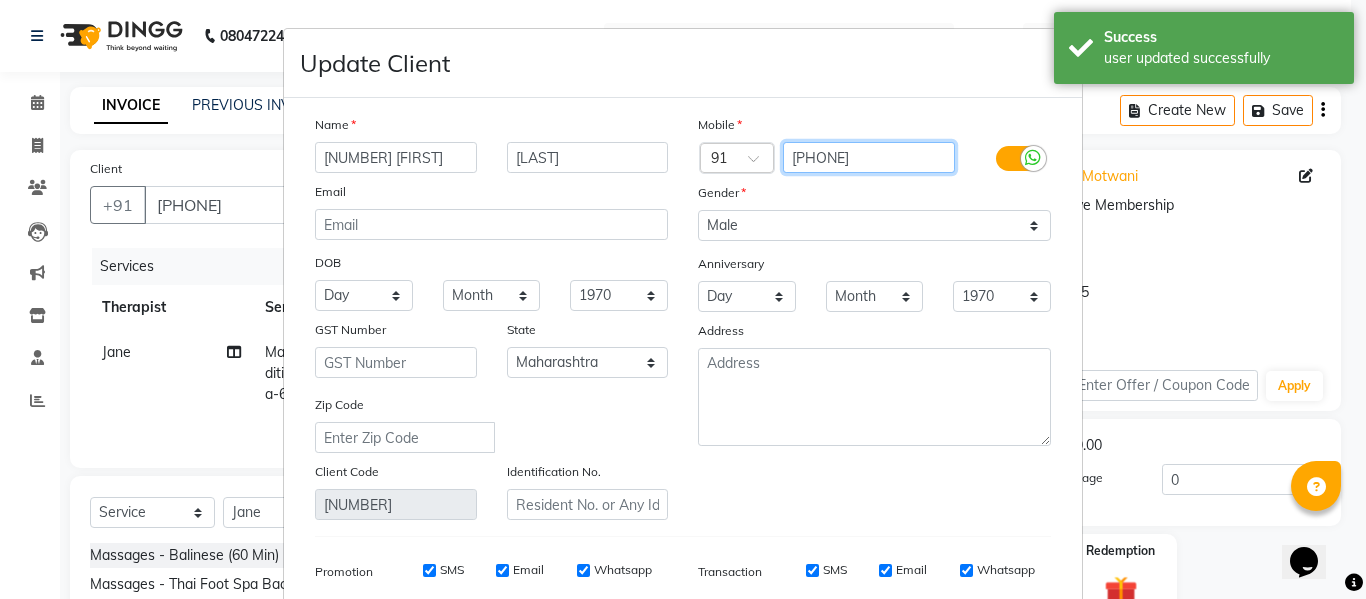 drag, startPoint x: 781, startPoint y: 152, endPoint x: 889, endPoint y: 161, distance: 108.37435 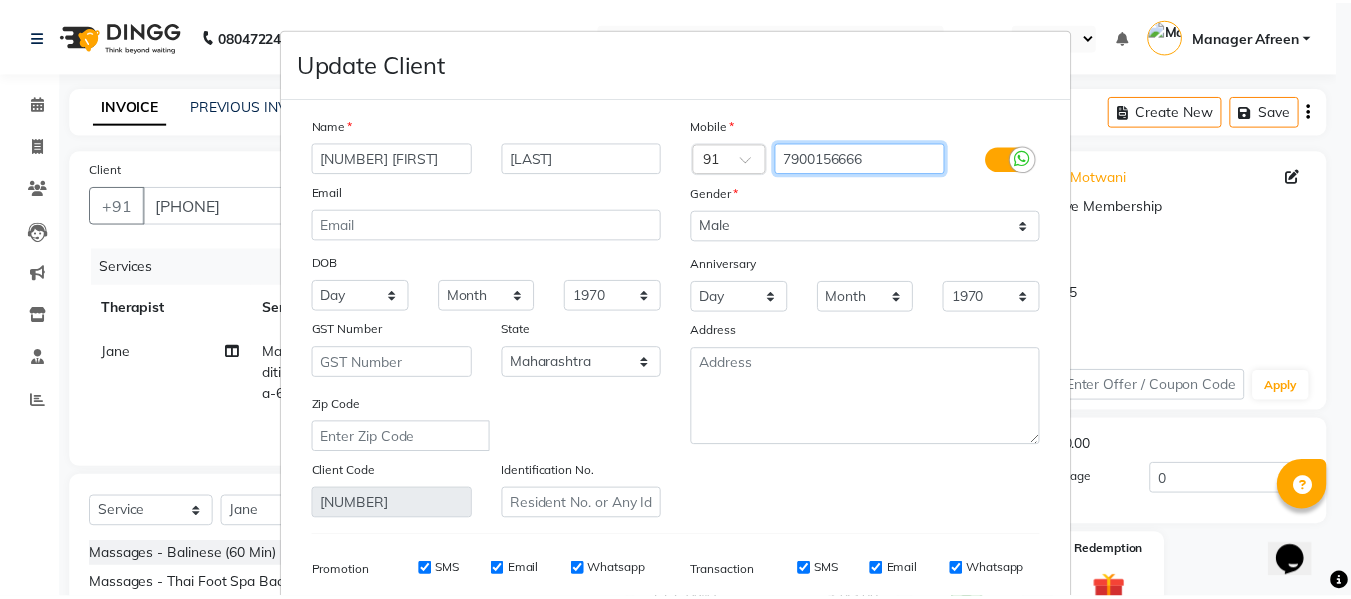 scroll, scrollTop: 288, scrollLeft: 0, axis: vertical 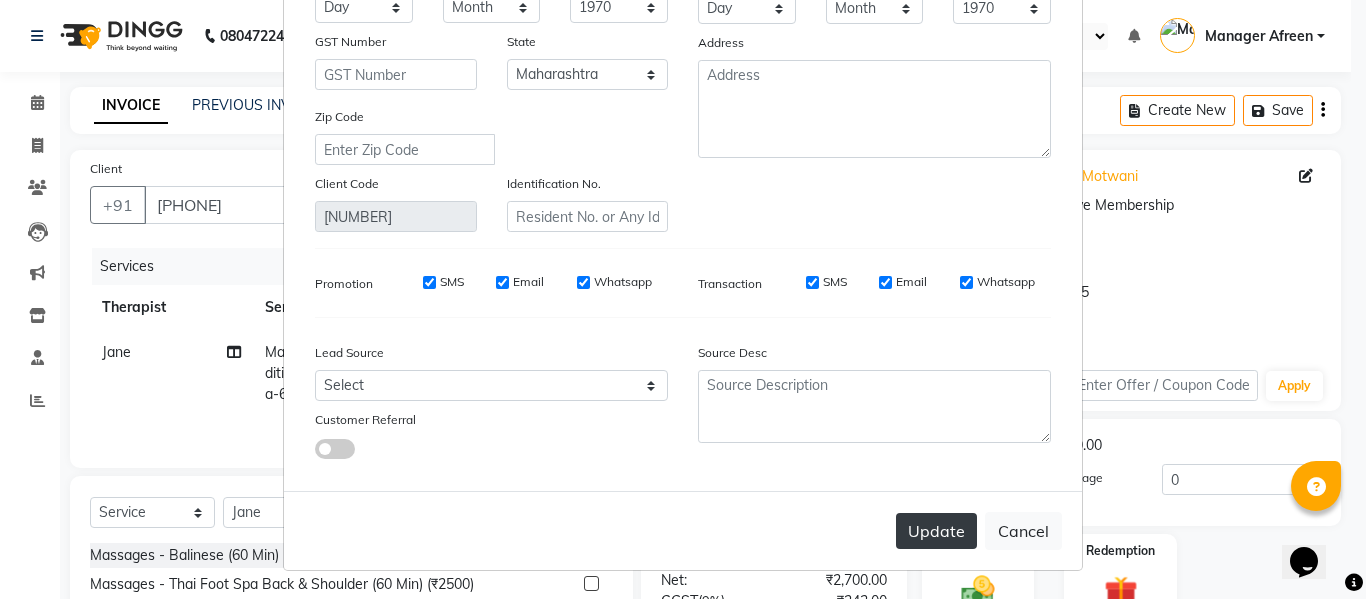 type on "7900156666" 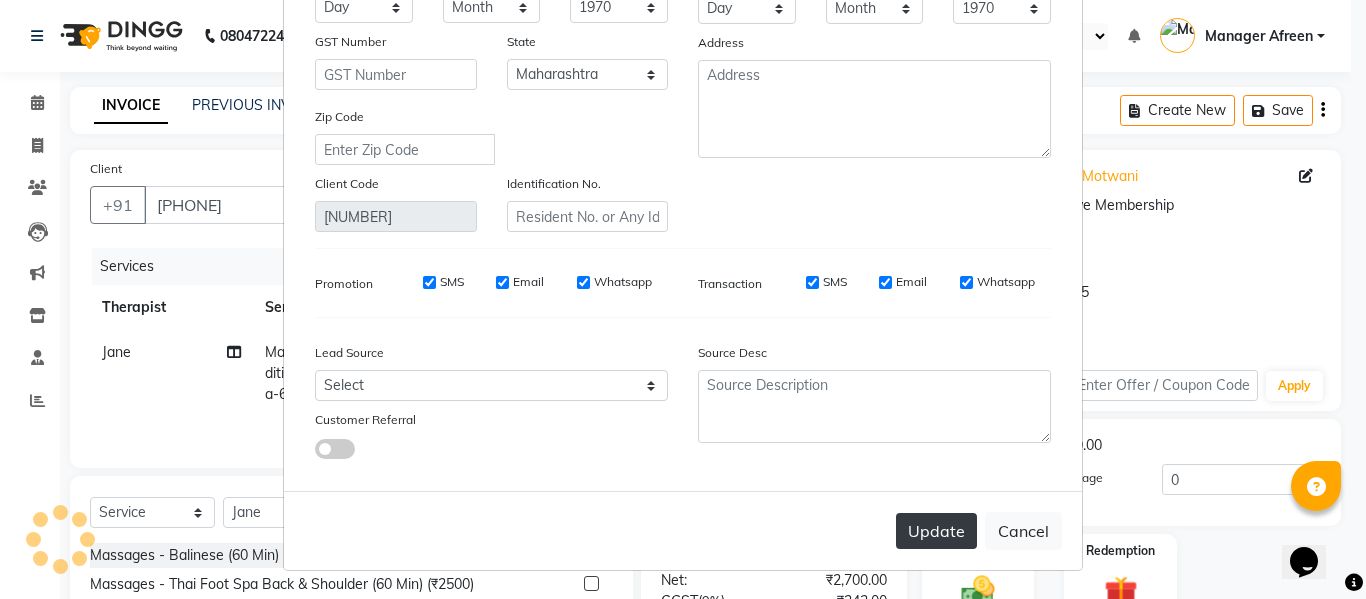 click on "Update" at bounding box center (936, 531) 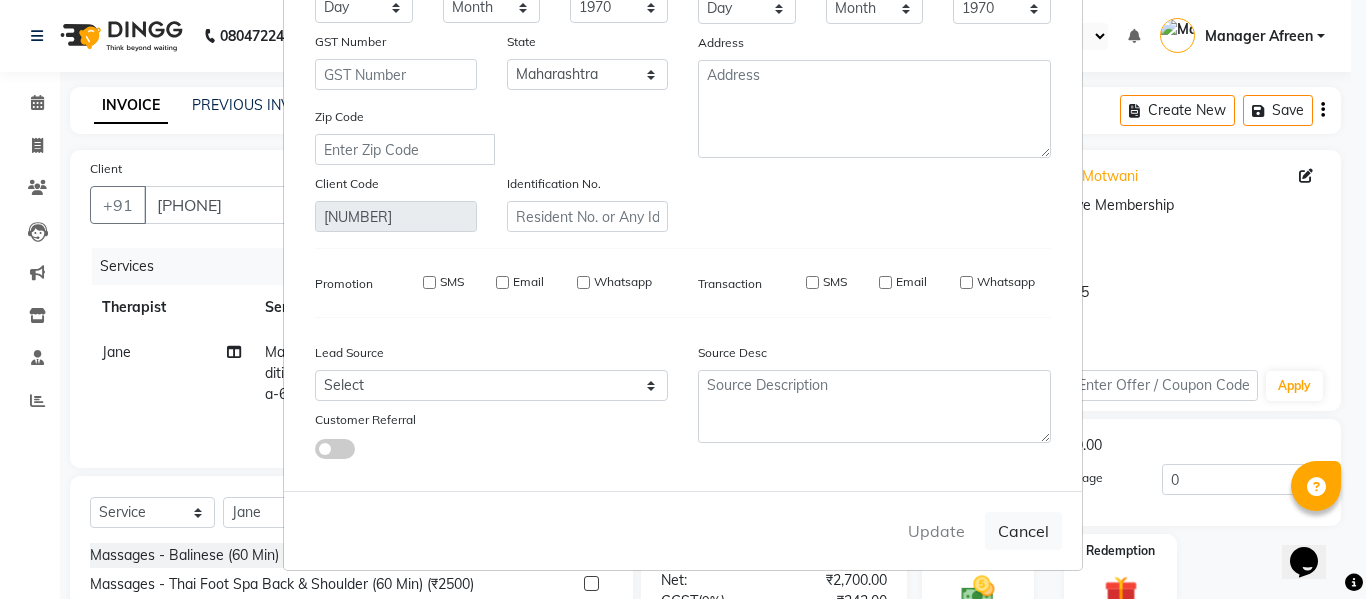 type on "7900156666" 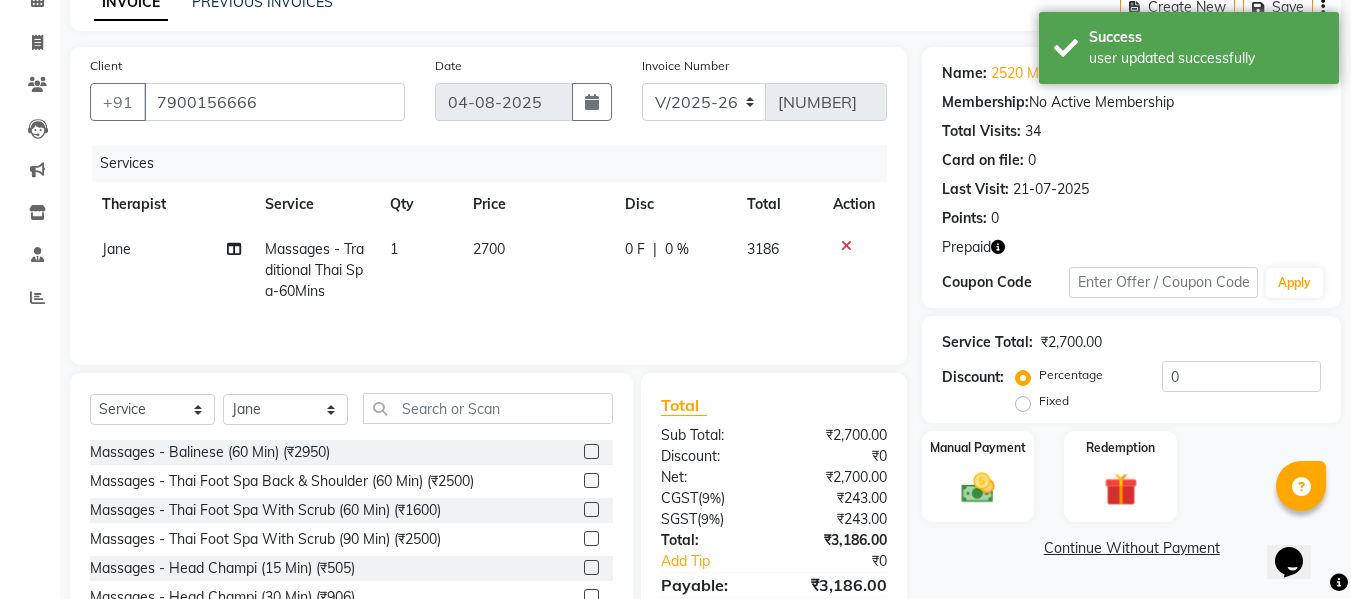 scroll, scrollTop: 202, scrollLeft: 0, axis: vertical 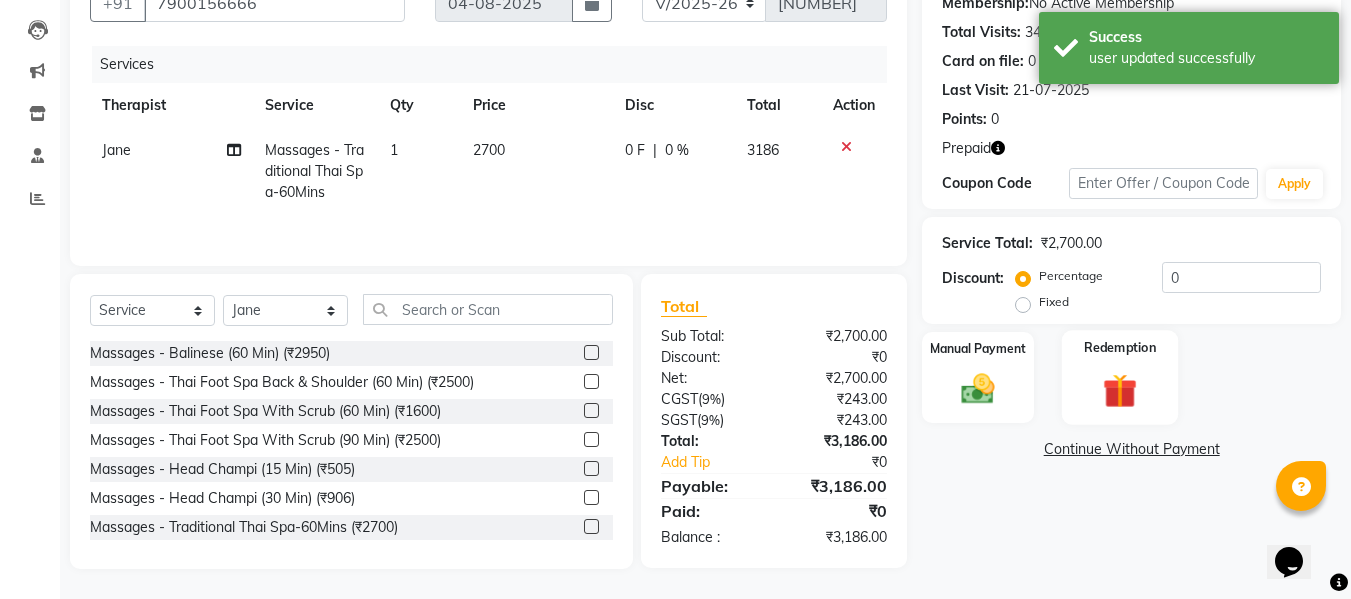 click 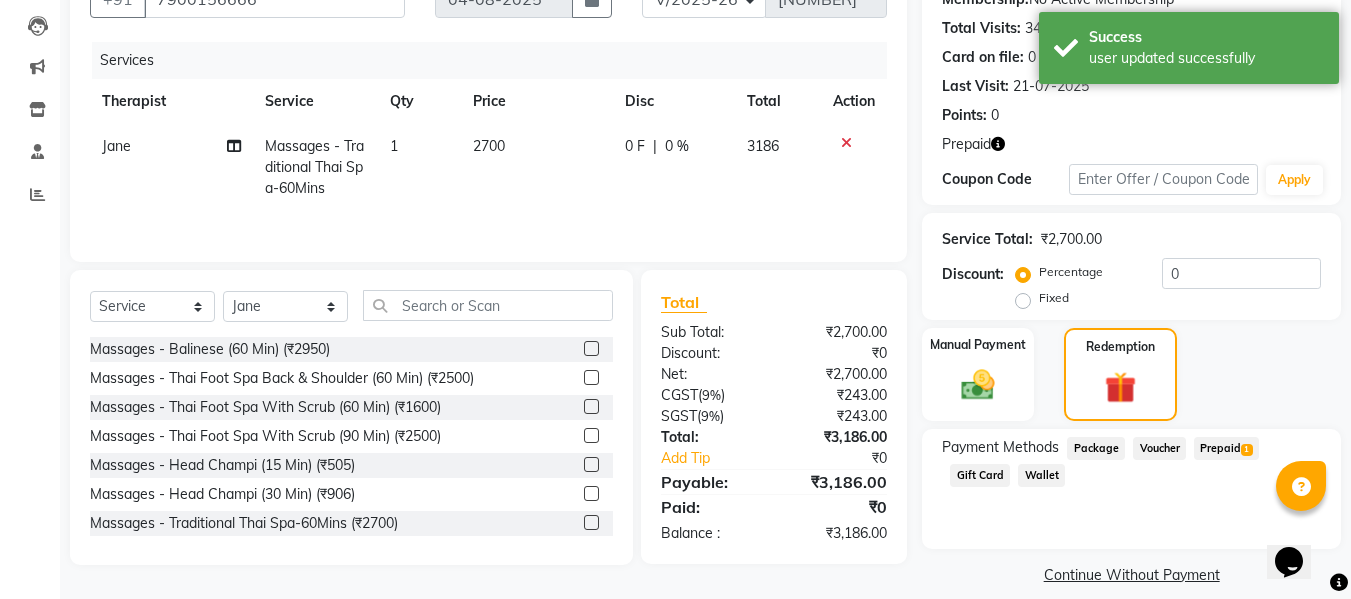 scroll, scrollTop: 227, scrollLeft: 0, axis: vertical 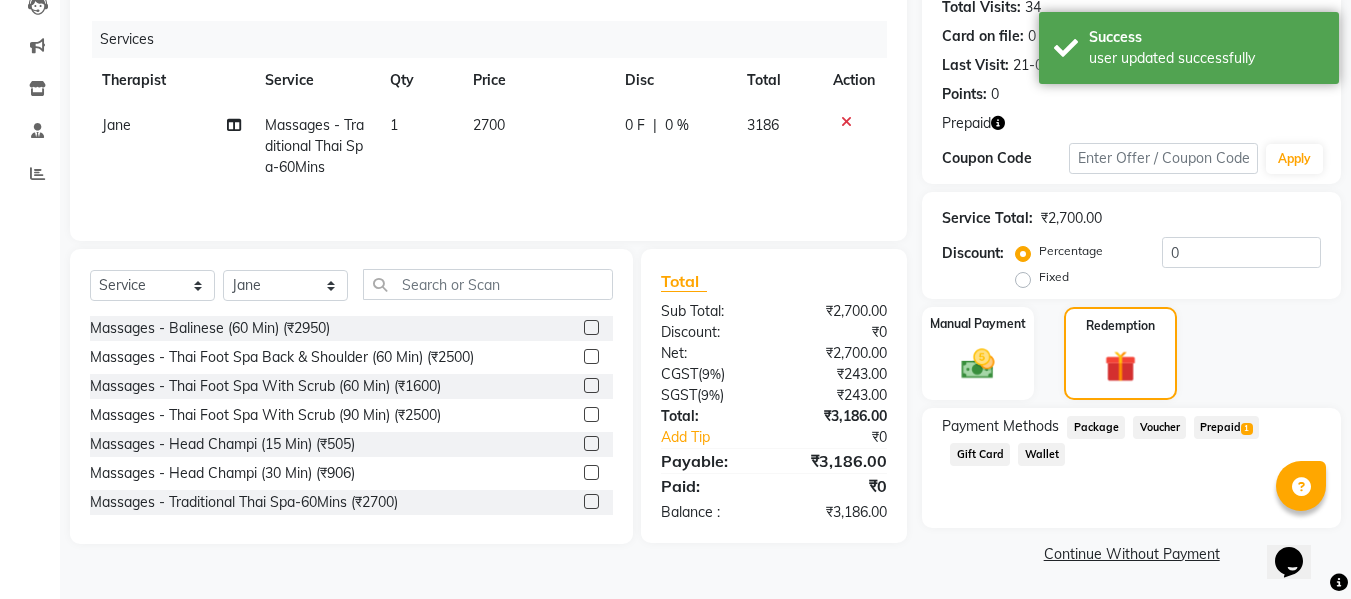 click on "Prepaid  1" 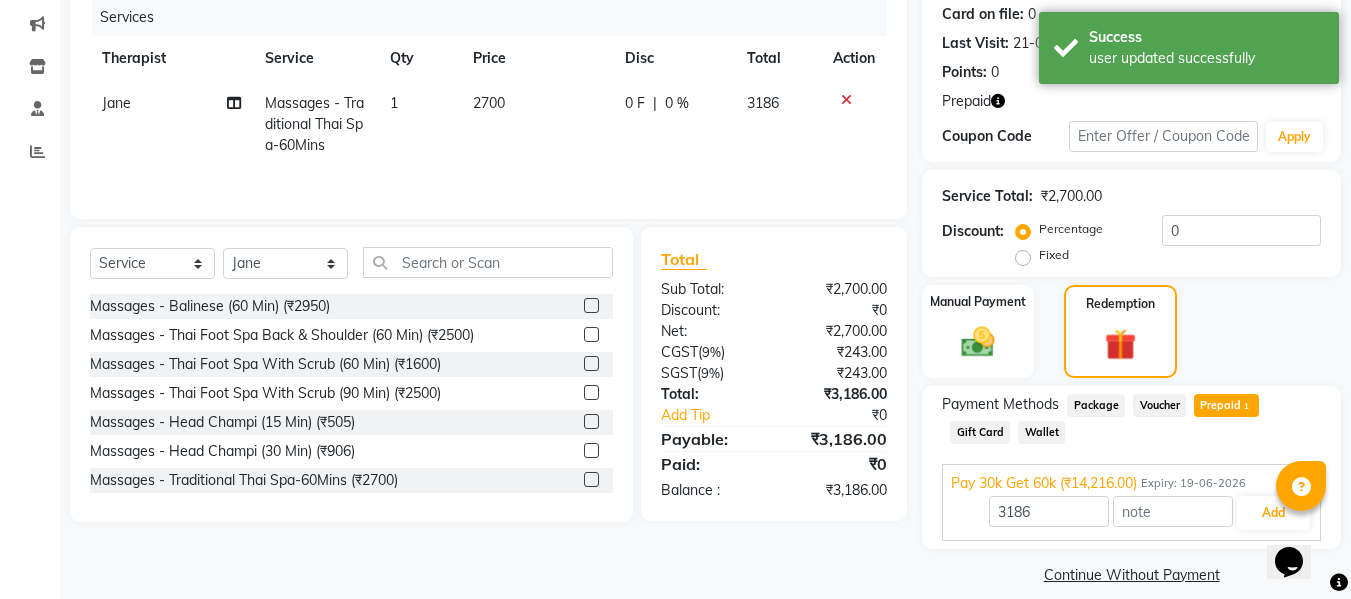 scroll, scrollTop: 270, scrollLeft: 0, axis: vertical 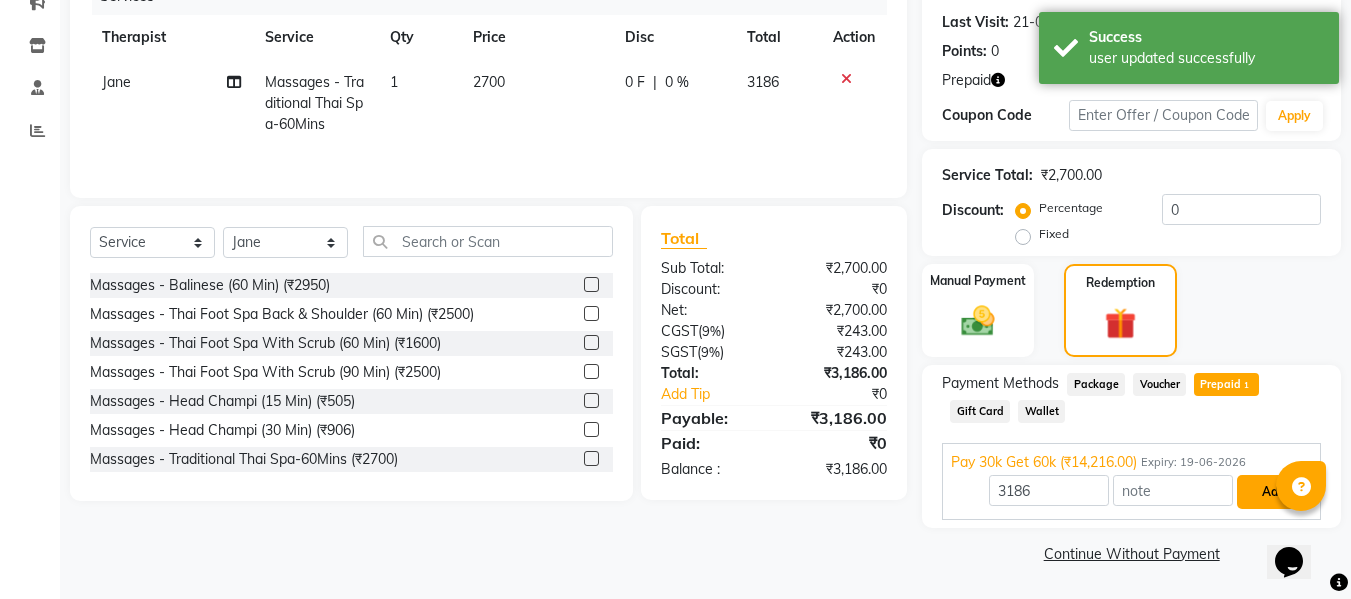 click on "Add" at bounding box center (1273, 492) 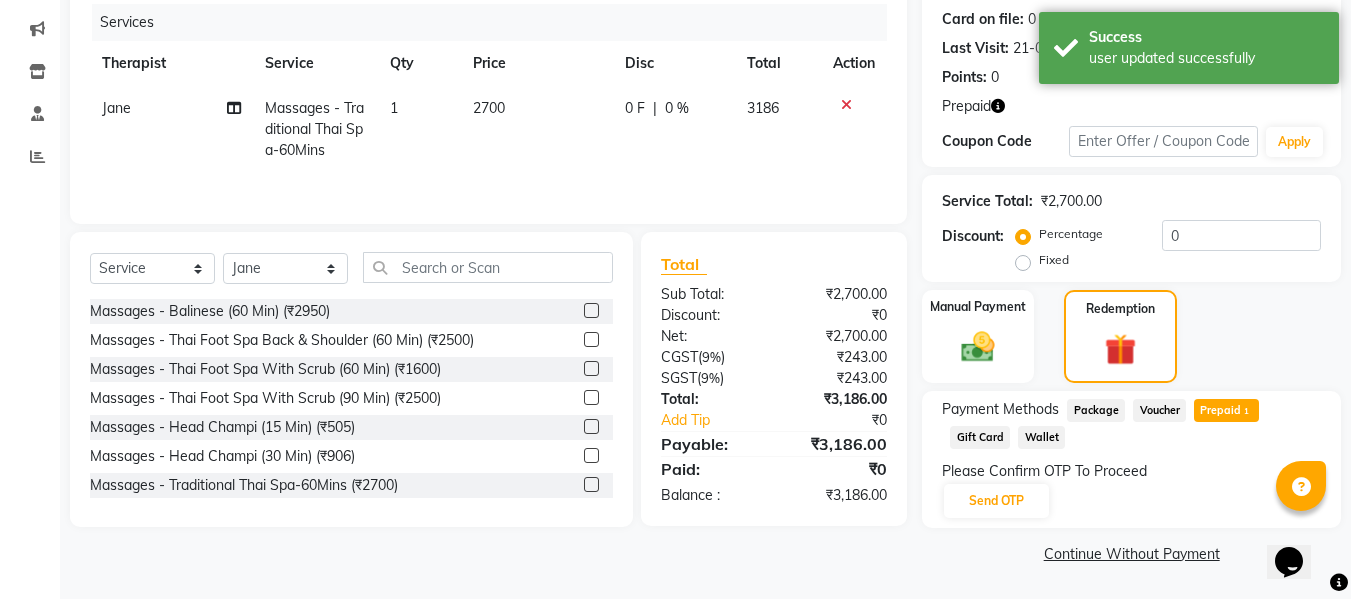 scroll, scrollTop: 244, scrollLeft: 0, axis: vertical 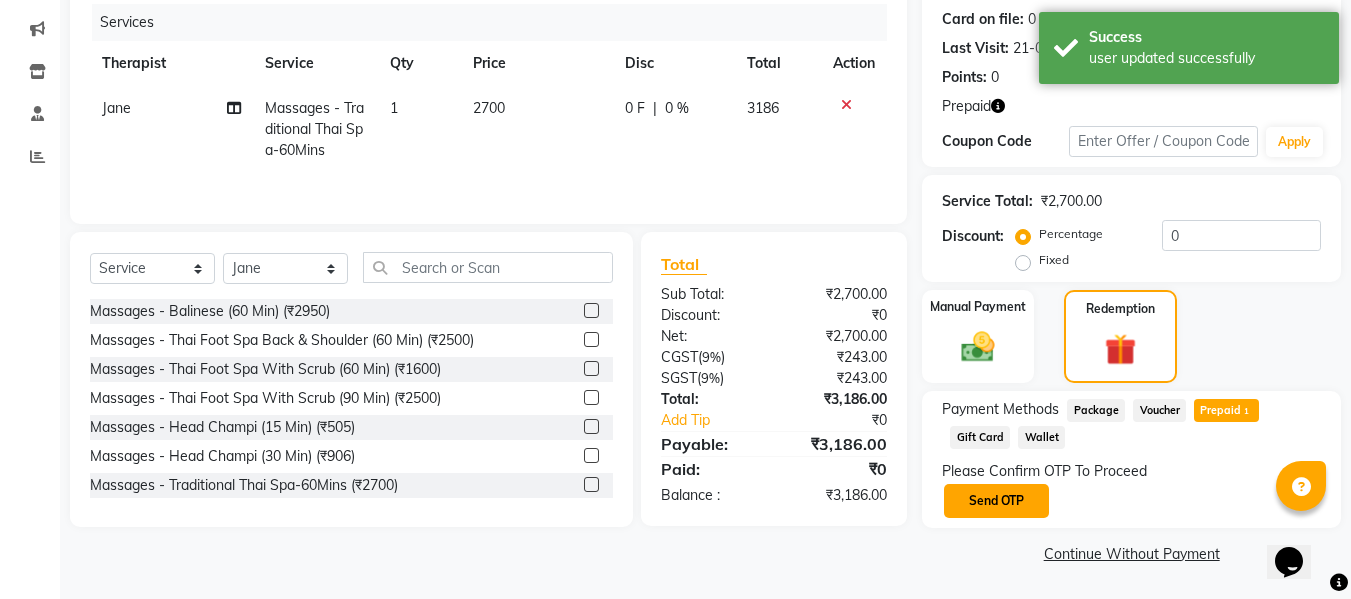 click on "Send OTP" 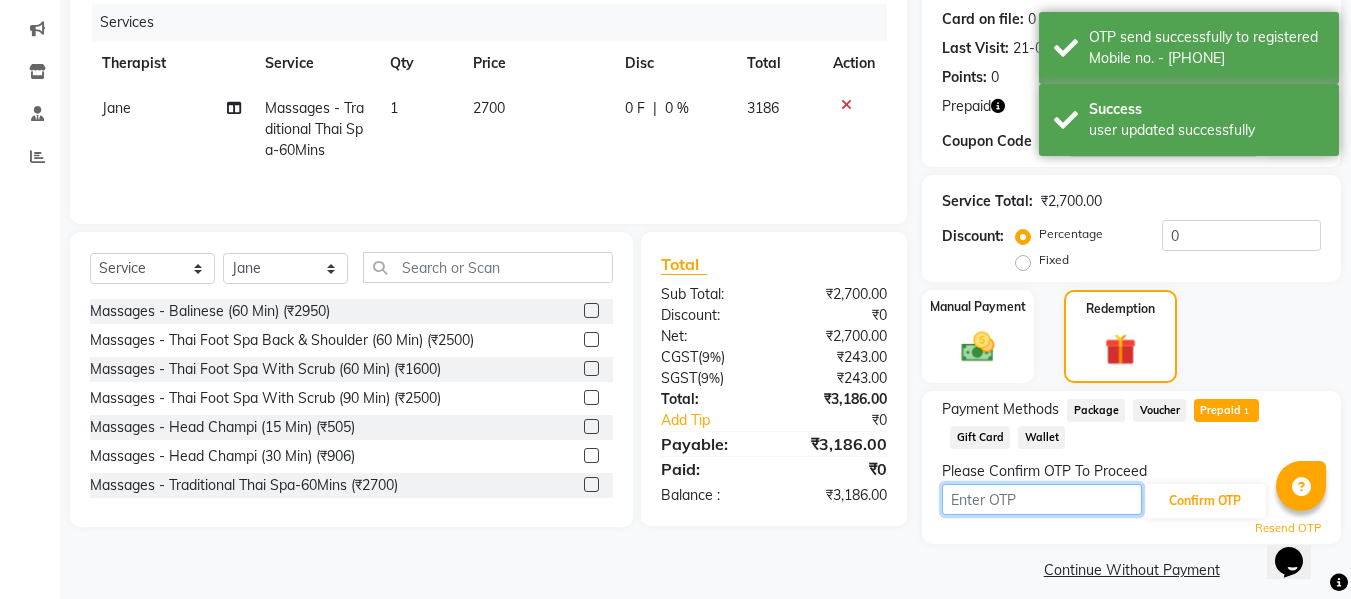 click at bounding box center [1042, 499] 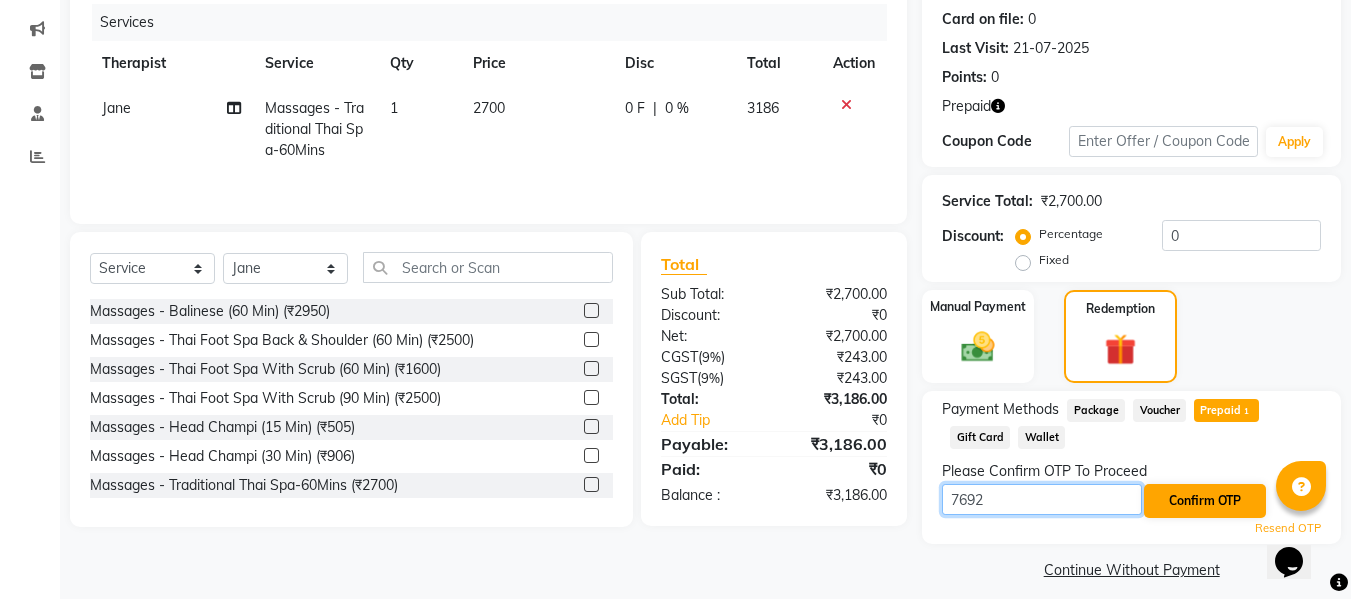 type on "7692" 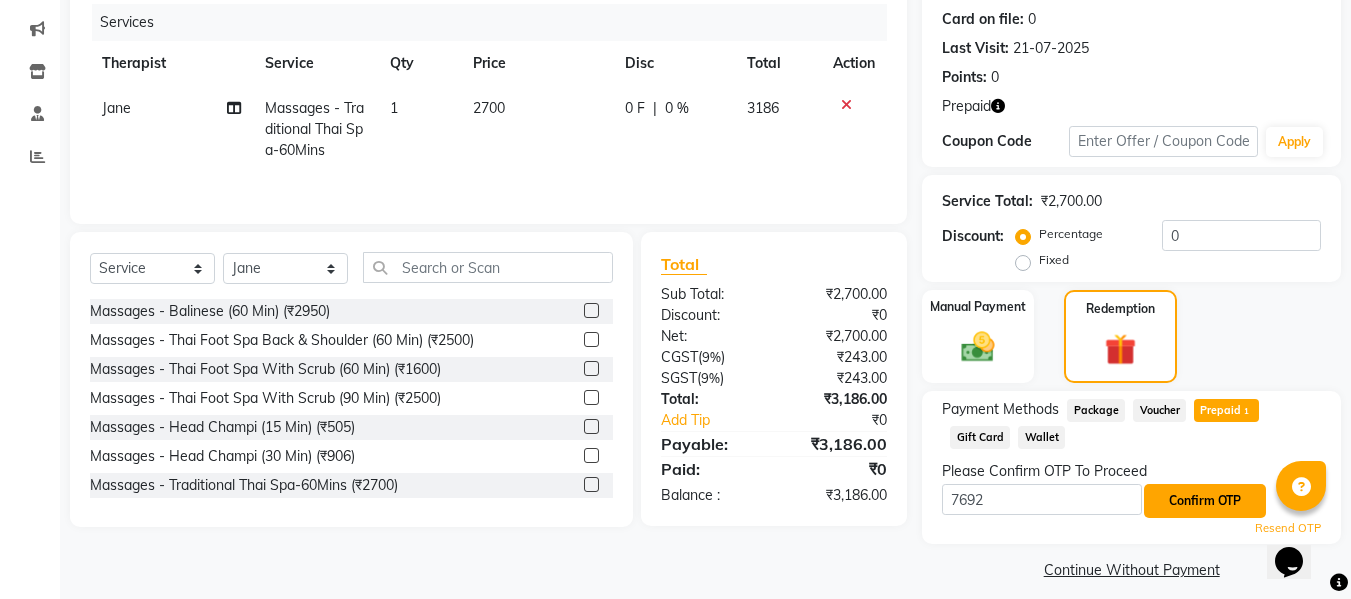 click on "Confirm OTP" 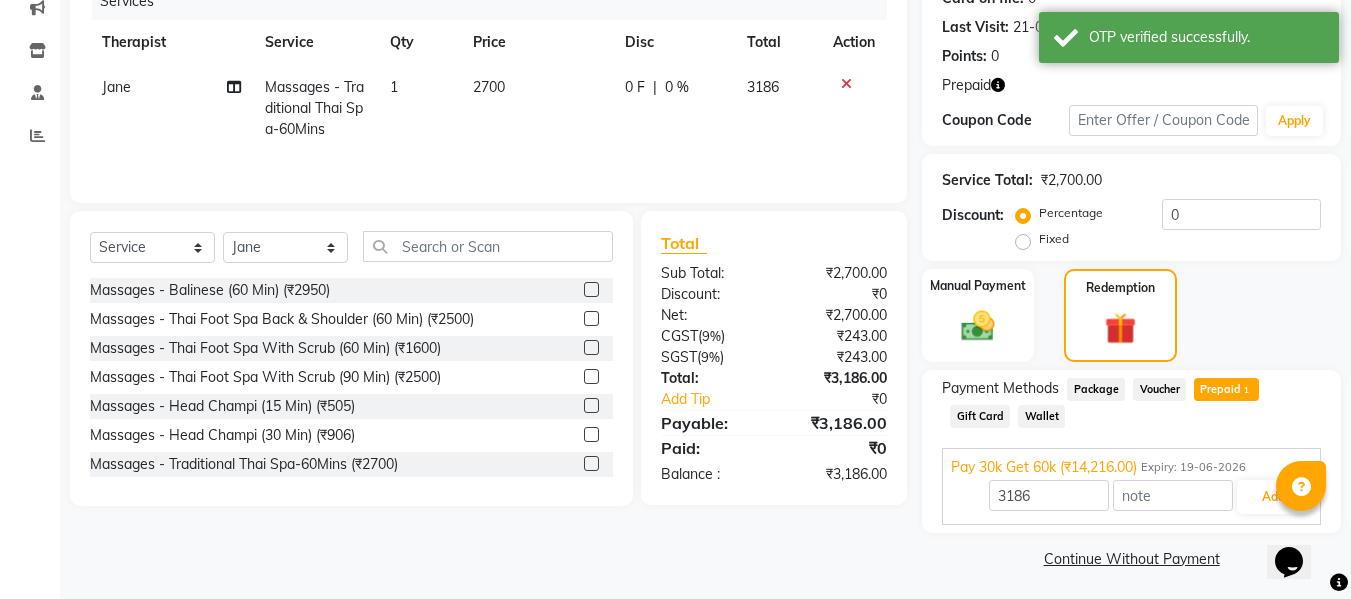 scroll, scrollTop: 270, scrollLeft: 0, axis: vertical 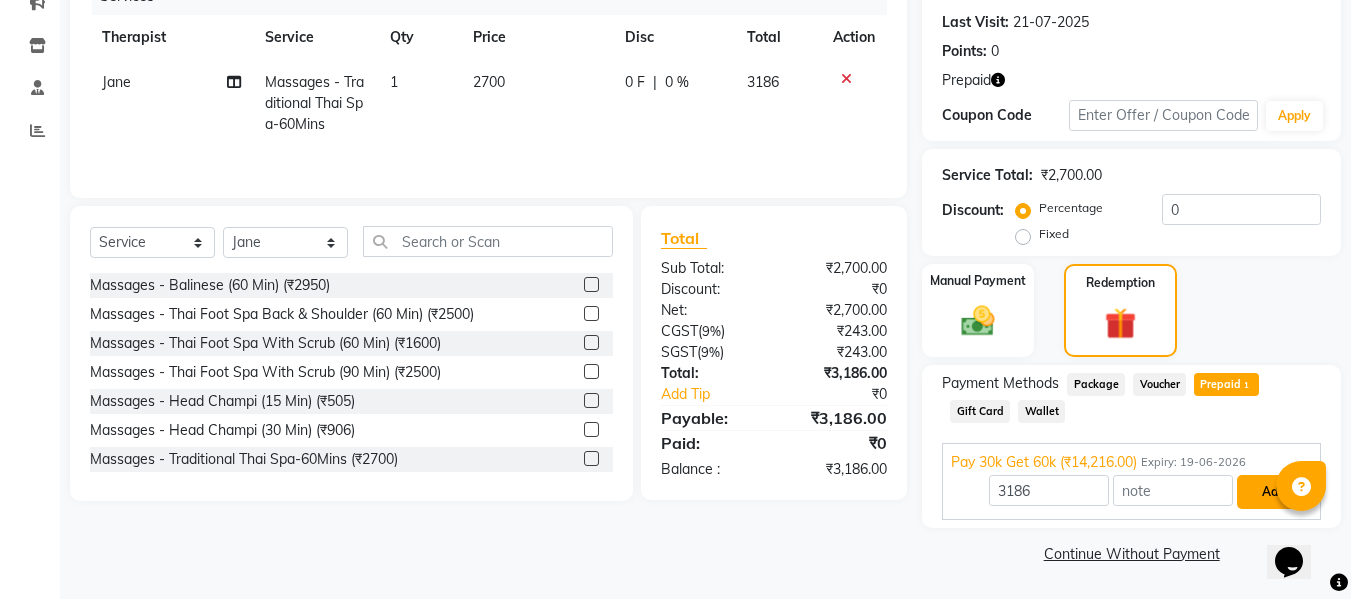 click on "Add" at bounding box center (1273, 492) 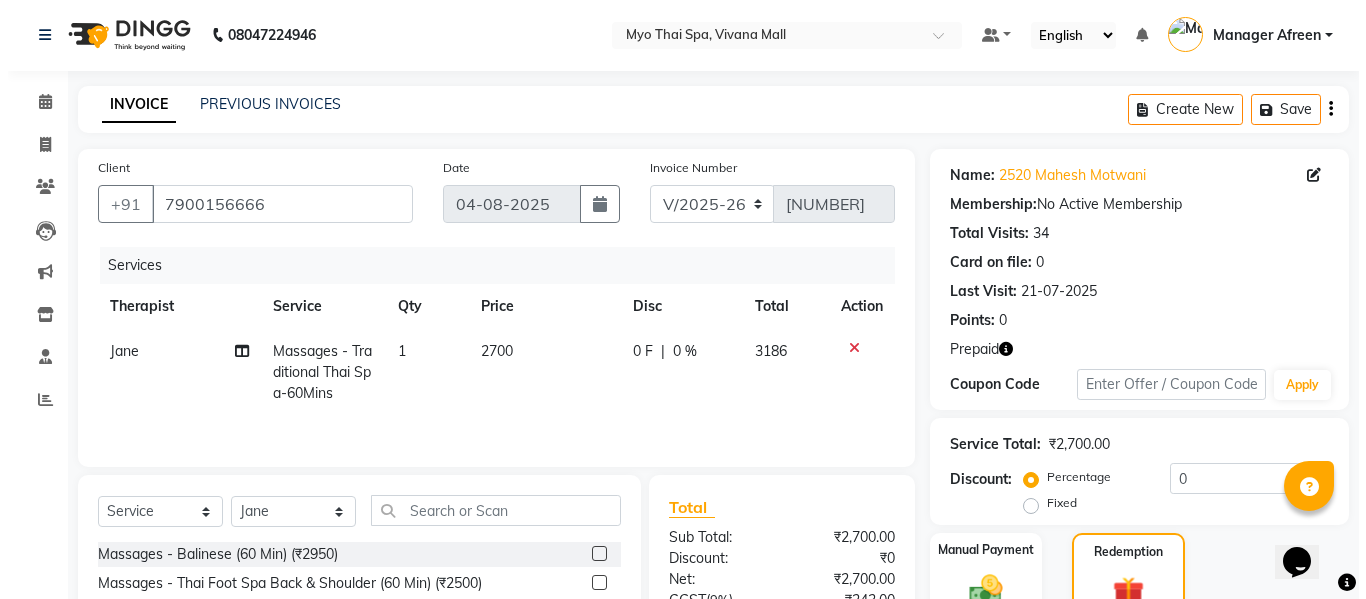 scroll, scrollTop: 0, scrollLeft: 0, axis: both 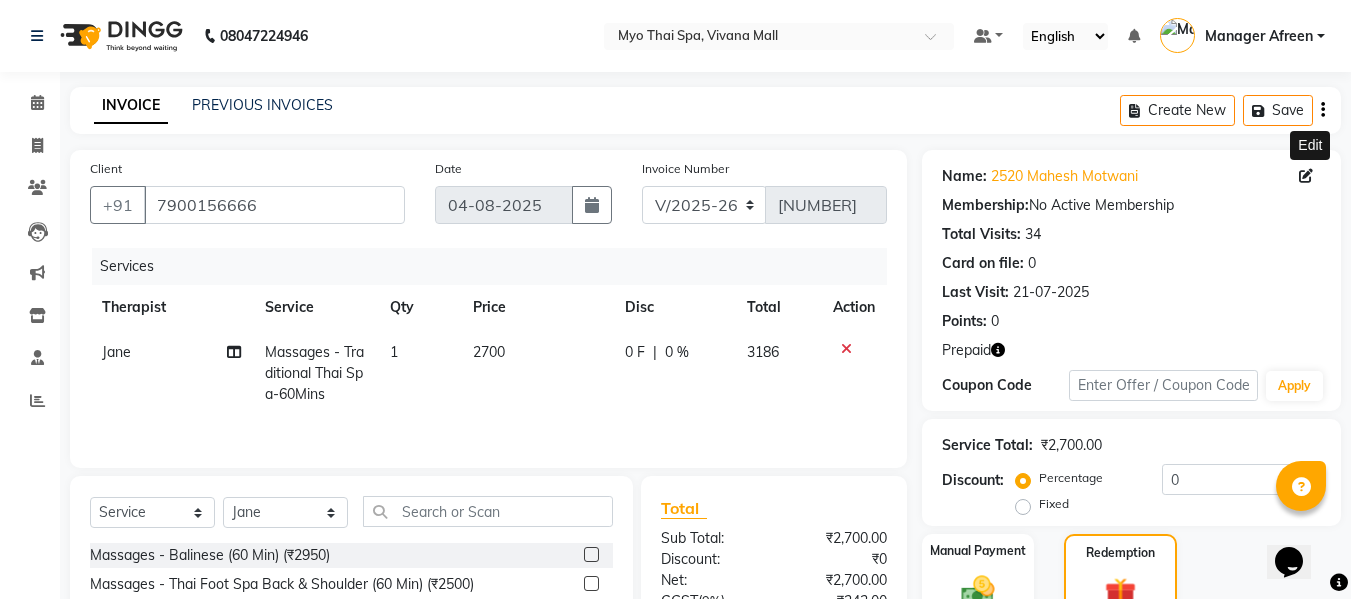 click 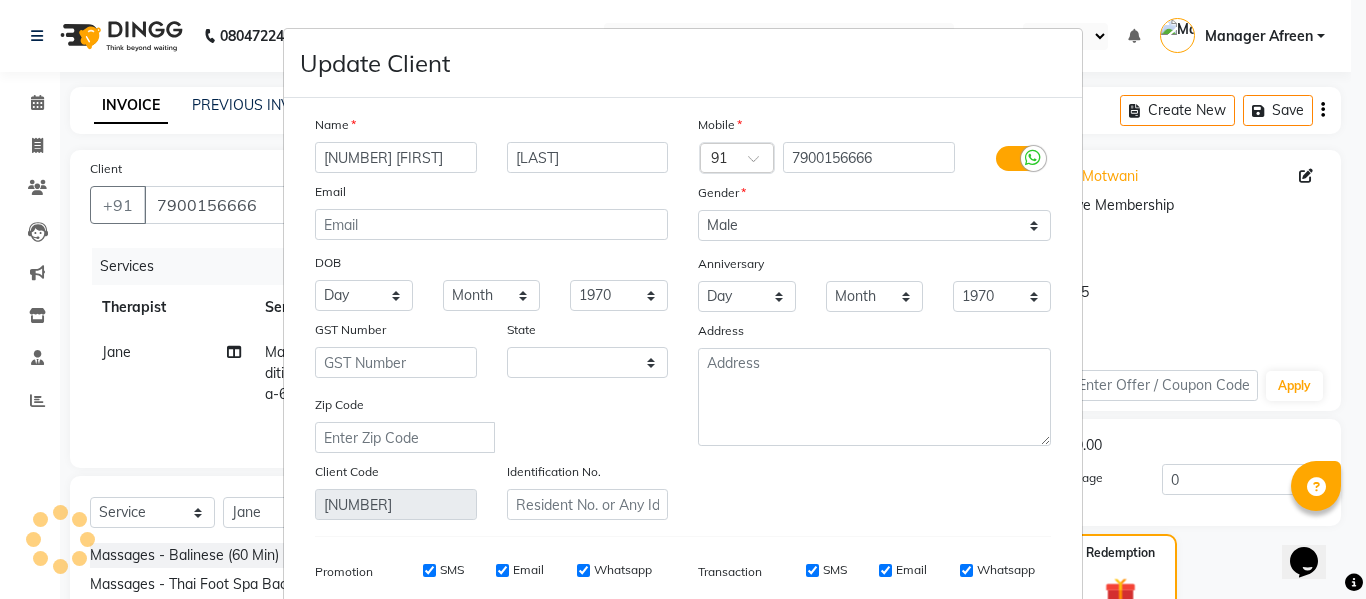 select on "22" 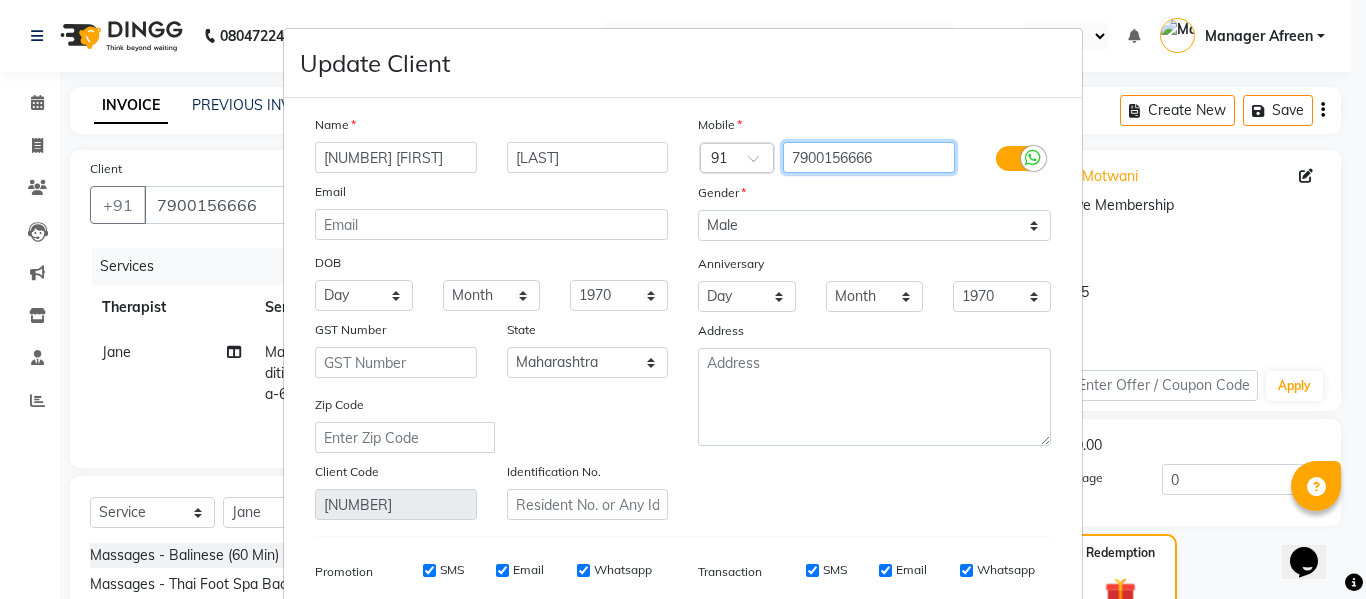 drag, startPoint x: 900, startPoint y: 158, endPoint x: 779, endPoint y: 164, distance: 121.14867 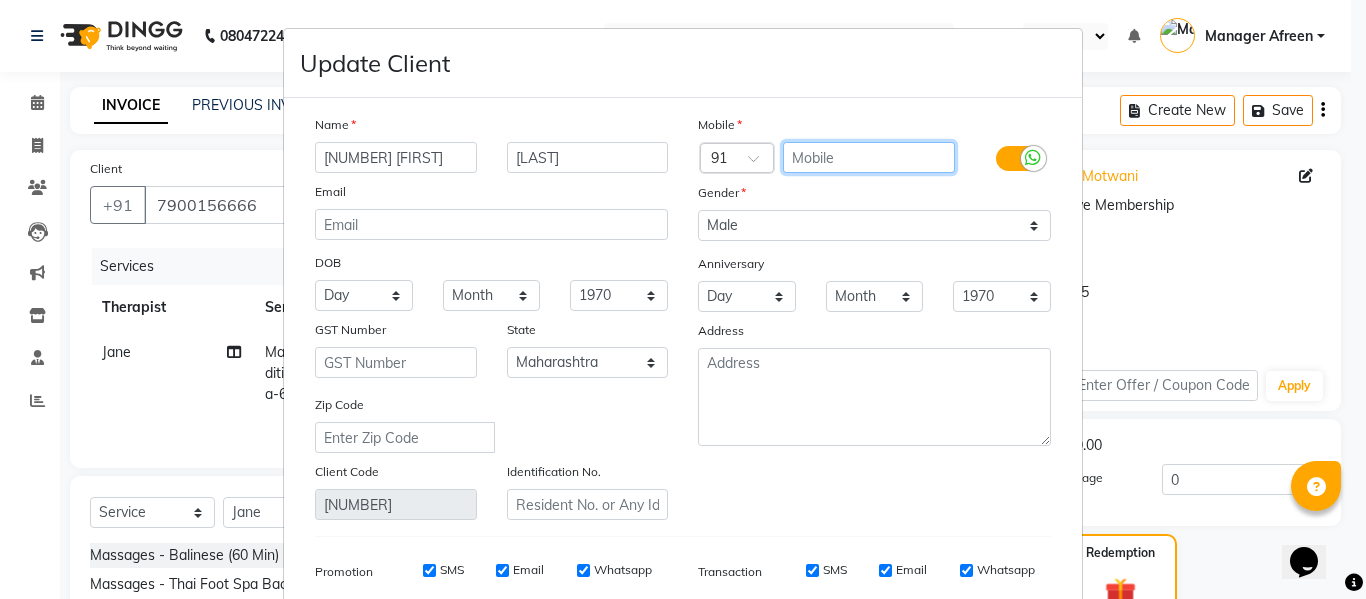 paste on "[PHONE]" 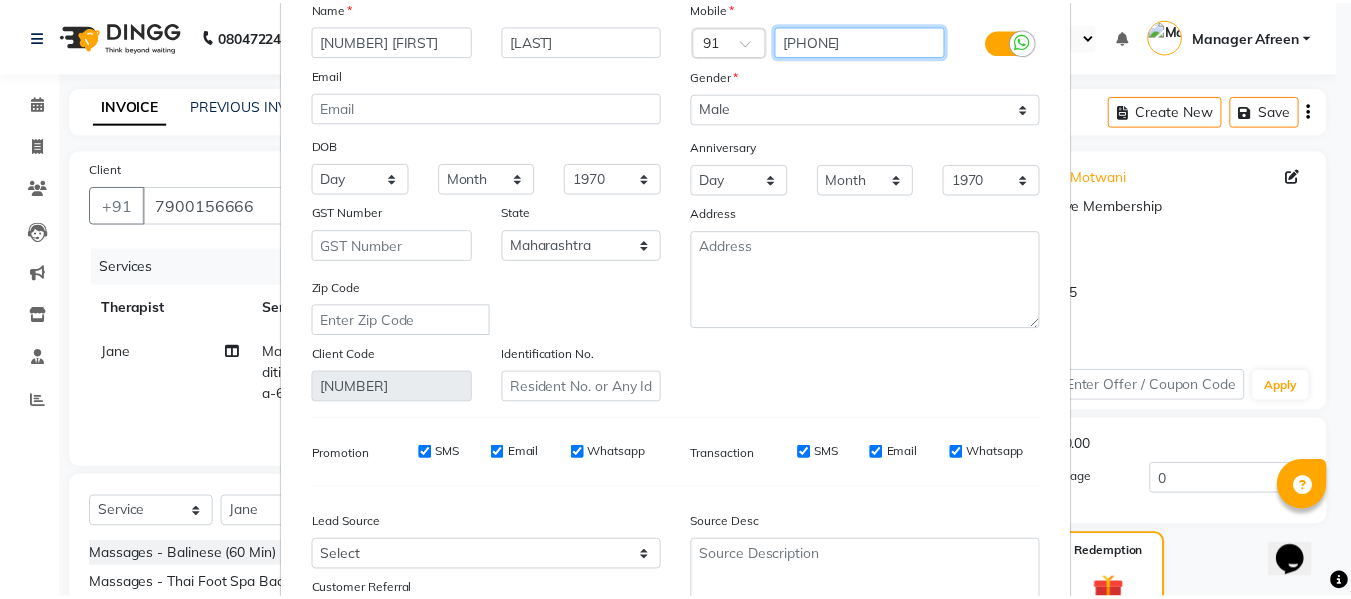 scroll, scrollTop: 288, scrollLeft: 0, axis: vertical 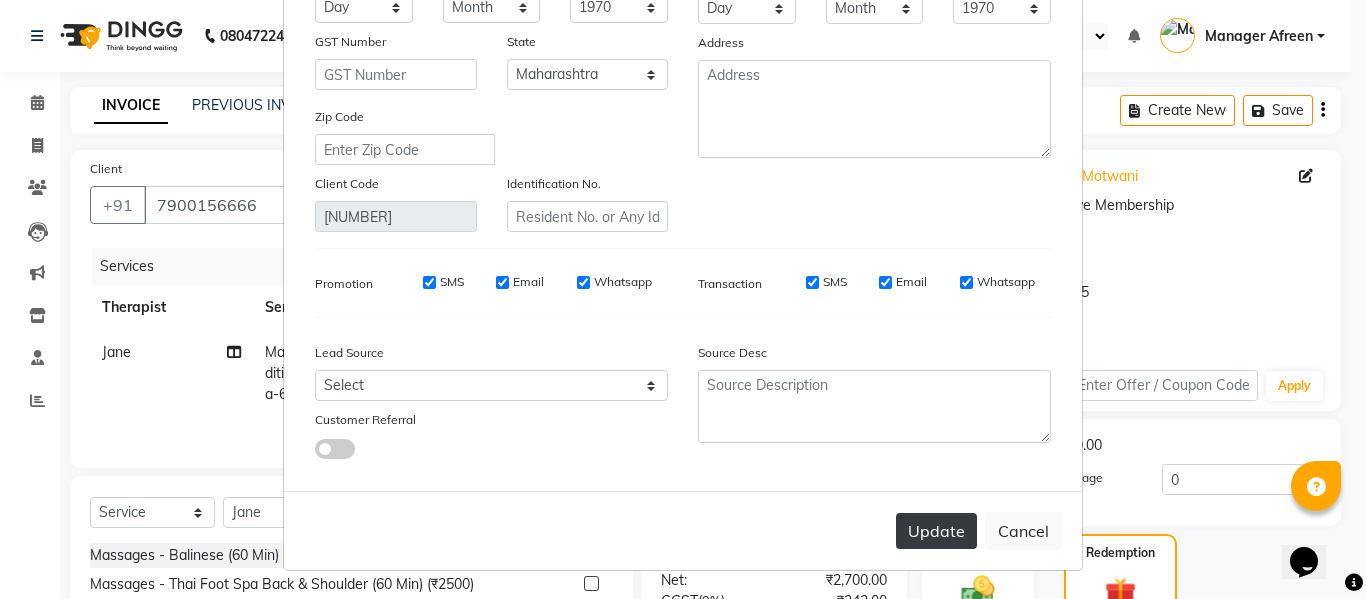 type on "[PHONE]" 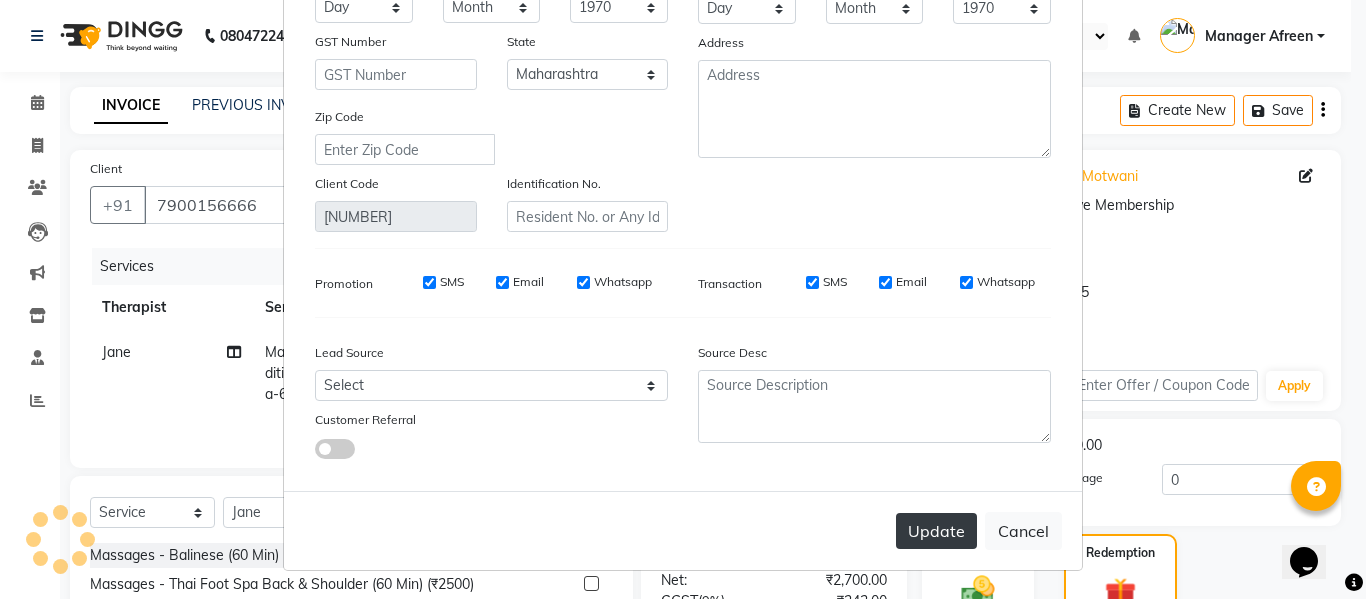 click on "Update" at bounding box center [936, 531] 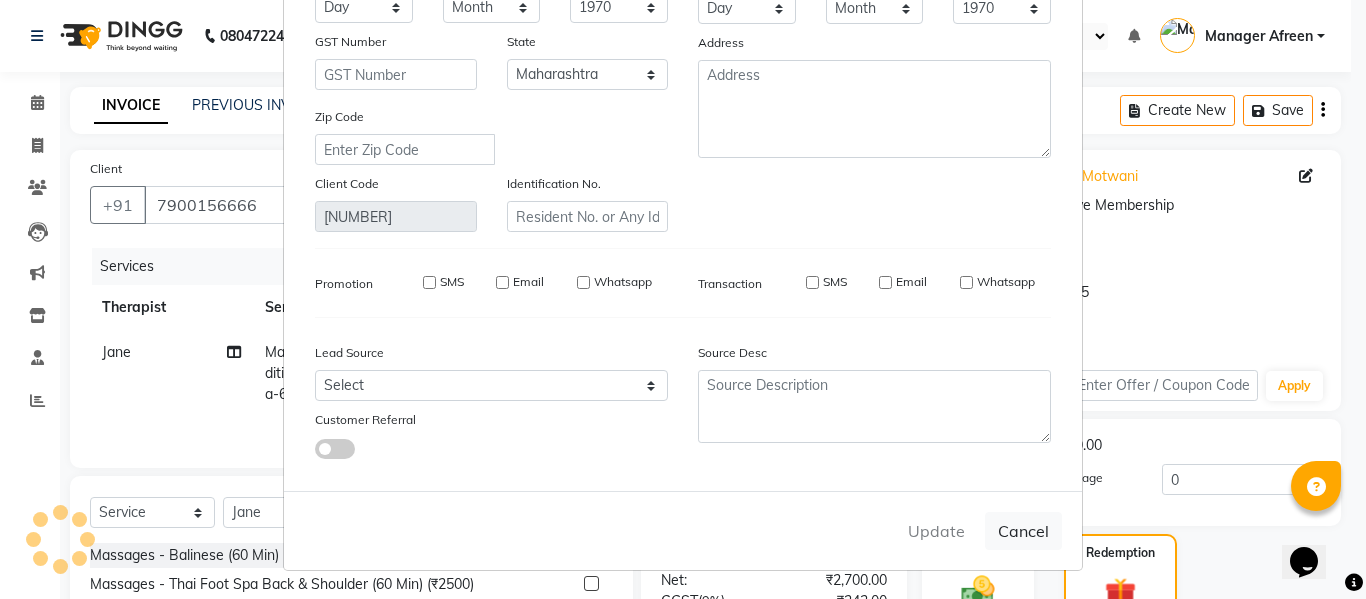 type on "[PHONE]" 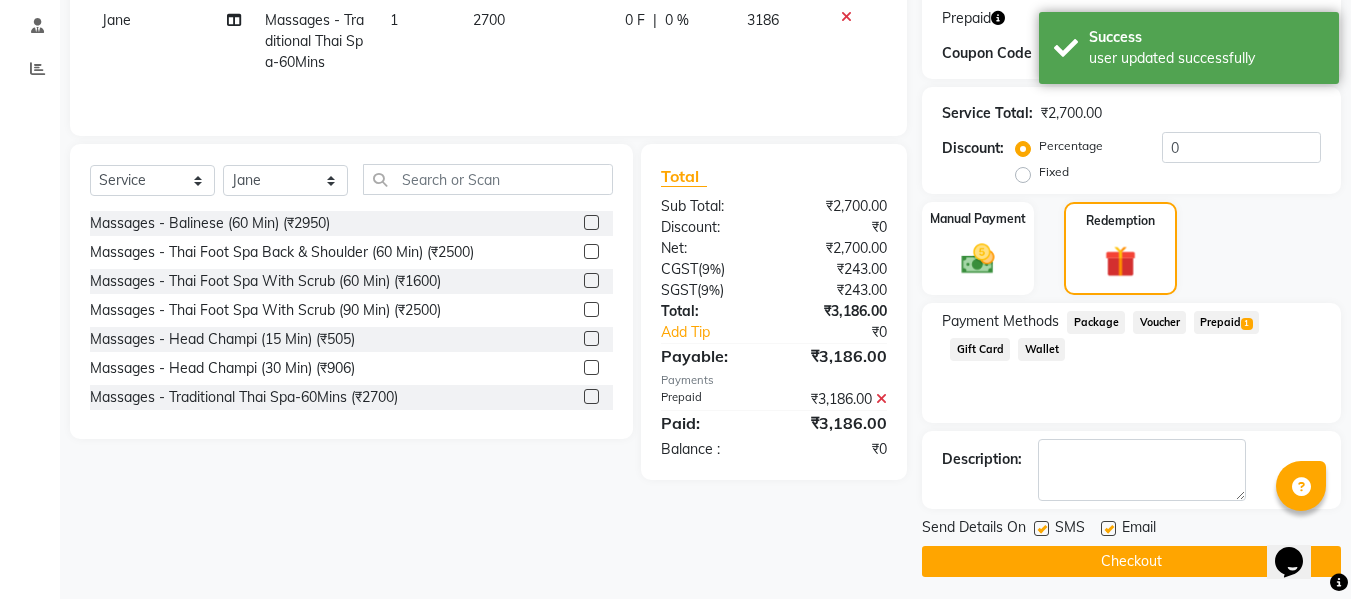 scroll, scrollTop: 340, scrollLeft: 0, axis: vertical 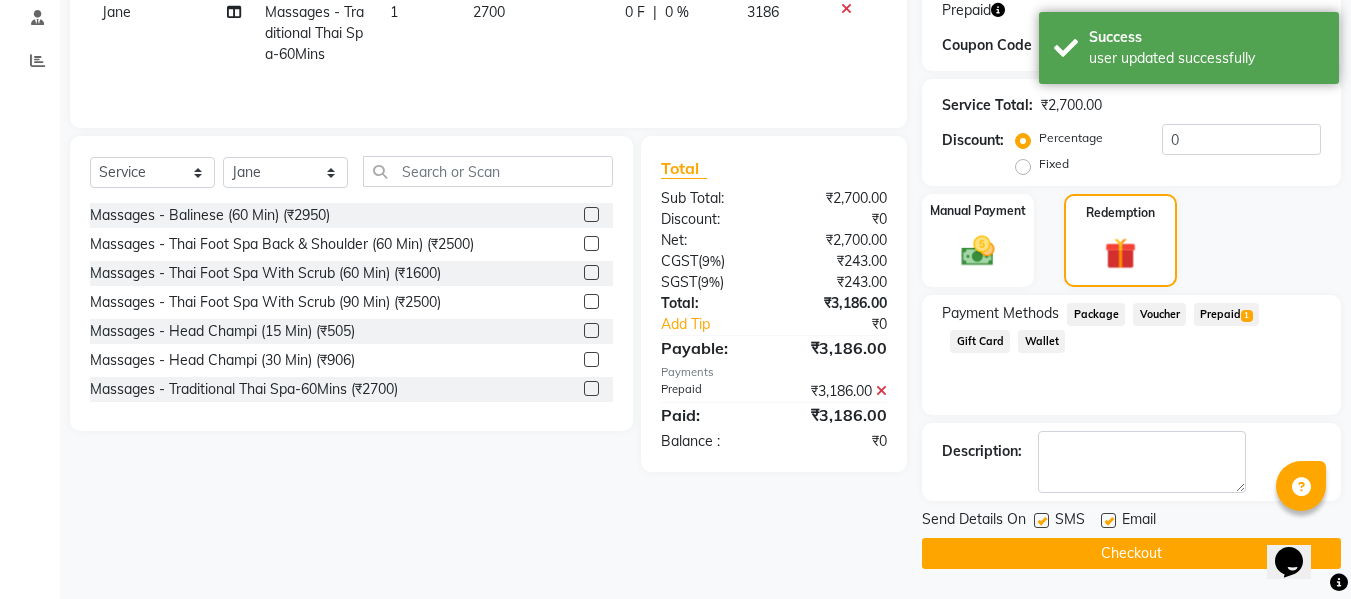 click on "Checkout" 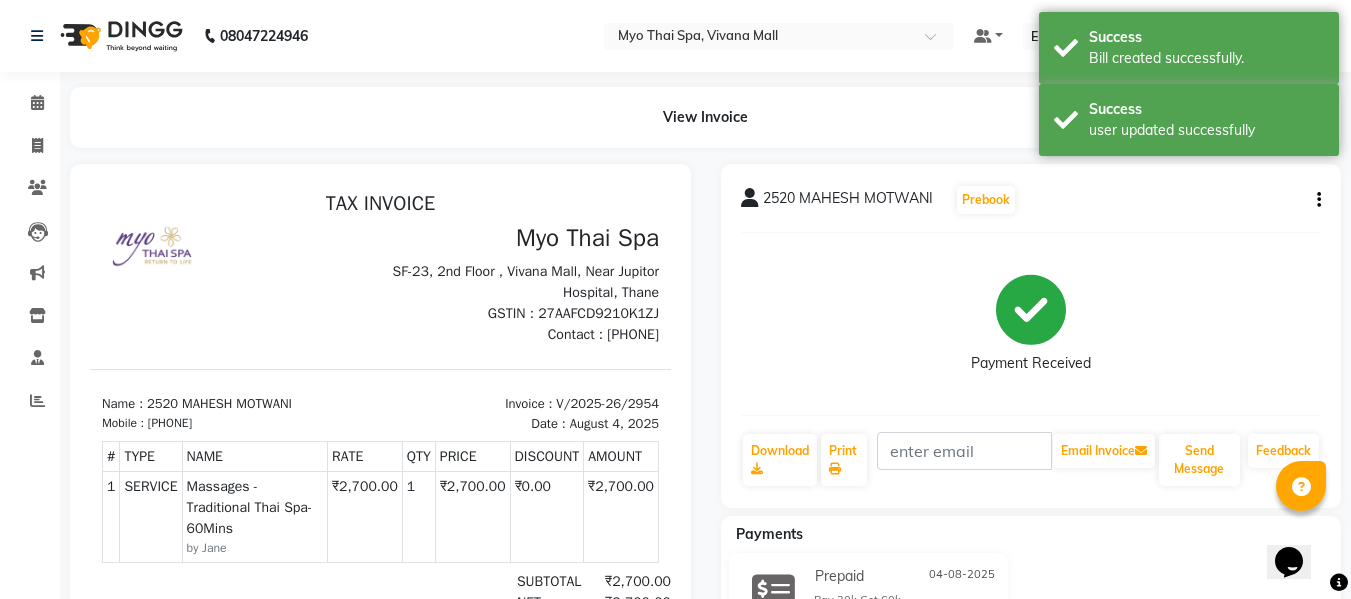 scroll, scrollTop: 0, scrollLeft: 0, axis: both 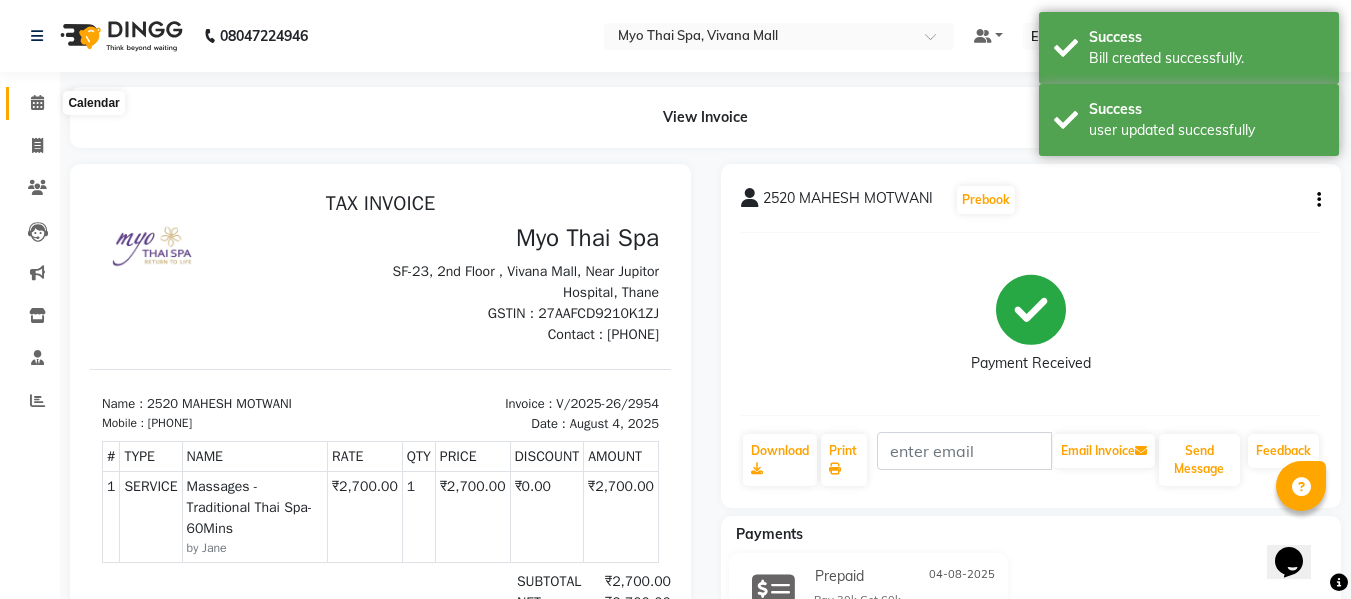 click 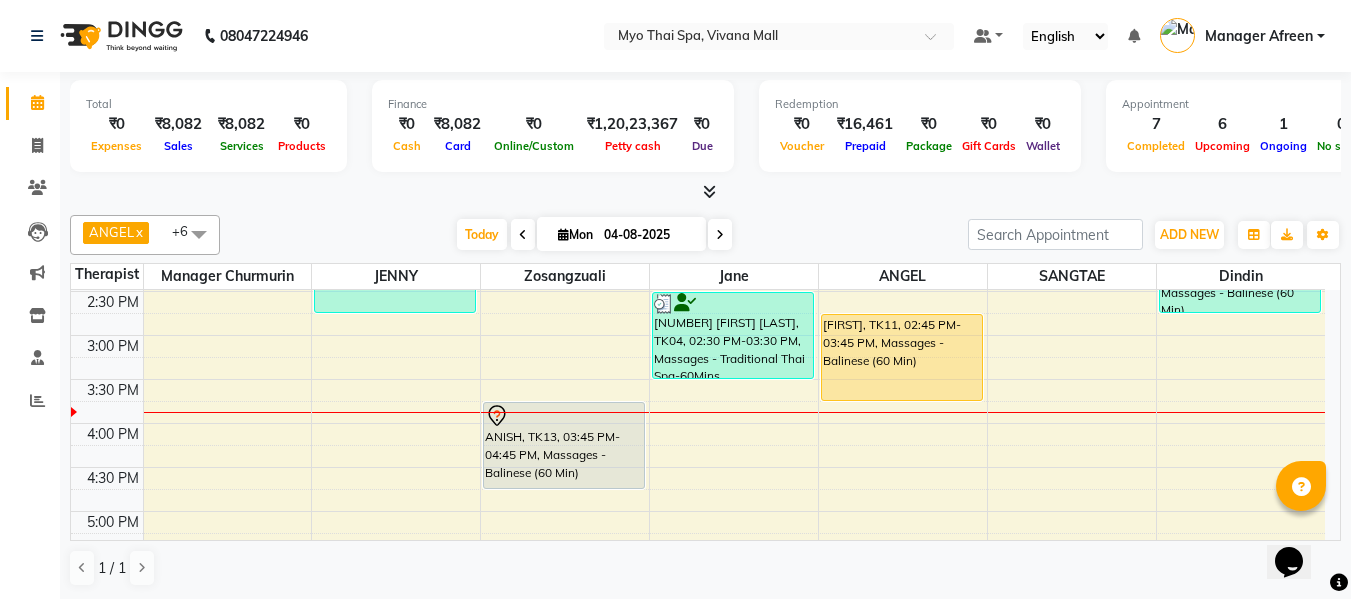 scroll, scrollTop: 600, scrollLeft: 0, axis: vertical 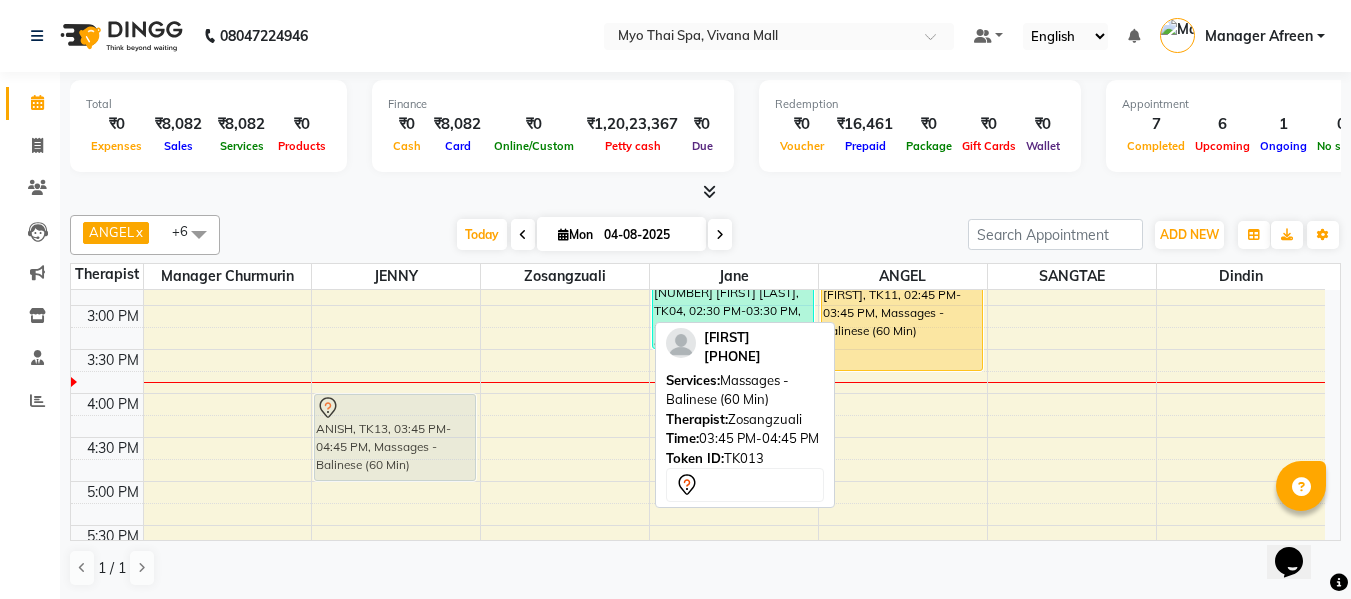 drag, startPoint x: 562, startPoint y: 404, endPoint x: 443, endPoint y: 417, distance: 119.70798 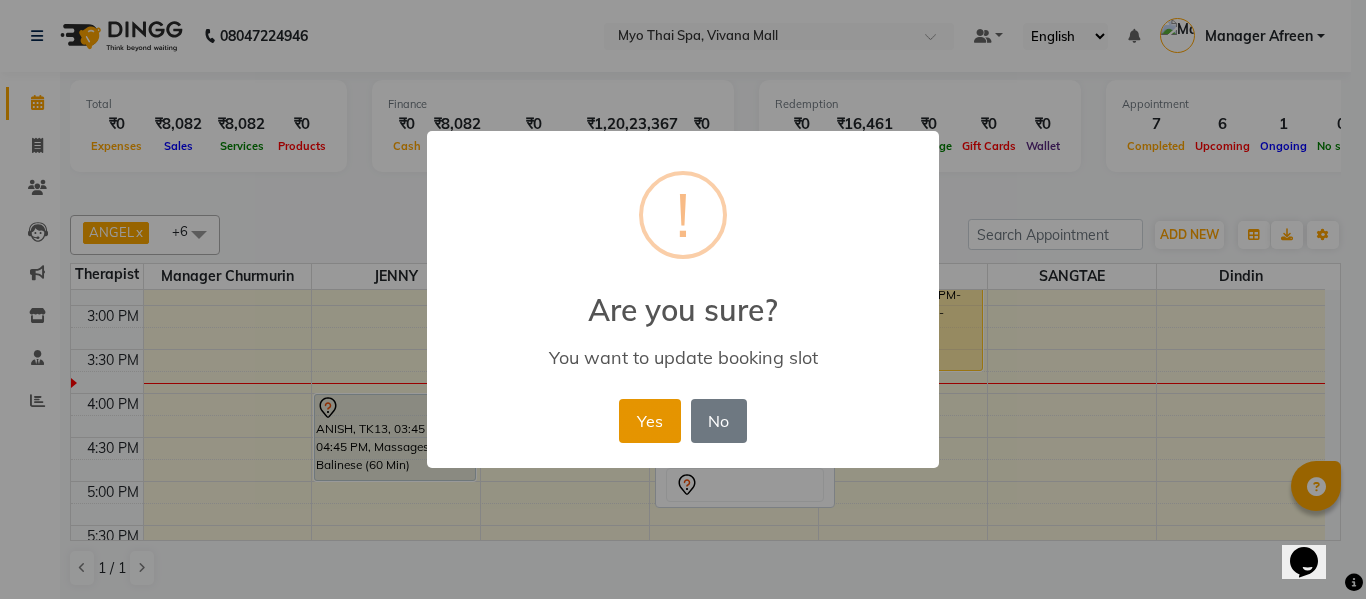 click on "Yes" at bounding box center (649, 421) 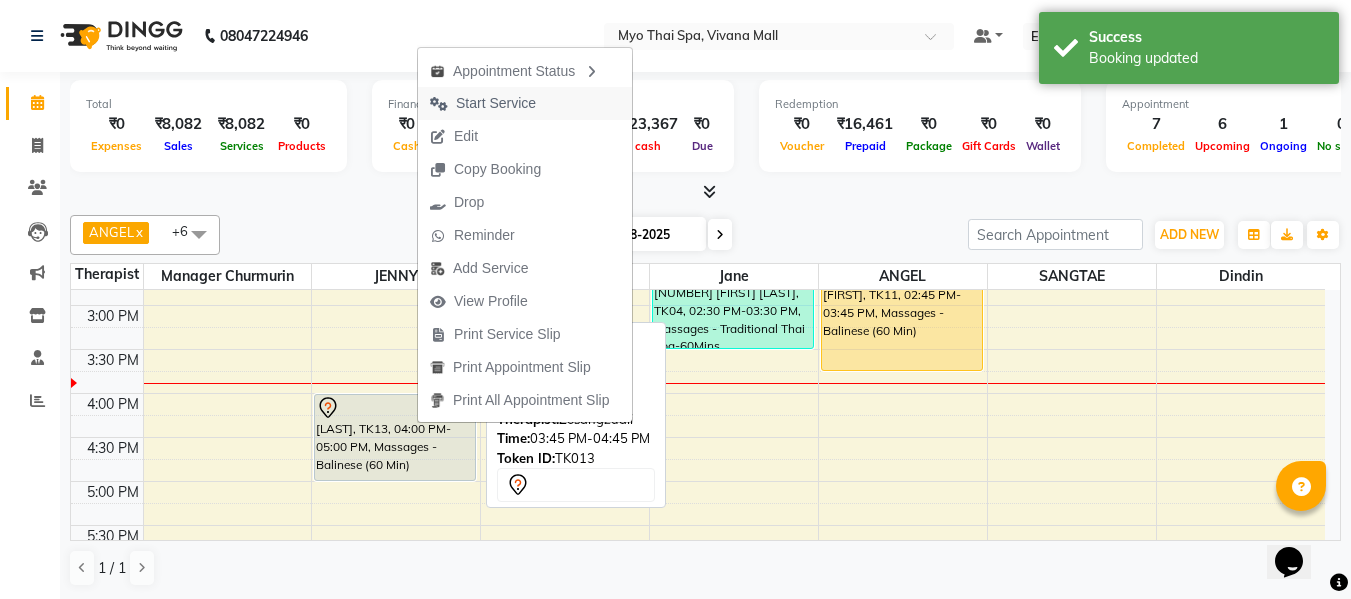 click on "Start Service" at bounding box center (496, 103) 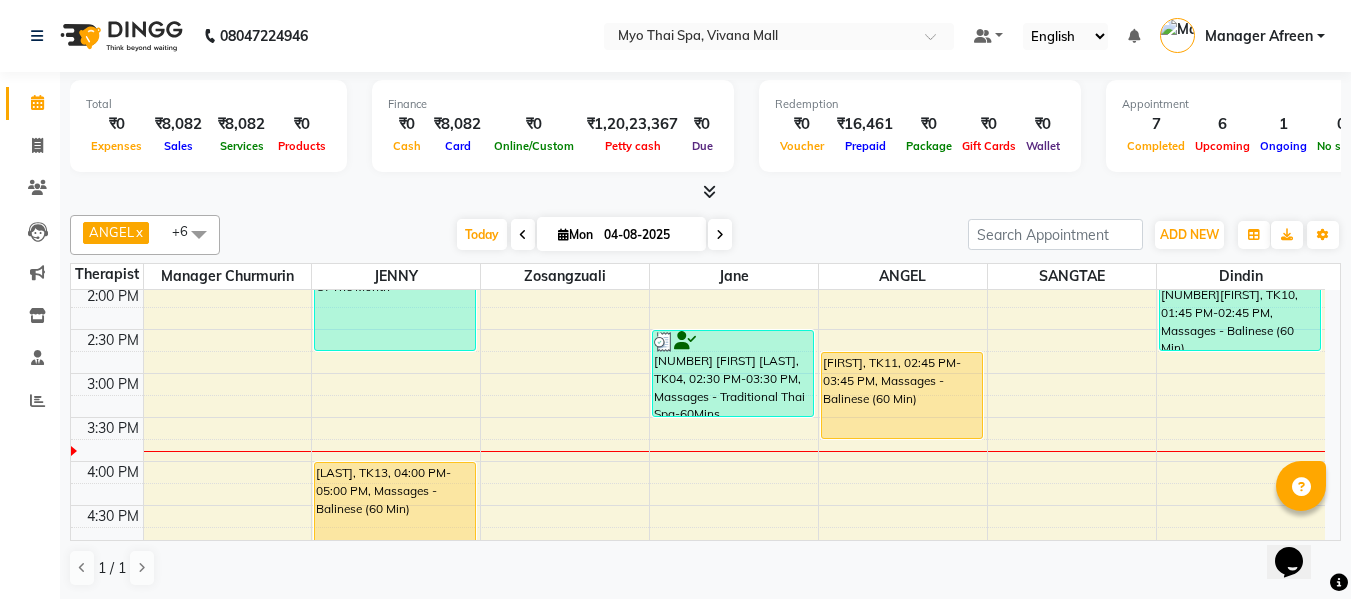 scroll, scrollTop: 500, scrollLeft: 0, axis: vertical 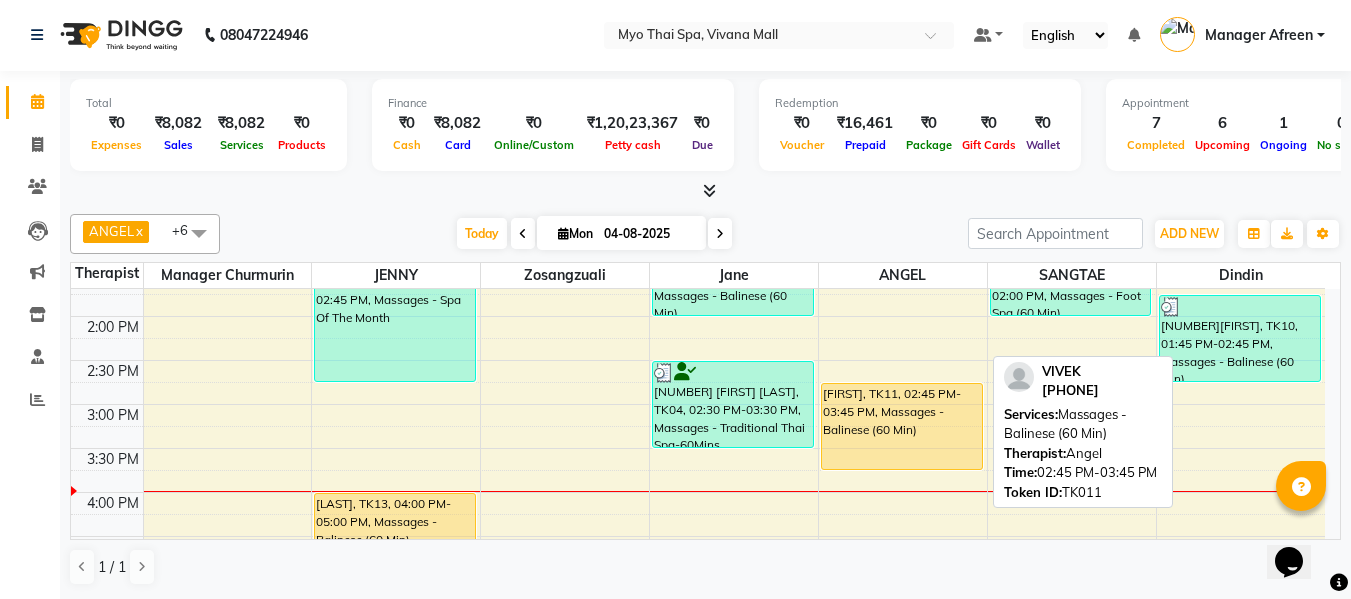click on "[NAME], TK11, 02:45 PM-03:45 PM, Massages - Balinese (60 Min)" at bounding box center [902, 426] 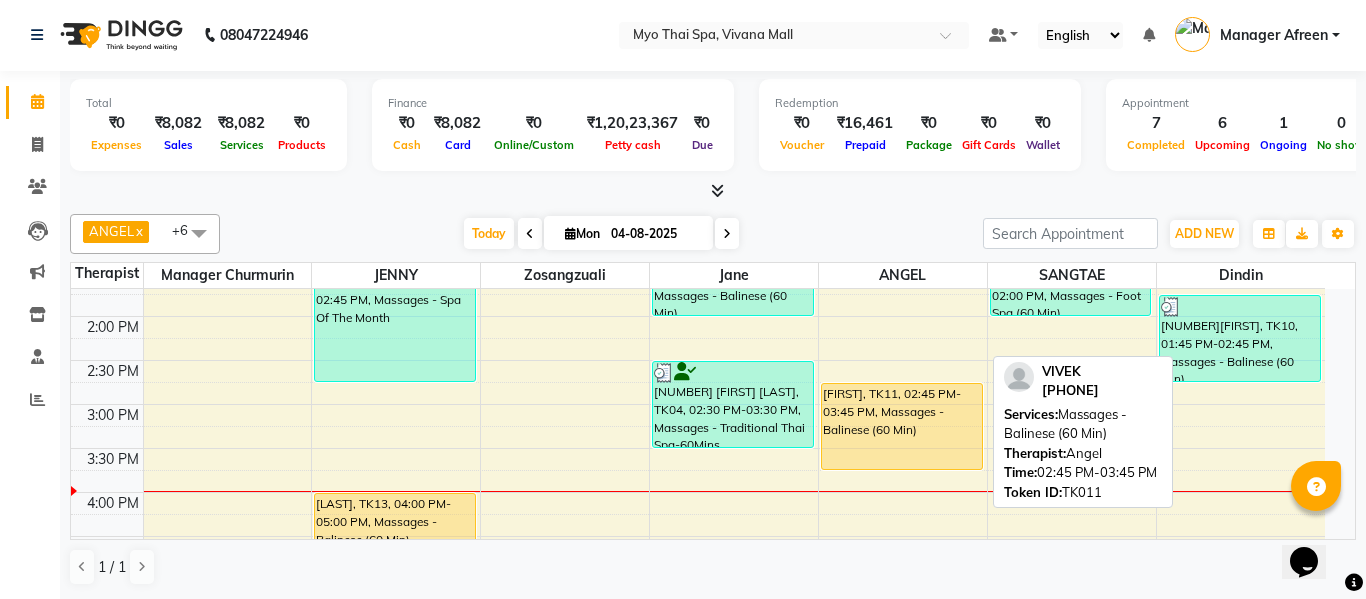 select on "1" 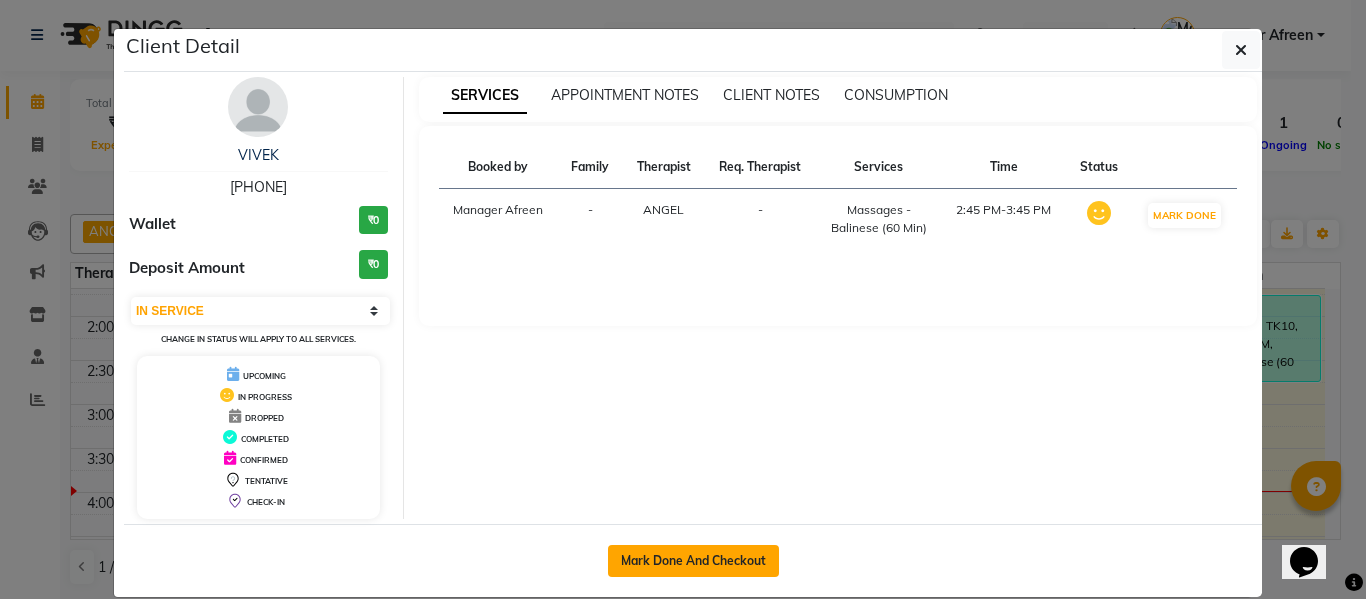 click on "Mark Done And Checkout" 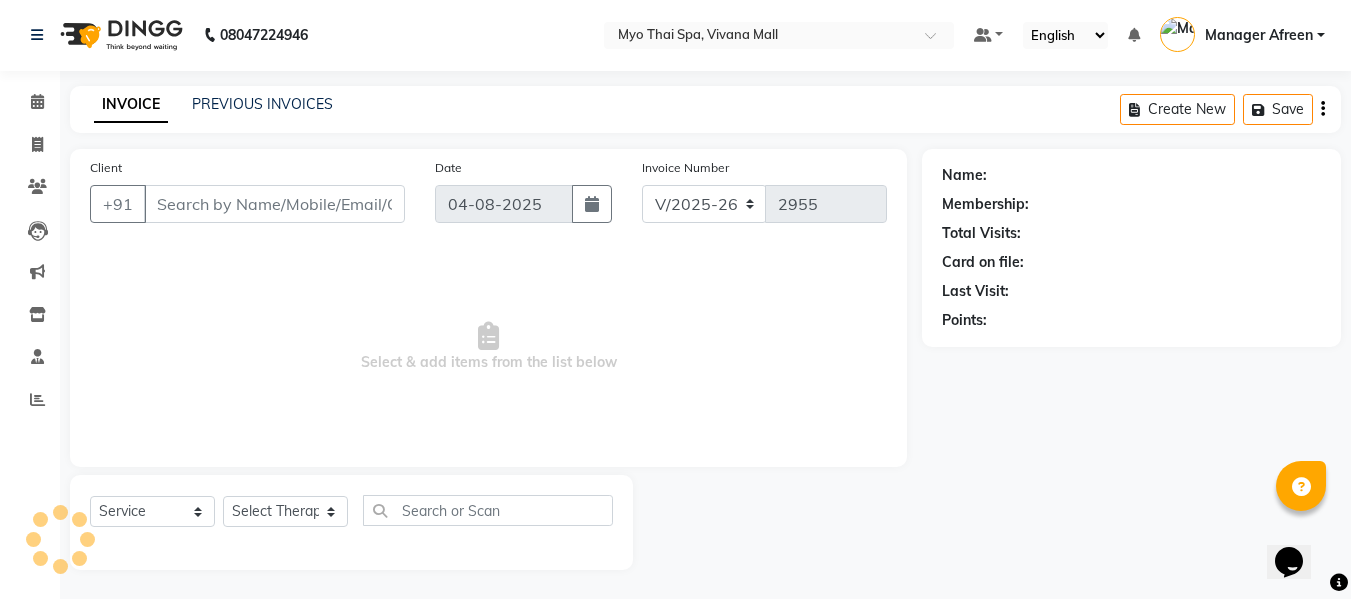 type on "9819198683" 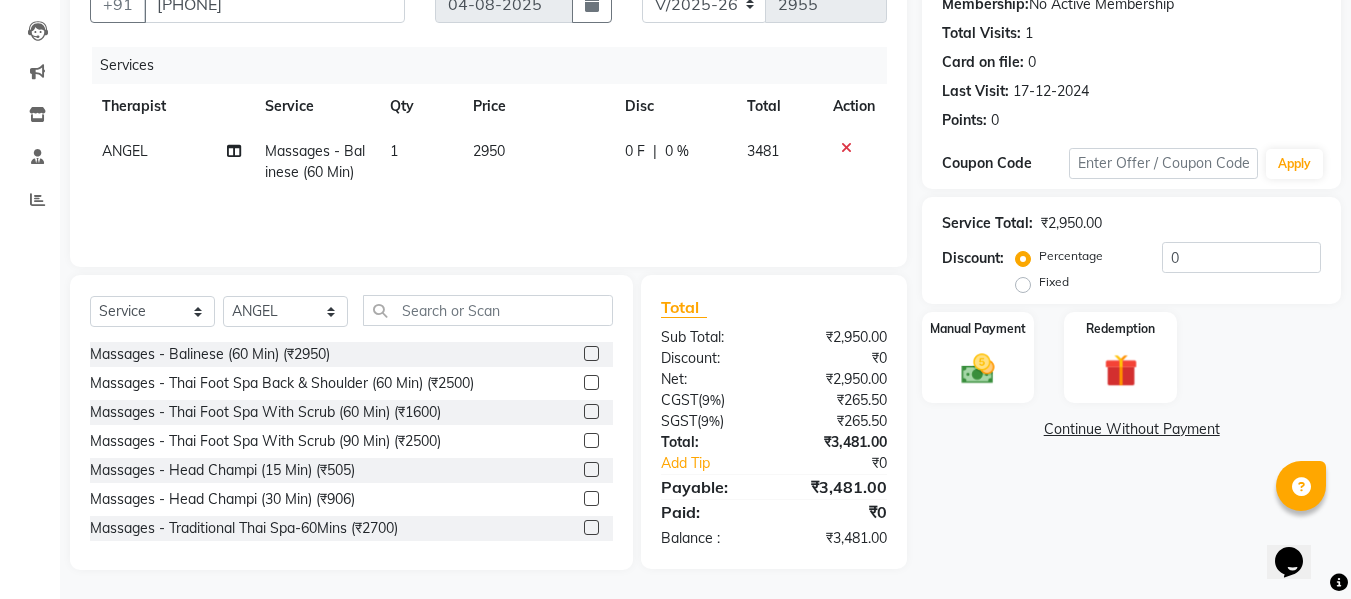 scroll, scrollTop: 202, scrollLeft: 0, axis: vertical 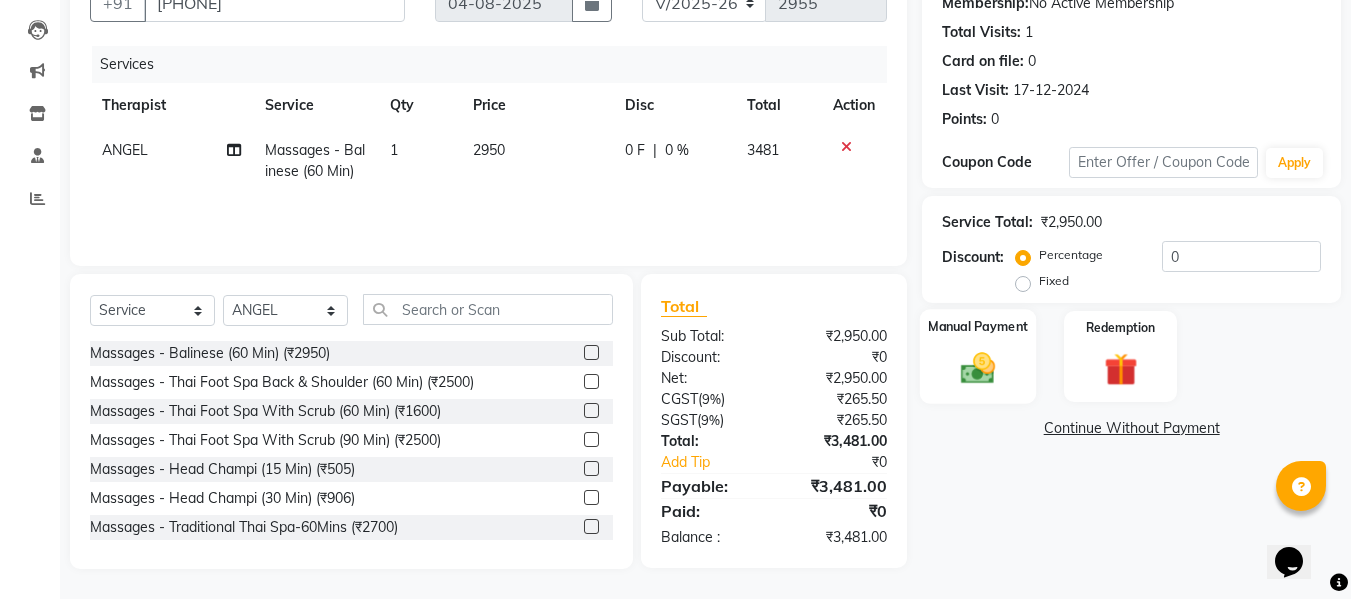 click 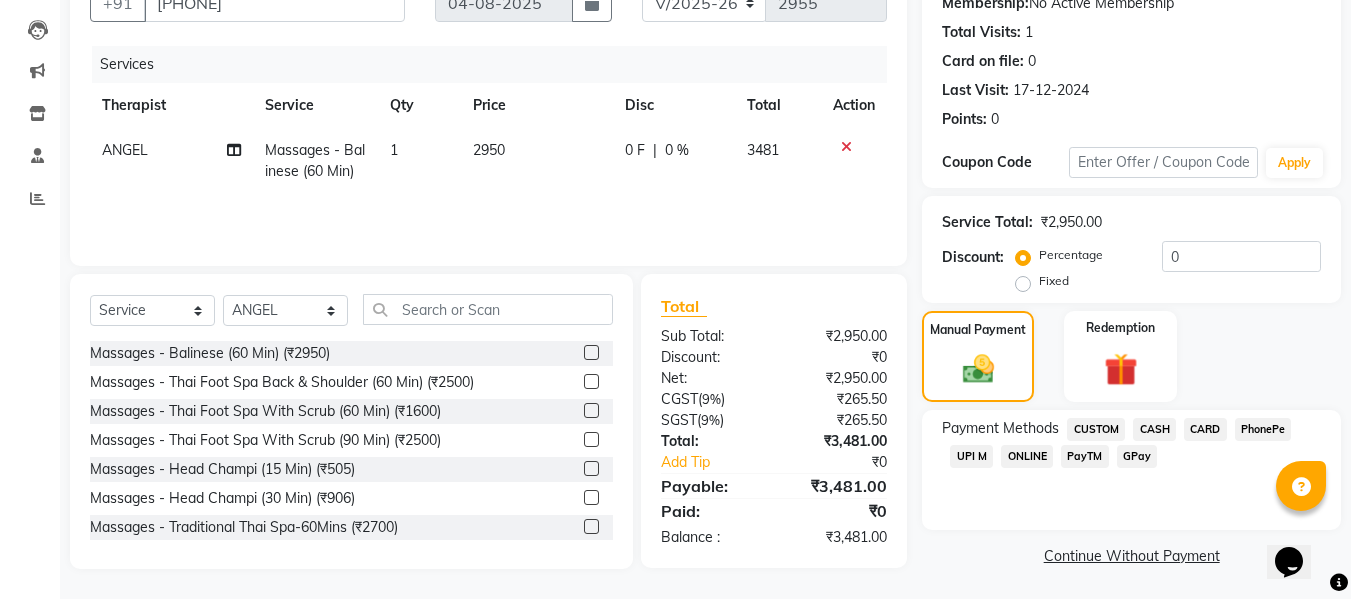 click on "CARD" 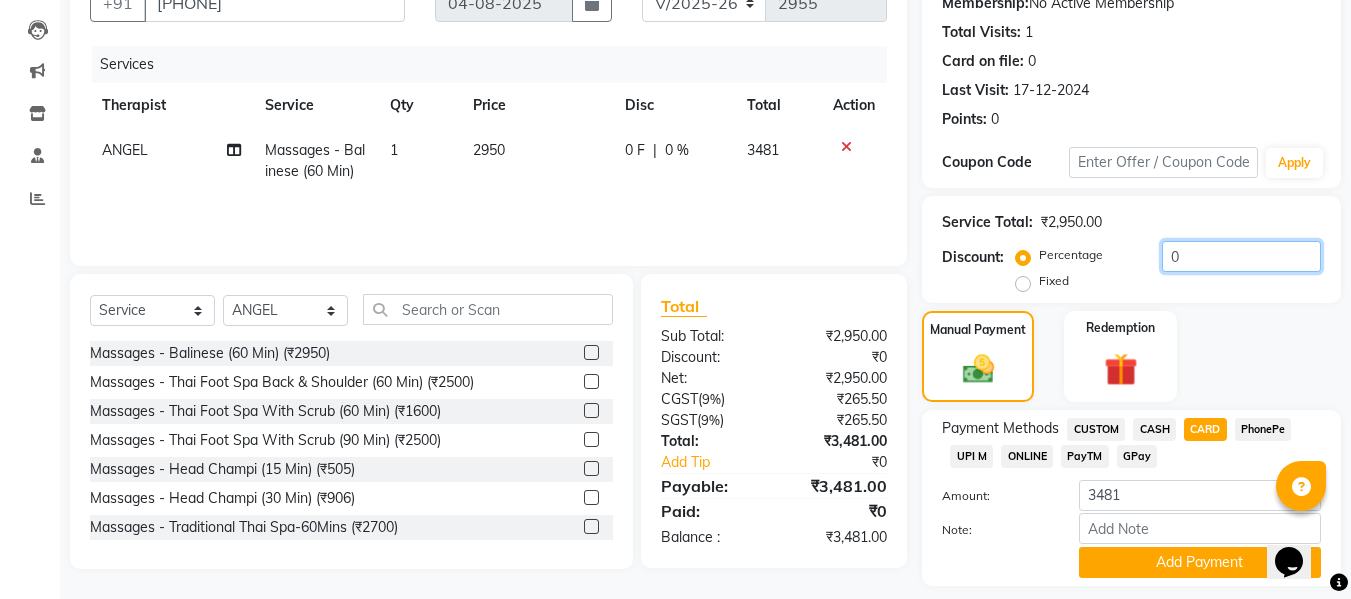 drag, startPoint x: 1180, startPoint y: 257, endPoint x: 1139, endPoint y: 264, distance: 41.59327 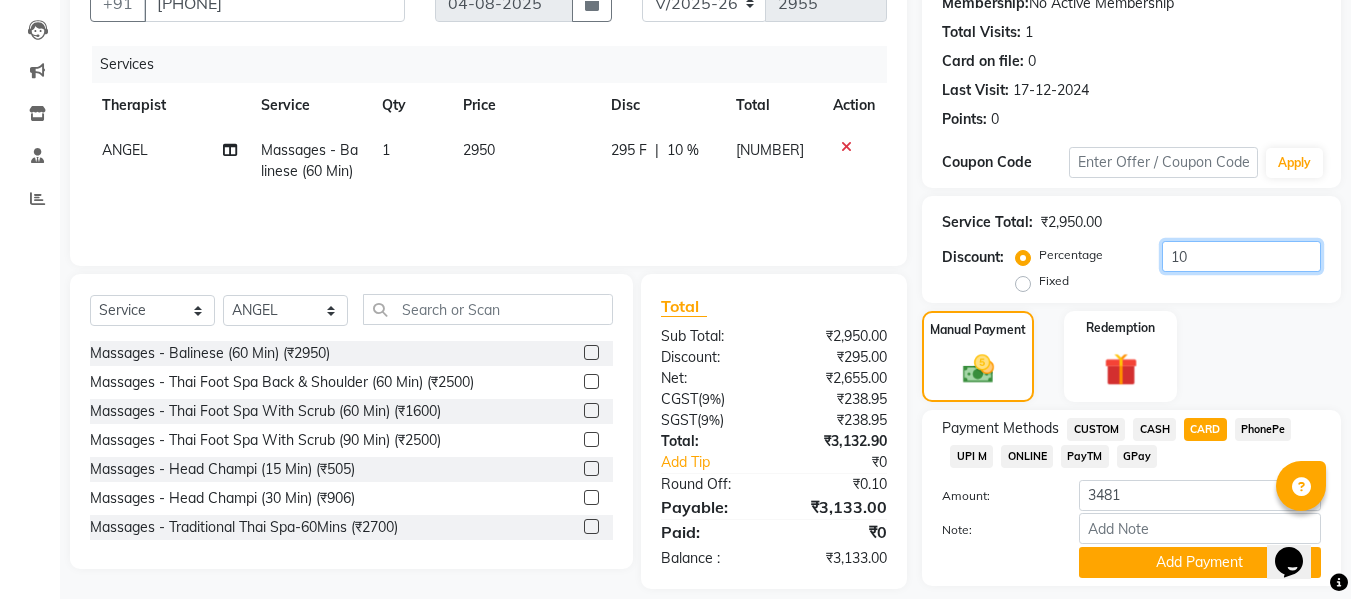 type on "10" 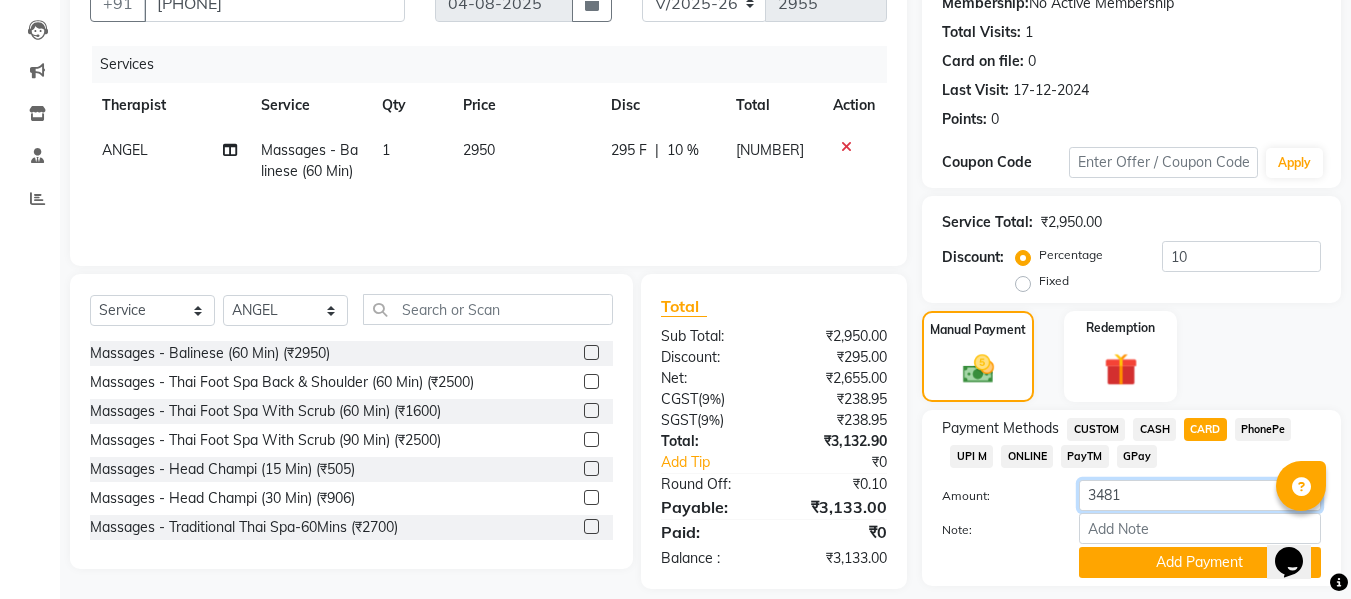 drag, startPoint x: 1144, startPoint y: 489, endPoint x: 1070, endPoint y: 504, distance: 75.50497 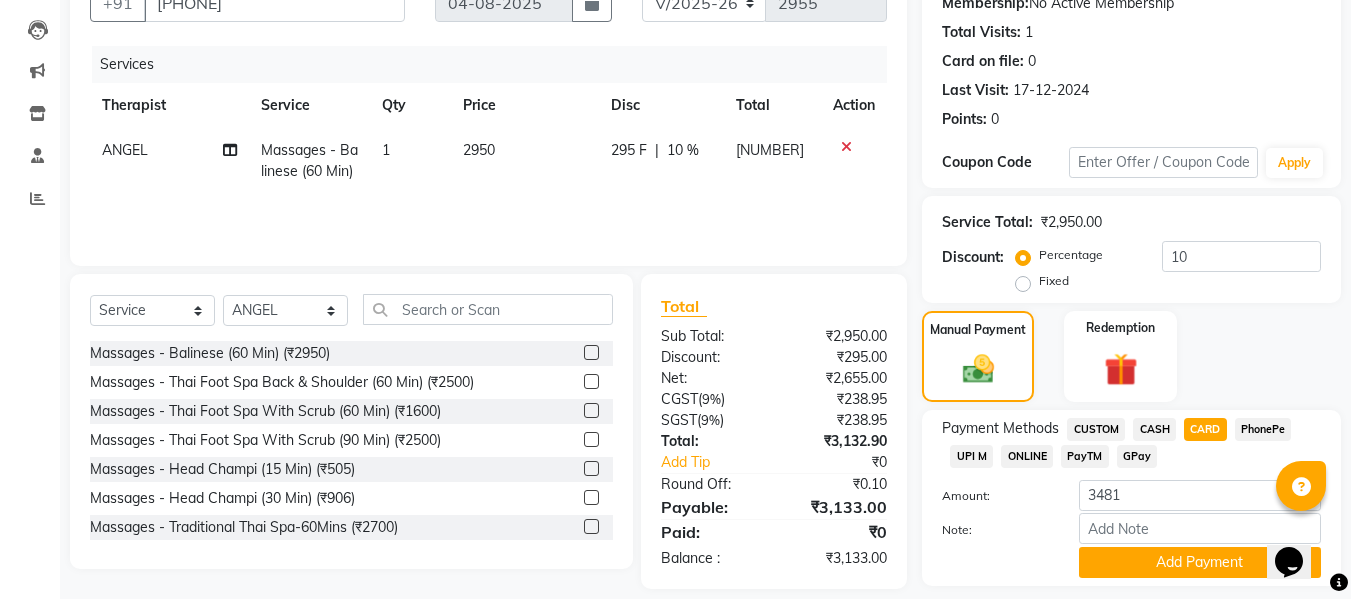 click on "Manual Payment Redemption" 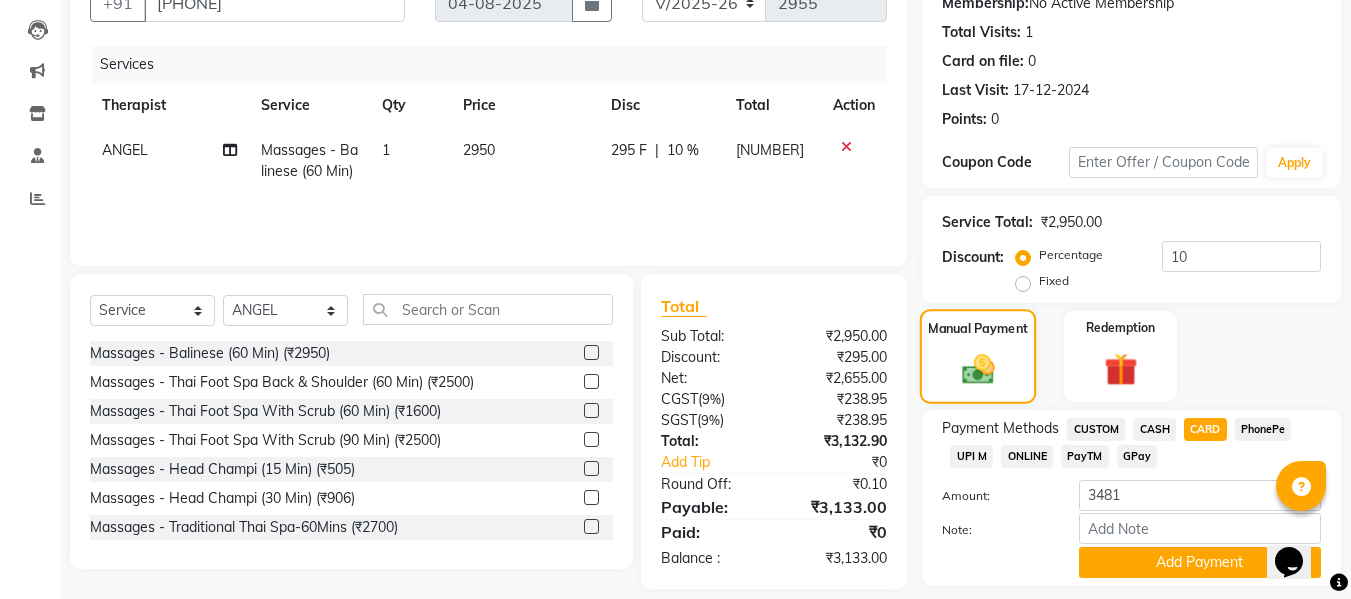 click on "Manual Payment" 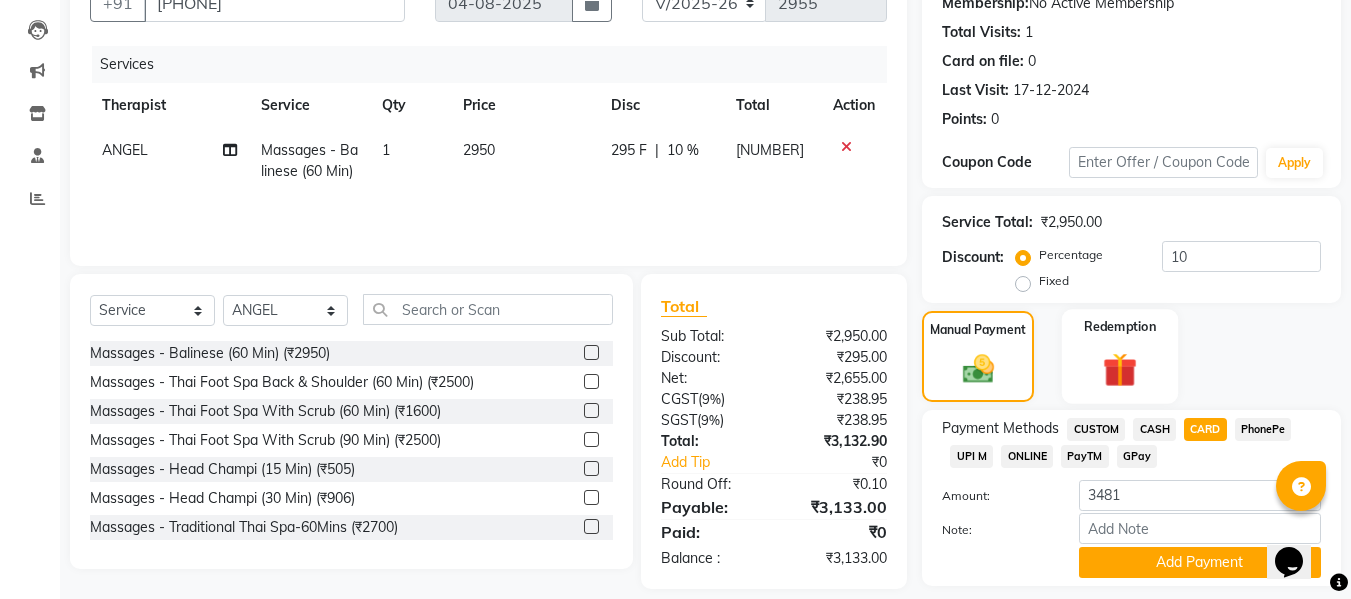 click 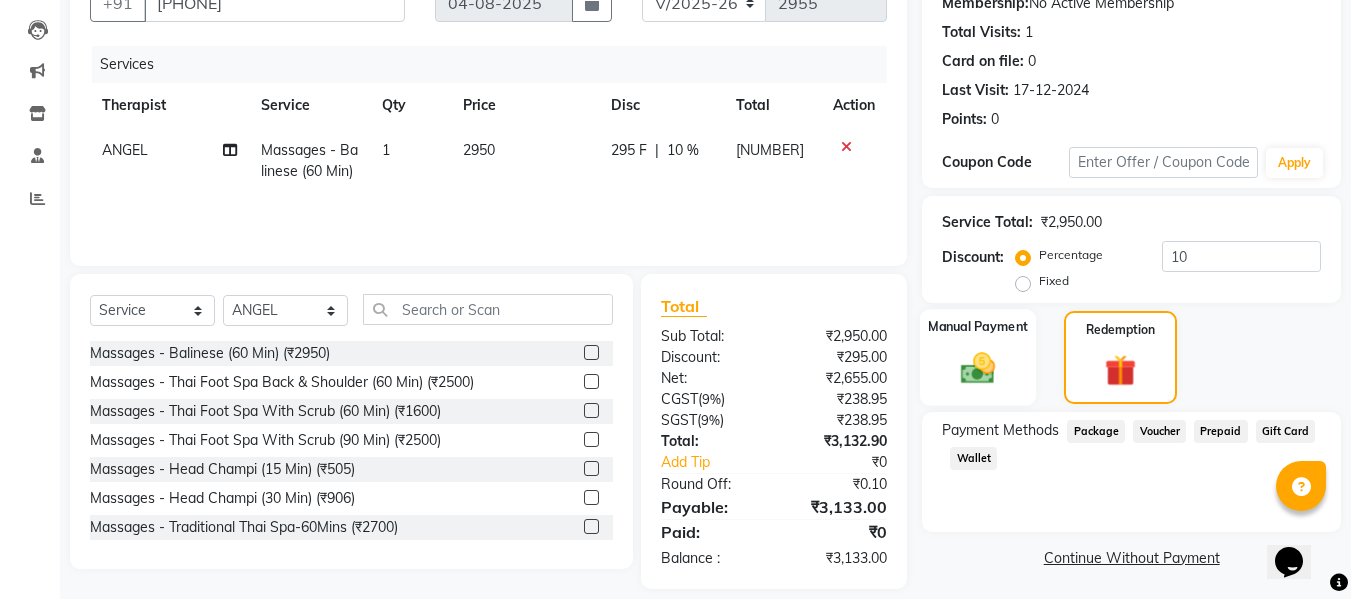 click 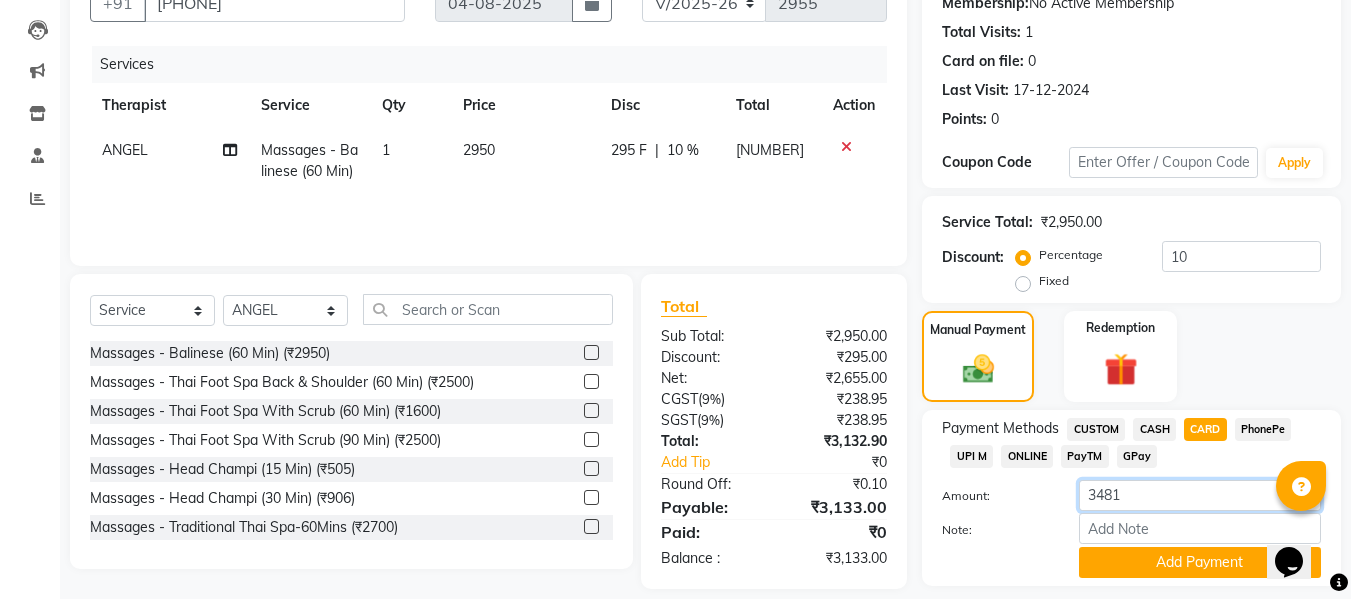 click on "3481" 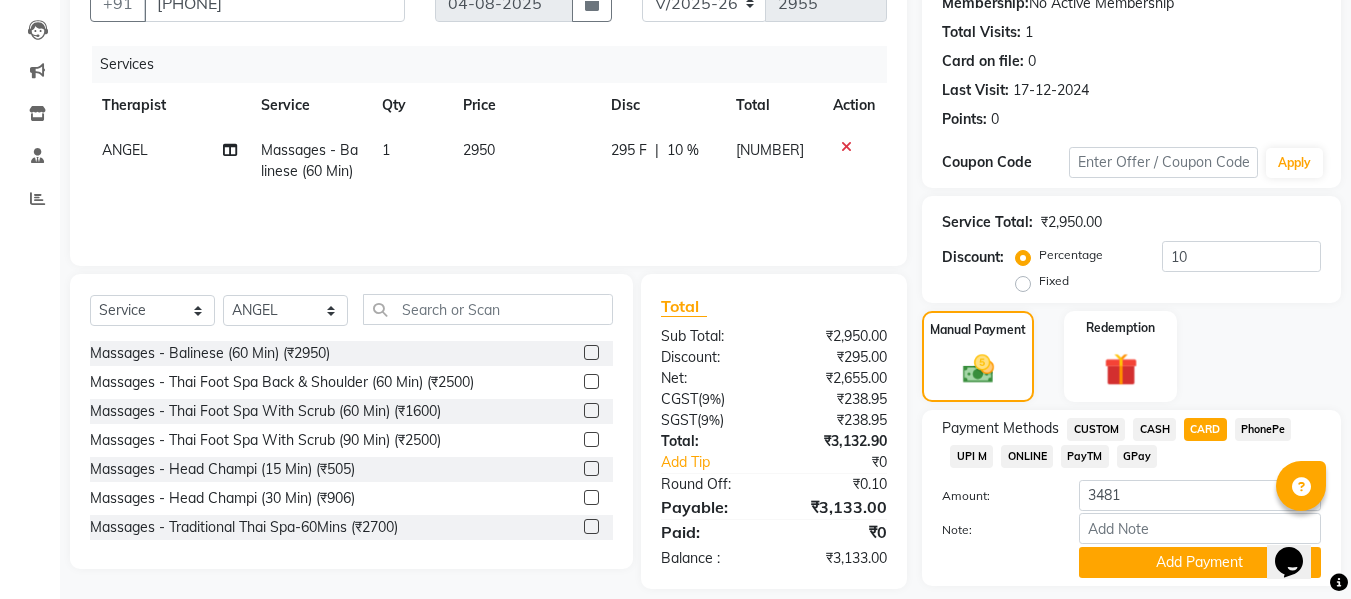 drag, startPoint x: 979, startPoint y: 463, endPoint x: 977, endPoint y: 452, distance: 11.18034 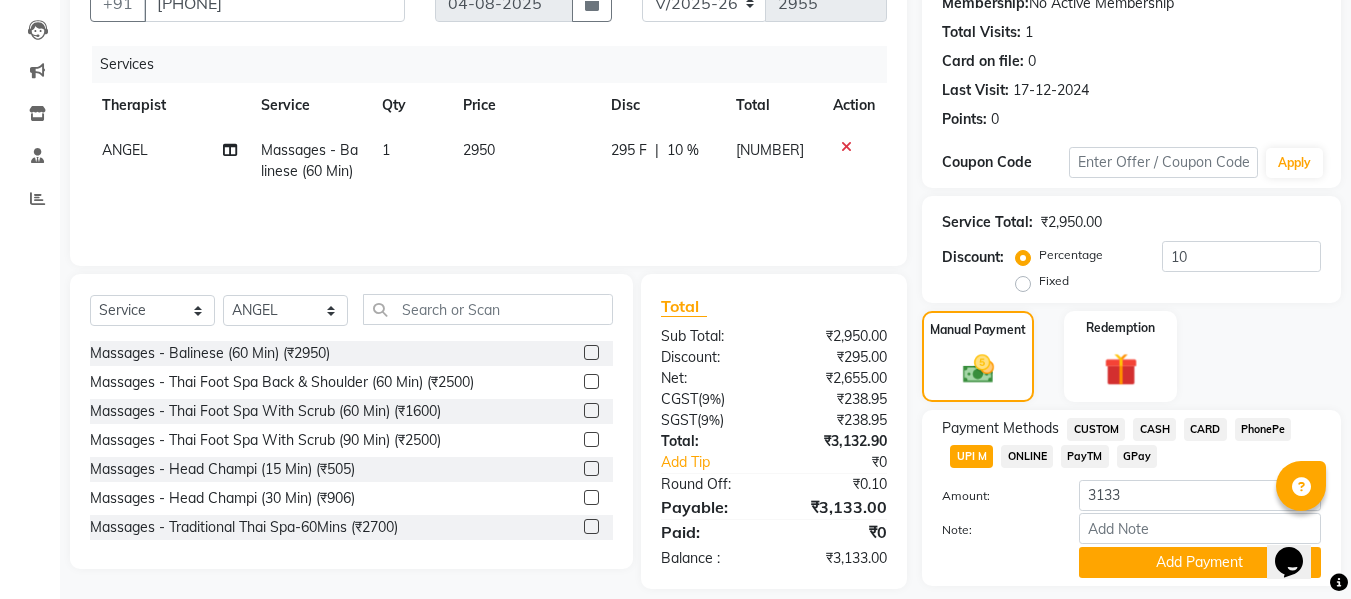 click on "CARD" 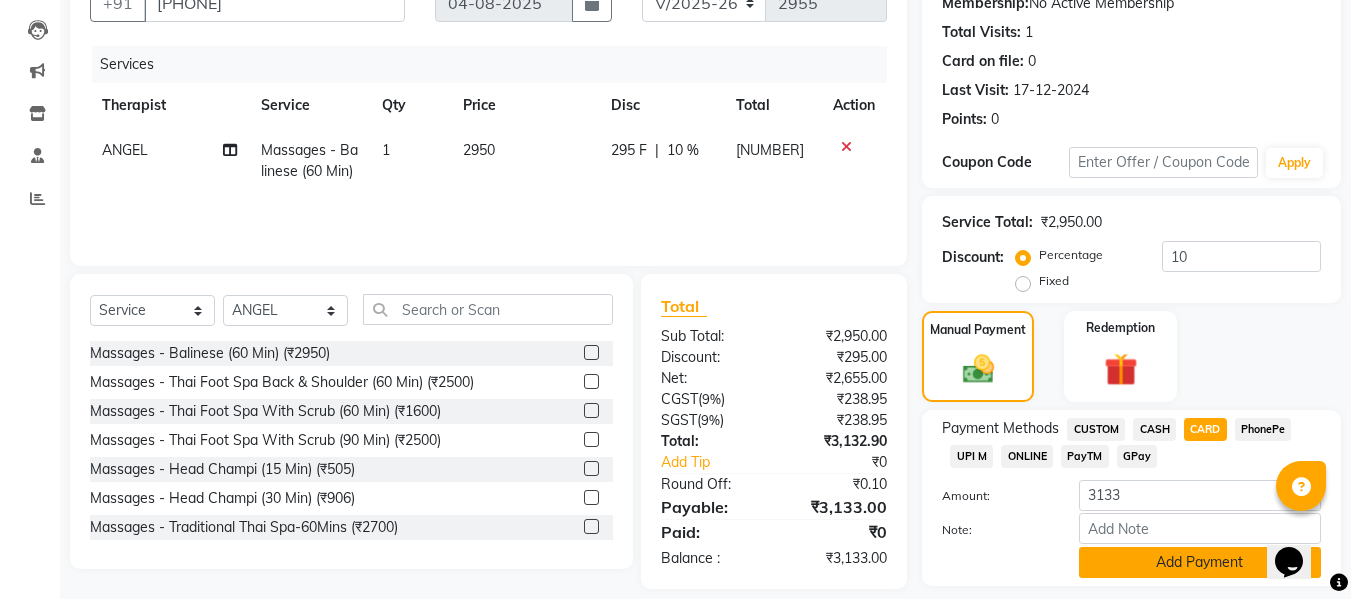 click on "Add Payment" 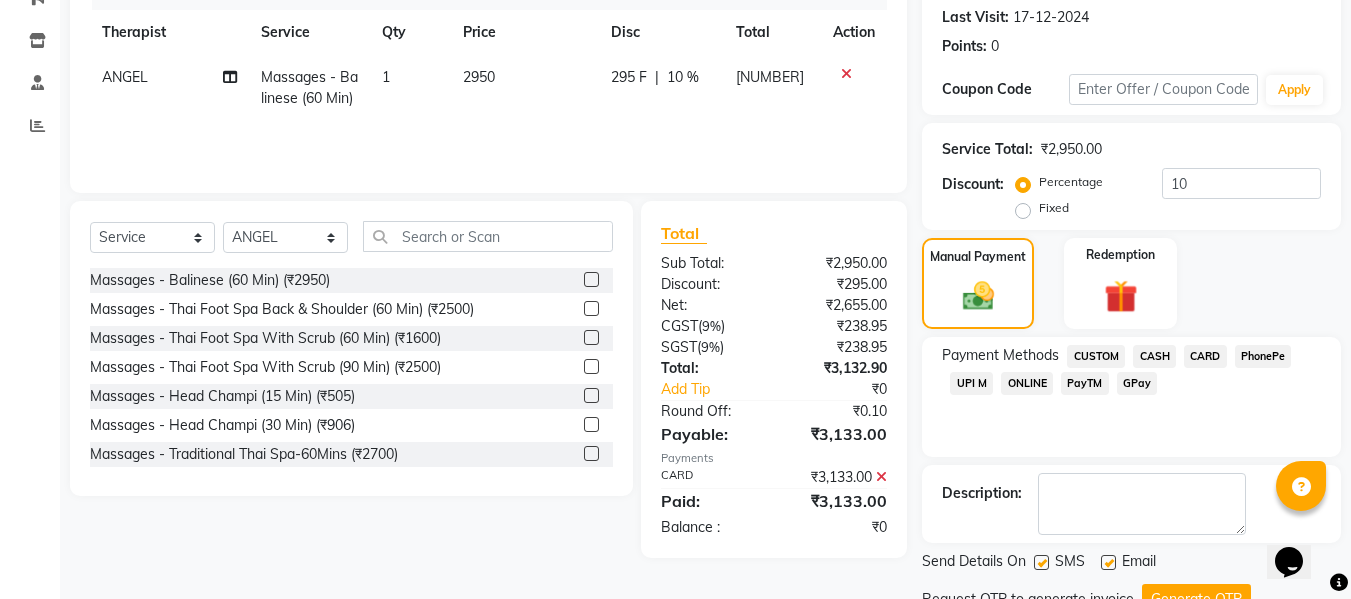 scroll, scrollTop: 356, scrollLeft: 0, axis: vertical 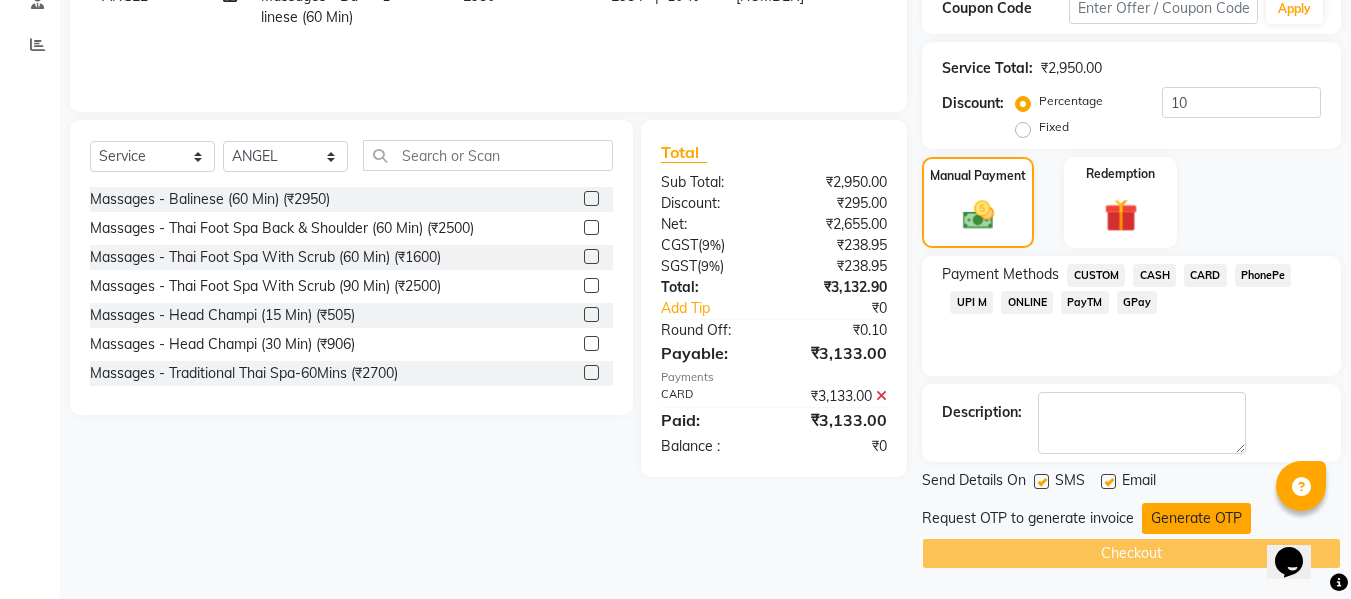 click on "Generate OTP" 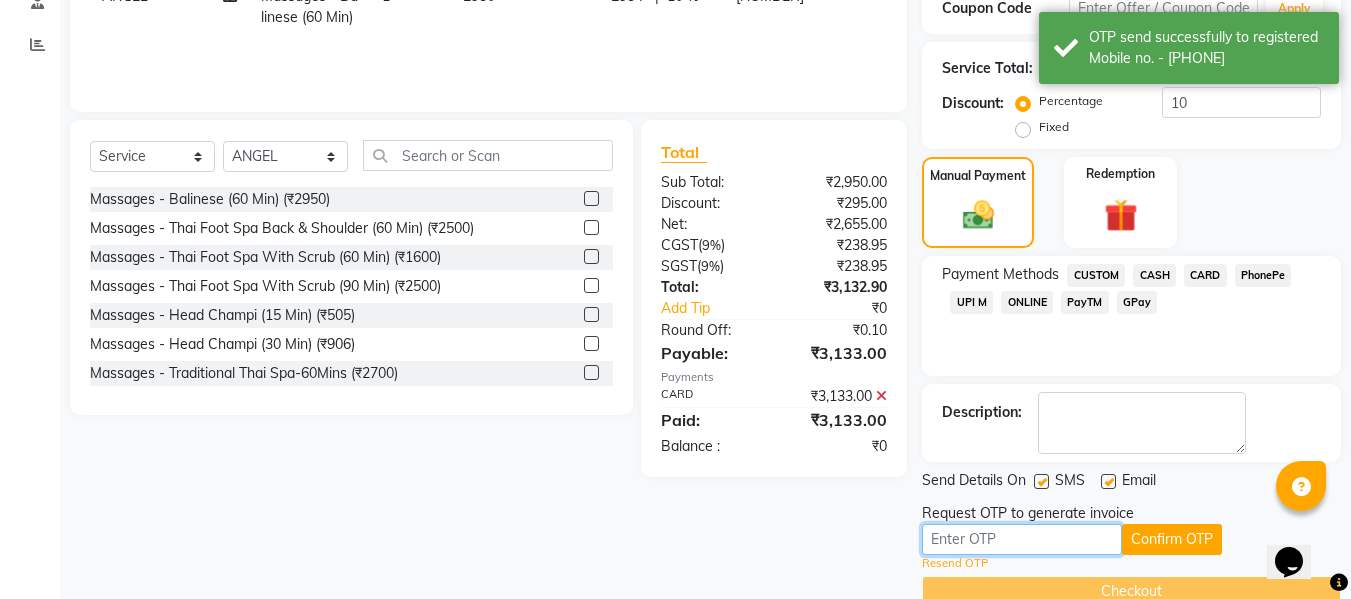 click at bounding box center (1022, 539) 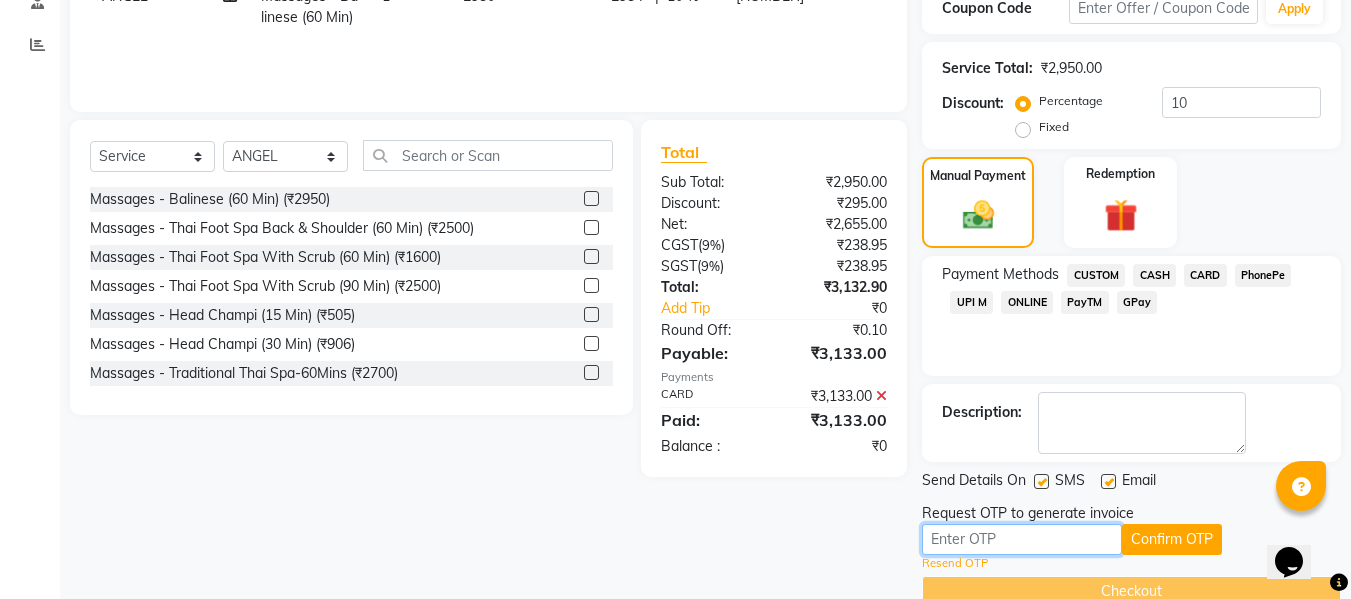 click at bounding box center (1022, 539) 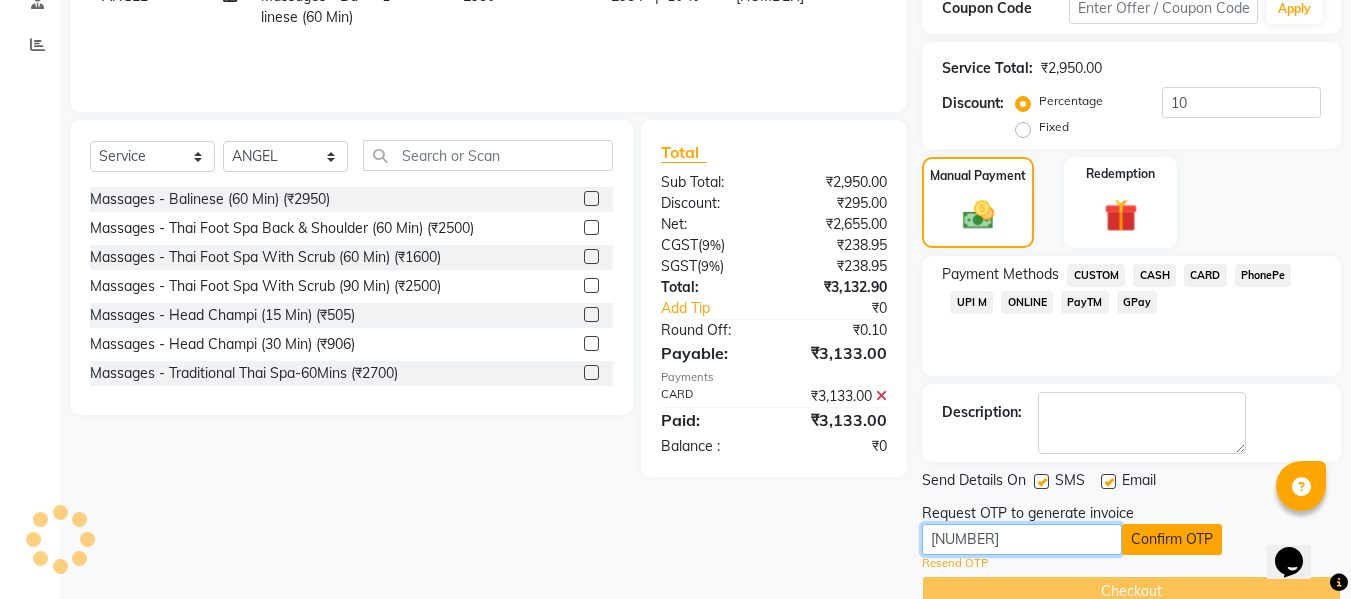 type on "6491" 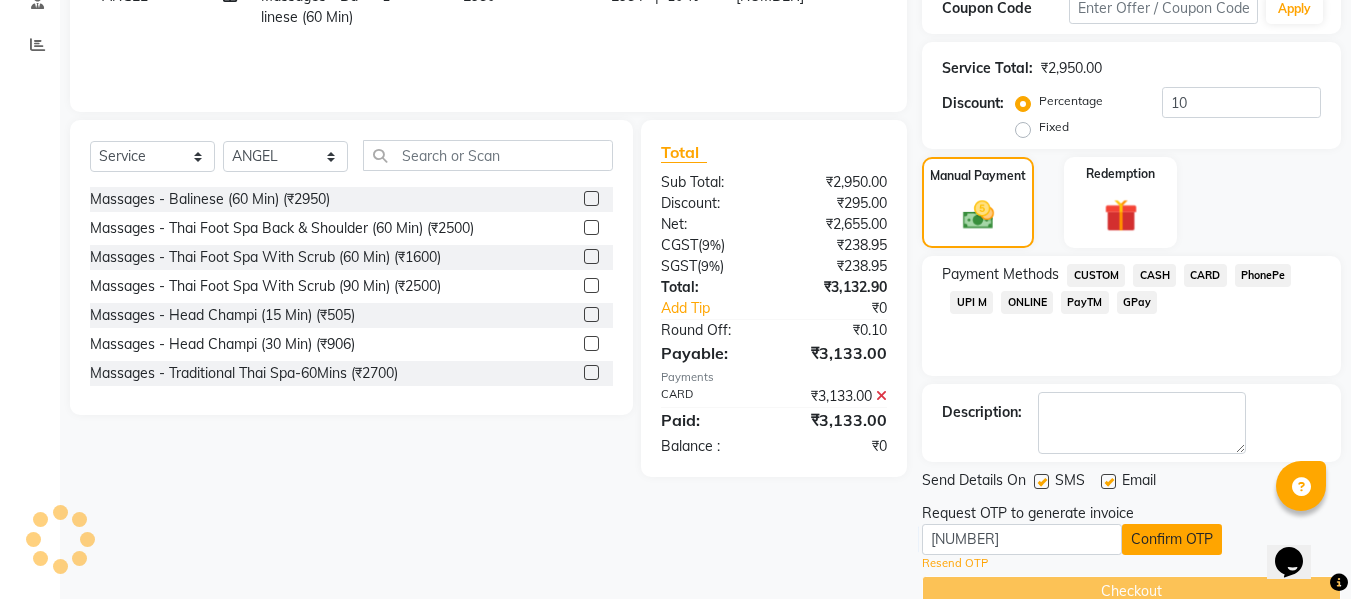 click on "Confirm OTP" 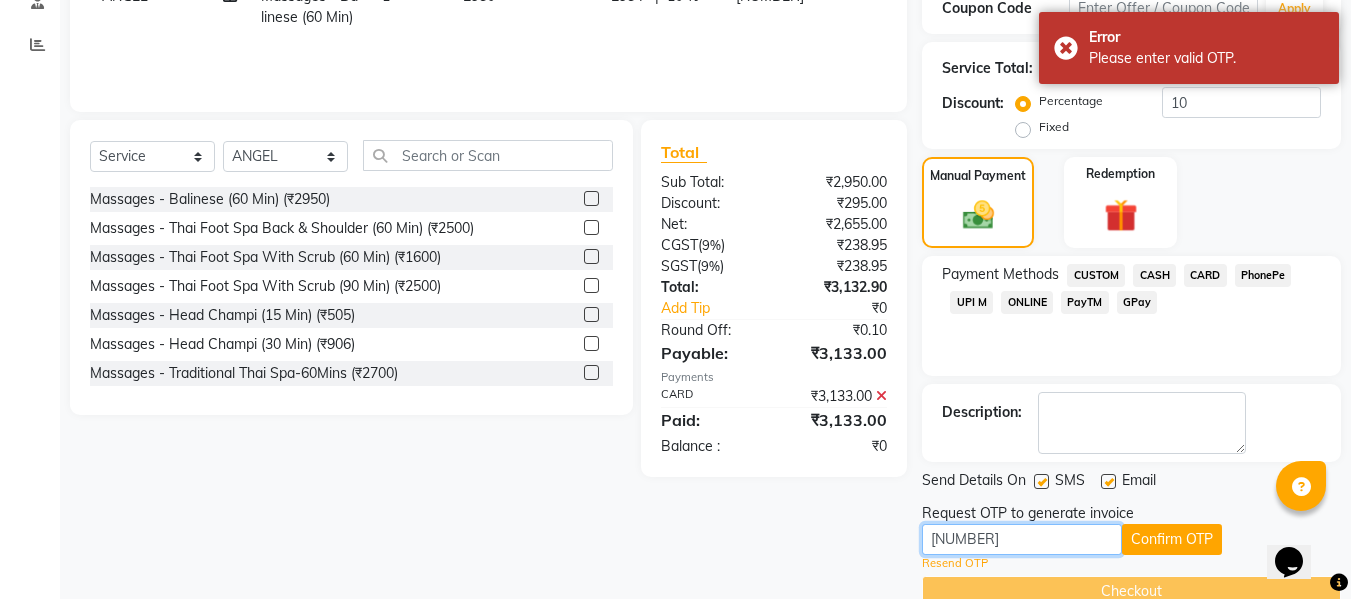 drag, startPoint x: 1002, startPoint y: 541, endPoint x: 917, endPoint y: 545, distance: 85.09406 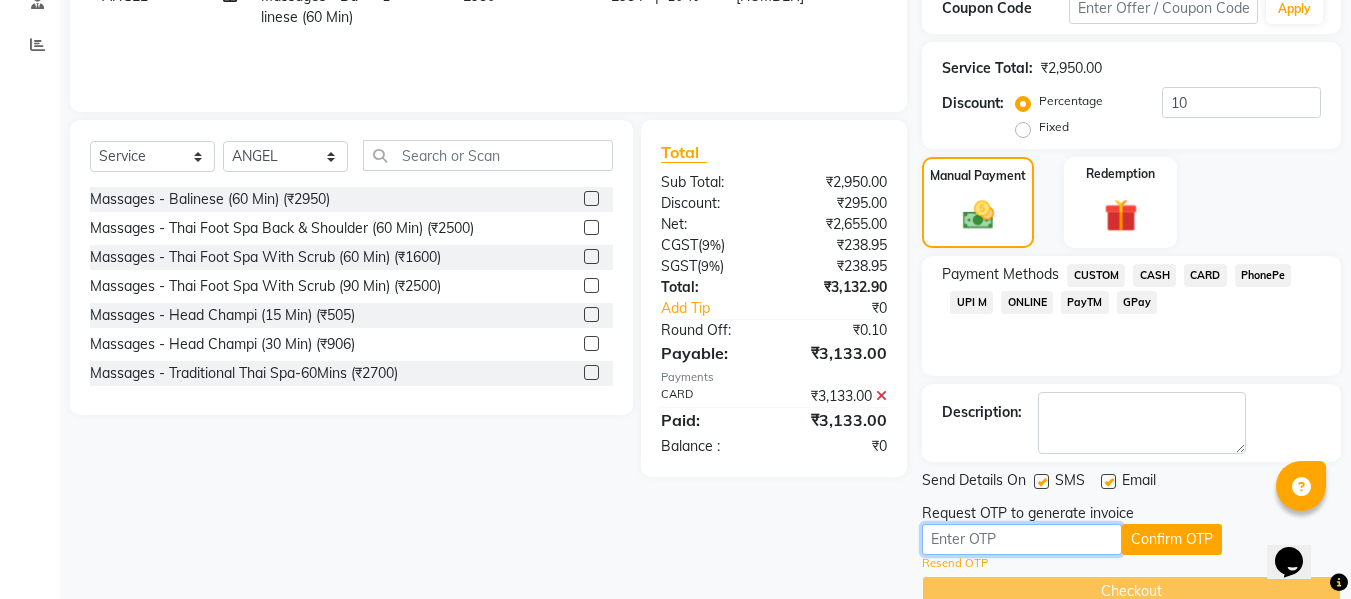 type 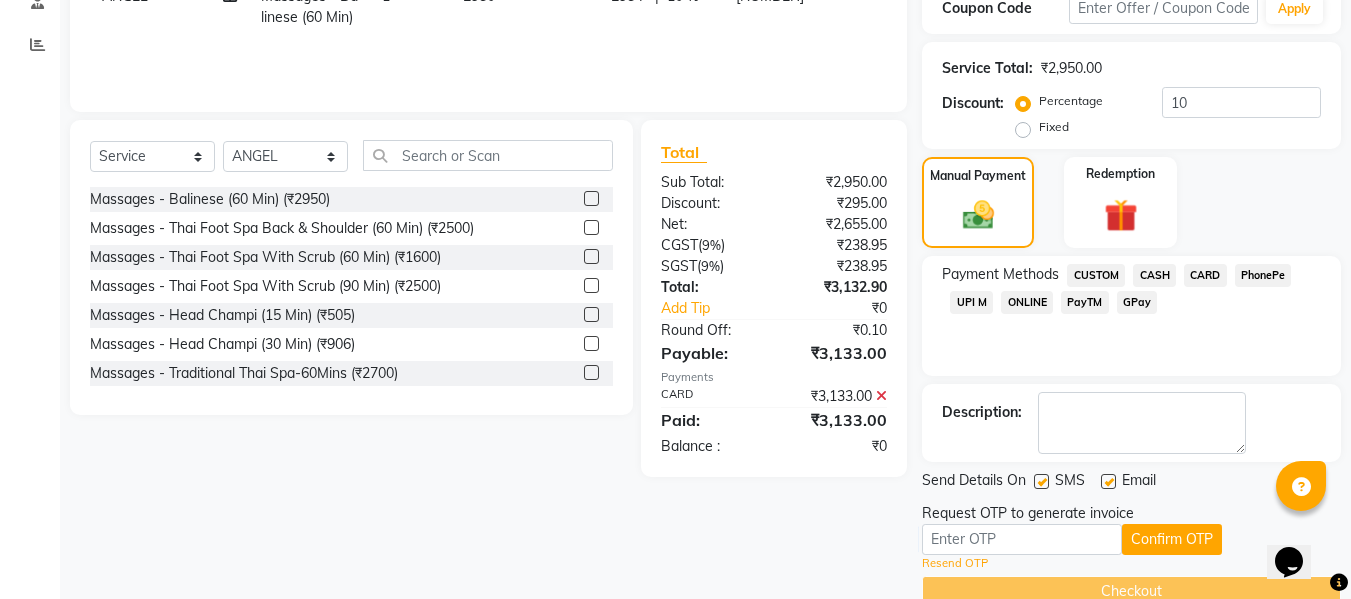 click on "Resend OTP" 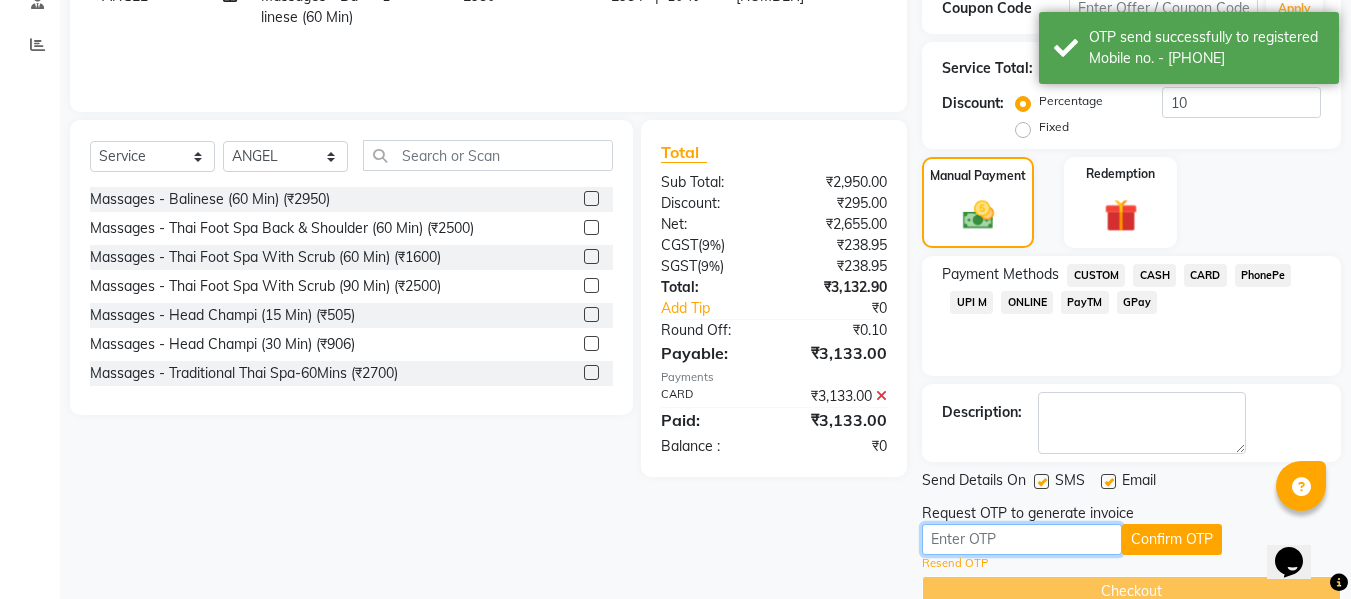 click at bounding box center (1022, 539) 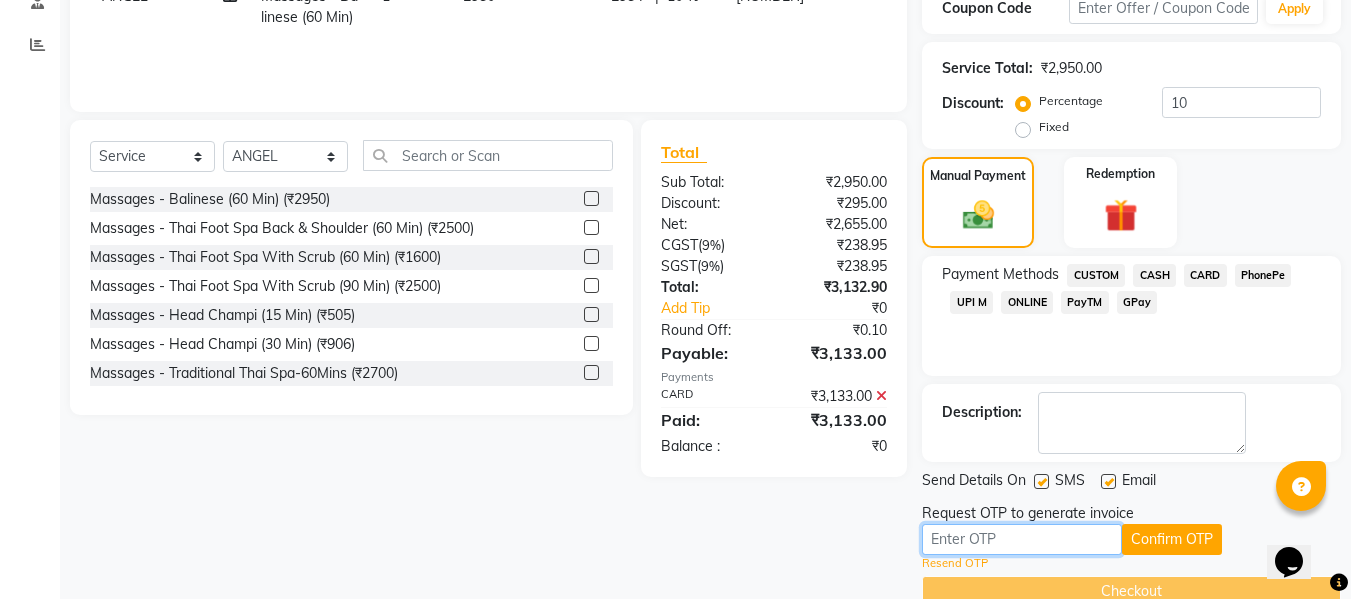 click at bounding box center (1022, 539) 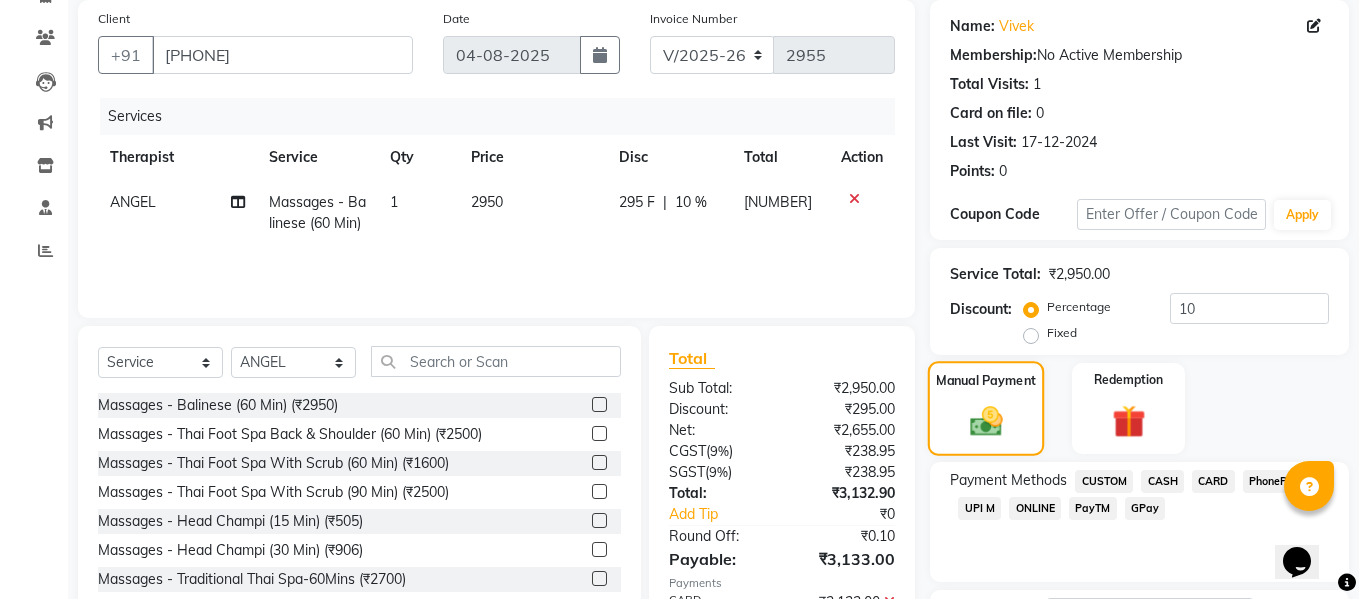 scroll, scrollTop: 0, scrollLeft: 0, axis: both 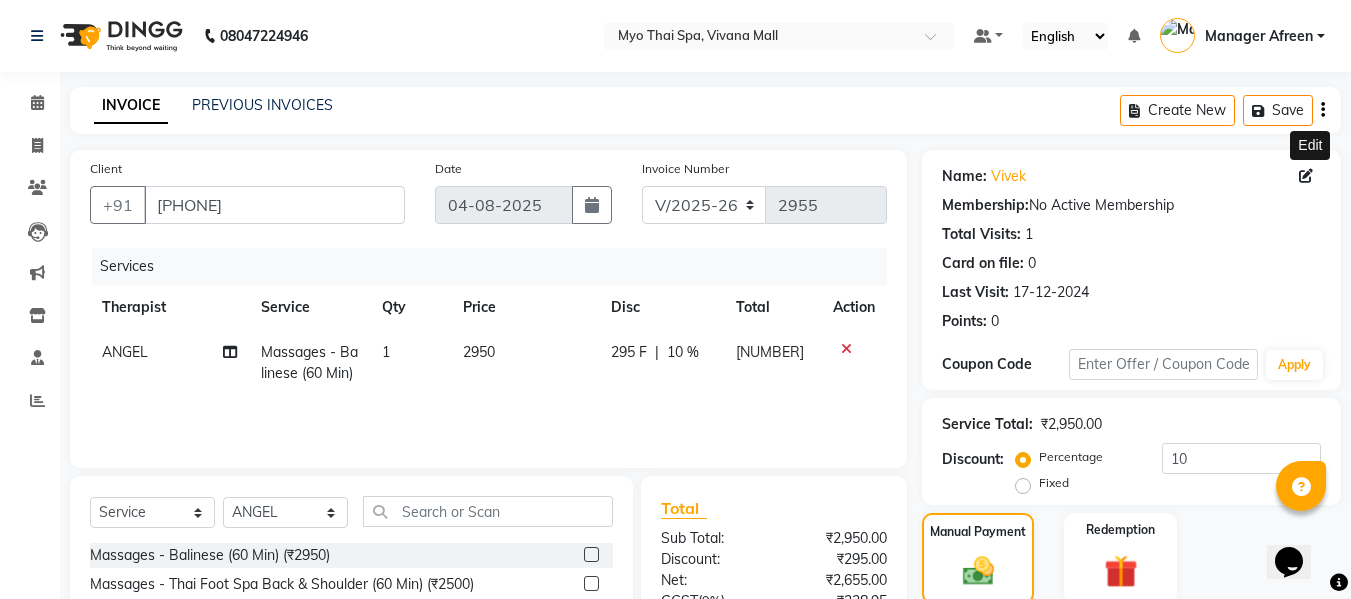 click 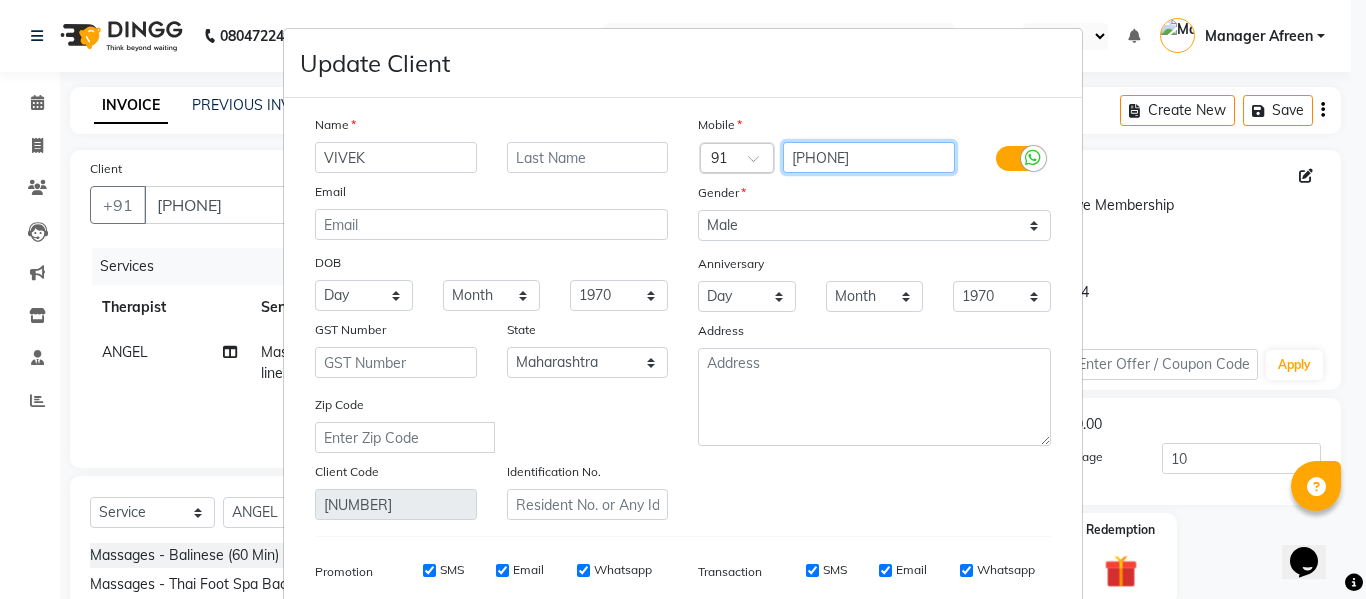 drag, startPoint x: 875, startPoint y: 156, endPoint x: 766, endPoint y: 154, distance: 109.01835 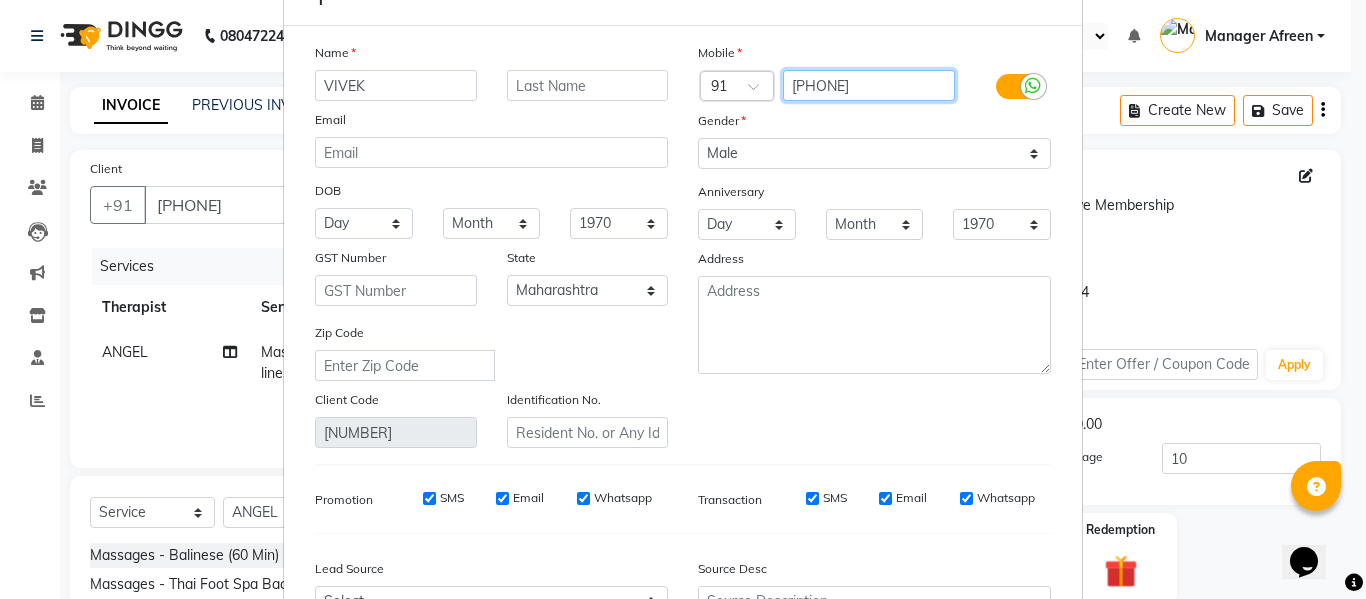 scroll, scrollTop: 288, scrollLeft: 0, axis: vertical 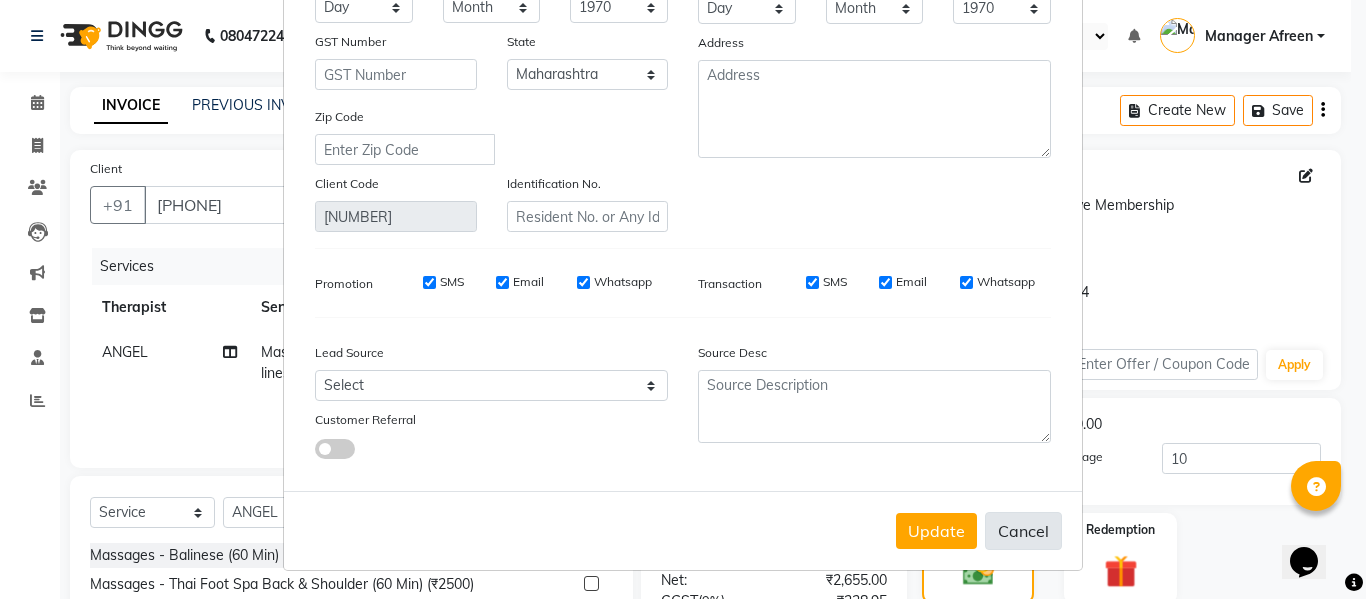 click on "Cancel" at bounding box center (1023, 531) 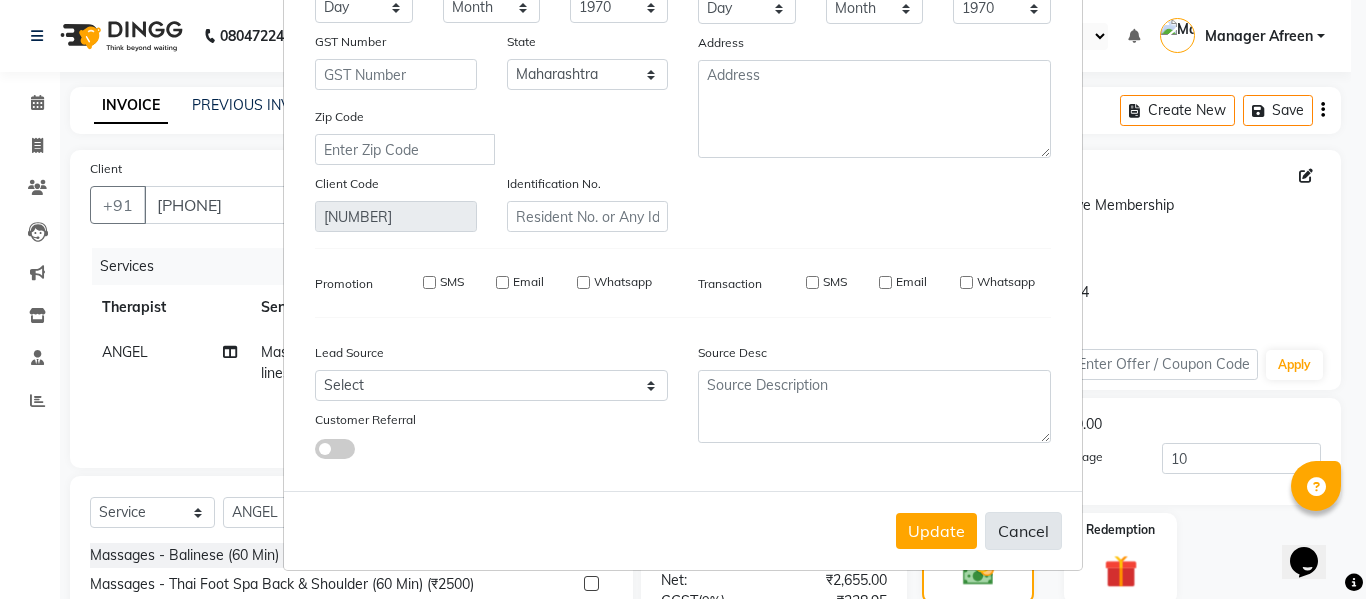 type 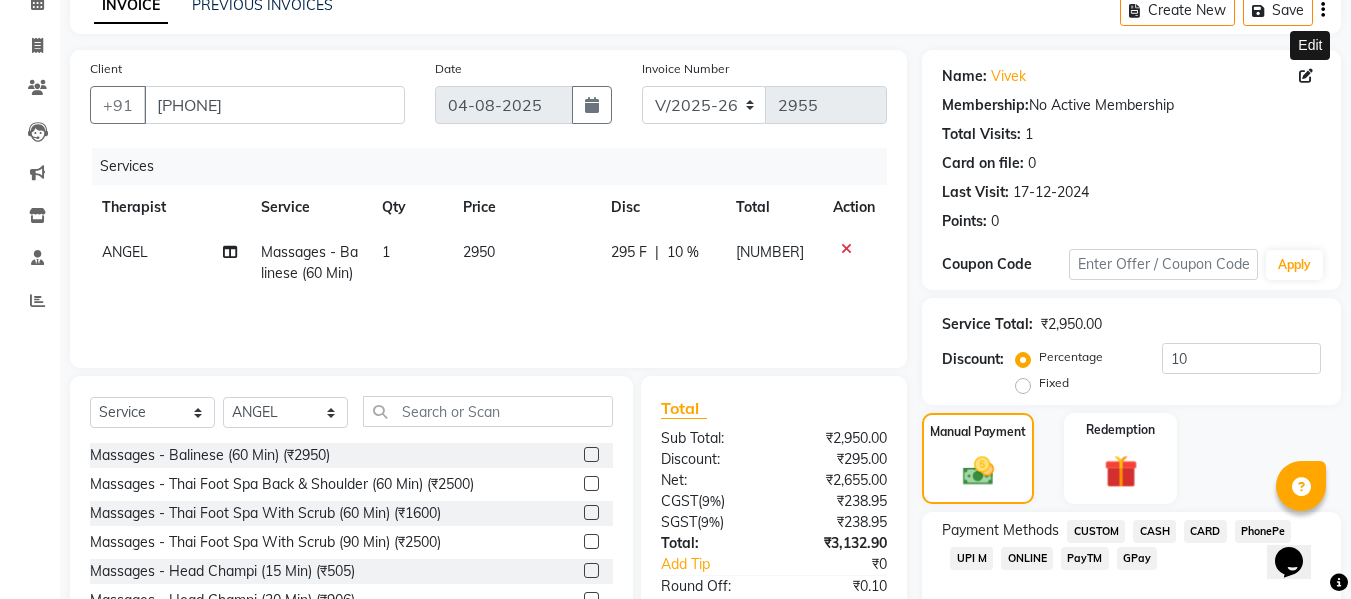 scroll, scrollTop: 394, scrollLeft: 0, axis: vertical 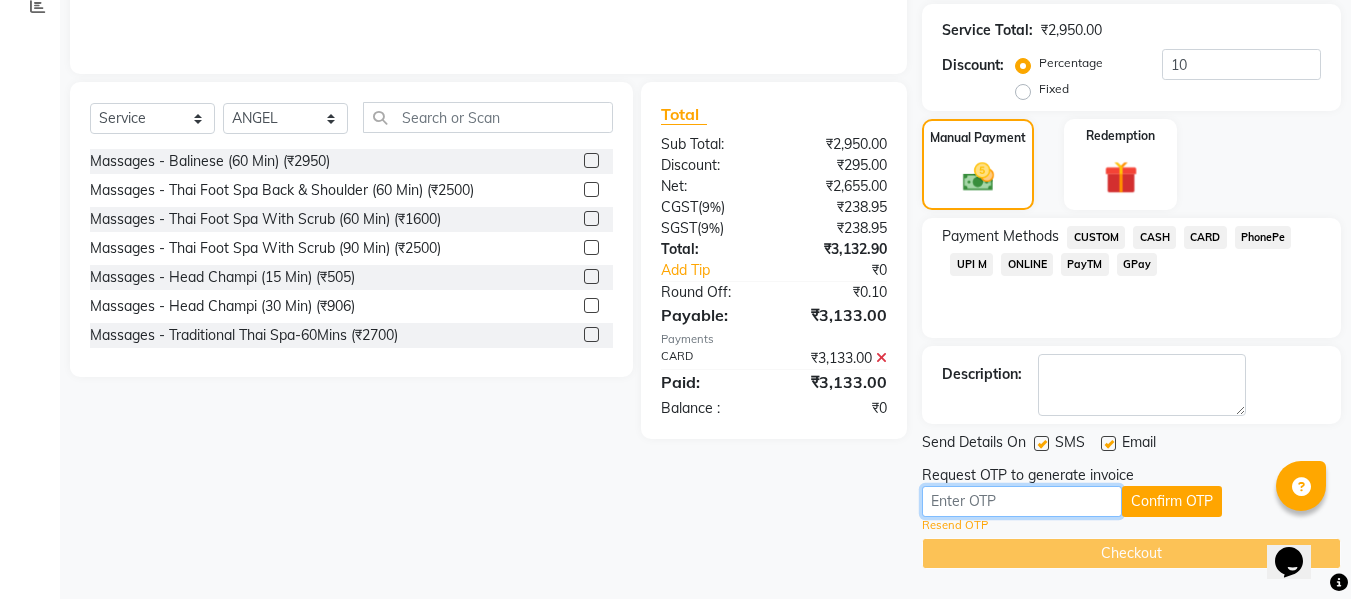 click at bounding box center [1022, 501] 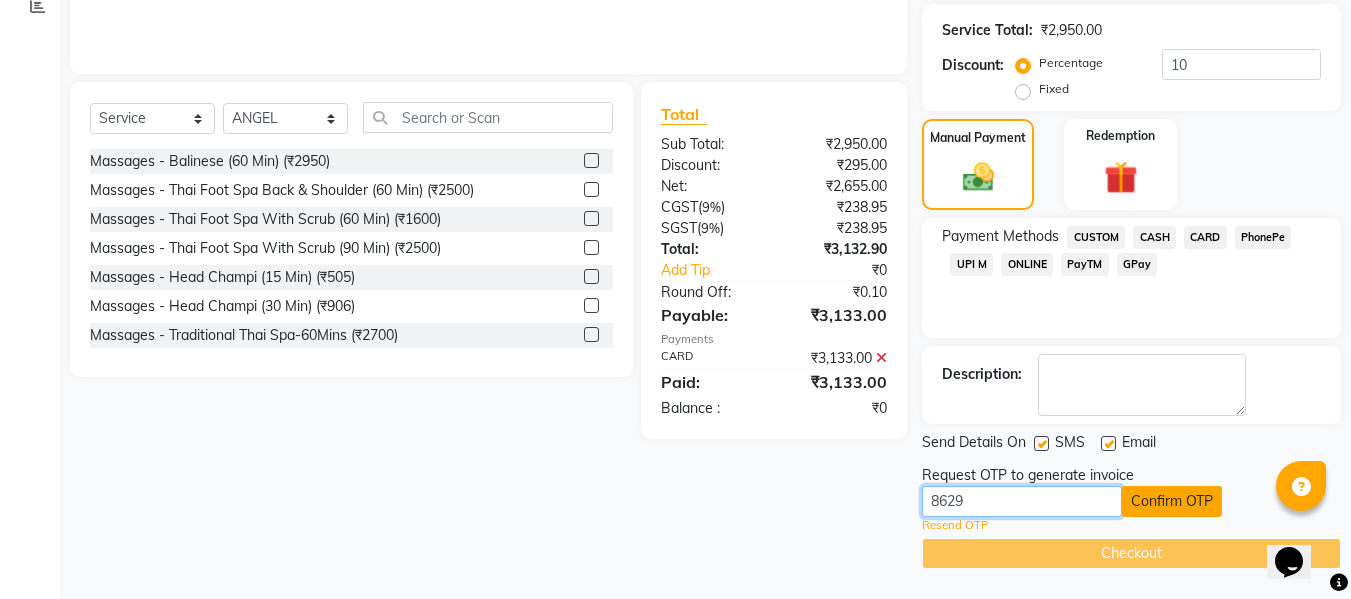 type on "8629" 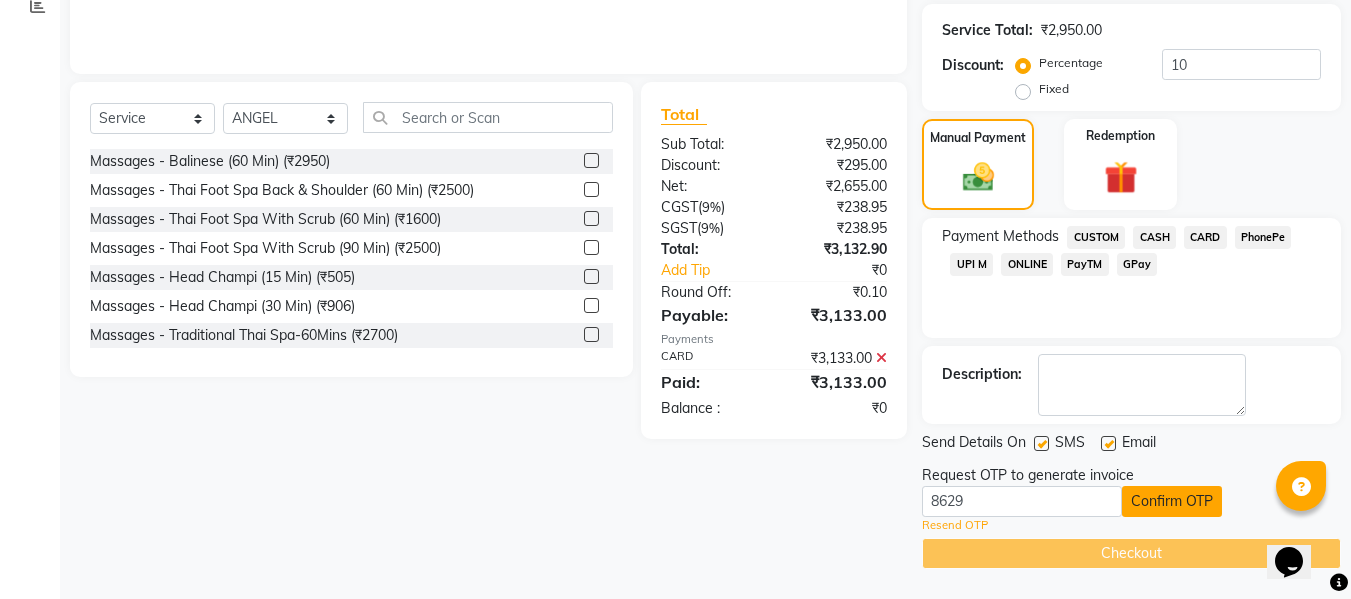 click on "Confirm OTP" 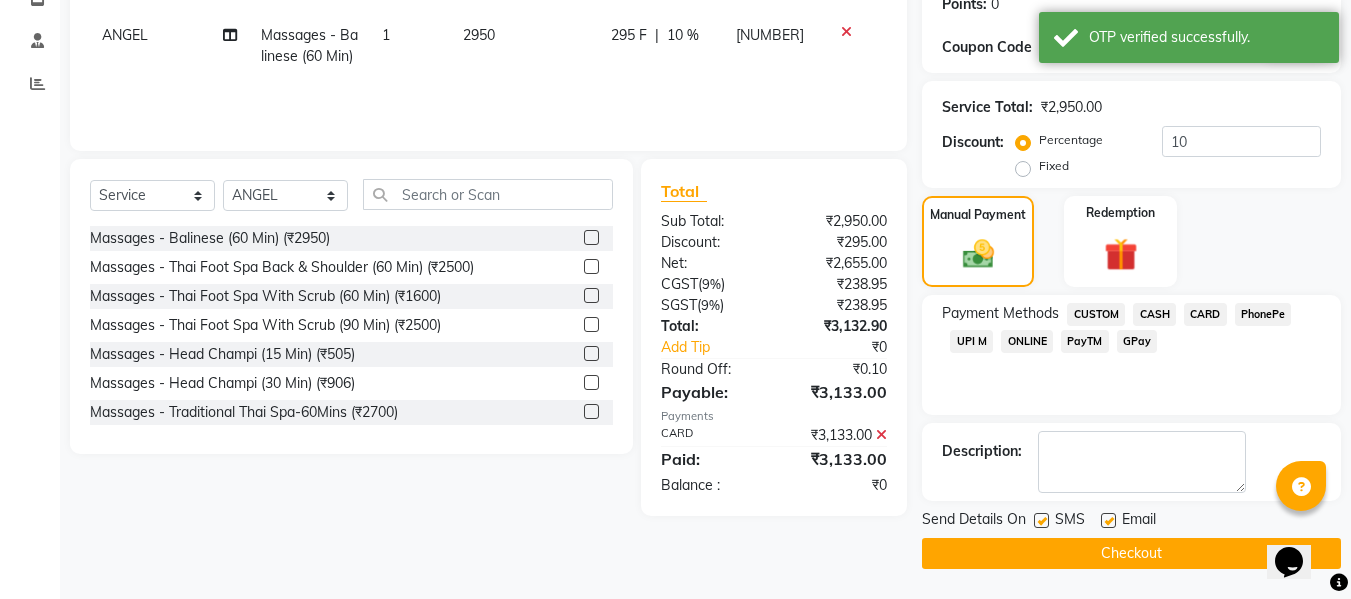 click on "Checkout" 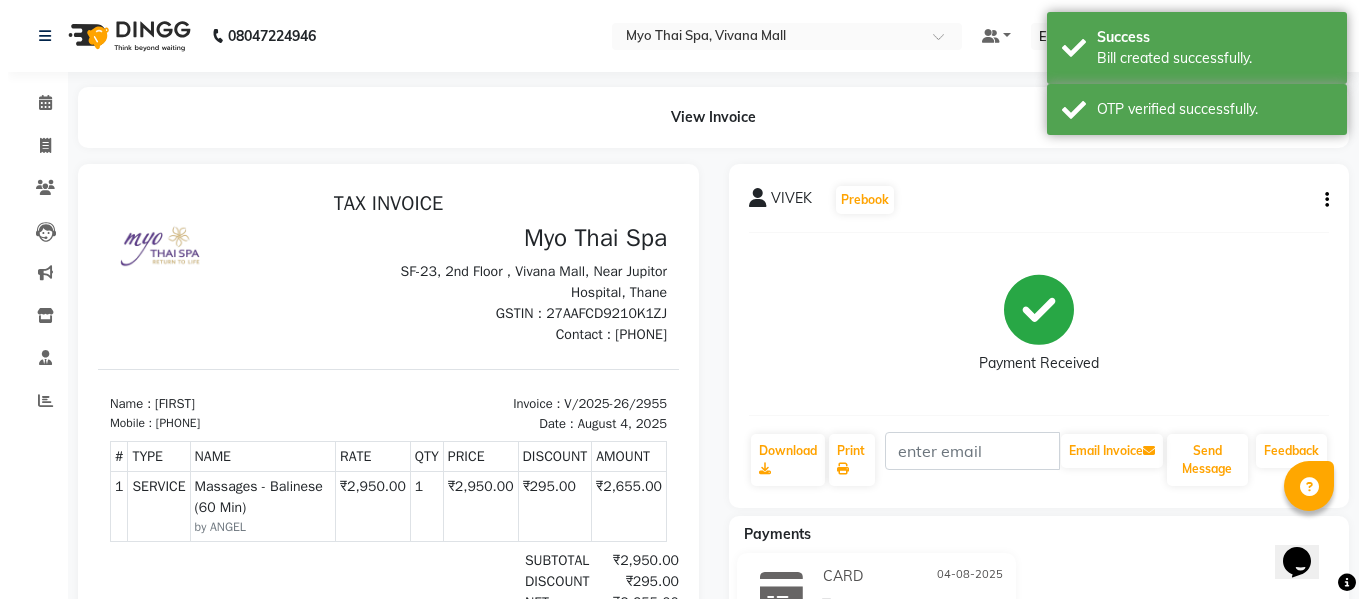 scroll, scrollTop: 0, scrollLeft: 0, axis: both 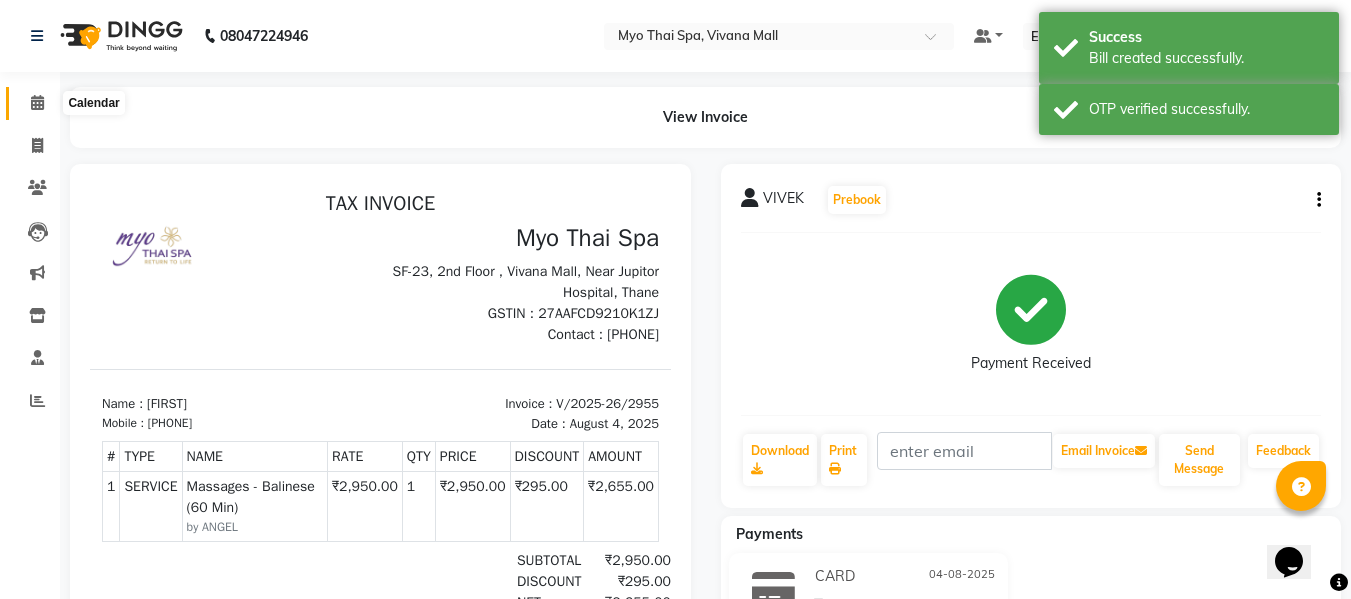 click 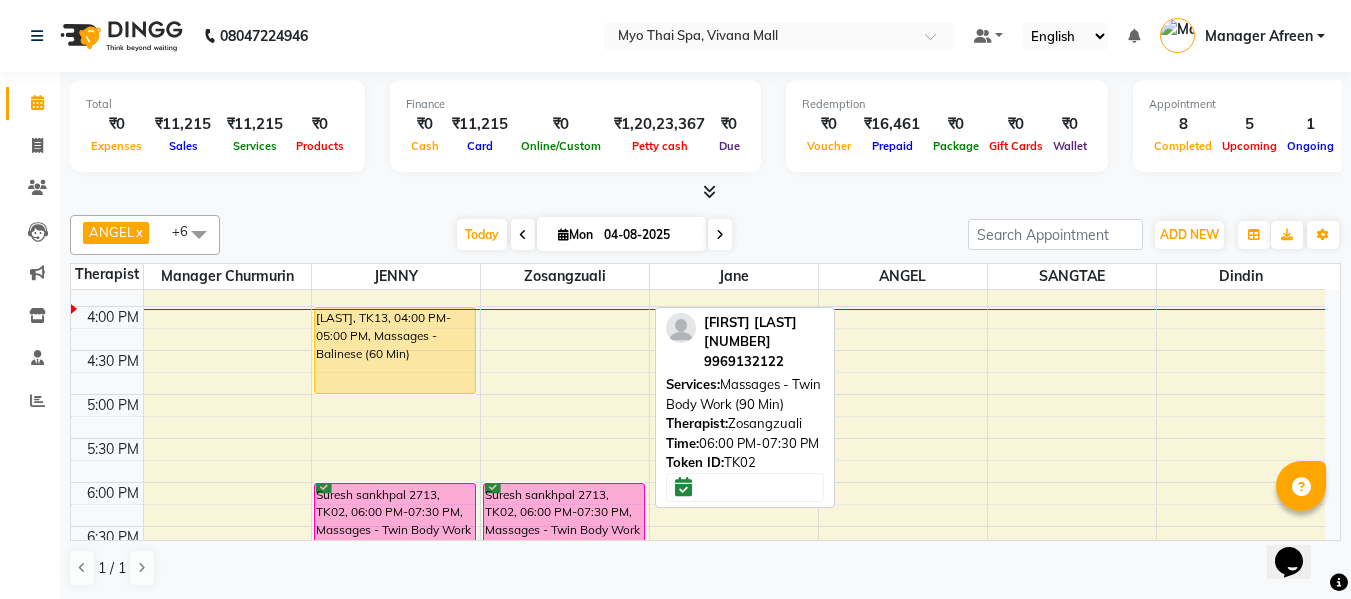scroll, scrollTop: 669, scrollLeft: 0, axis: vertical 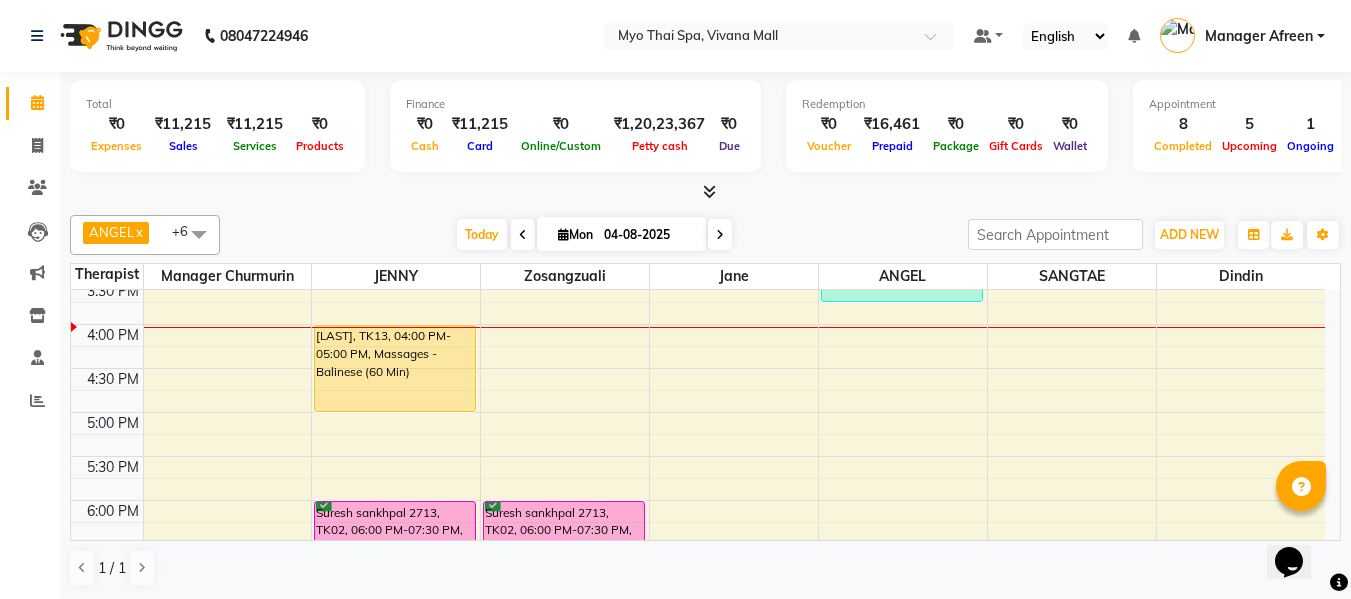 click on "8:00 AM 8:30 AM 9:00 AM 9:30 AM 10:00 AM 10:30 AM 11:00 AM 11:30 AM 12:00 PM 12:30 PM 1:00 PM 1:30 PM 2:00 PM 2:30 PM 3:00 PM 3:30 PM 4:00 PM 4:30 PM 5:00 PM 5:30 PM 6:00 PM 6:30 PM 7:00 PM 7:30 PM 8:00 PM 8:30 PM 9:00 PM 9:30 PM 10:00 PM 10:30 PM     PRATHAMESH, TK09, 01:15 PM-02:45 PM, Massages - Spa Of The Month     ANISH, TK13, 04:00 PM-05:00 PM, Massages - Balinese (60 Min)     Suresh sankhpal 2713, TK02, 06:00 PM-07:30 PM, Massages - Twin Body Work (90 Min)     RANJIT PANJAL, TK05, 11:30 AM-12:30 PM, Massages - Swedish (60 Min) (₹2850)     Suresh sankhpal 2713, TK02, 06:00 PM-07:30 PM, Massages - Twin Body Work (90 Min)     ASHWINI DIXIT - 2076, TK03, 11:00 AM-12:30 PM, Massages - Balinese (90 Min)     2913BISHWANATH MEMBER, TK01, 01:00 PM-02:00 PM, Massages - Balinese (60 Min)     2520 MAHESH MOTWANI, TK04, 02:30 PM-03:30 PM, Massages - Traditional Thai Spa-60Mins     1635tulshiram, TK08, 08:00 PM-09:00 PM, Massages - Deep Tissue (60 Min)" at bounding box center (698, 280) 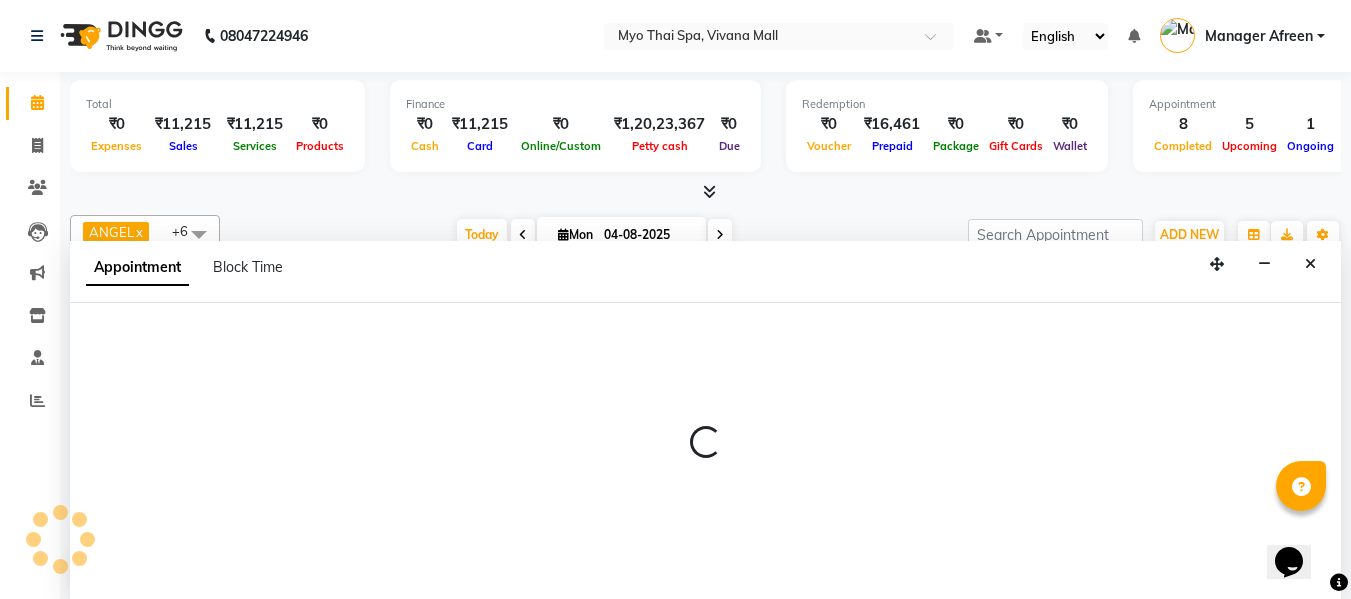 scroll, scrollTop: 1, scrollLeft: 0, axis: vertical 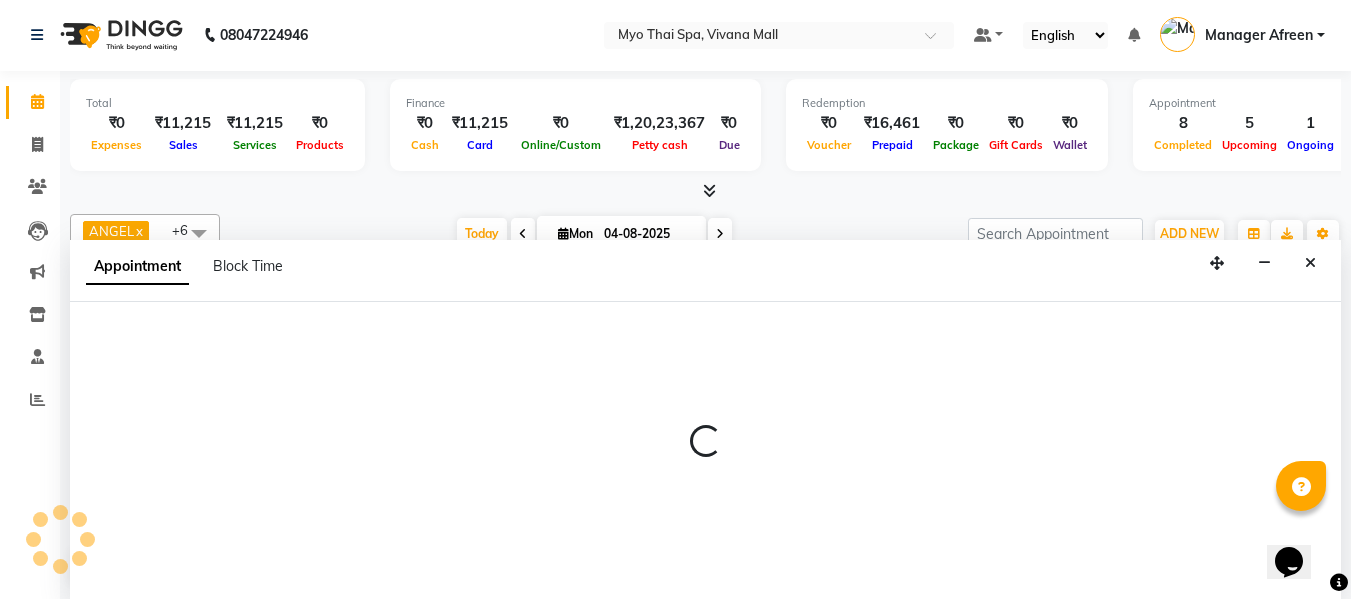 select on "35780" 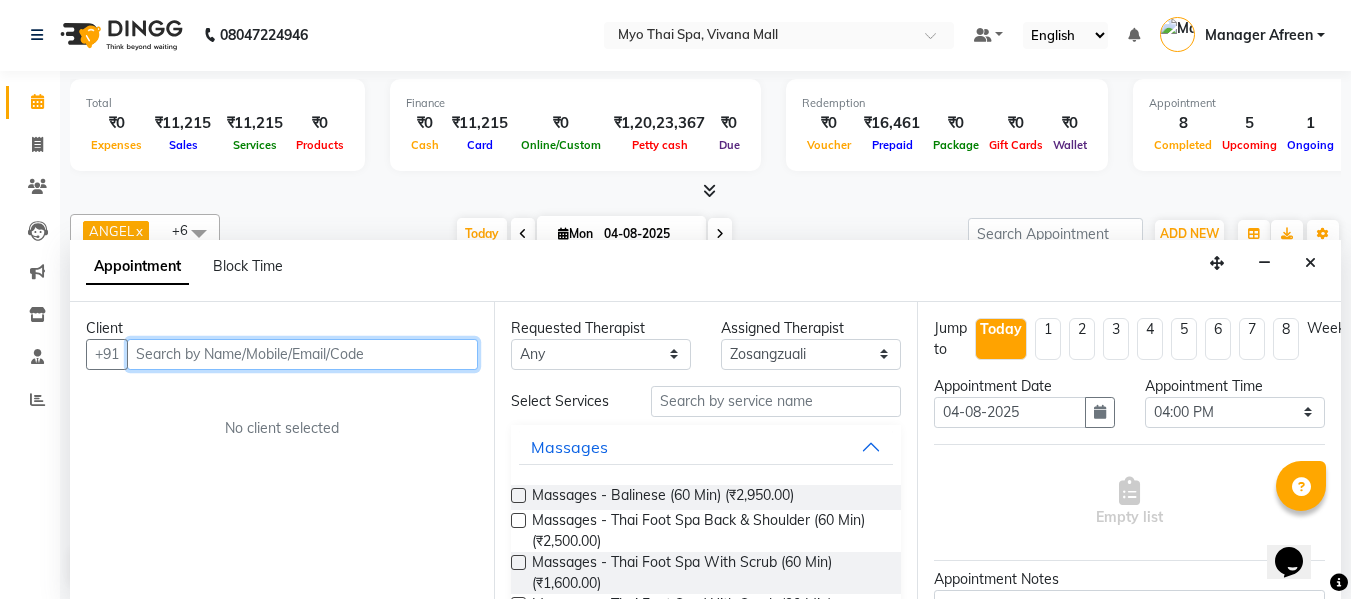 click at bounding box center (302, 354) 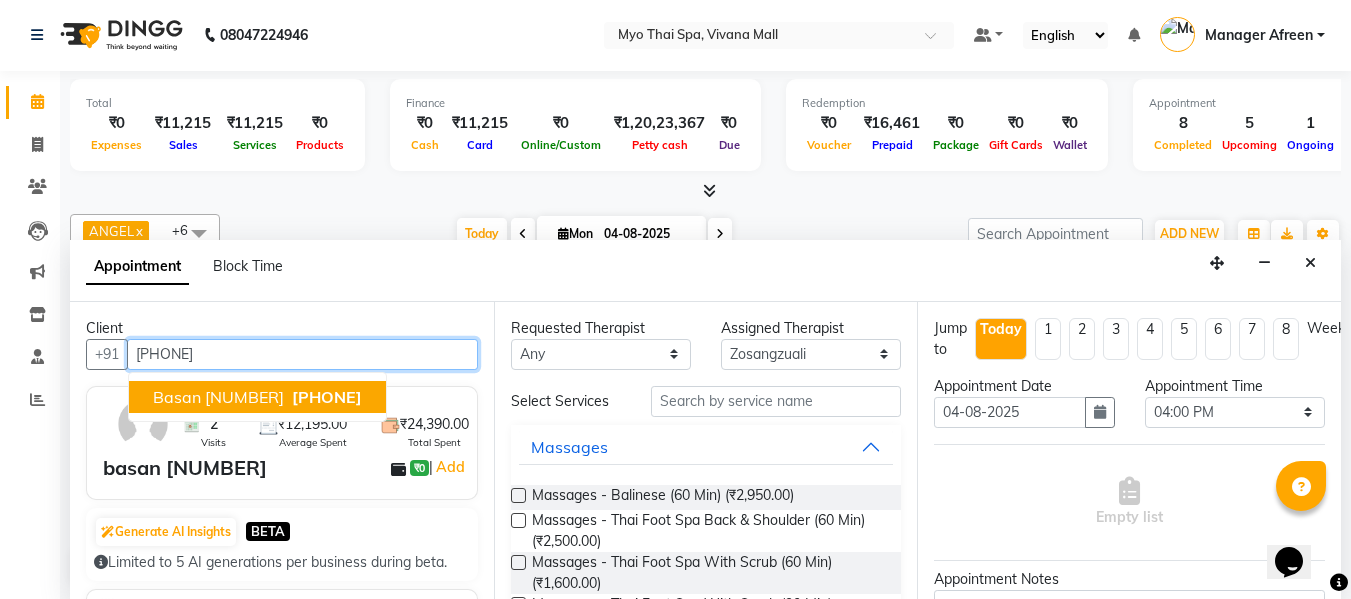 click on "basan 2900   9594913429" at bounding box center [257, 397] 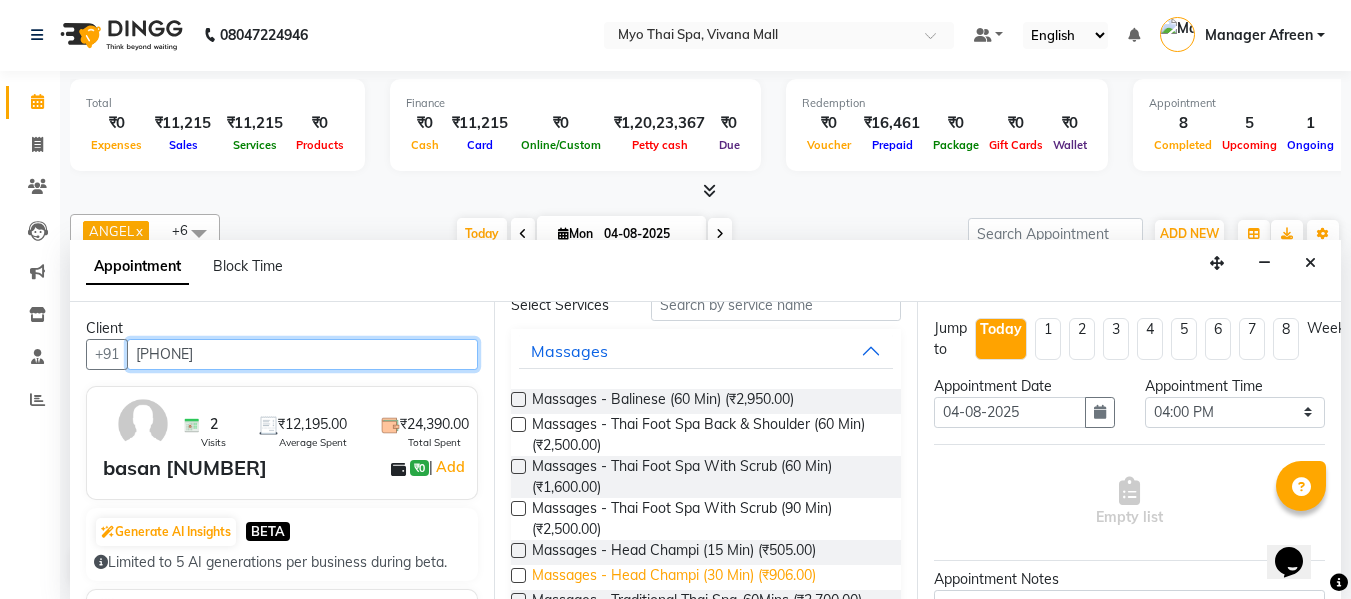scroll, scrollTop: 0, scrollLeft: 0, axis: both 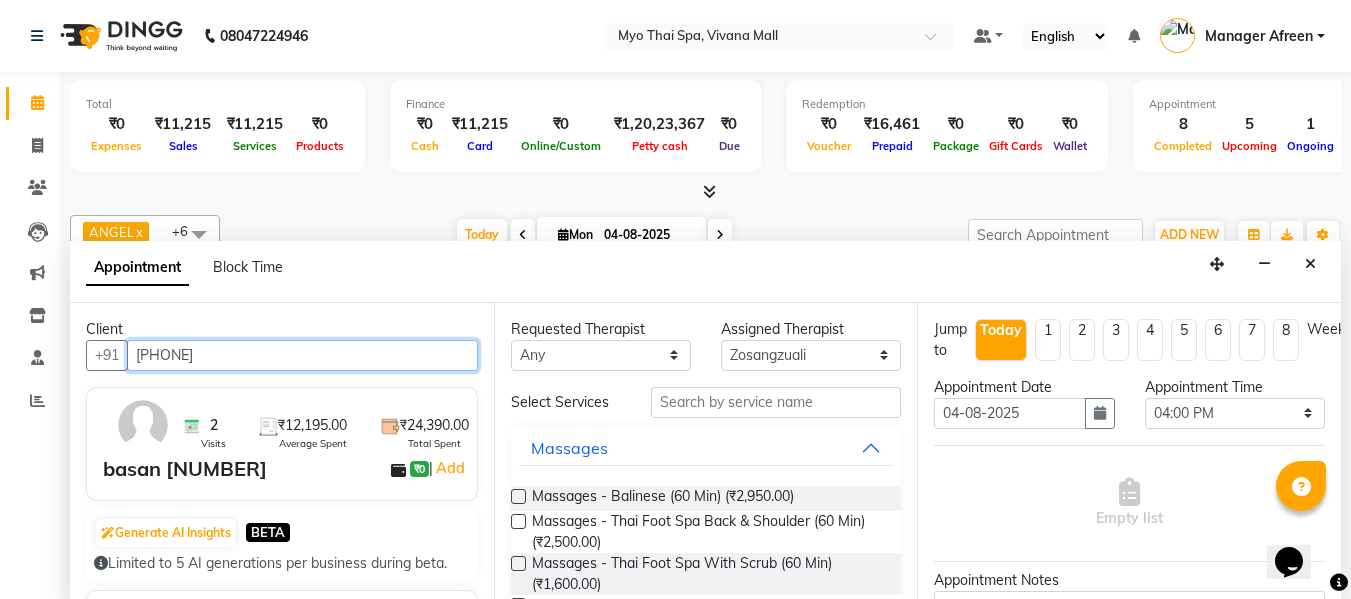 type on "9594913429" 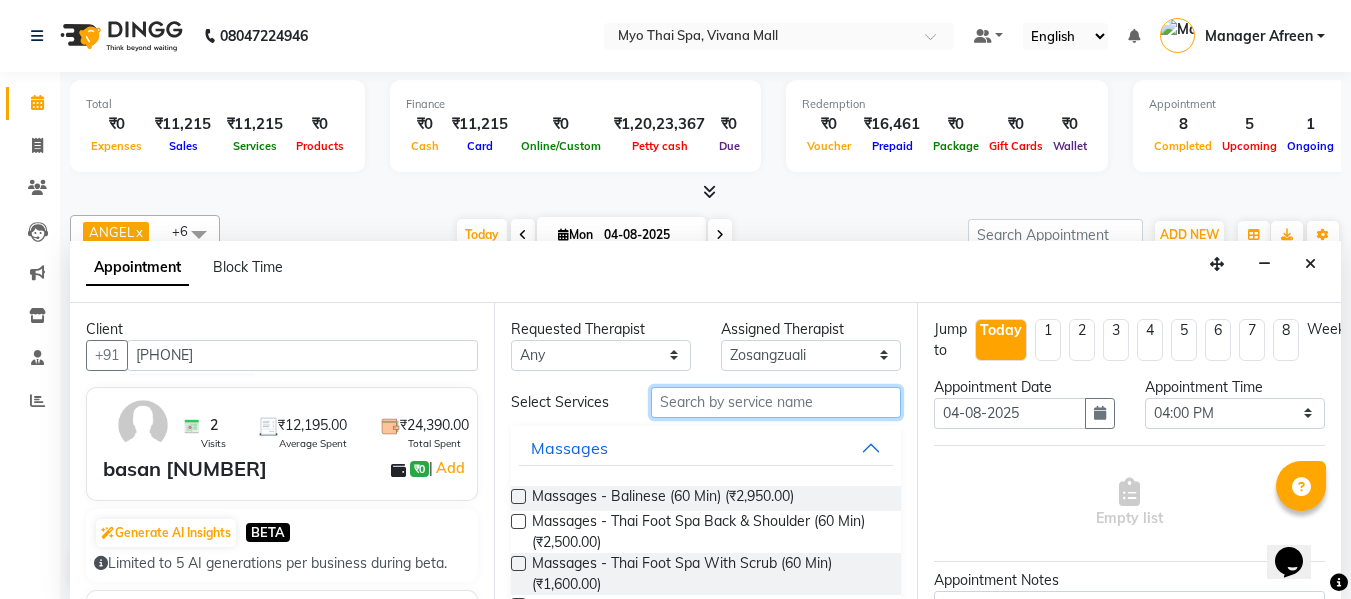 click at bounding box center [776, 402] 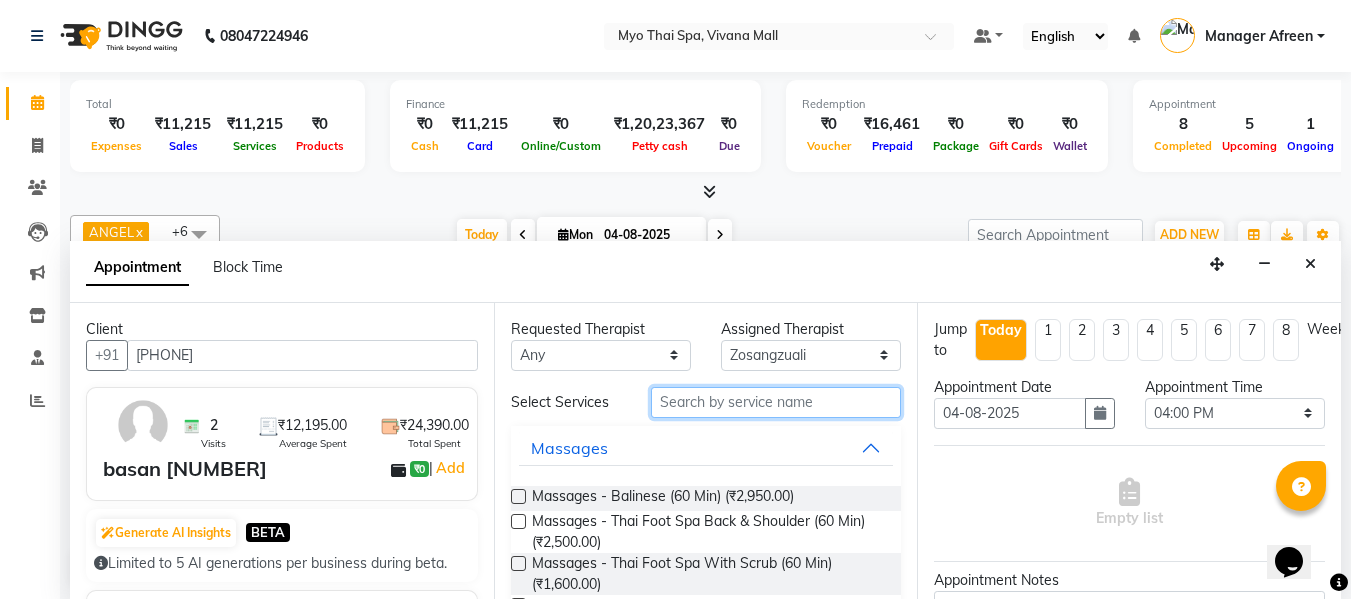 click at bounding box center (776, 402) 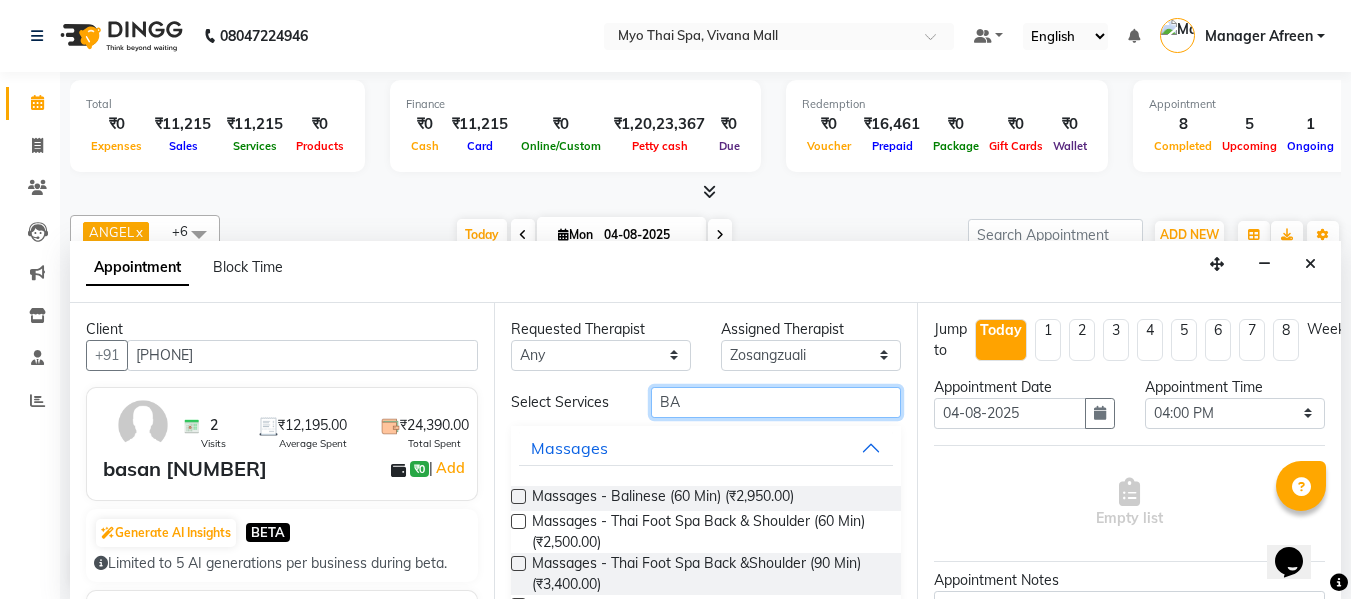 type on "B" 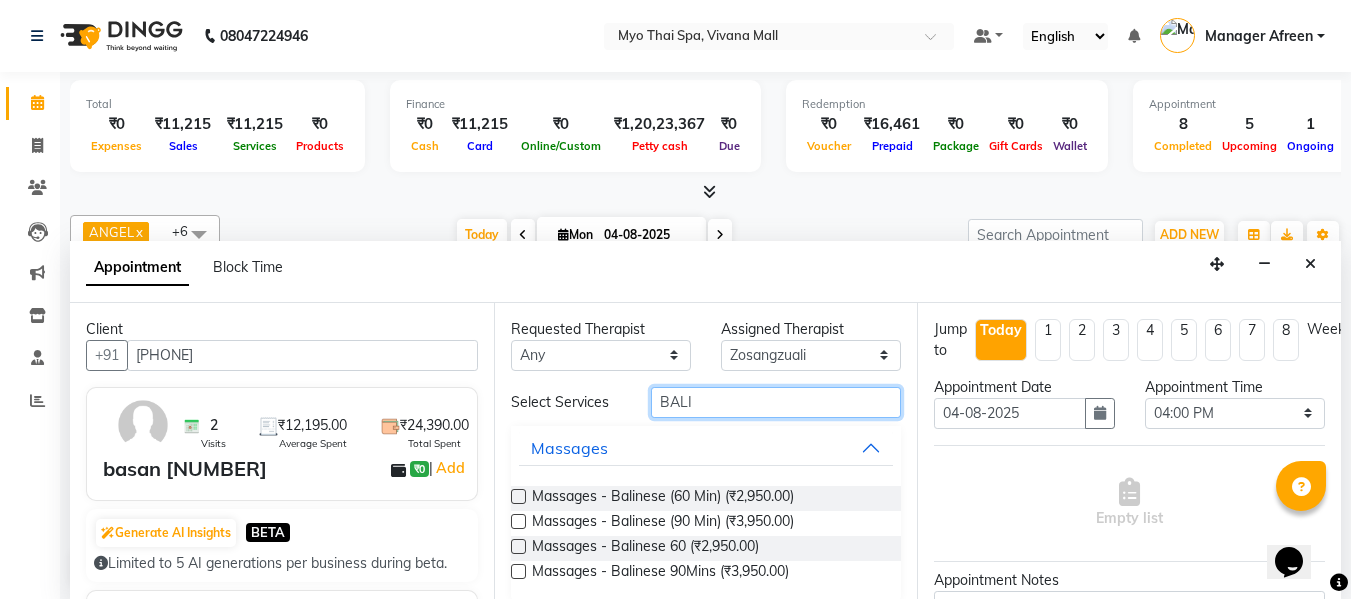 type on "BALI" 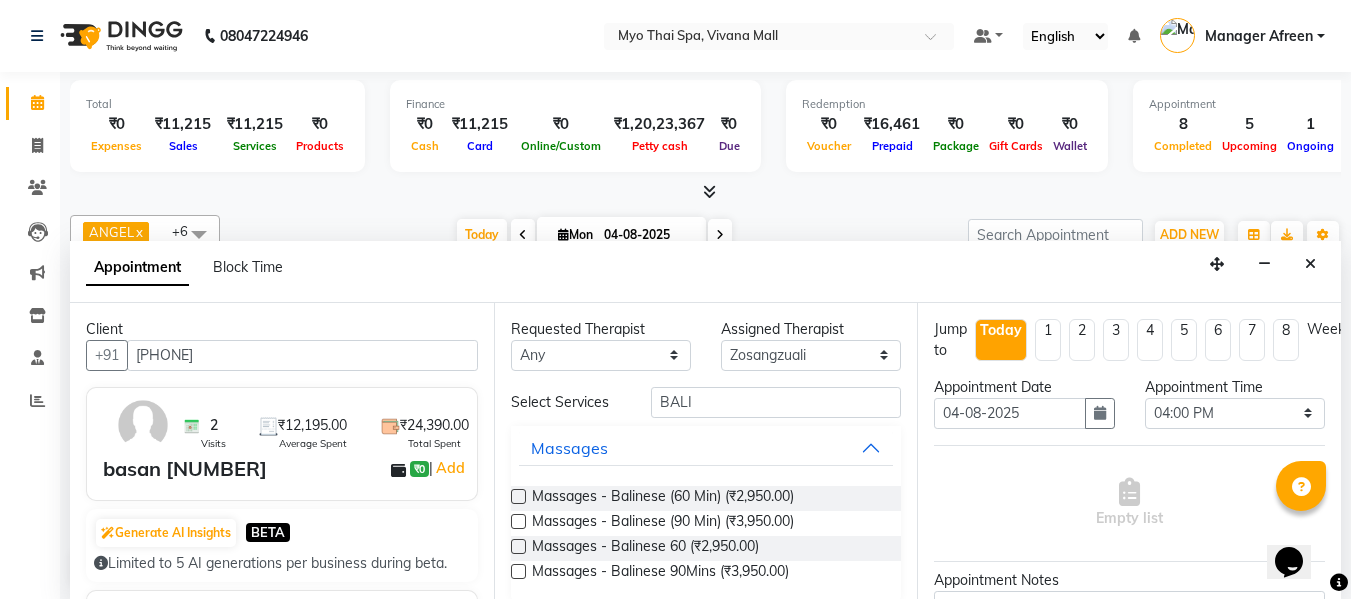 click at bounding box center (518, 521) 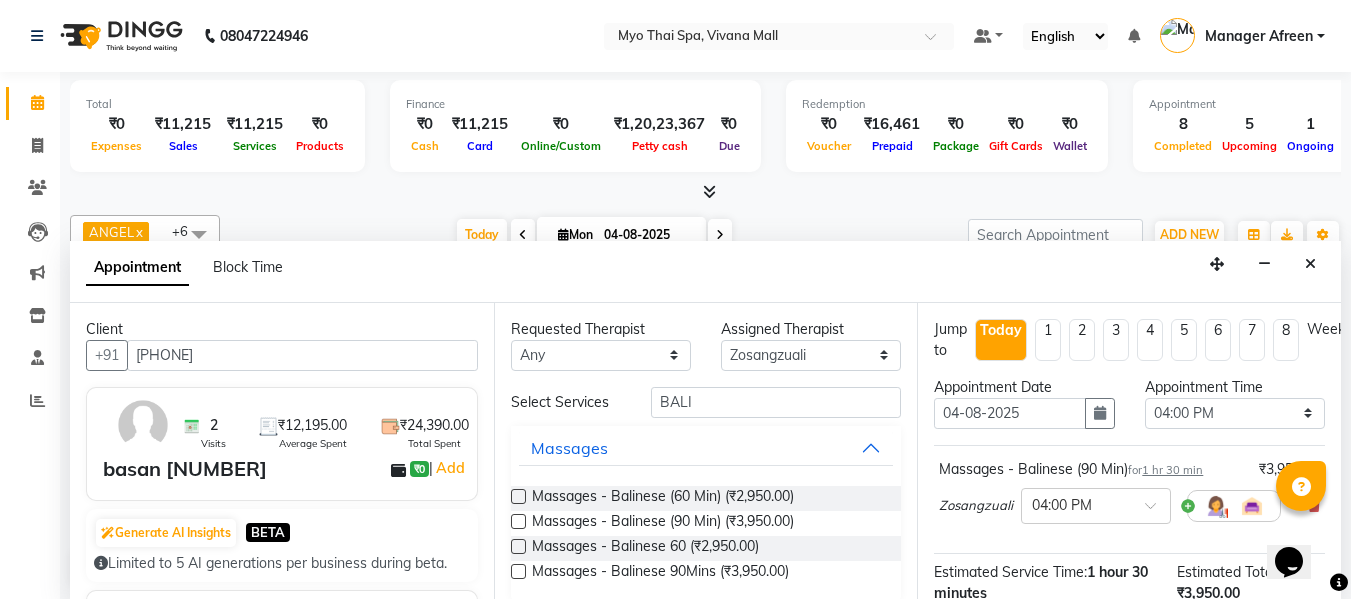 click at bounding box center [518, 521] 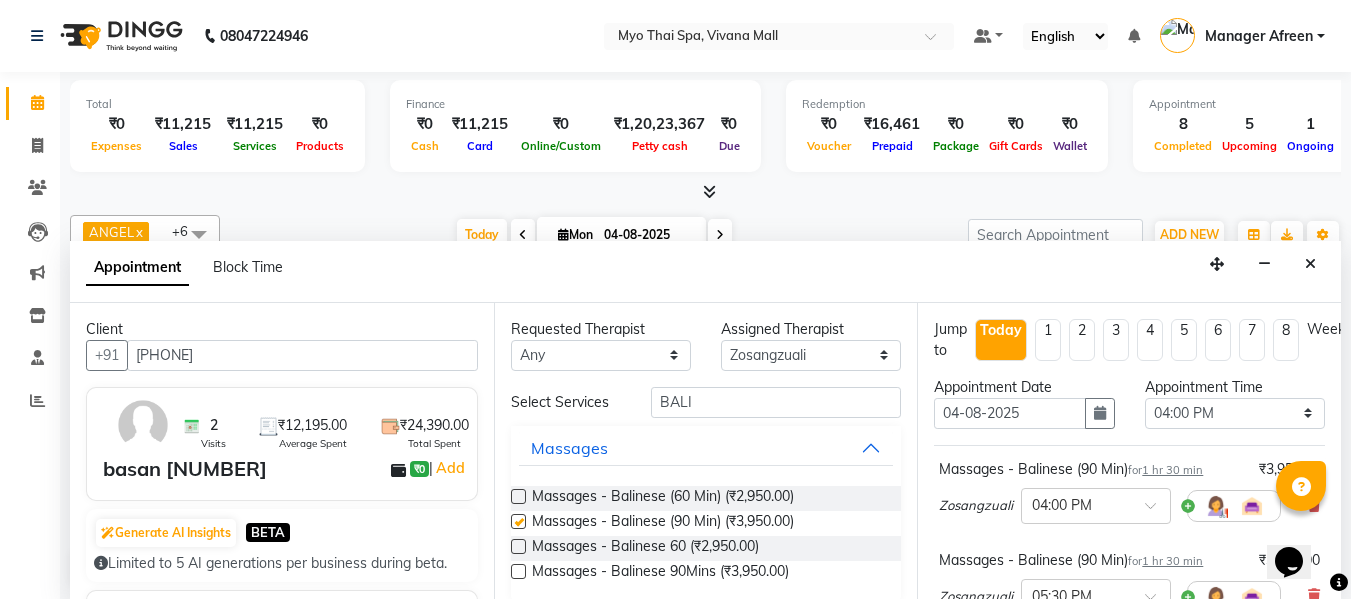 checkbox on "false" 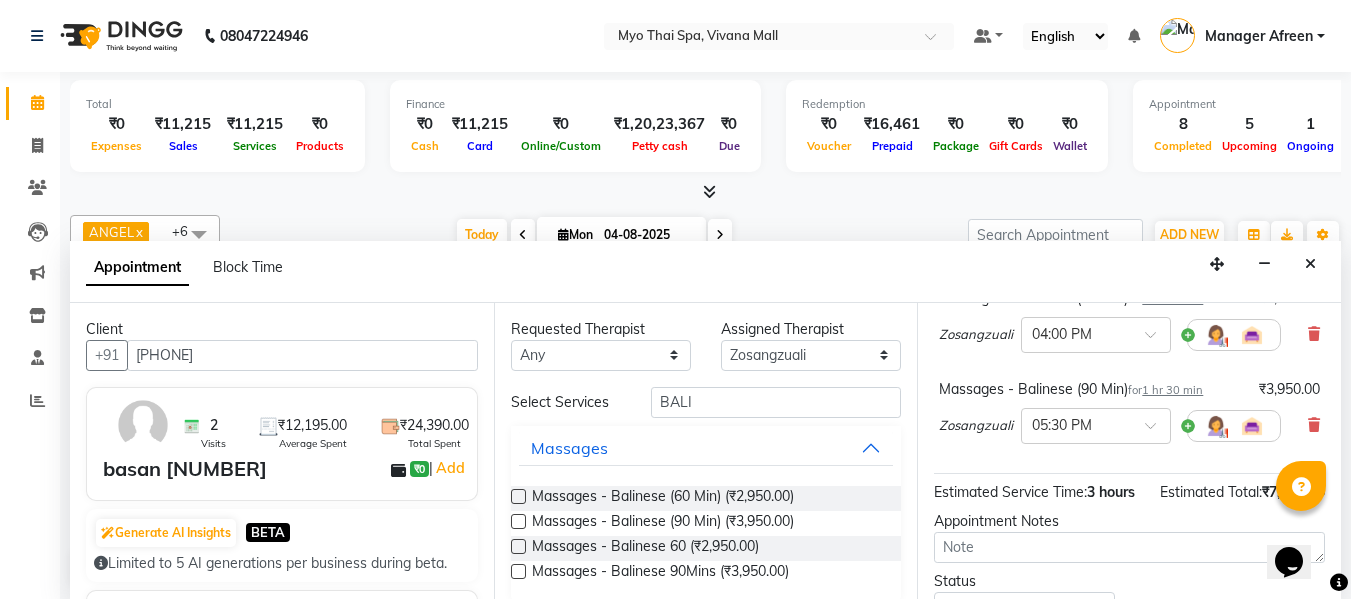 scroll, scrollTop: 356, scrollLeft: 0, axis: vertical 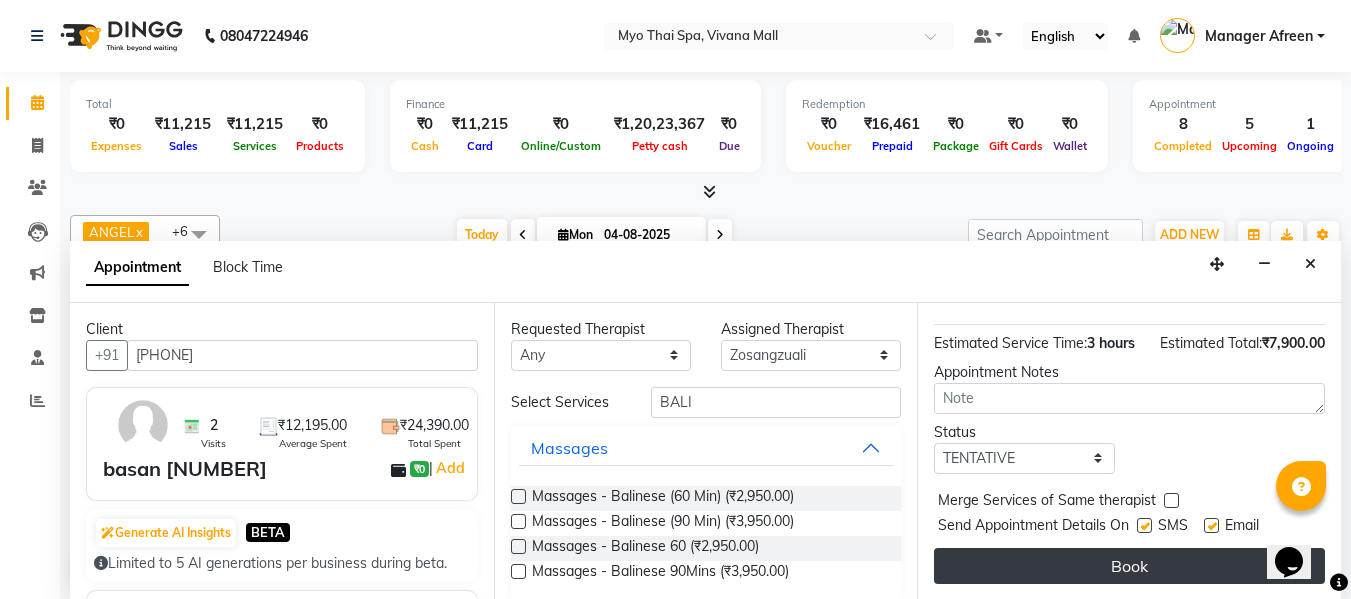 click on "Book" at bounding box center (1129, 566) 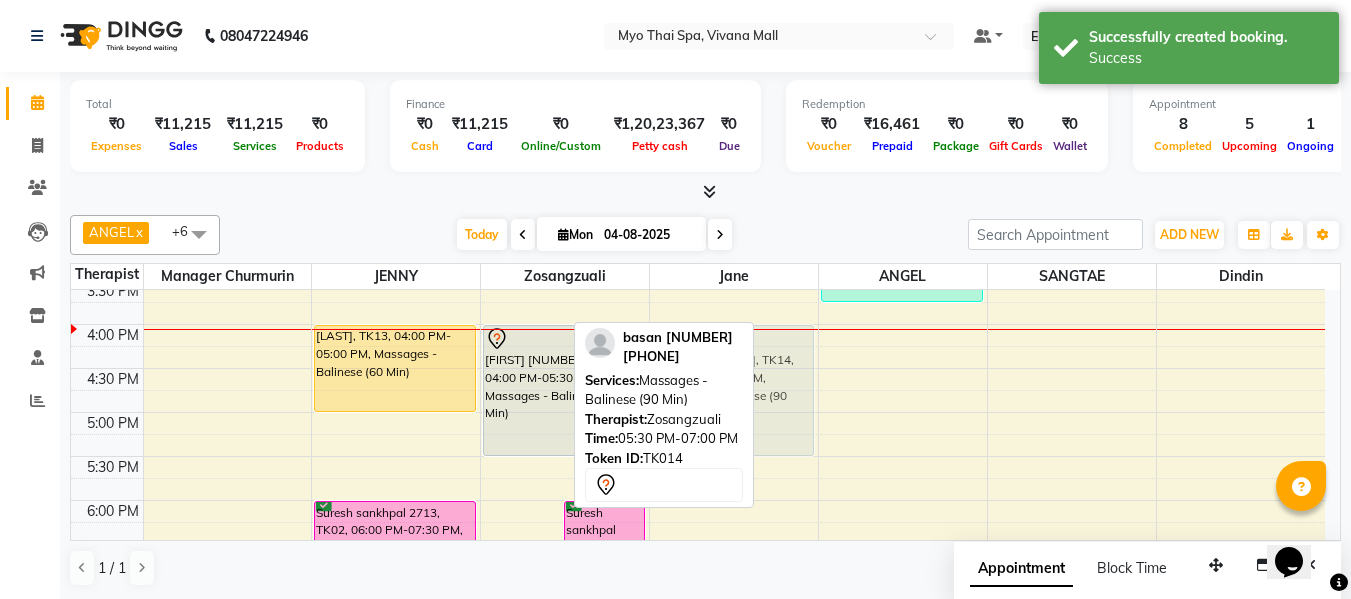 drag, startPoint x: 544, startPoint y: 478, endPoint x: 748, endPoint y: 351, distance: 240.3019 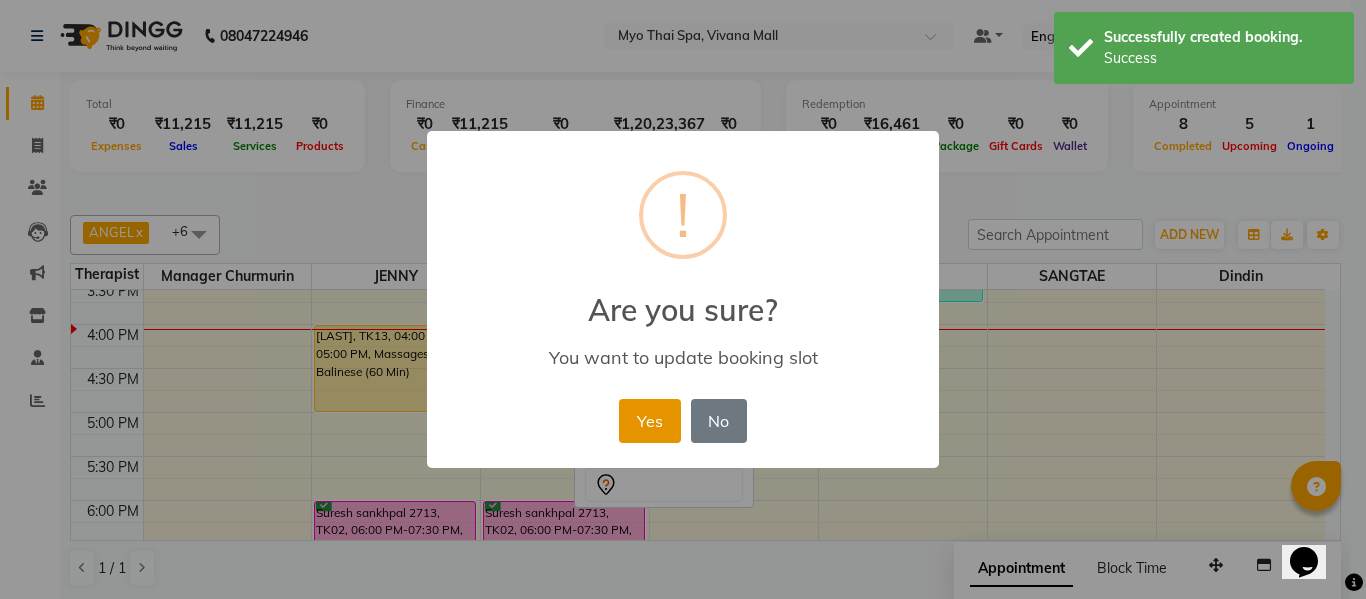 click on "Yes" at bounding box center (649, 421) 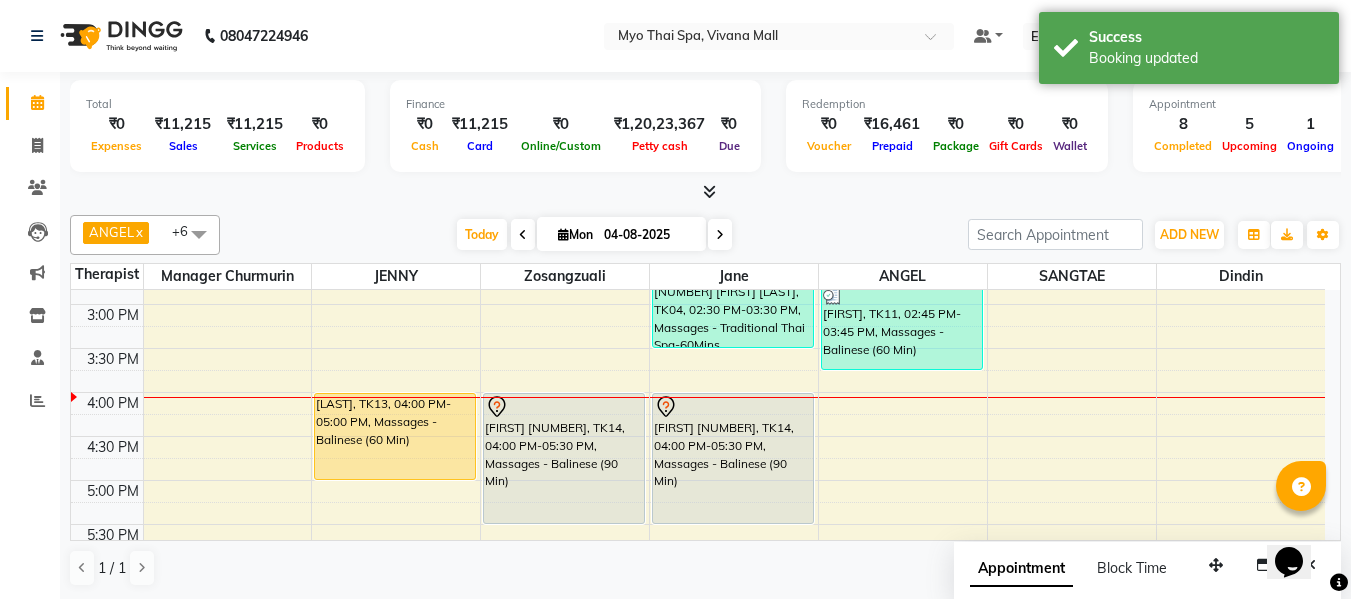 scroll, scrollTop: 569, scrollLeft: 0, axis: vertical 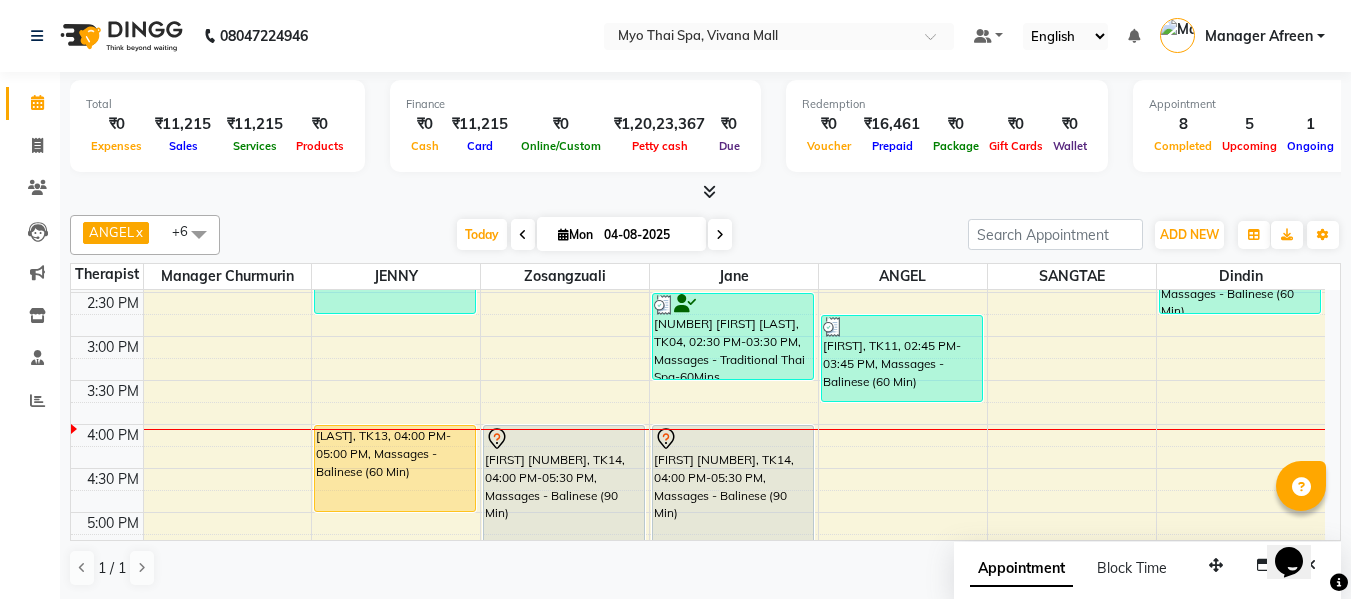 click on "8:00 AM 8:30 AM 9:00 AM 9:30 AM 10:00 AM 10:30 AM 11:00 AM 11:30 AM 12:00 PM 12:30 PM 1:00 PM 1:30 PM 2:00 PM 2:30 PM 3:00 PM 3:30 PM 4:00 PM 4:30 PM 5:00 PM 5:30 PM 6:00 PM 6:30 PM 7:00 PM 7:30 PM 8:00 PM 8:30 PM 9:00 PM 9:30 PM 10:00 PM 10:30 PM     PRATHAMESH, TK09, 01:15 PM-02:45 PM, Massages - Spa Of The Month     ANISH, TK13, 04:00 PM-05:00 PM, Massages - Balinese (60 Min)     Suresh sankhpal 2713, TK02, 06:00 PM-07:30 PM, Massages - Twin Body Work (90 Min)     RANJIT PANJAL, TK05, 11:30 AM-12:30 PM, Massages - Swedish (60 Min) (₹2850)             basan 2900, TK14, 04:00 PM-05:30 PM, Massages - Balinese (90 Min)     Suresh sankhpal 2713, TK02, 06:00 PM-07:30 PM, Massages - Twin Body Work (90 Min)     ASHWINI DIXIT - 2076, TK03, 11:00 AM-12:30 PM, Massages - Balinese (90 Min)     2913BISHWANATH MEMBER, TK01, 01:00 PM-02:00 PM, Massages - Balinese (60 Min)     2520 MAHESH MOTWANI, TK04, 02:30 PM-03:30 PM, Massages - Traditional Thai Spa-60Mins" at bounding box center [698, 380] 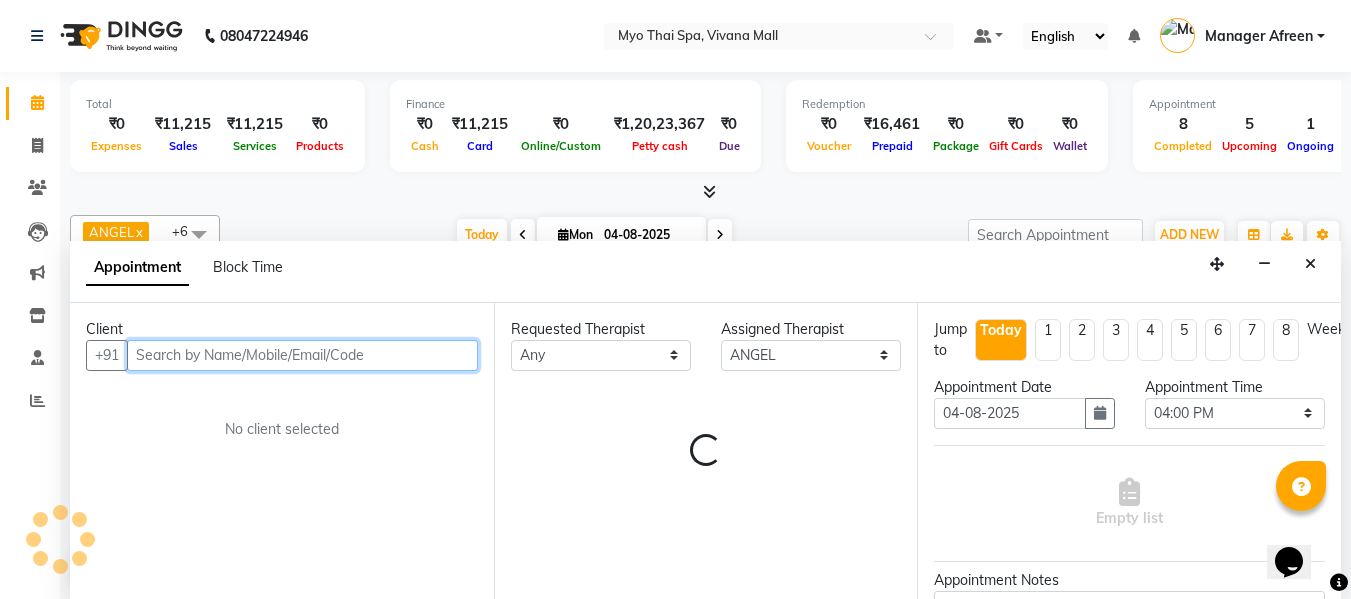 scroll, scrollTop: 1, scrollLeft: 0, axis: vertical 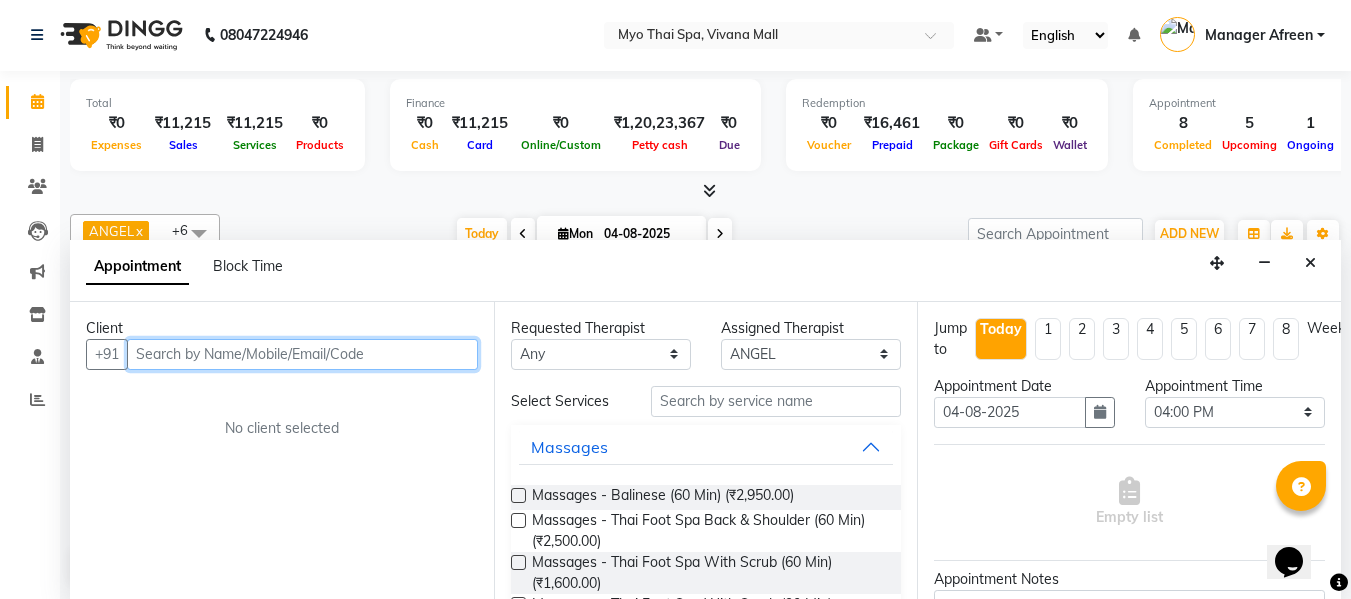 click at bounding box center [302, 354] 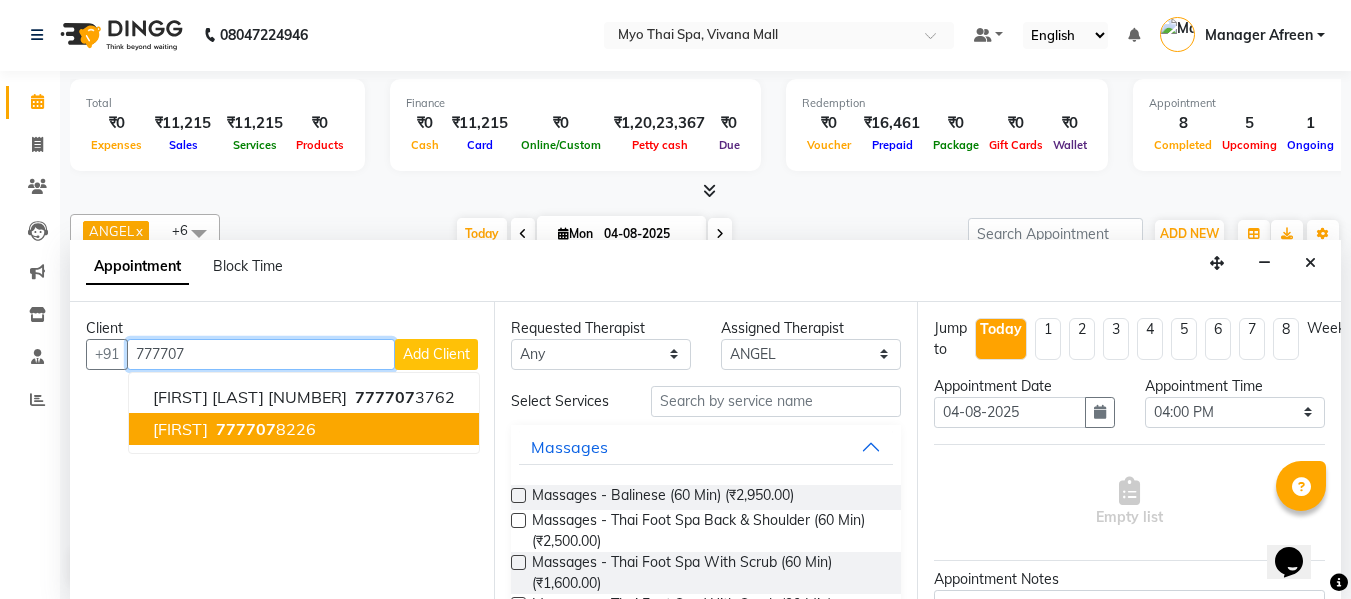 click on "SIMMII   777707 8226" at bounding box center [304, 429] 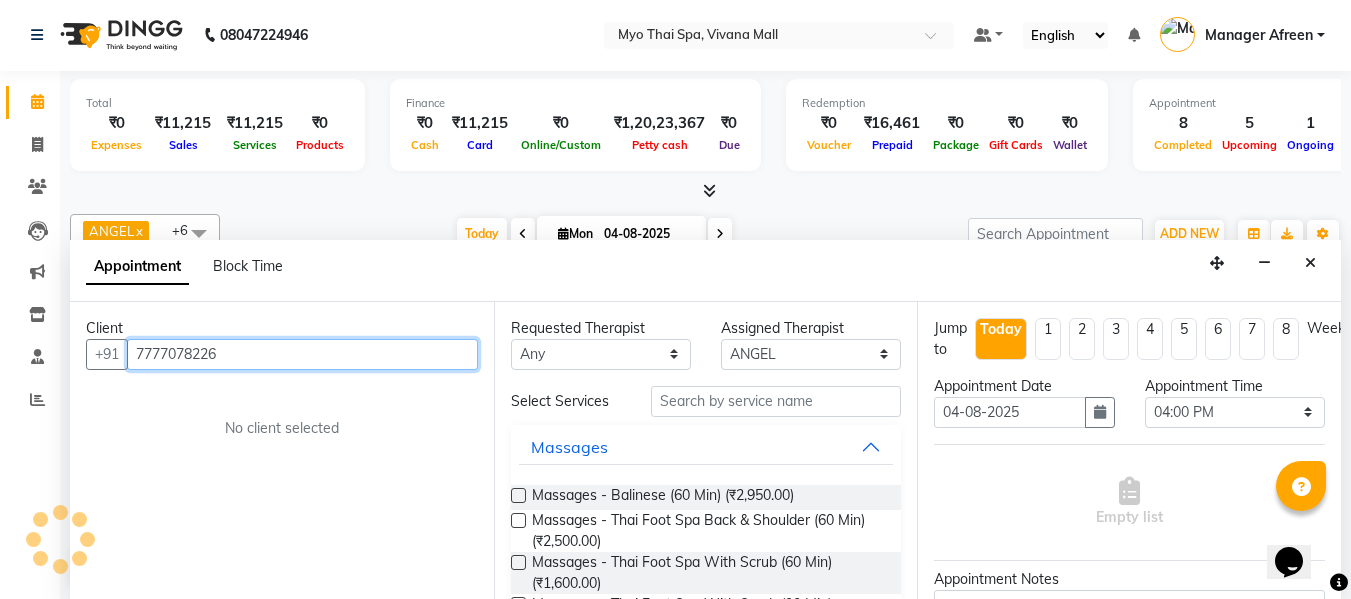 type on "7777078226" 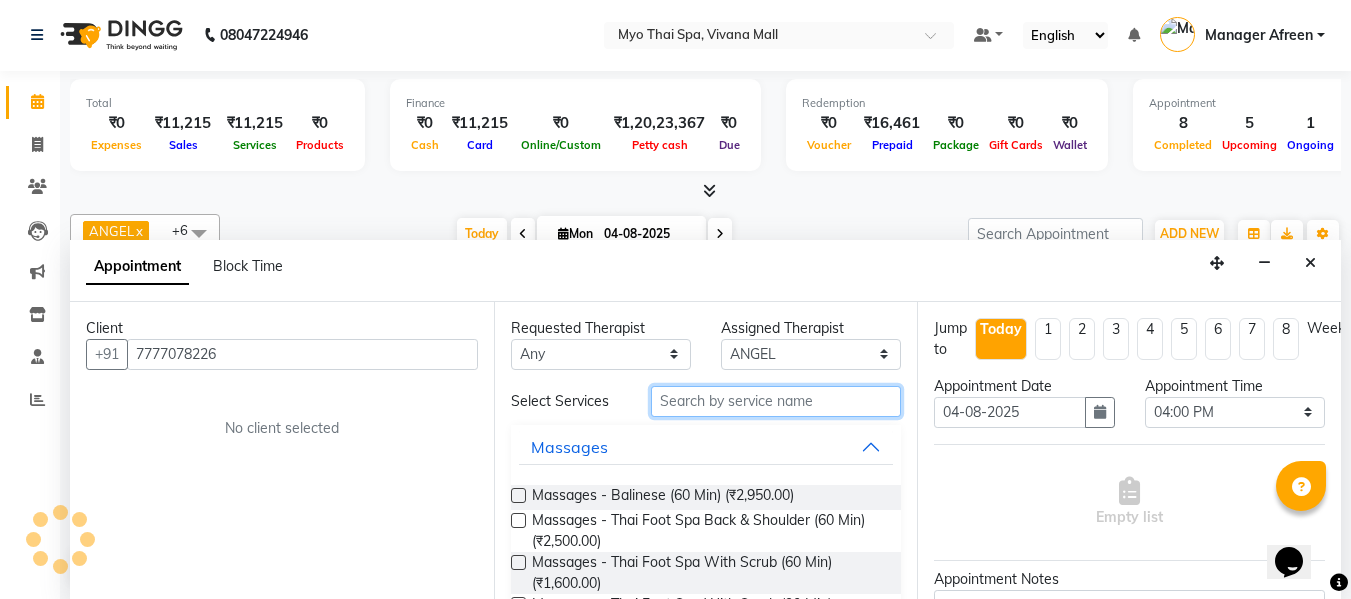click at bounding box center [776, 401] 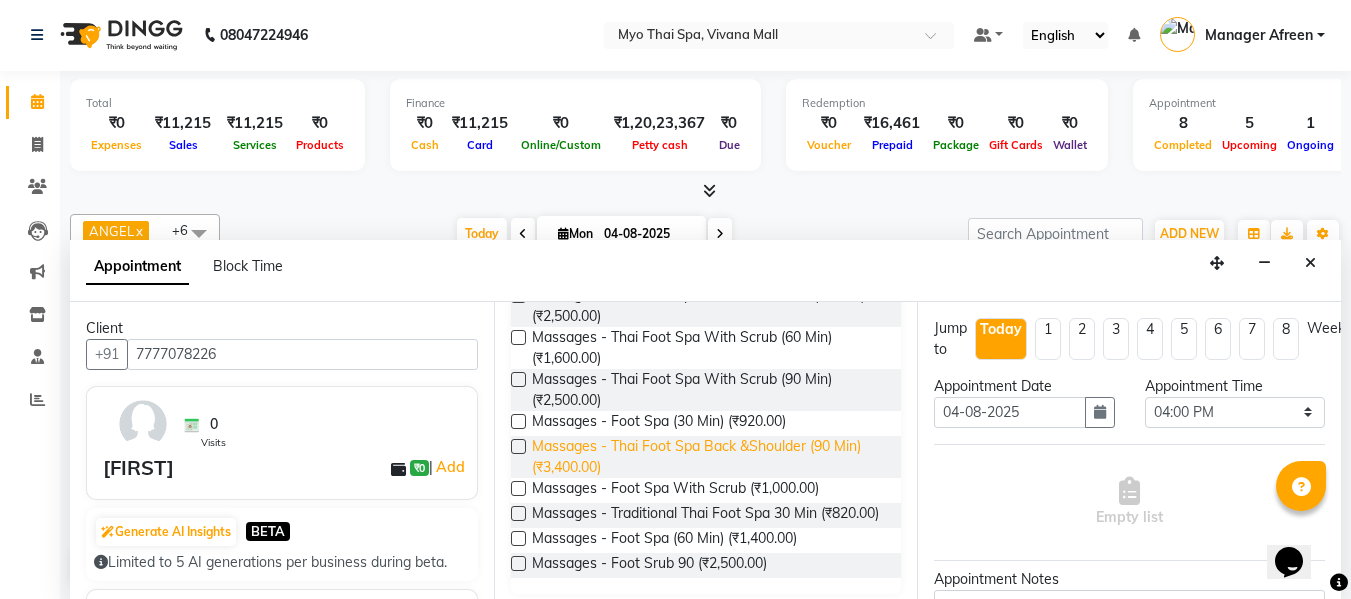 scroll, scrollTop: 228, scrollLeft: 0, axis: vertical 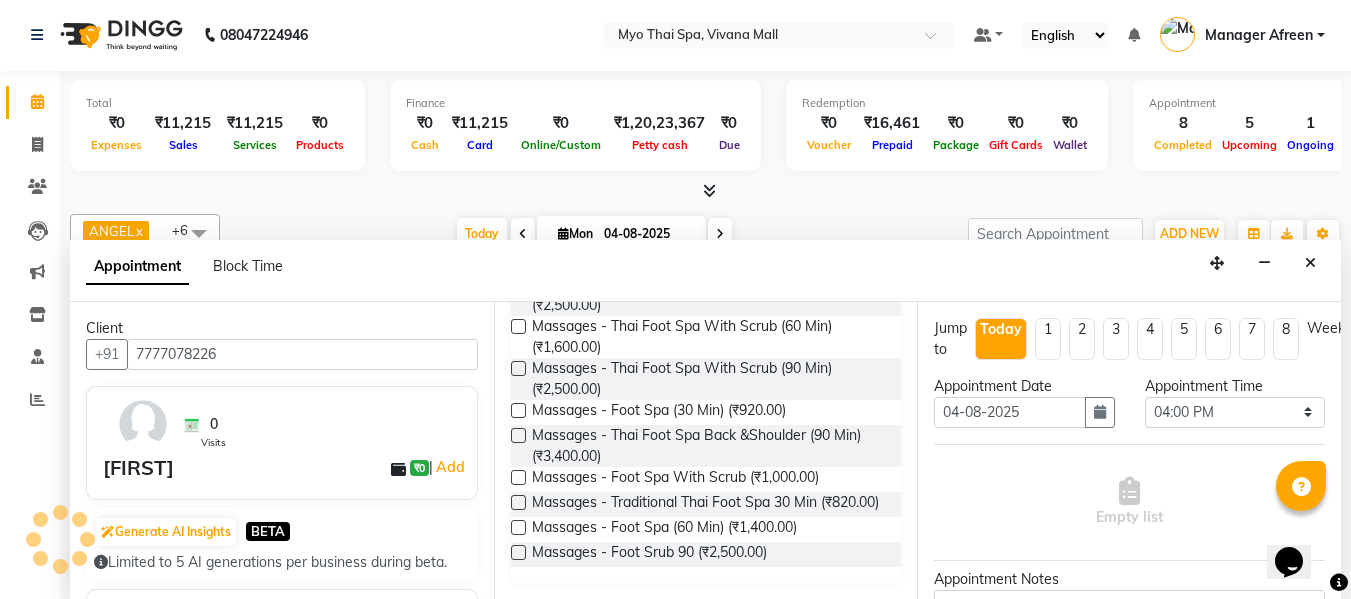 type on "FOO" 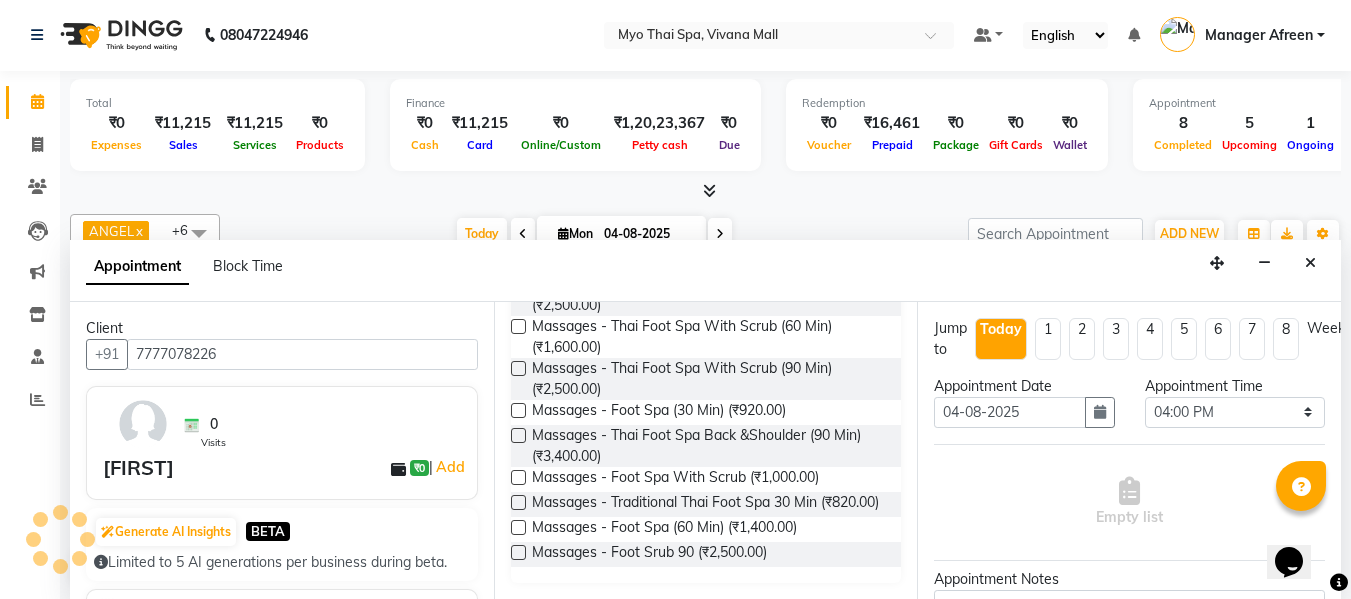 click at bounding box center [518, 410] 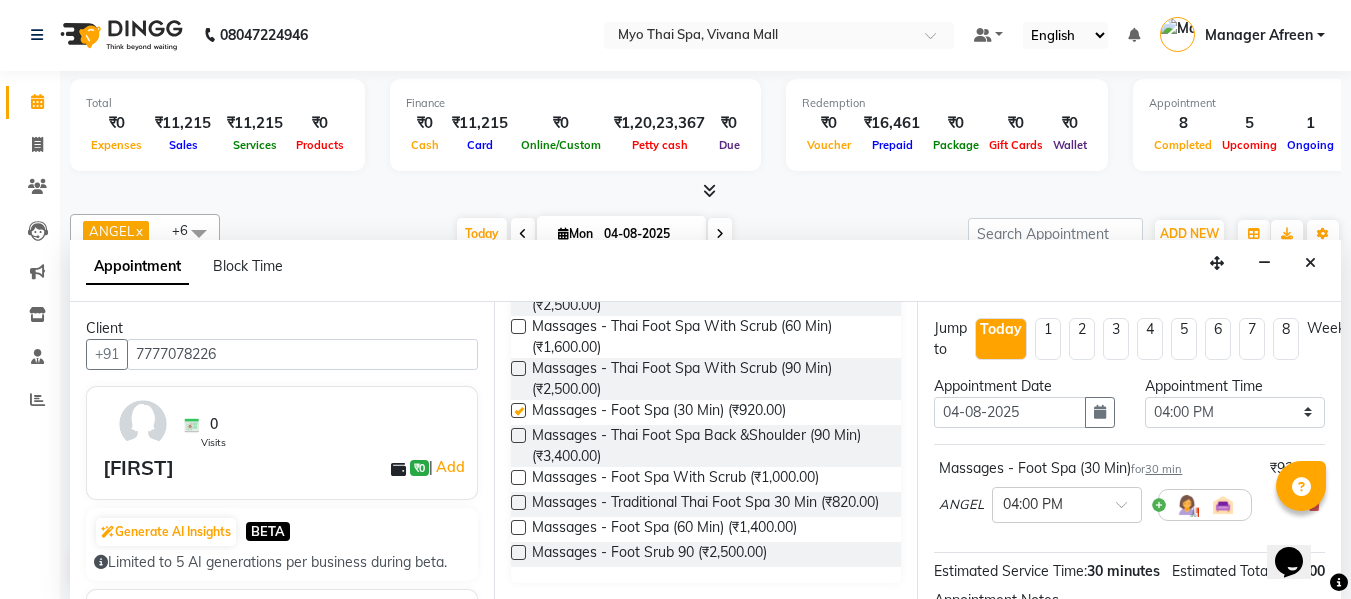 click at bounding box center [518, 410] 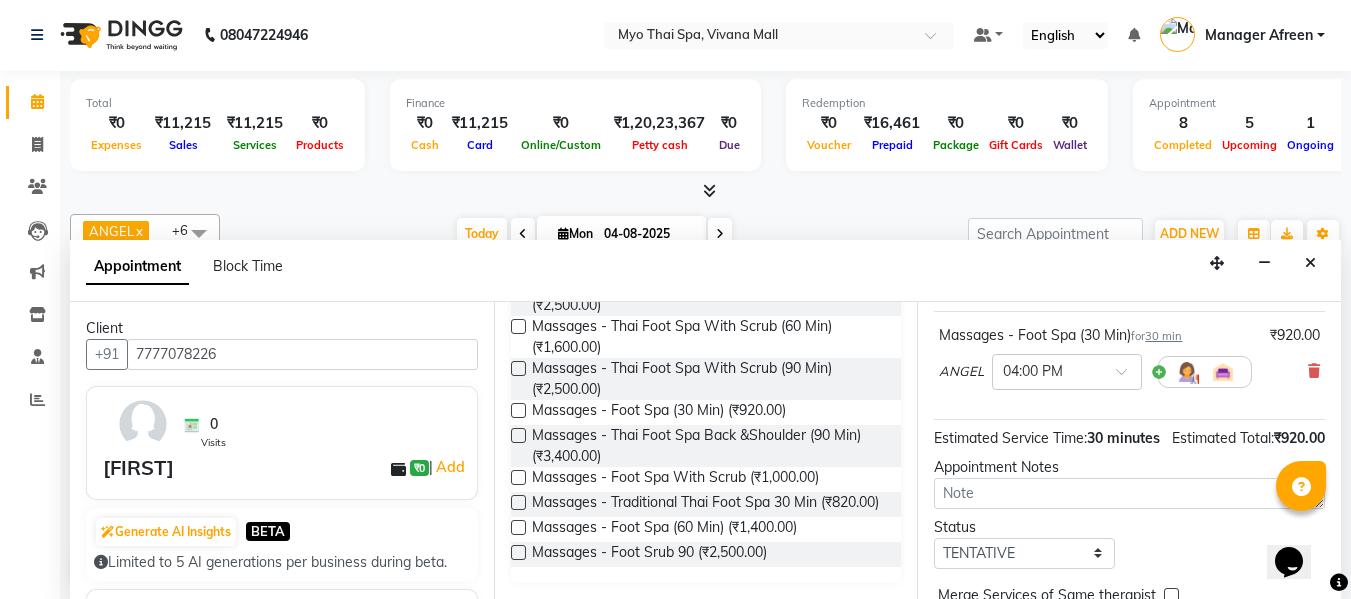 scroll, scrollTop: 265, scrollLeft: 0, axis: vertical 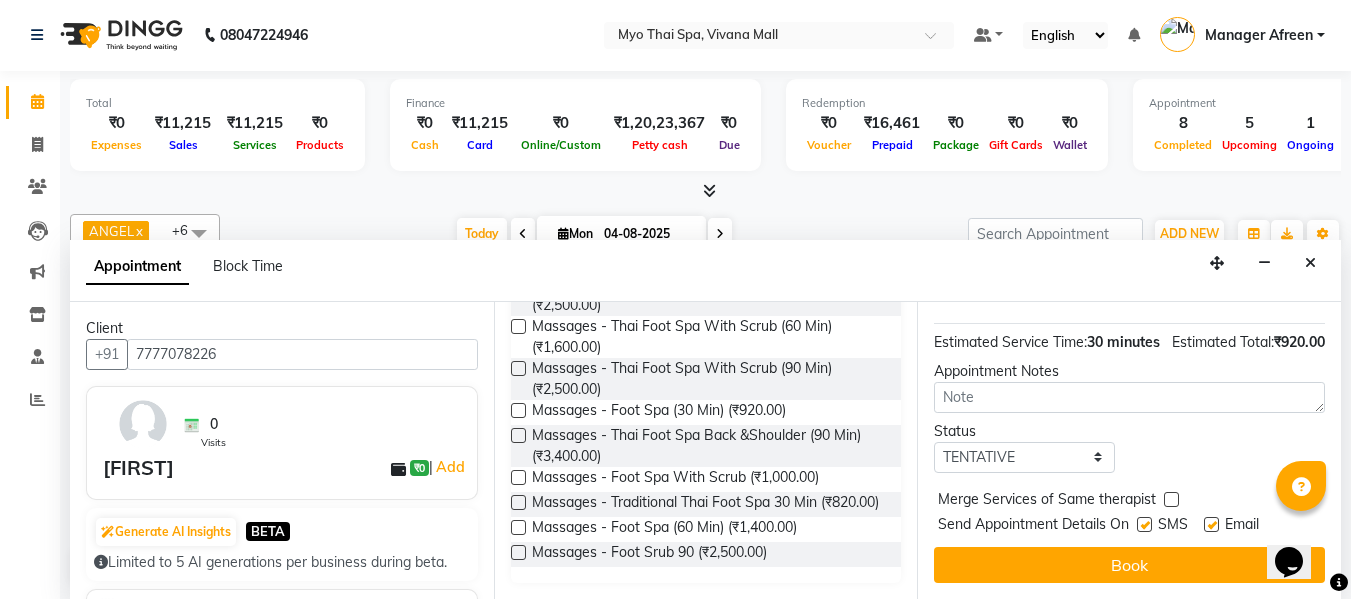 click at bounding box center (518, 410) 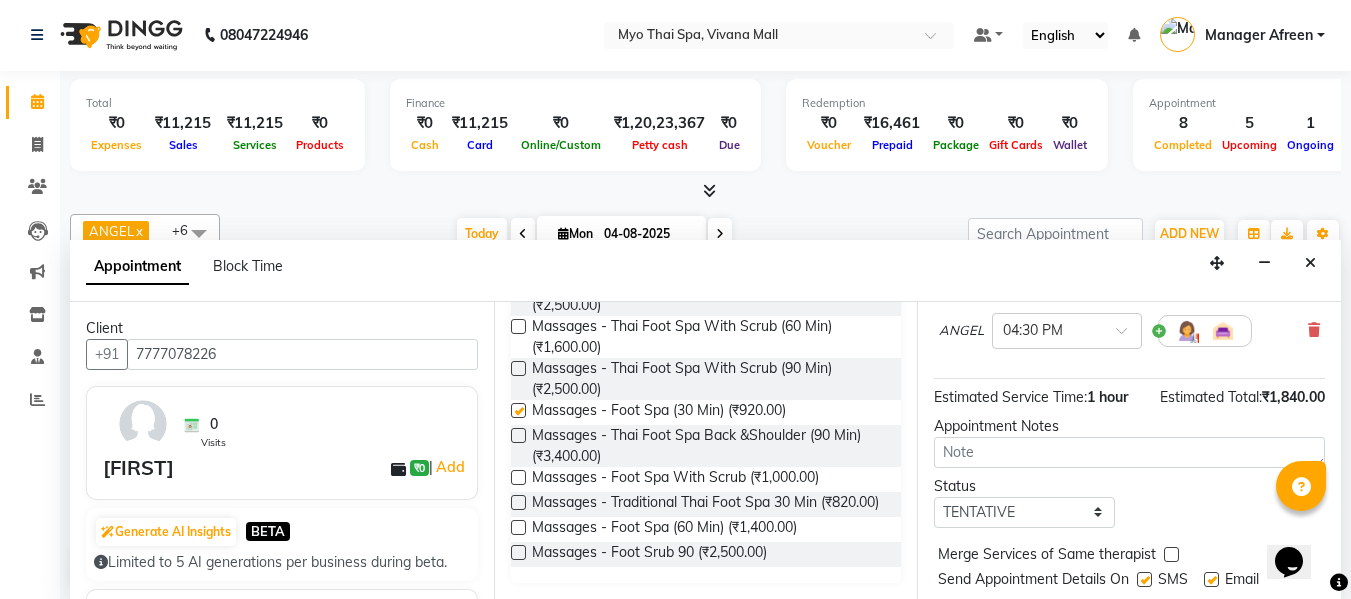 scroll, scrollTop: 335, scrollLeft: 0, axis: vertical 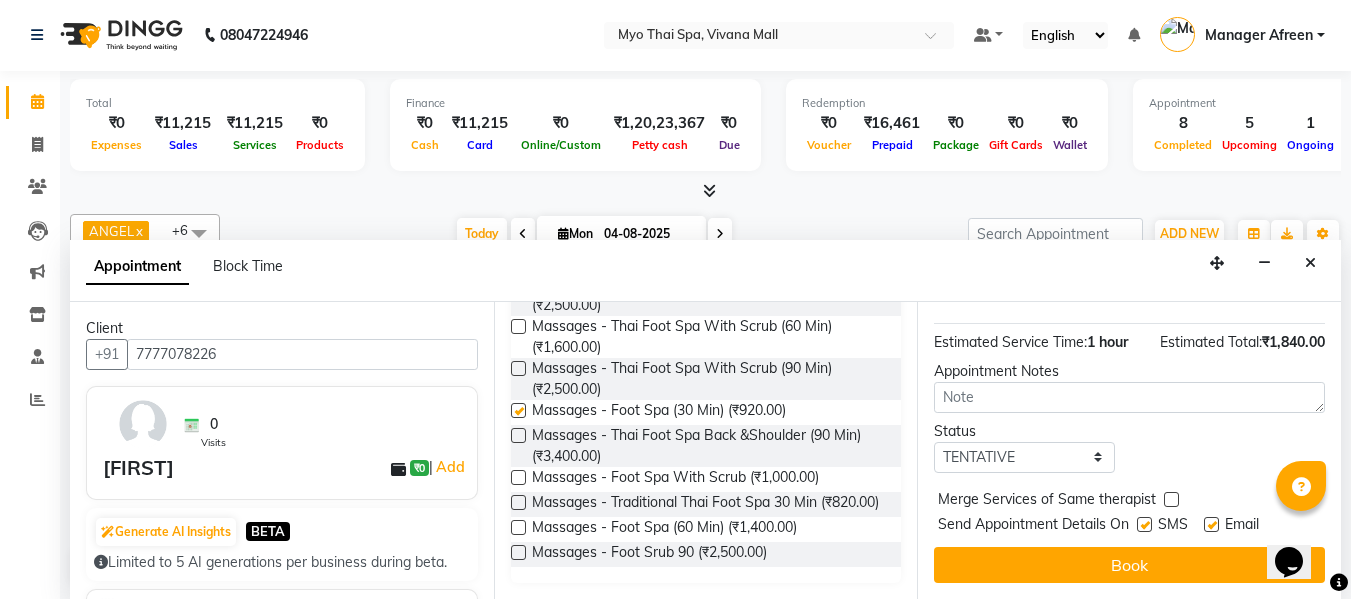 checkbox on "false" 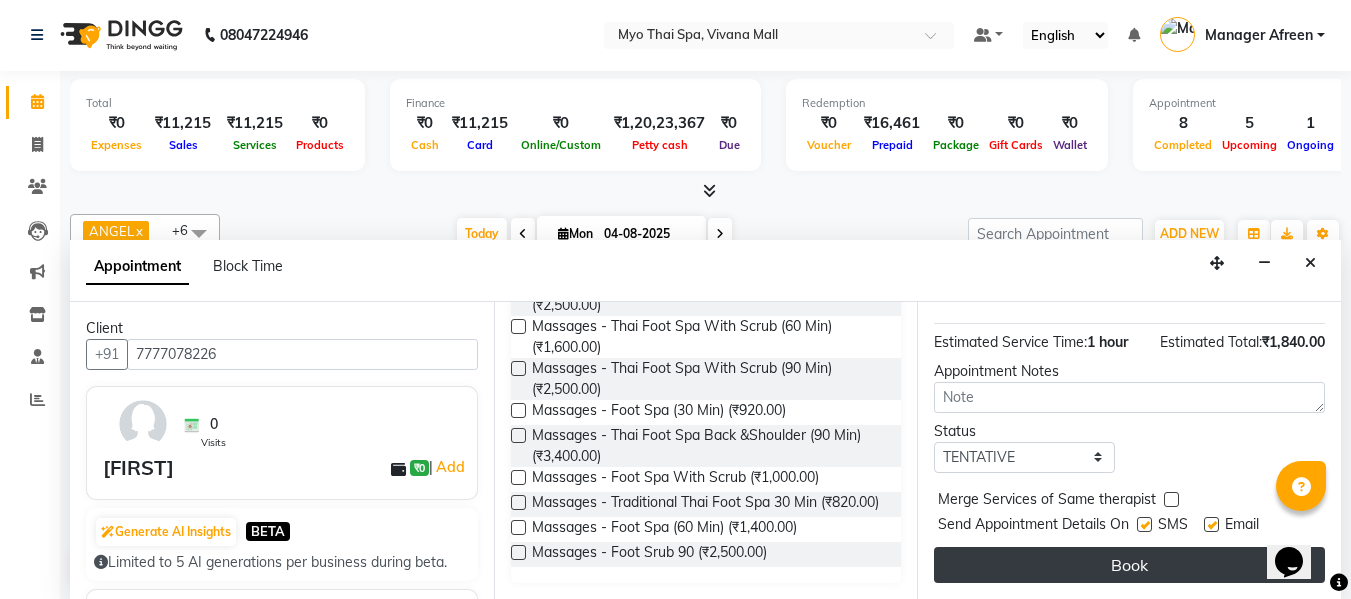 click on "Book" at bounding box center [1129, 565] 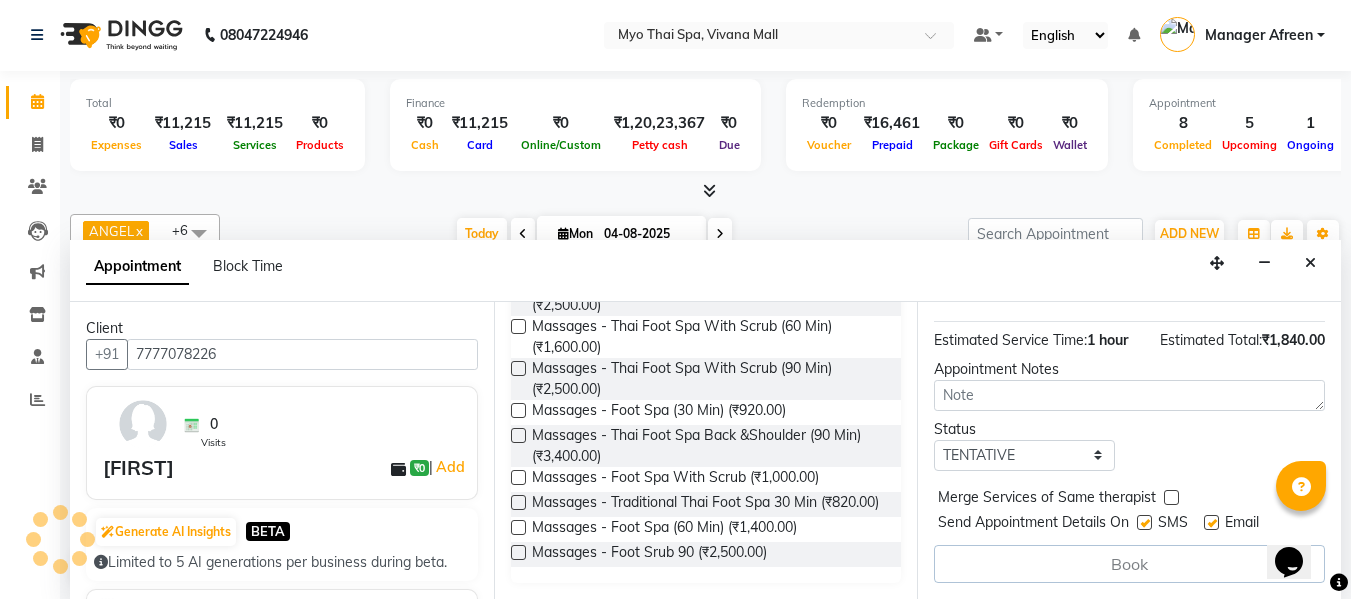 scroll, scrollTop: 0, scrollLeft: 0, axis: both 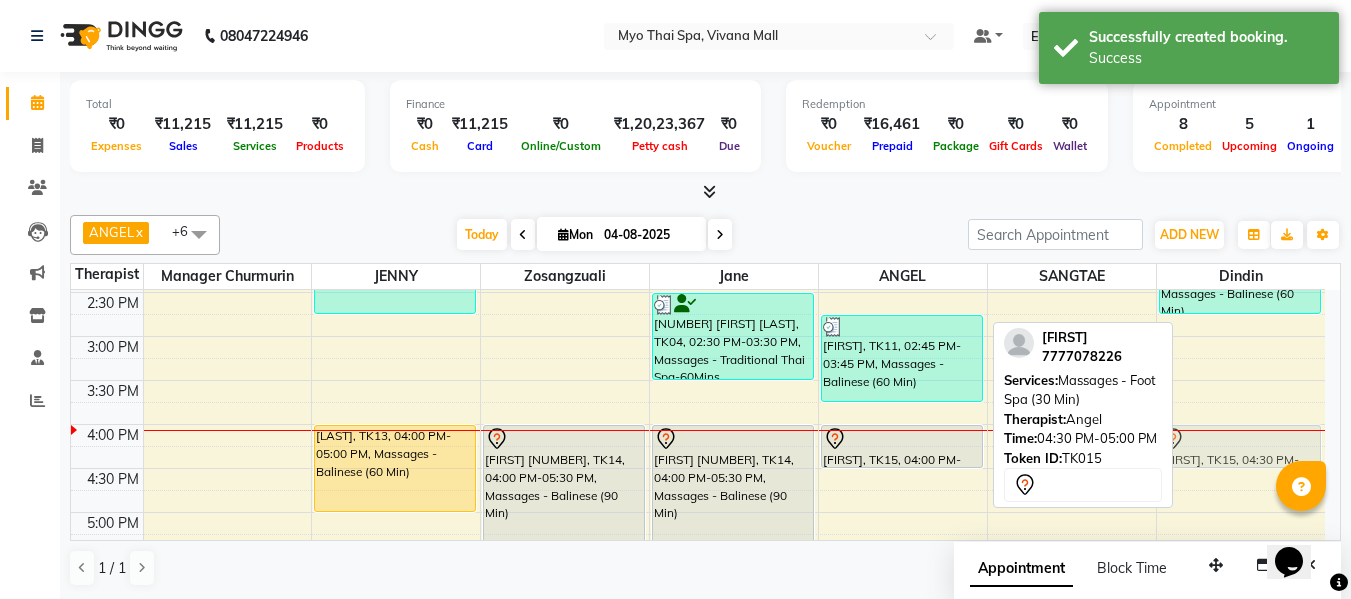 drag, startPoint x: 919, startPoint y: 497, endPoint x: 1184, endPoint y: 459, distance: 267.71066 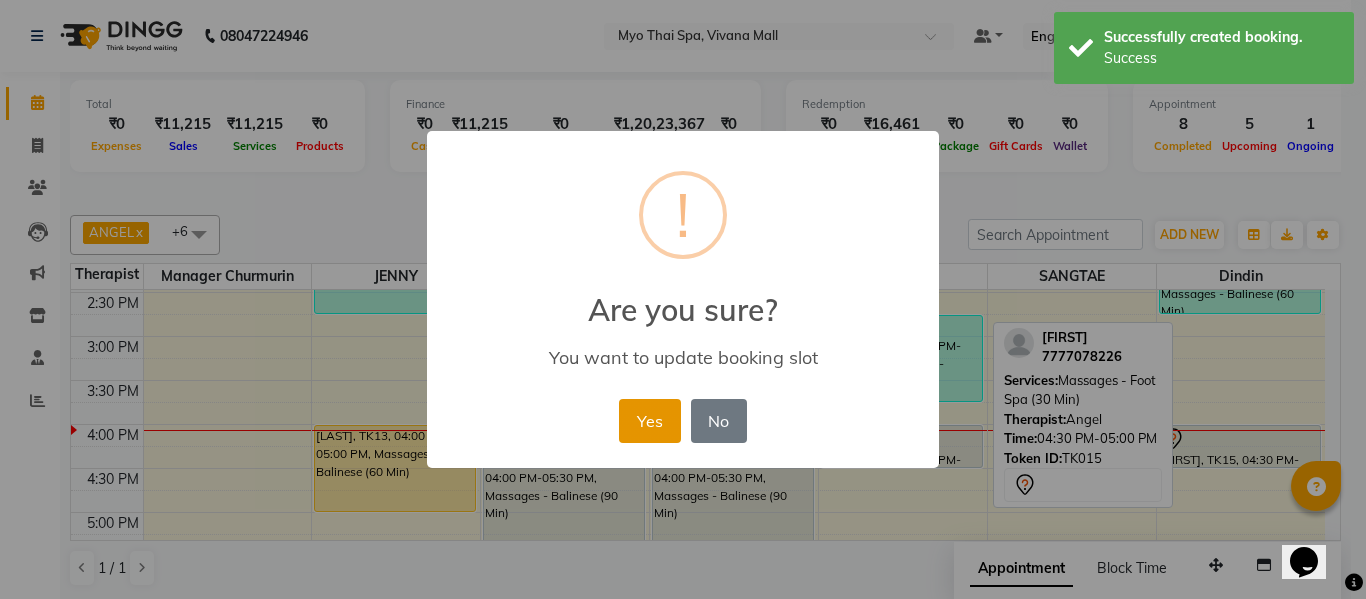 click on "Yes" at bounding box center (649, 421) 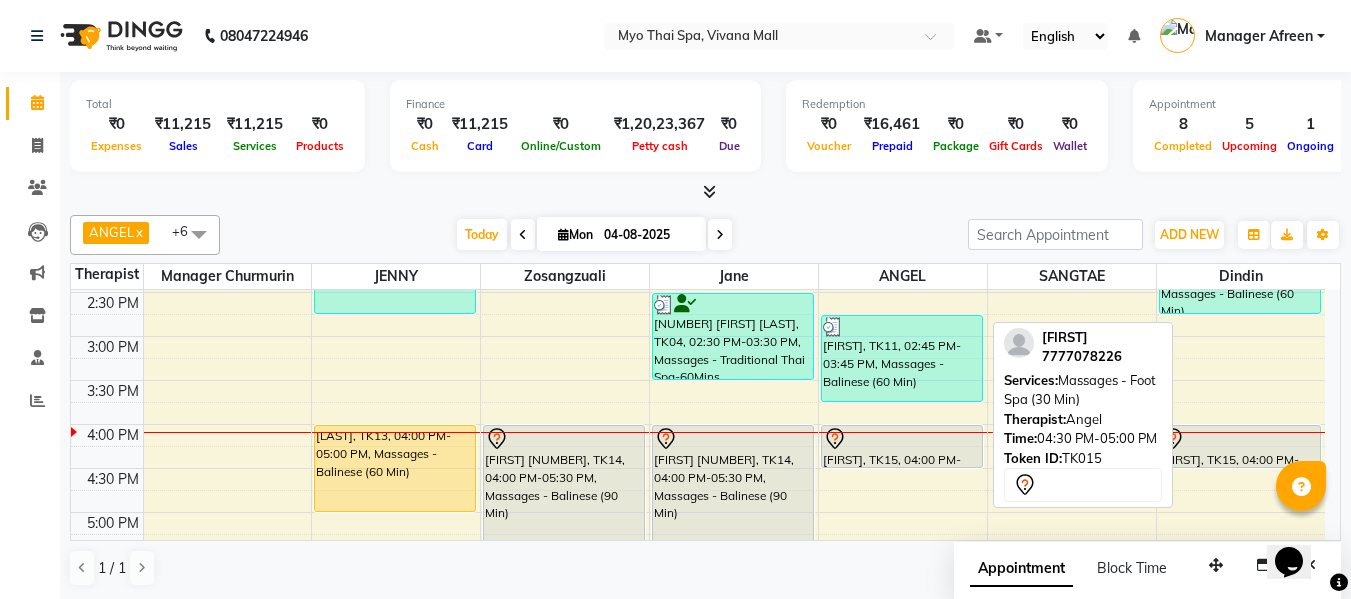 scroll, scrollTop: 669, scrollLeft: 0, axis: vertical 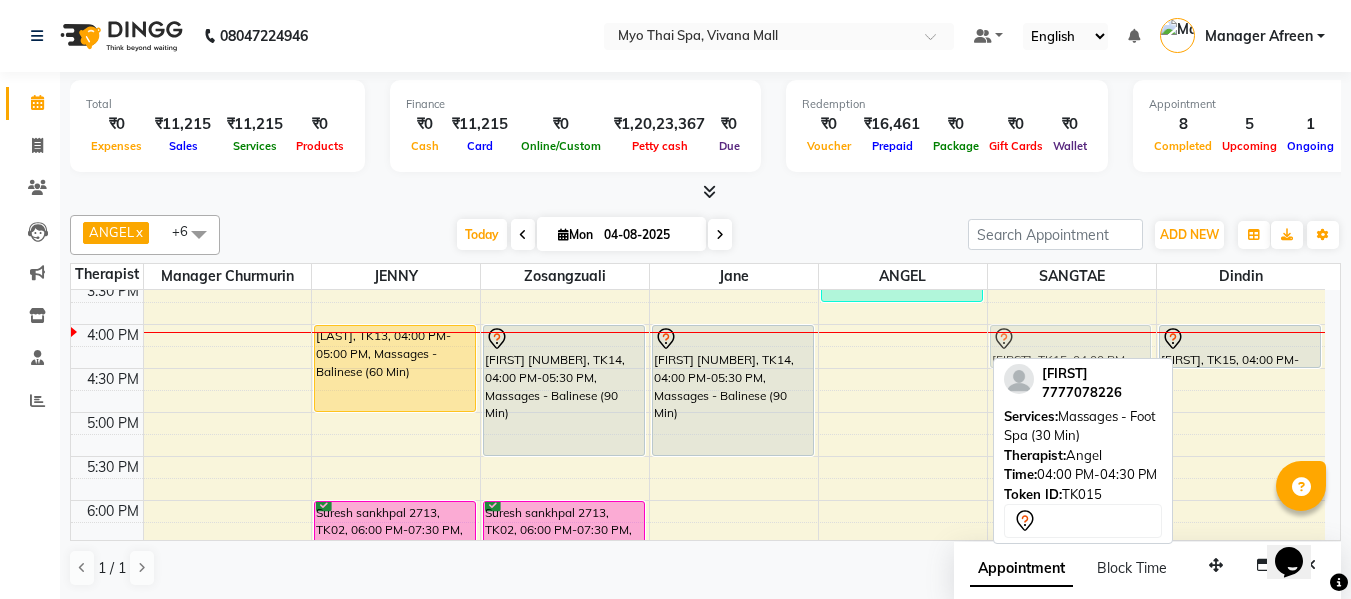 drag, startPoint x: 919, startPoint y: 348, endPoint x: 1055, endPoint y: 350, distance: 136.01471 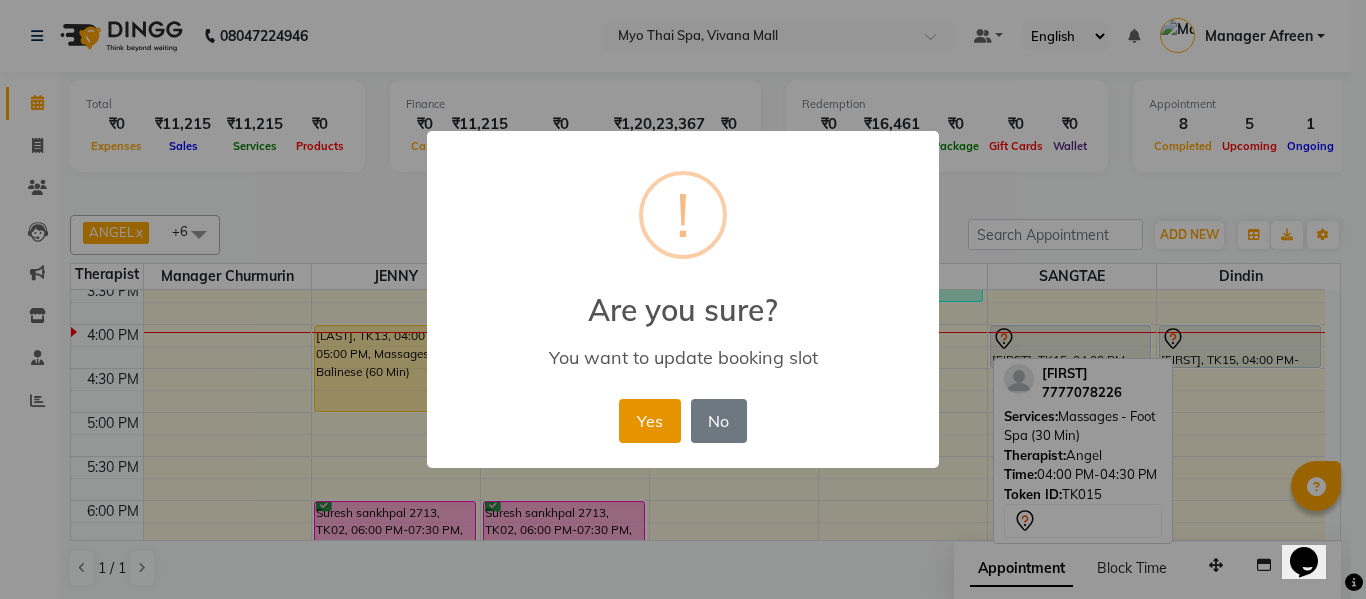 click on "Yes" at bounding box center [649, 421] 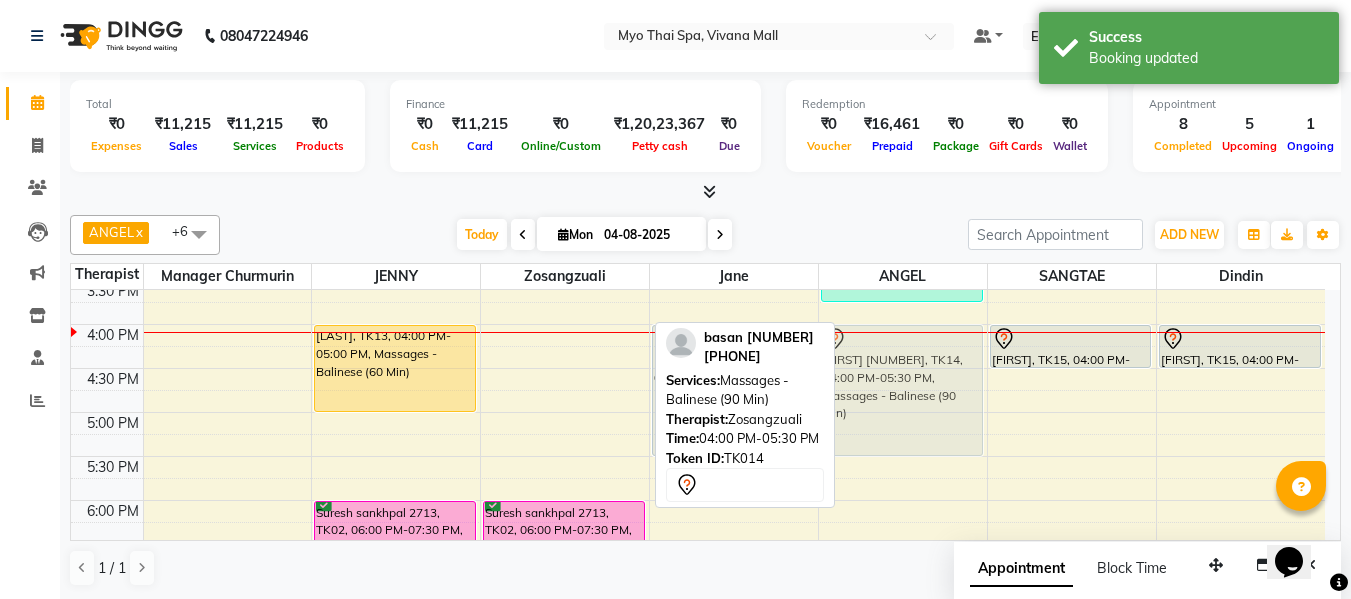 drag, startPoint x: 531, startPoint y: 379, endPoint x: 822, endPoint y: 386, distance: 291.08417 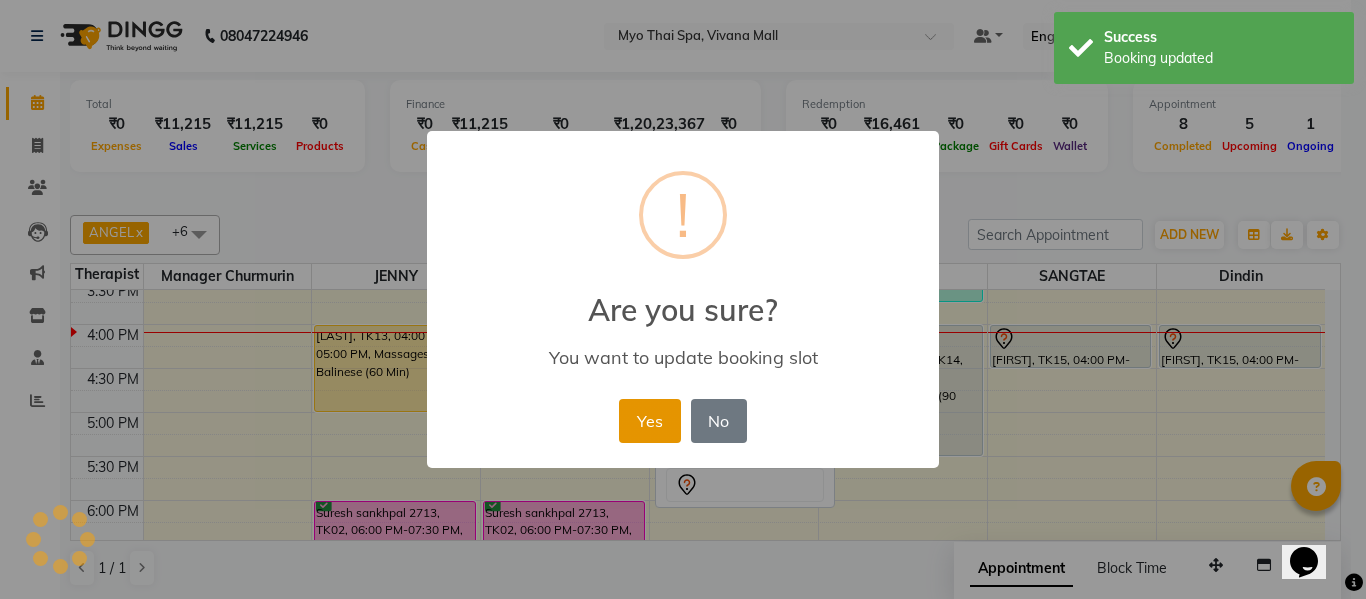 click on "Yes" at bounding box center (649, 421) 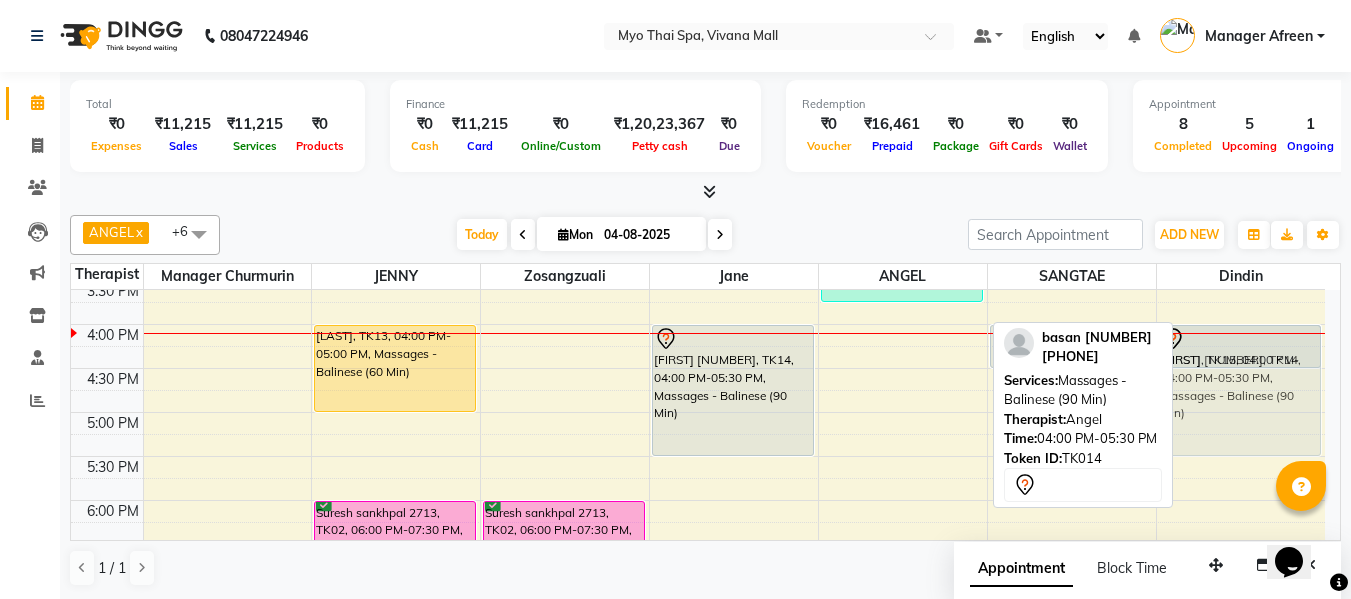 drag, startPoint x: 910, startPoint y: 368, endPoint x: 1213, endPoint y: 368, distance: 303 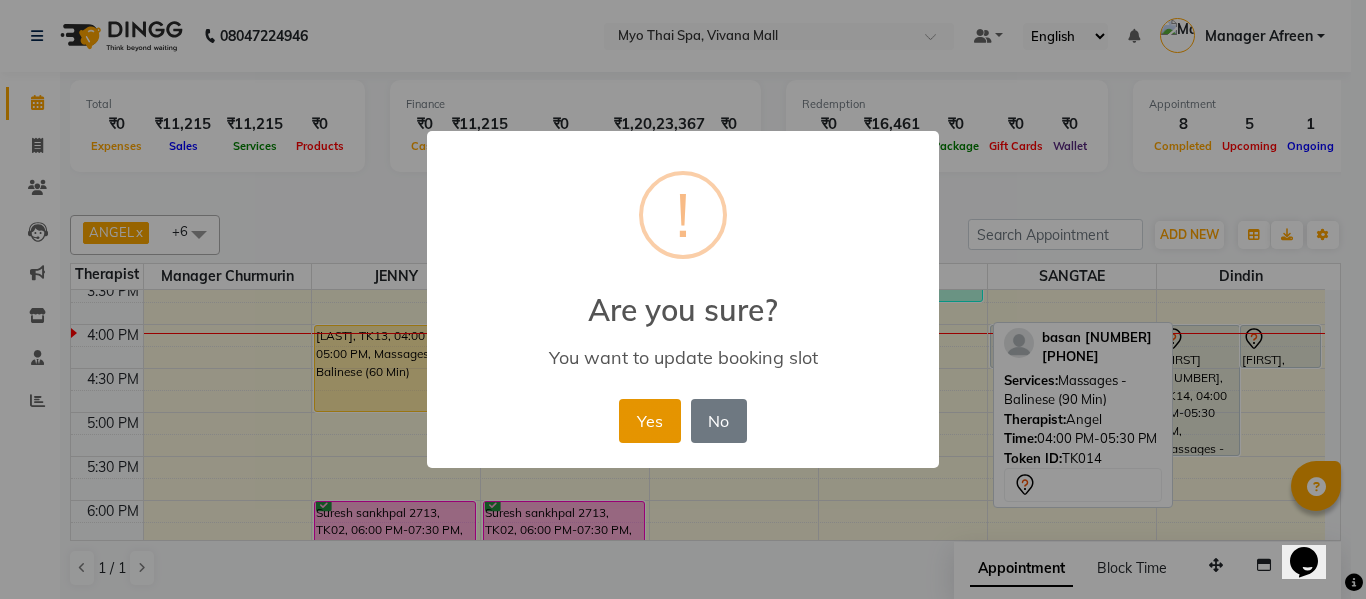 click on "Yes" at bounding box center [649, 421] 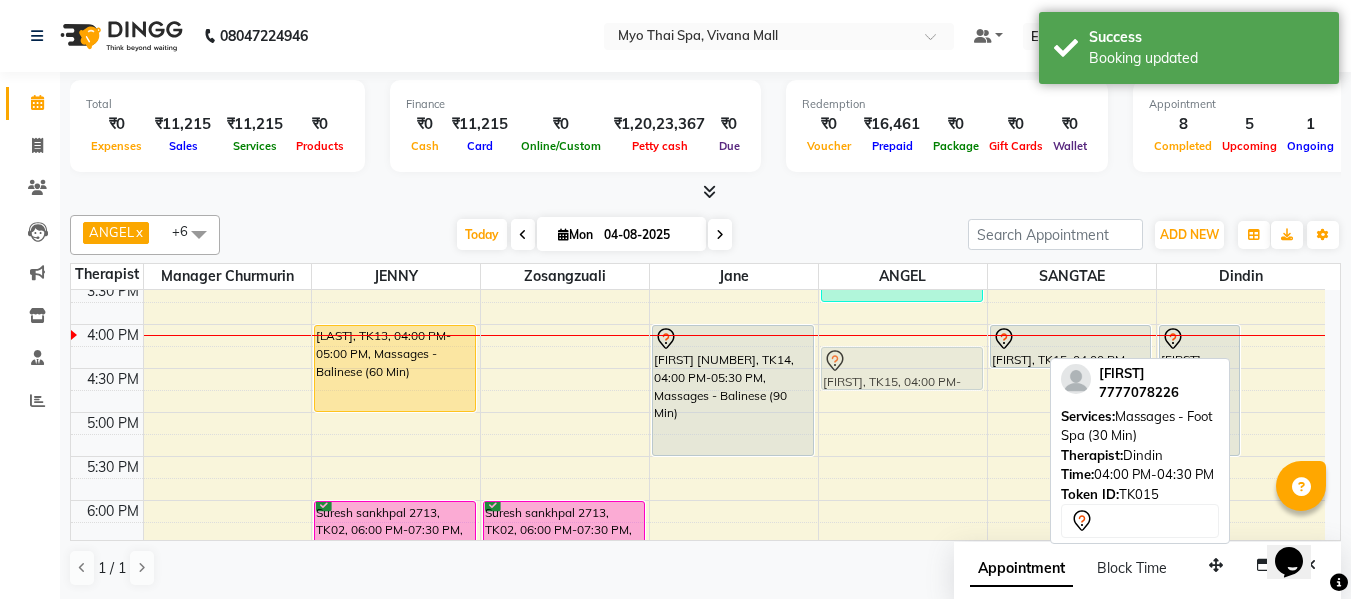 drag, startPoint x: 1285, startPoint y: 355, endPoint x: 911, endPoint y: 373, distance: 374.4329 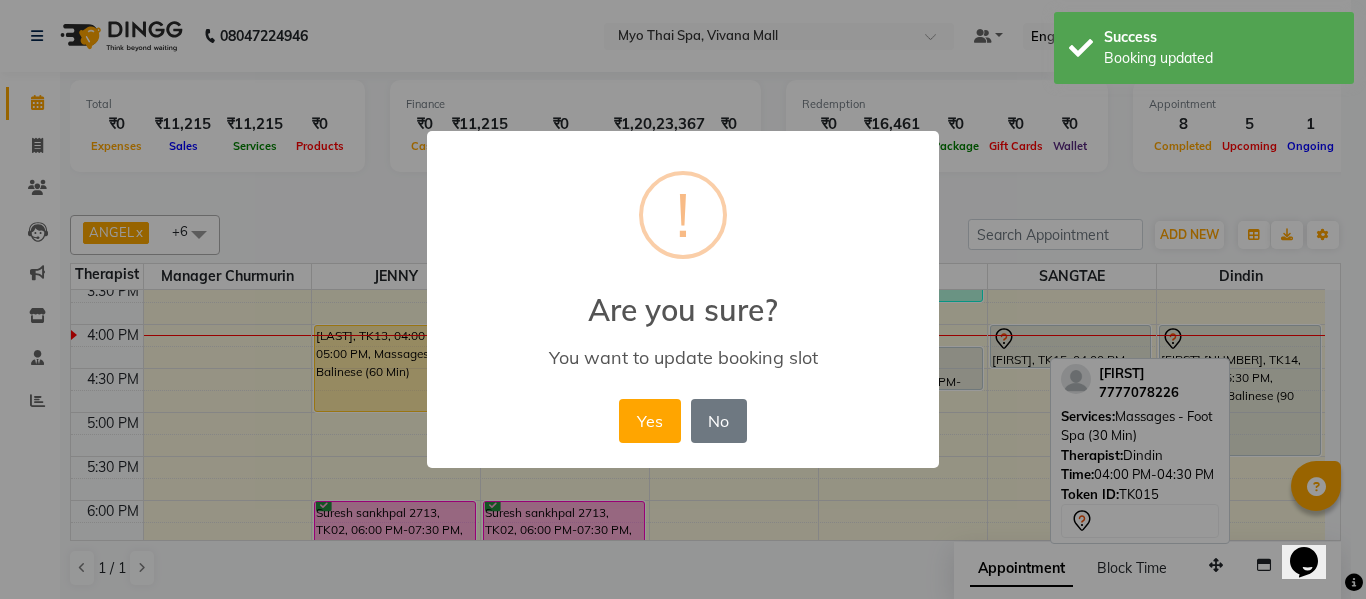 drag, startPoint x: 639, startPoint y: 422, endPoint x: 735, endPoint y: 427, distance: 96.13012 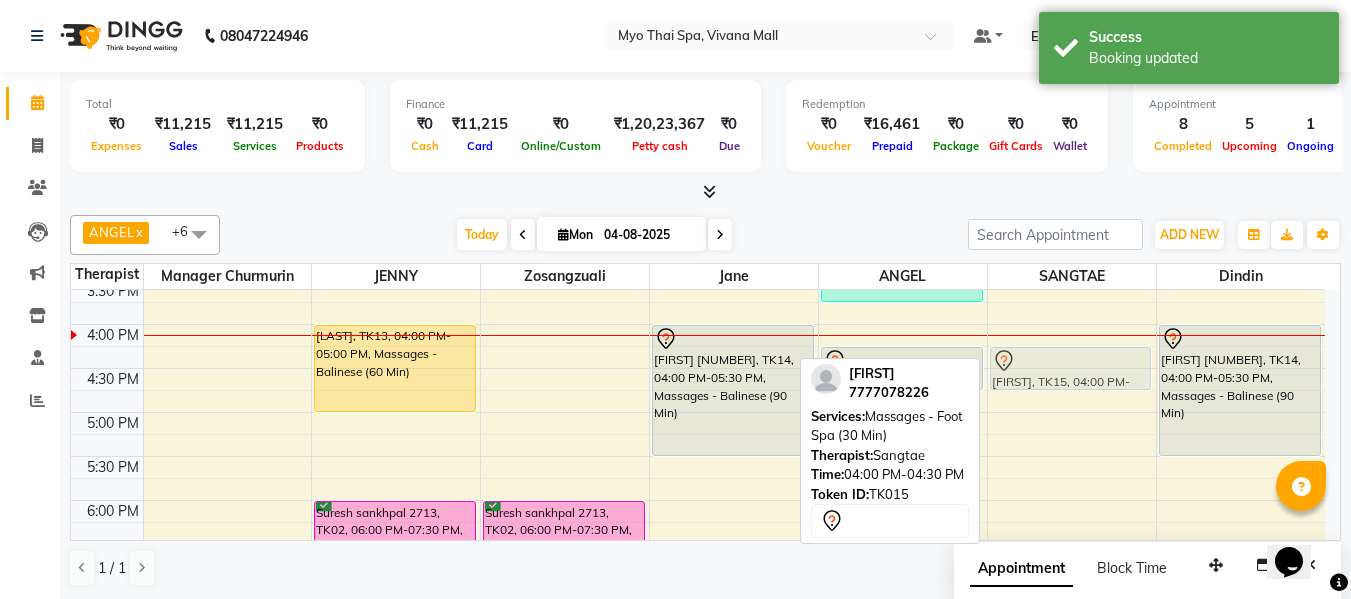 click on "2675VIDYA 0, TK06, 01:00 PM-02:00 PM, Massages - Foot Spa (60 Min)             SIMMII, TK15, 04:00 PM-04:30 PM, Massages - Foot Spa (30 Min)             SIMMII, TK15, 04:00 PM-04:30 PM, Massages - Foot Spa (30 Min)" at bounding box center (1072, 280) 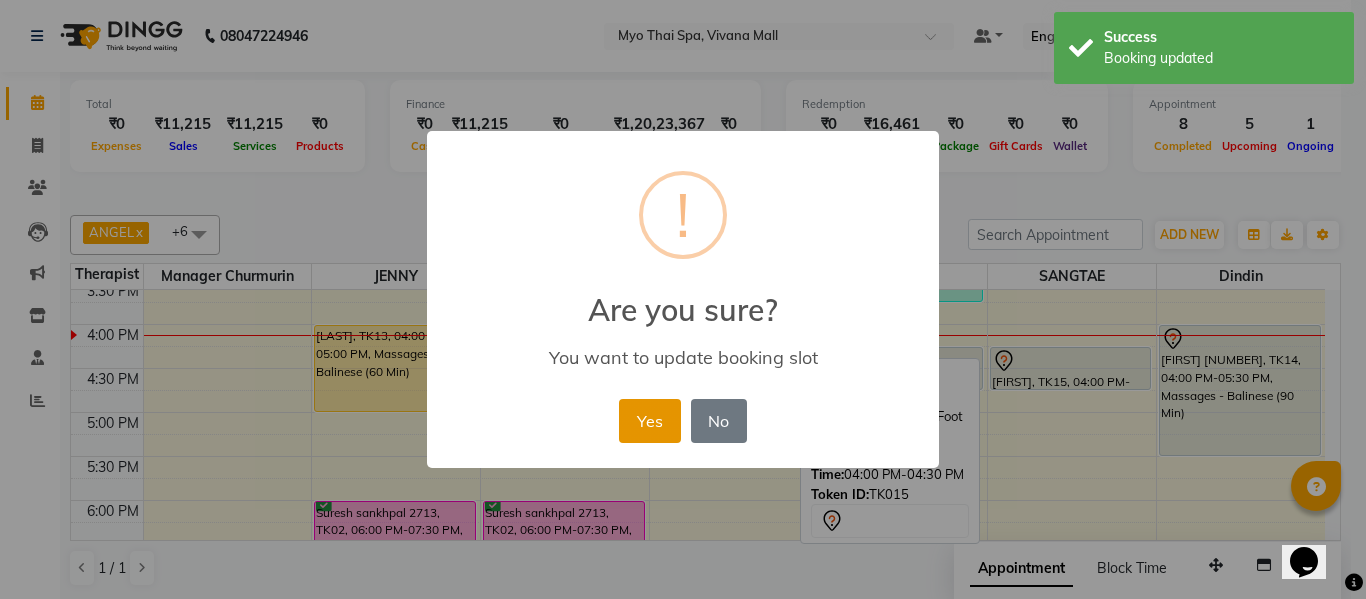 click on "Yes" at bounding box center [649, 421] 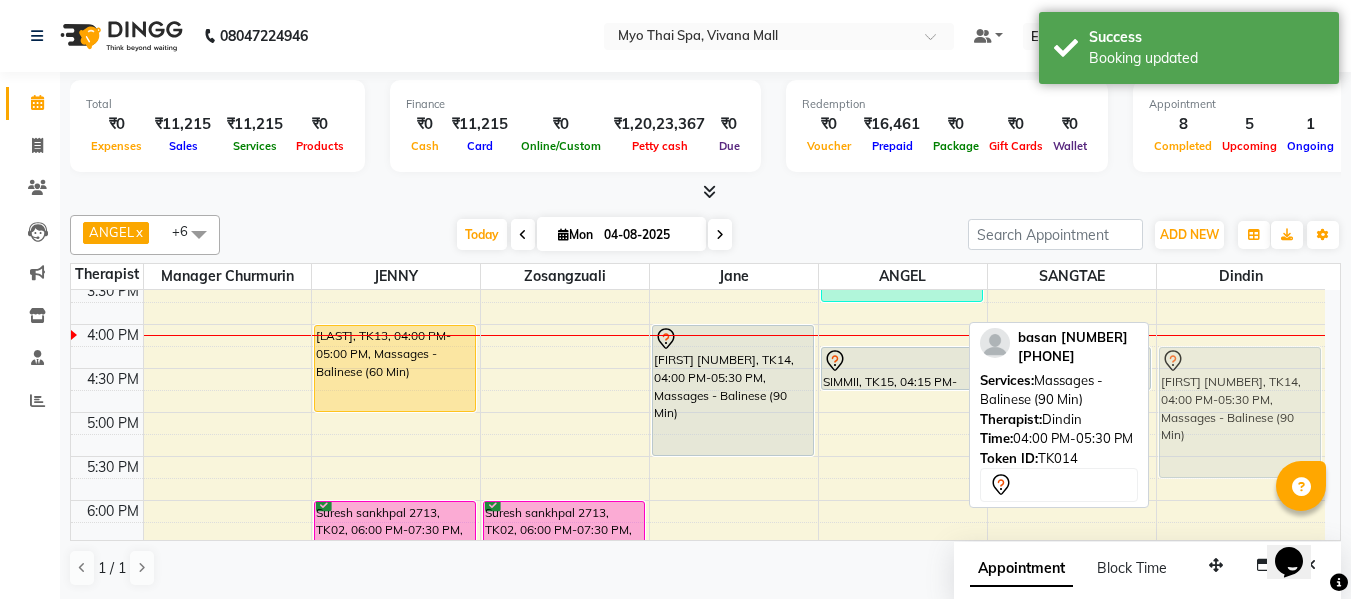 drag, startPoint x: 1255, startPoint y: 365, endPoint x: 1253, endPoint y: 379, distance: 14.142136 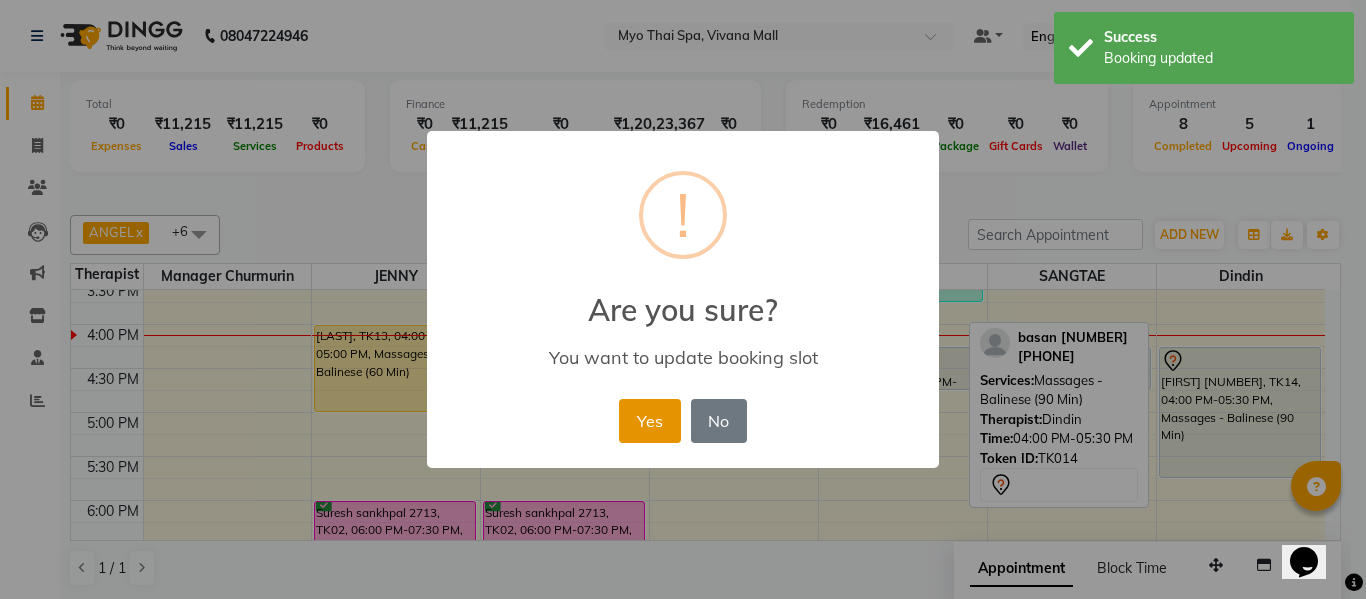 click on "Yes" at bounding box center (649, 421) 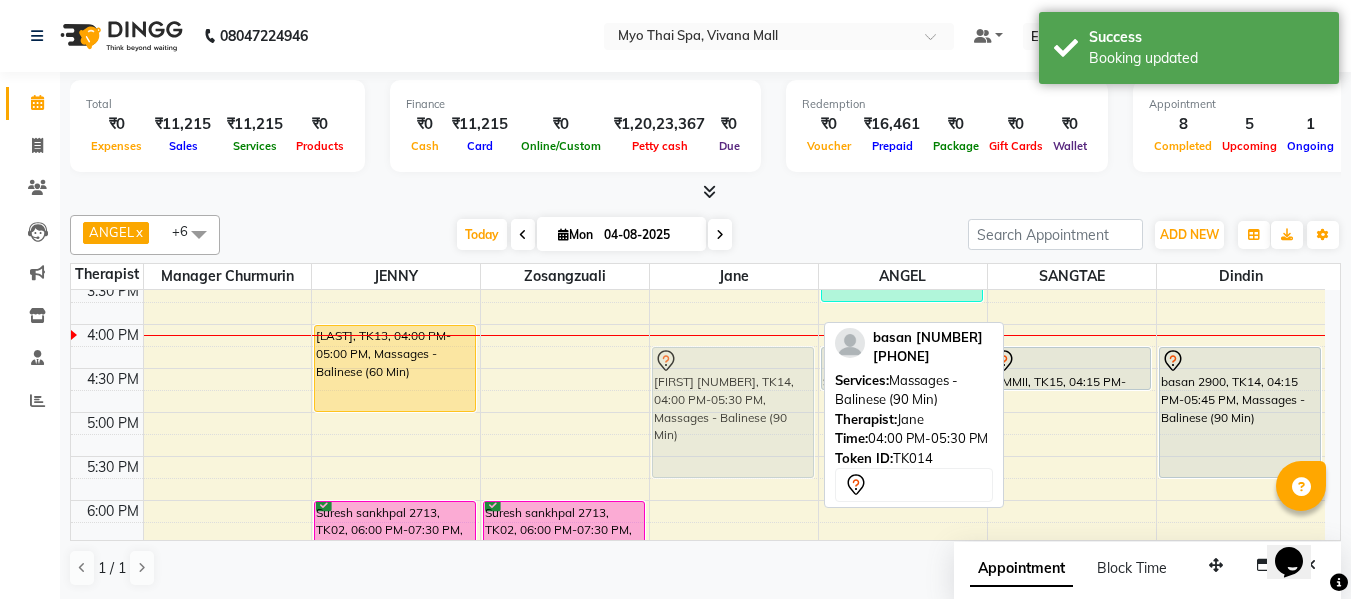 drag, startPoint x: 702, startPoint y: 374, endPoint x: 702, endPoint y: 395, distance: 21 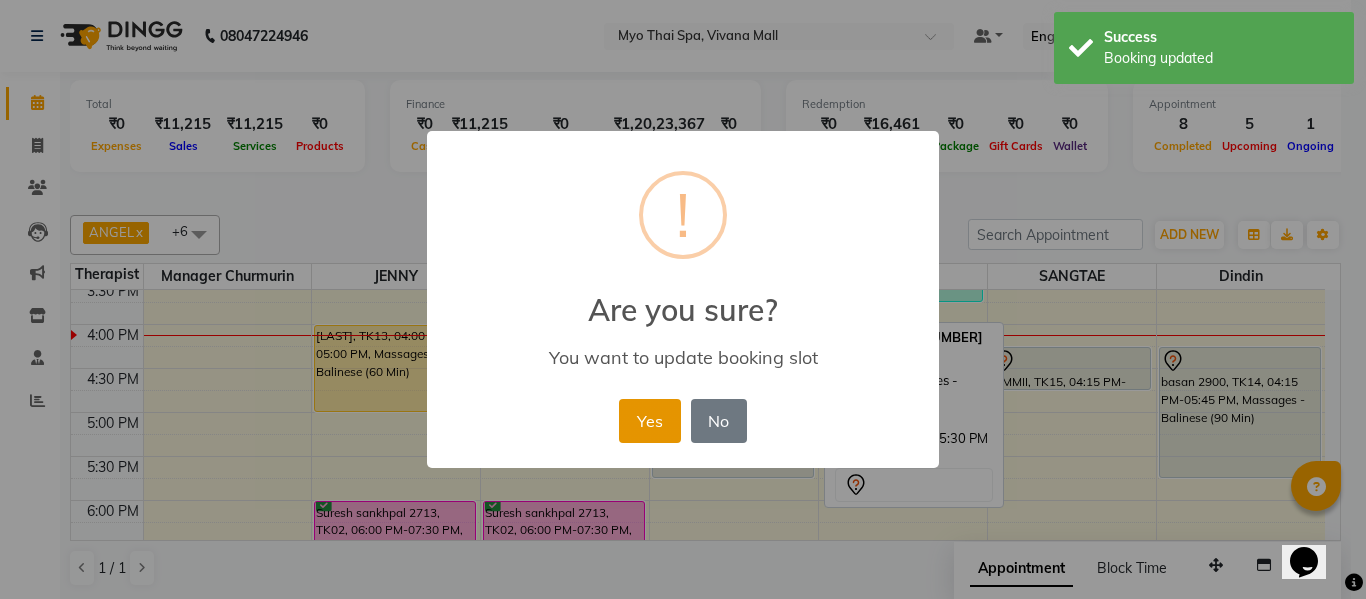 click on "Yes" at bounding box center [649, 421] 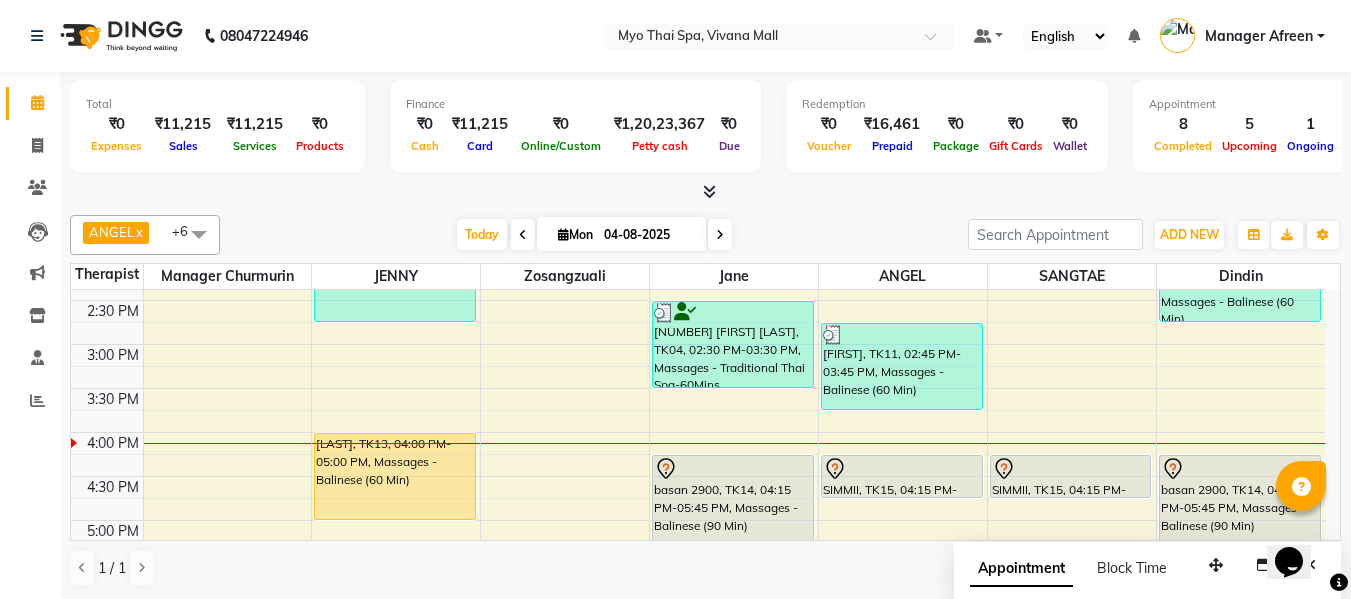 scroll, scrollTop: 569, scrollLeft: 0, axis: vertical 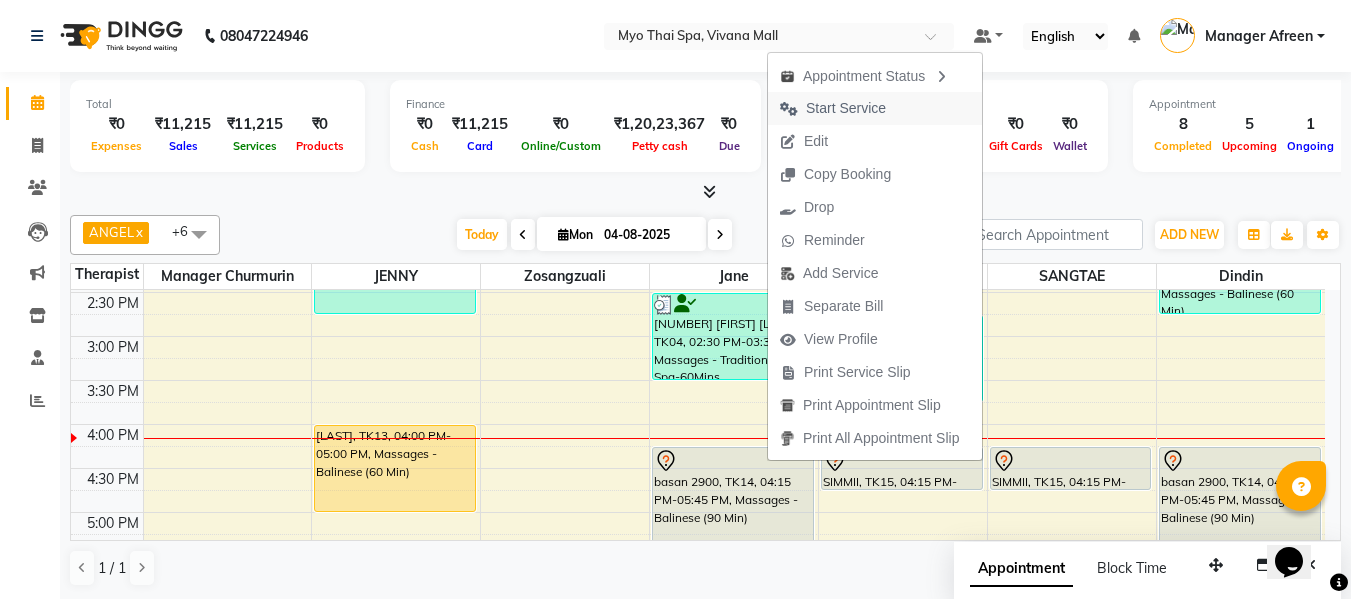 click on "Start Service" at bounding box center [846, 108] 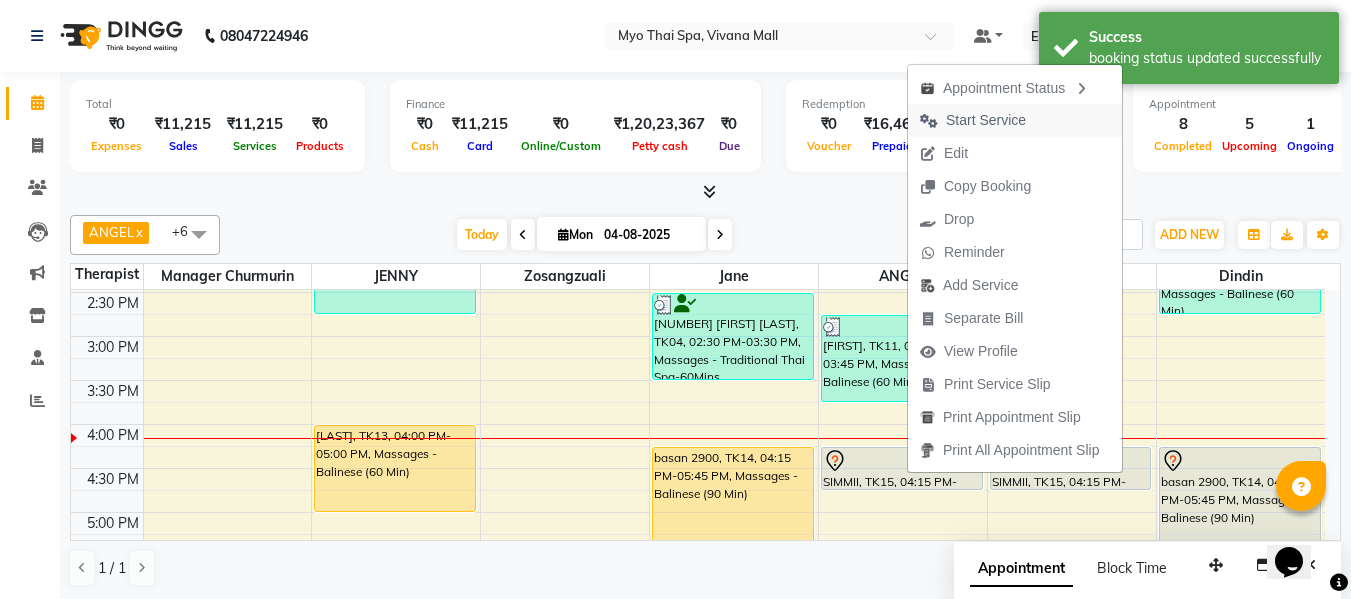 click on "Start Service" at bounding box center [986, 120] 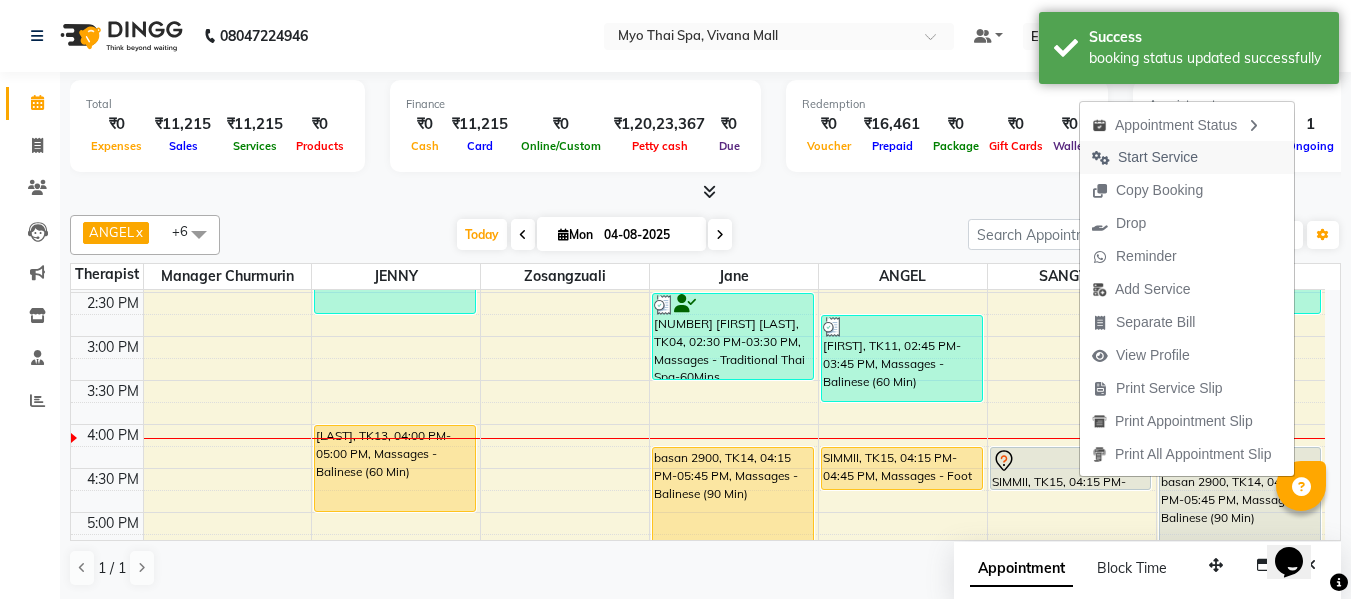 click on "Start Service" at bounding box center [1187, 157] 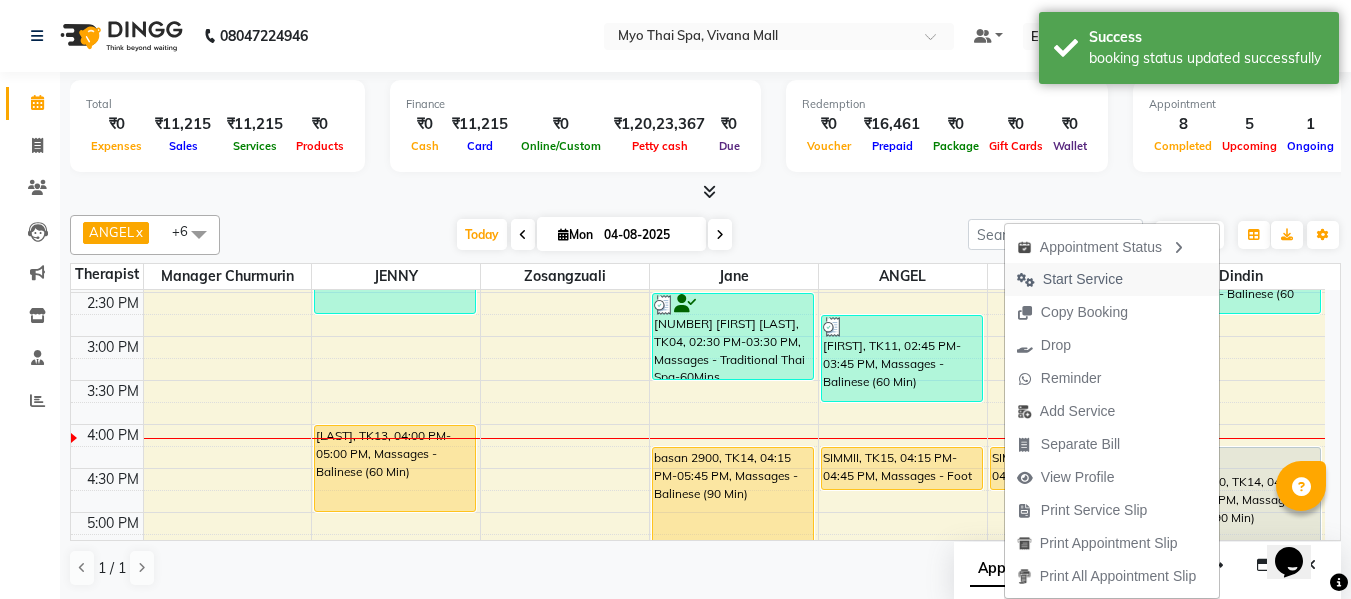 click on "Start Service" at bounding box center [1070, 279] 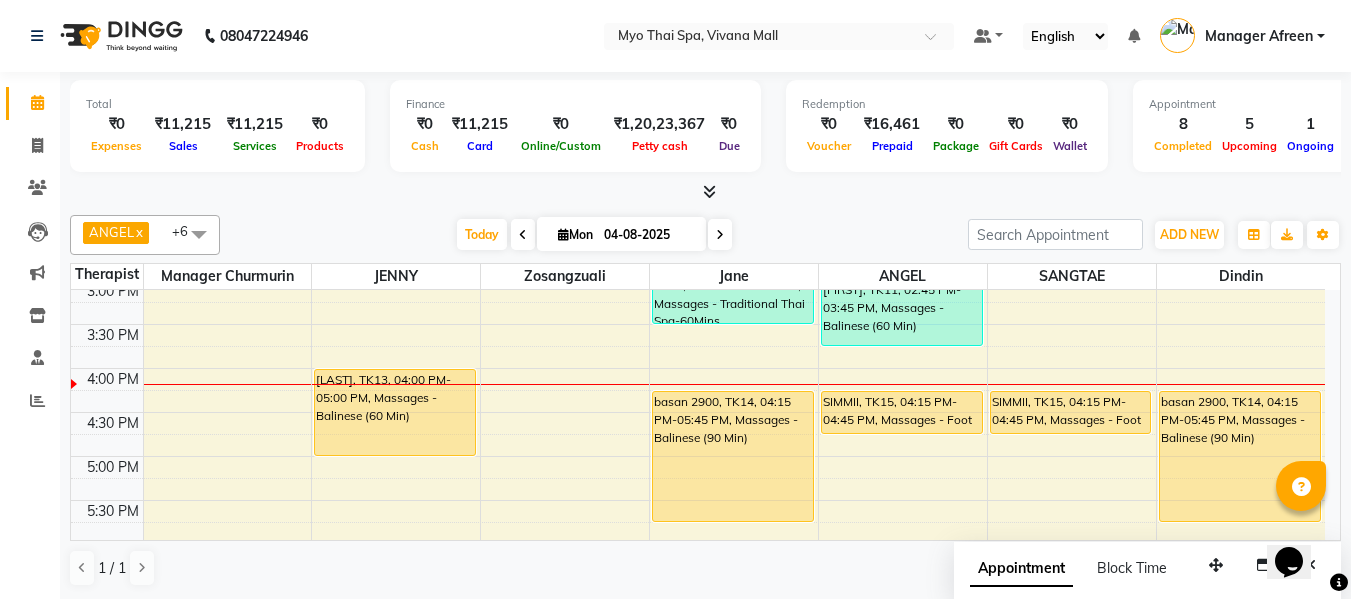 scroll, scrollTop: 669, scrollLeft: 0, axis: vertical 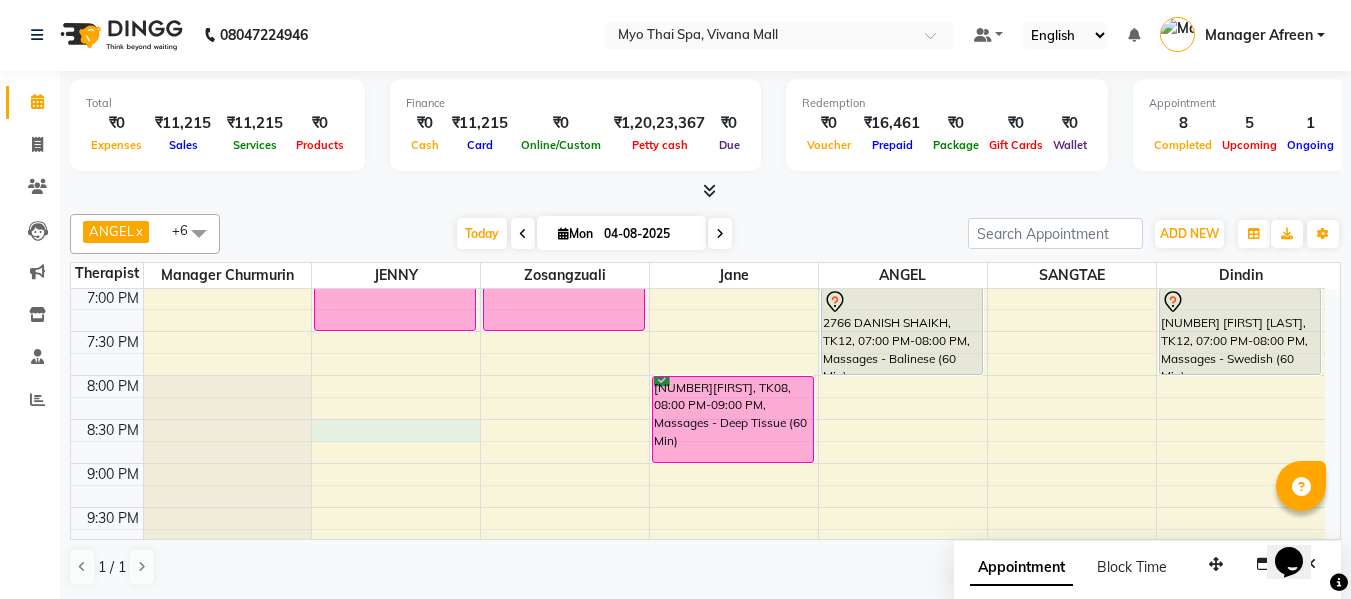 click on "8:00 AM 8:30 AM 9:00 AM 9:30 AM 10:00 AM 10:30 AM 11:00 AM 11:30 AM 12:00 PM 12:30 PM 1:00 PM 1:30 PM 2:00 PM 2:30 PM 3:00 PM 3:30 PM 4:00 PM 4:30 PM 5:00 PM 5:30 PM 6:00 PM 6:30 PM 7:00 PM 7:30 PM 8:00 PM 8:30 PM 9:00 PM 9:30 PM 10:00 PM 10:30 PM     PRATHAMESH, TK09, 01:15 PM-02:45 PM, Massages - Spa Of The Month     ANISH, TK13, 04:00 PM-05:00 PM, Massages - Balinese (60 Min)     Suresh sankhpal 2713, TK02, 06:00 PM-07:30 PM, Massages - Twin Body Work (90 Min)     RANJIT PANJAL, TK05, 11:30 AM-12:30 PM, Massages - Swedish (60 Min) (₹2850)     Suresh sankhpal 2713, TK02, 06:00 PM-07:30 PM, Massages - Twin Body Work (90 Min)     ASHWINI DIXIT - 2076, TK03, 11:00 AM-12:30 PM, Massages - Balinese (90 Min)     2913BISHWANATH MEMBER, TK01, 01:00 PM-02:00 PM, Massages - Balinese (60 Min)     2520 MAHESH MOTWANI, TK04, 02:30 PM-03:30 PM, Massages - Traditional Thai Spa-60Mins    basan 2900, TK14, 04:15 PM-05:45 PM, Massages - Balinese (90 Min)         VIVEK, TK11, 02:45 PM-03:45 PM, Massages - Balinese (60 Min)" at bounding box center (698, -21) 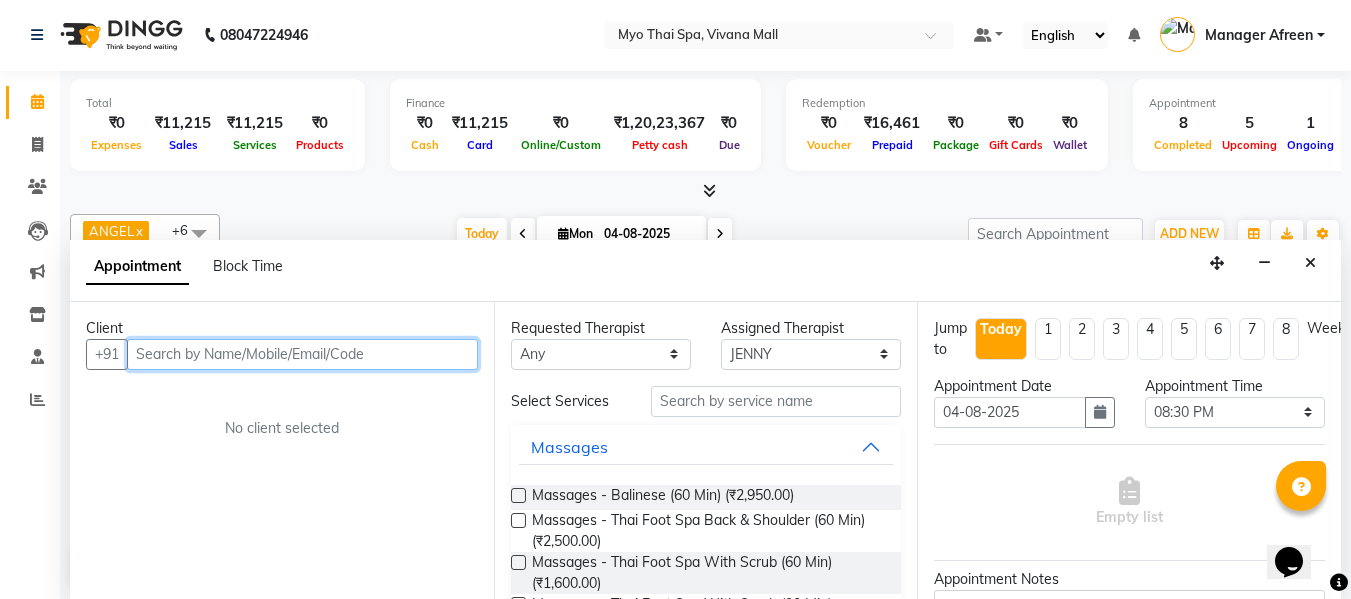 click at bounding box center (302, 354) 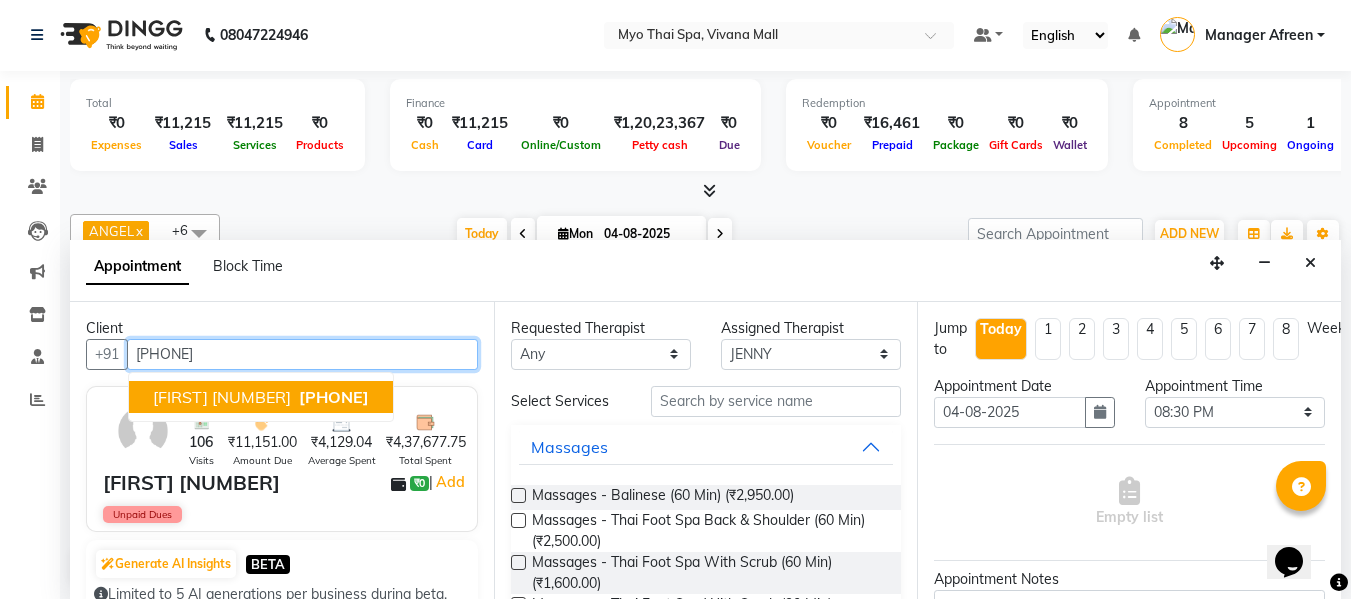 click on "PURAV SHAH 2661" at bounding box center (222, 397) 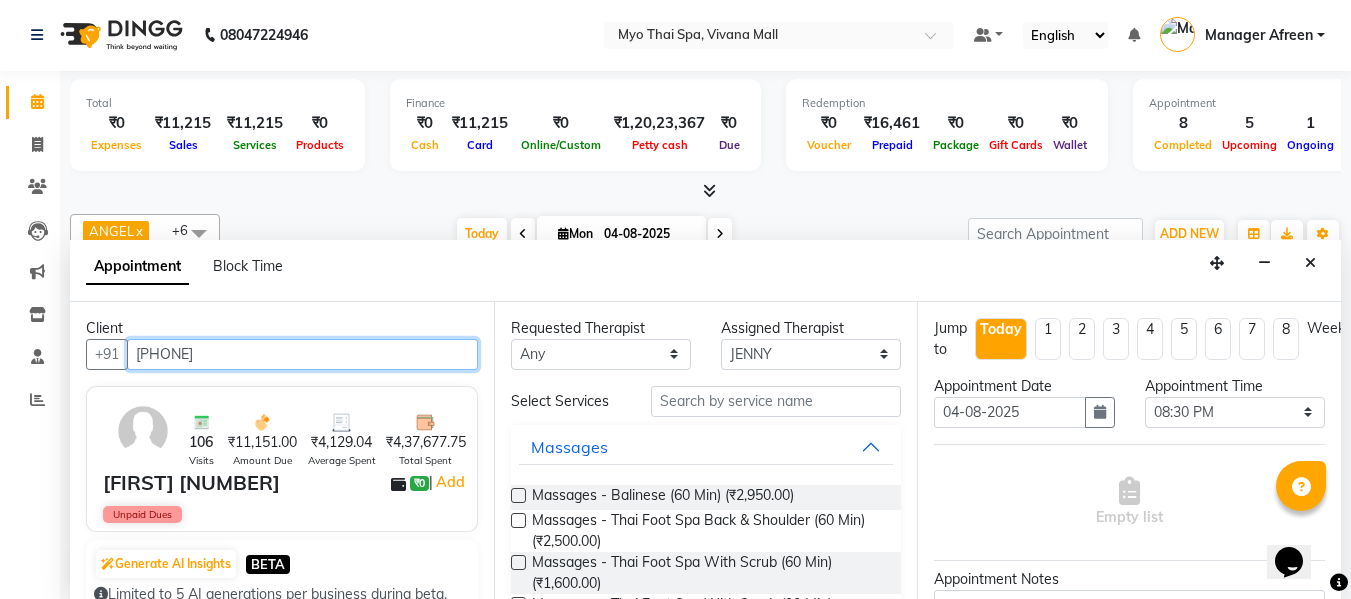 type on "9833806322" 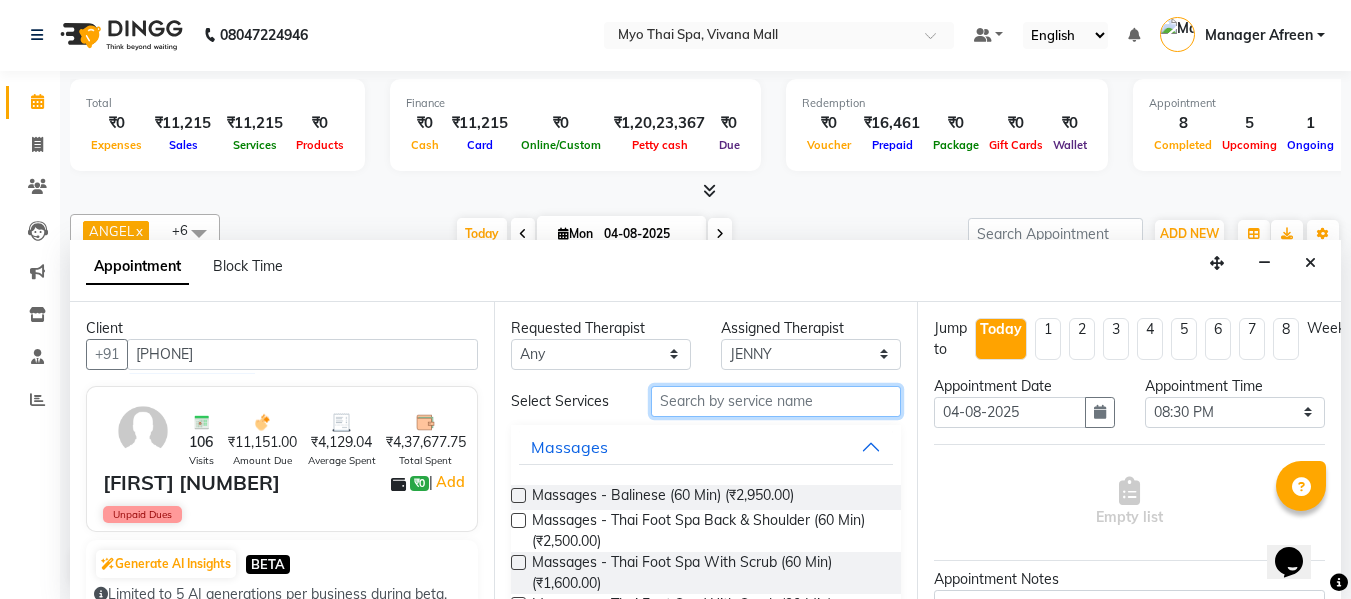 click at bounding box center [776, 401] 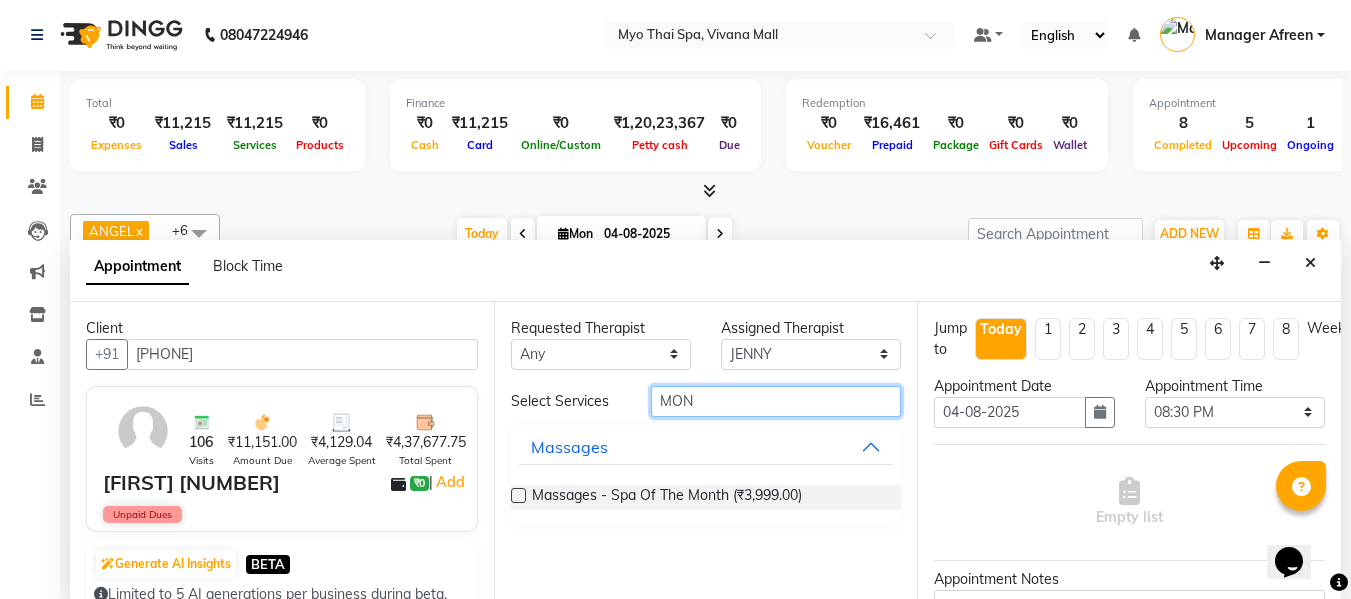 type on "MON" 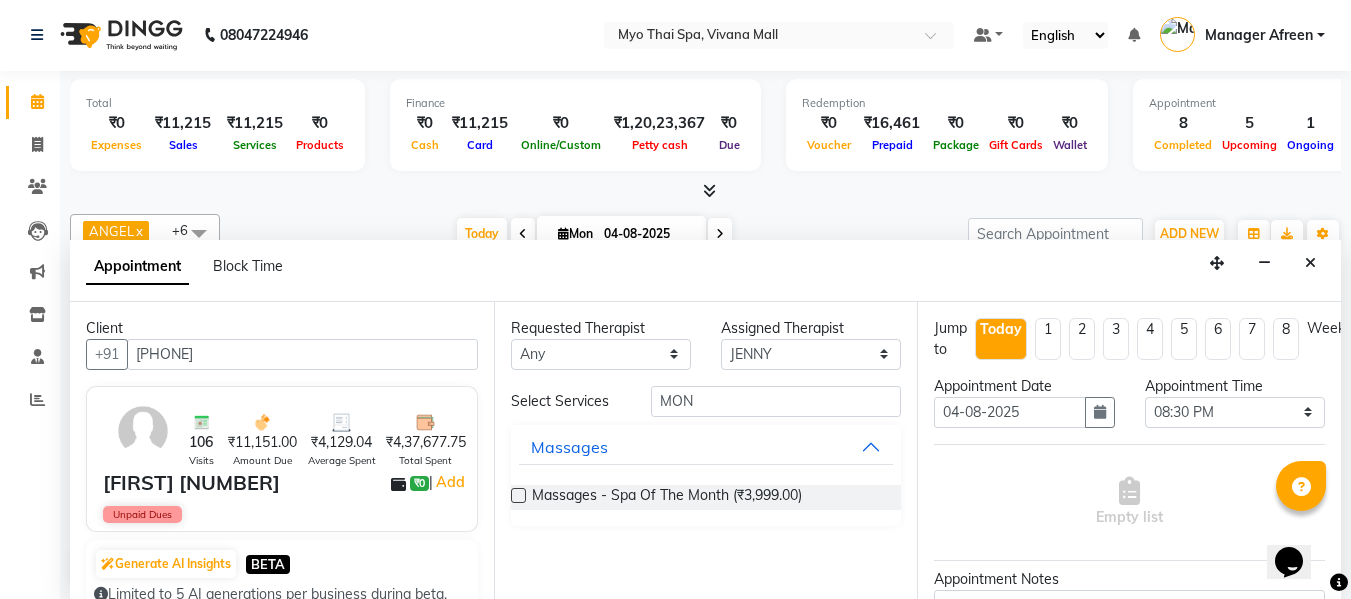 click at bounding box center [518, 495] 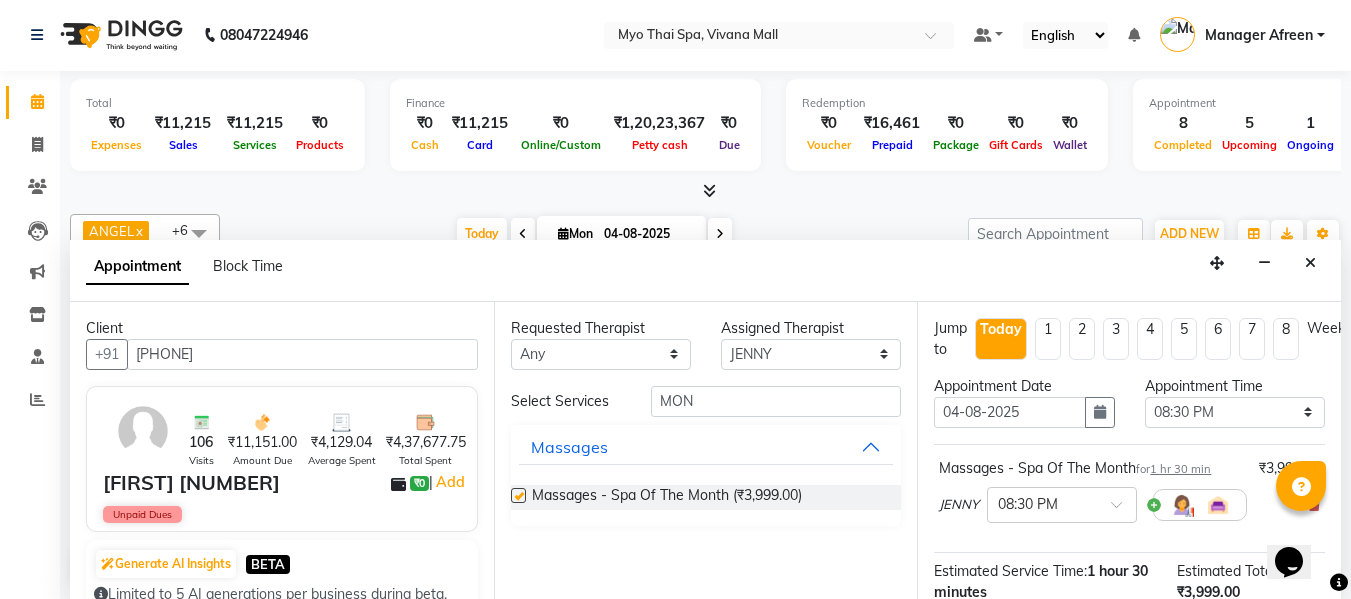 checkbox on "false" 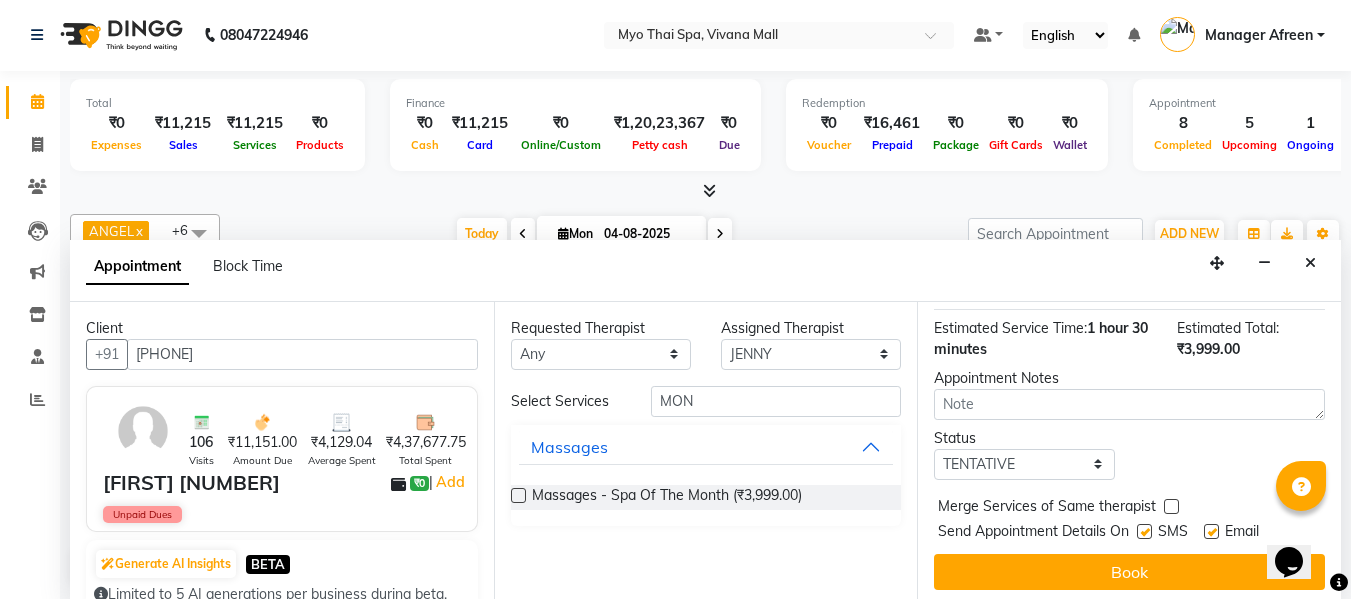 scroll, scrollTop: 265, scrollLeft: 0, axis: vertical 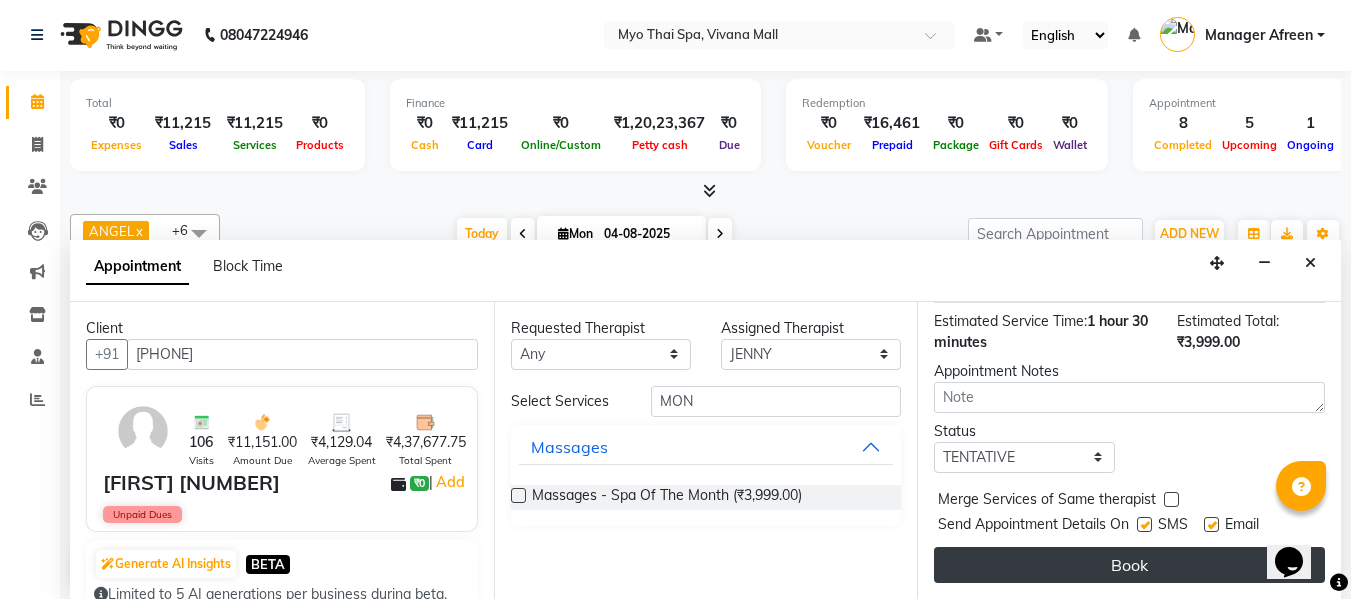 click on "Book" at bounding box center (1129, 565) 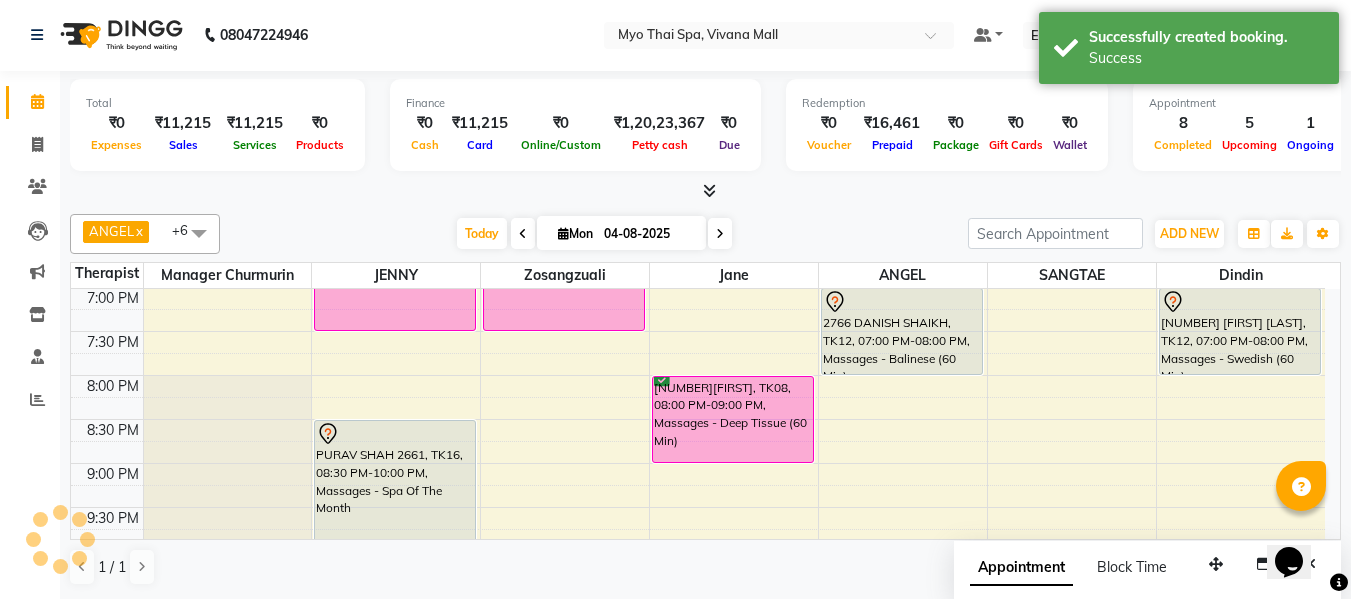 scroll, scrollTop: 0, scrollLeft: 0, axis: both 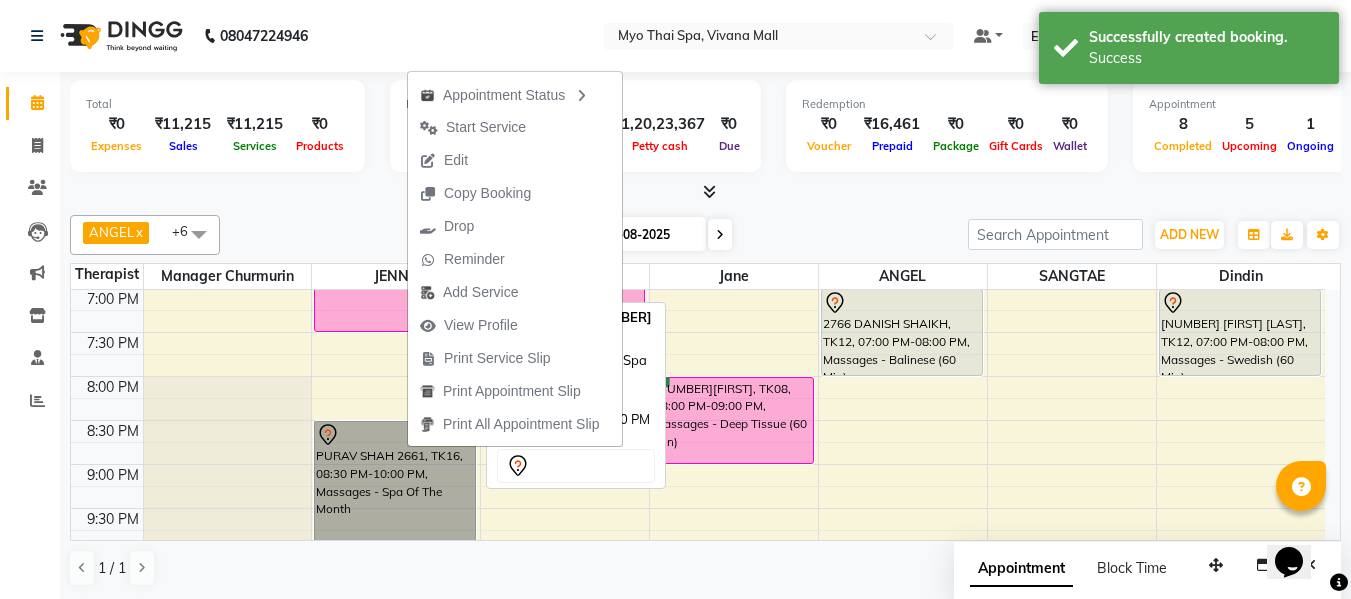 click on "PURAV SHAH 2661, TK16, 08:30 PM-10:00 PM, Massages - Spa Of The Month" at bounding box center [395, 486] 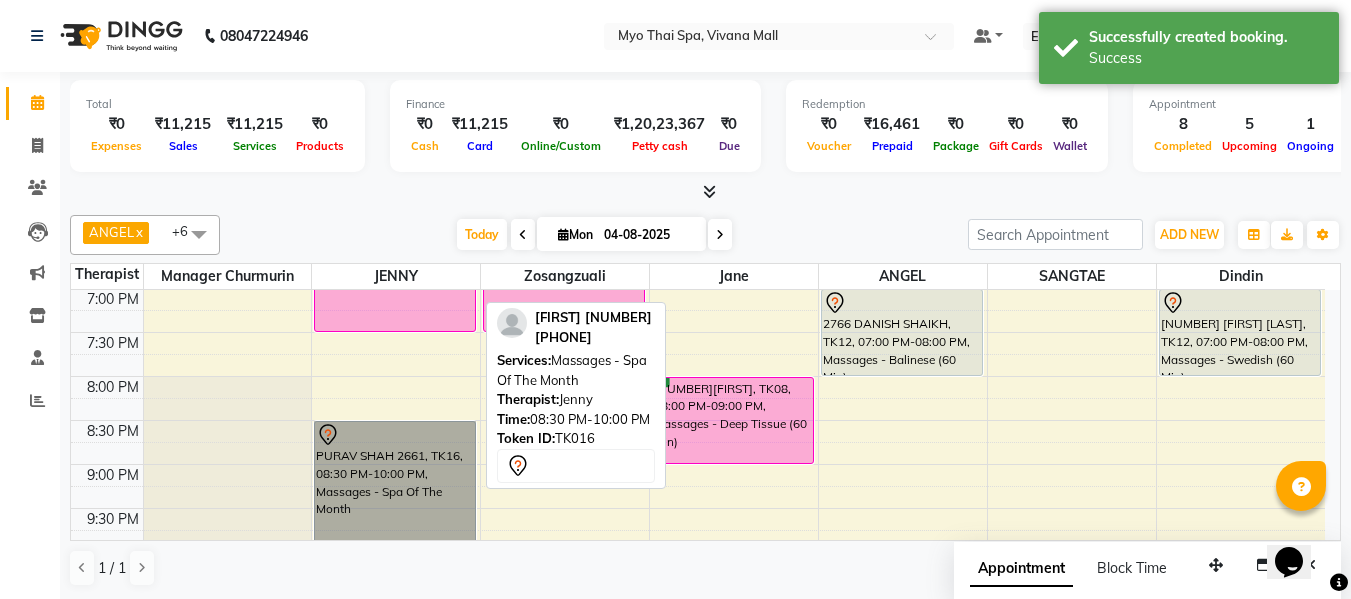 click on "PURAV SHAH 2661, TK16, 08:30 PM-10:00 PM, Massages - Spa Of The Month" at bounding box center [395, 486] 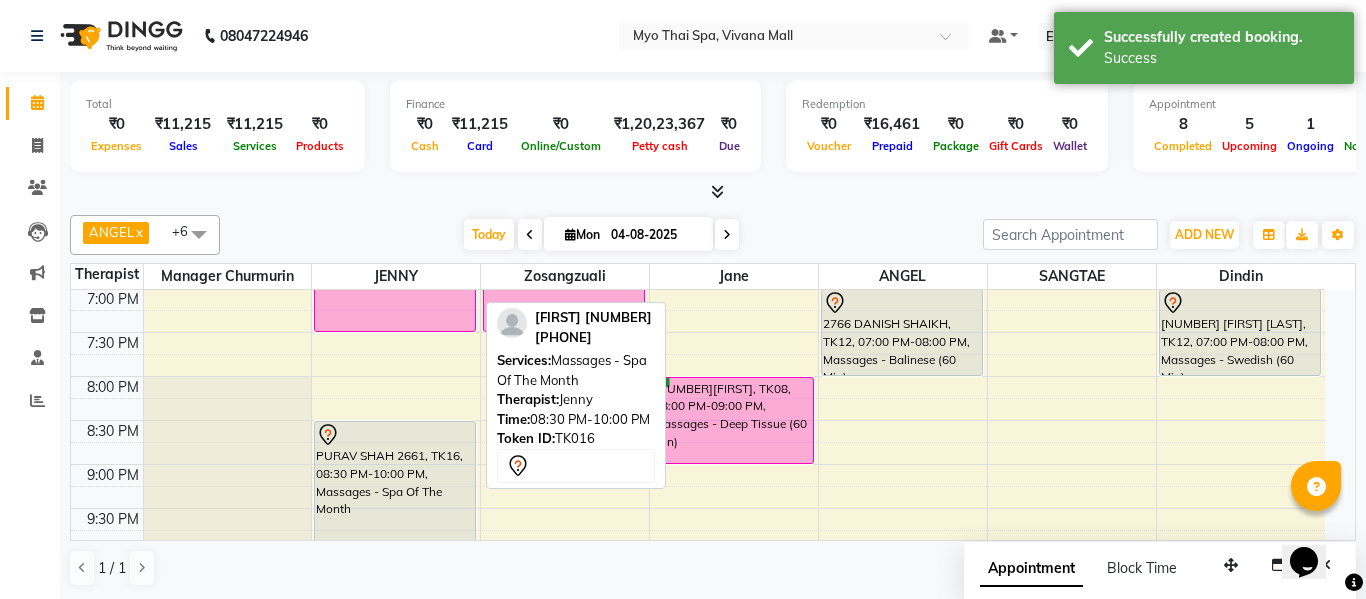 select on "7" 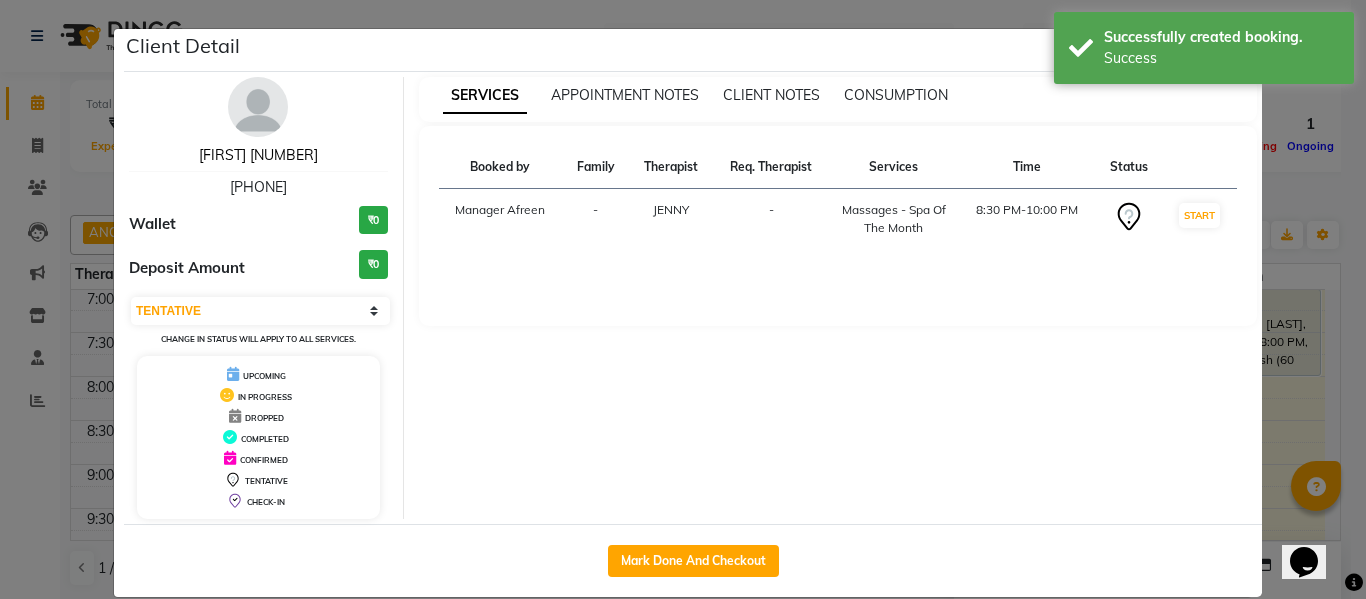 drag, startPoint x: 259, startPoint y: 159, endPoint x: 297, endPoint y: 205, distance: 59.665737 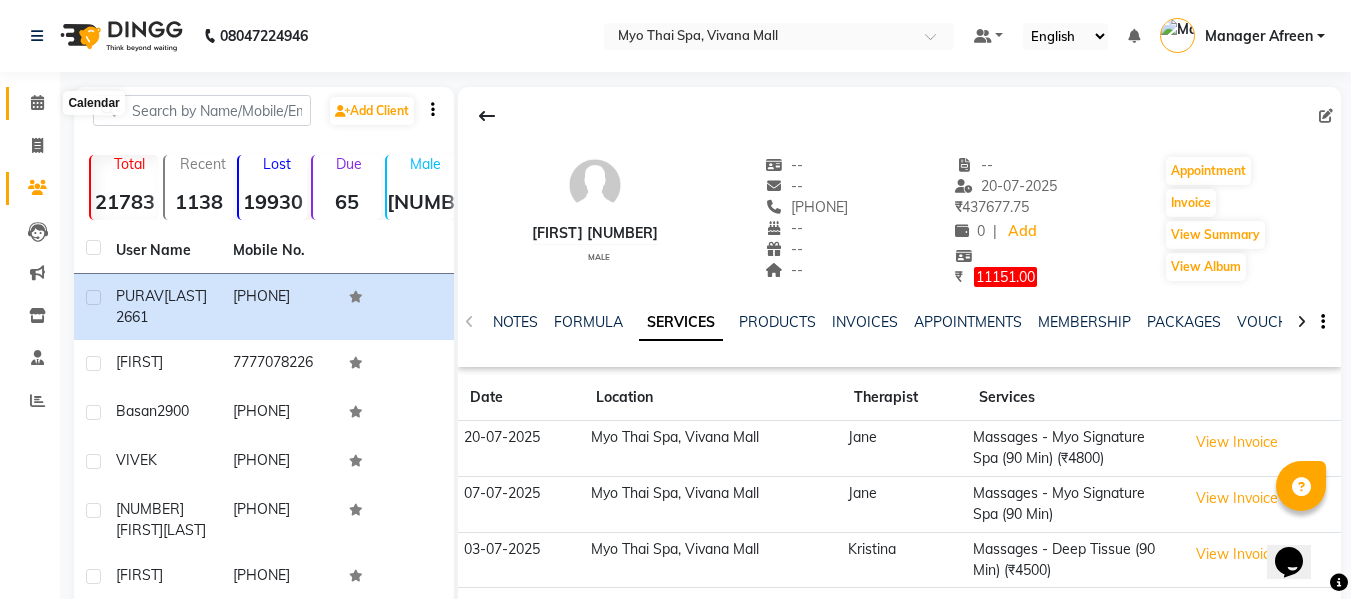 click 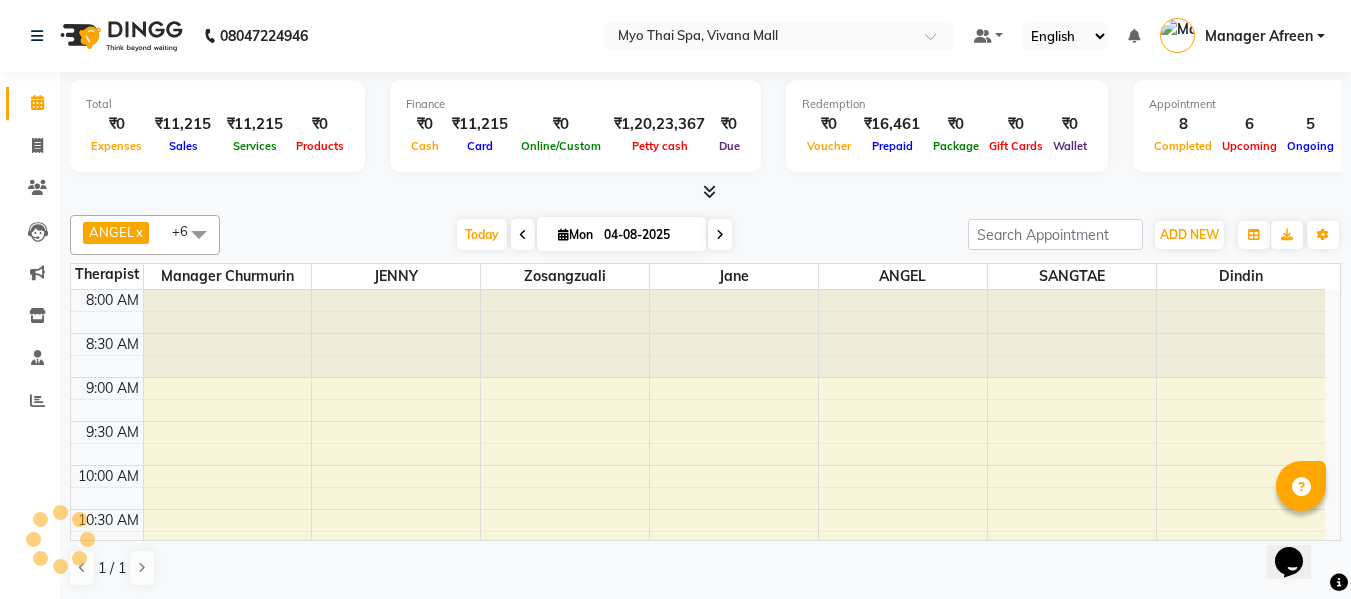 scroll, scrollTop: 0, scrollLeft: 0, axis: both 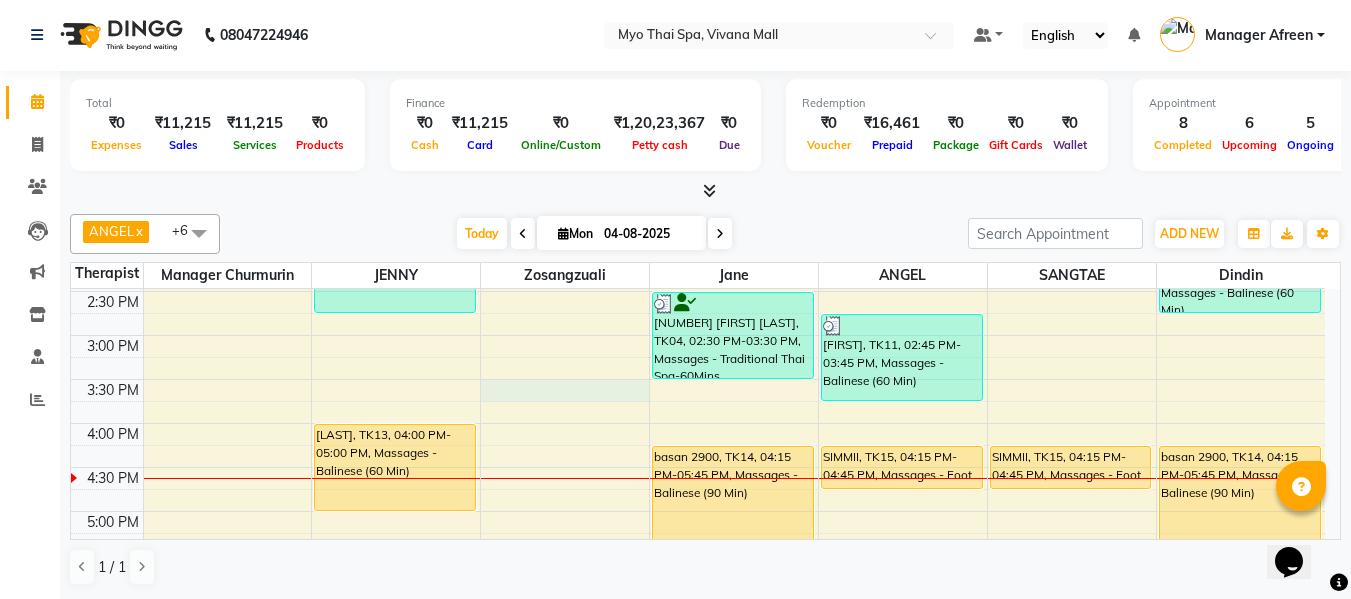 click on "8:00 AM 8:30 AM 9:00 AM 9:30 AM 10:00 AM 10:30 AM 11:00 AM 11:30 AM 12:00 PM 12:30 PM 1:00 PM 1:30 PM 2:00 PM 2:30 PM 3:00 PM 3:30 PM 4:00 PM 4:30 PM 5:00 PM 5:30 PM 6:00 PM 6:30 PM 7:00 PM 7:30 PM 8:00 PM 8:30 PM 9:00 PM 9:30 PM 10:00 PM 10:30 PM     PRATHAMESH, TK09, 01:15 PM-02:45 PM, Massages - Spa Of The Month     ANISH, TK13, 04:00 PM-05:00 PM, Massages - Balinese (60 Min)     Suresh sankhpal 2713, TK02, 06:00 PM-07:30 PM, Massages - Twin Body Work (90 Min)             PURAV SHAH 2661, TK16, 08:30 PM-10:00 PM, Massages - Spa Of The Month      RANJIT PANJAL, TK05, 11:30 AM-12:30 PM, Massages - Swedish (60 Min) (₹2850)     Suresh sankhpal 2713, TK02, 06:00 PM-07:30 PM, Massages - Twin Body Work (90 Min)     ASHWINI DIXIT - 2076, TK03, 11:00 AM-12:30 PM, Massages - Balinese (90 Min)     2913BISHWANATH MEMBER, TK01, 01:00 PM-02:00 PM, Massages - Balinese (60 Min)     2520 MAHESH MOTWANI, TK04, 02:30 PM-03:30 PM, Massages - Traditional Thai Spa-60Mins" at bounding box center [698, 379] 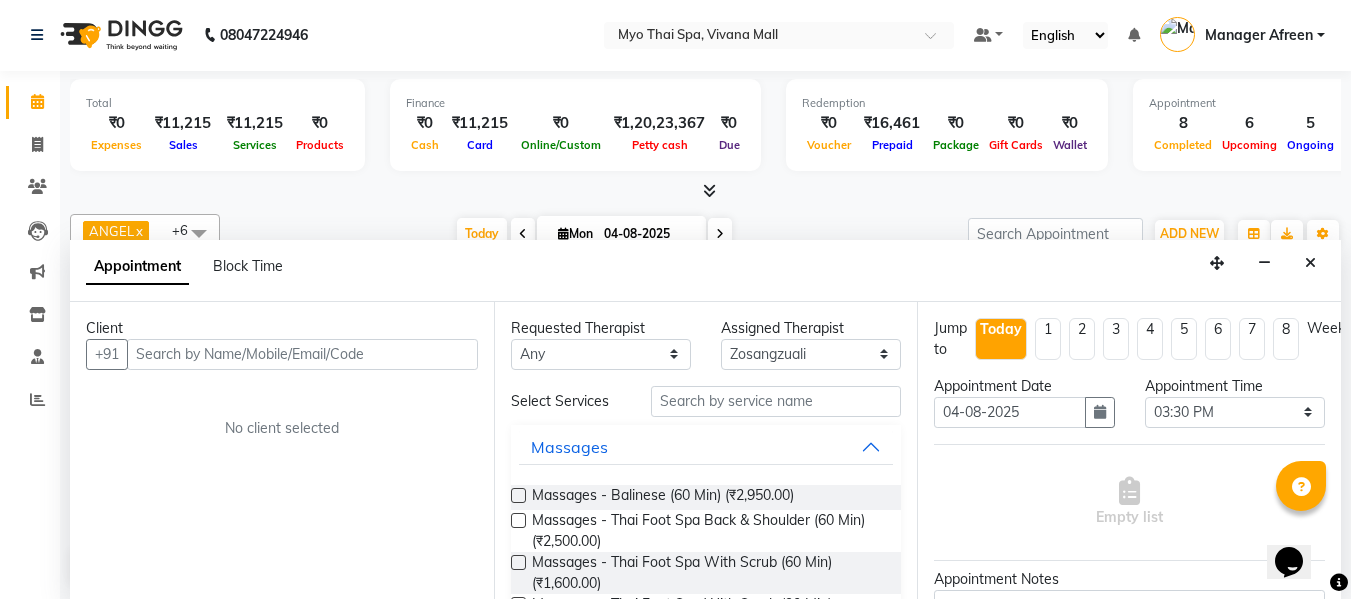 click at bounding box center [302, 354] 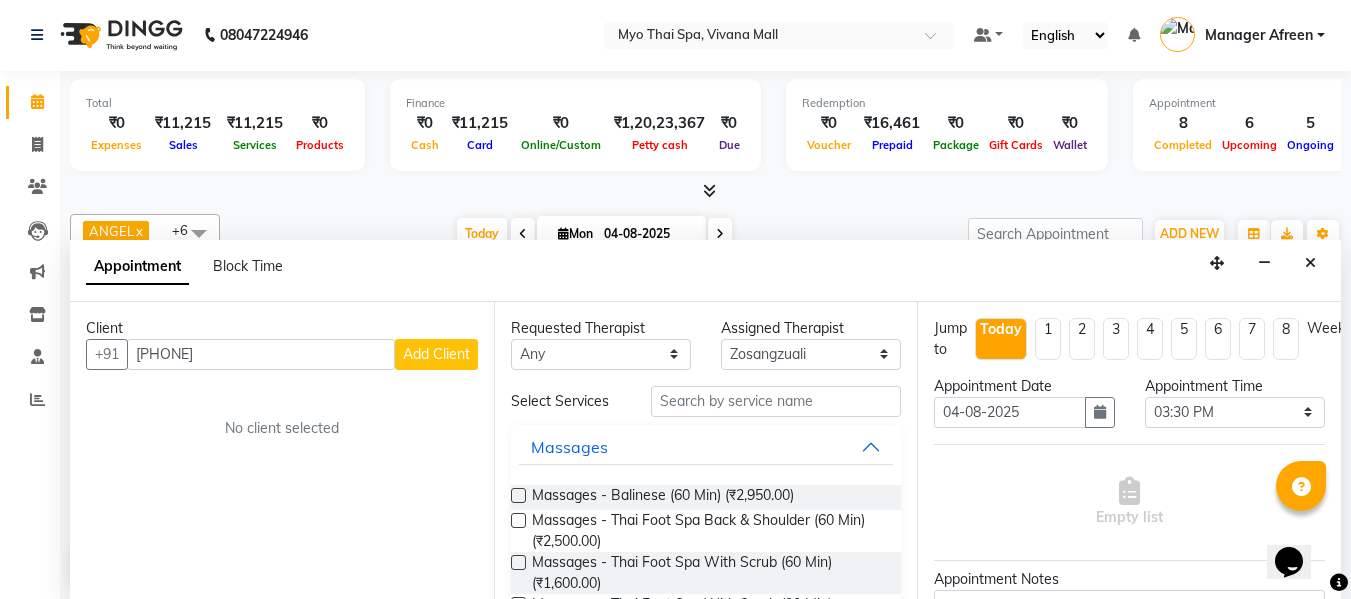 click on "8014672219" at bounding box center (261, 354) 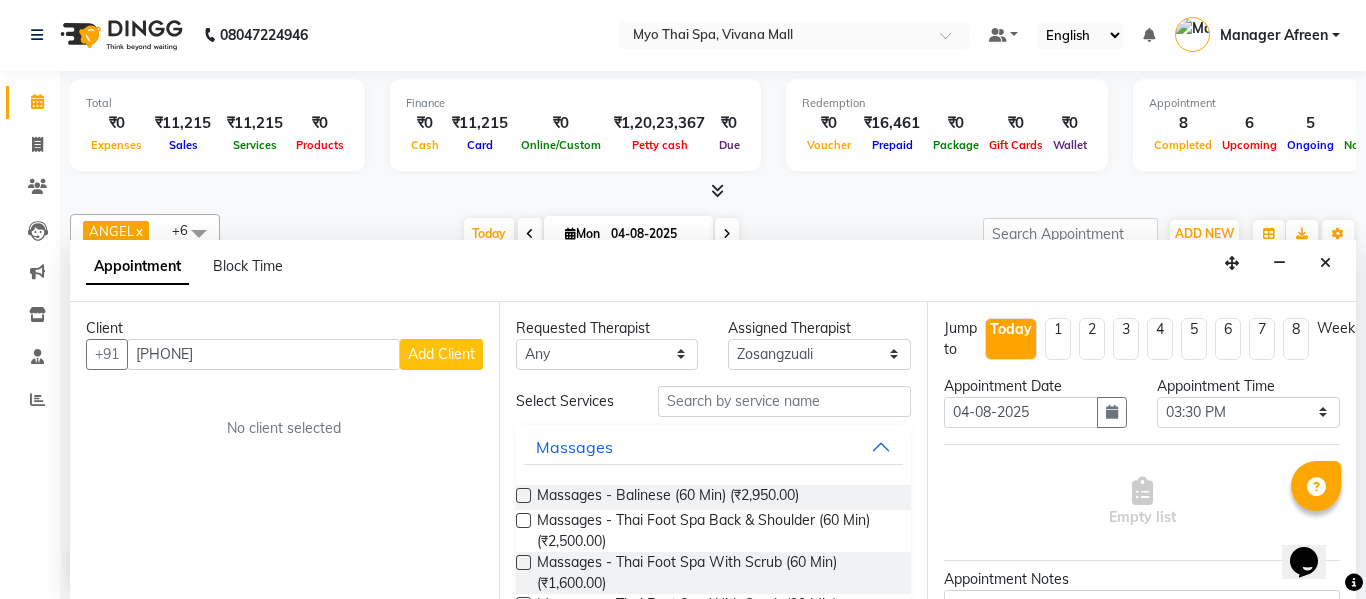 select on "22" 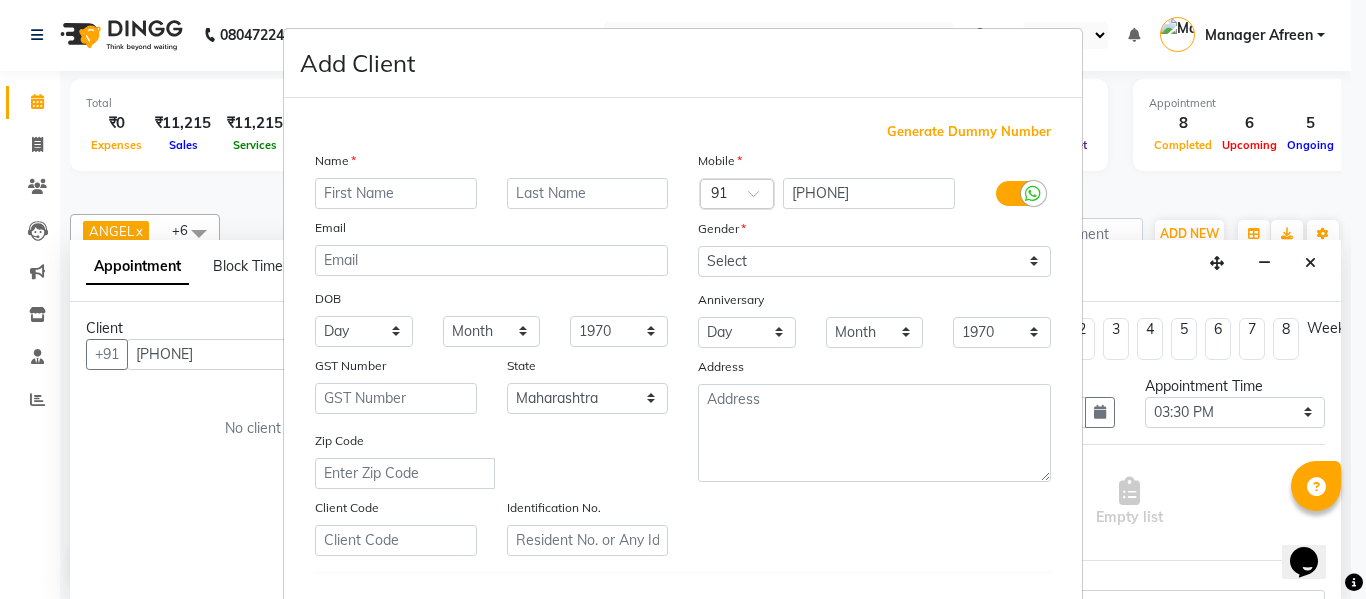 click at bounding box center [396, 193] 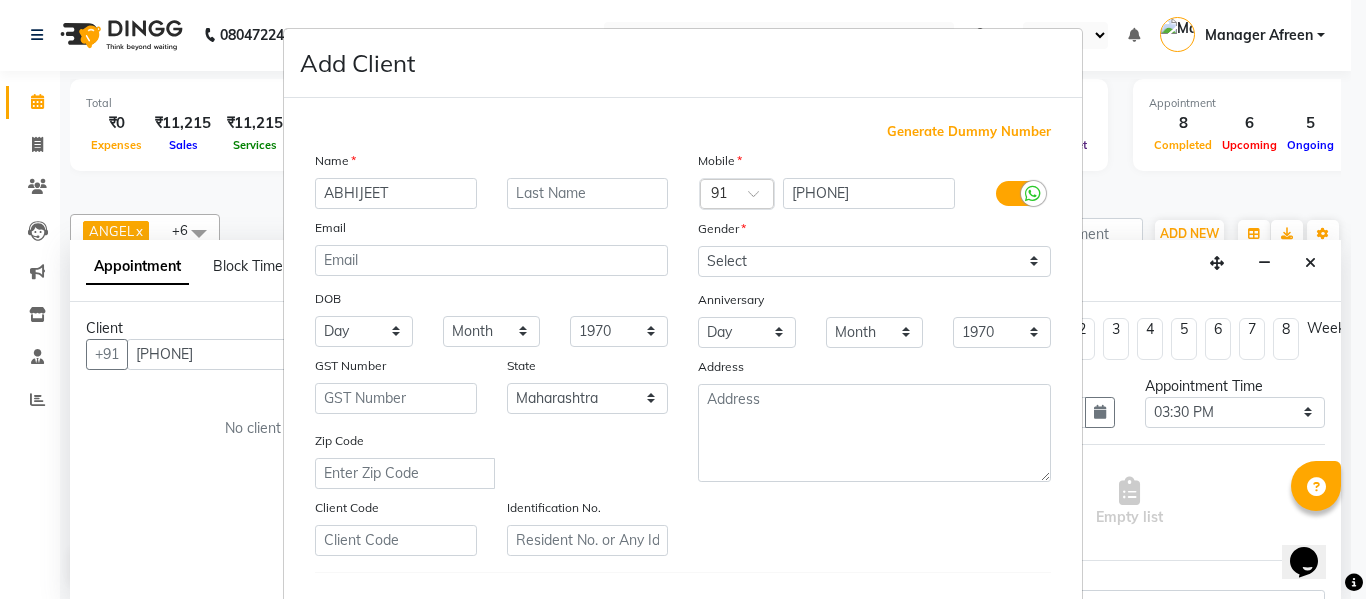 type on "ABHIJEET" 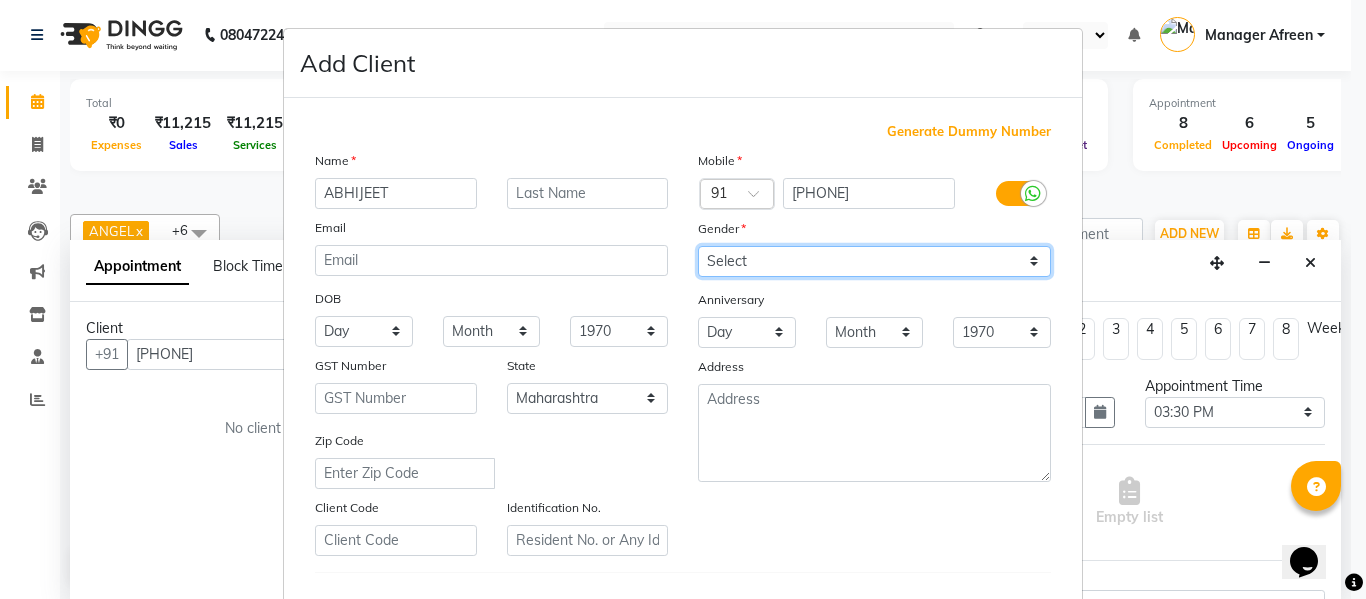 click on "Select Male Female Other Prefer Not To Say" at bounding box center [874, 261] 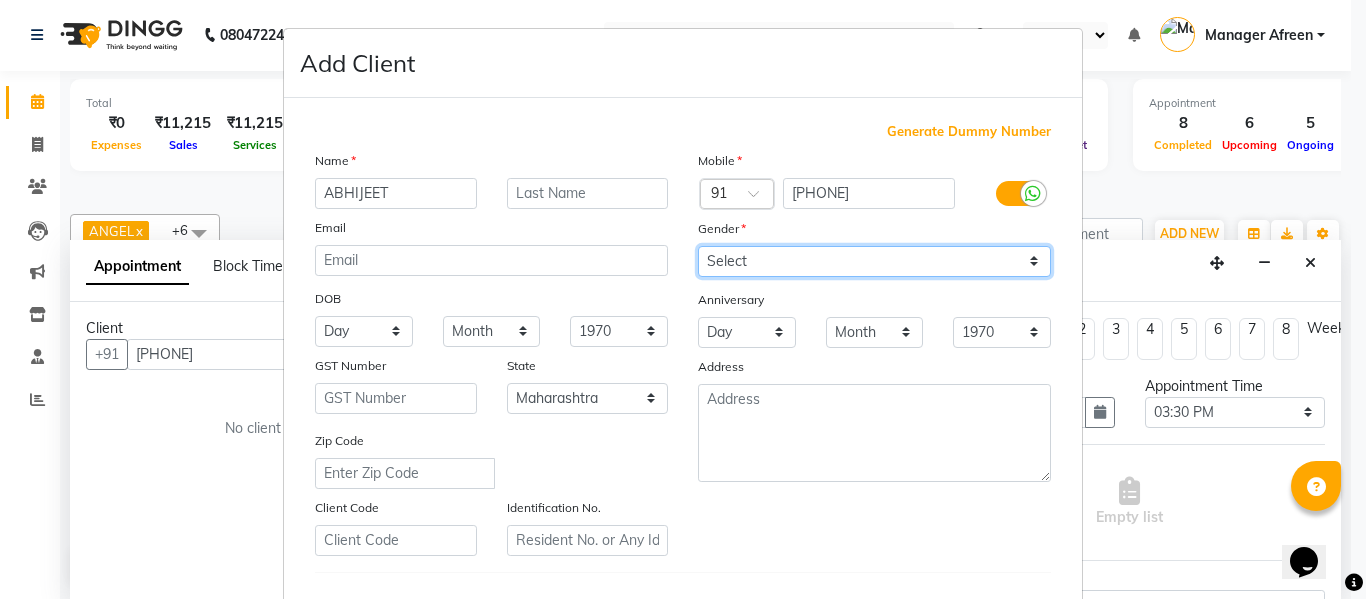 select on "male" 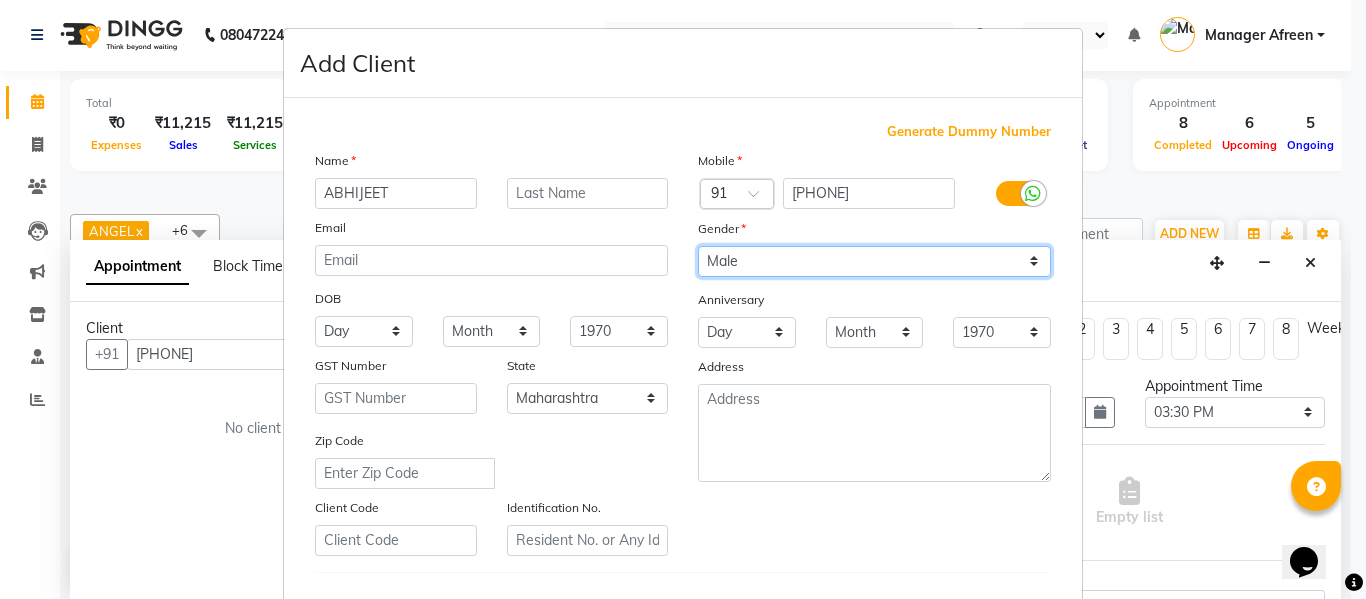click on "Select Male Female Other Prefer Not To Say" at bounding box center [874, 261] 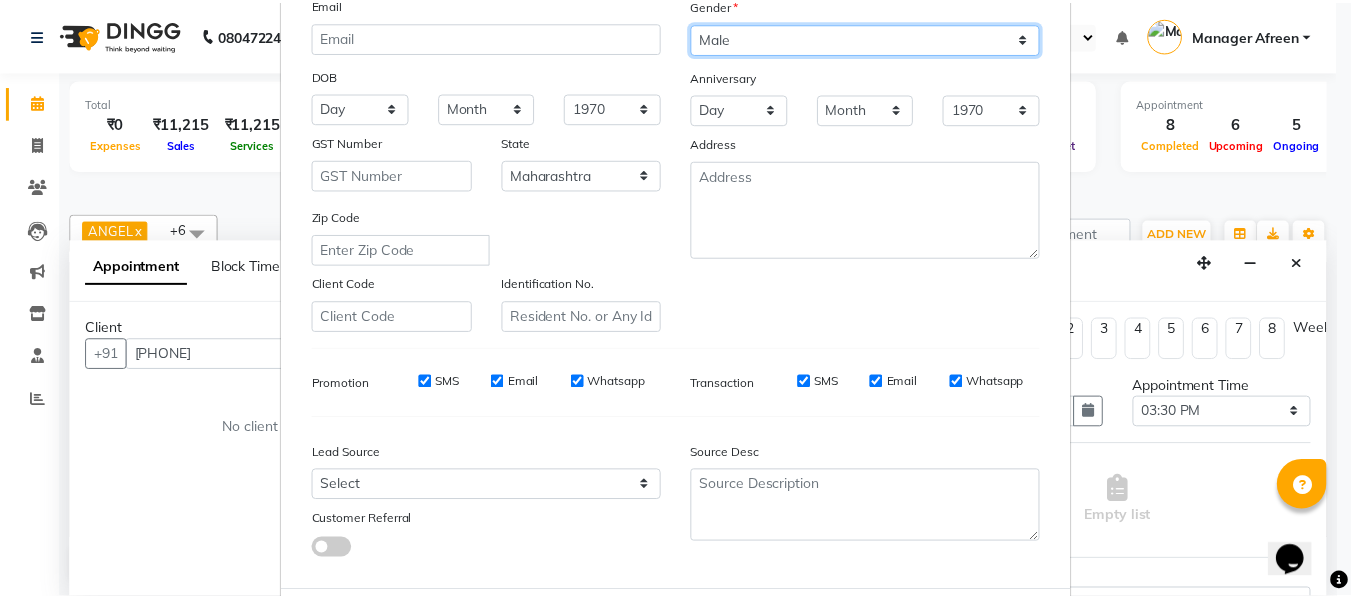 scroll, scrollTop: 300, scrollLeft: 0, axis: vertical 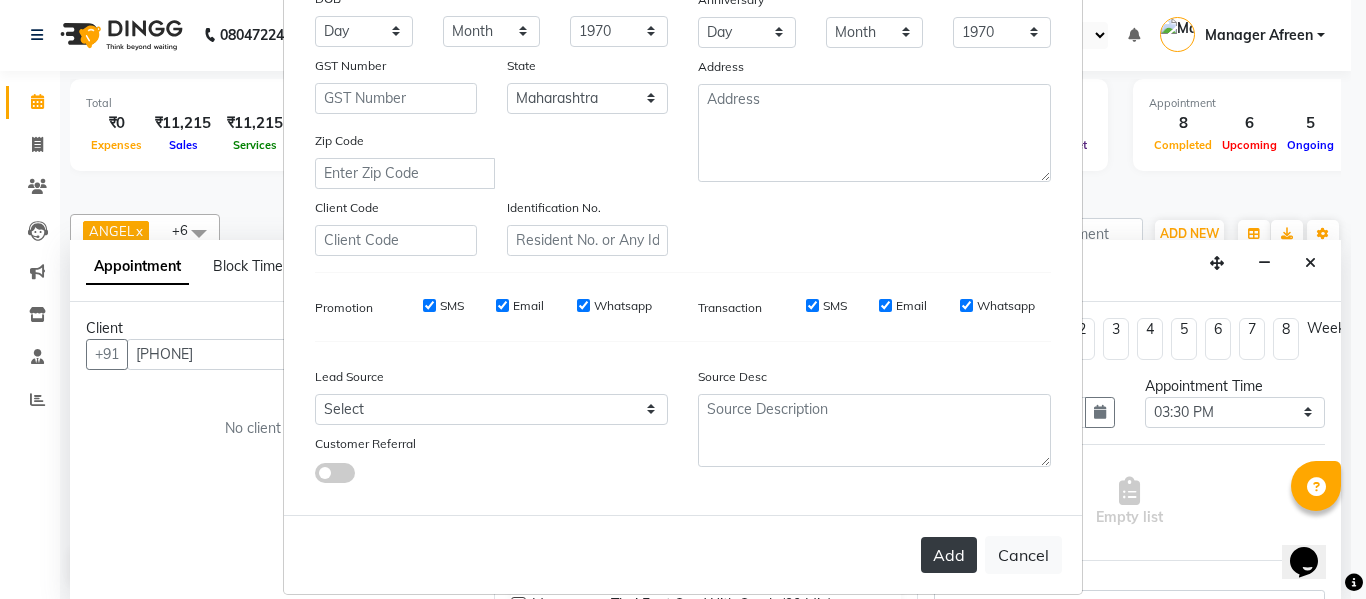 click on "Add" at bounding box center [949, 555] 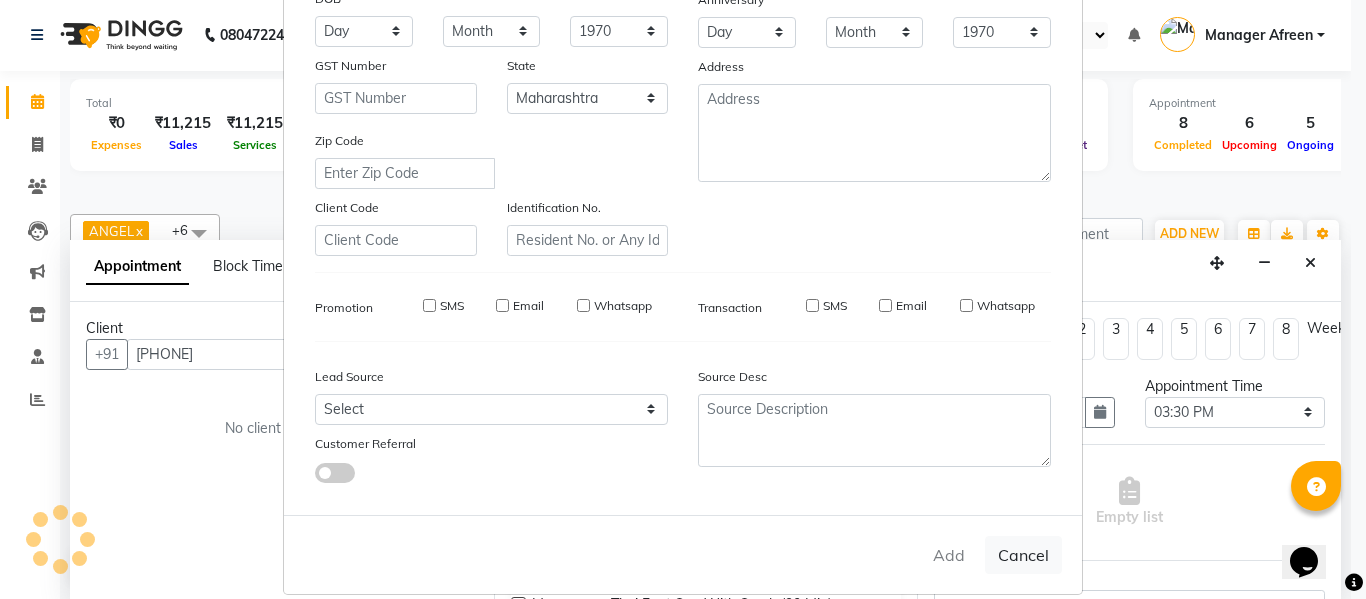 type 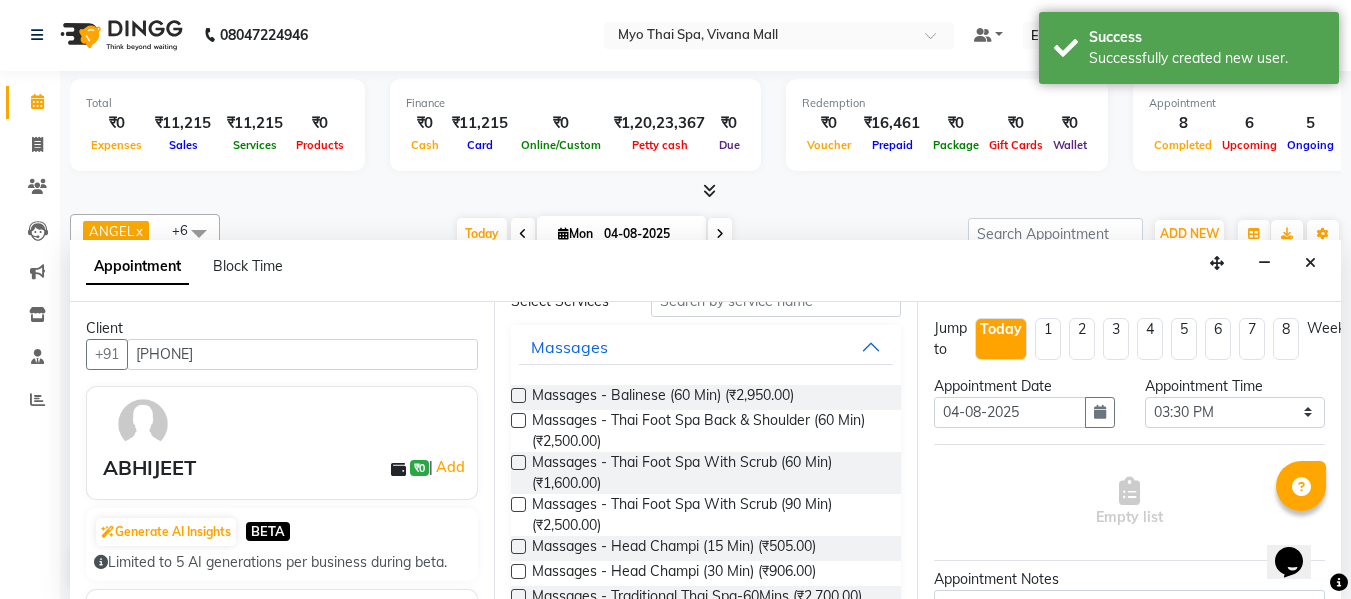 scroll, scrollTop: 0, scrollLeft: 0, axis: both 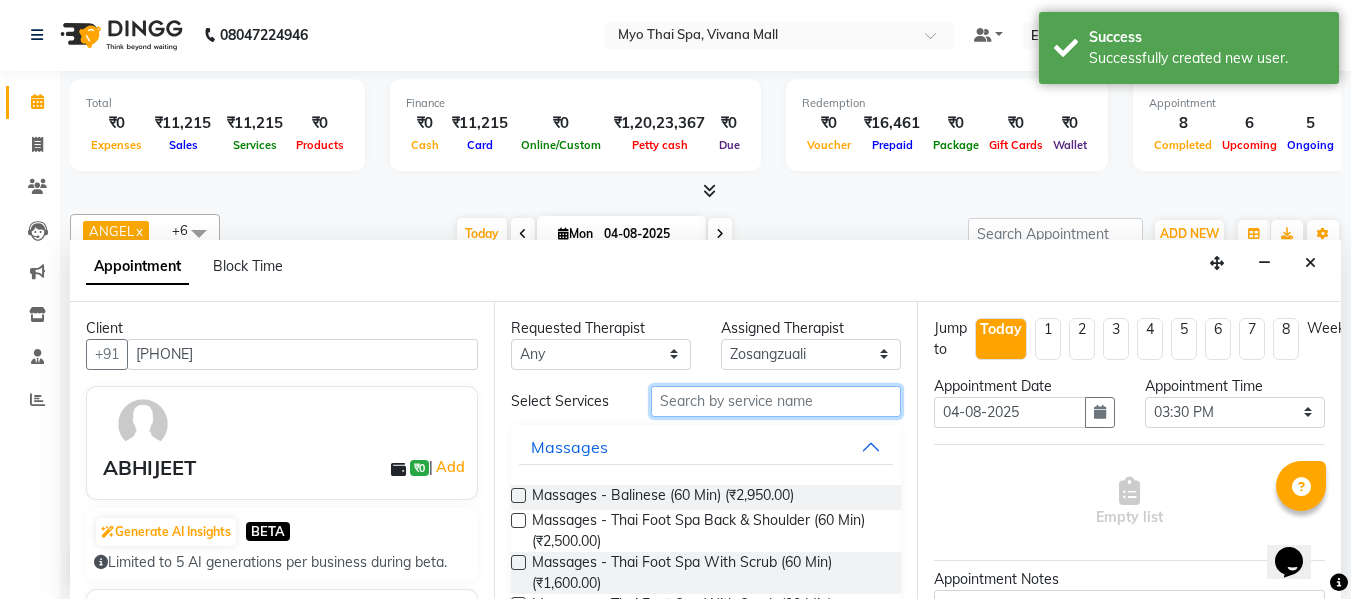 click at bounding box center [776, 401] 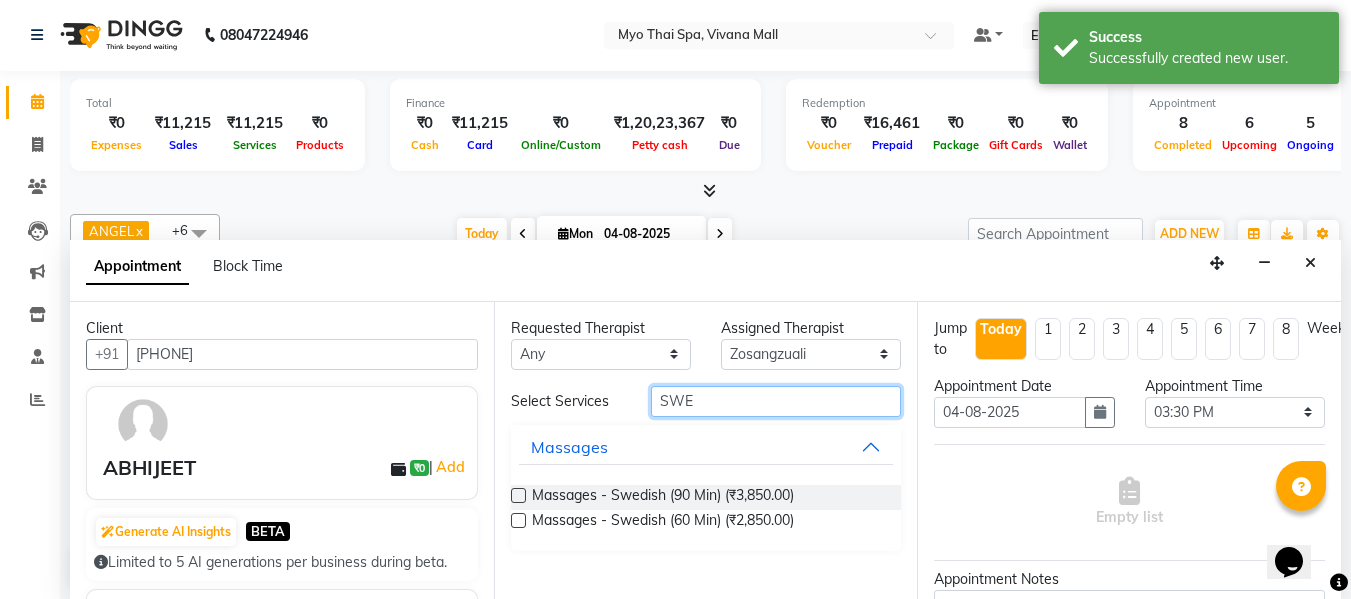 type on "SWE" 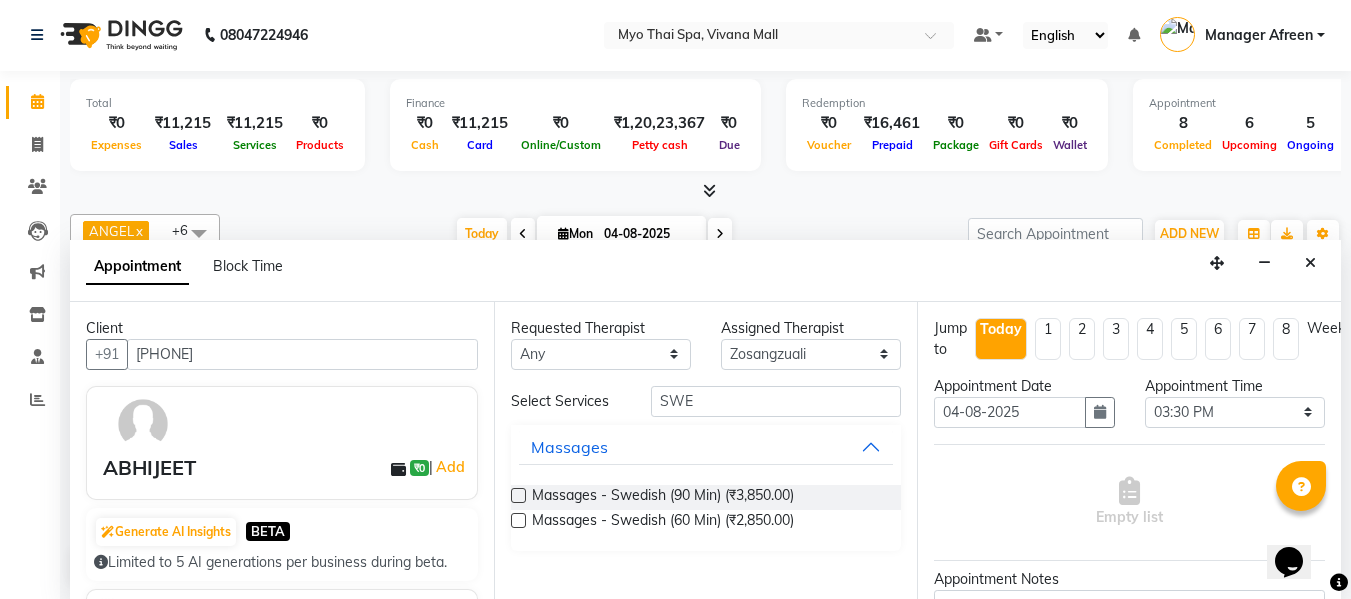 click at bounding box center (518, 520) 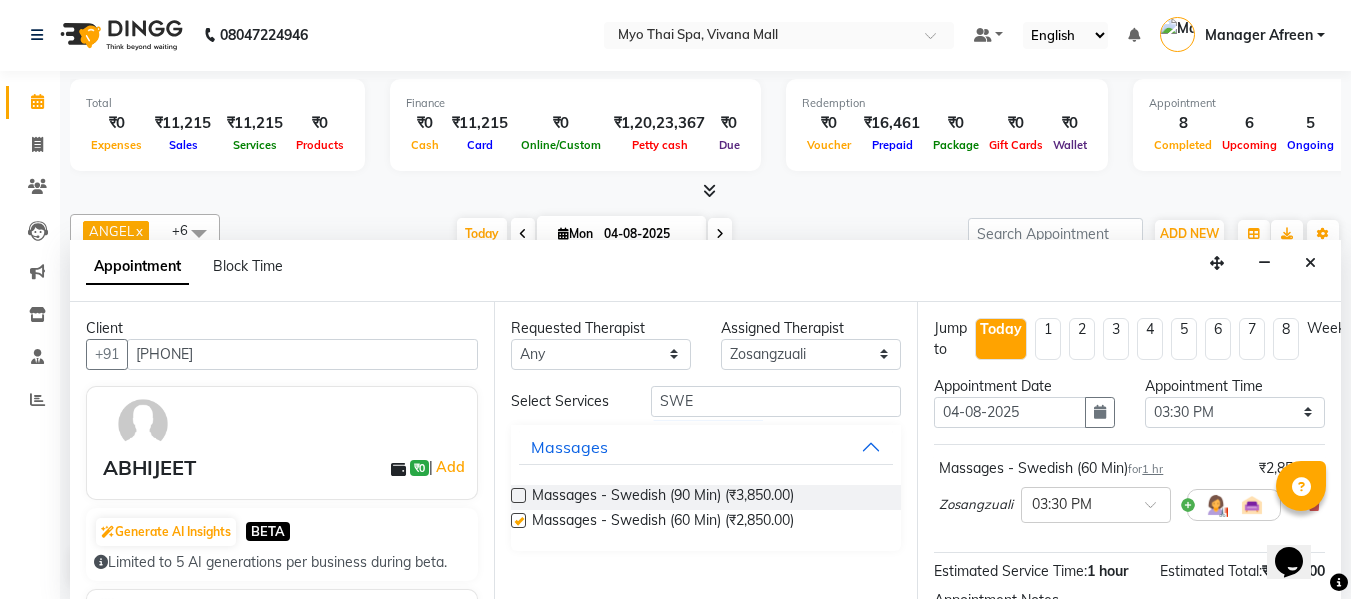 checkbox on "false" 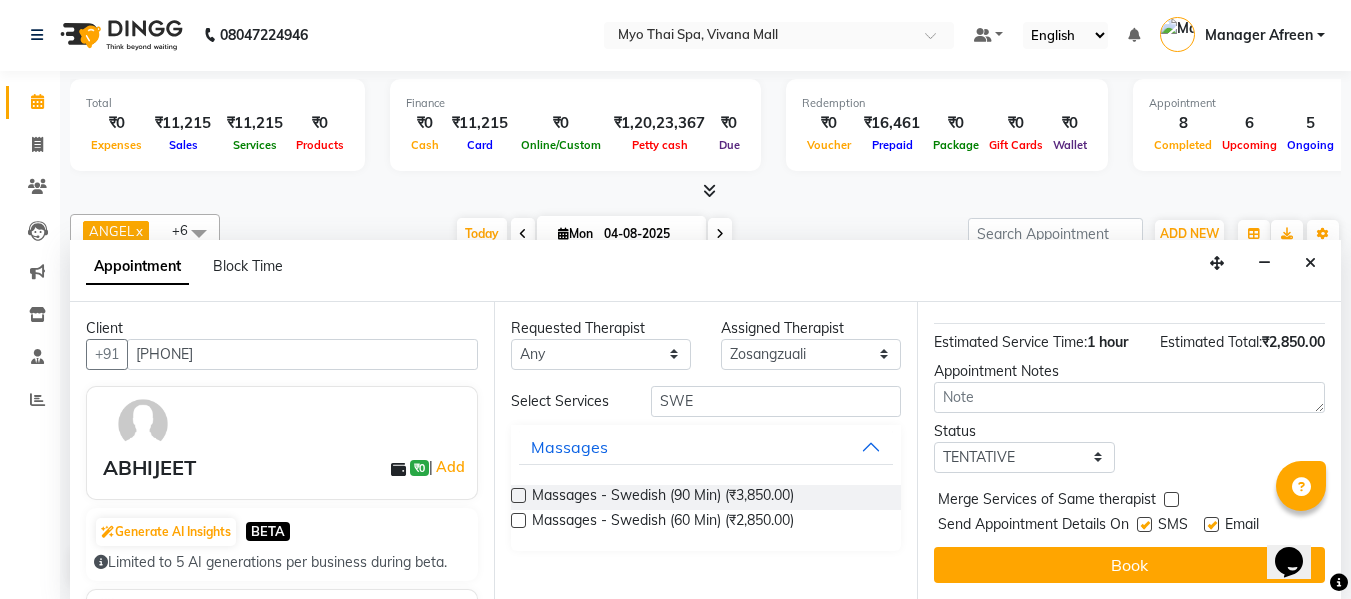 scroll, scrollTop: 244, scrollLeft: 0, axis: vertical 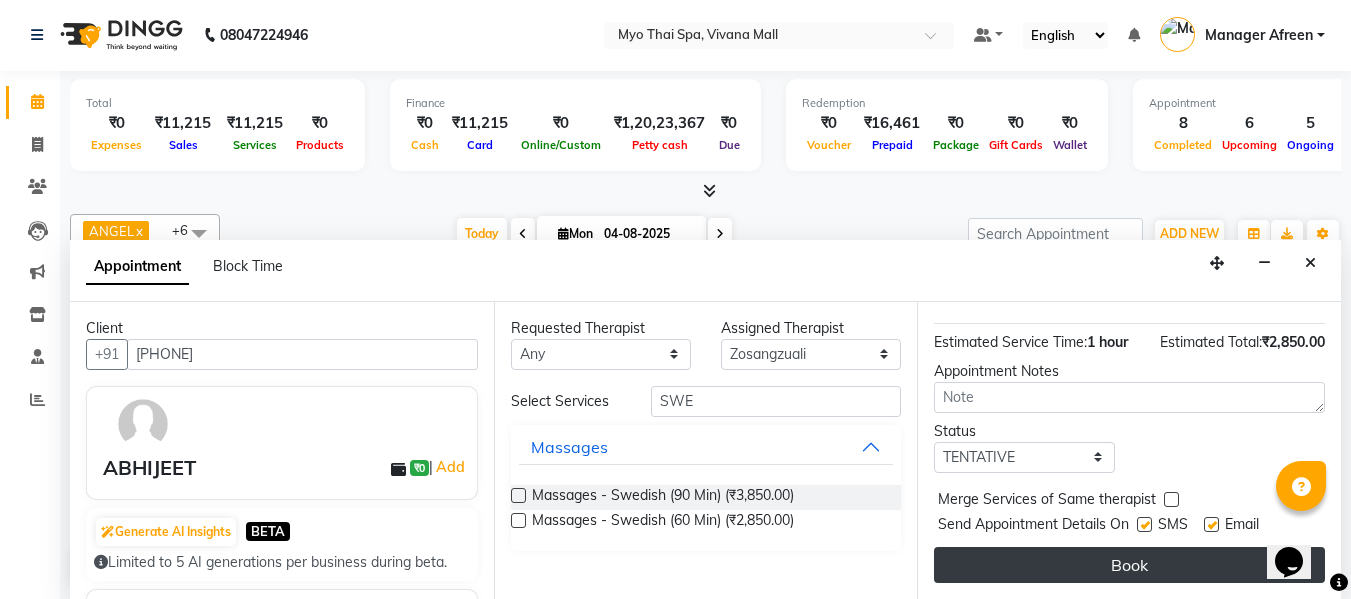 click on "Book" at bounding box center (1129, 565) 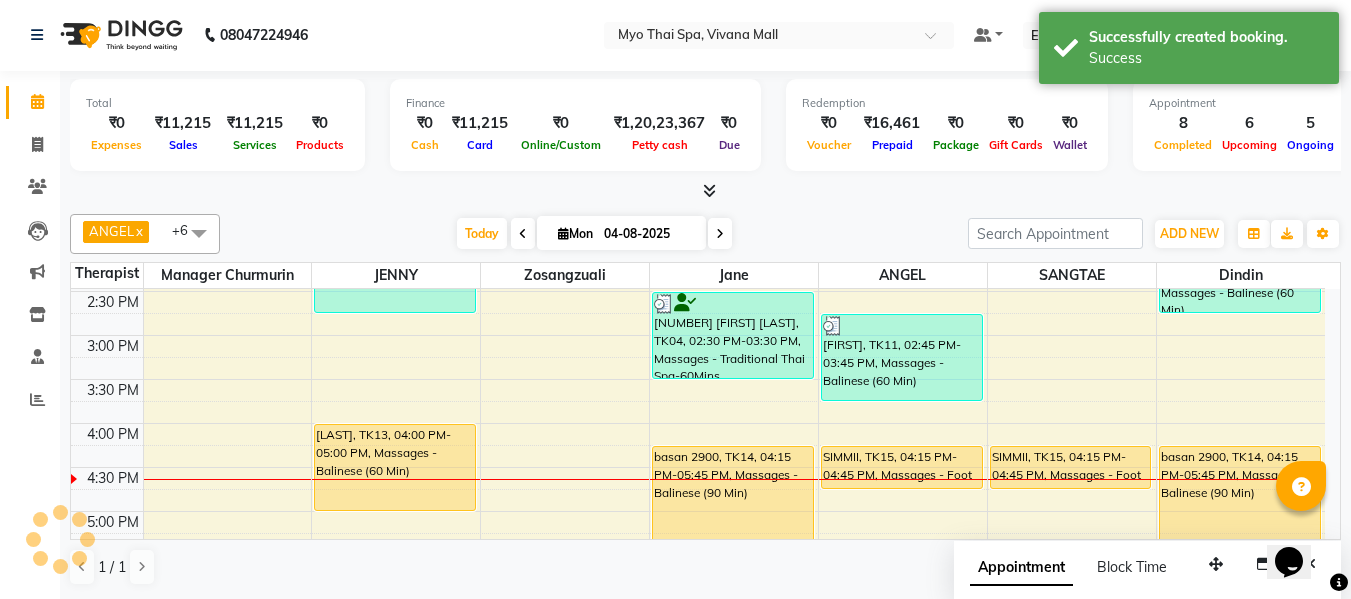 scroll, scrollTop: 0, scrollLeft: 0, axis: both 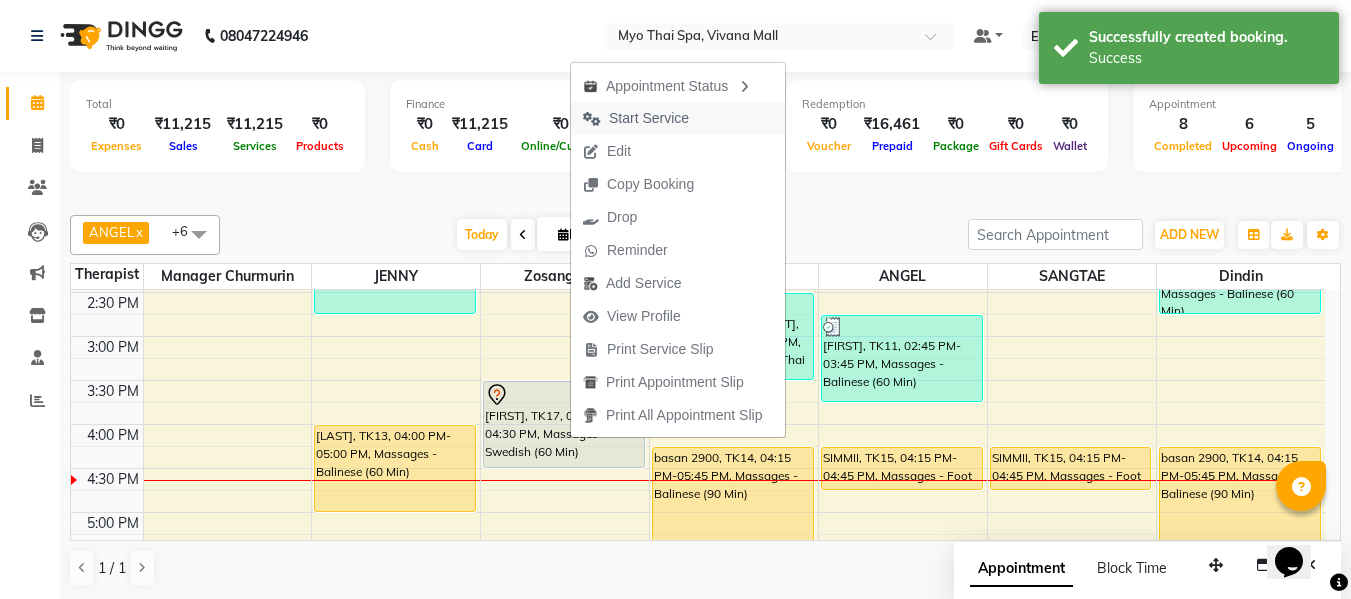 click on "Start Service" at bounding box center (649, 118) 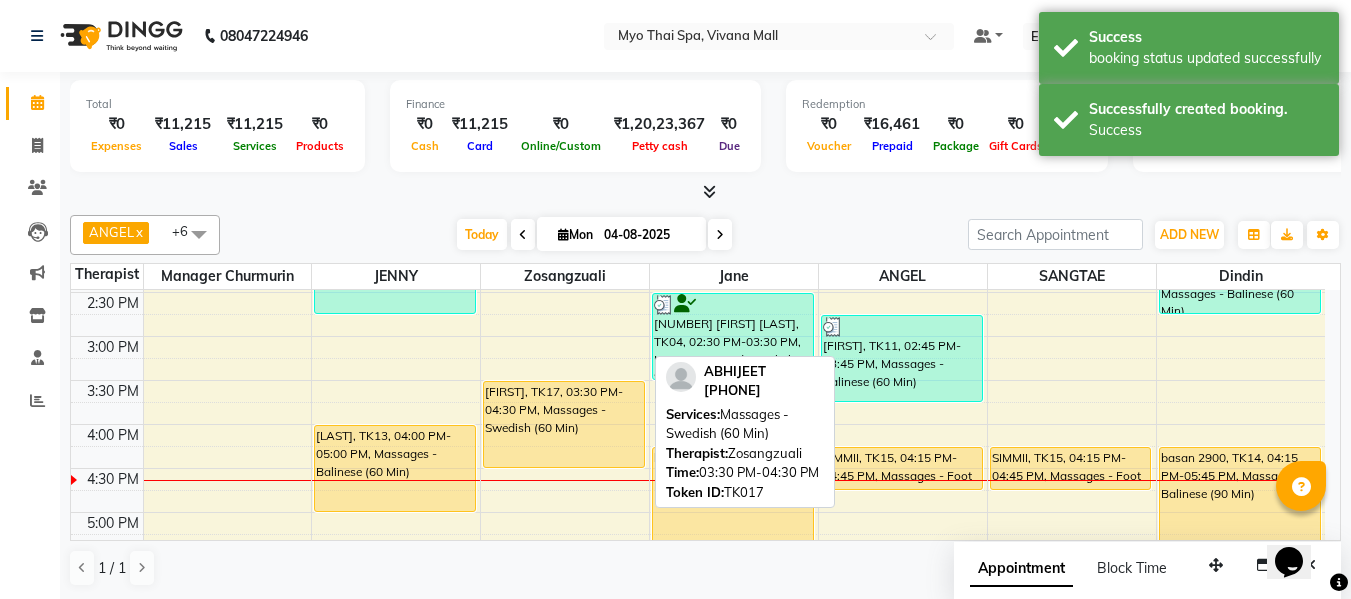 click on "ABHIJEET, TK17, 03:30 PM-04:30 PM, Massages - Swedish (60 Min)" at bounding box center [564, 424] 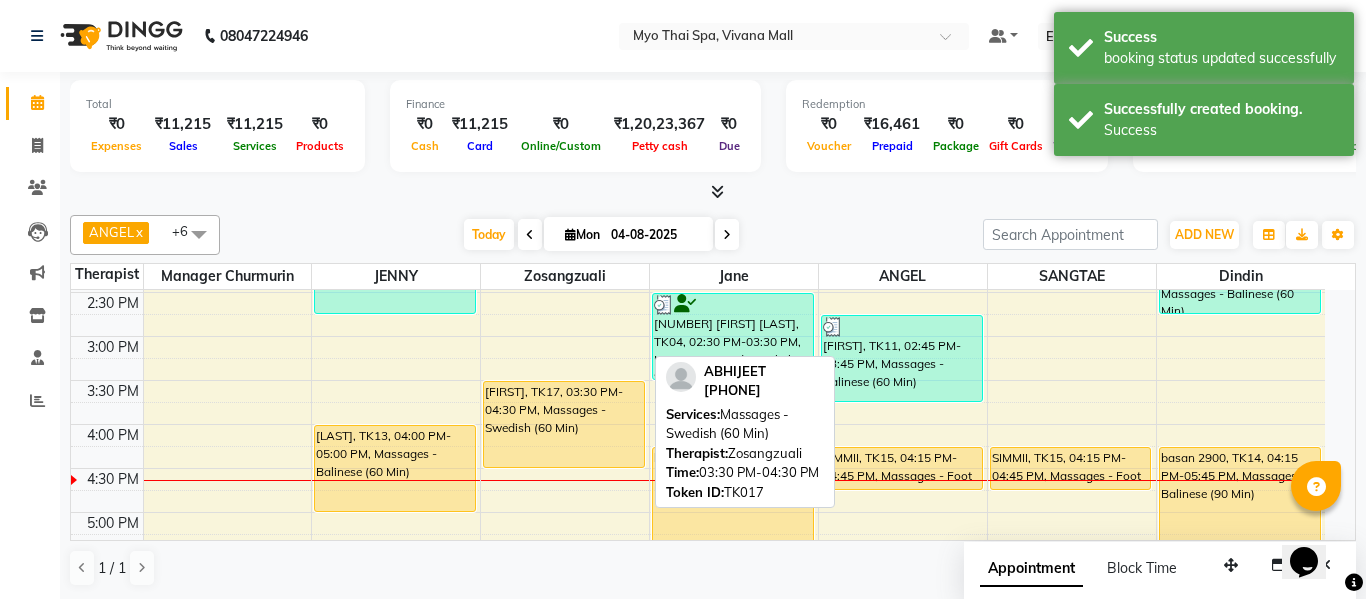 select on "1" 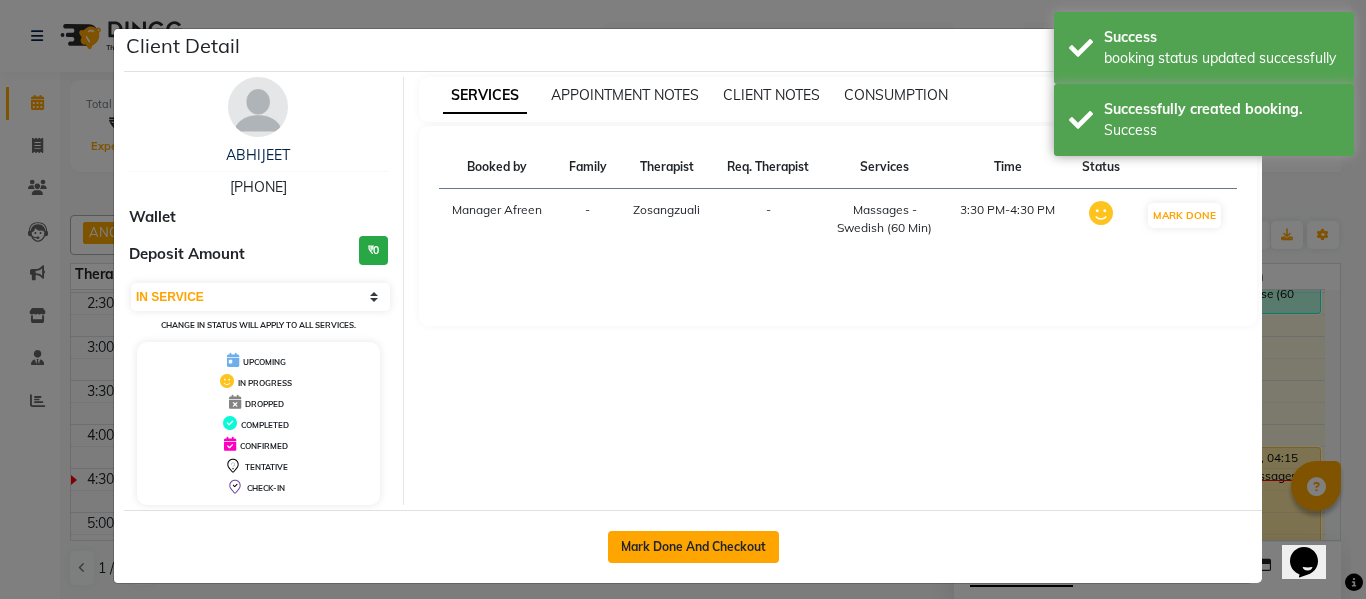 click on "Mark Done And Checkout" 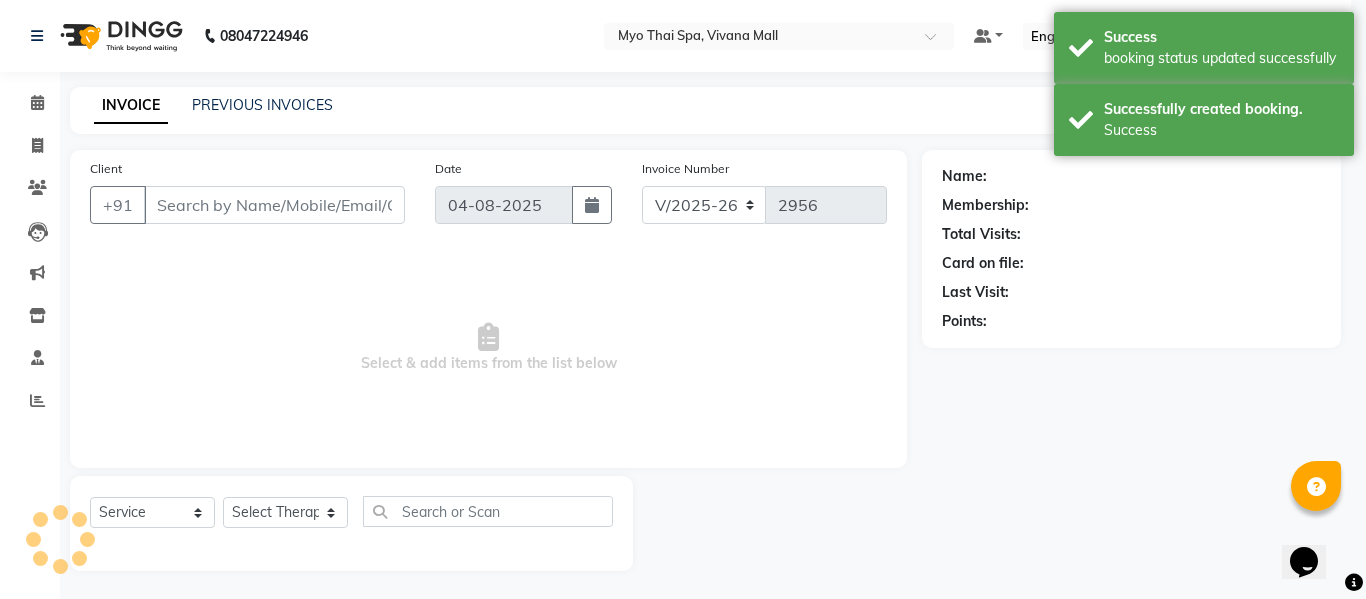 select on "3" 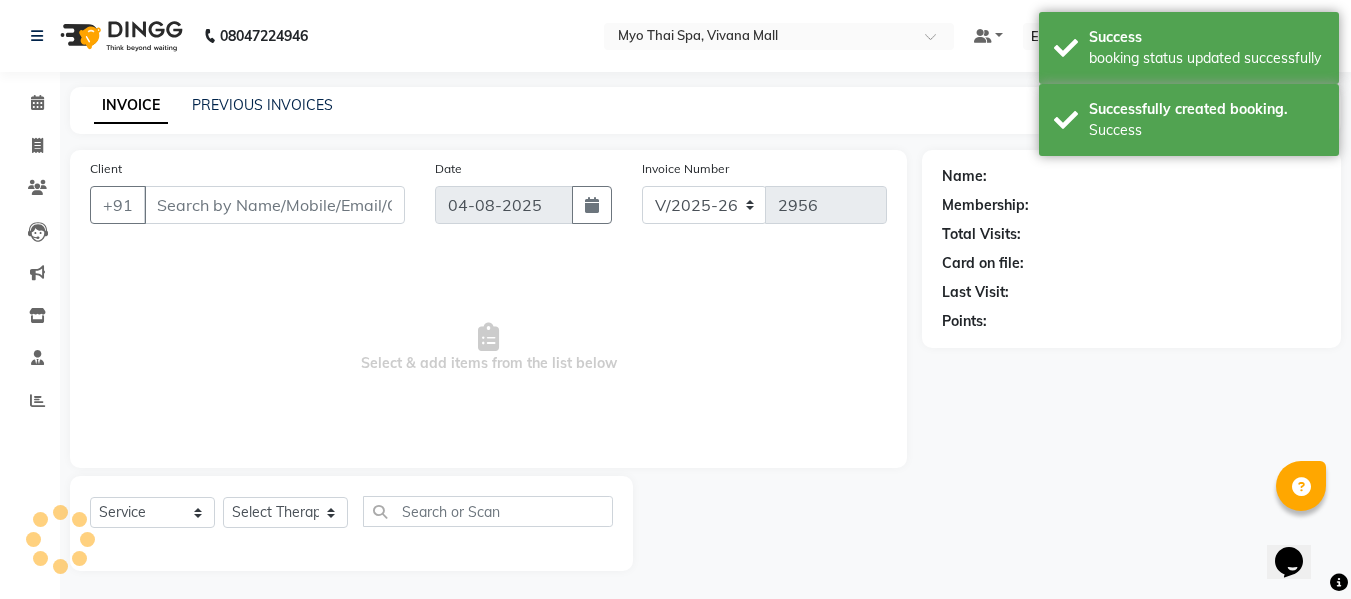type on "8104672219" 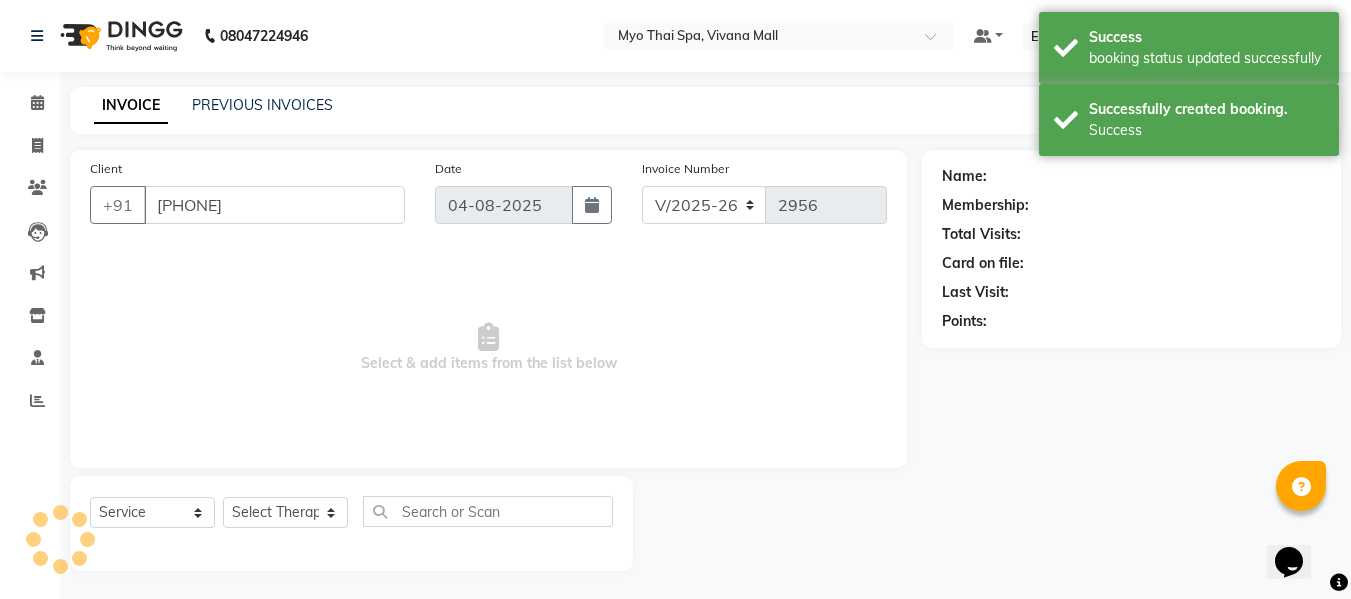 select on "35780" 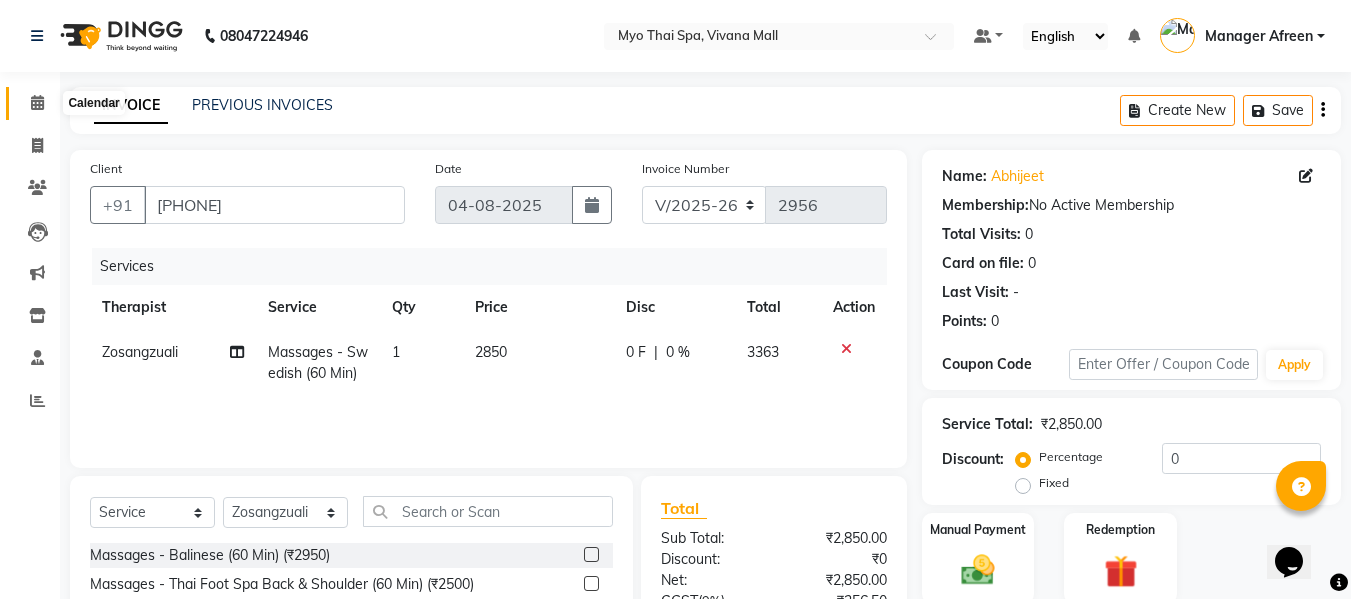 click 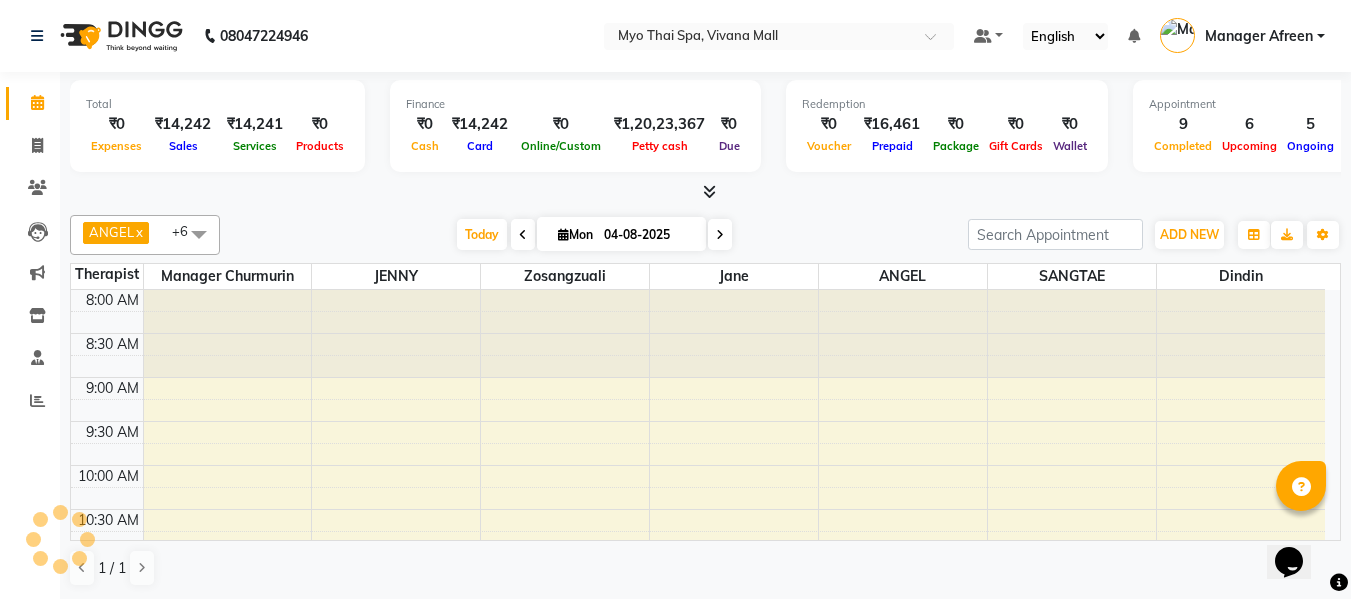 scroll, scrollTop: 1, scrollLeft: 0, axis: vertical 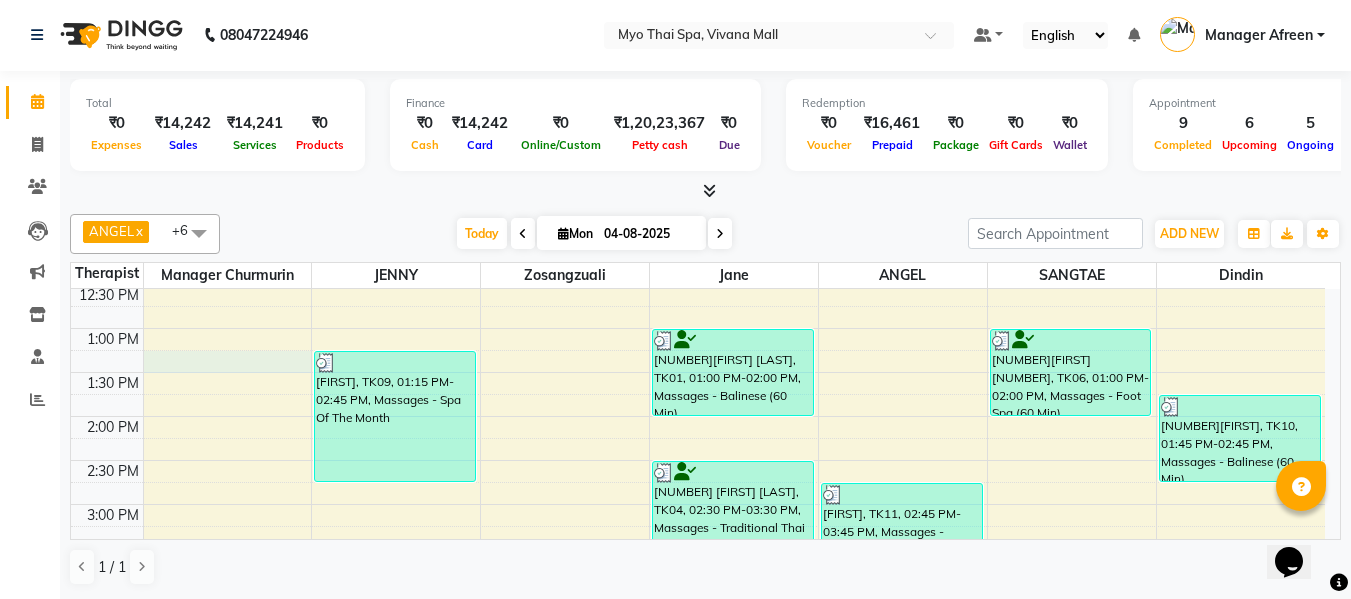 click on "8:00 AM 8:30 AM 9:00 AM 9:30 AM 10:00 AM 10:30 AM 11:00 AM 11:30 AM 12:00 PM 12:30 PM 1:00 PM 1:30 PM 2:00 PM 2:30 PM 3:00 PM 3:30 PM 4:00 PM 4:30 PM 5:00 PM 5:30 PM 6:00 PM 6:30 PM 7:00 PM 7:30 PM 8:00 PM 8:30 PM 9:00 PM 9:30 PM 10:00 PM 10:30 PM     PRATHAMESH, TK09, 01:15 PM-02:45 PM, Massages - Spa Of The Month     ANISH, TK13, 04:00 PM-05:00 PM, Massages - Balinese (60 Min)     Suresh sankhpal 2713, TK02, 06:00 PM-07:30 PM, Massages - Twin Body Work (90 Min)             PURAV SHAH 2661, TK16, 08:30 PM-10:00 PM, Massages - Spa Of The Month      RANJIT PANJAL, TK05, 11:30 AM-12:30 PM, Massages - Swedish (60 Min) (₹2850)     ABHIJEET, TK17, 03:30 PM-04:30 PM, Massages - Swedish (60 Min)     Suresh sankhpal 2713, TK02, 06:00 PM-07:30 PM, Massages - Twin Body Work (90 Min)     ASHWINI DIXIT - 2076, TK03, 11:00 AM-12:30 PM, Massages - Balinese (90 Min)     2913BISHWANATH MEMBER, TK01, 01:00 PM-02:00 PM, Massages - Balinese (60 Min)        basan 2900, TK14, 04:15 PM-05:45 PM, Massages - Balinese (90 Min)" at bounding box center [698, 548] 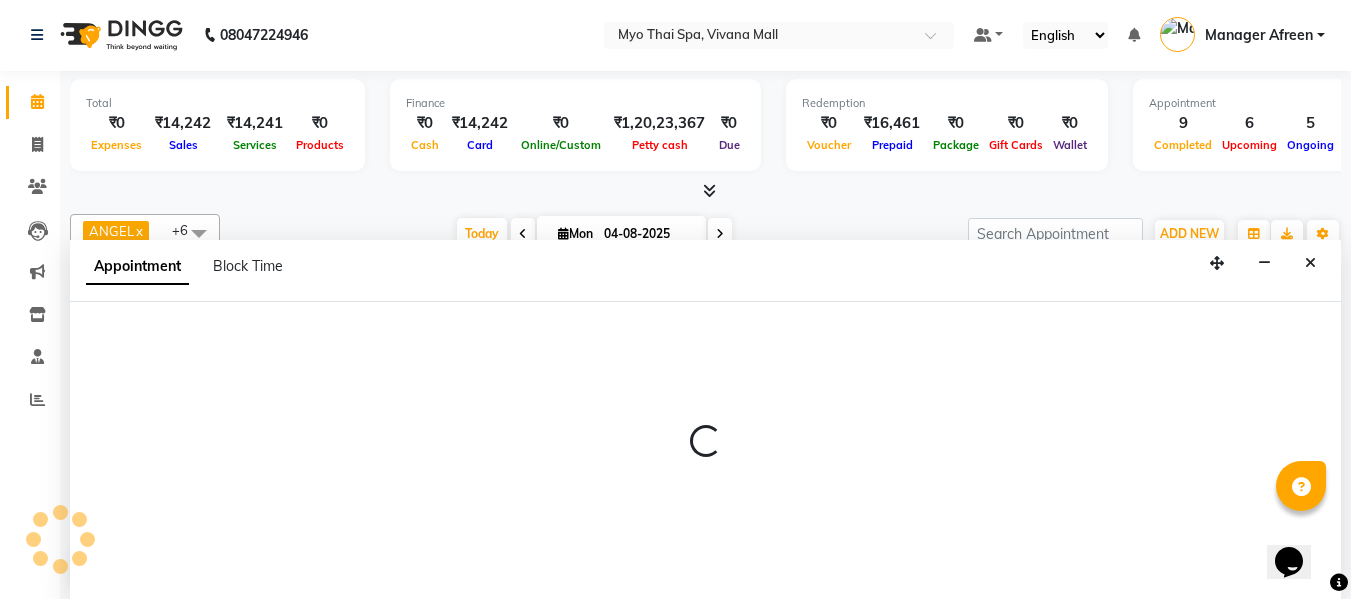 select on "20082" 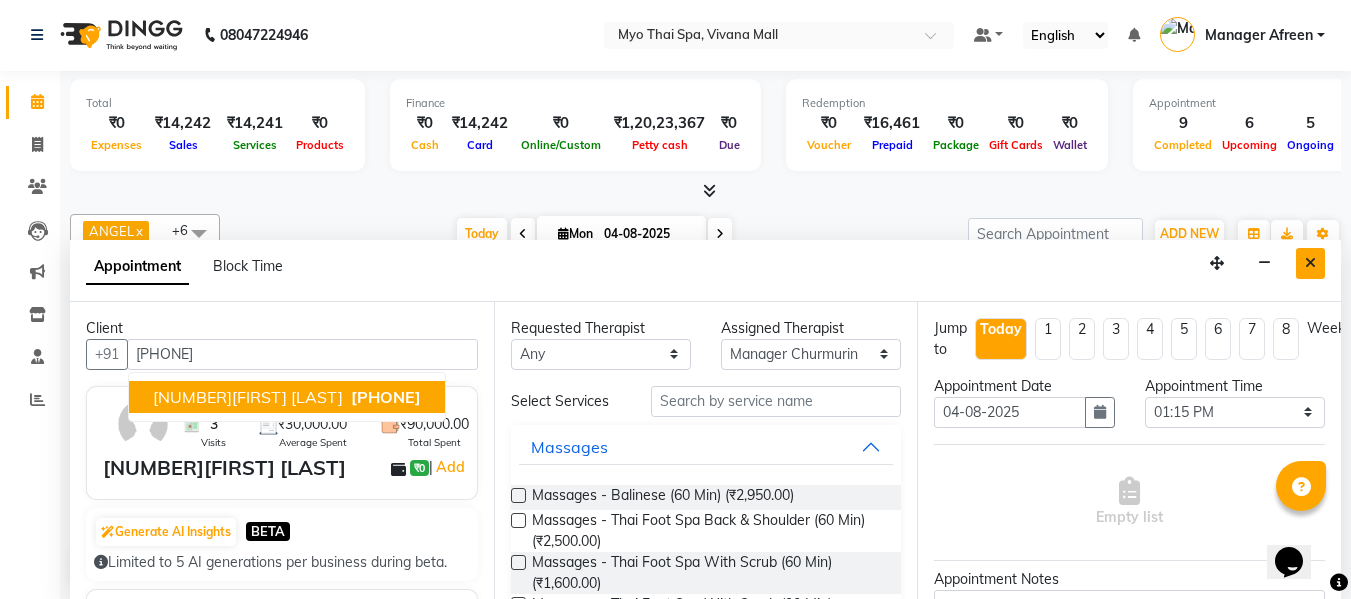 type on "9930902956" 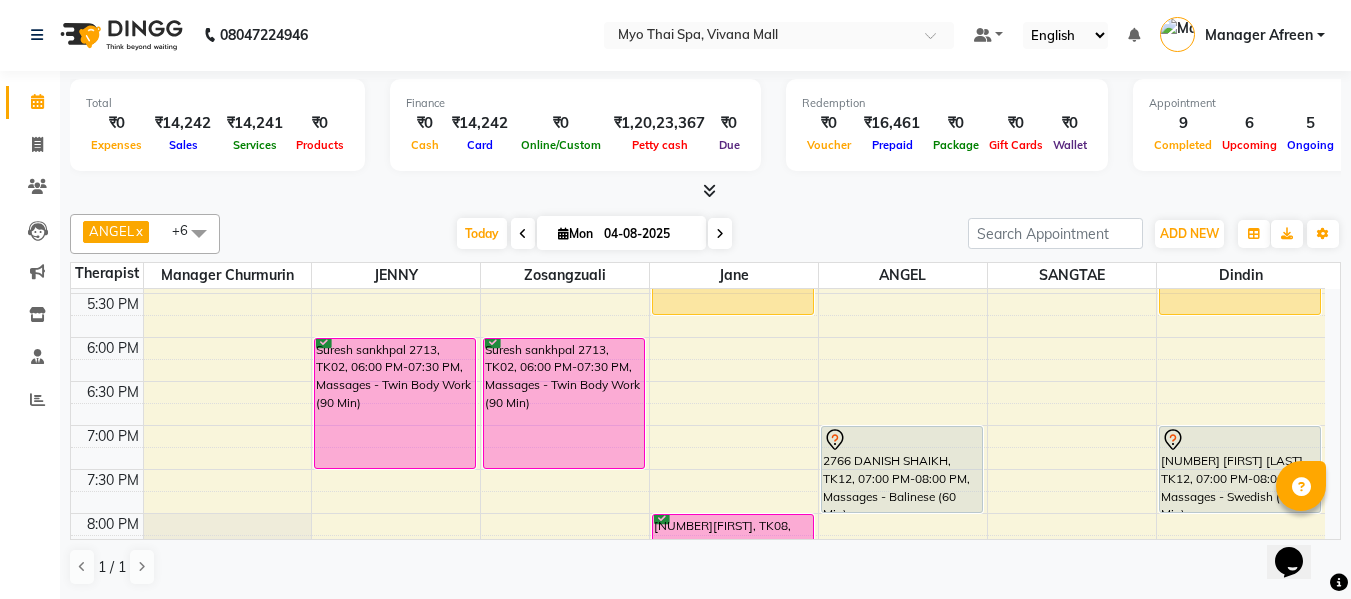 scroll, scrollTop: 800, scrollLeft: 0, axis: vertical 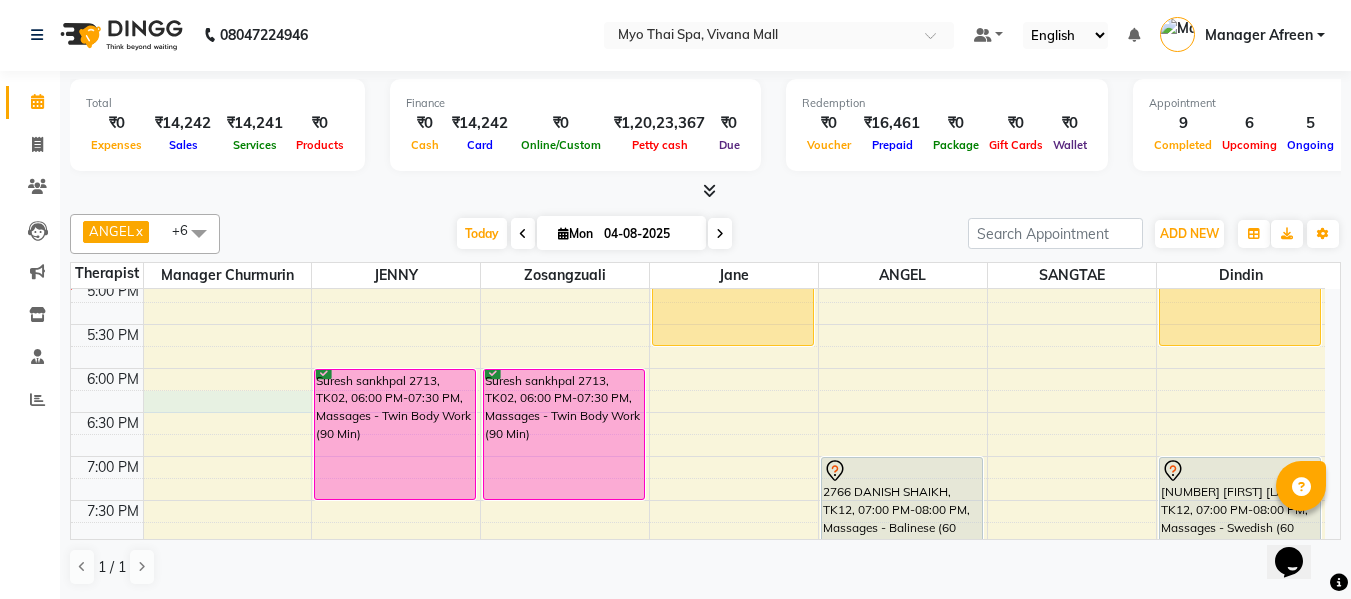 click on "8:00 AM 8:30 AM 9:00 AM 9:30 AM 10:00 AM 10:30 AM 11:00 AM 11:30 AM 12:00 PM 12:30 PM 1:00 PM 1:30 PM 2:00 PM 2:30 PM 3:00 PM 3:30 PM 4:00 PM 4:30 PM 5:00 PM 5:30 PM 6:00 PM 6:30 PM 7:00 PM 7:30 PM 8:00 PM 8:30 PM 9:00 PM 9:30 PM 10:00 PM 10:30 PM     PRATHAMESH, TK09, 01:15 PM-02:45 PM, Massages - Spa Of The Month     ANISH, TK13, 04:00 PM-05:00 PM, Massages - Balinese (60 Min)     Suresh sankhpal 2713, TK02, 06:00 PM-07:30 PM, Massages - Twin Body Work (90 Min)             PURAV SHAH 2661, TK16, 08:30 PM-10:00 PM, Massages - Spa Of The Month      RANJIT PANJAL, TK05, 11:30 AM-12:30 PM, Massages - Swedish (60 Min) (₹2850)     ABHIJEET, TK17, 03:30 PM-04:30 PM, Massages - Swedish (60 Min)     Suresh sankhpal 2713, TK02, 06:00 PM-07:30 PM, Massages - Twin Body Work (90 Min)     ASHWINI DIXIT - 2076, TK03, 11:00 AM-12:30 PM, Massages - Balinese (90 Min)     2913BISHWANATH MEMBER, TK01, 01:00 PM-02:00 PM, Massages - Balinese (60 Min)        basan 2900, TK14, 04:15 PM-05:45 PM, Massages - Balinese (90 Min)" at bounding box center (698, 148) 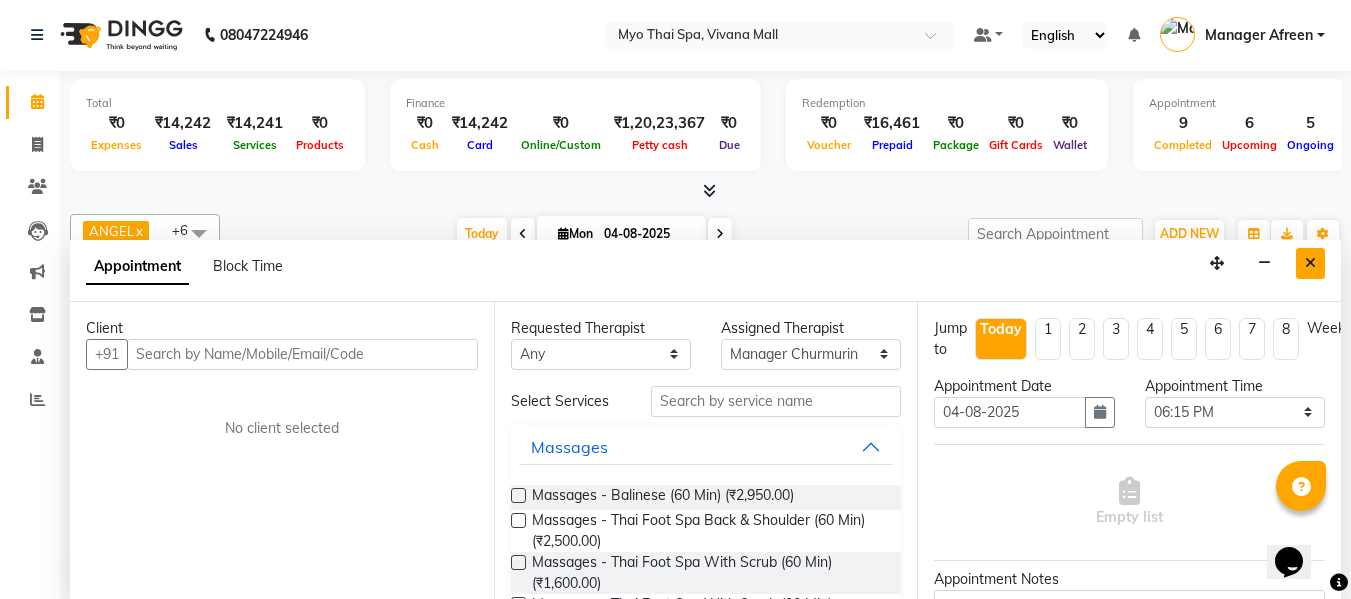click at bounding box center (1310, 263) 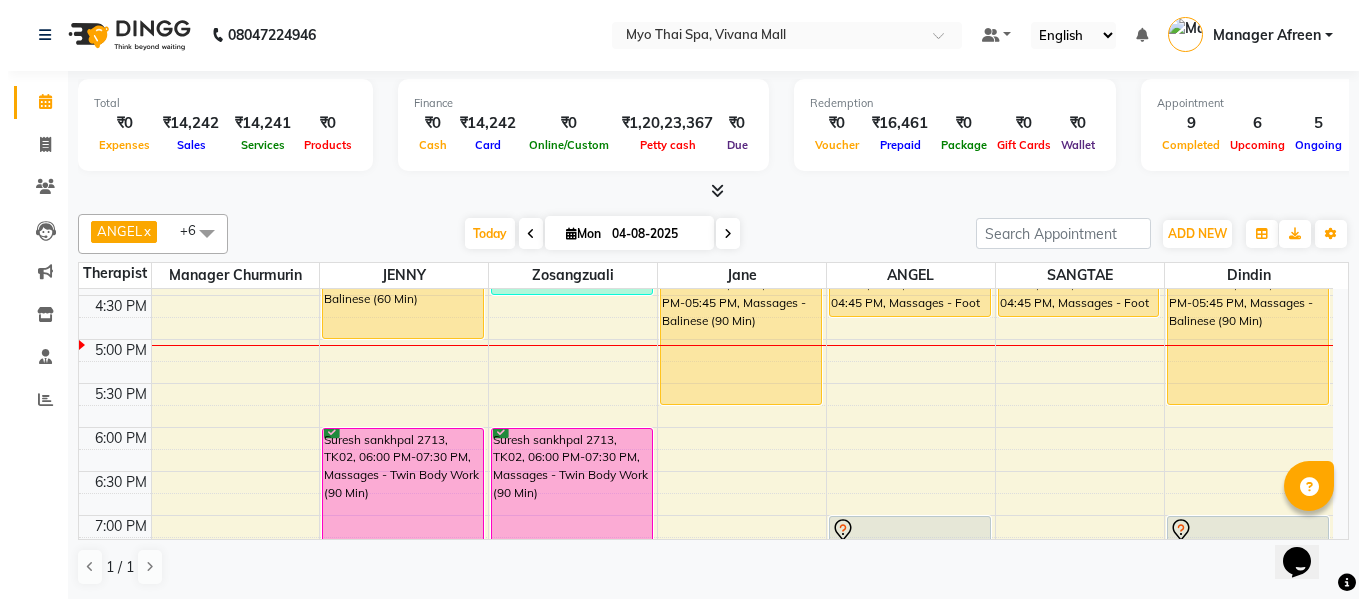 scroll, scrollTop: 700, scrollLeft: 0, axis: vertical 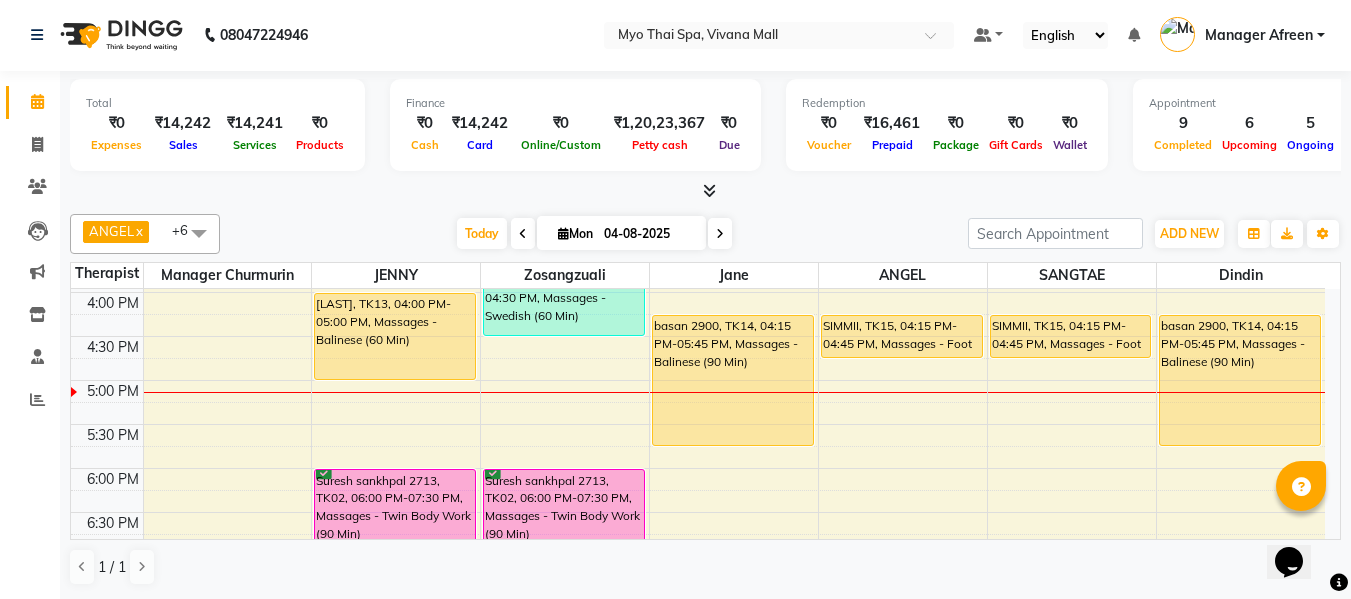 click on "8:00 AM 8:30 AM 9:00 AM 9:30 AM 10:00 AM 10:30 AM 11:00 AM 11:30 AM 12:00 PM 12:30 PM 1:00 PM 1:30 PM 2:00 PM 2:30 PM 3:00 PM 3:30 PM 4:00 PM 4:30 PM 5:00 PM 5:30 PM 6:00 PM 6:30 PM 7:00 PM 7:30 PM 8:00 PM 8:30 PM 9:00 PM 9:30 PM 10:00 PM 10:30 PM     PRATHAMESH, TK09, 01:15 PM-02:45 PM, Massages - Spa Of The Month     ANISH, TK13, 04:00 PM-05:00 PM, Massages - Balinese (60 Min)     Suresh sankhpal 2713, TK02, 06:00 PM-07:30 PM, Massages - Twin Body Work (90 Min)             PURAV SHAH 2661, TK16, 08:30 PM-10:00 PM, Massages - Spa Of The Month      RANJIT PANJAL, TK05, 11:30 AM-12:30 PM, Massages - Swedish (60 Min) (₹2850)     ABHIJEET, TK17, 03:30 PM-04:30 PM, Massages - Swedish (60 Min)     Suresh sankhpal 2713, TK02, 06:00 PM-07:30 PM, Massages - Twin Body Work (90 Min)     ASHWINI DIXIT - 2076, TK03, 11:00 AM-12:30 PM, Massages - Balinese (90 Min)     2913BISHWANATH MEMBER, TK01, 01:00 PM-02:00 PM, Massages - Balinese (60 Min)        basan 2900, TK14, 04:15 PM-05:45 PM, Massages - Balinese (90 Min)" at bounding box center (698, 248) 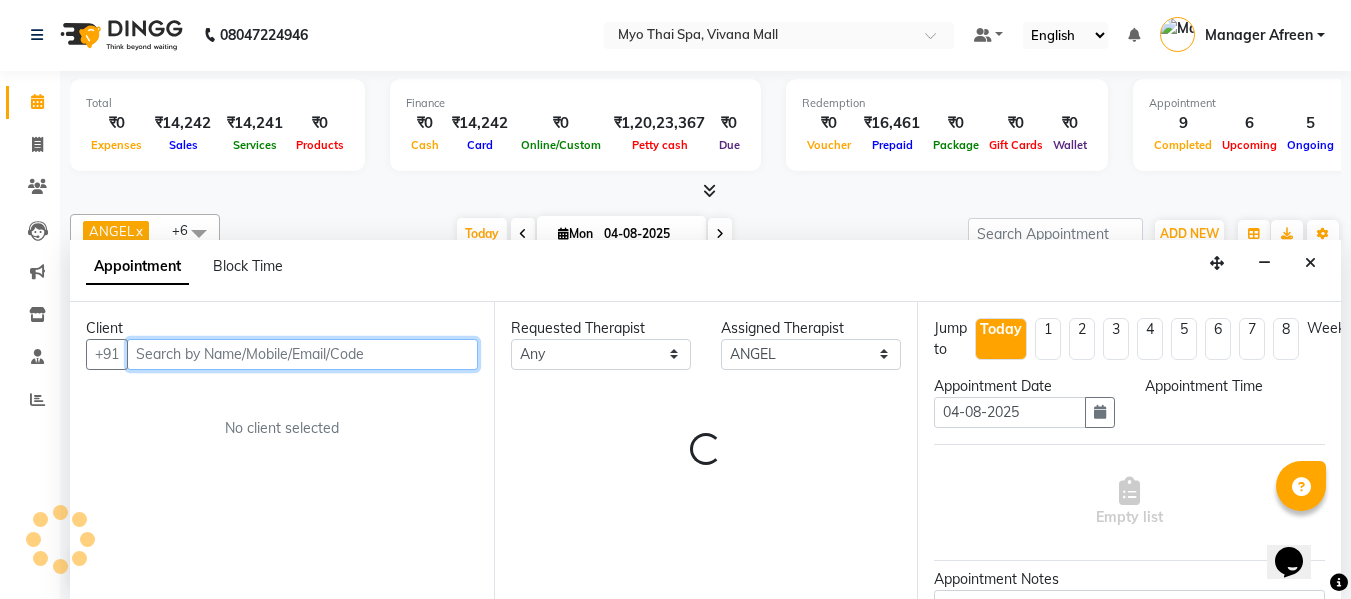 select on "1035" 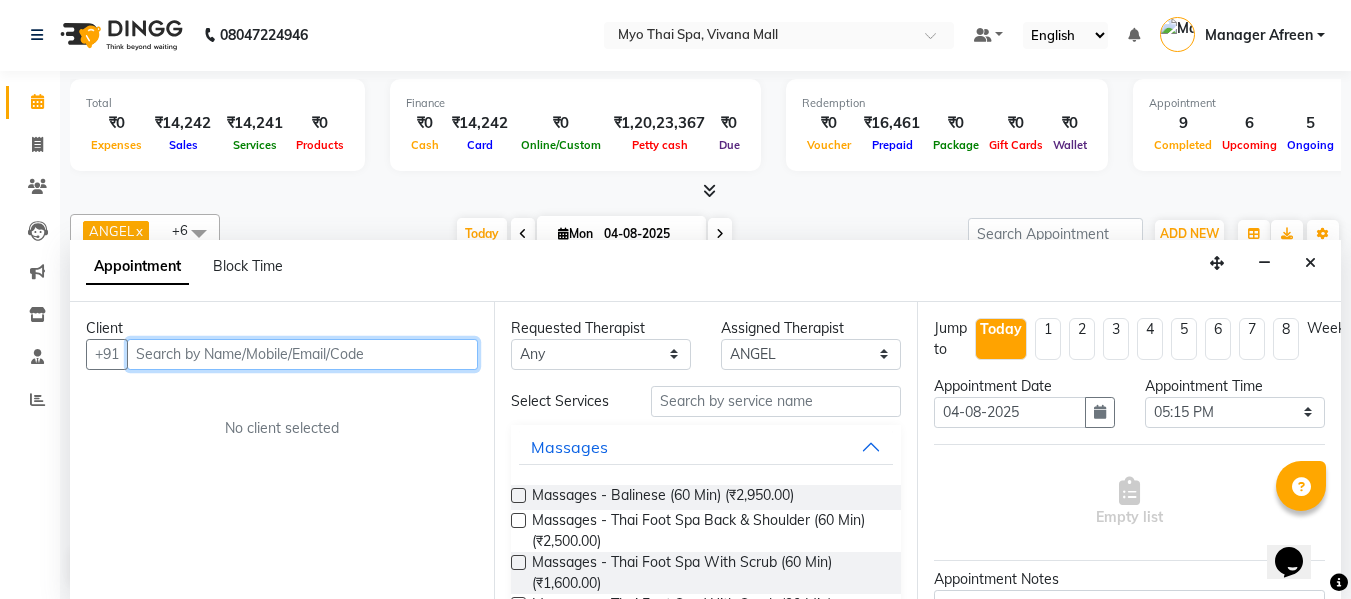click at bounding box center [302, 354] 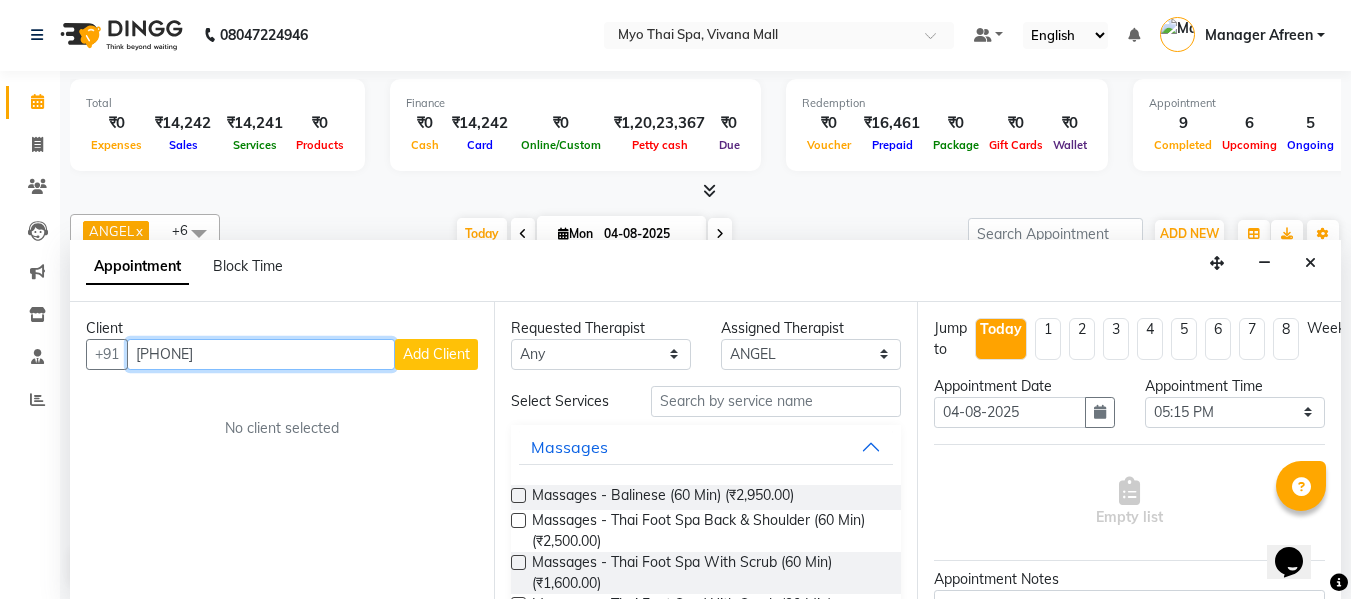 type on "9582141942" 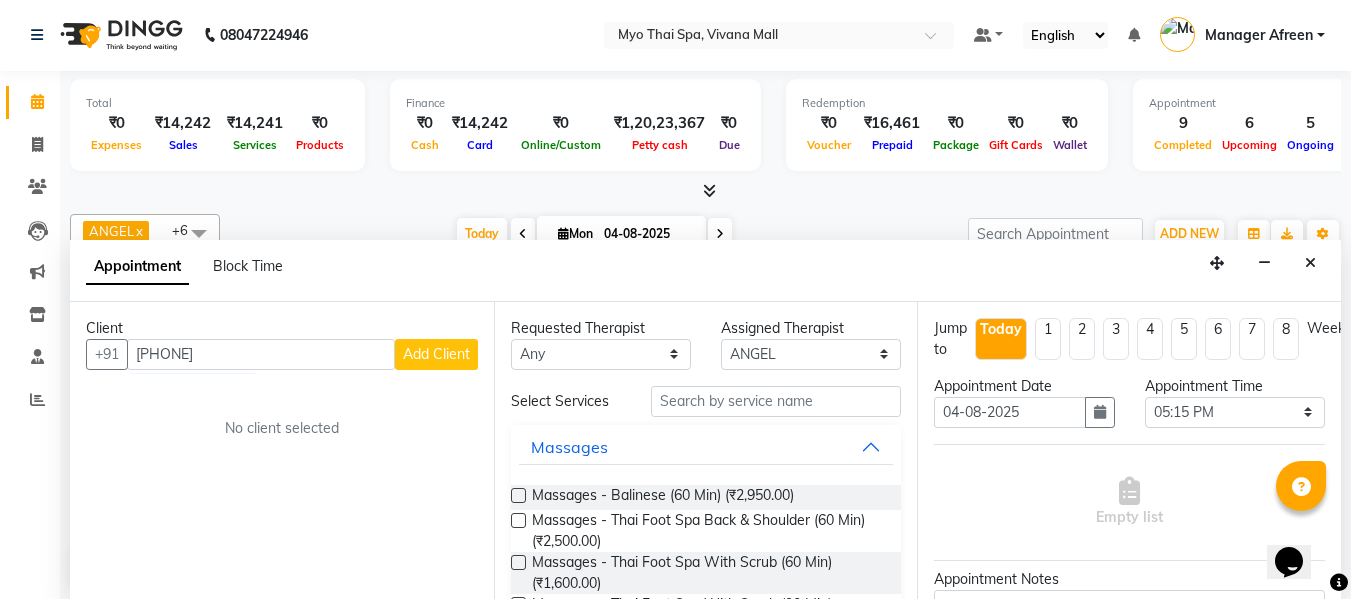 click on "Add Client" at bounding box center [436, 354] 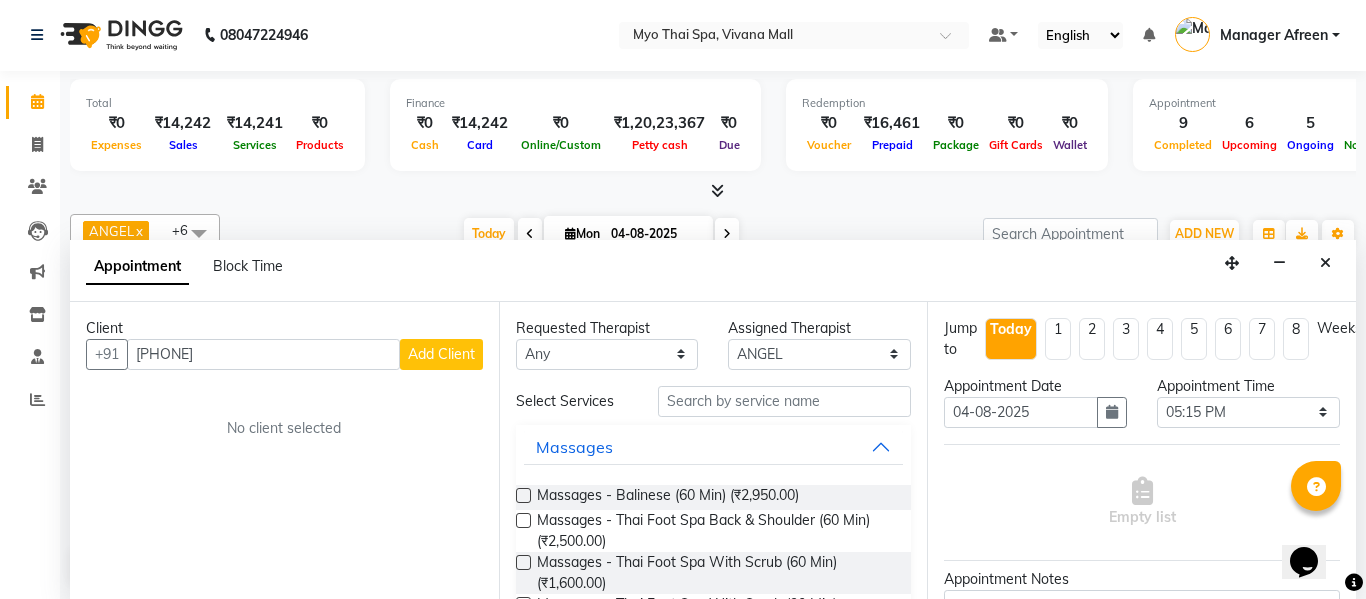 select on "22" 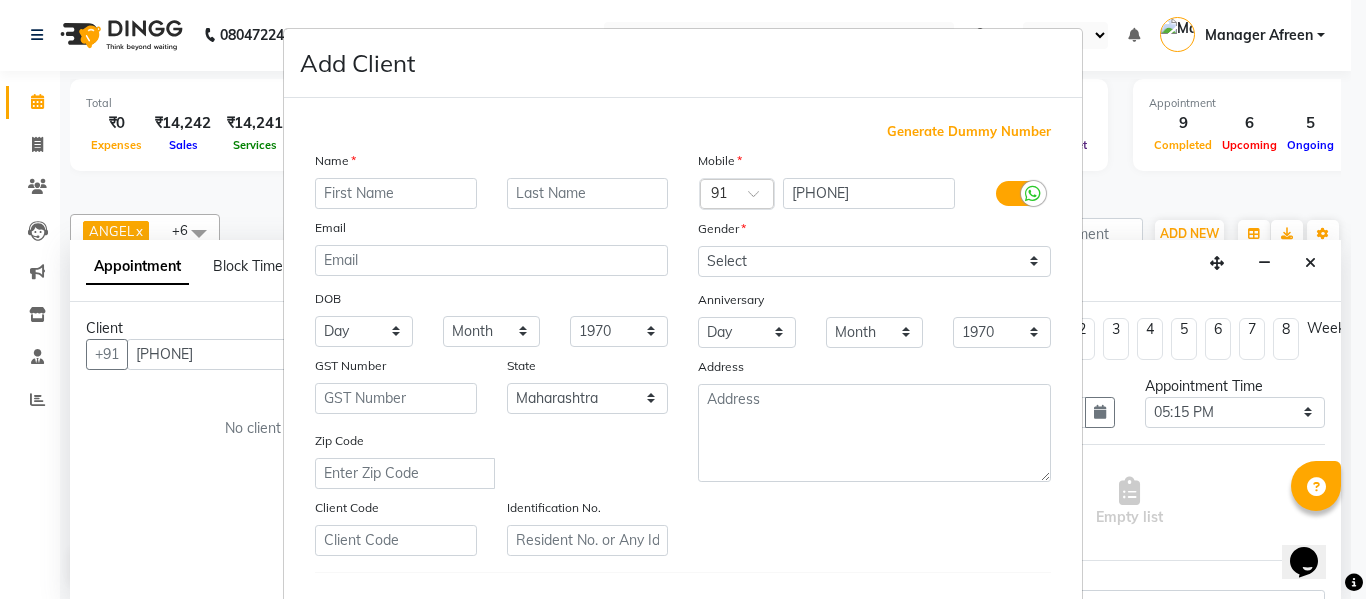 click at bounding box center [396, 193] 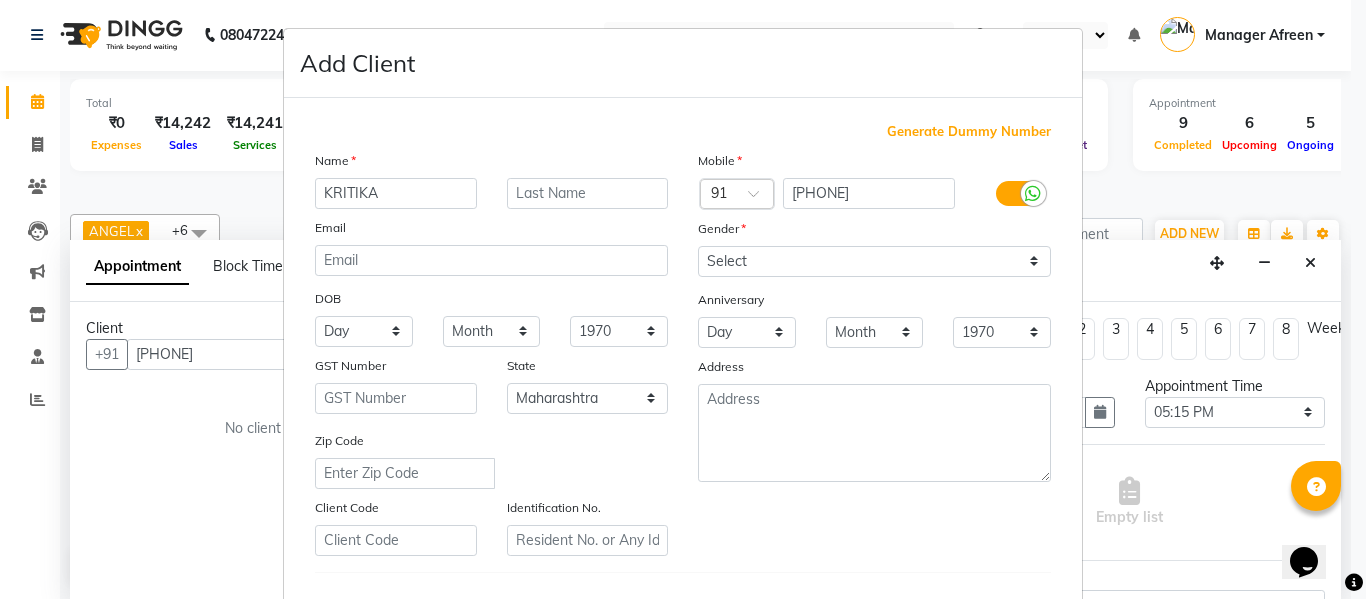 type on "KRITIKA" 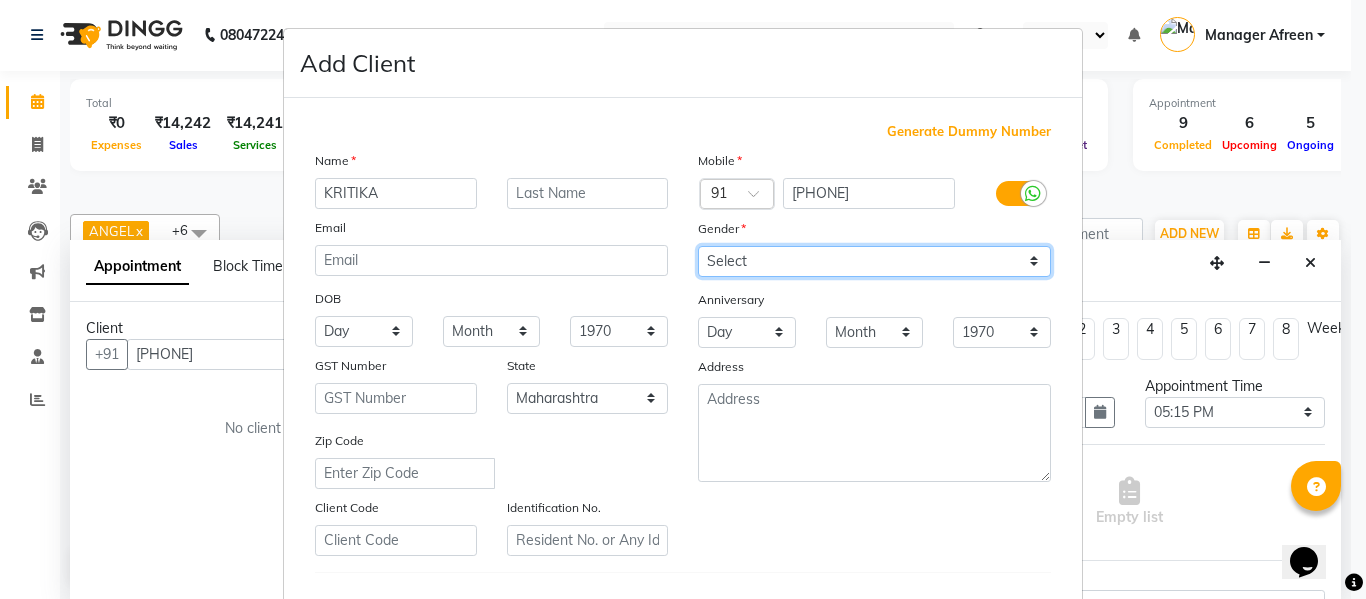 click on "Select Male Female Other Prefer Not To Say" at bounding box center [874, 261] 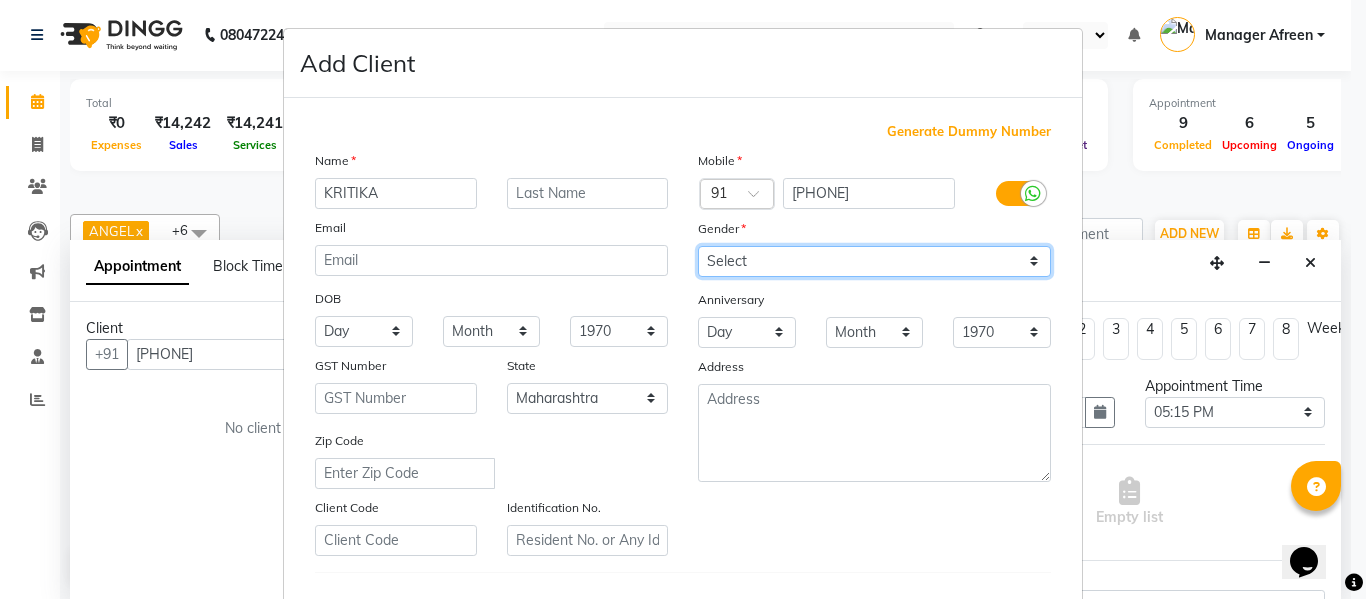 select on "female" 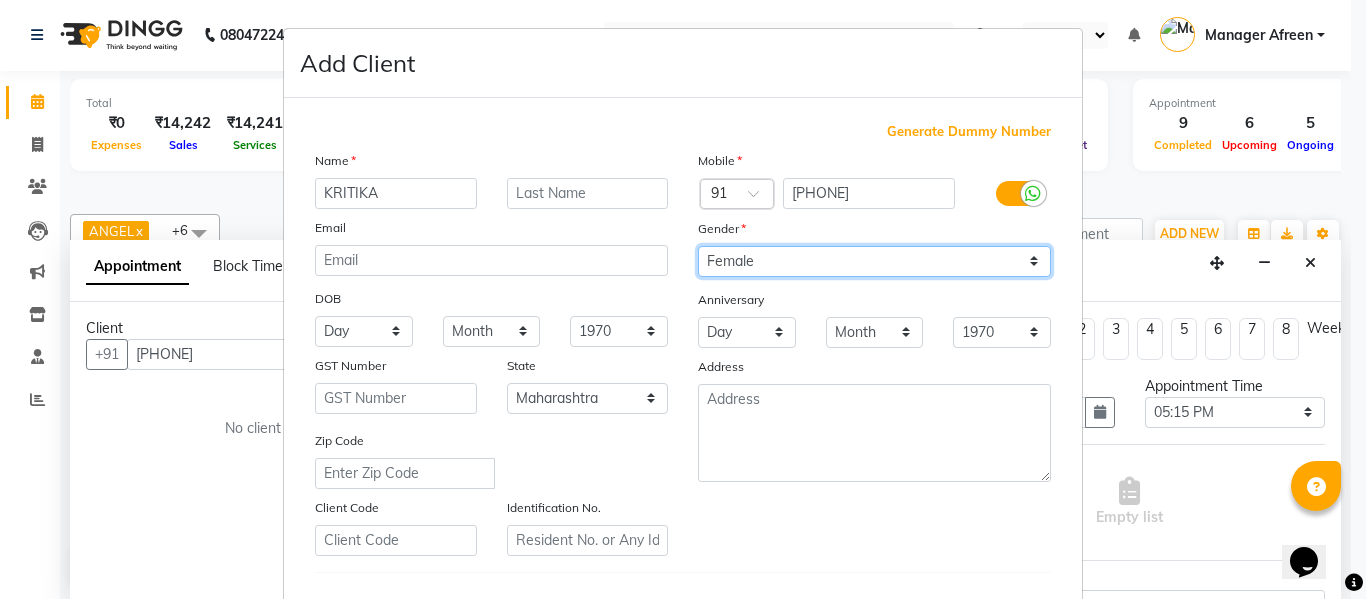 click on "Select Male Female Other Prefer Not To Say" at bounding box center (874, 261) 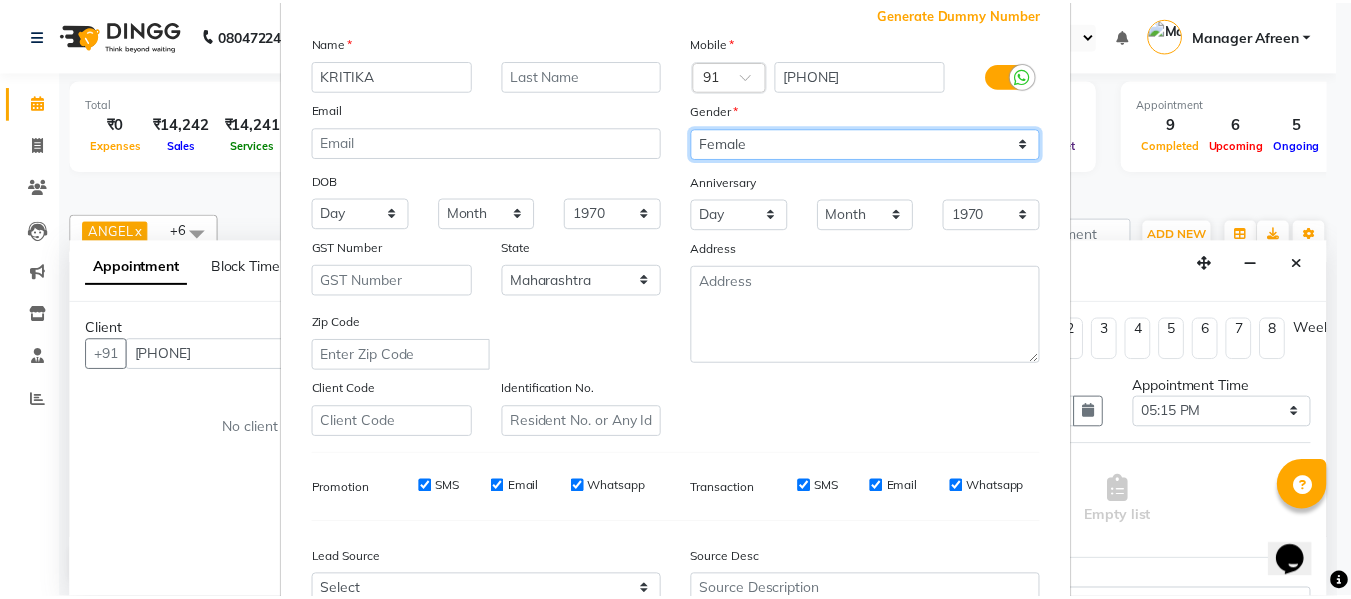 scroll, scrollTop: 300, scrollLeft: 0, axis: vertical 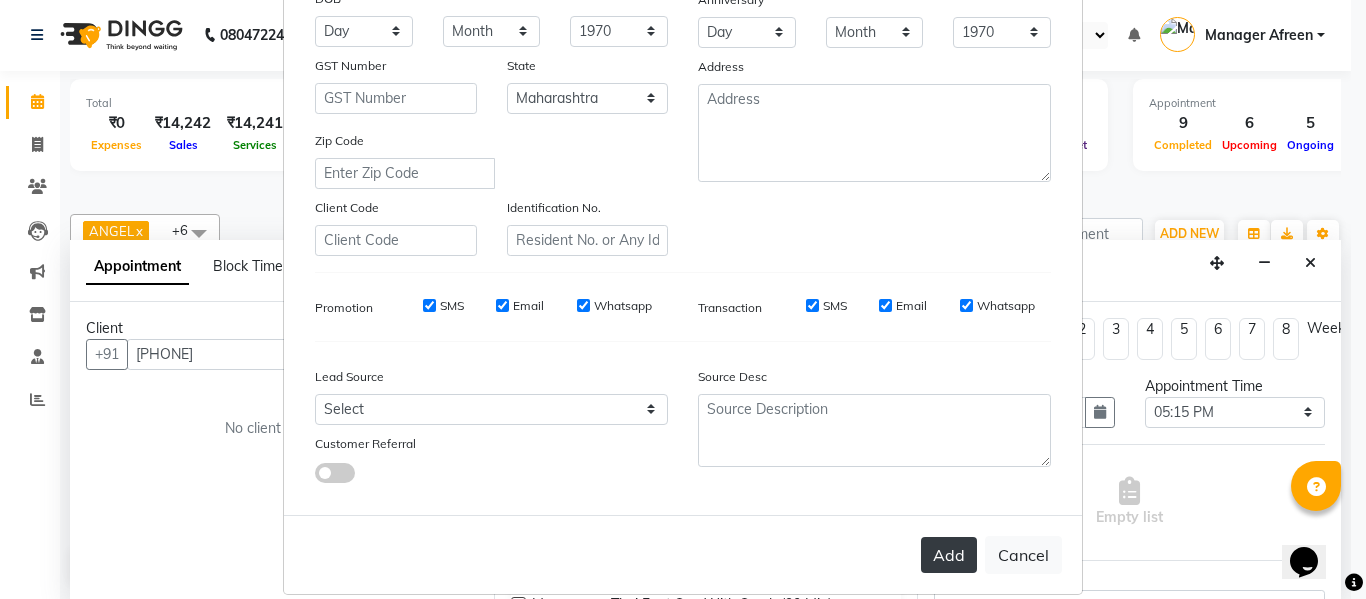 click on "Add" at bounding box center [949, 555] 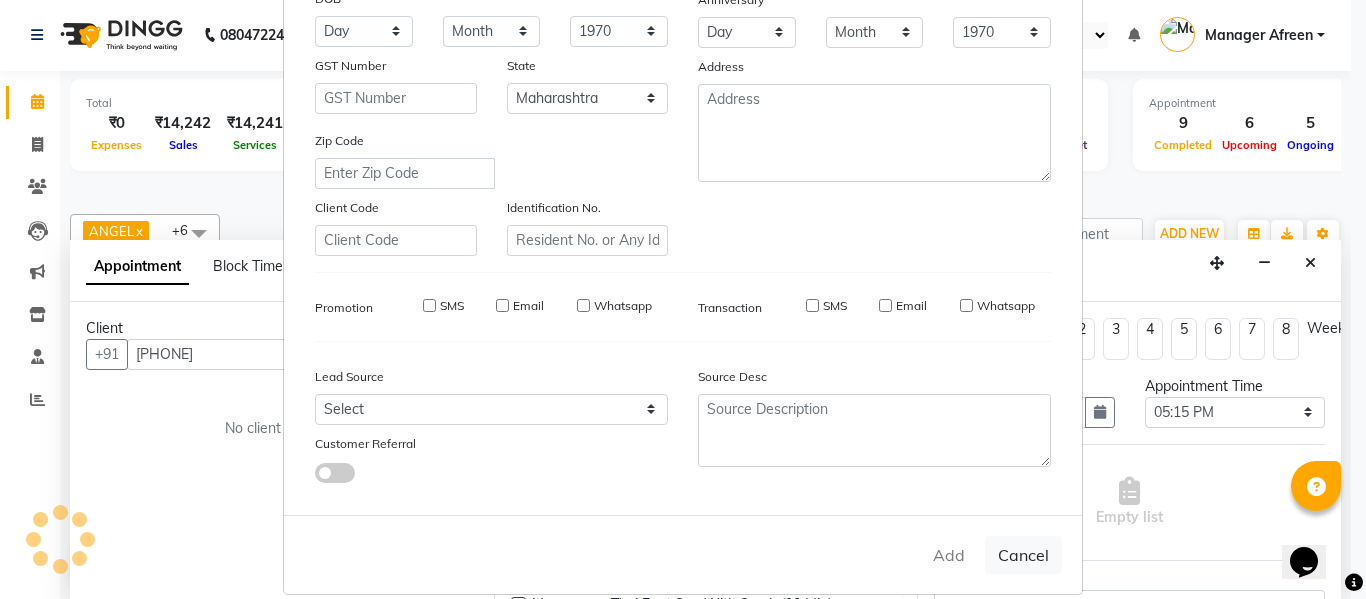 type 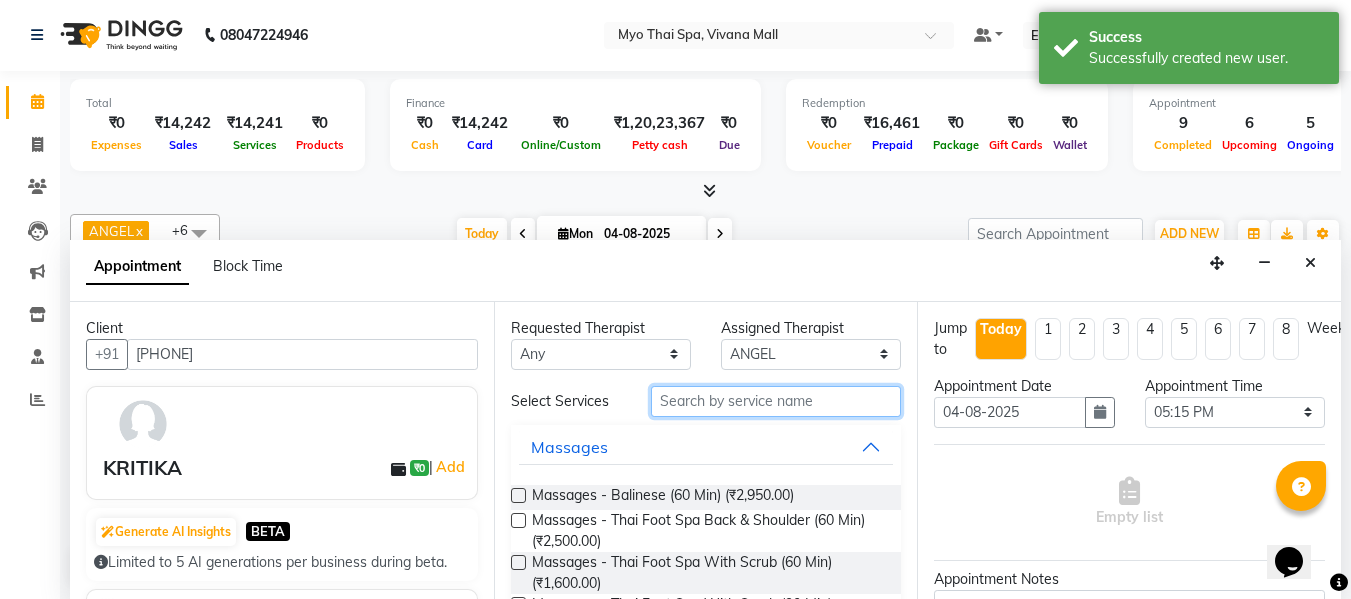 click at bounding box center [776, 401] 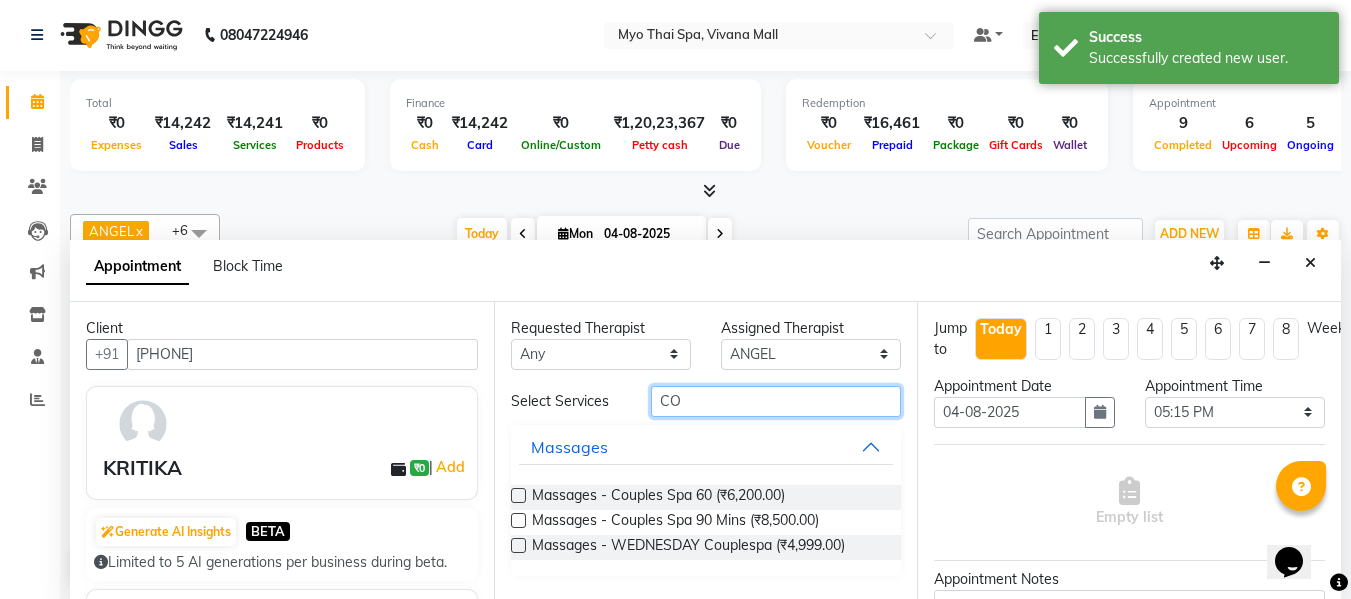 type on "CO" 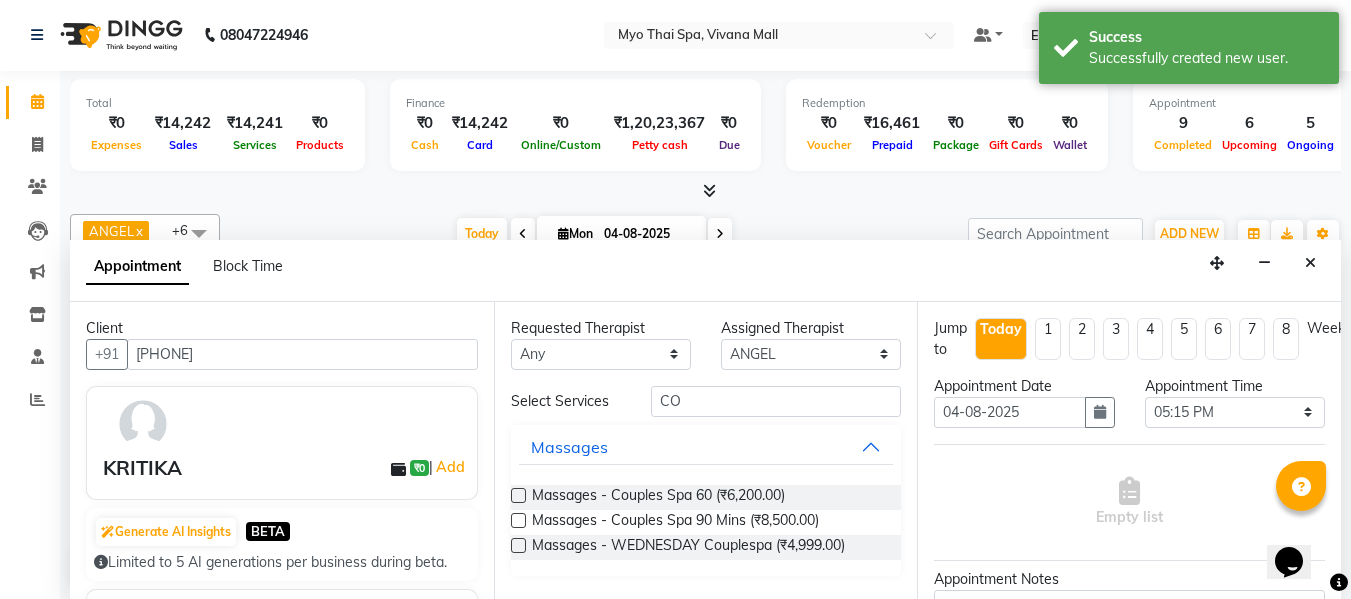 click at bounding box center (518, 495) 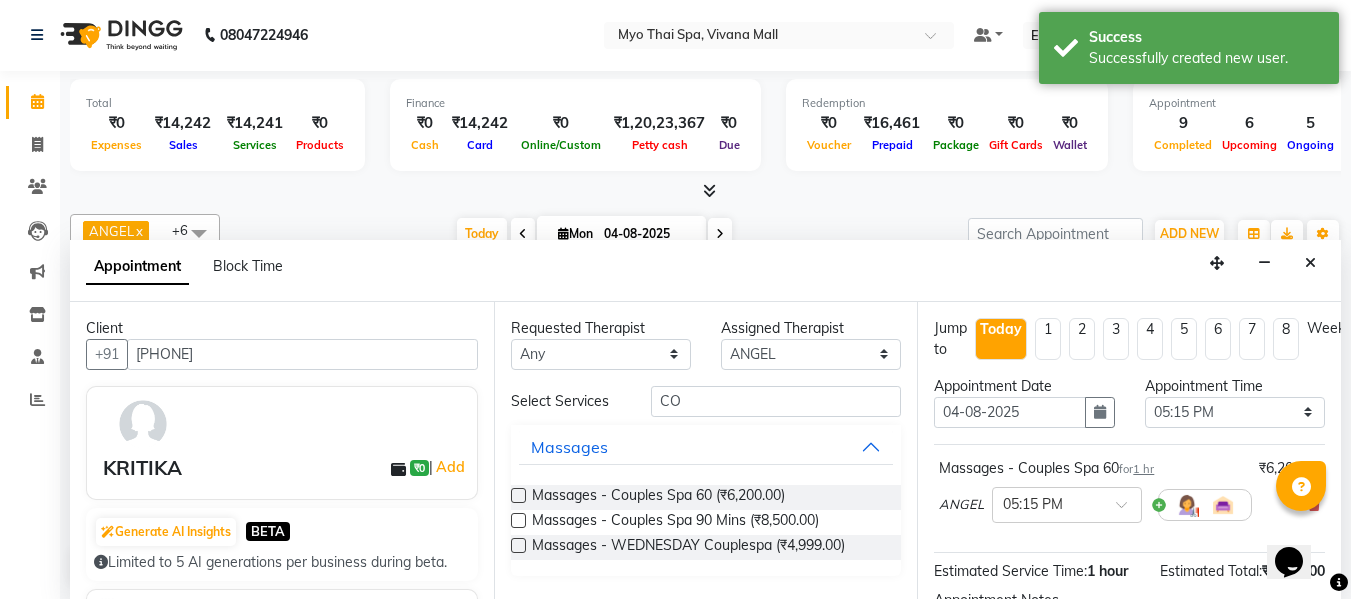 click at bounding box center [518, 495] 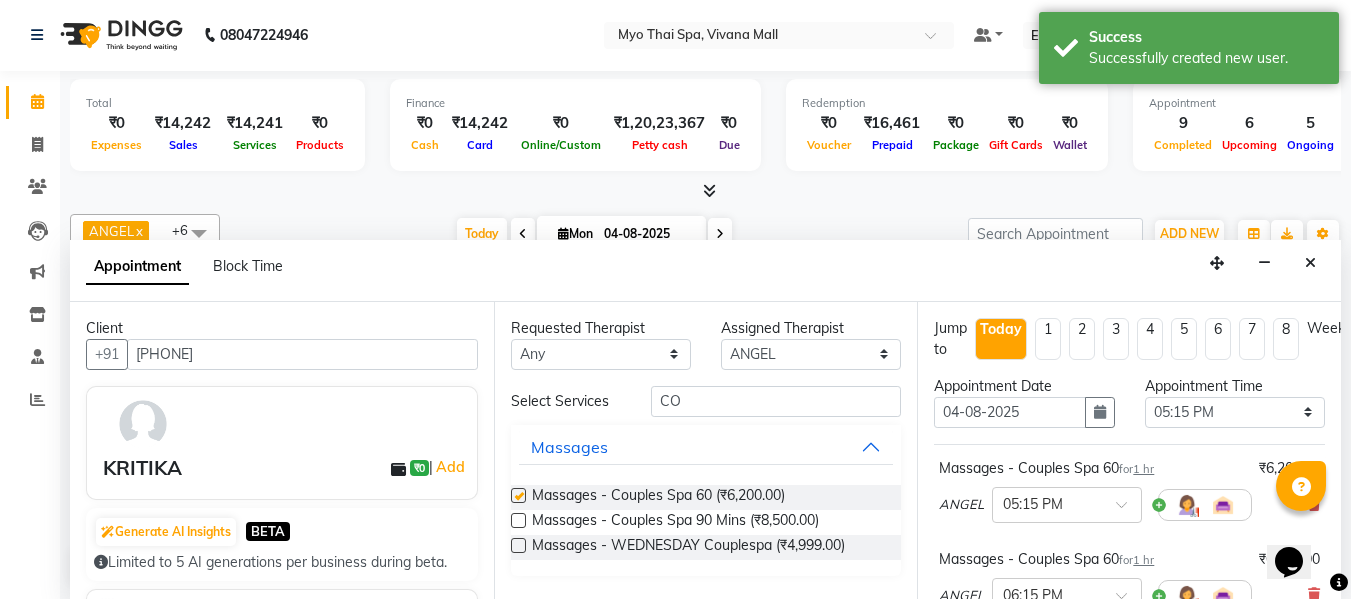 checkbox on "false" 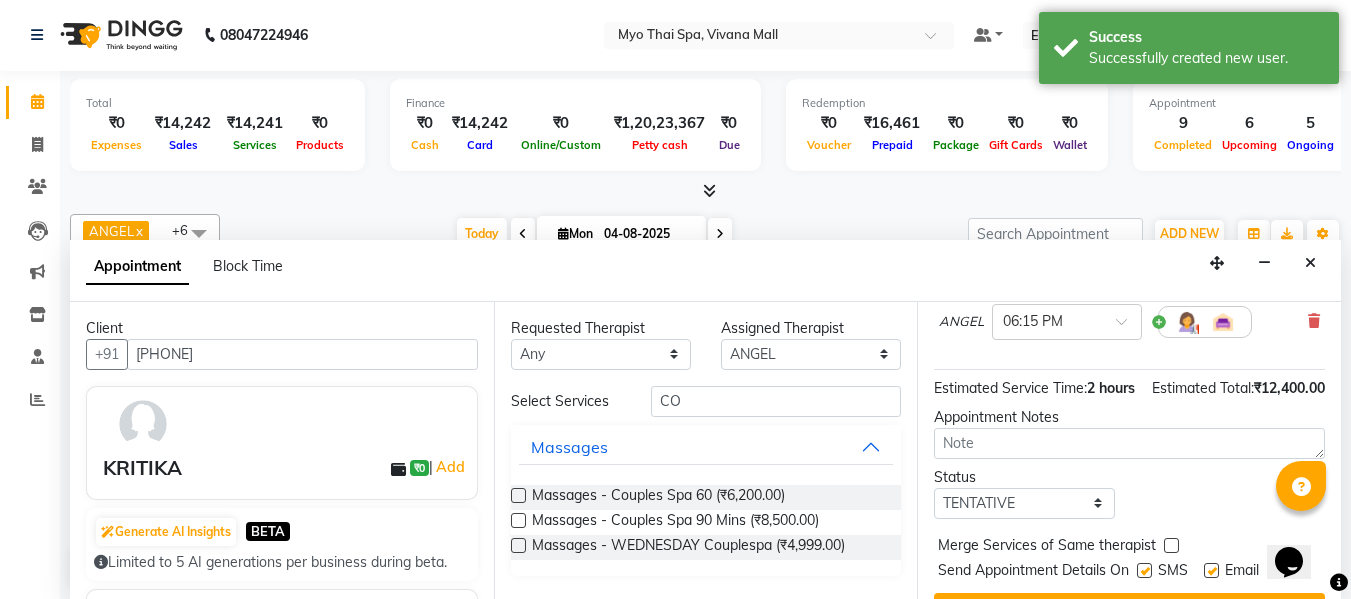 scroll, scrollTop: 356, scrollLeft: 0, axis: vertical 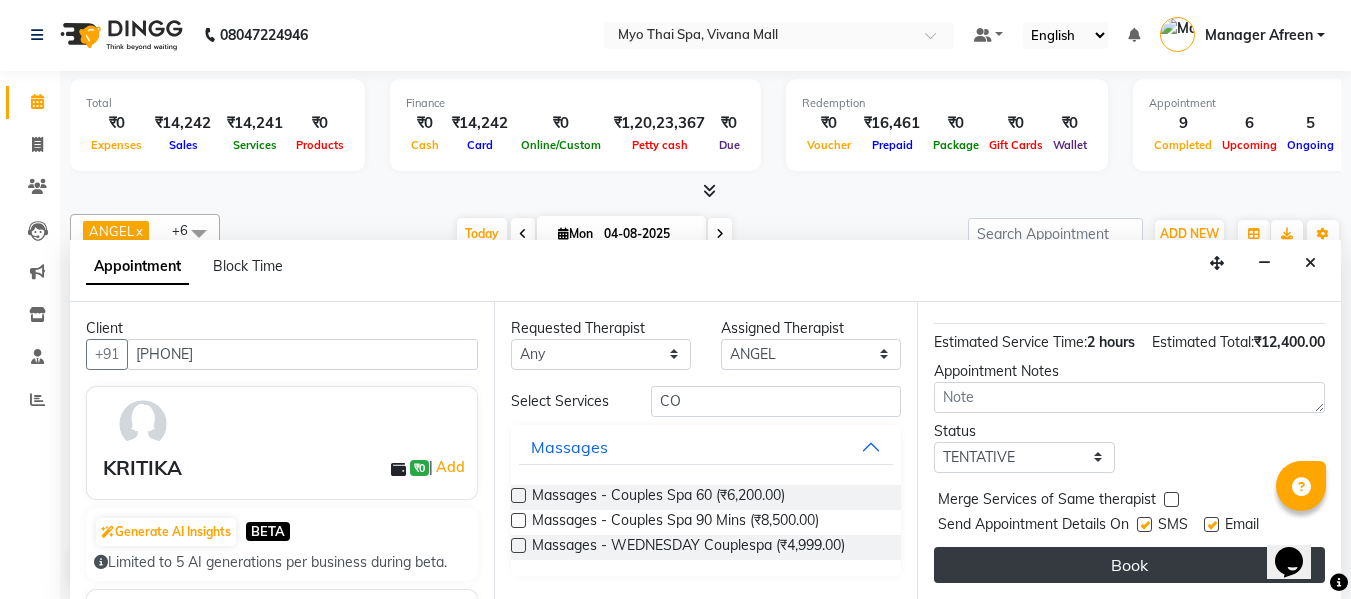 click on "Book" at bounding box center [1129, 565] 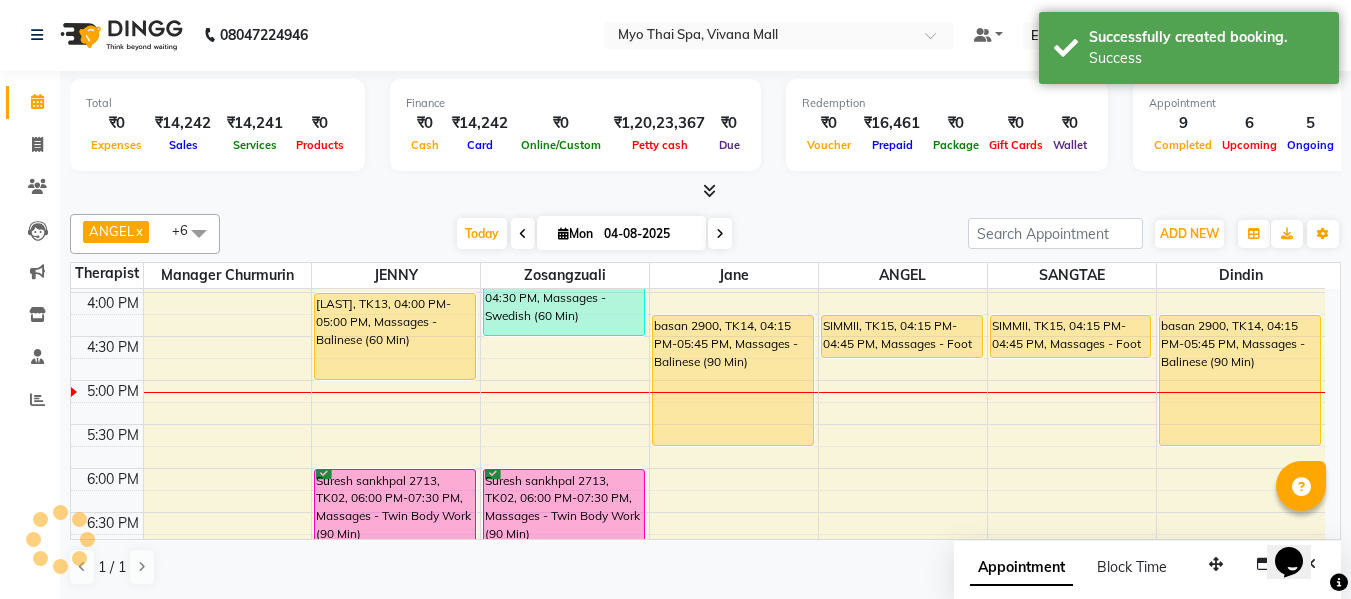 scroll, scrollTop: 0, scrollLeft: 0, axis: both 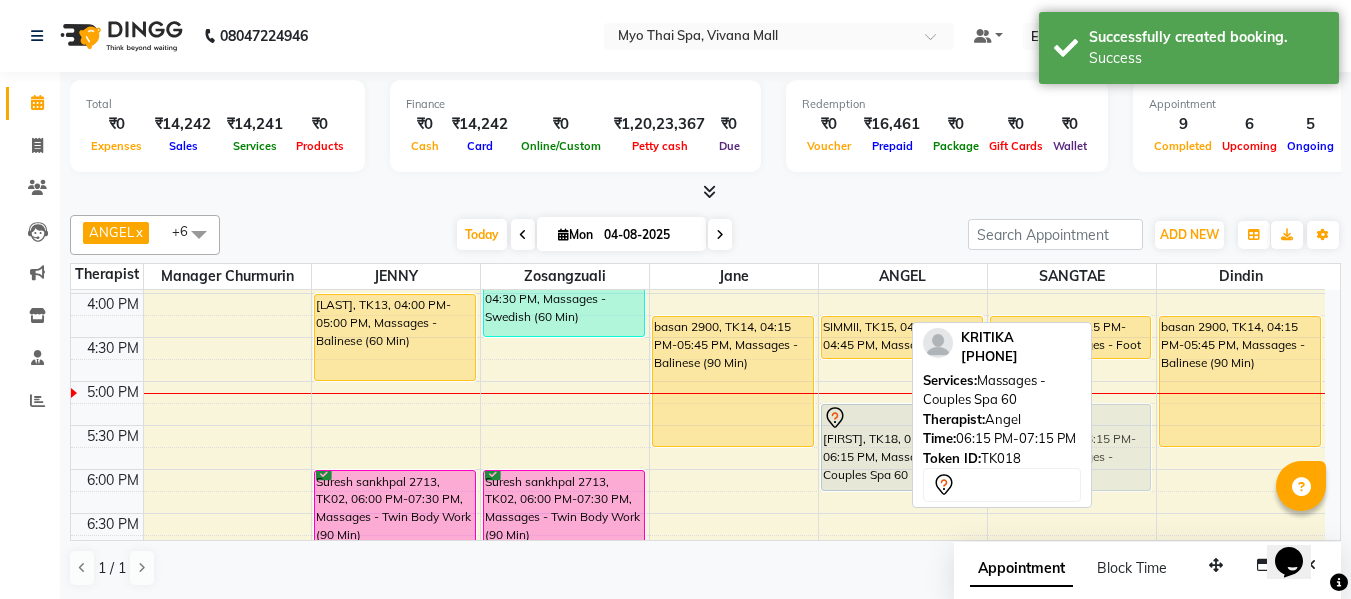 drag, startPoint x: 869, startPoint y: 506, endPoint x: 1004, endPoint y: 418, distance: 161.149 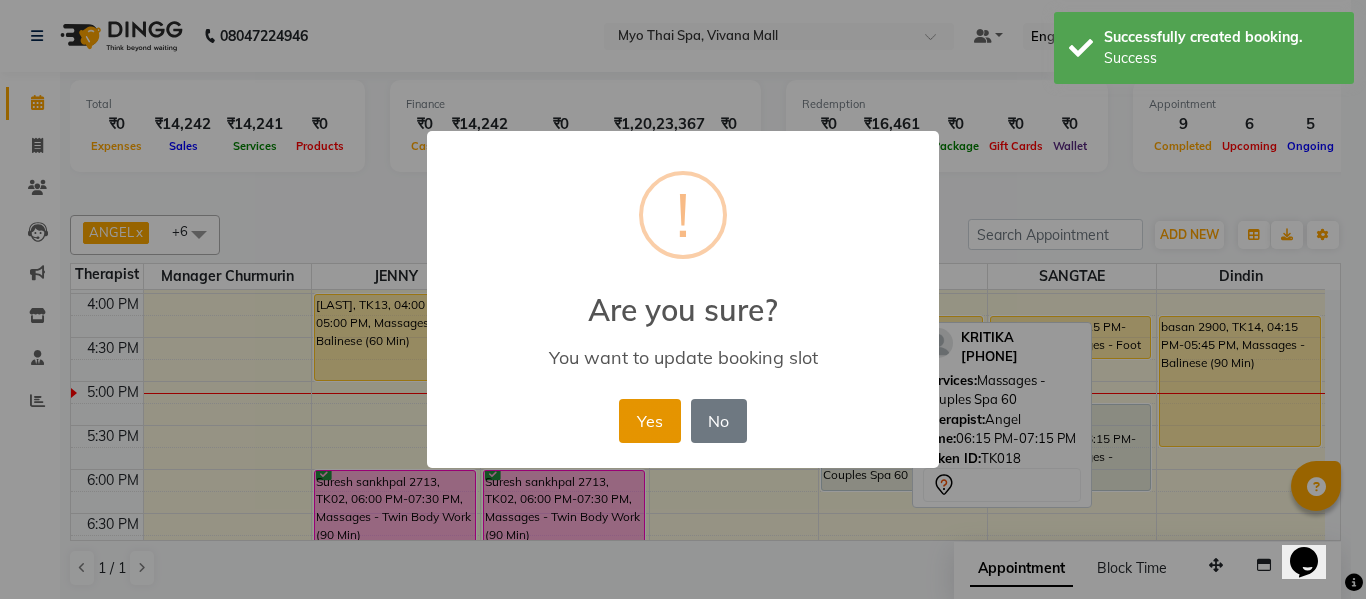 click on "Yes" at bounding box center [649, 421] 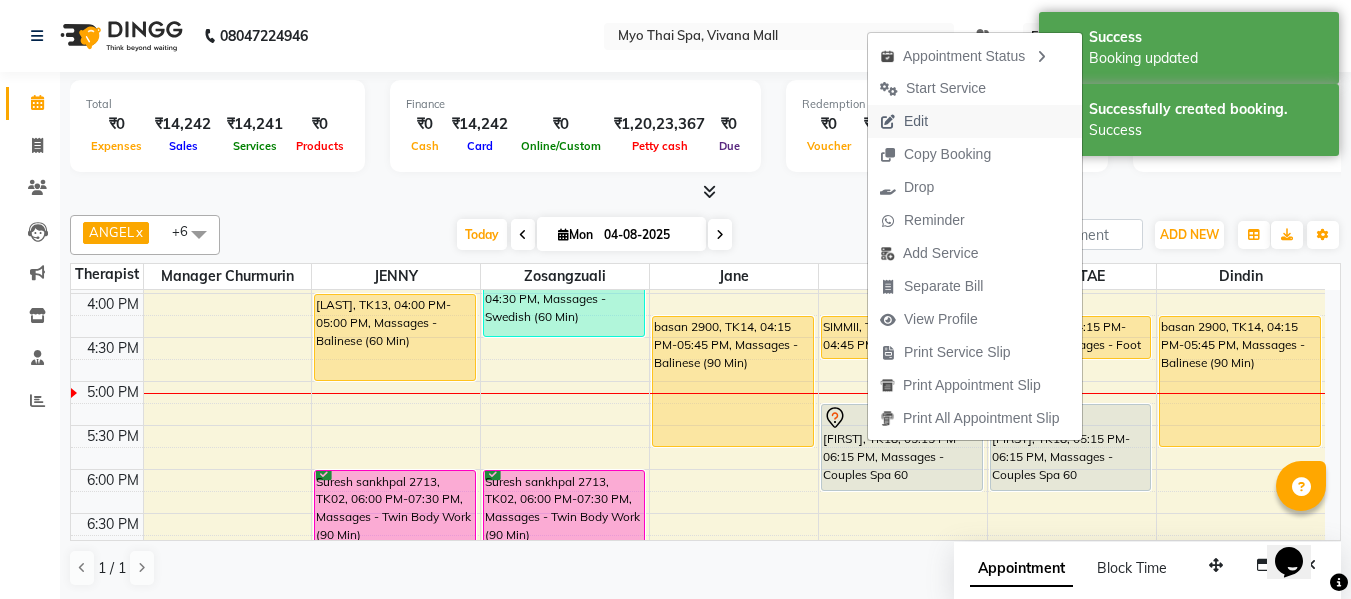 click on "Edit" at bounding box center [904, 121] 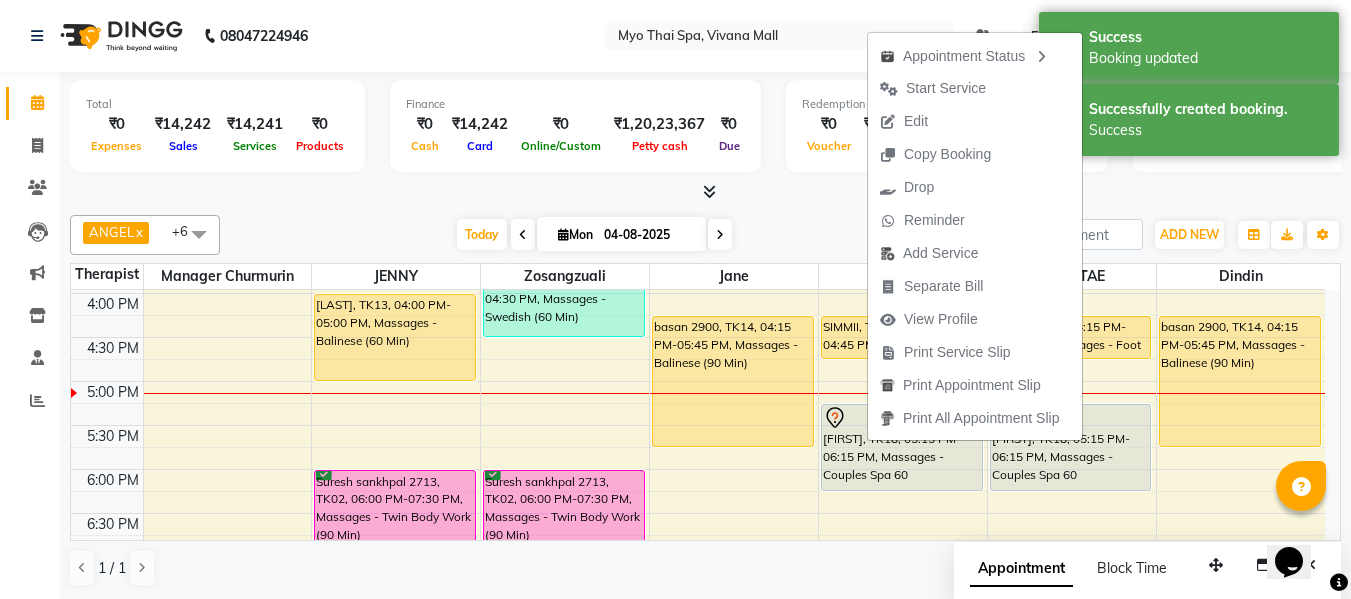scroll, scrollTop: 1, scrollLeft: 0, axis: vertical 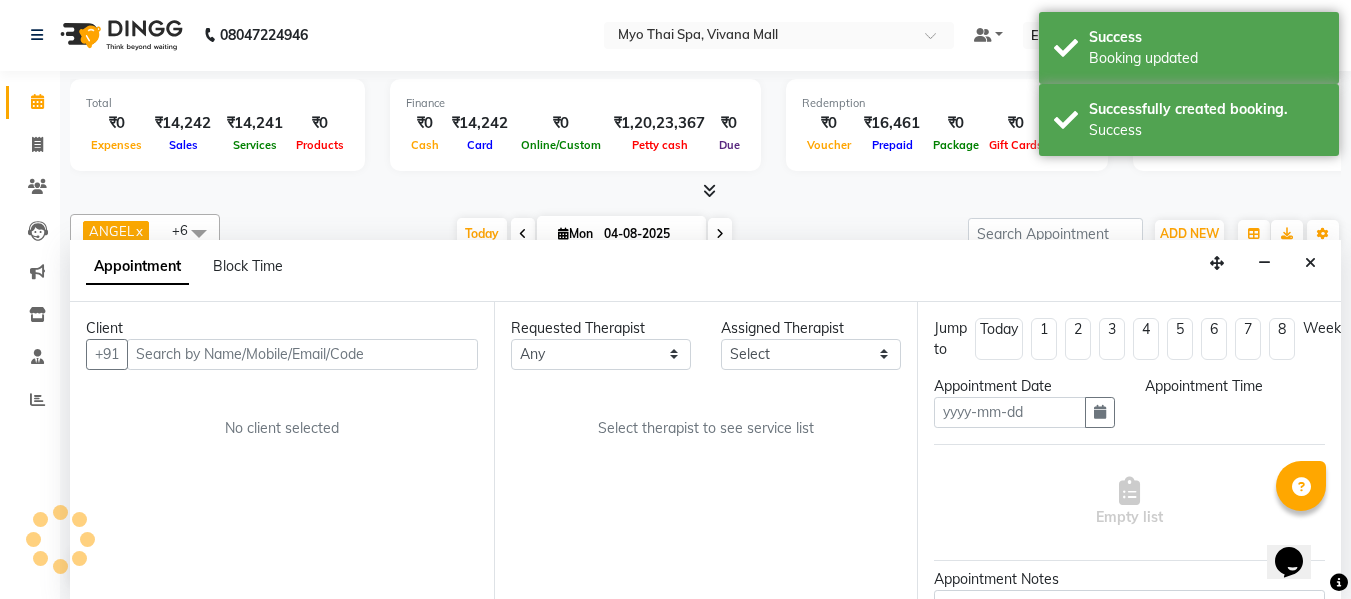 type on "04-08-2025" 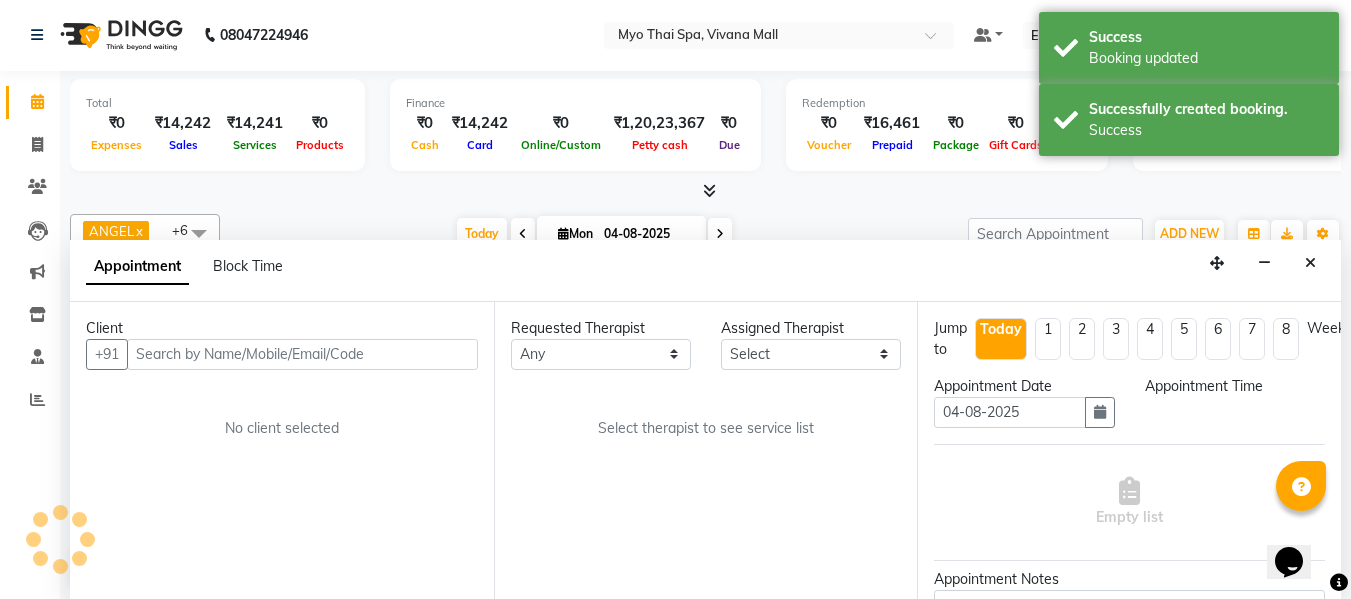 scroll, scrollTop: 0, scrollLeft: 0, axis: both 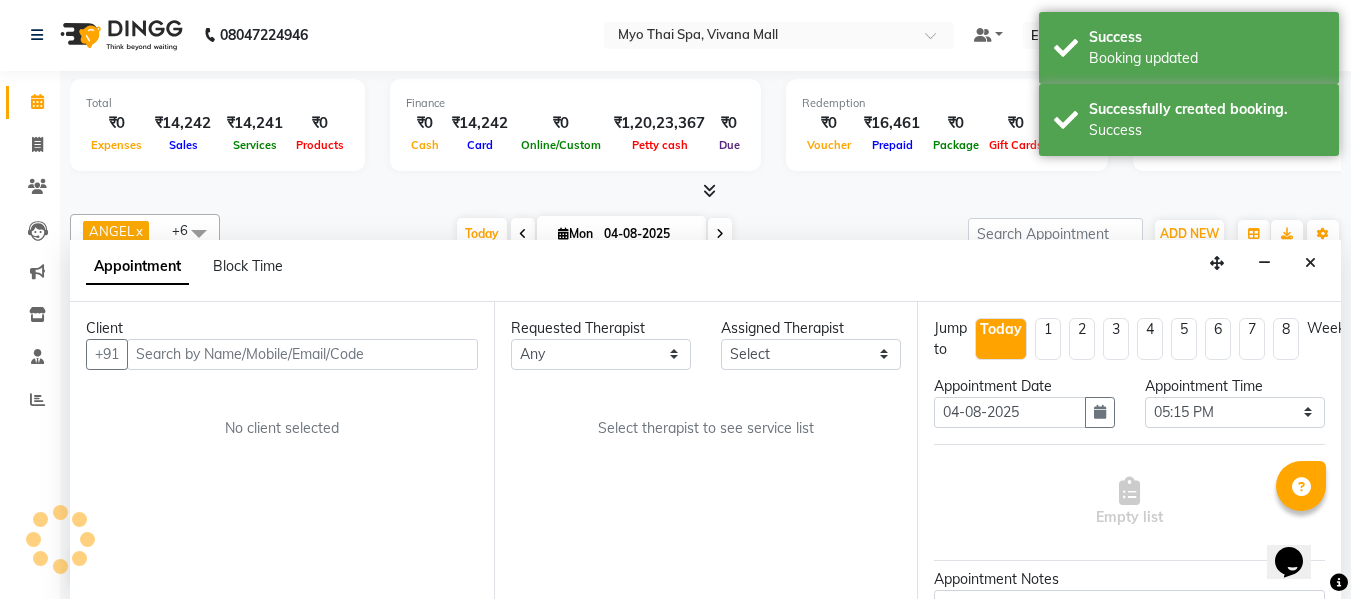 select on "72378" 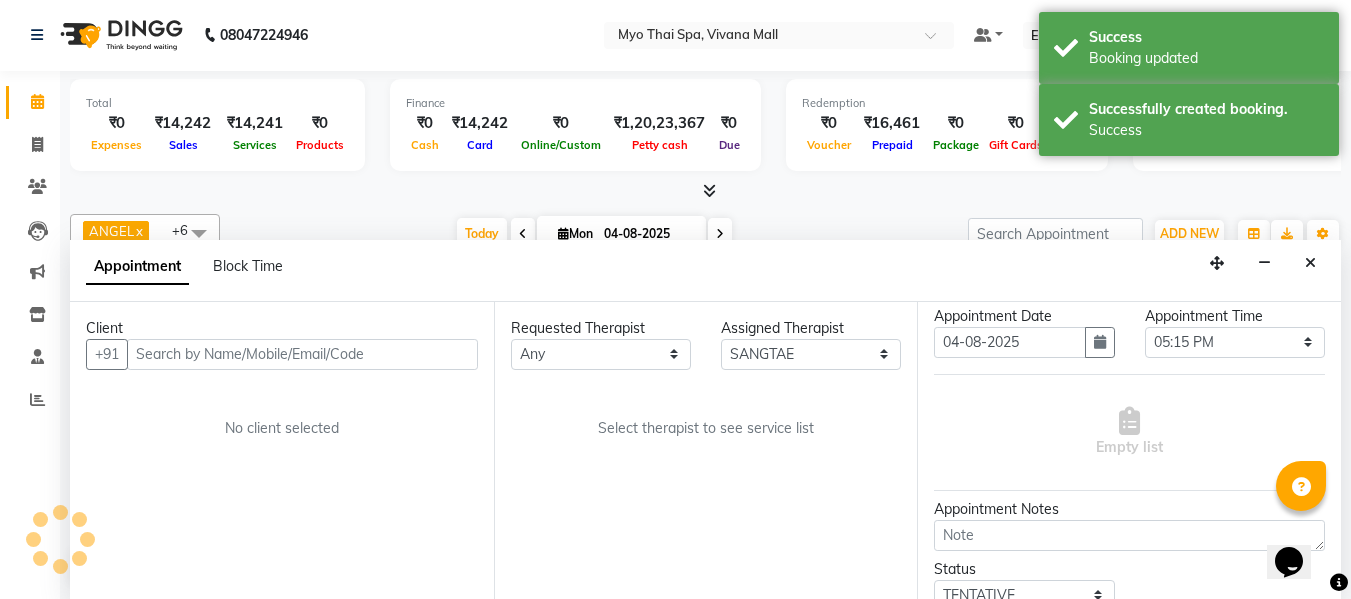 scroll, scrollTop: 125, scrollLeft: 0, axis: vertical 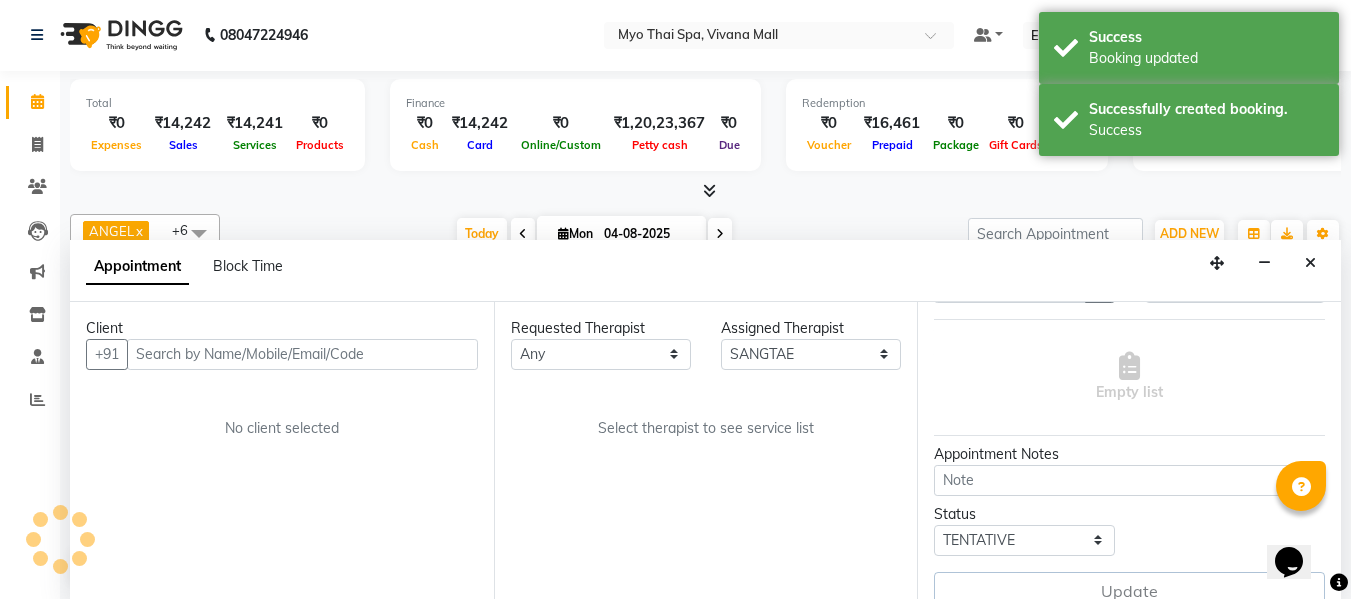 select on "1605" 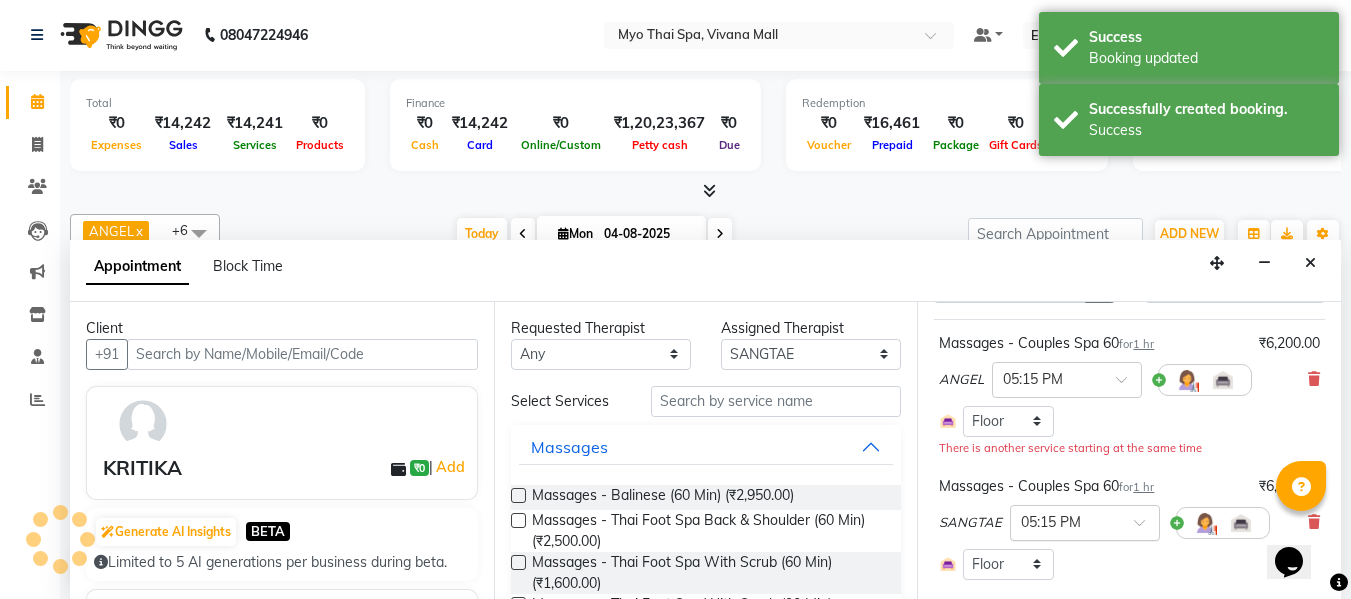 scroll, scrollTop: 793, scrollLeft: 0, axis: vertical 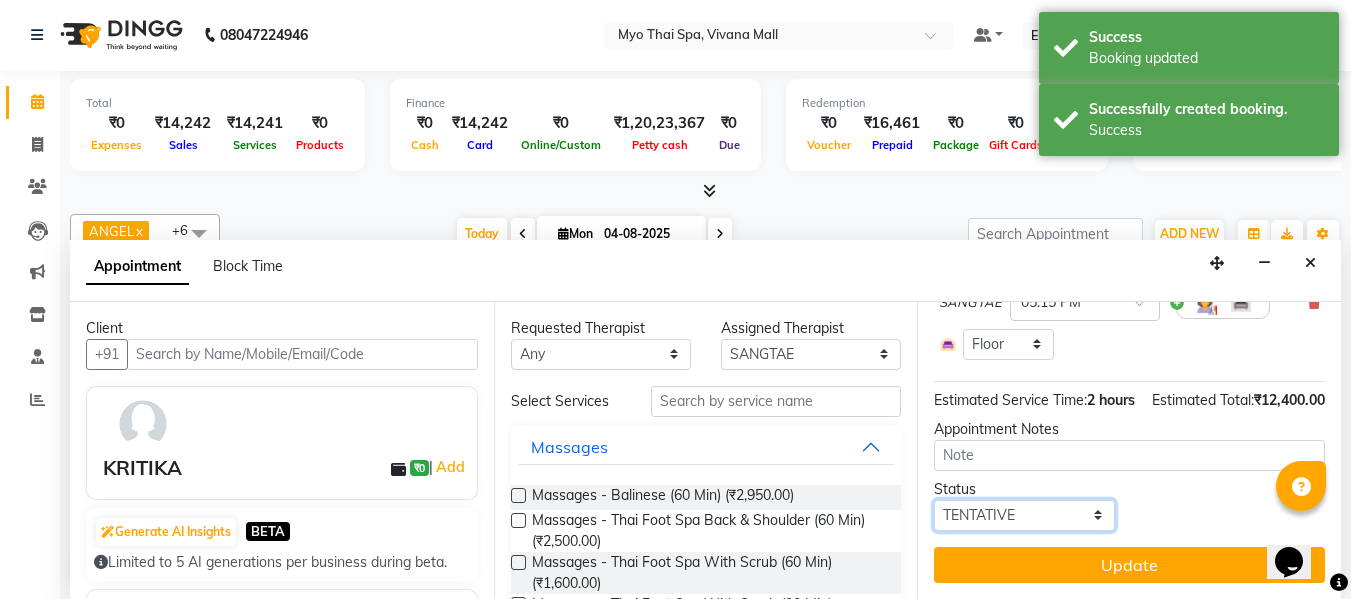 click on "Select TENTATIVE CONFIRM CHECK-IN UPCOMING" at bounding box center [1024, 515] 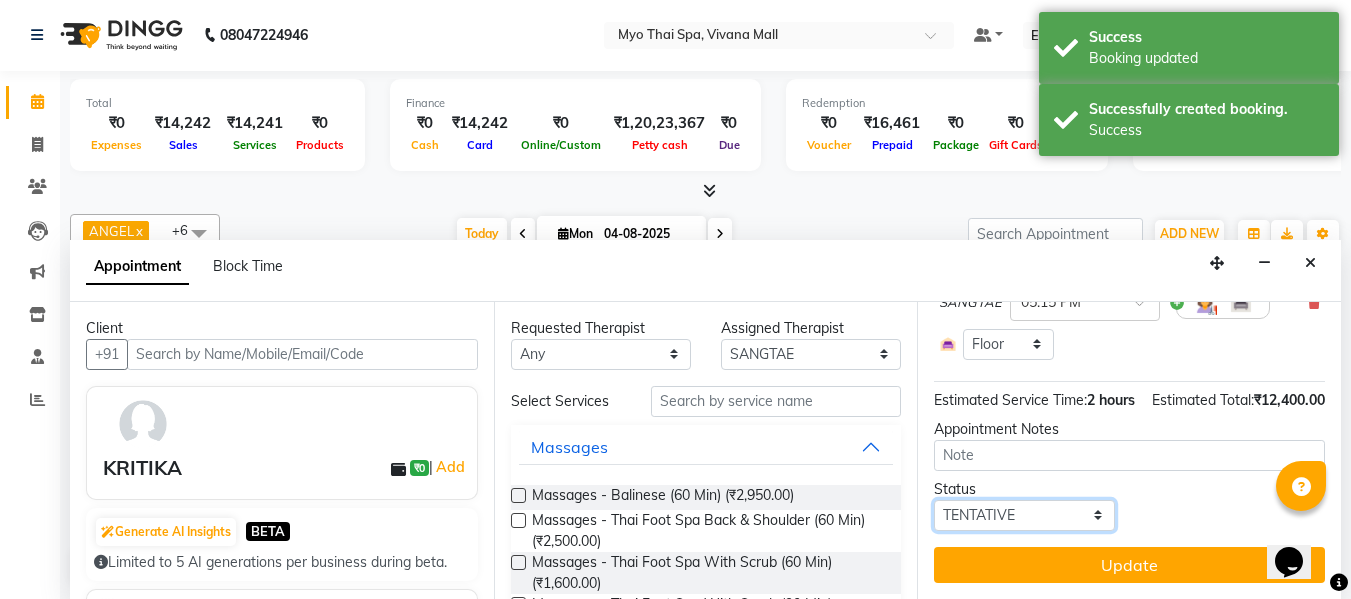 select on "confirm booking" 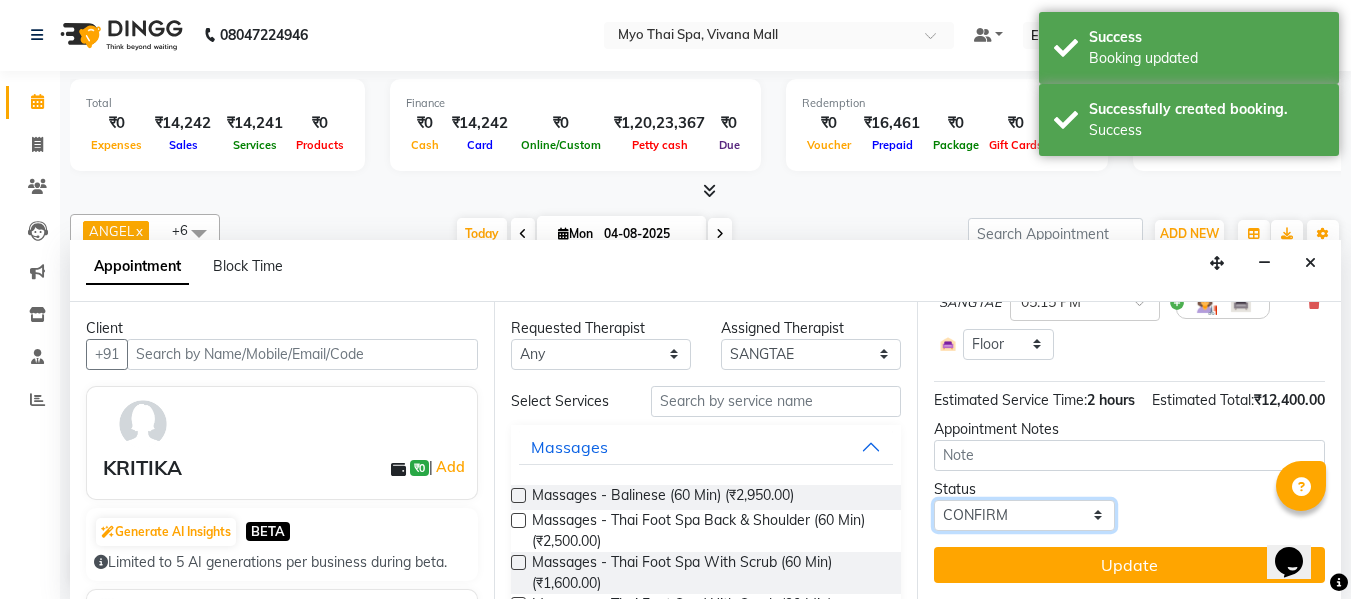 click on "Select TENTATIVE CONFIRM CHECK-IN UPCOMING" at bounding box center [1024, 515] 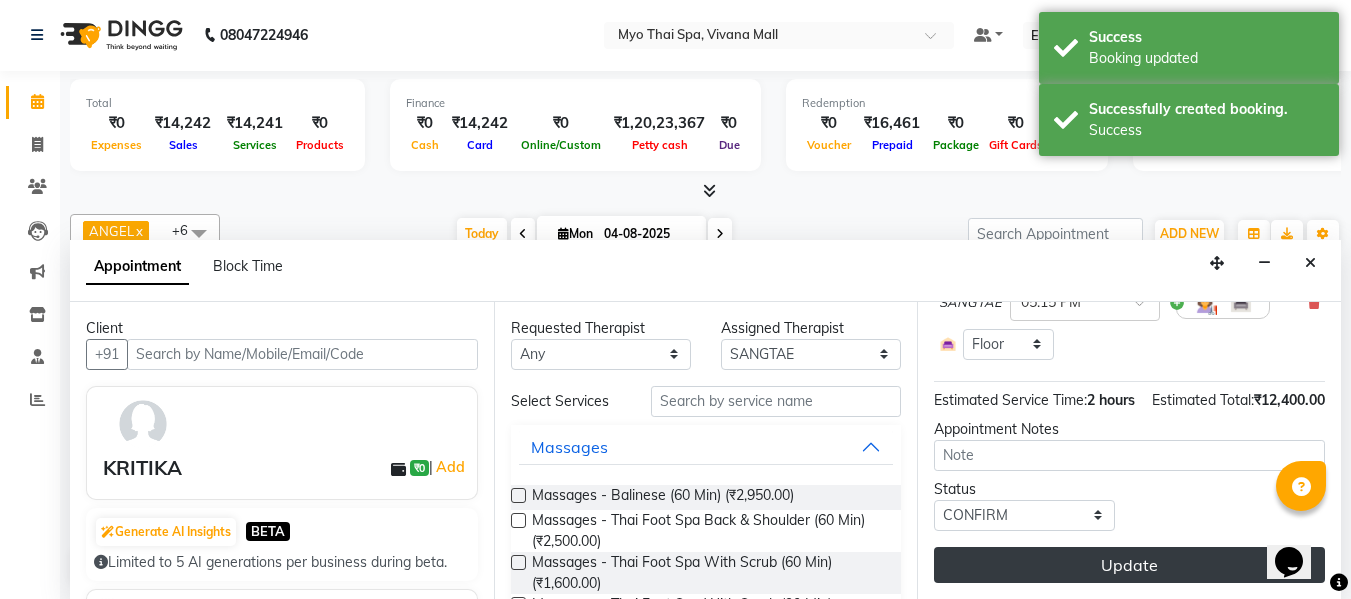 click on "Update" at bounding box center (1129, 565) 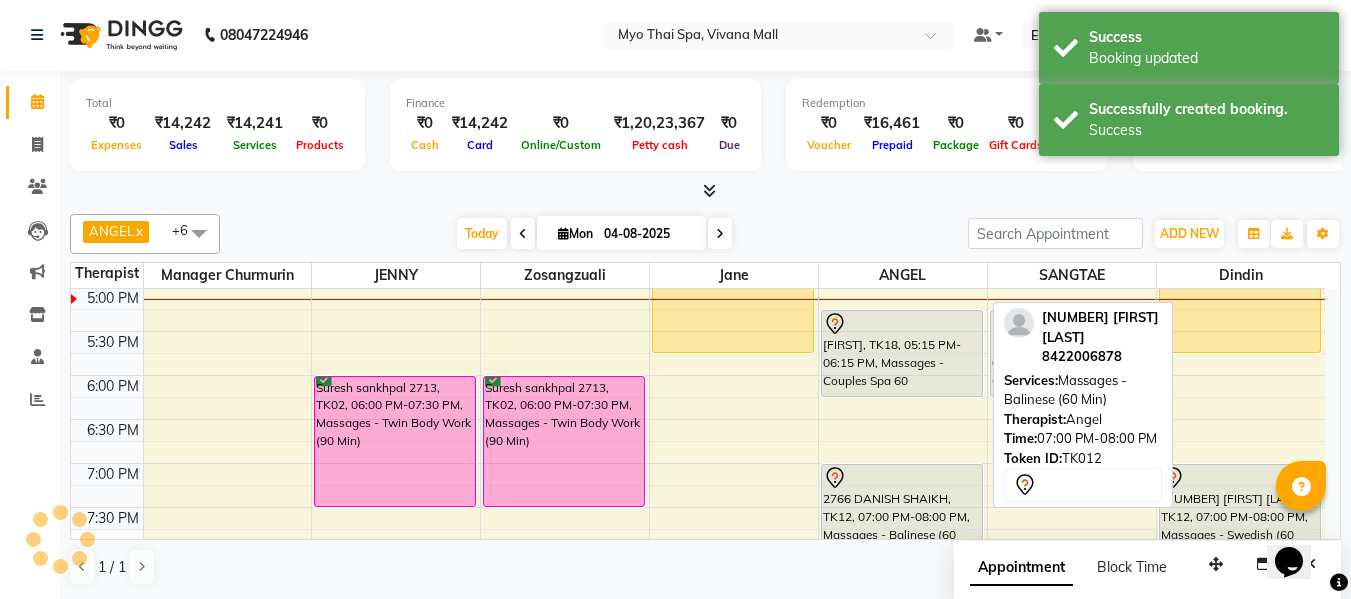 scroll, scrollTop: 0, scrollLeft: 0, axis: both 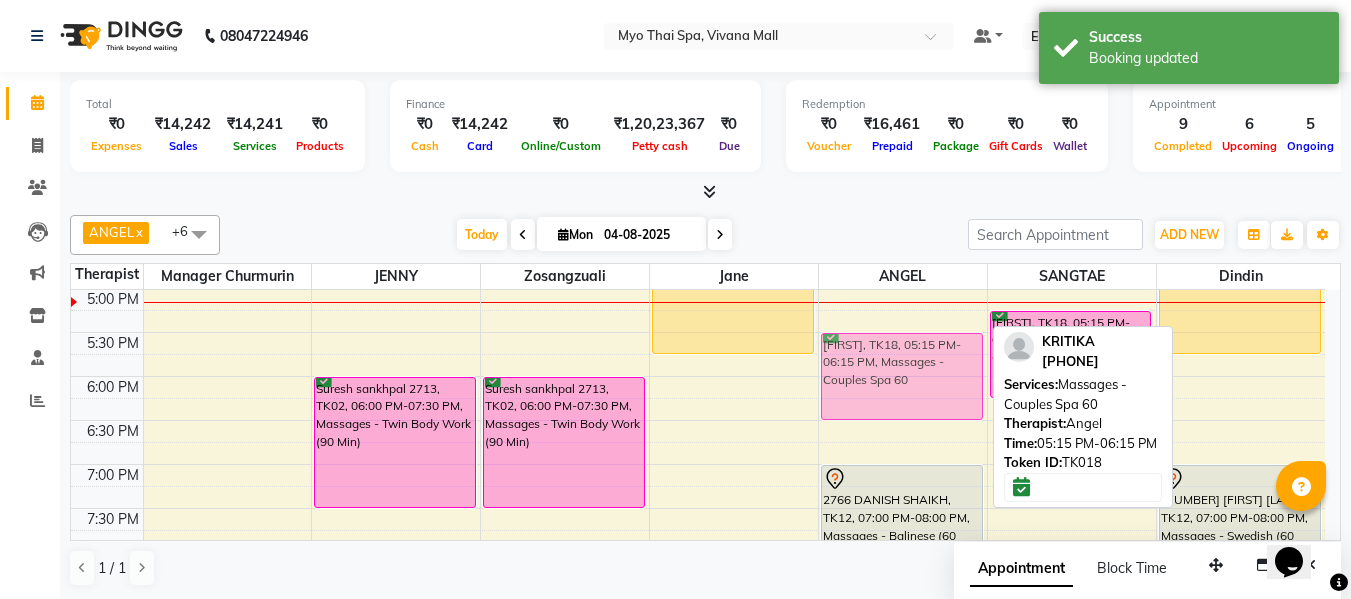 drag, startPoint x: 896, startPoint y: 342, endPoint x: 898, endPoint y: 353, distance: 11.18034 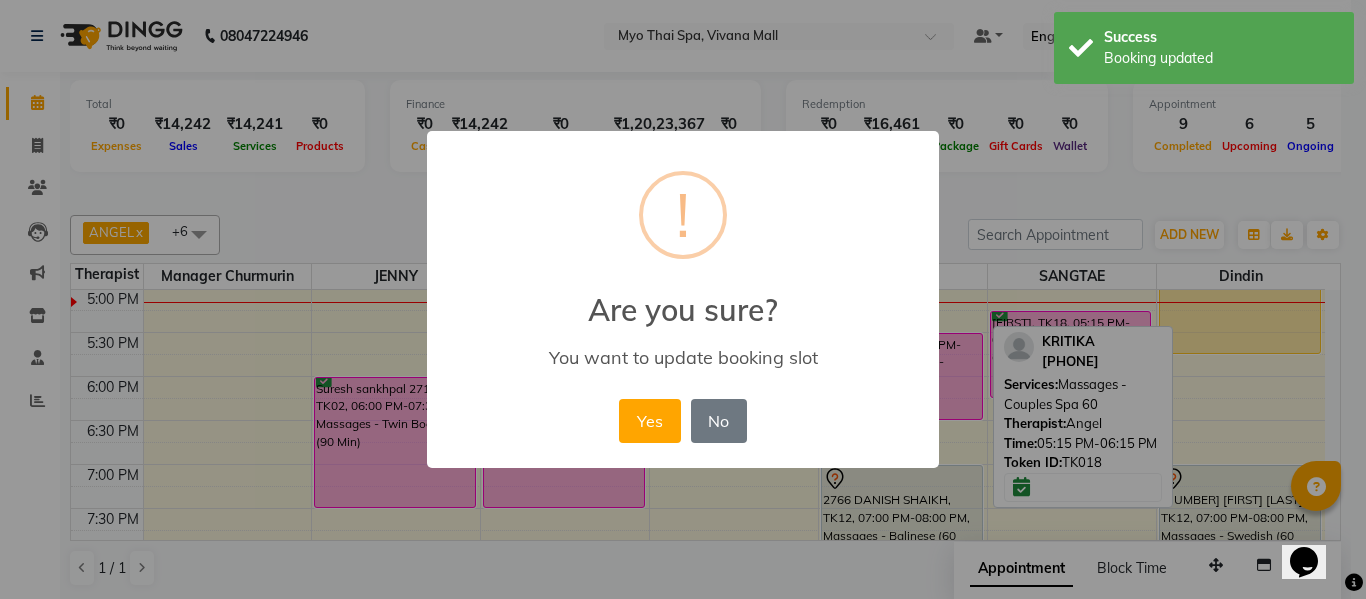 drag, startPoint x: 660, startPoint y: 411, endPoint x: 742, endPoint y: 411, distance: 82 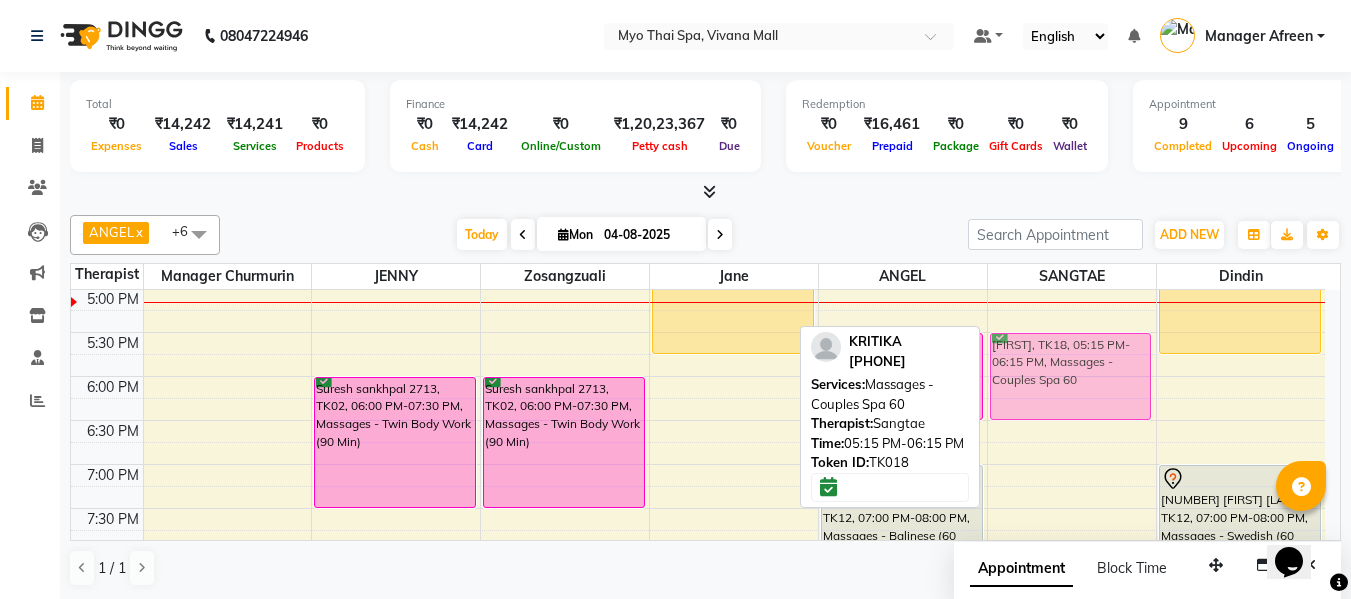 drag, startPoint x: 1044, startPoint y: 335, endPoint x: 1045, endPoint y: 353, distance: 18.027756 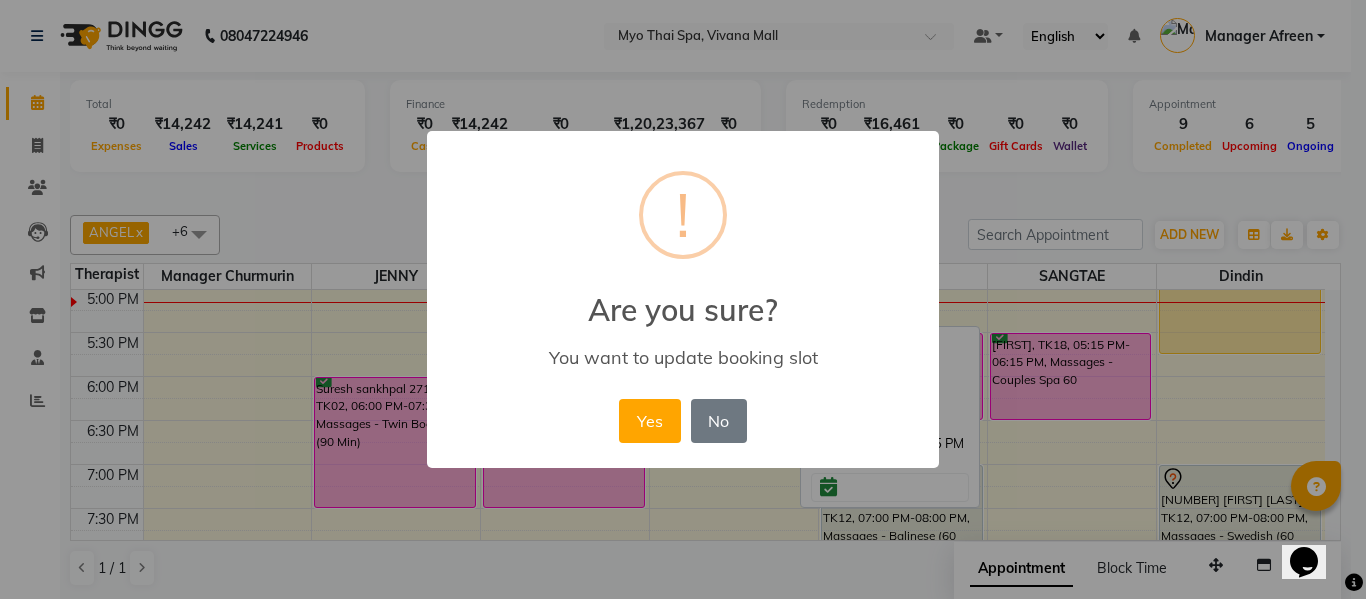 drag, startPoint x: 633, startPoint y: 416, endPoint x: 646, endPoint y: 414, distance: 13.152946 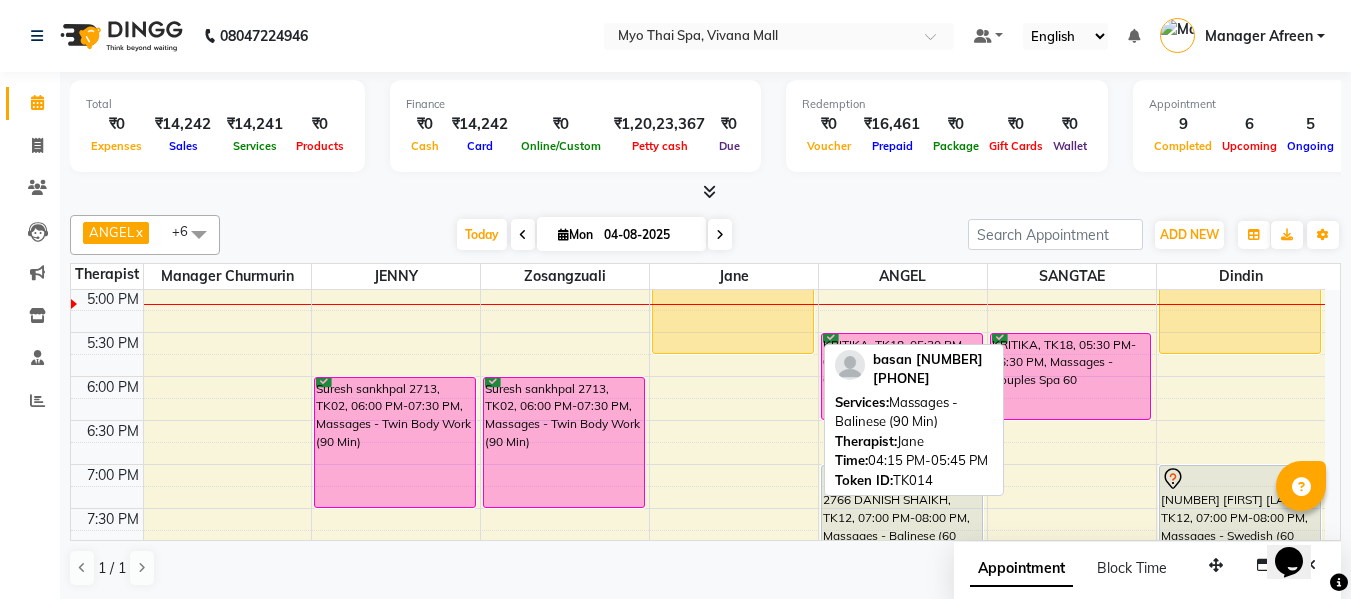 scroll, scrollTop: 693, scrollLeft: 0, axis: vertical 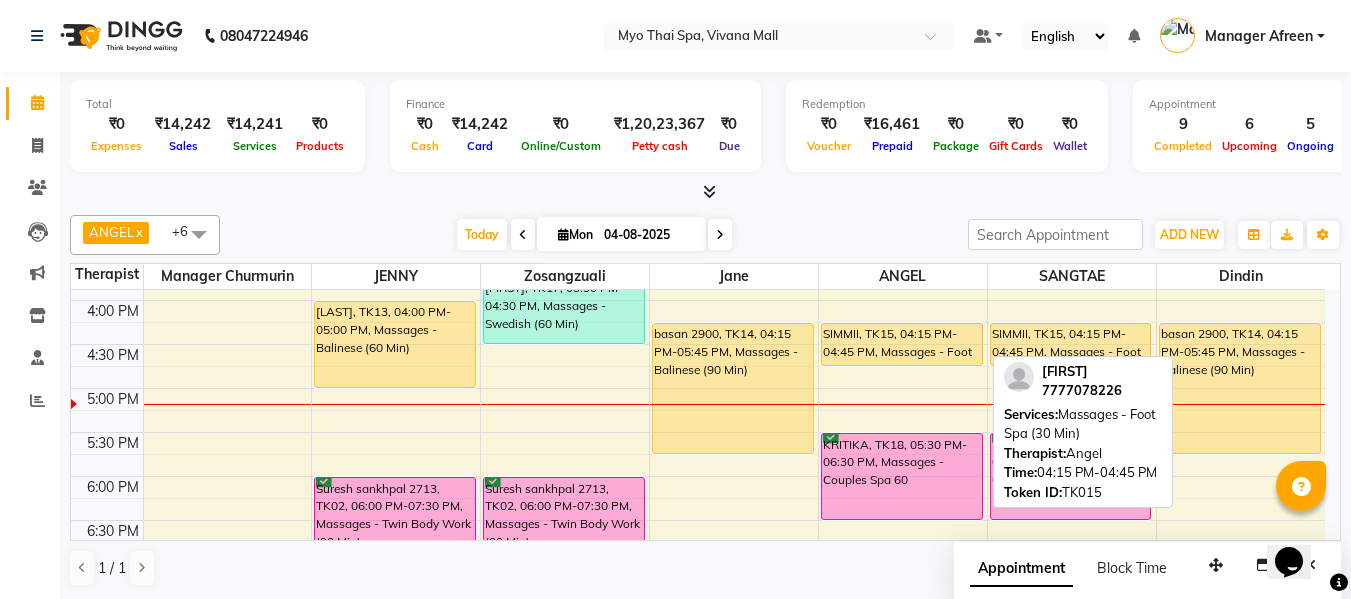 click on "SIMMII, TK15, 04:15 PM-04:45 PM, Massages - Foot Spa (30 Min)" at bounding box center (902, 344) 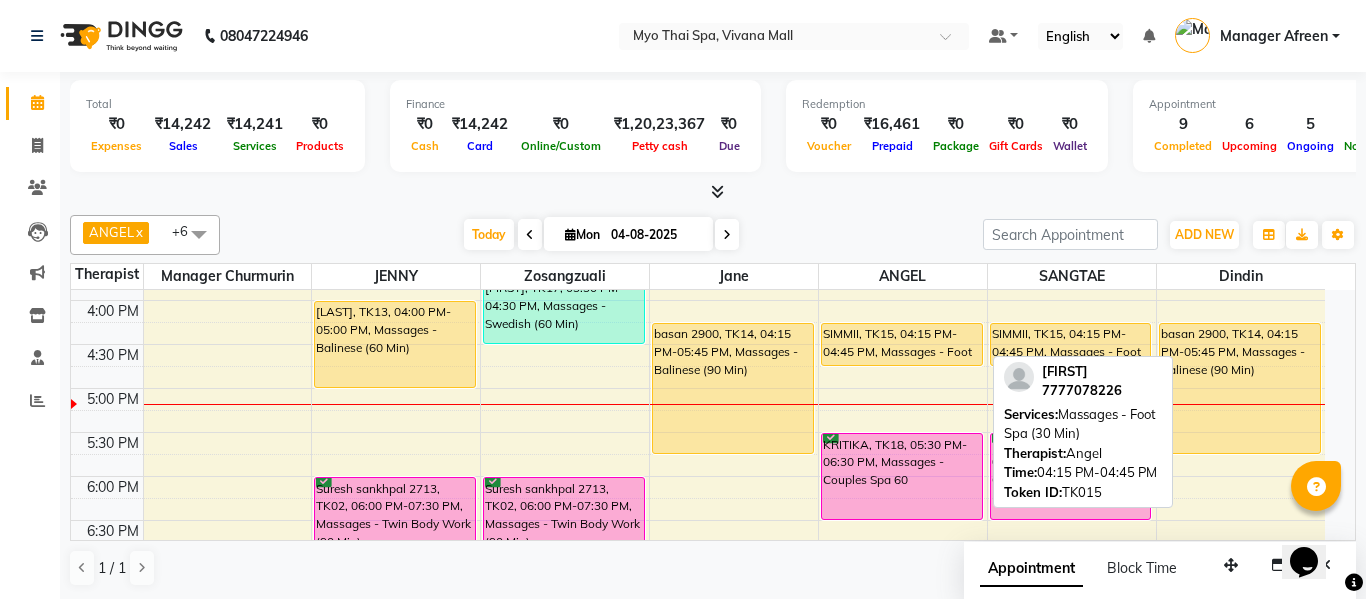 select on "1" 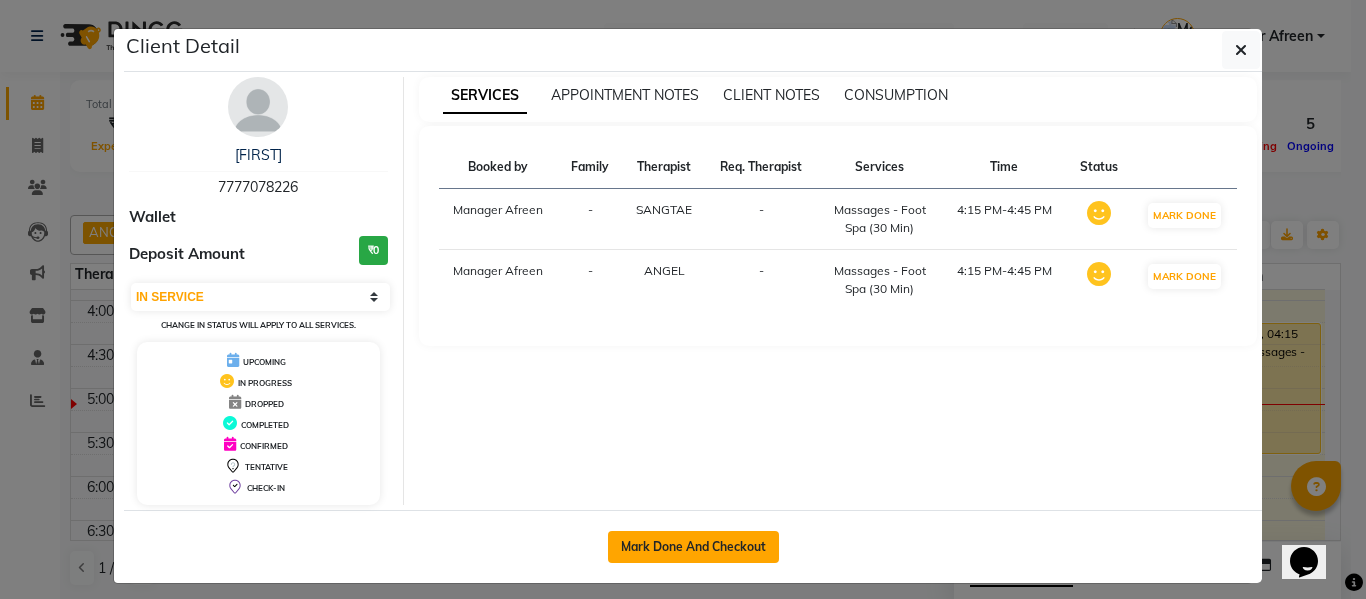 click on "Mark Done And Checkout" 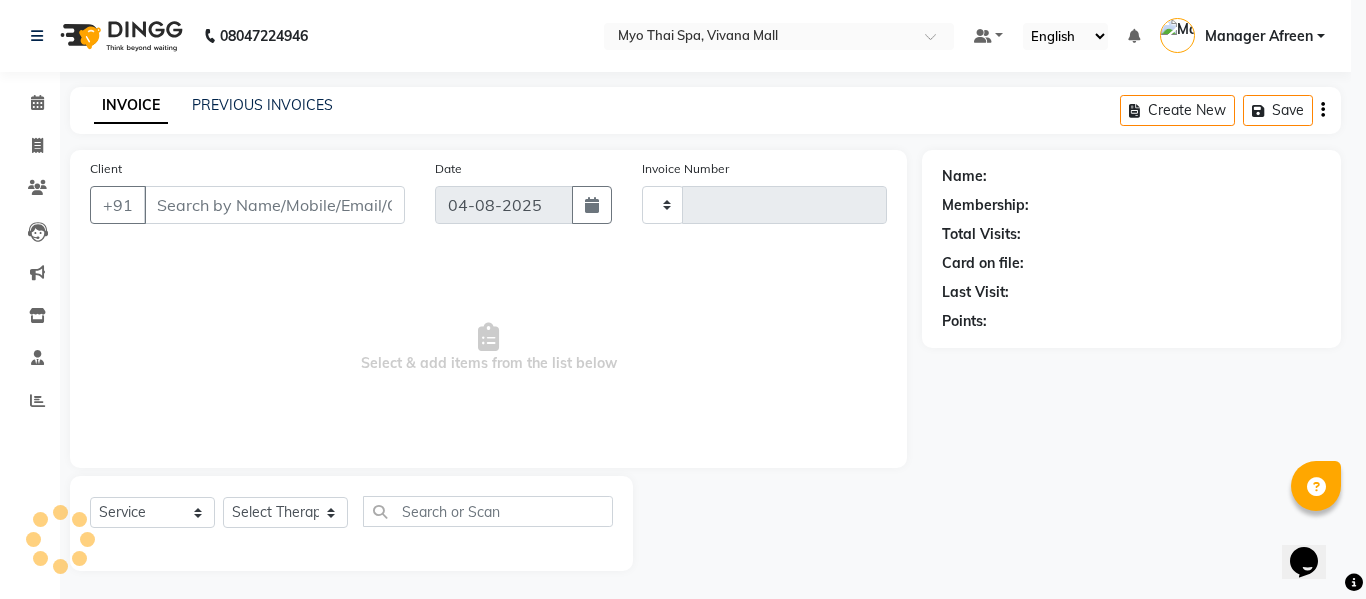 type on "2957" 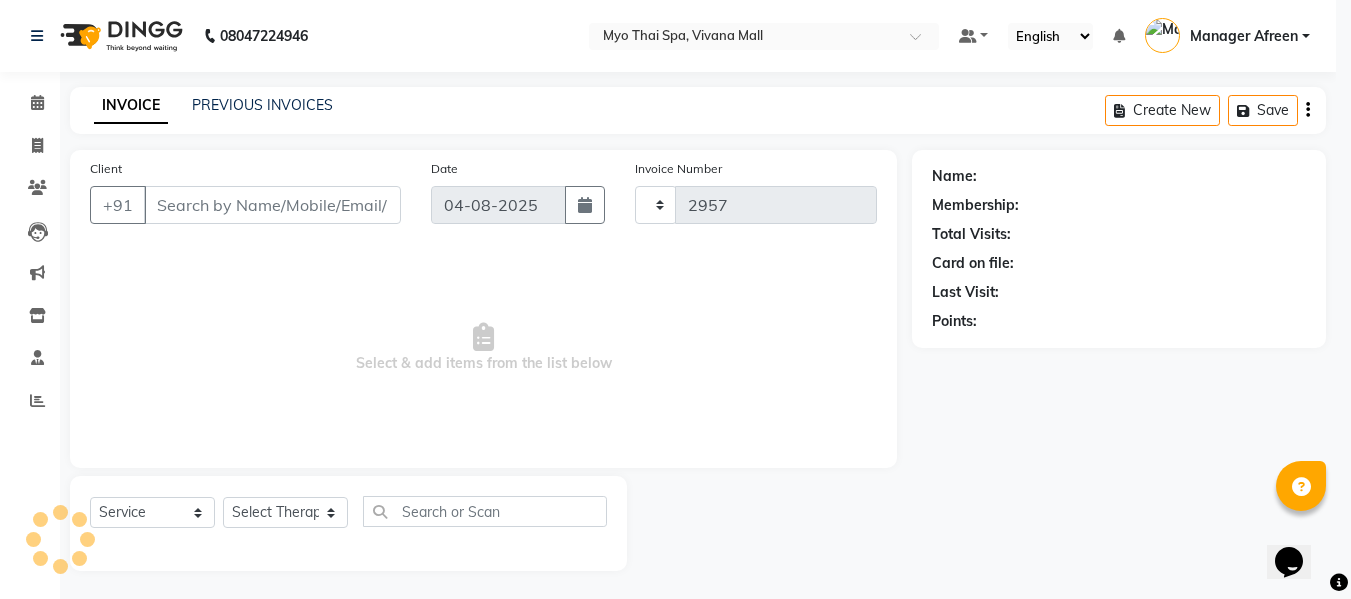 select on "3908" 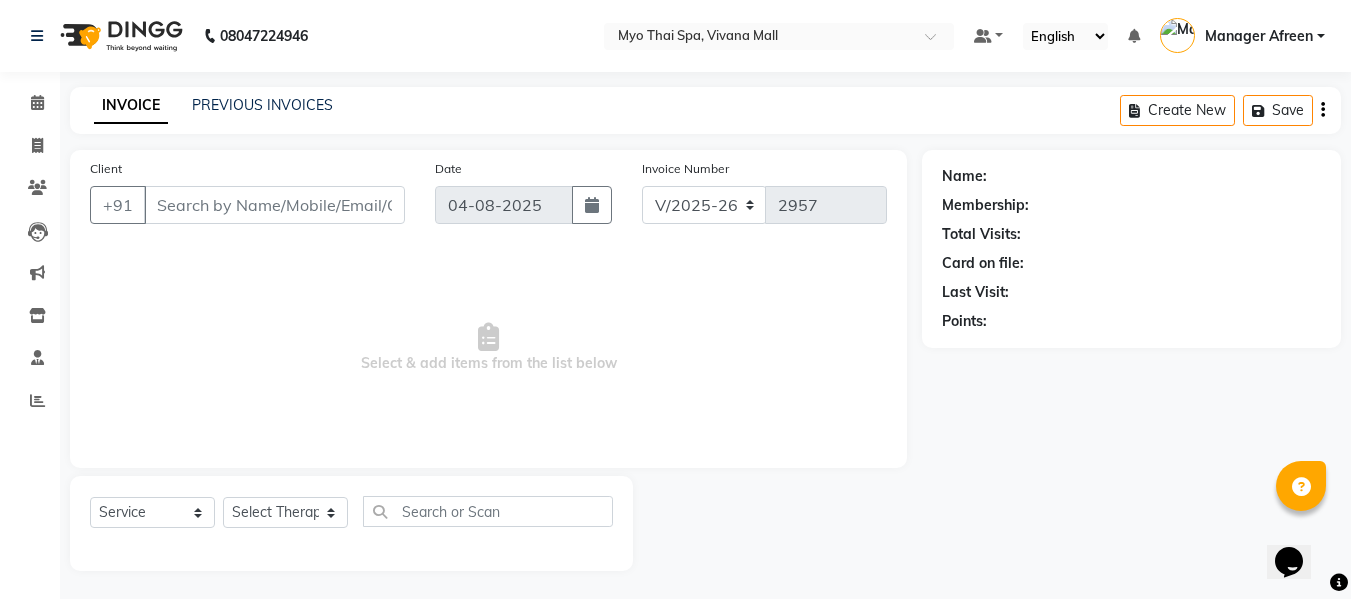 type on "7777078226" 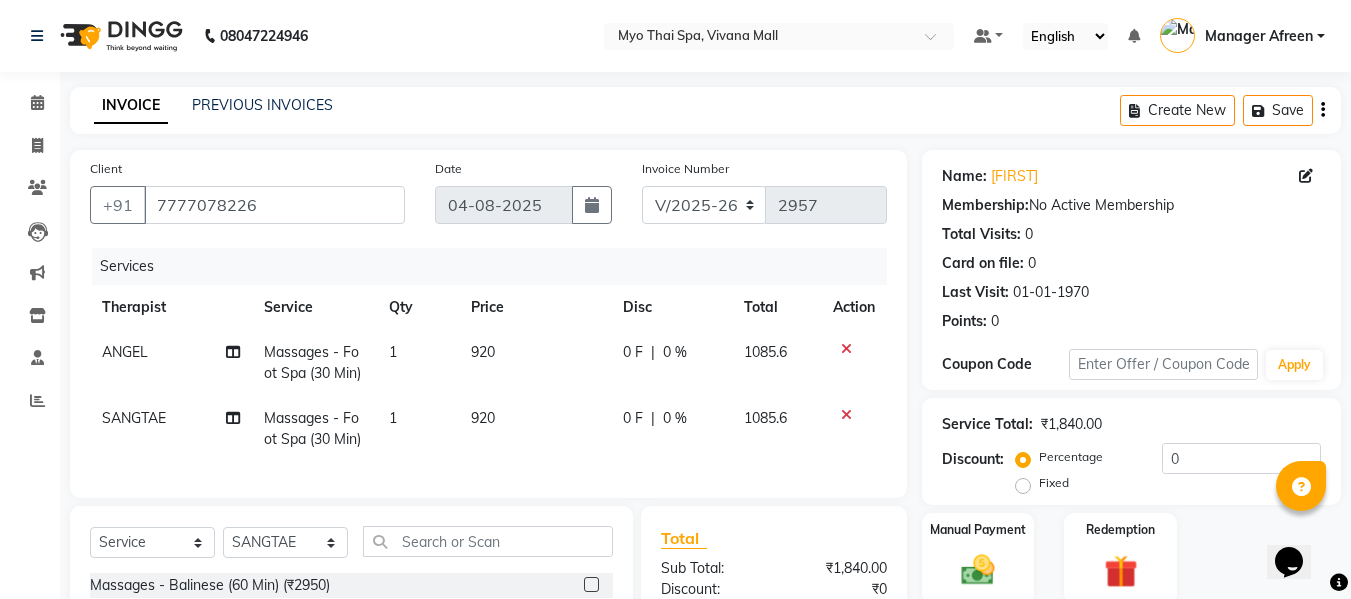 click on "Massages - Foot Spa (30 Min)" 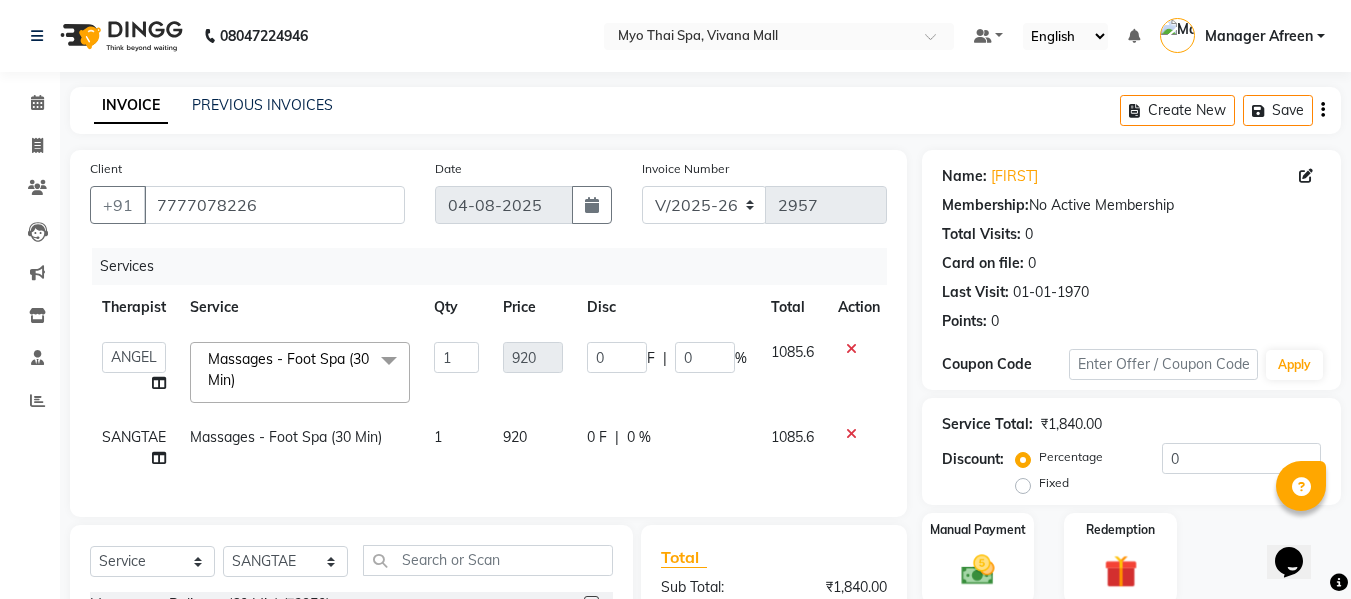 click 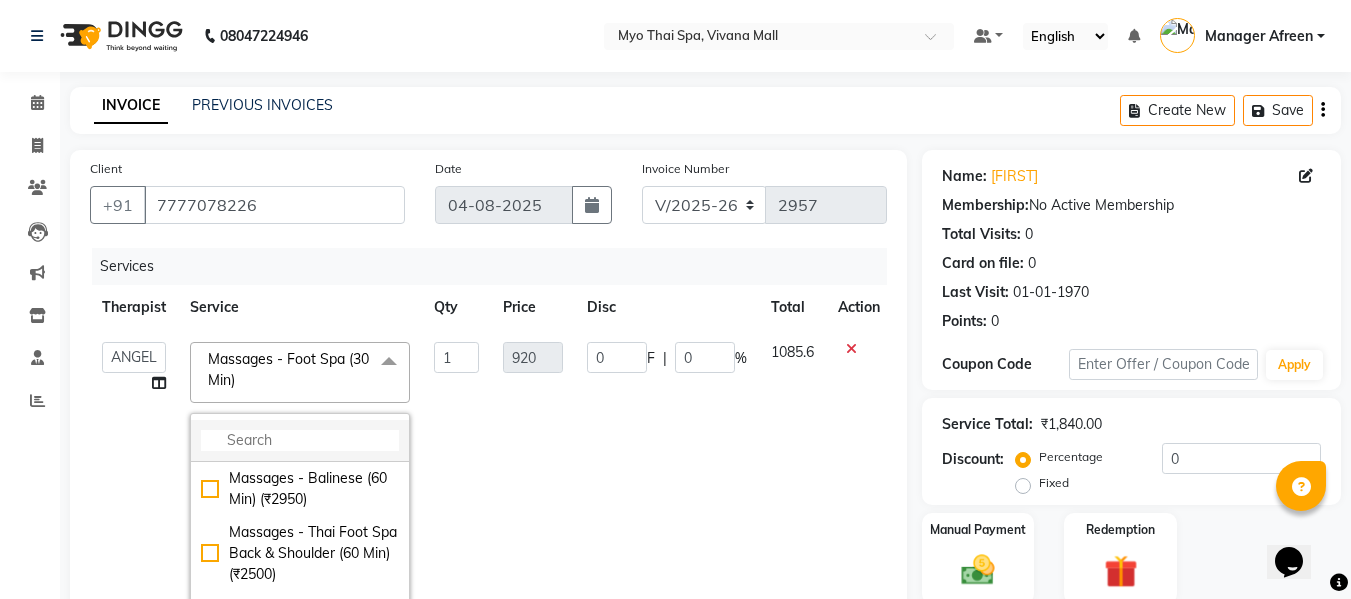 click 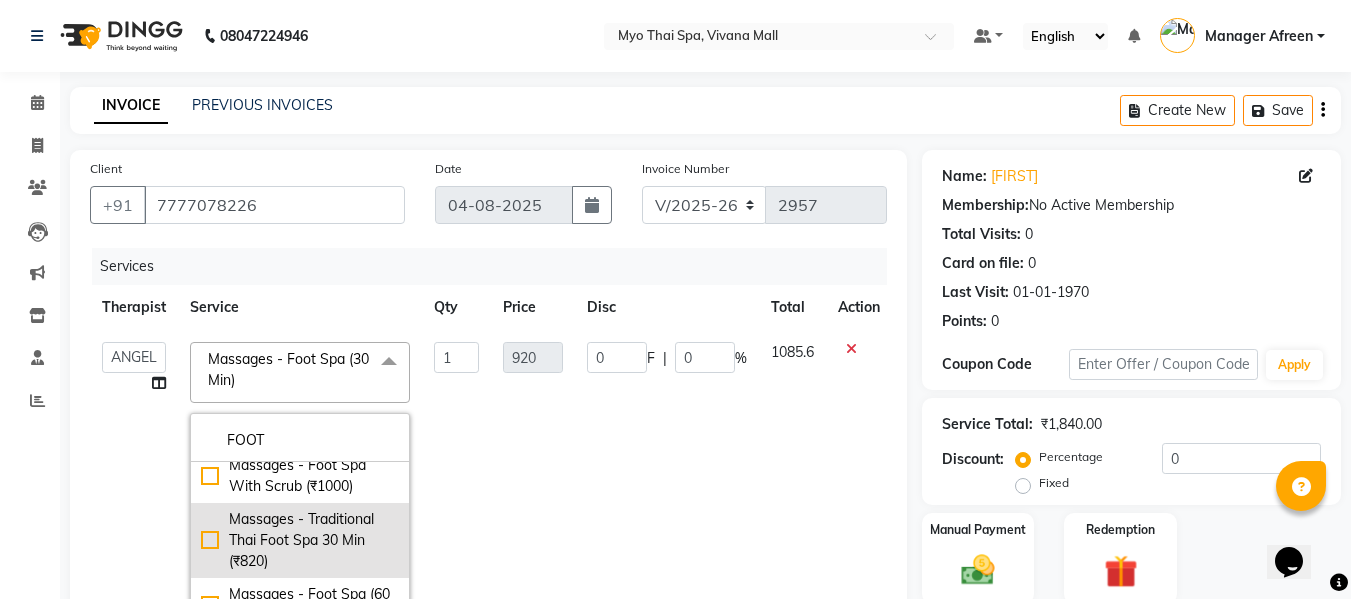 scroll, scrollTop: 394, scrollLeft: 0, axis: vertical 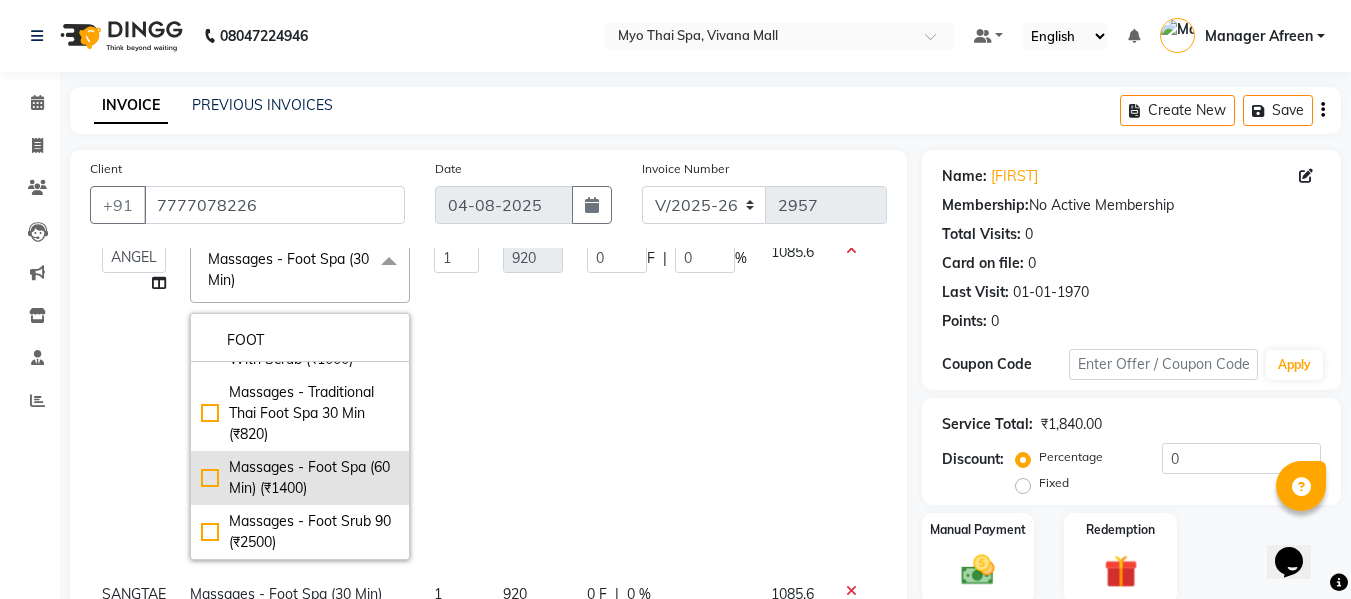 type on "FOOT" 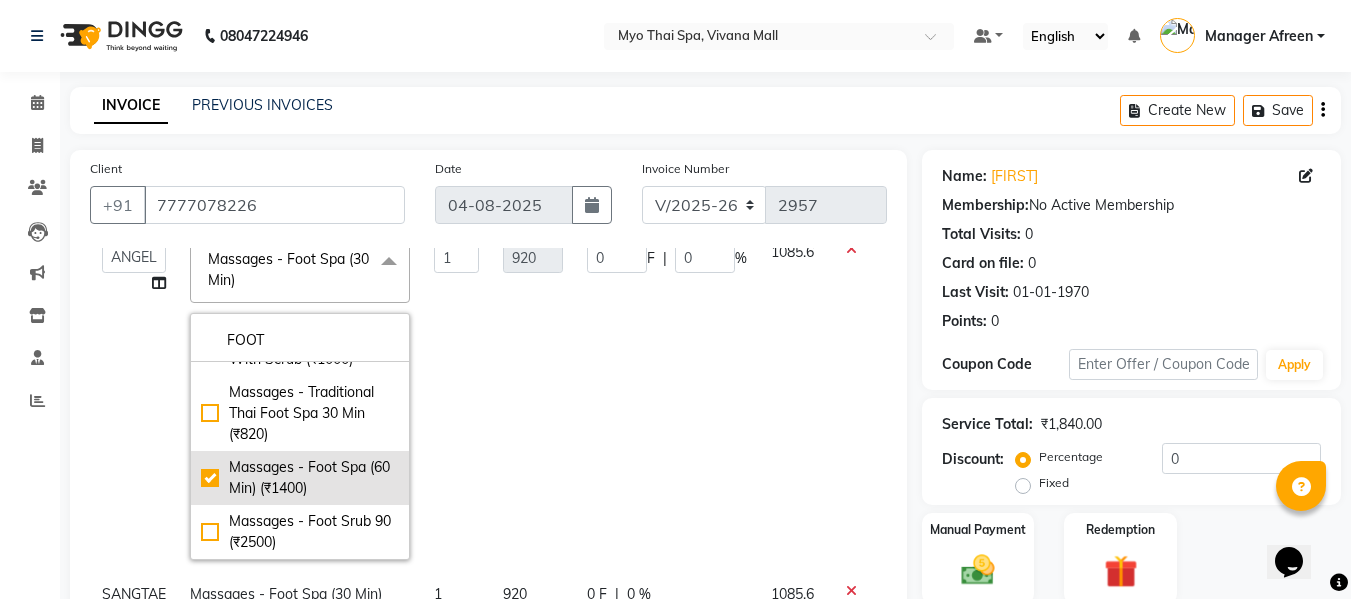 checkbox on "false" 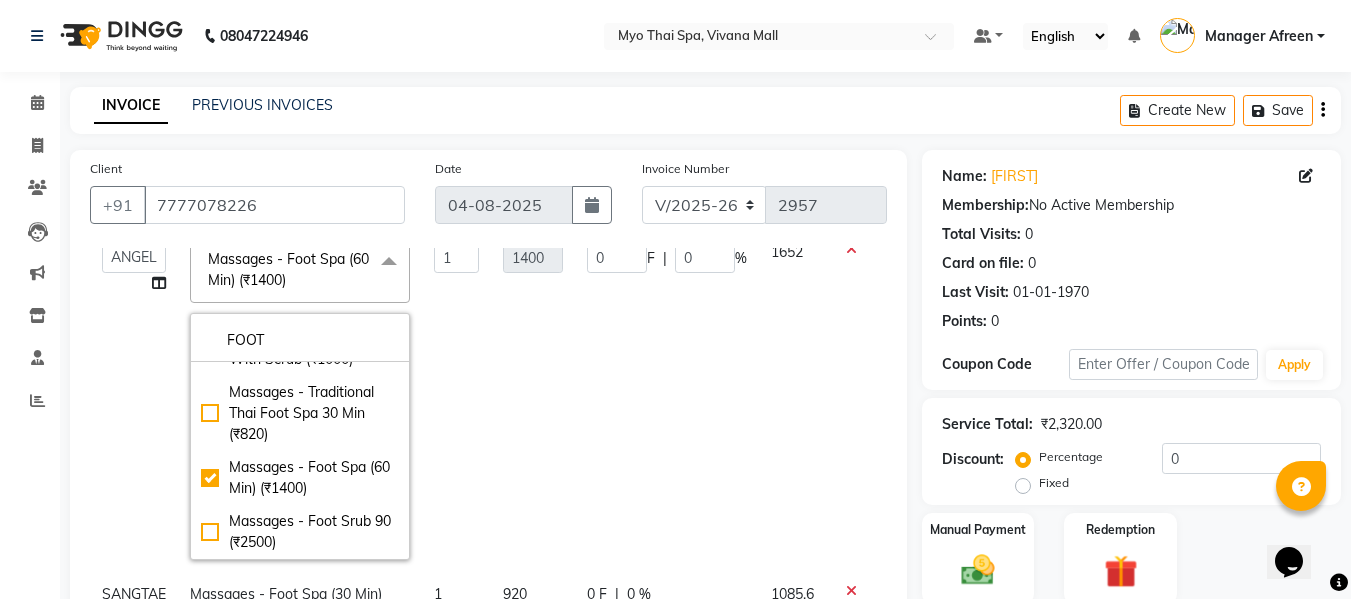 click on "1400" 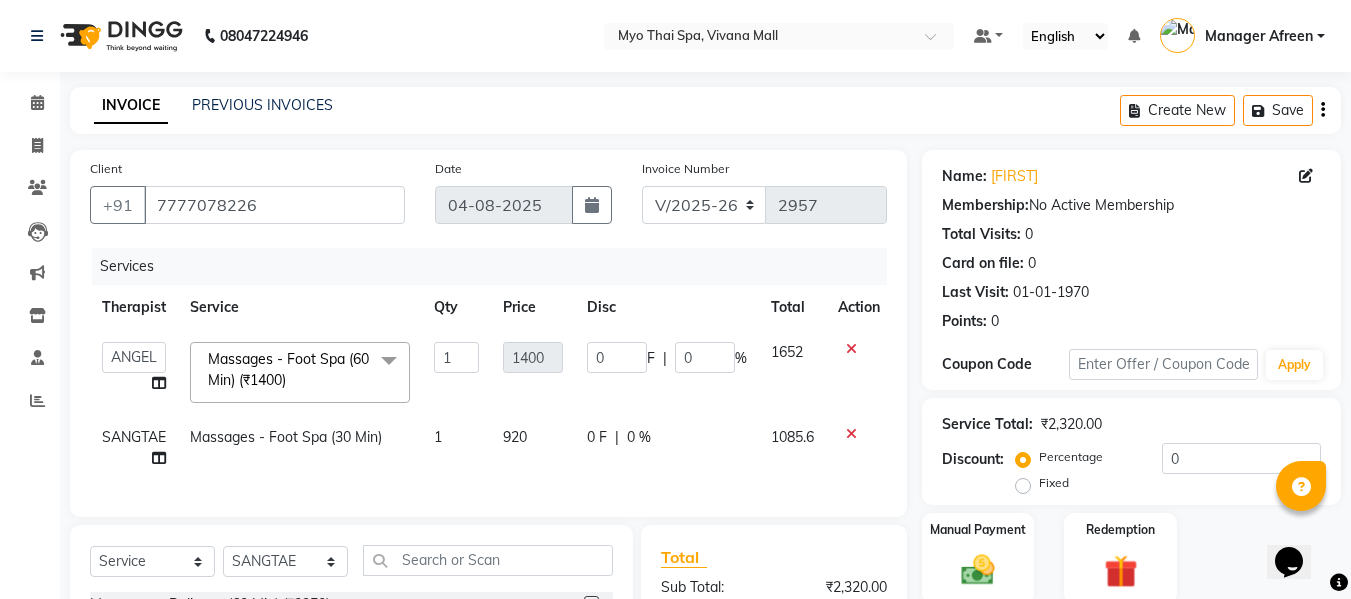 scroll, scrollTop: 0, scrollLeft: 0, axis: both 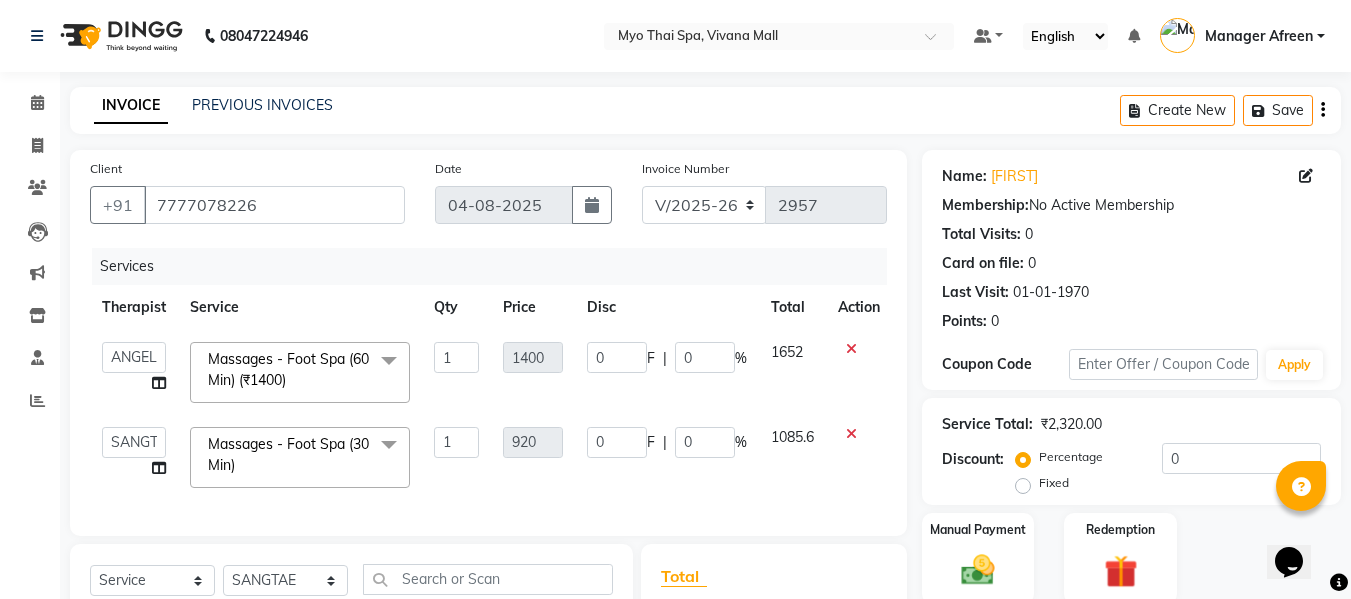 click 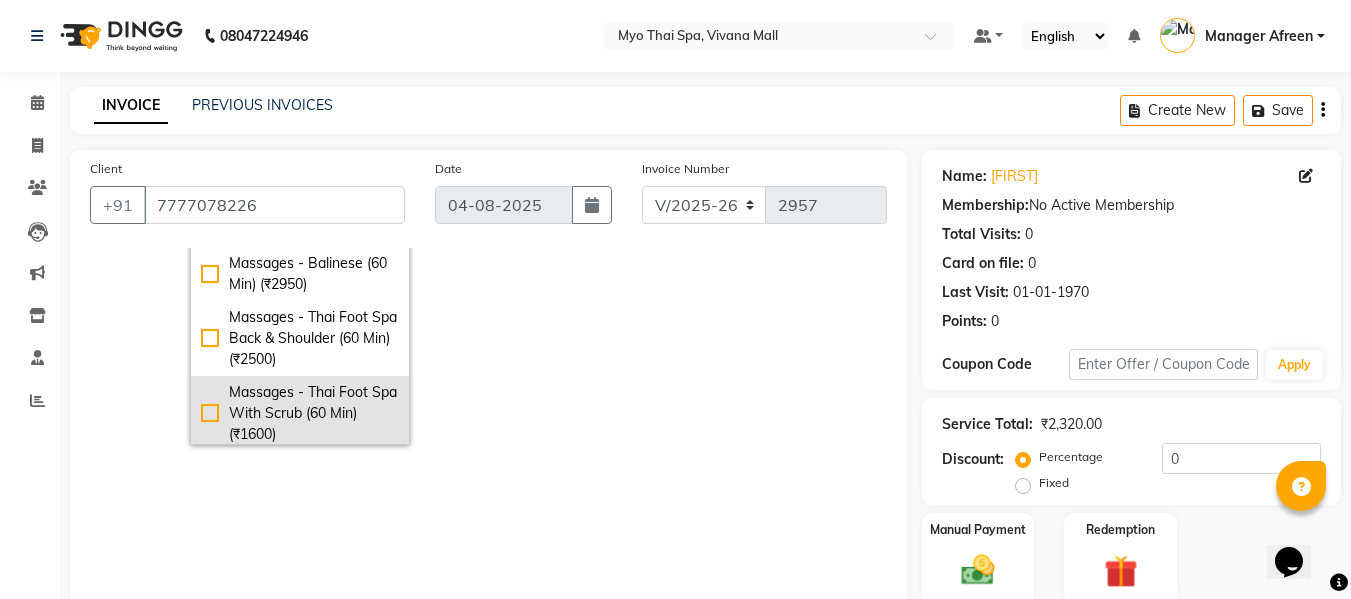 scroll, scrollTop: 200, scrollLeft: 0, axis: vertical 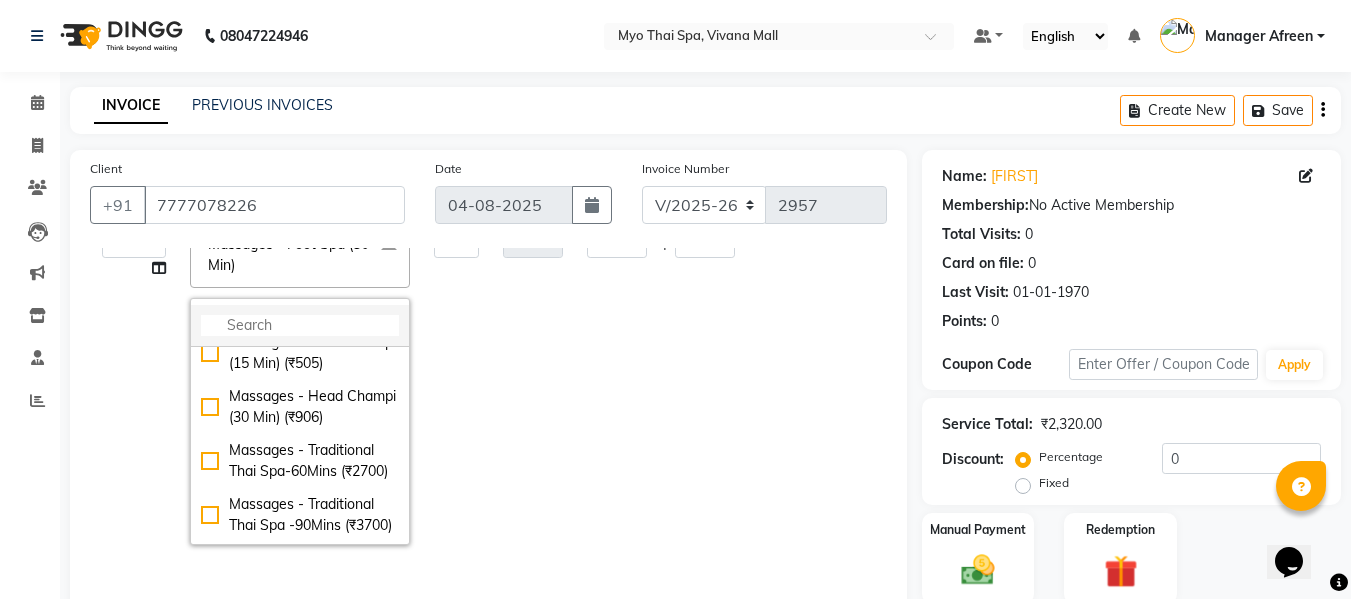 click 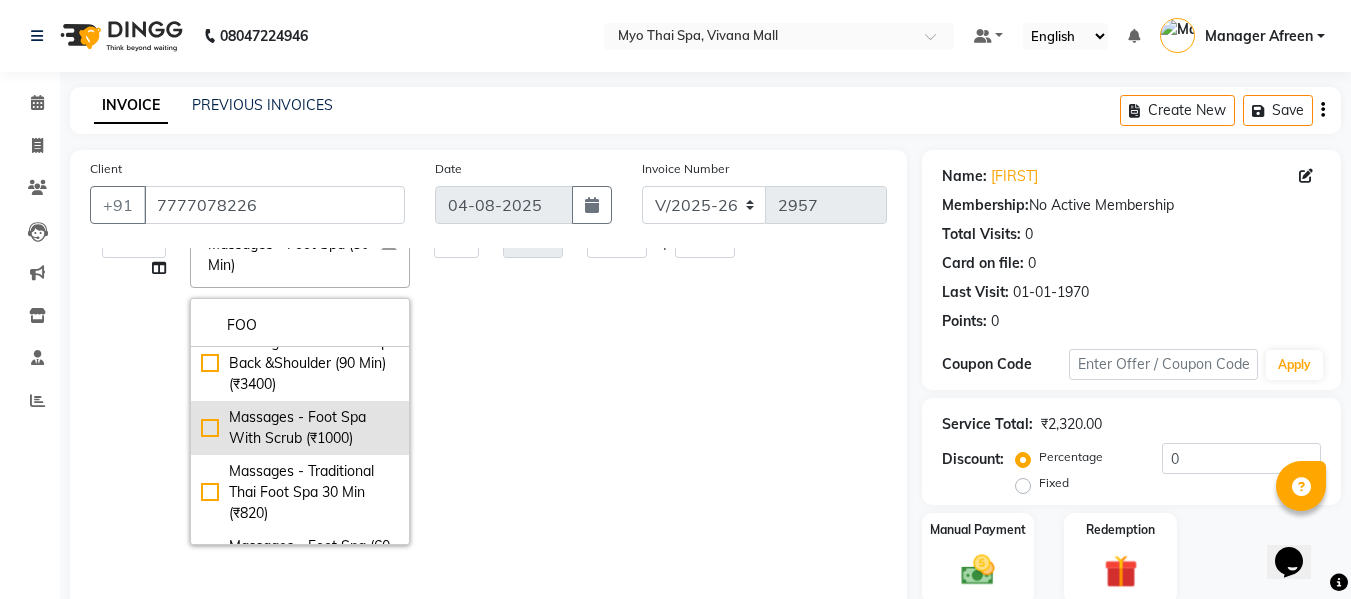 scroll, scrollTop: 394, scrollLeft: 0, axis: vertical 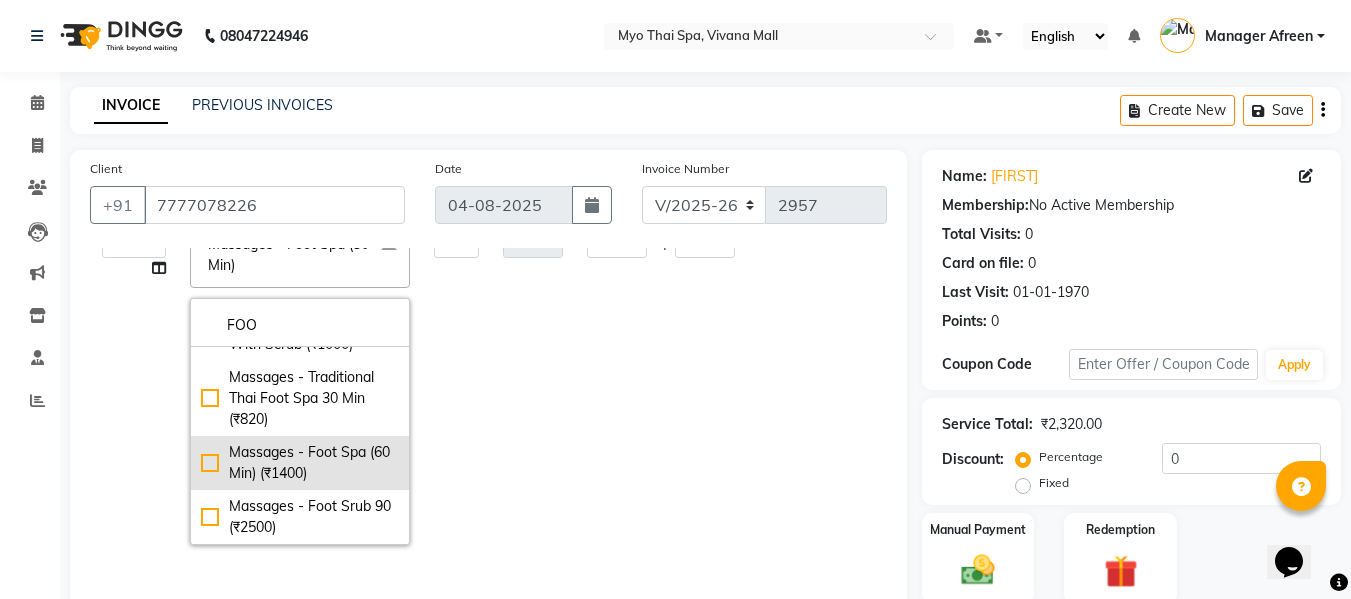 type on "FOO" 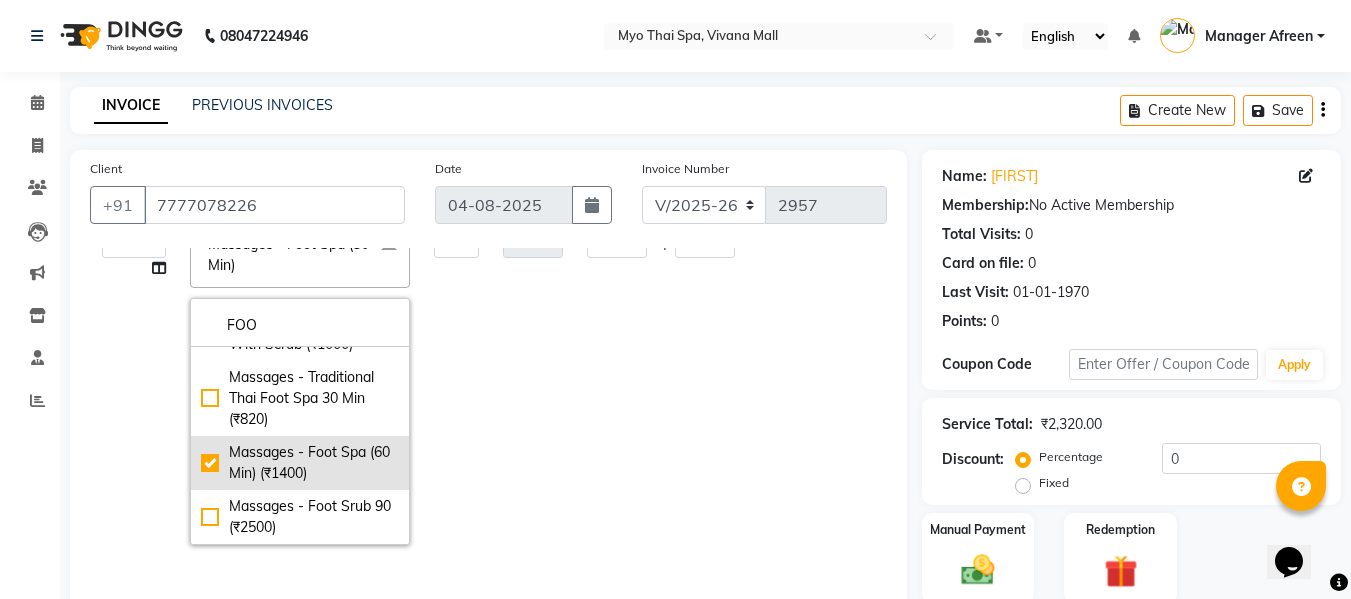 checkbox on "false" 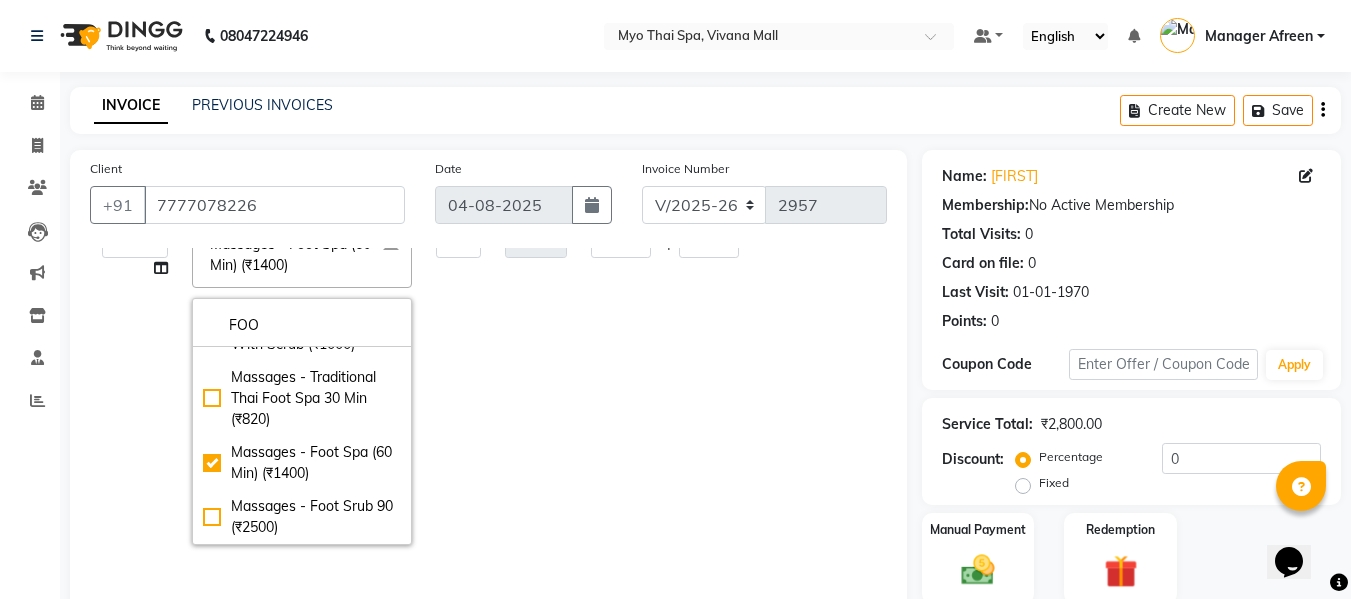 scroll, scrollTop: 357, scrollLeft: 0, axis: vertical 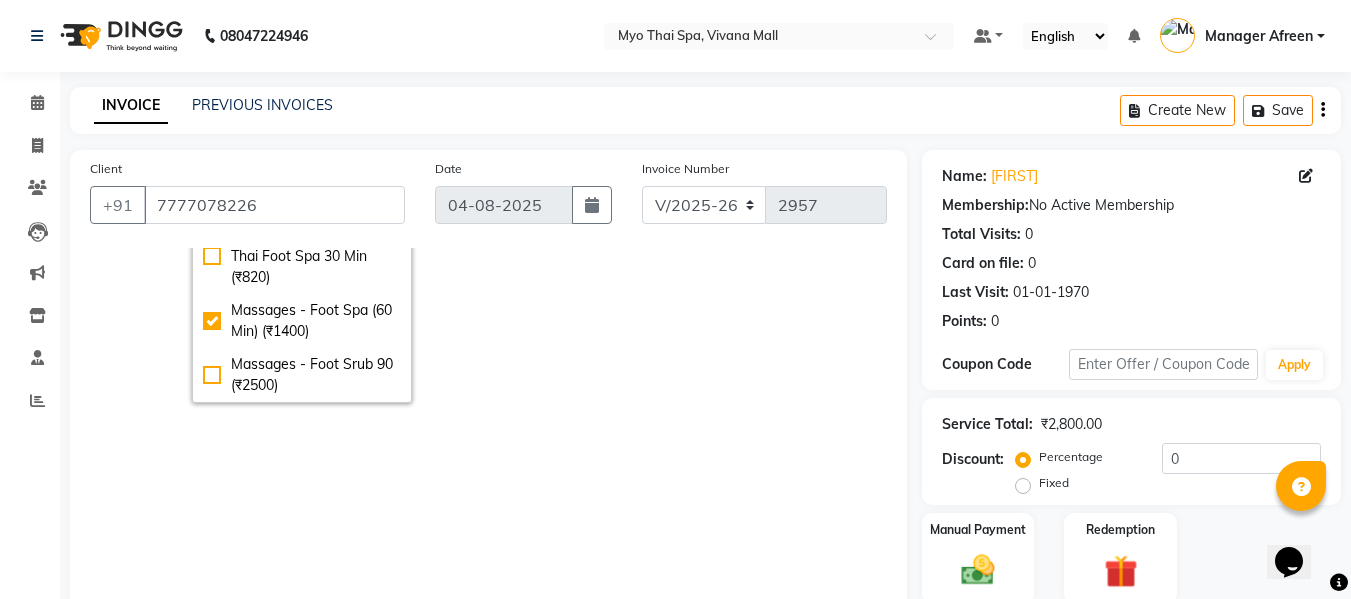 click on "Services Therapist Service Qty Price Disc Total Action  ANGEL   BELLA   Dindin   Jane   JENNY   Kristina   Manager Afreen   Manager Churmurin   Massami   MAWII   REMI   SANGTAE   Zosangzuali  Massages - Foot Spa (60 Min) (₹1400)  x Massages - Balinese (60 Min) (₹2950) Massages - Thai Foot Spa  Back & Shoulder (60 Min) (₹2500) Massages - Thai Foot Spa With Scrub (60 Min) (₹1600) Massages - Thai Foot Spa With Scrub (90 Min) (₹2500) Massages - Head Champi (15 Min) (₹505) Massages - Head Champi (30 Min) (₹906) Massages - Traditional Thai Spa-60Mins (₹2700) Massages - Traditional Thai Spa -90Mins (₹3700) Massages - Aroma Thai (60 Min) (₹2800) Massages - Foot Spa (30 Min) (₹920) Massages - Thai Foot Spa Back &Shoulder (90 Min) (₹3400) Massages - Swedish (90 Min) (₹3850) Massages - Balinese (90 Min) (₹3950) Massages - Deep Tissue (60 Min) (₹3150) Massages - Deep Tissue (90 Min) (₹4500) Massages - Stress Relieving Back (30 Min) (₹1650) Massages - Twin Body Work (60 Min) (₹4800) 1" 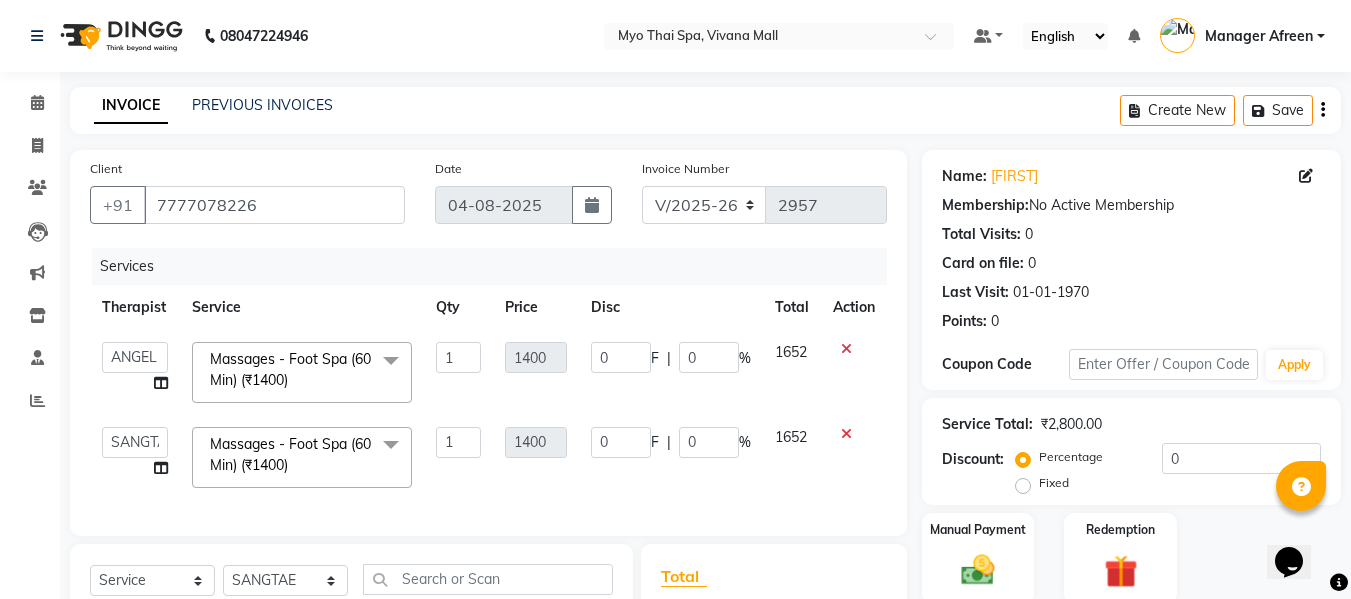 scroll, scrollTop: 0, scrollLeft: 0, axis: both 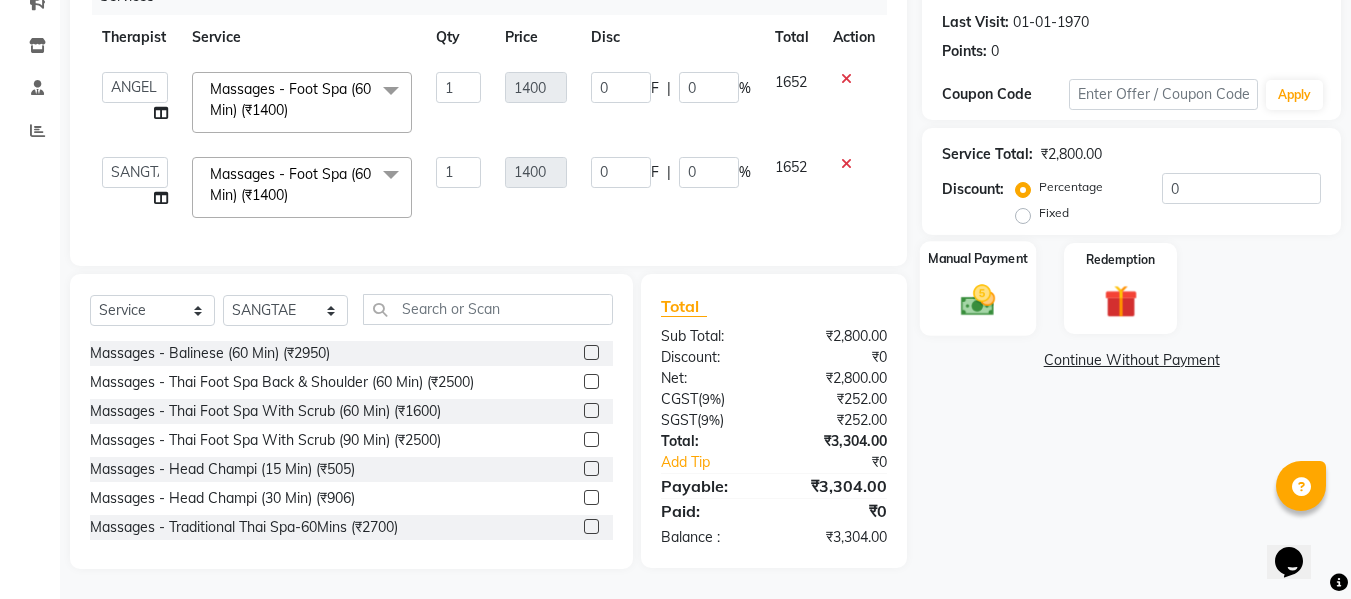 click 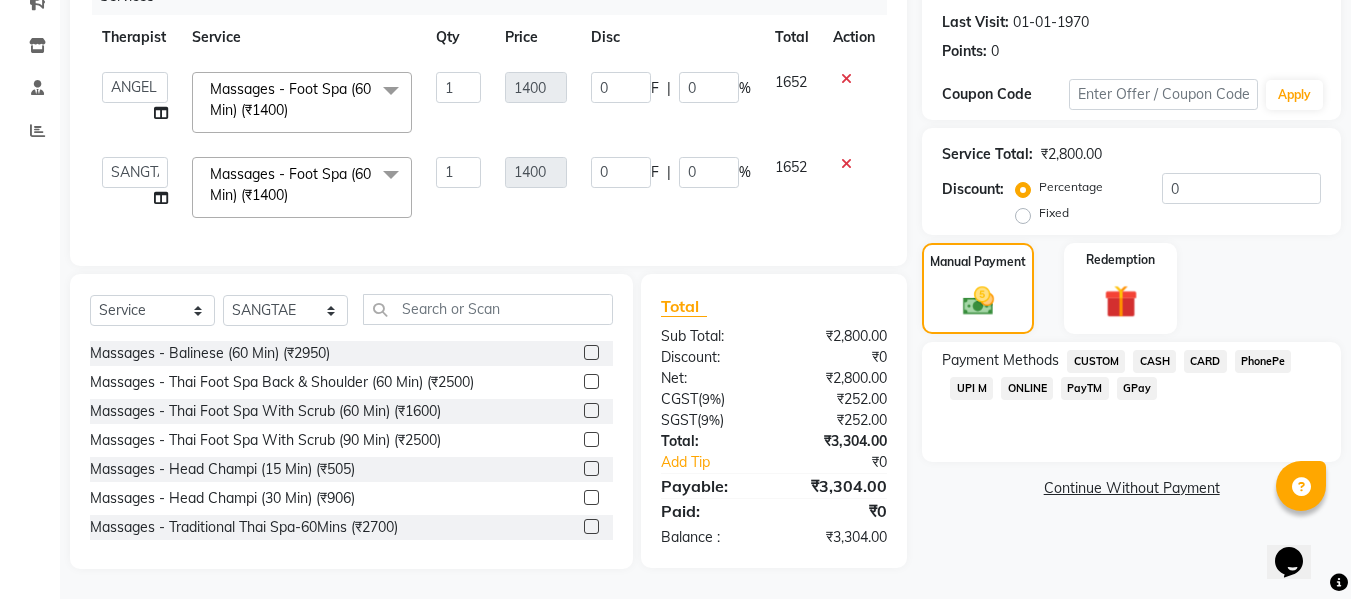 click on "CARD" 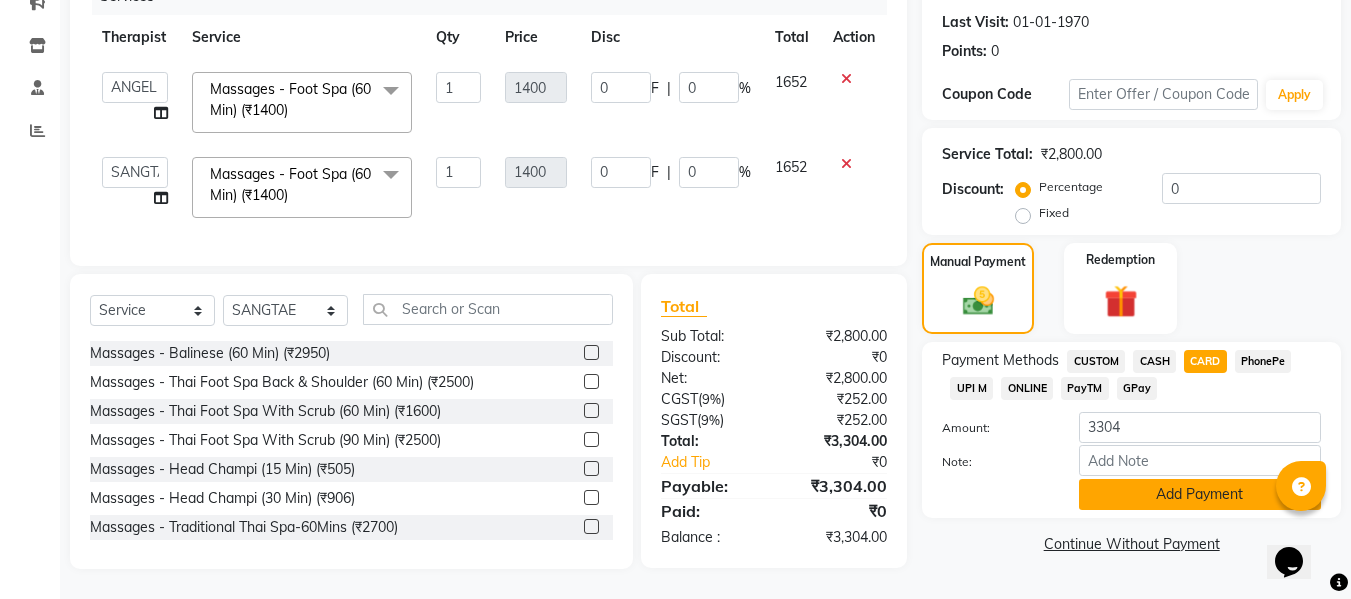 click on "Add Payment" 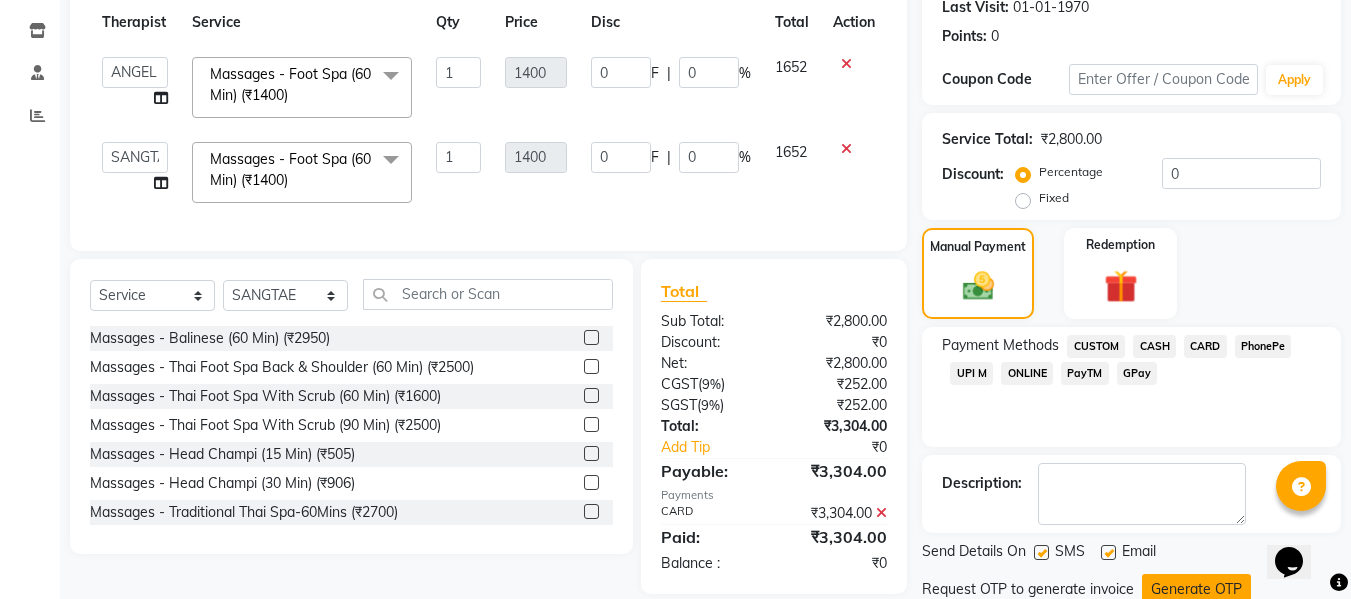 scroll, scrollTop: 356, scrollLeft: 0, axis: vertical 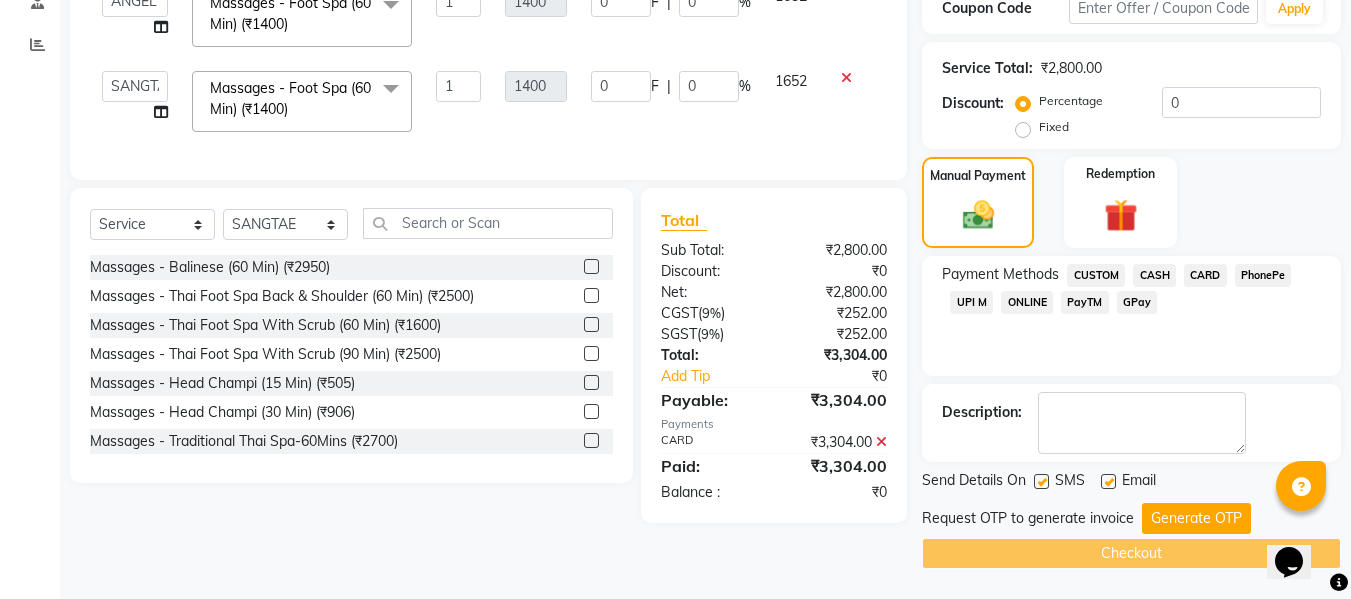 drag, startPoint x: 1183, startPoint y: 517, endPoint x: 1172, endPoint y: 521, distance: 11.7046995 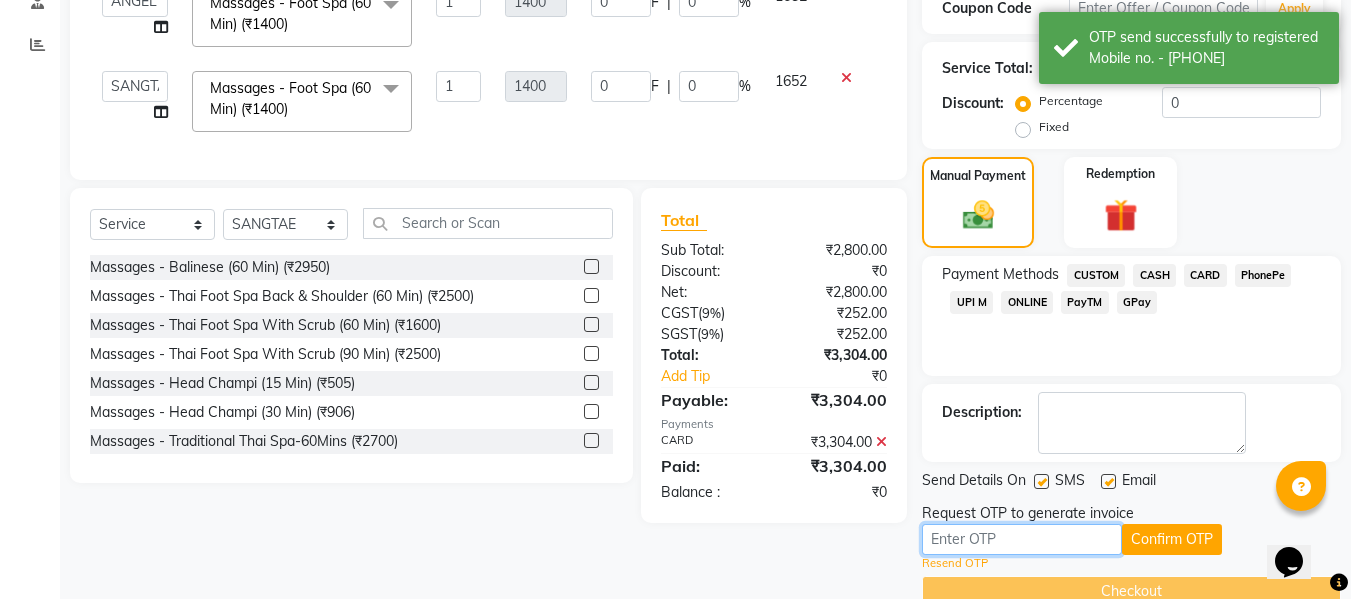 click at bounding box center (1022, 539) 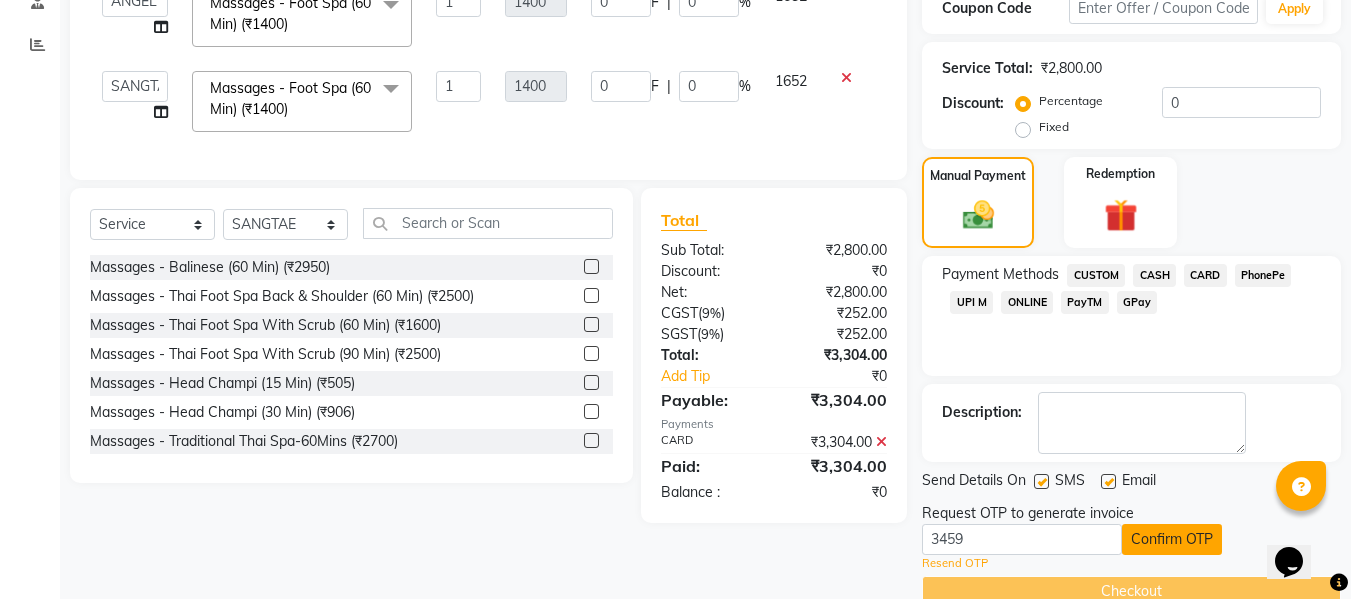 click on "Confirm OTP" 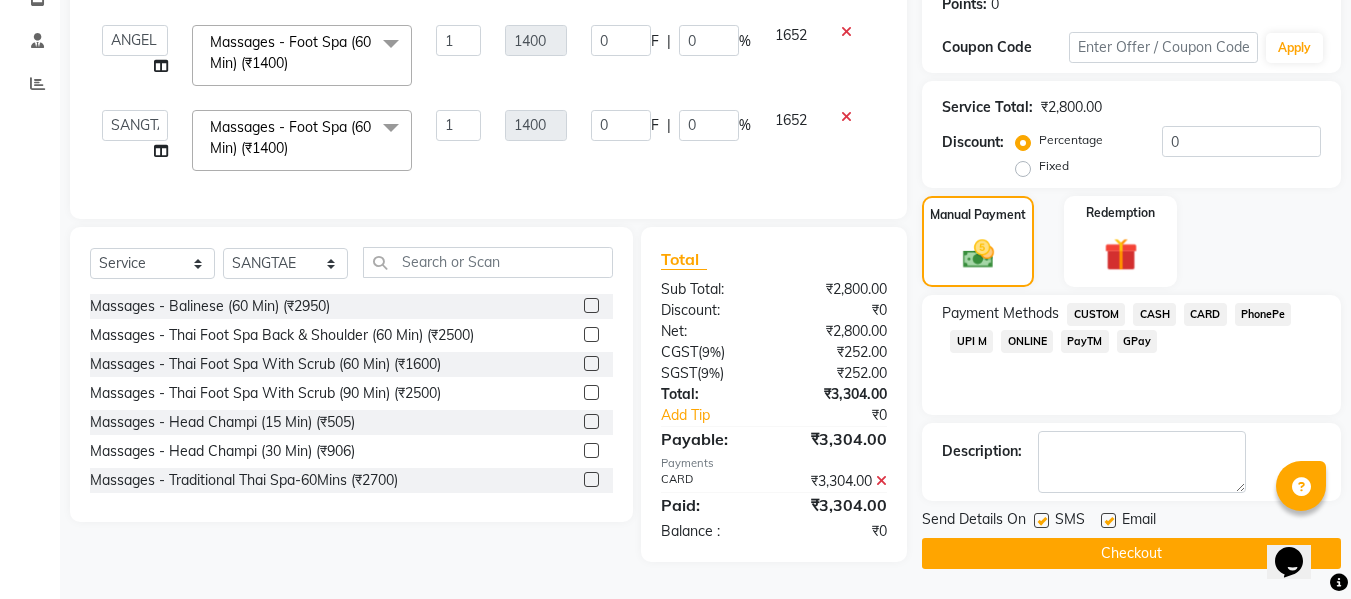 click on "Checkout" 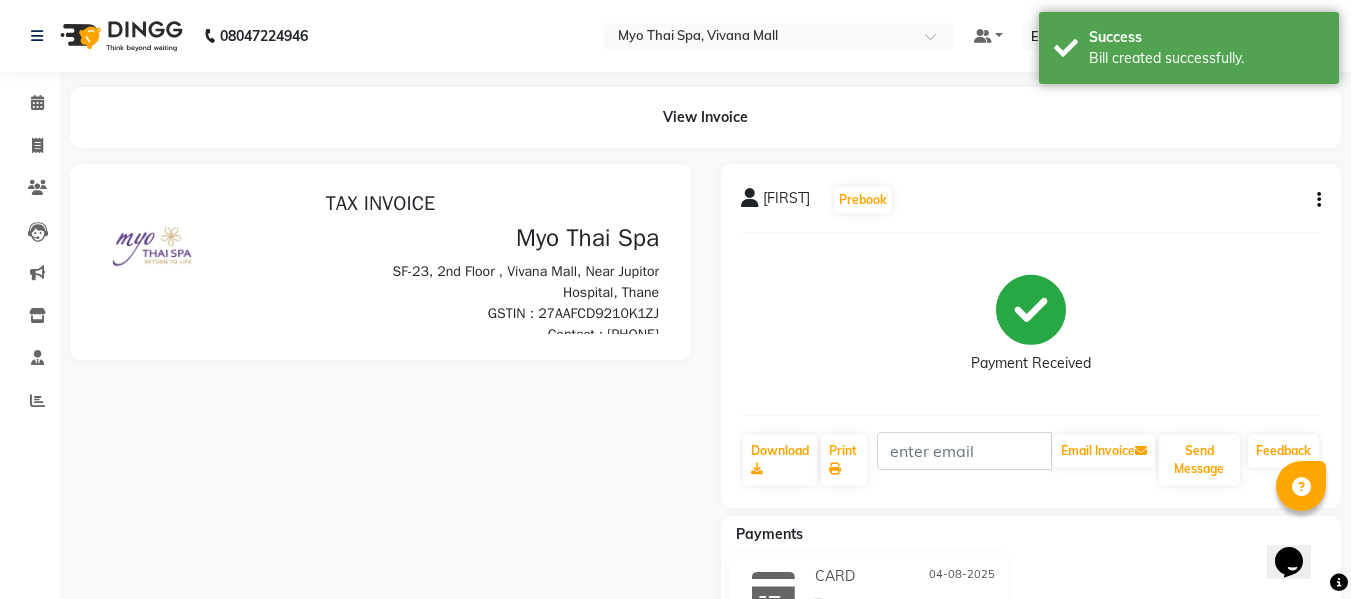 scroll, scrollTop: 0, scrollLeft: 0, axis: both 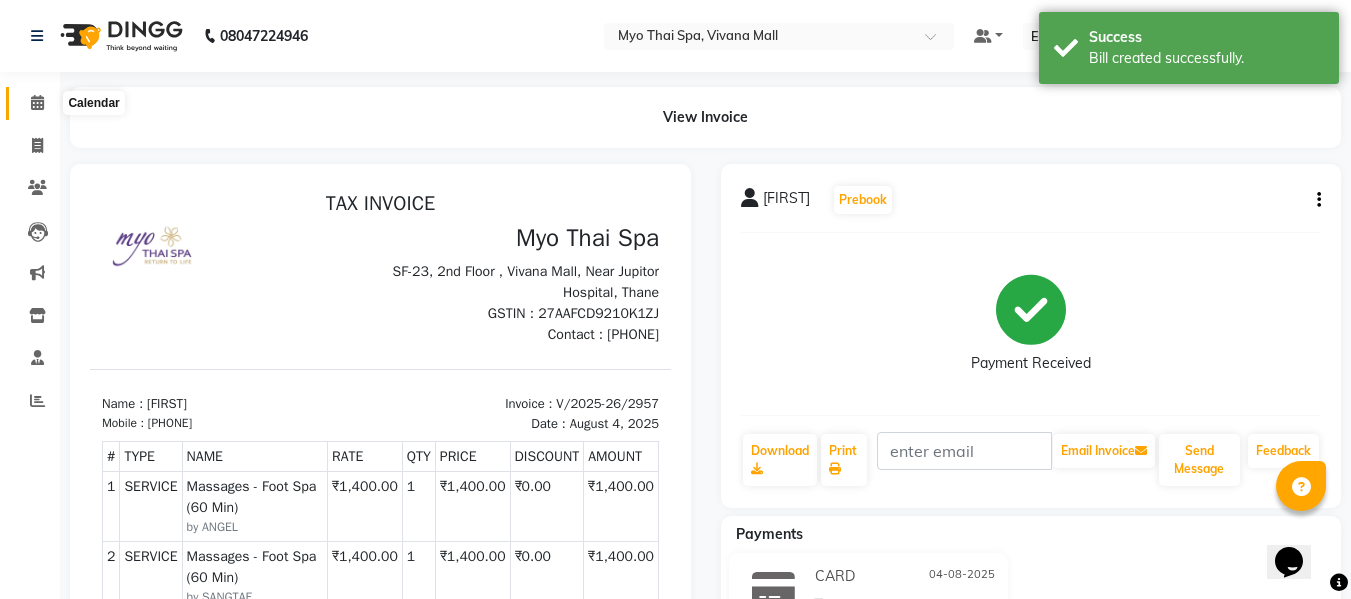 click 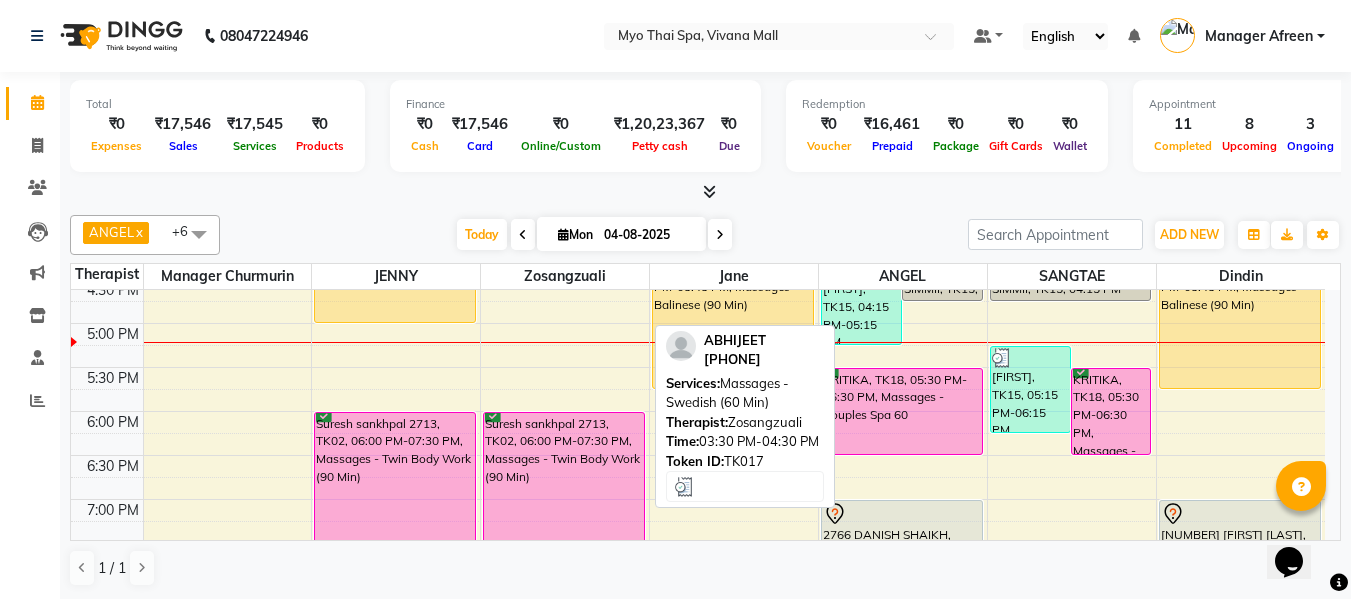 scroll, scrollTop: 700, scrollLeft: 0, axis: vertical 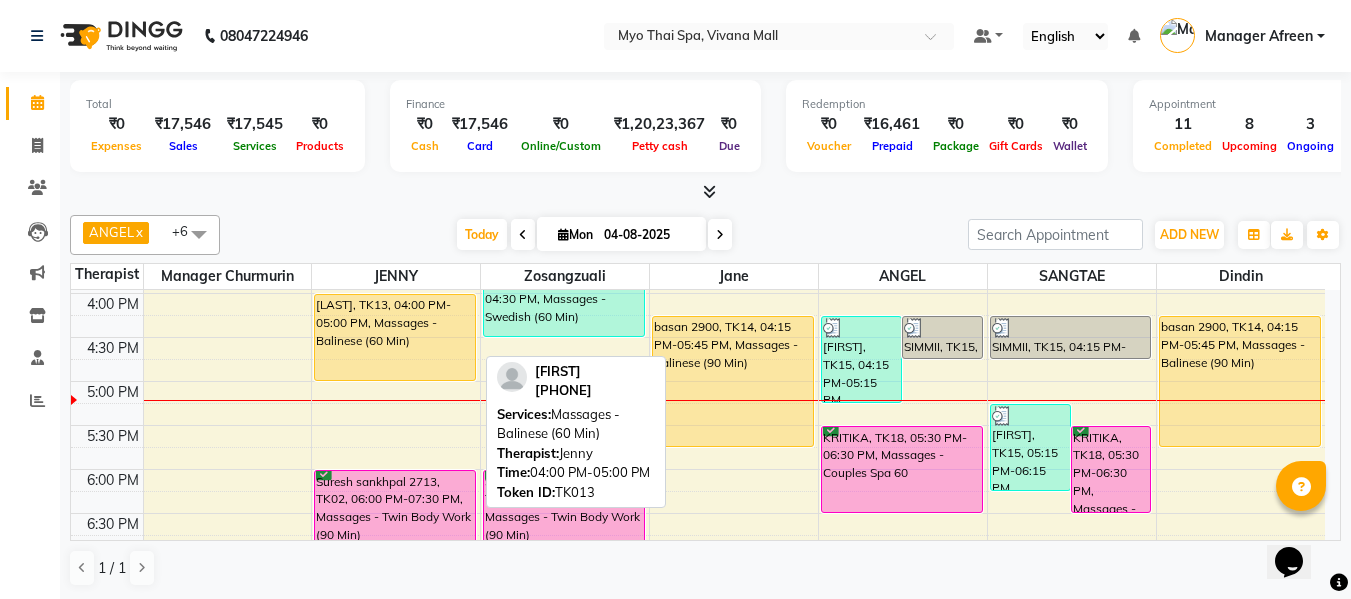 click on "[FIRST], TK13, 04:00 PM-05:00 PM, Massages - Balinese (60 Min)" at bounding box center [395, 337] 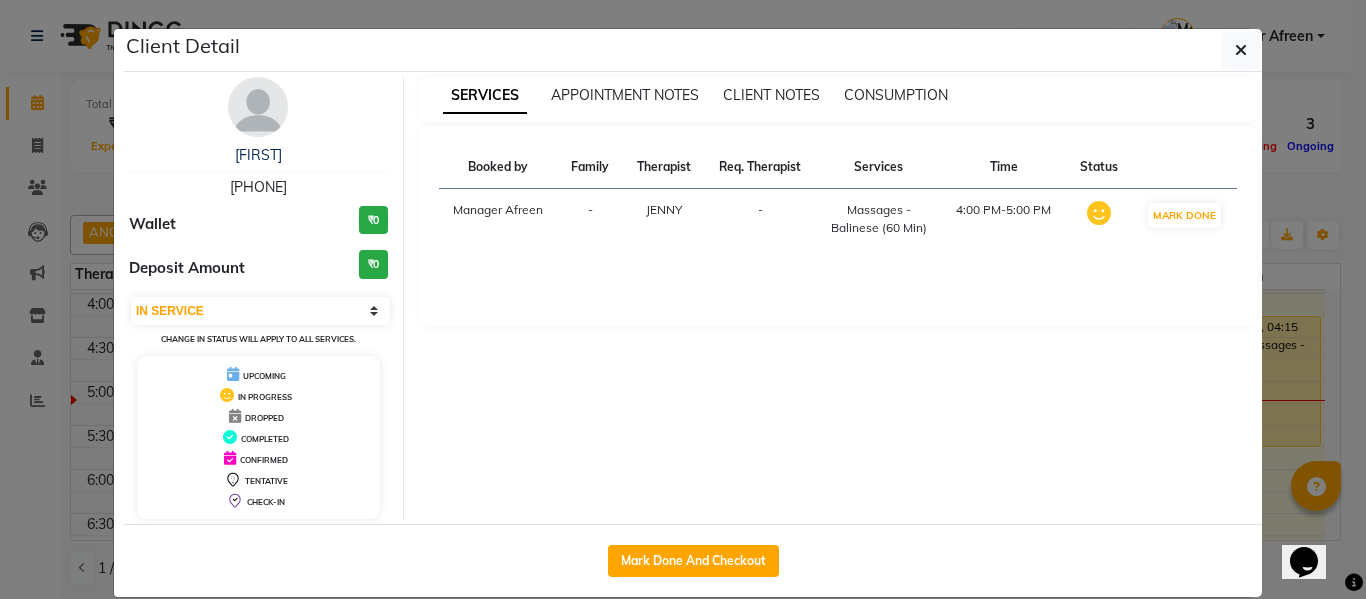 click on "Mark Done And Checkout" 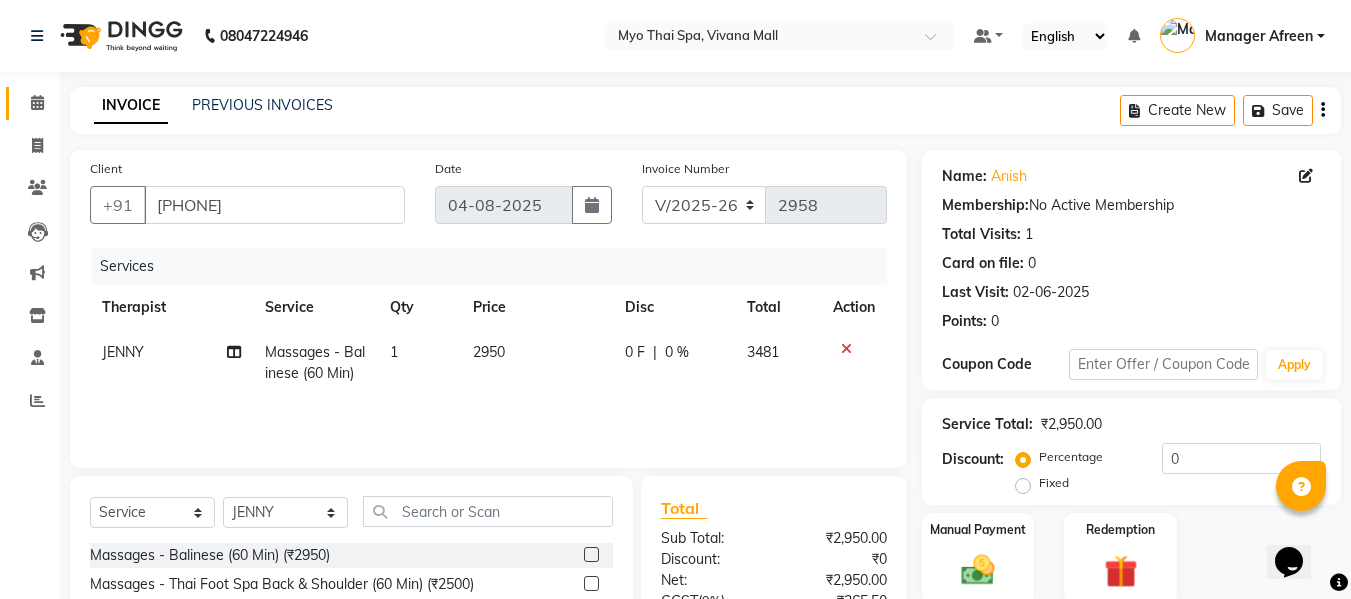 scroll, scrollTop: 202, scrollLeft: 0, axis: vertical 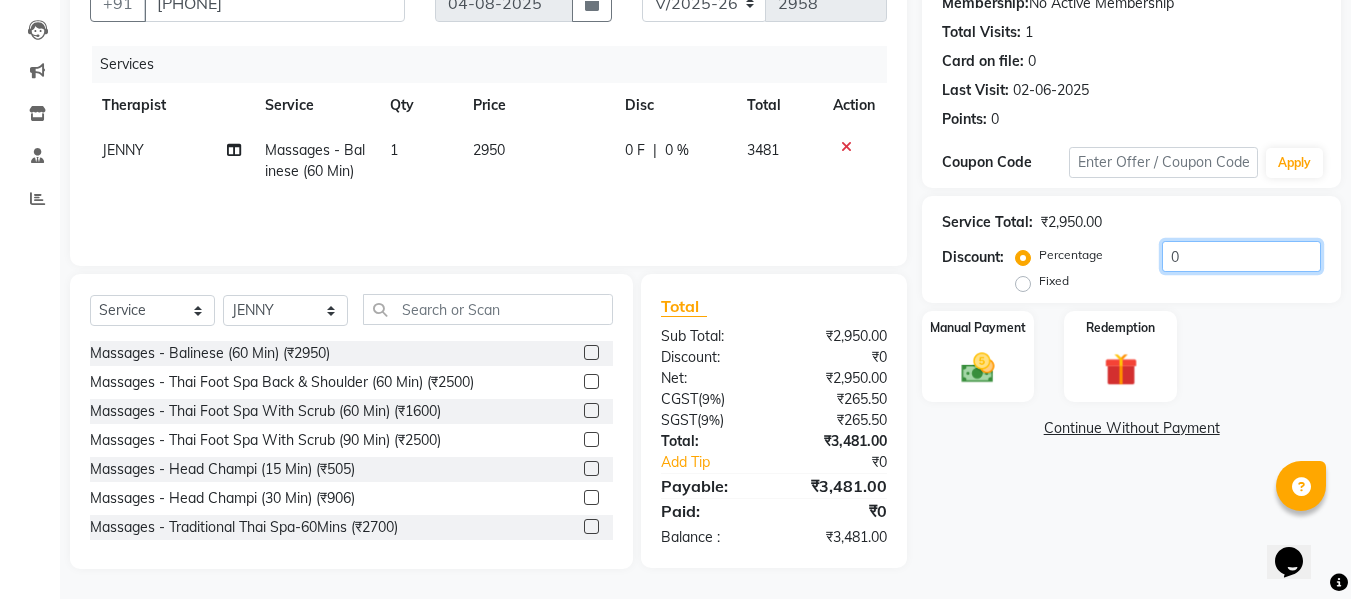 click on "0" 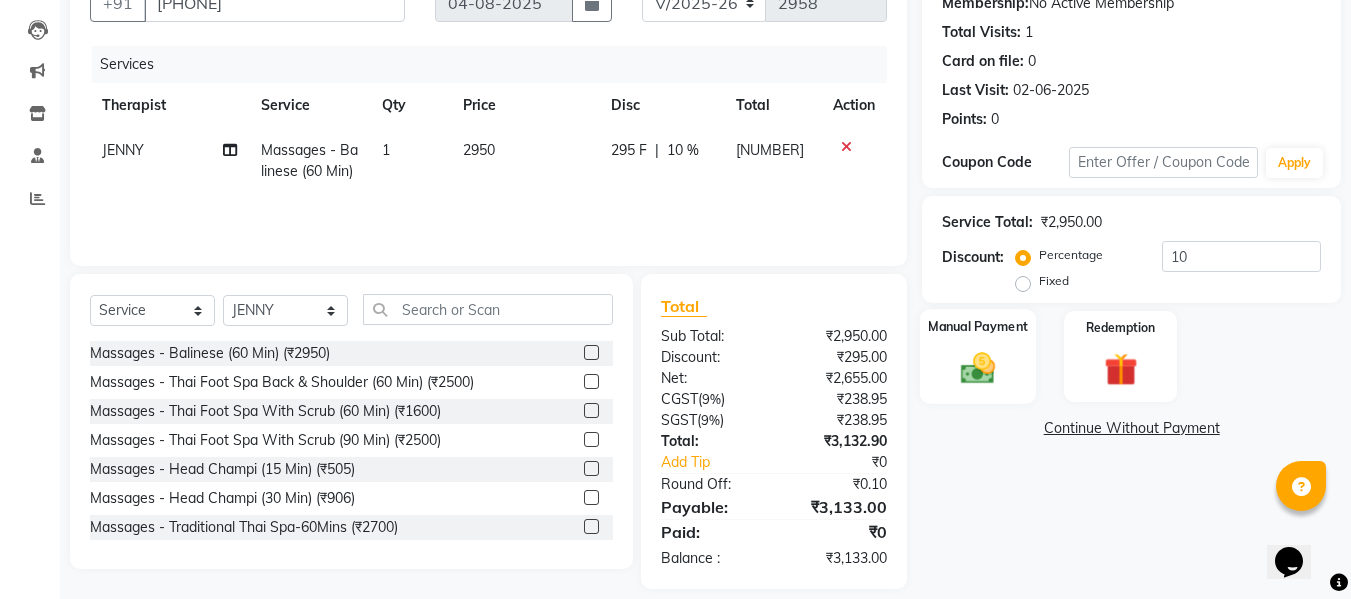 click 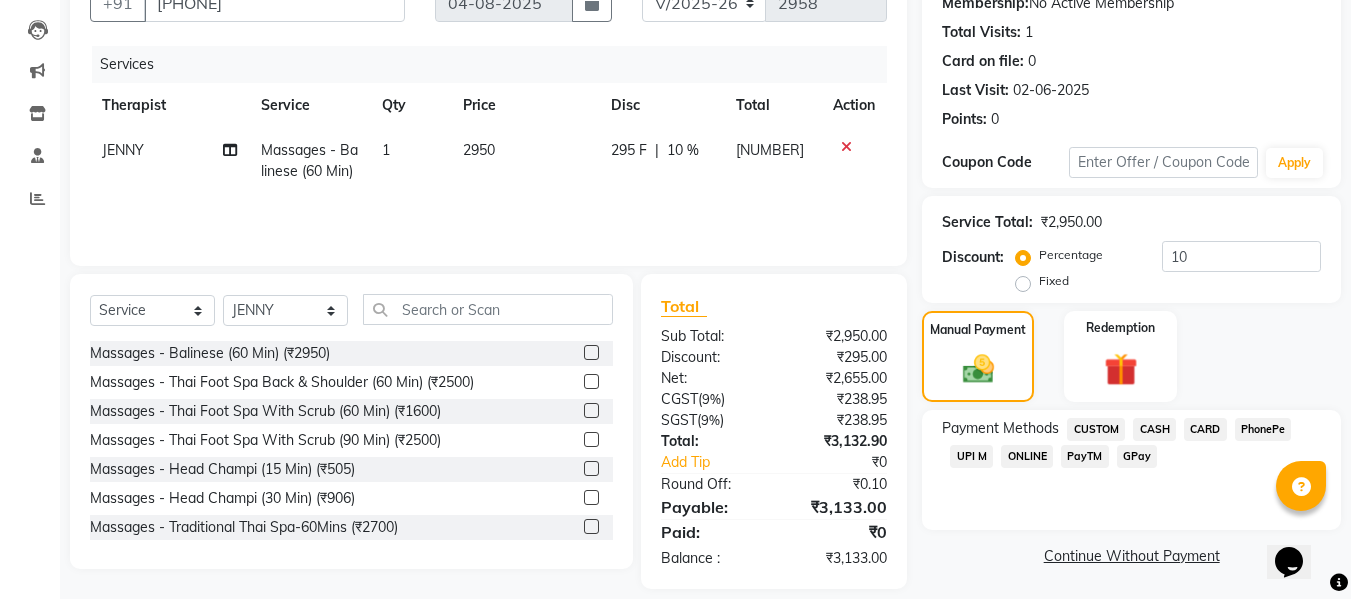 click on "Fixed" 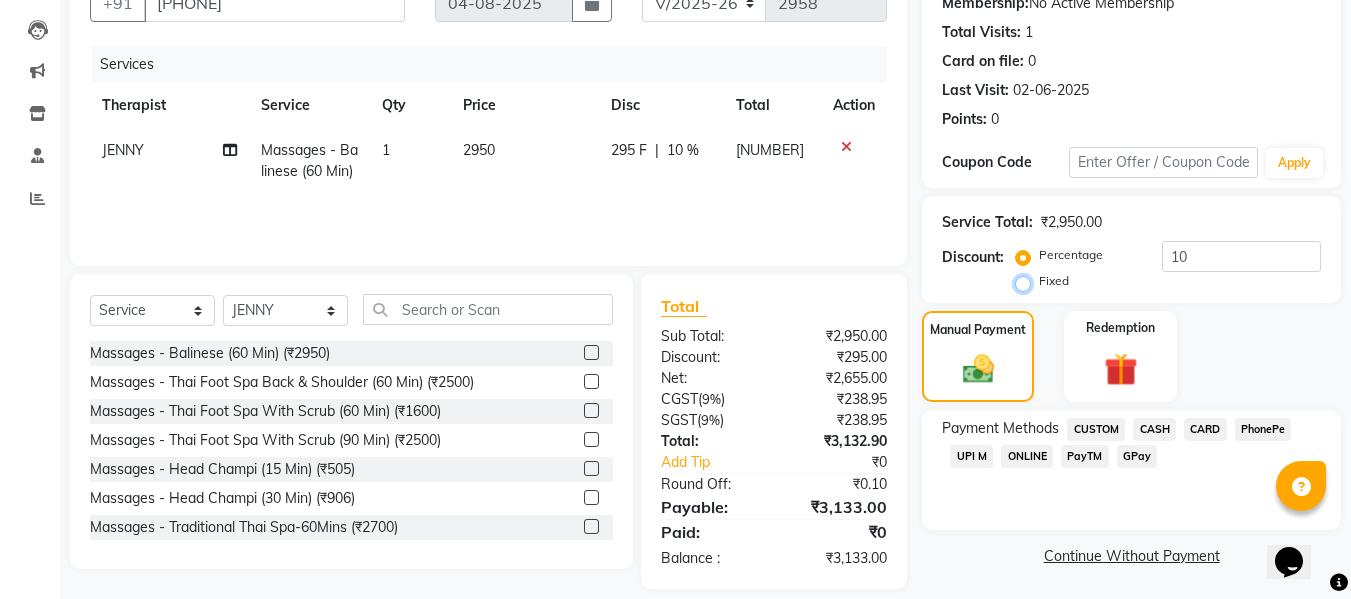 click on "Fixed" at bounding box center (1027, 281) 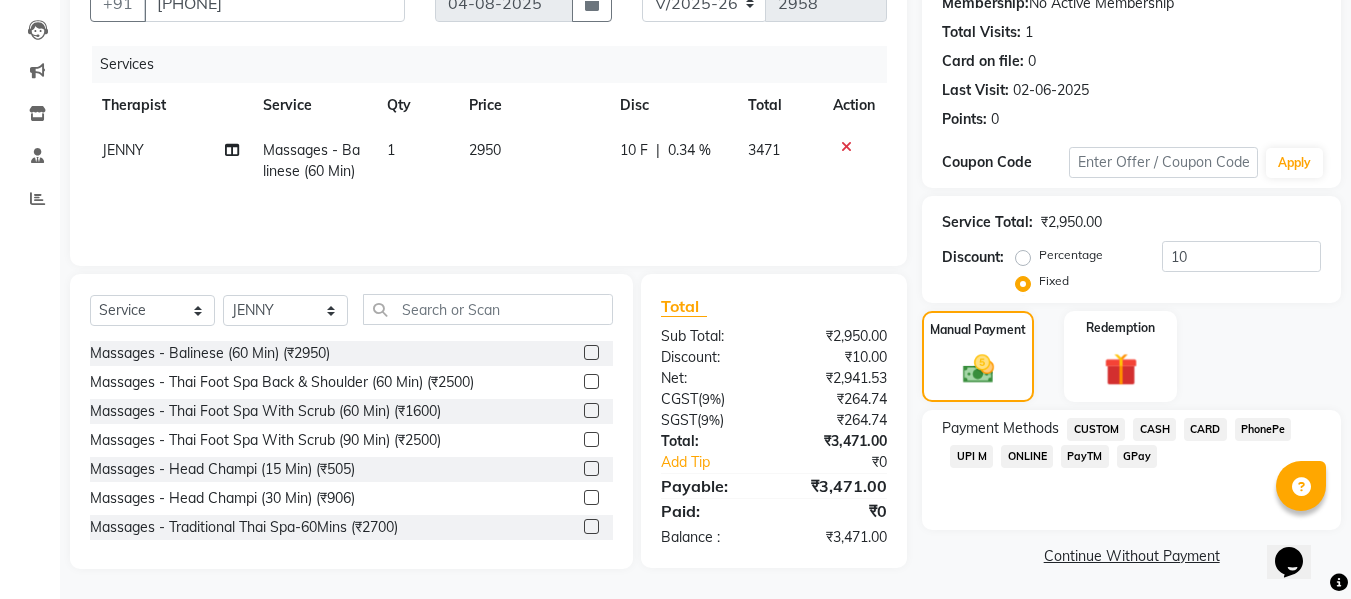 click on "Percentage" 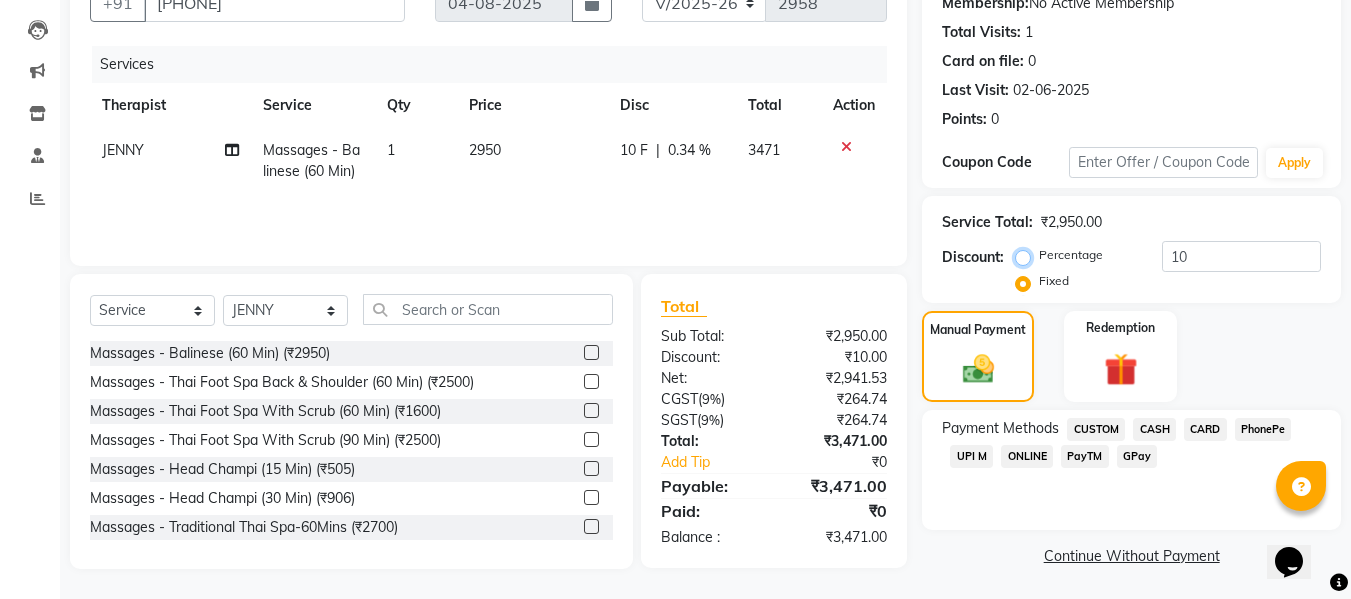 click on "Percentage" at bounding box center (1027, 255) 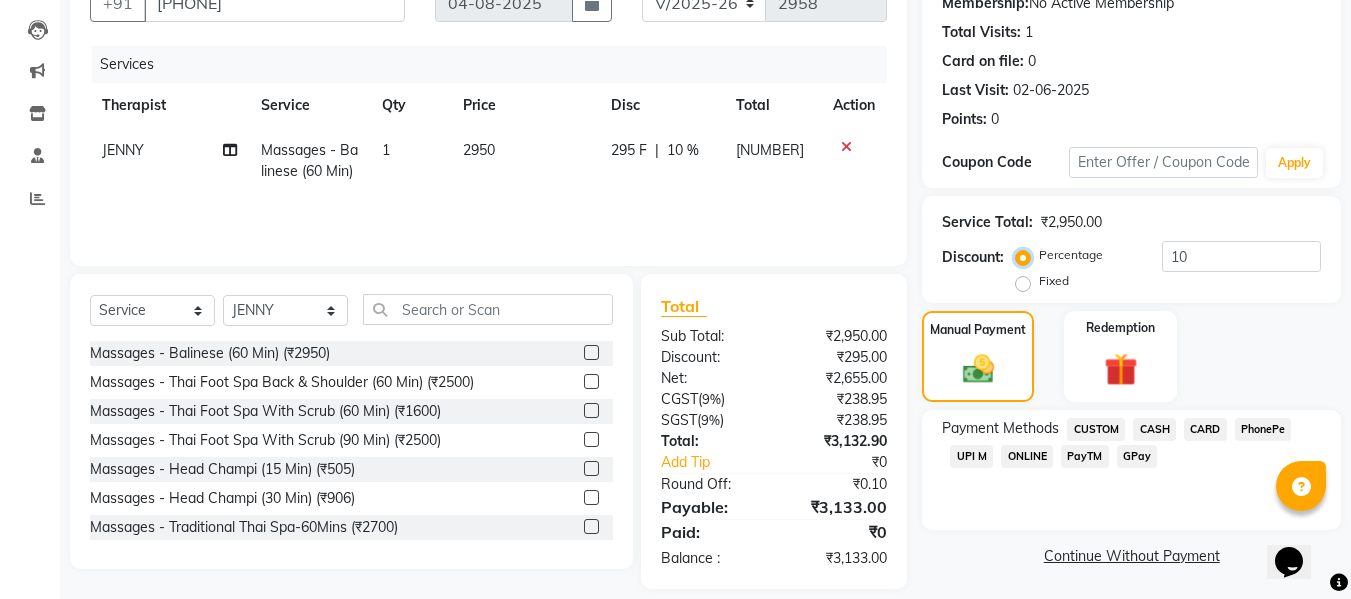 scroll, scrollTop: 222, scrollLeft: 0, axis: vertical 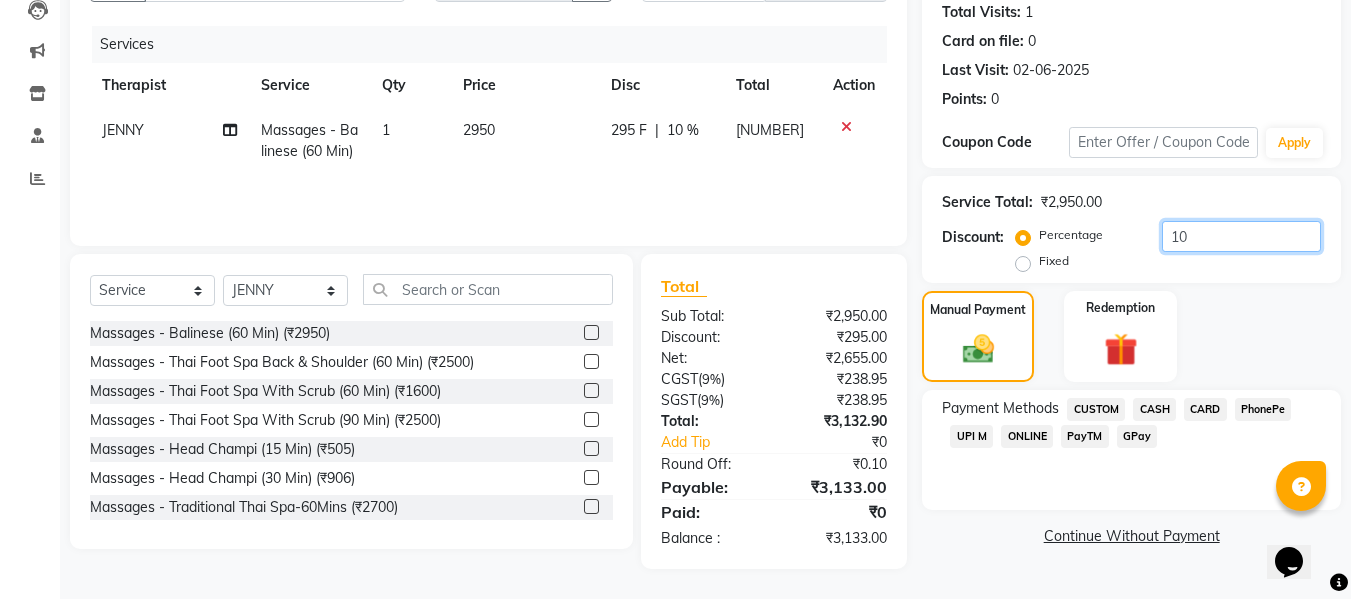 drag, startPoint x: 1205, startPoint y: 234, endPoint x: 1161, endPoint y: 231, distance: 44.102154 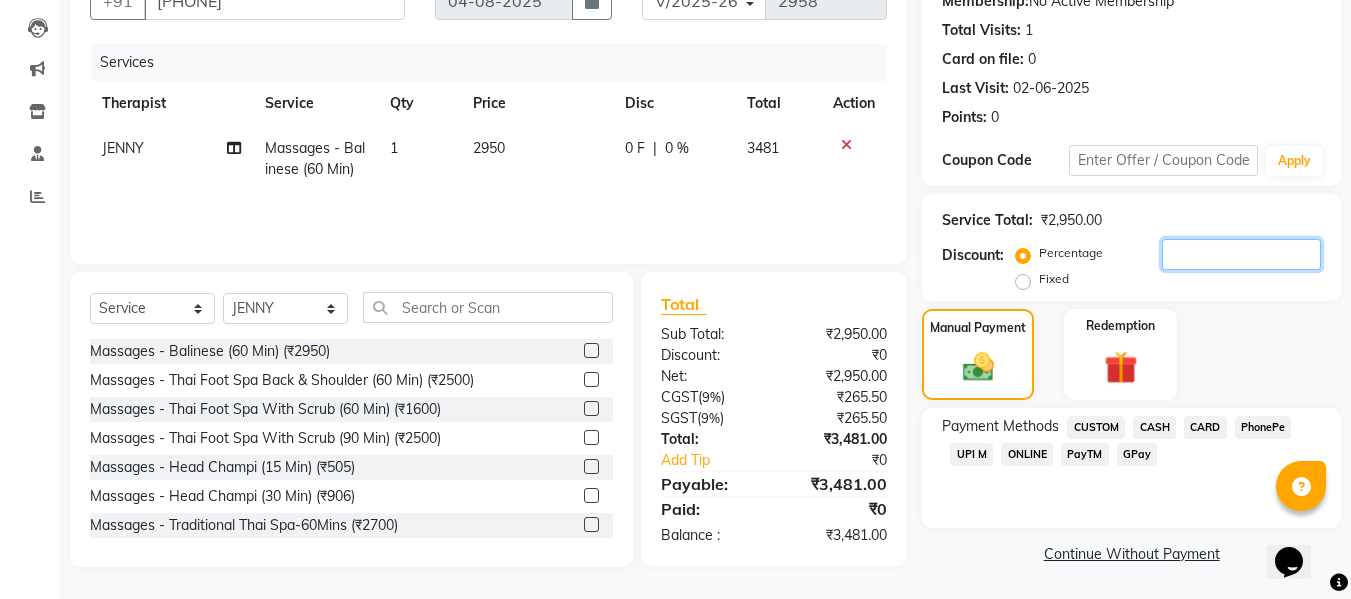 scroll, scrollTop: 204, scrollLeft: 0, axis: vertical 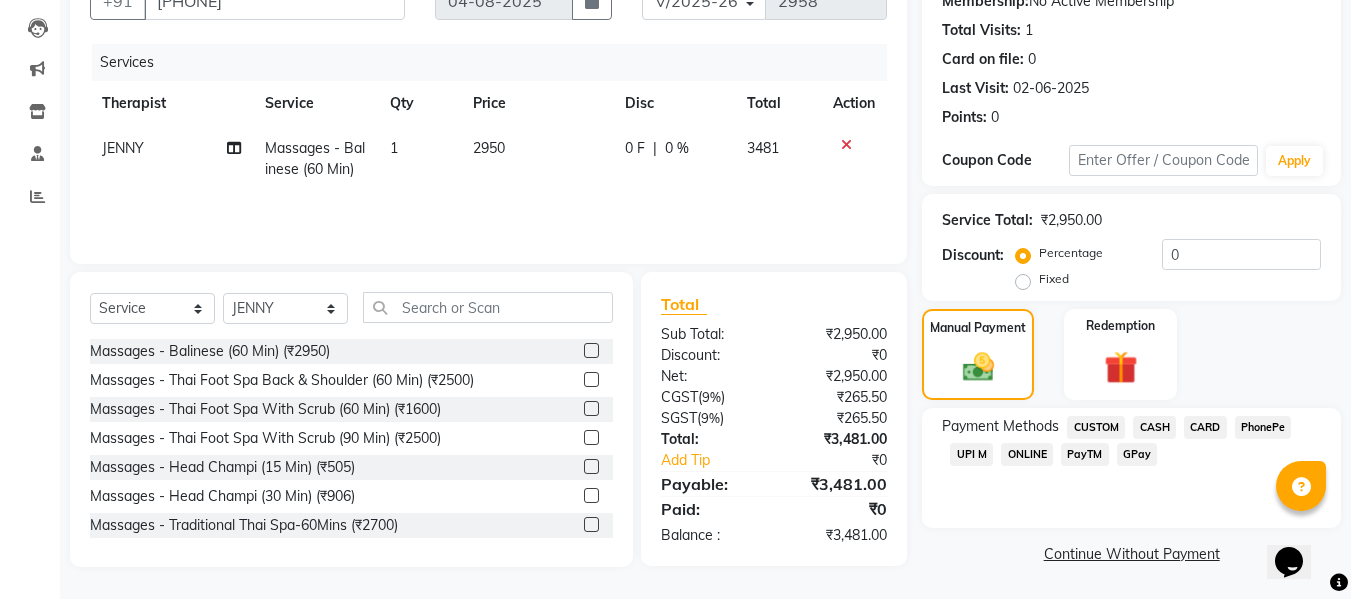 drag, startPoint x: 1021, startPoint y: 286, endPoint x: 1032, endPoint y: 278, distance: 13.601471 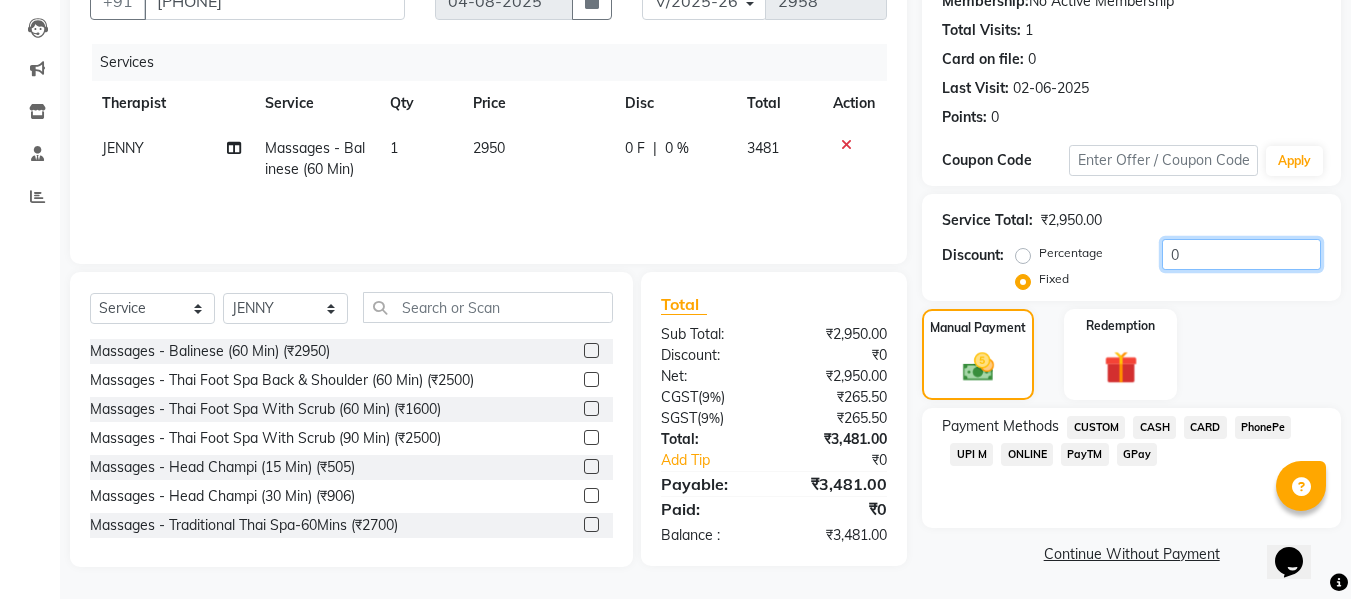 drag, startPoint x: 1184, startPoint y: 261, endPoint x: 1145, endPoint y: 266, distance: 39.319206 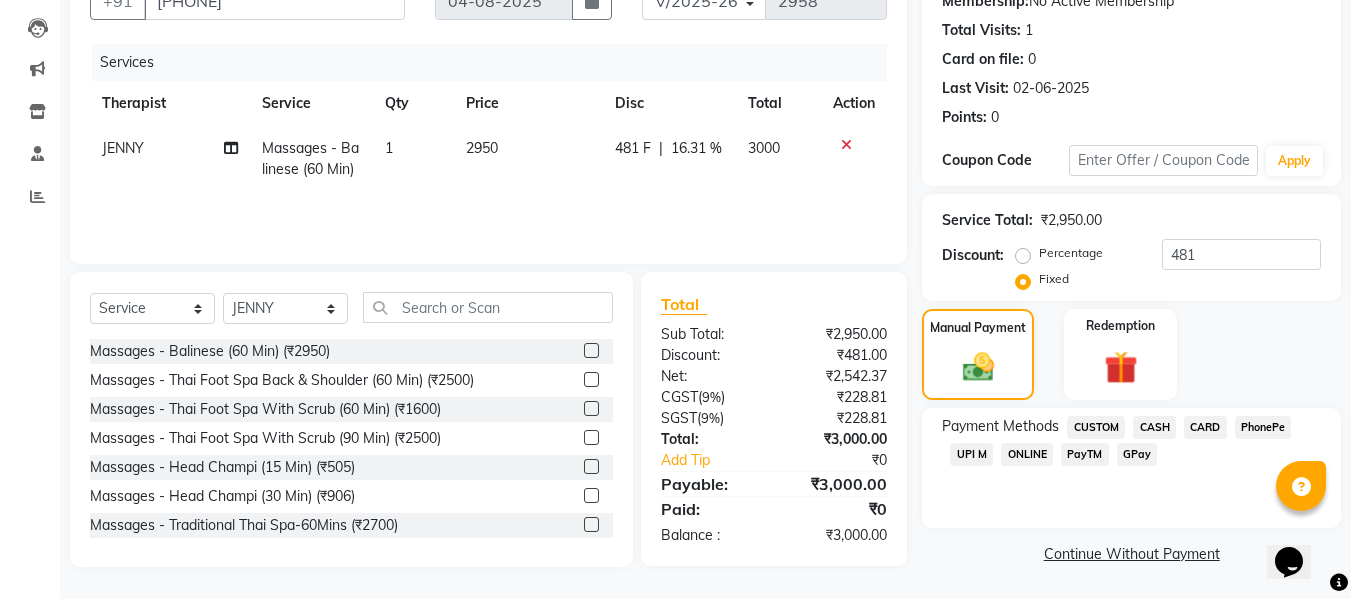 click on "CASH" 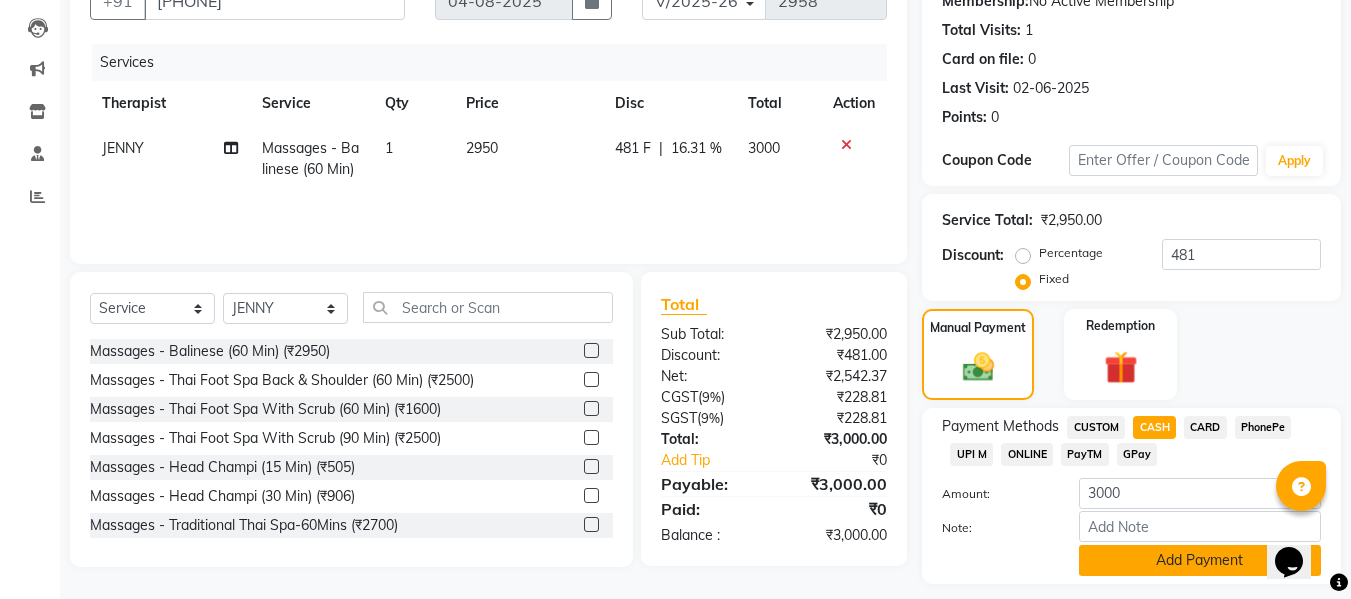 scroll, scrollTop: 260, scrollLeft: 0, axis: vertical 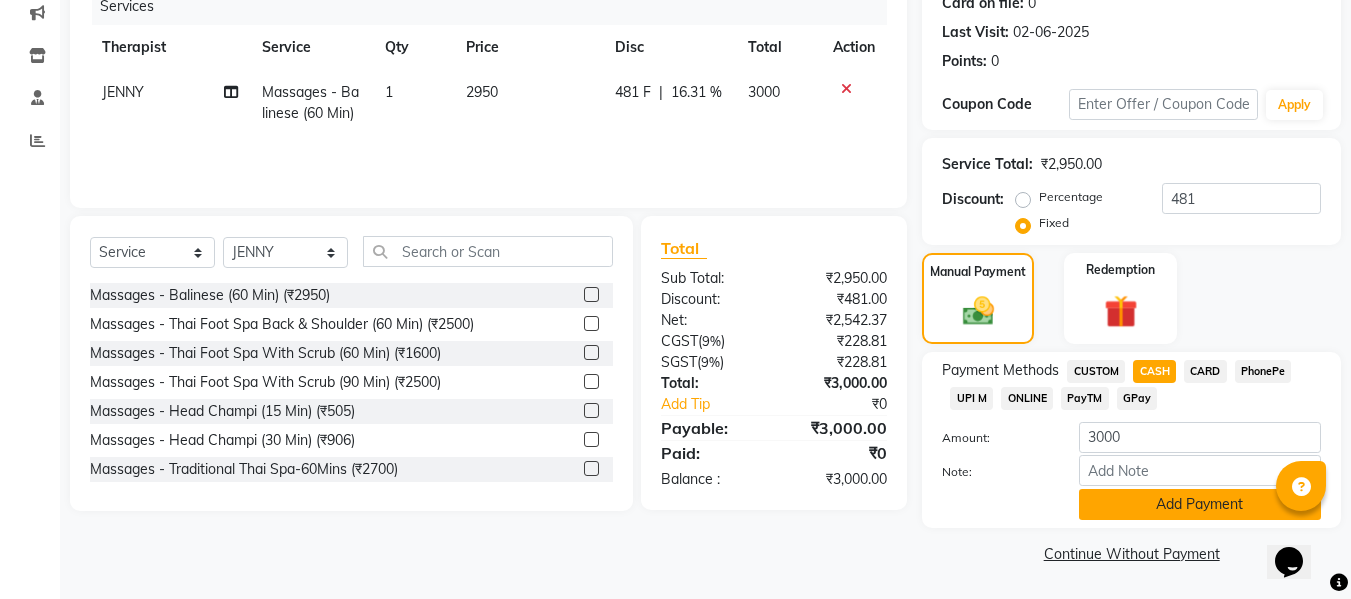 click on "Add Payment" 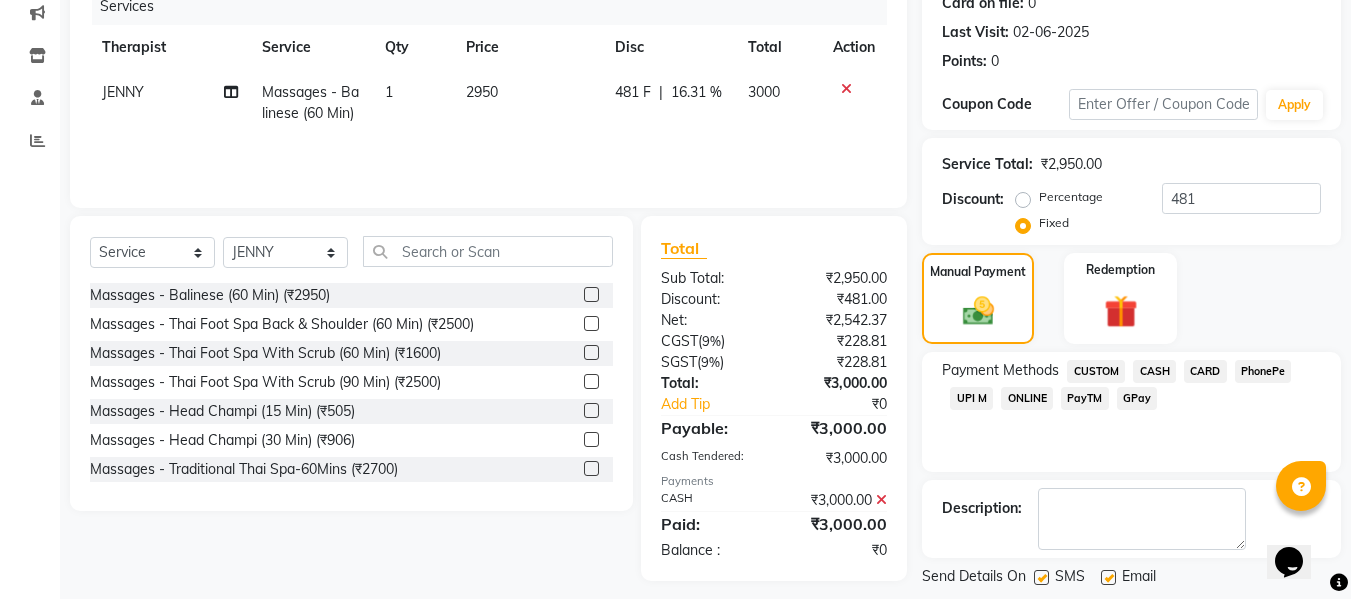 scroll, scrollTop: 356, scrollLeft: 0, axis: vertical 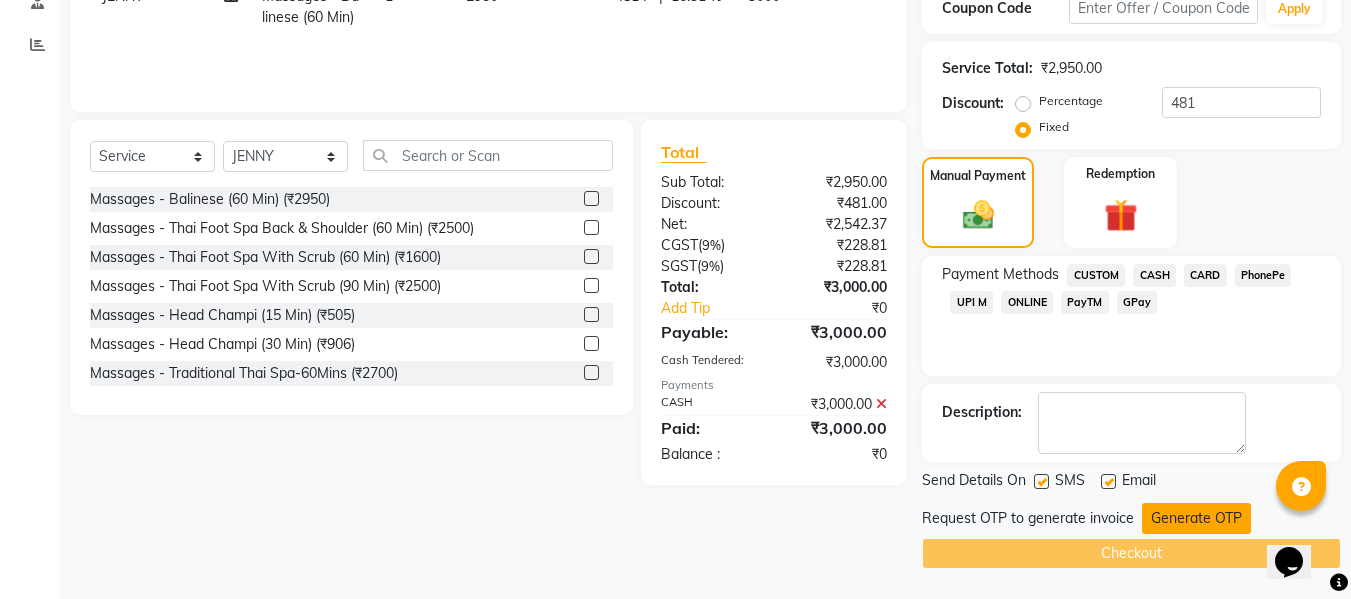 click on "Generate OTP" 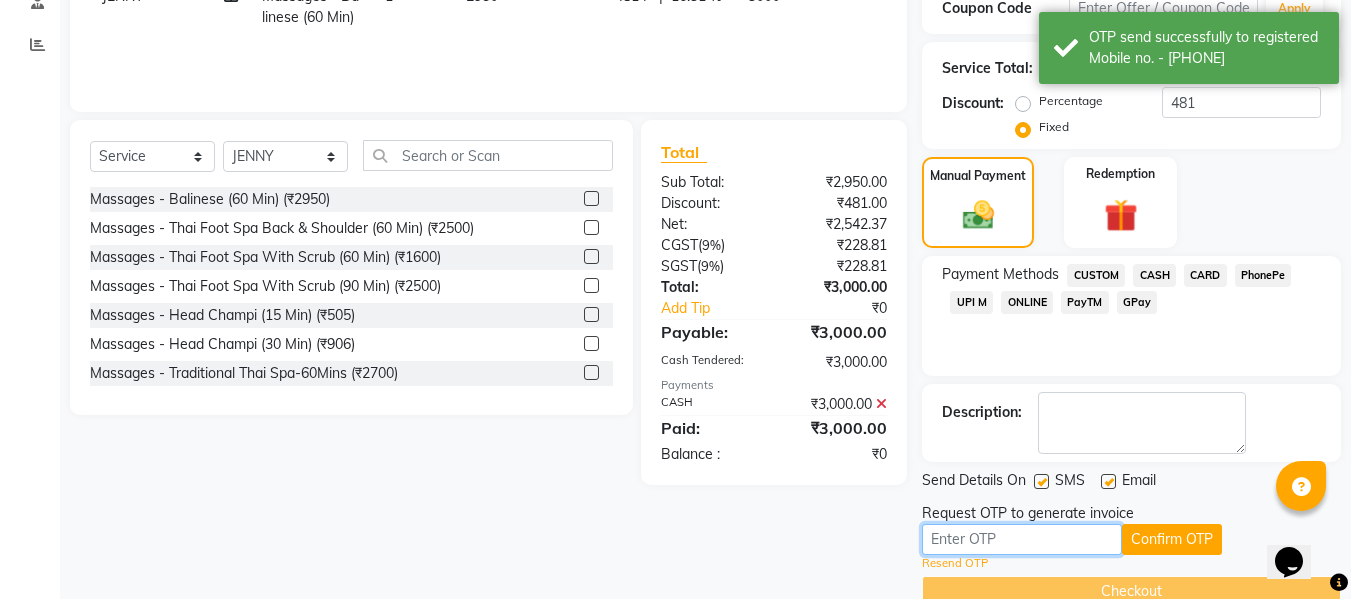 click at bounding box center [1022, 539] 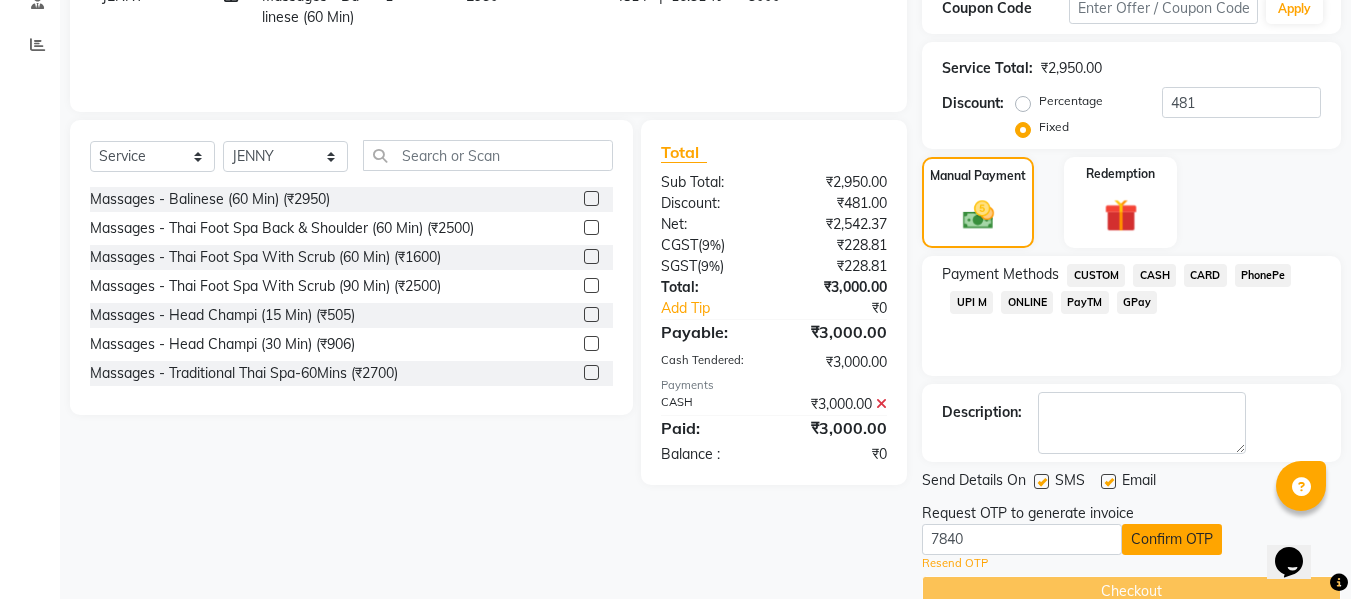 click on "Confirm OTP" 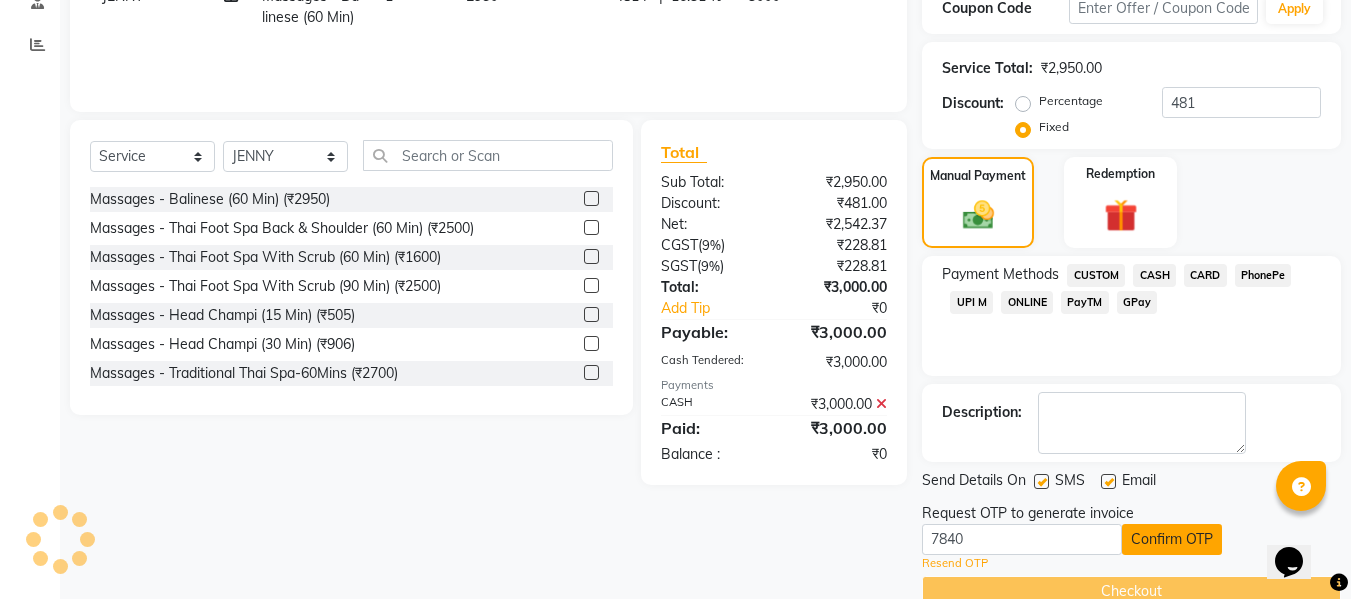 scroll, scrollTop: 317, scrollLeft: 0, axis: vertical 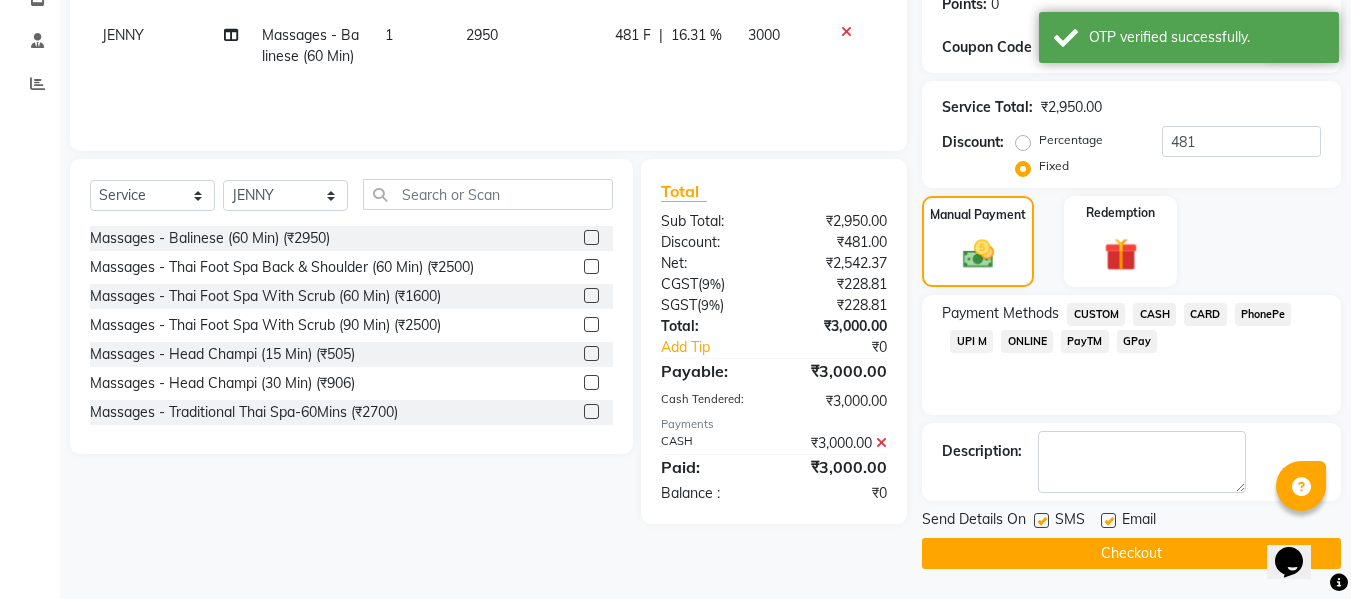 click on "Checkout" 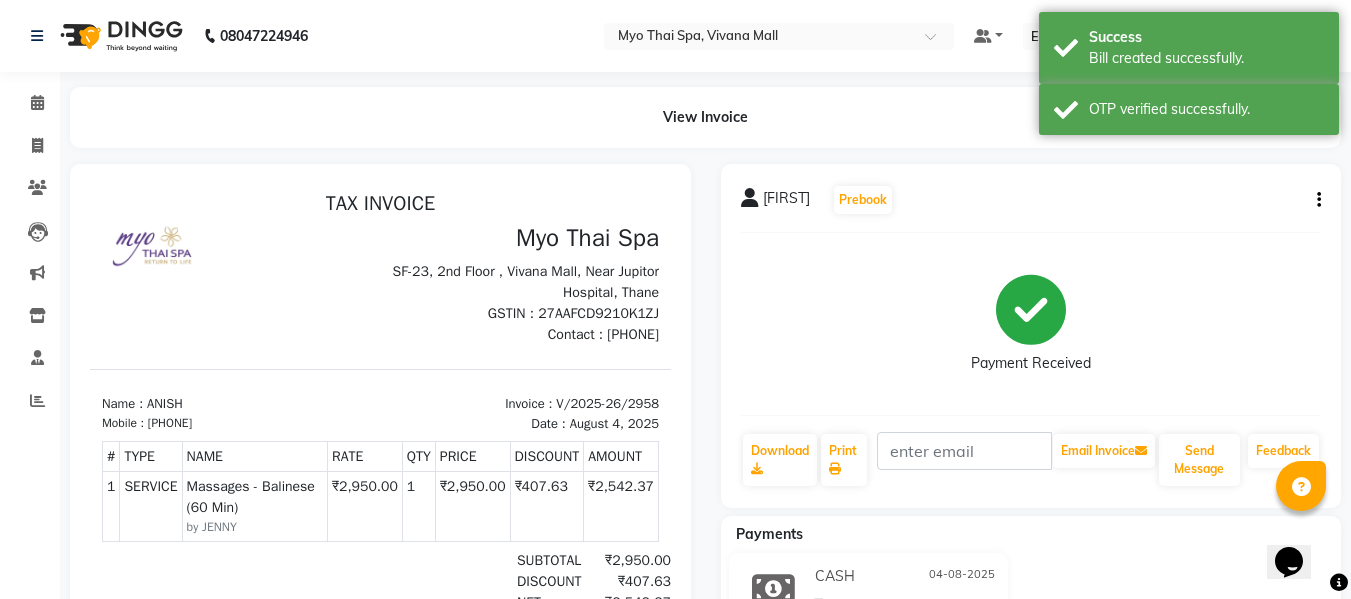 scroll, scrollTop: 0, scrollLeft: 0, axis: both 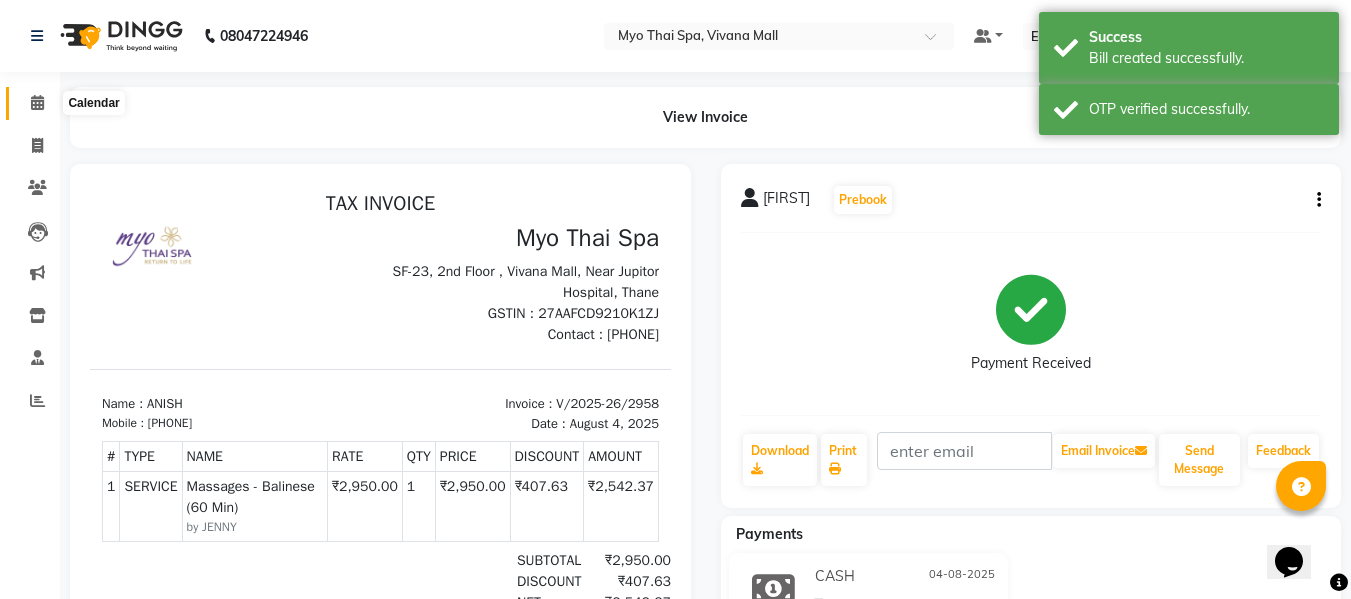 click 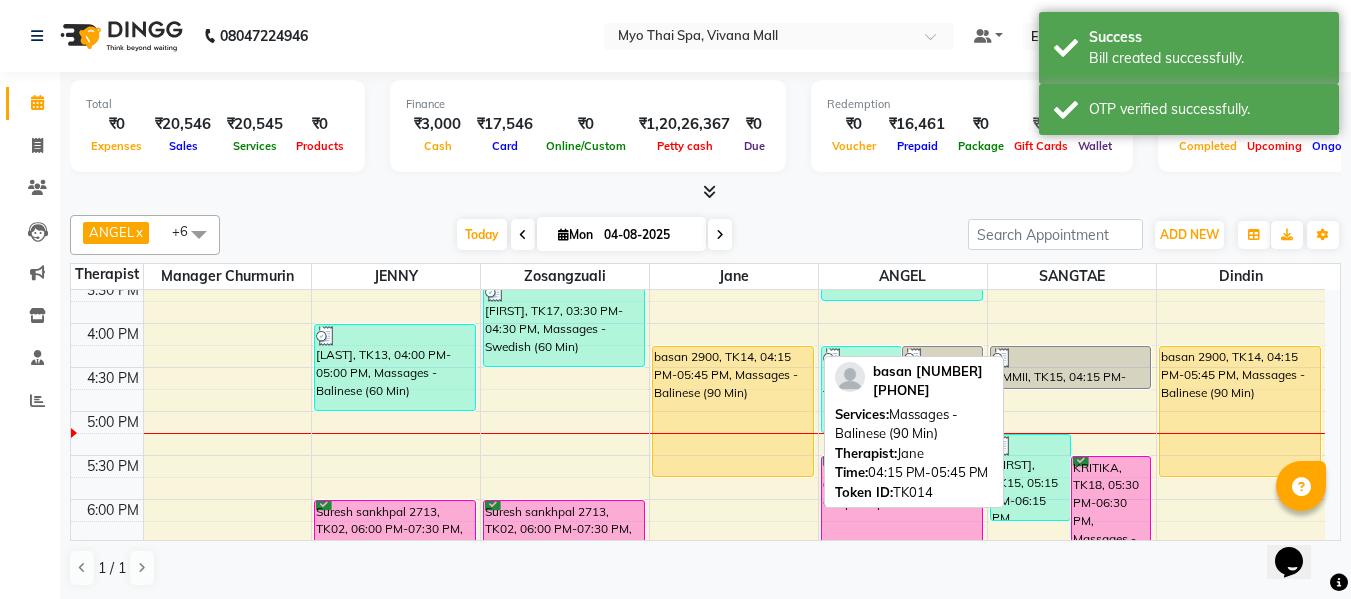 scroll, scrollTop: 700, scrollLeft: 0, axis: vertical 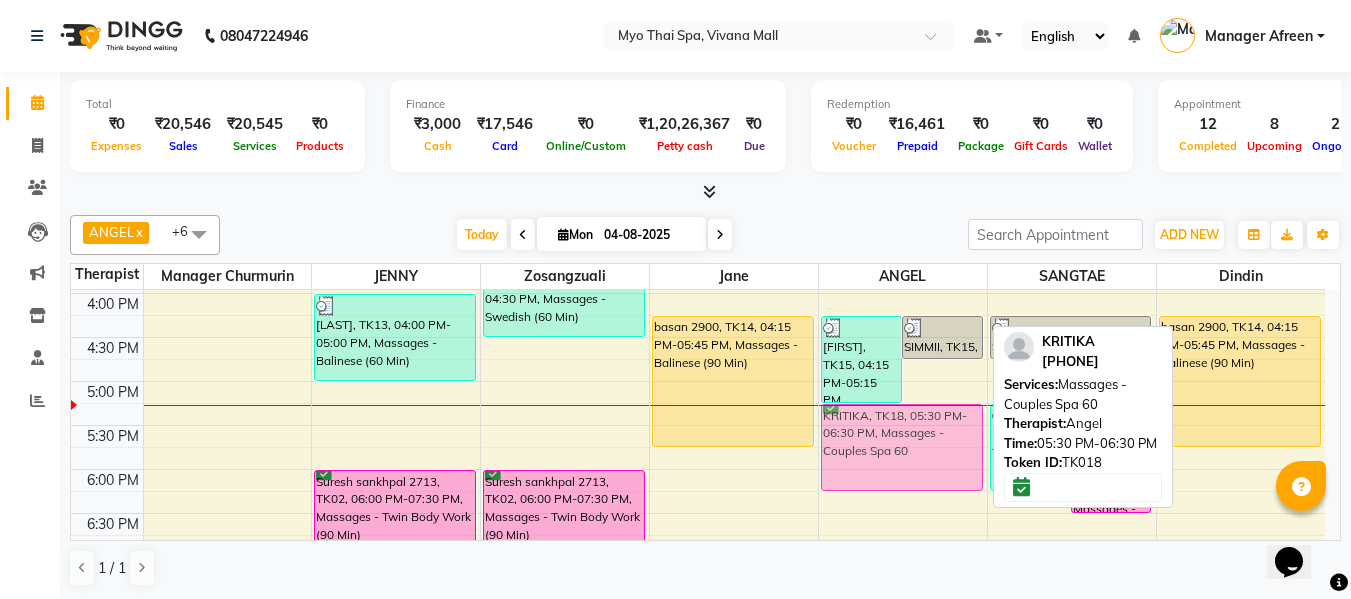 drag, startPoint x: 909, startPoint y: 457, endPoint x: 908, endPoint y: 431, distance: 26.019224 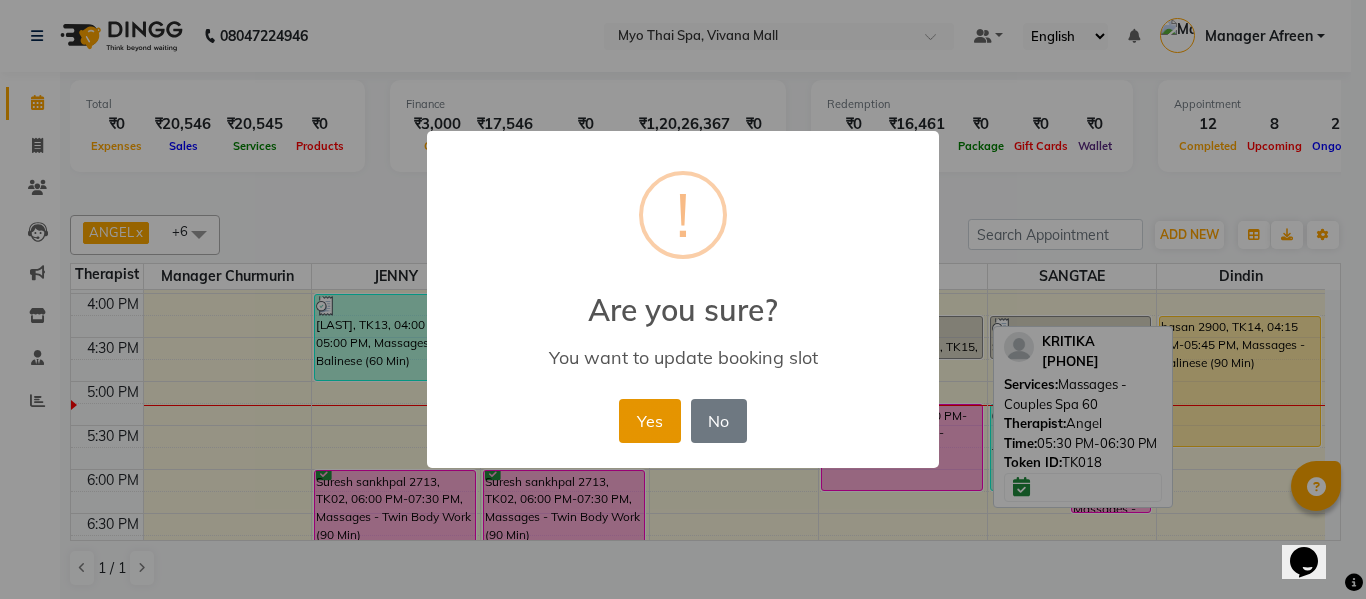 click on "Yes" at bounding box center [649, 421] 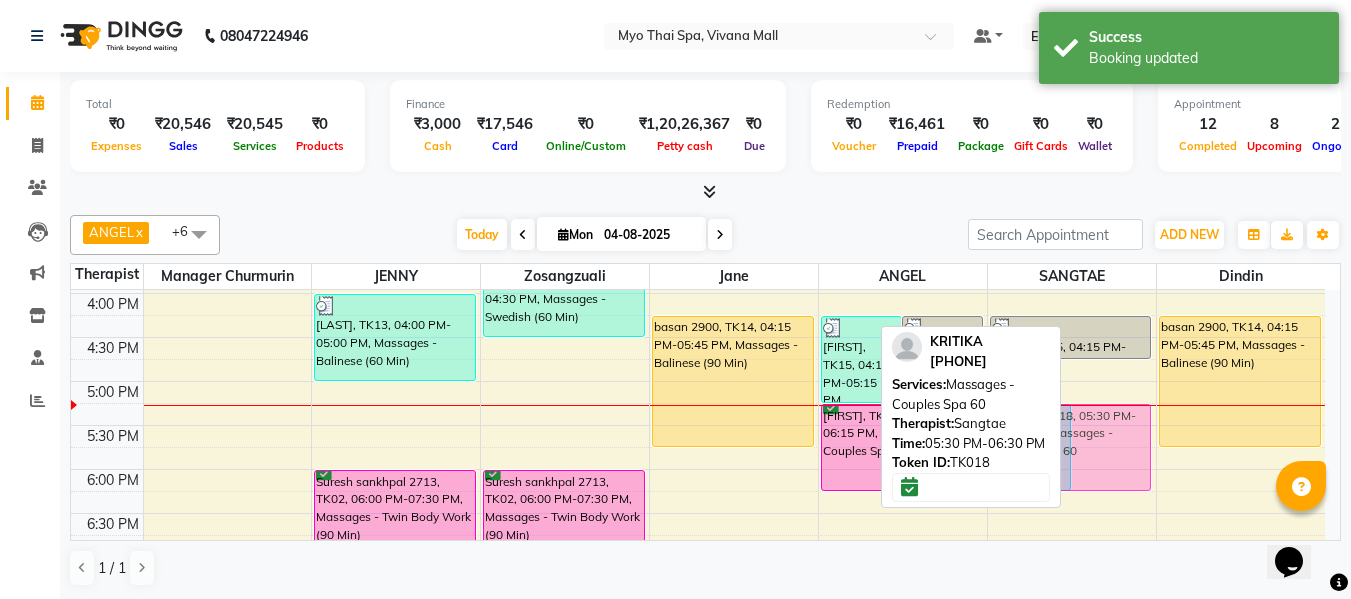 drag, startPoint x: 1101, startPoint y: 466, endPoint x: 1105, endPoint y: 447, distance: 19.416489 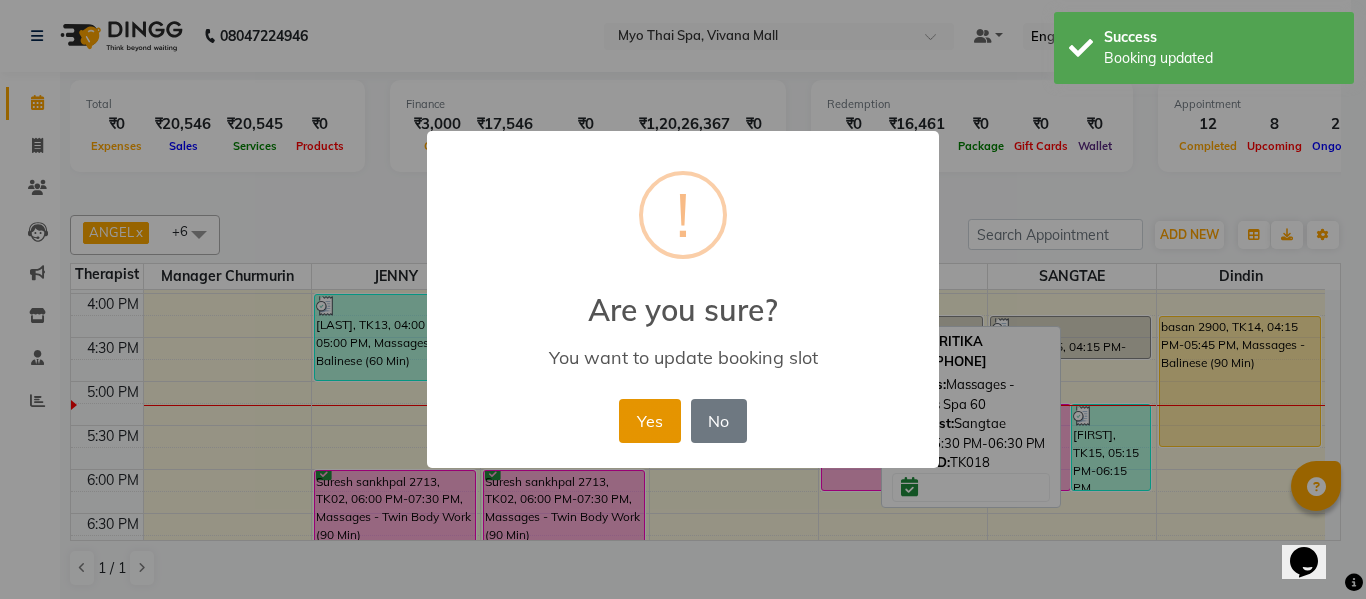 click on "Yes" at bounding box center (649, 421) 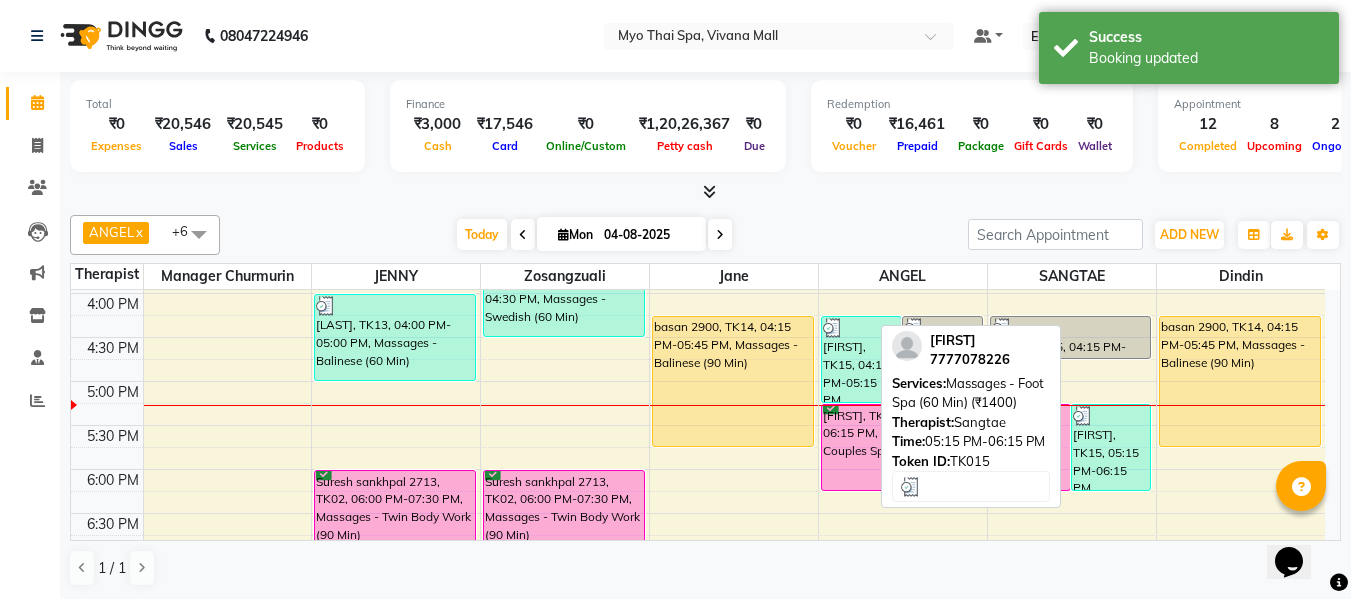drag, startPoint x: 1105, startPoint y: 470, endPoint x: 1103, endPoint y: 417, distance: 53.037724 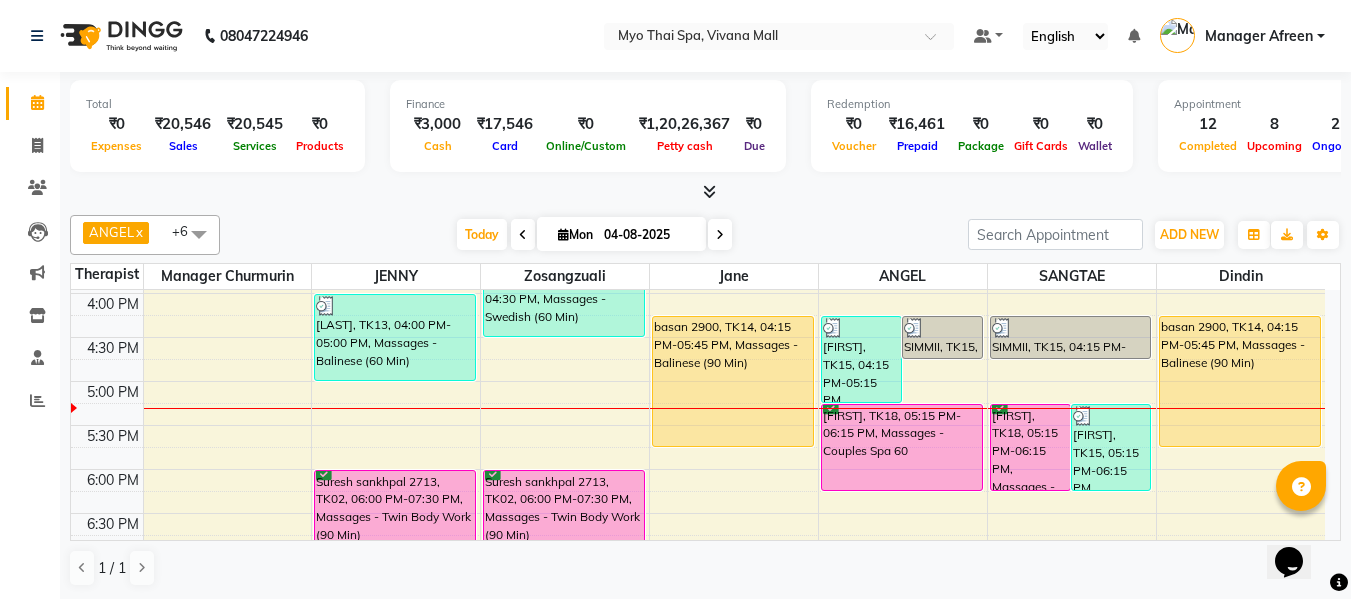 scroll, scrollTop: 600, scrollLeft: 0, axis: vertical 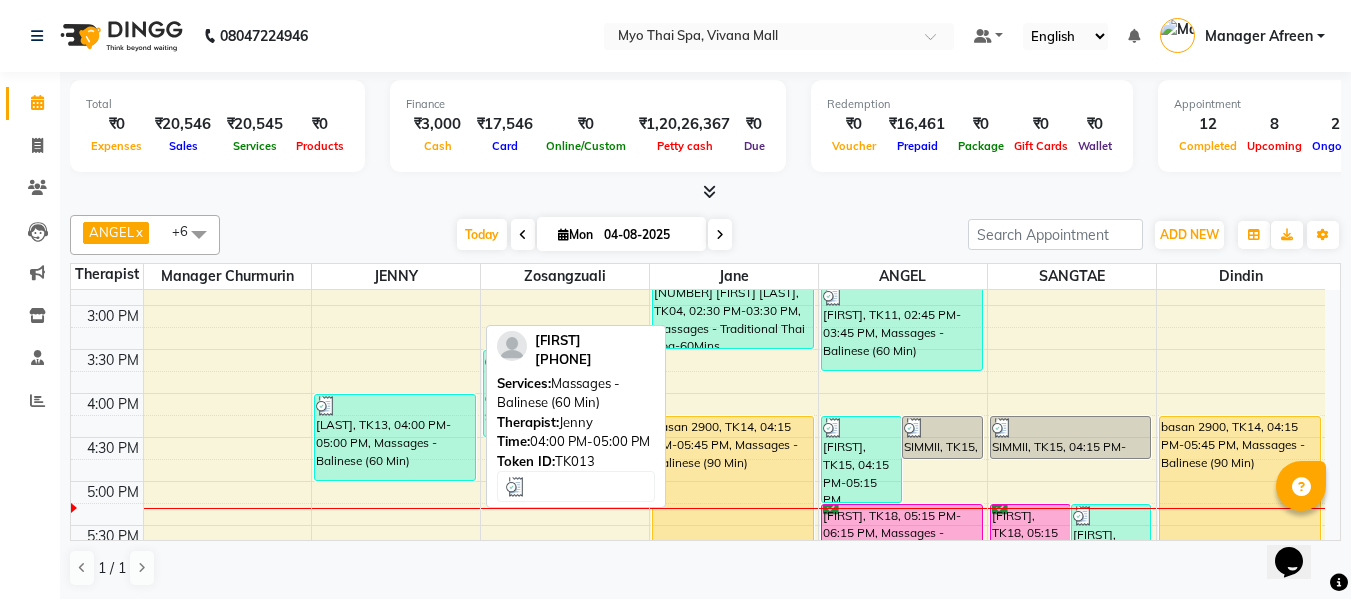 click on "[FIRST], TK13, 04:00 PM-05:00 PM, Massages - Balinese (60 Min)" at bounding box center (395, 437) 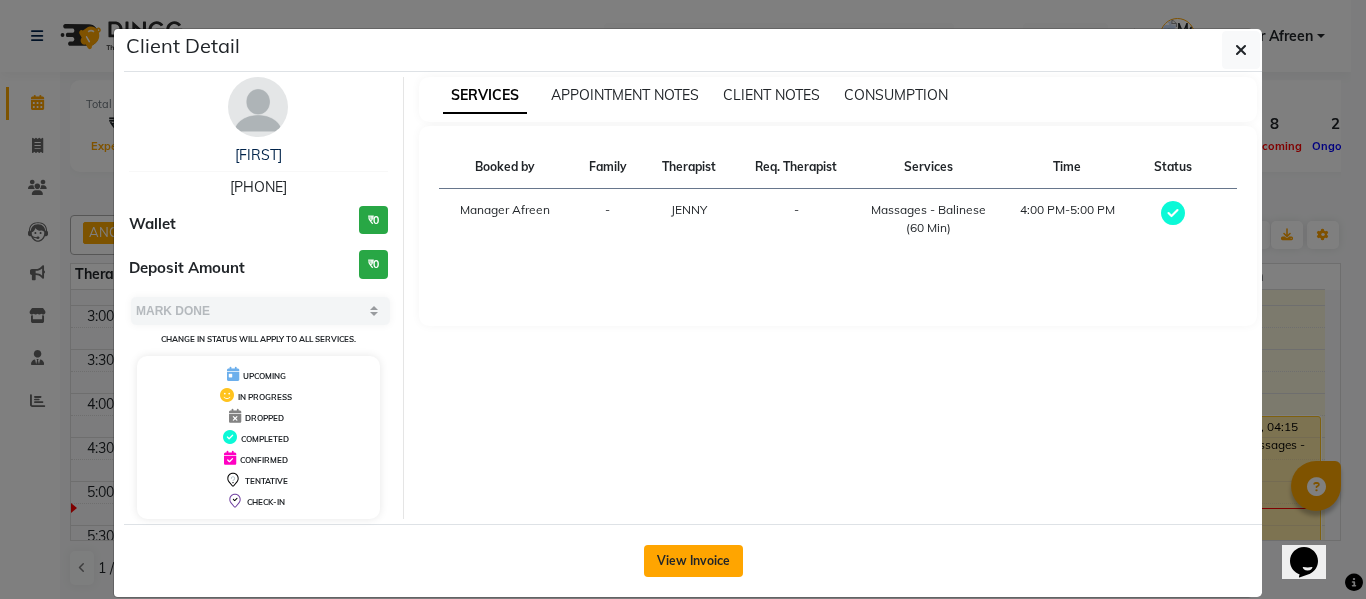 click on "View Invoice" 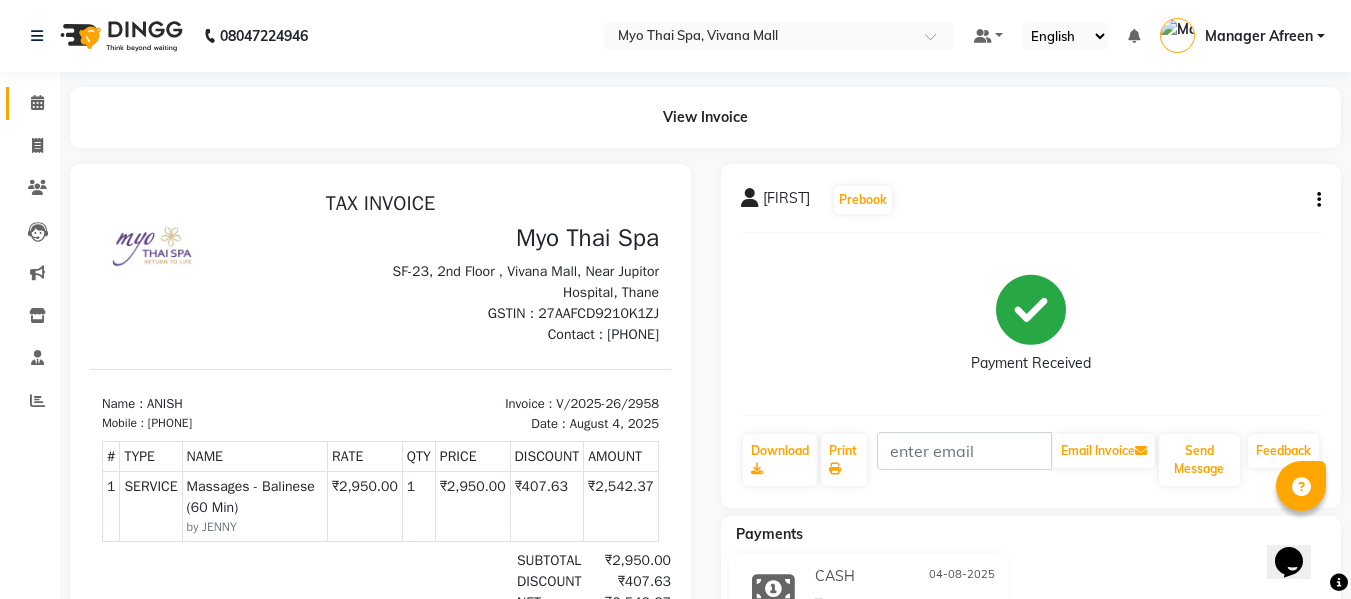 scroll, scrollTop: 0, scrollLeft: 0, axis: both 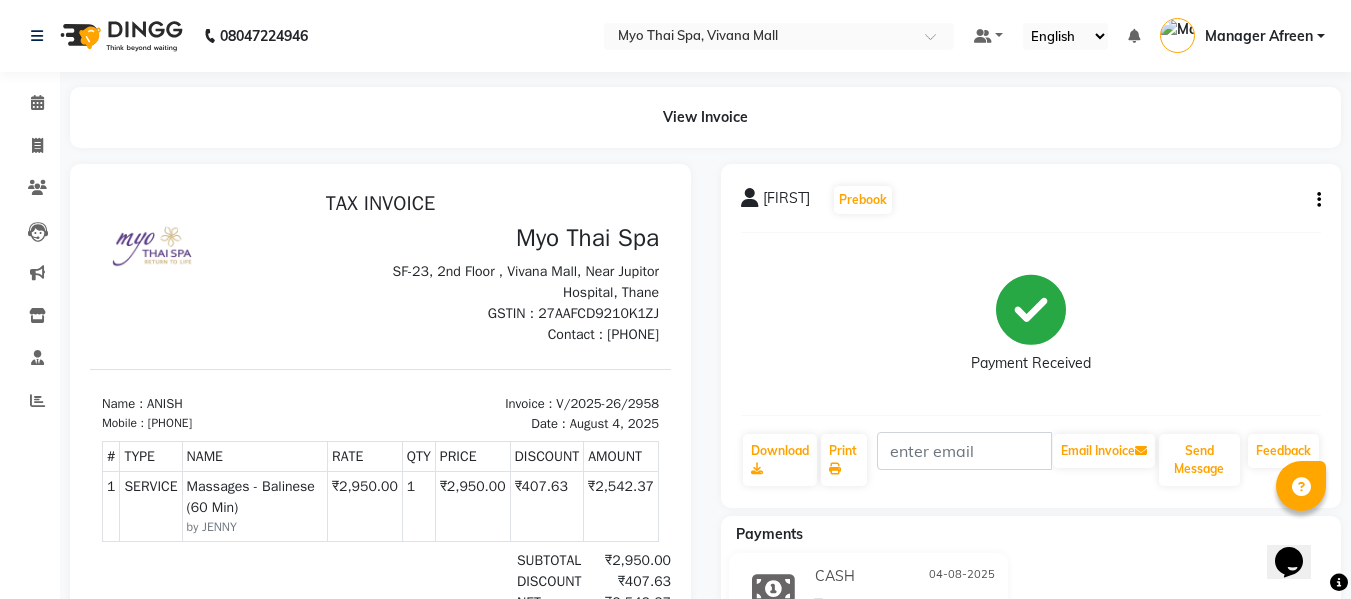 click 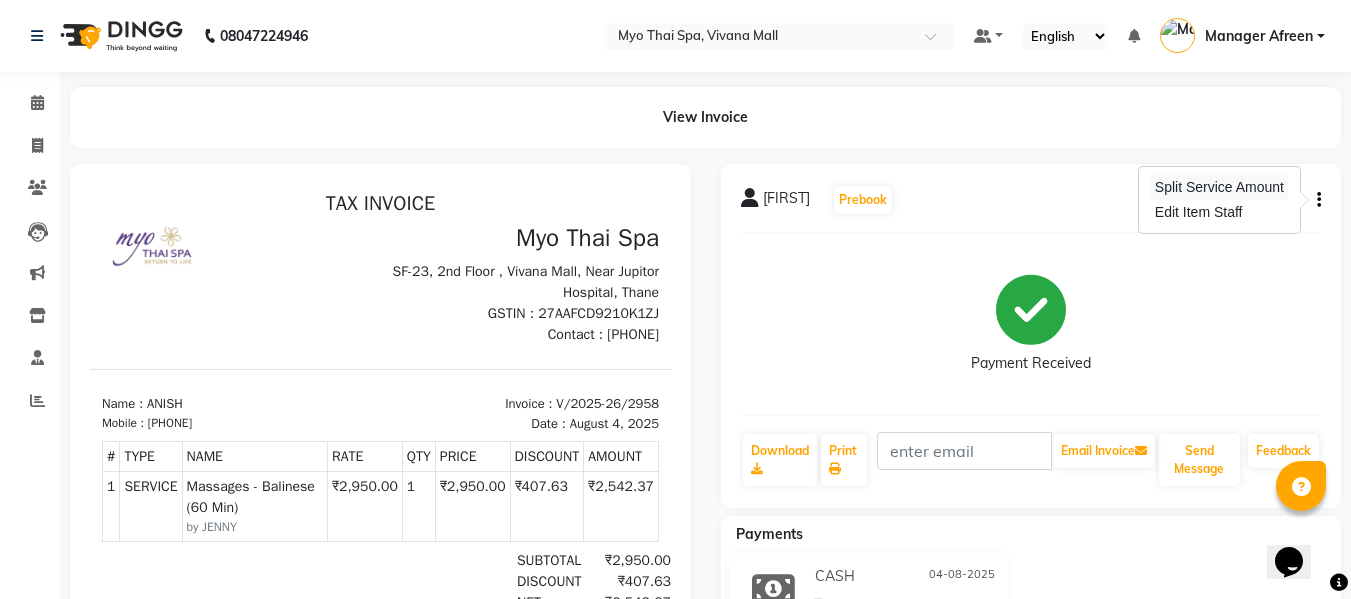 click on "Split Service Amount" at bounding box center [1219, 187] 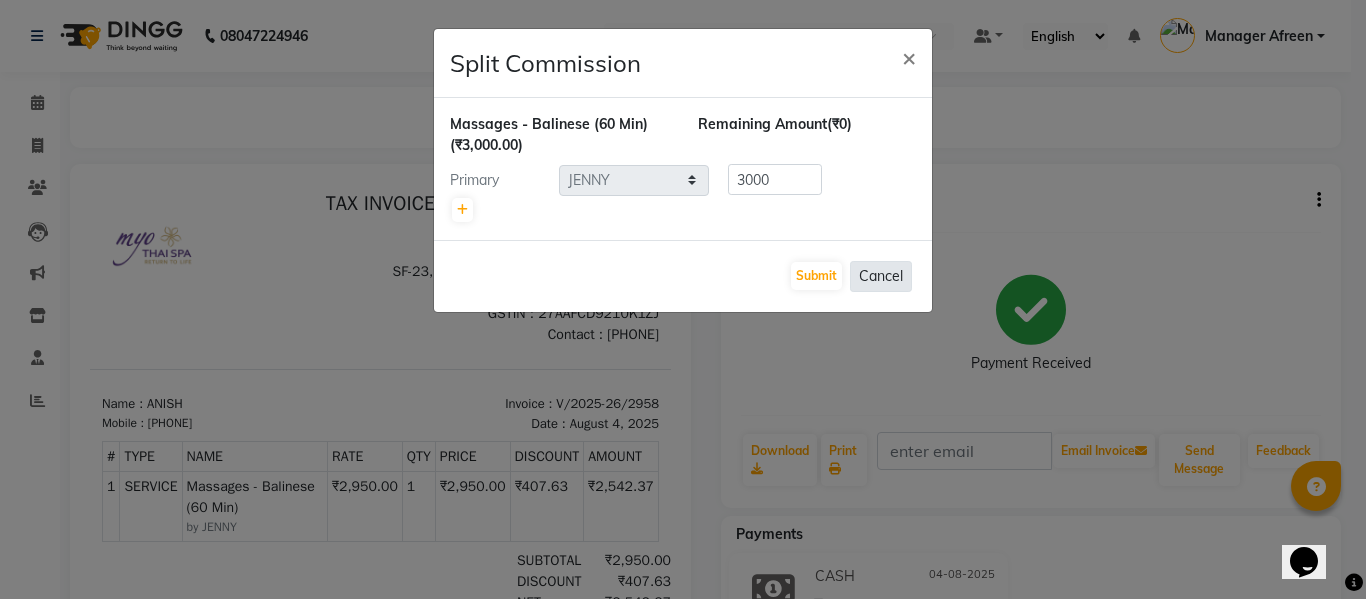 click on "Cancel" 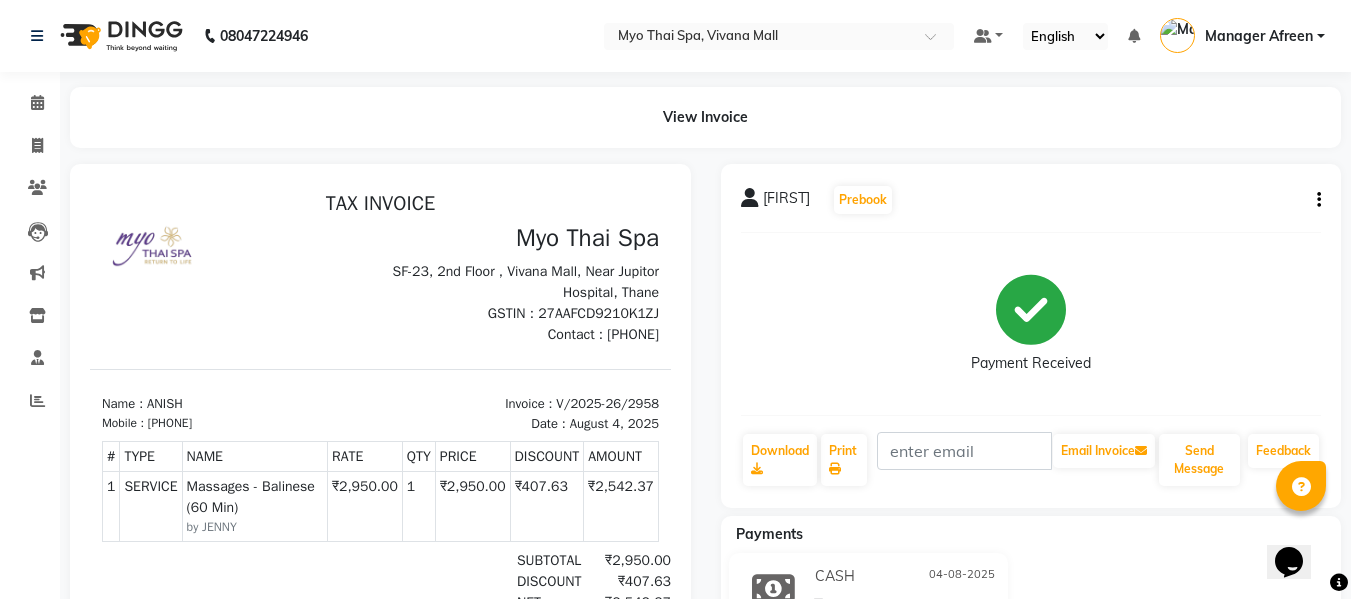 click 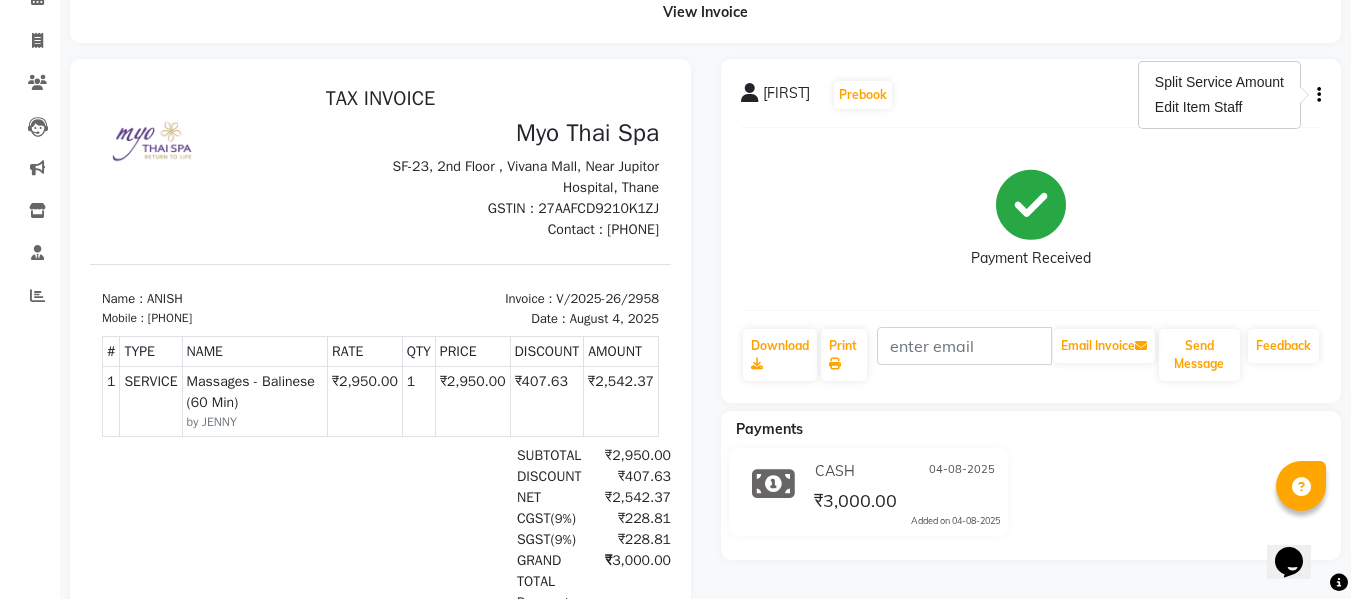 scroll, scrollTop: 100, scrollLeft: 0, axis: vertical 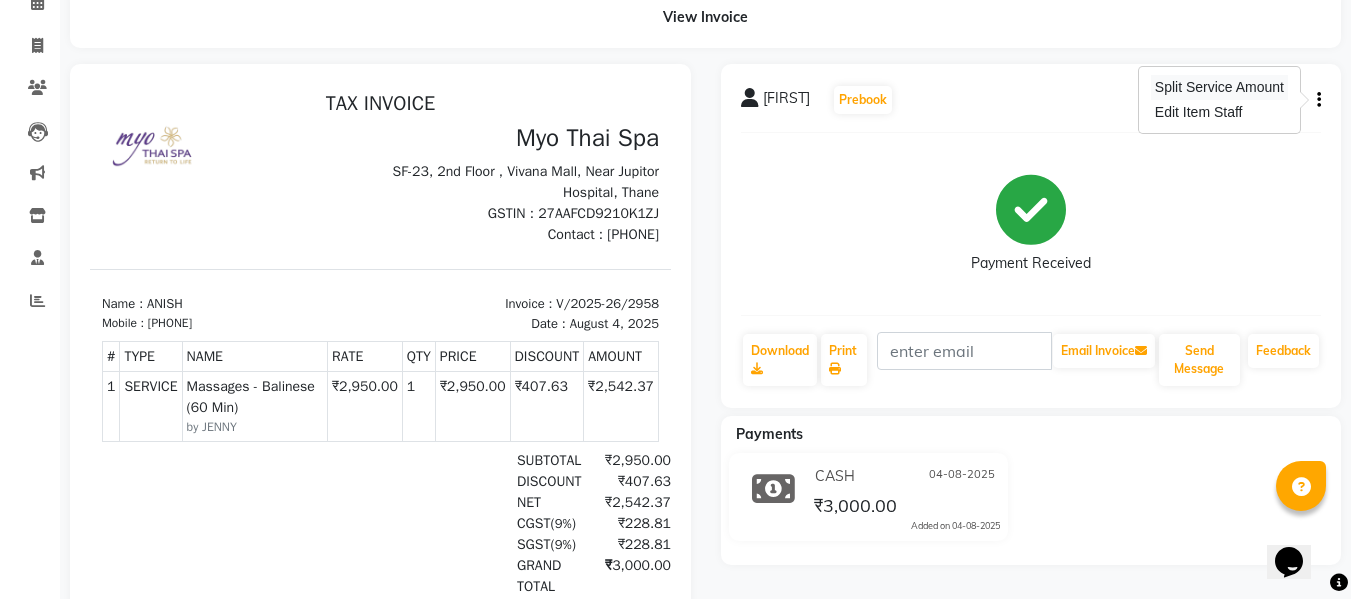 click on "Split Service Amount" at bounding box center (1219, 87) 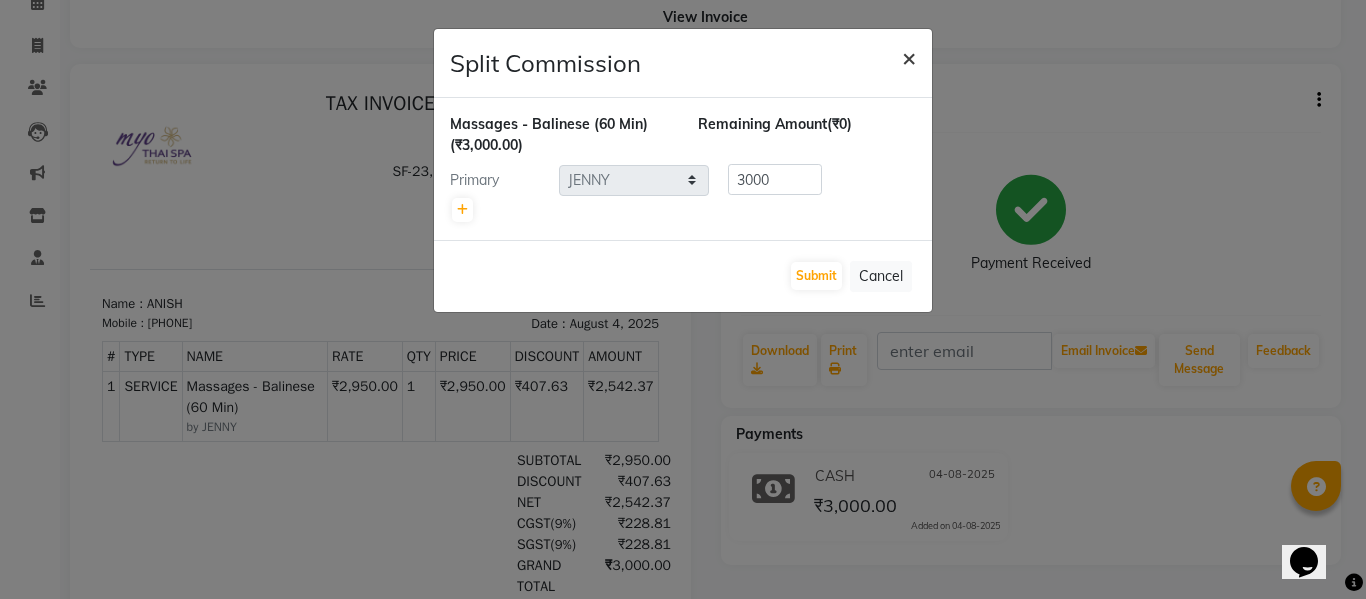 click on "×" 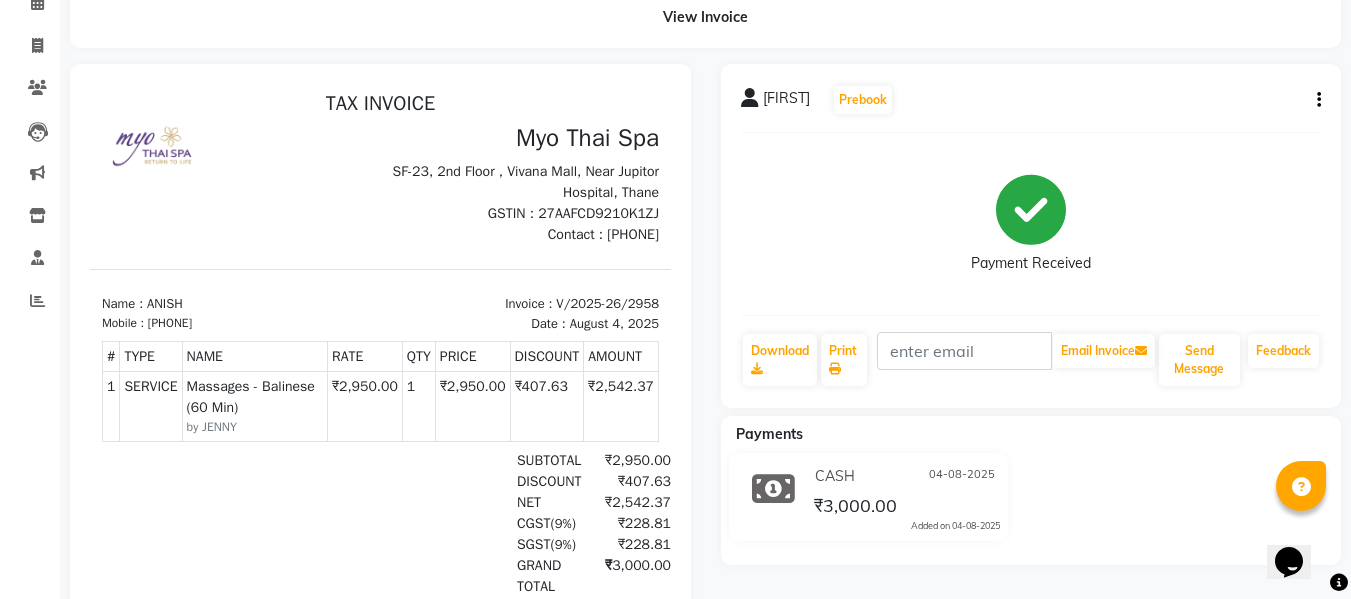 click 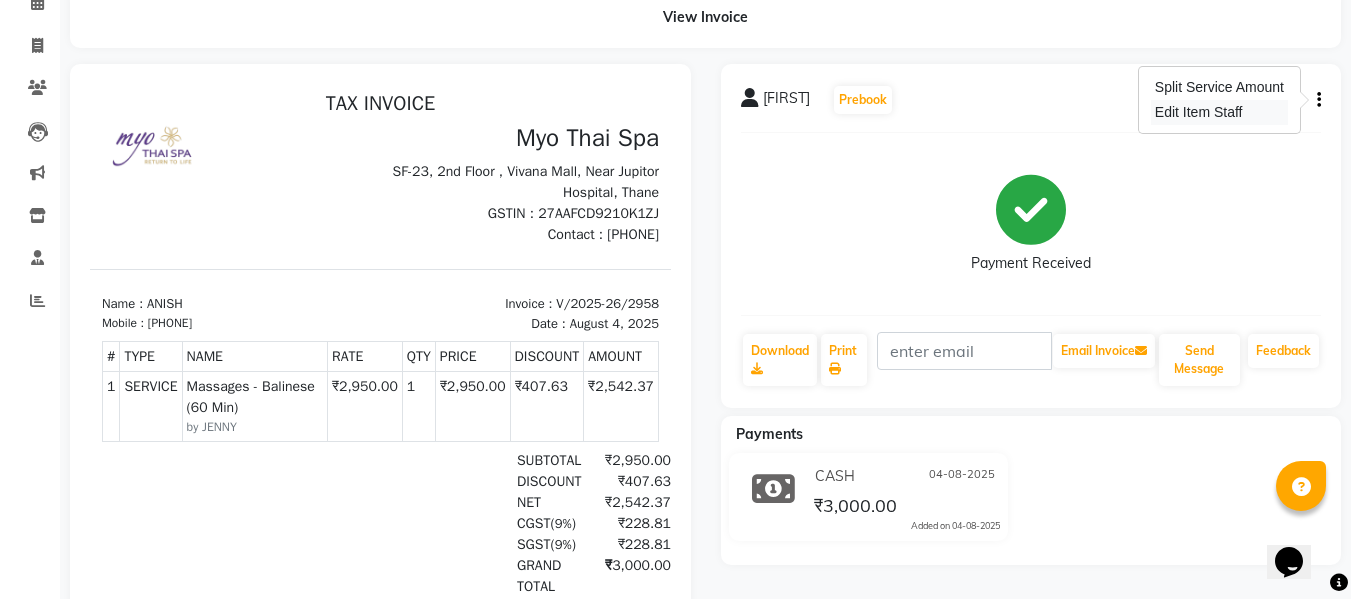 click on "Edit Item Staff" at bounding box center [1219, 112] 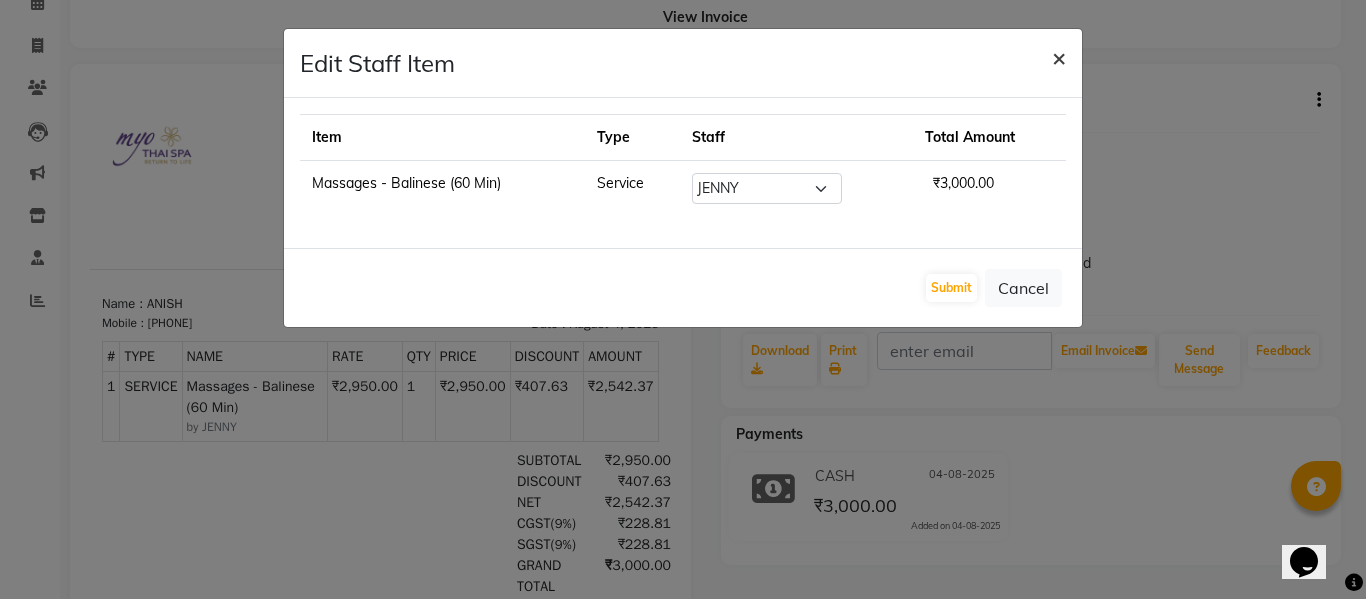 click on "×" 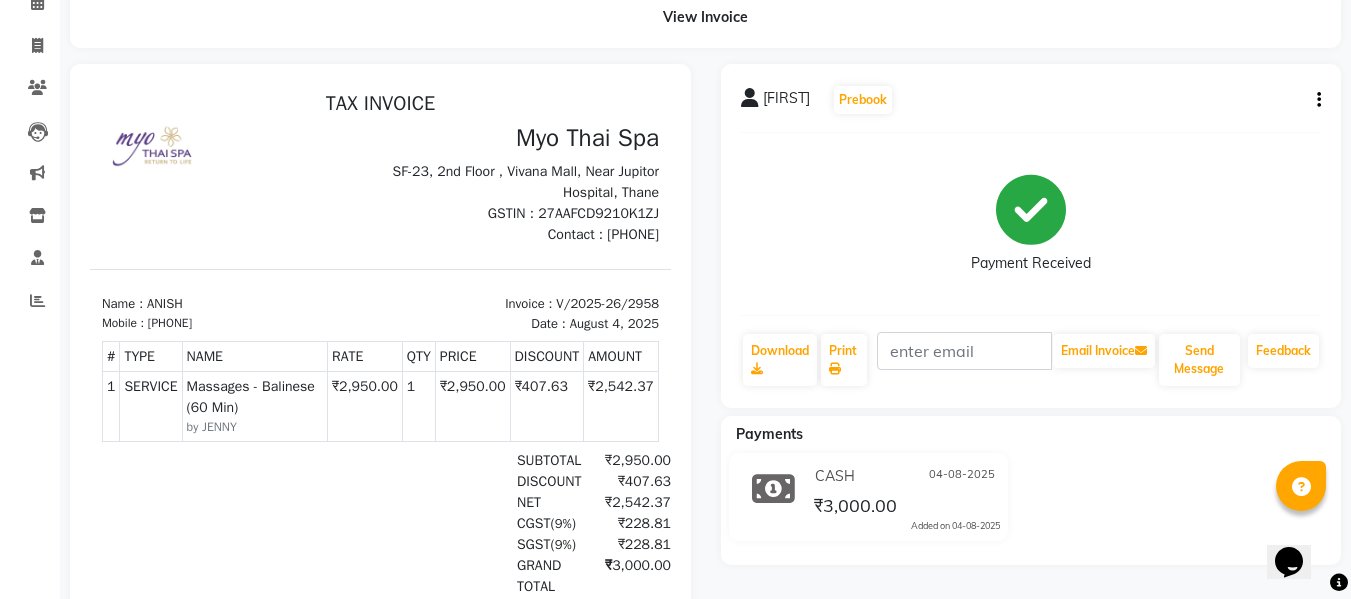 click on "CASH" 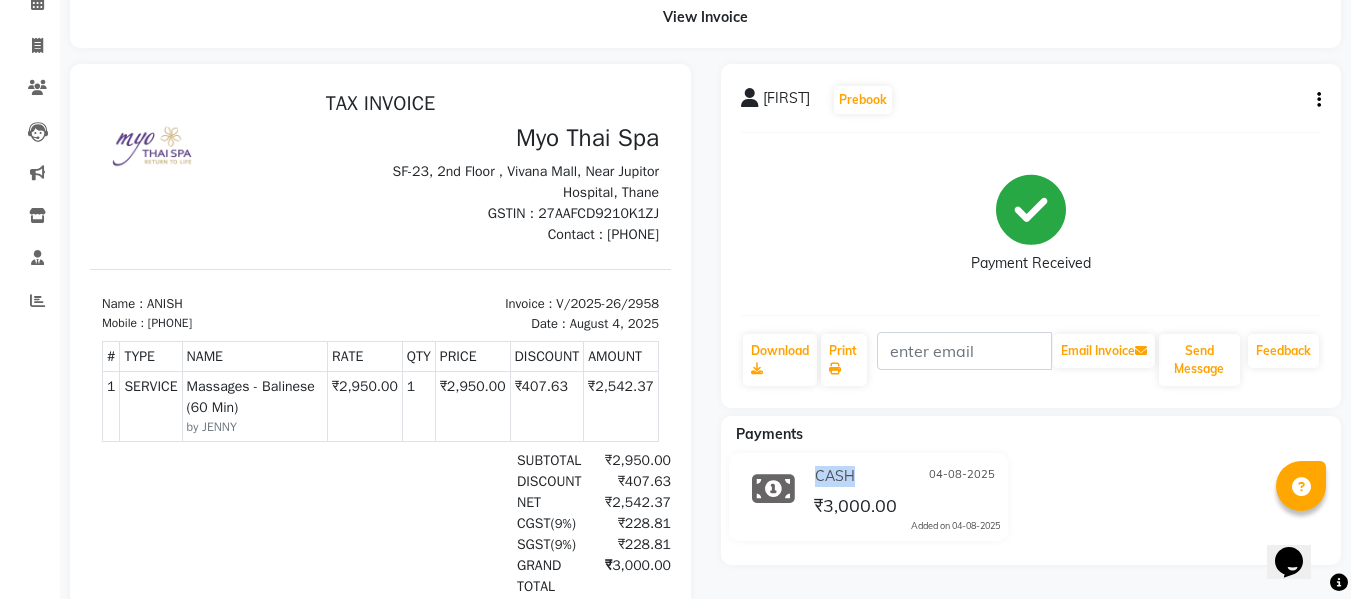 click on "CASH" 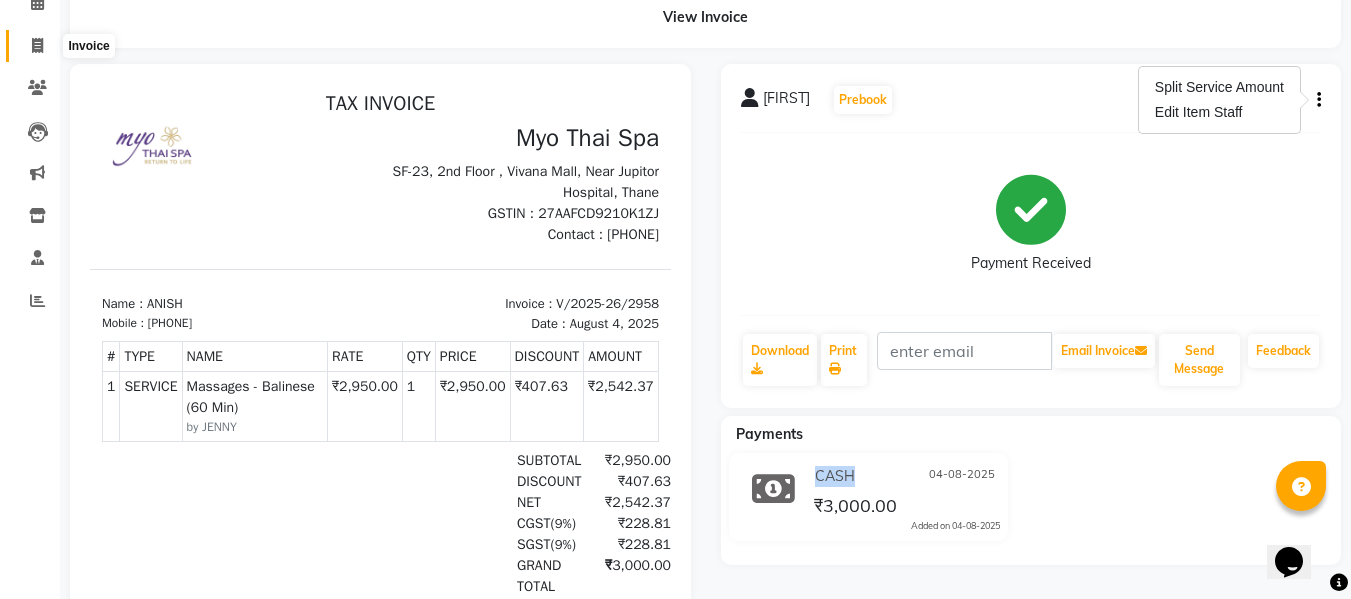 drag, startPoint x: 39, startPoint y: 39, endPoint x: 59, endPoint y: 9, distance: 36.05551 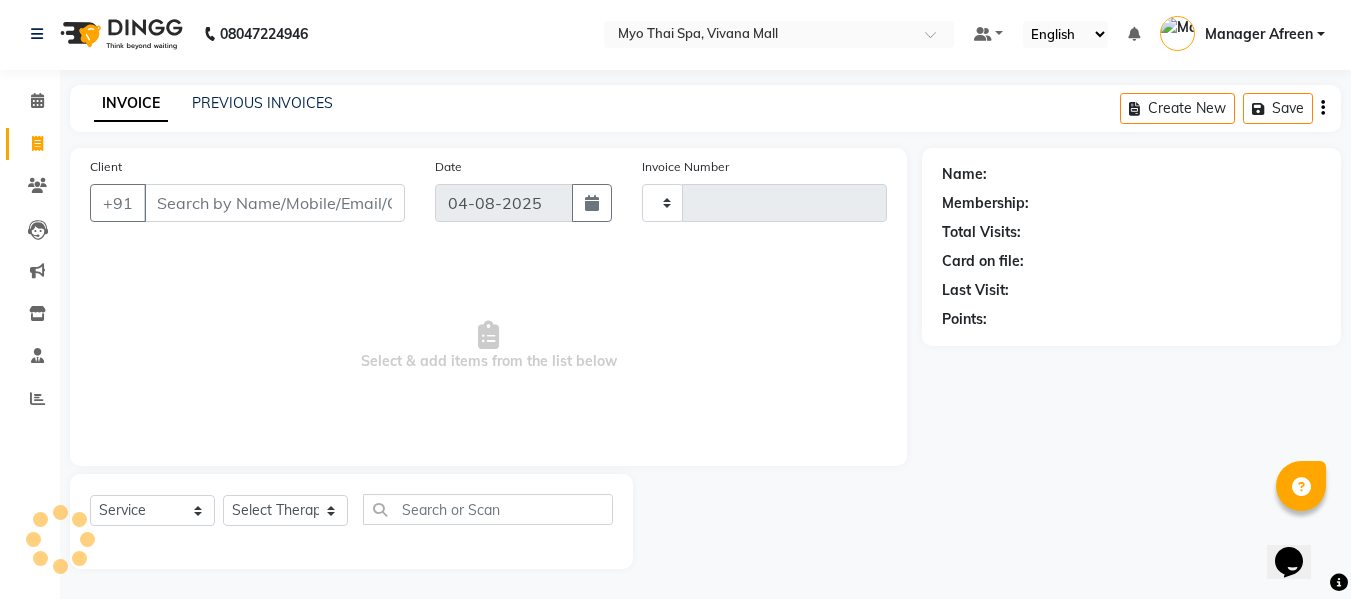 scroll, scrollTop: 2, scrollLeft: 0, axis: vertical 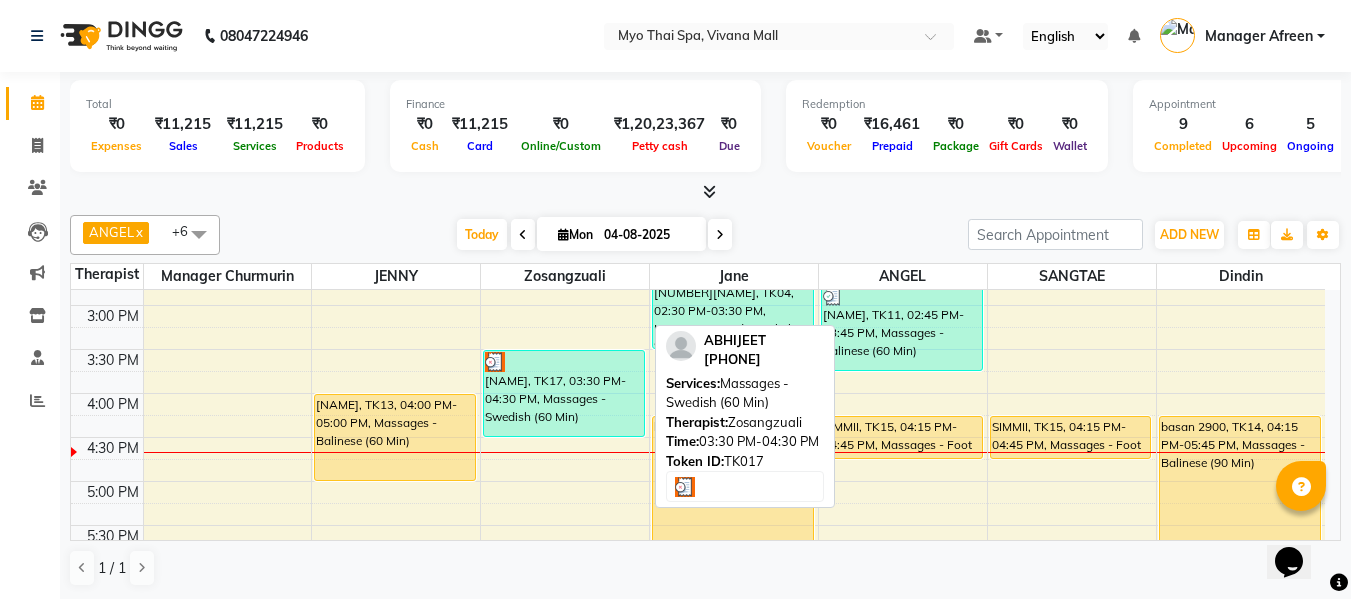 click at bounding box center (564, 362) 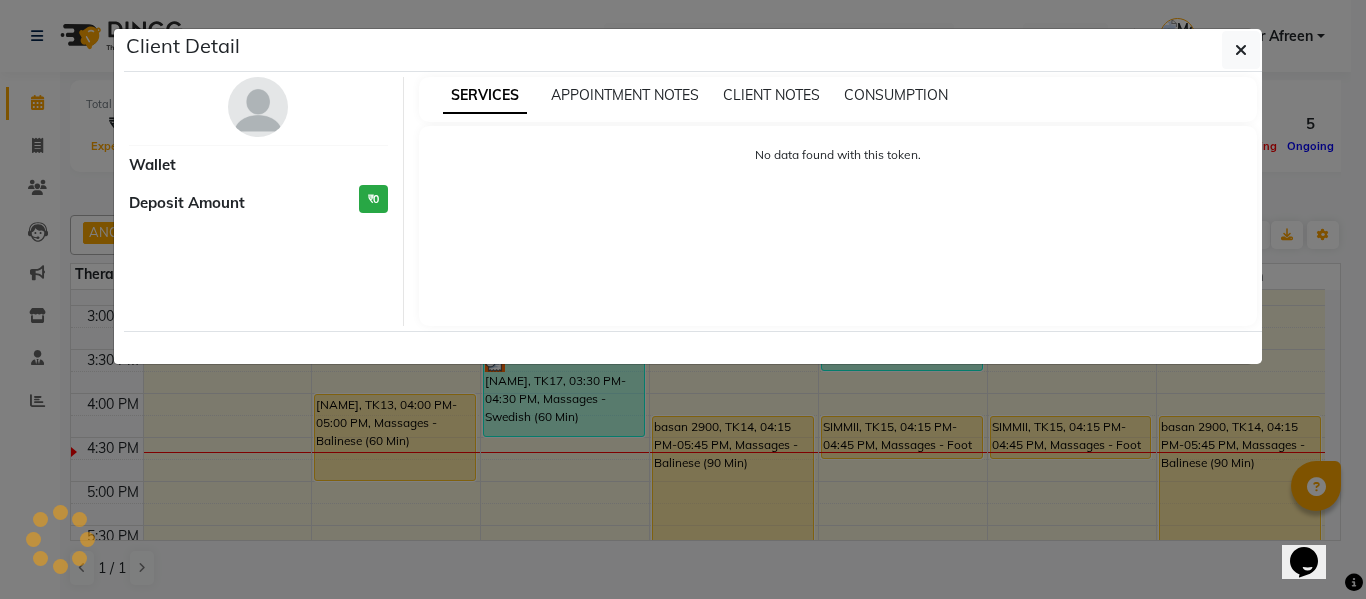 select on "3" 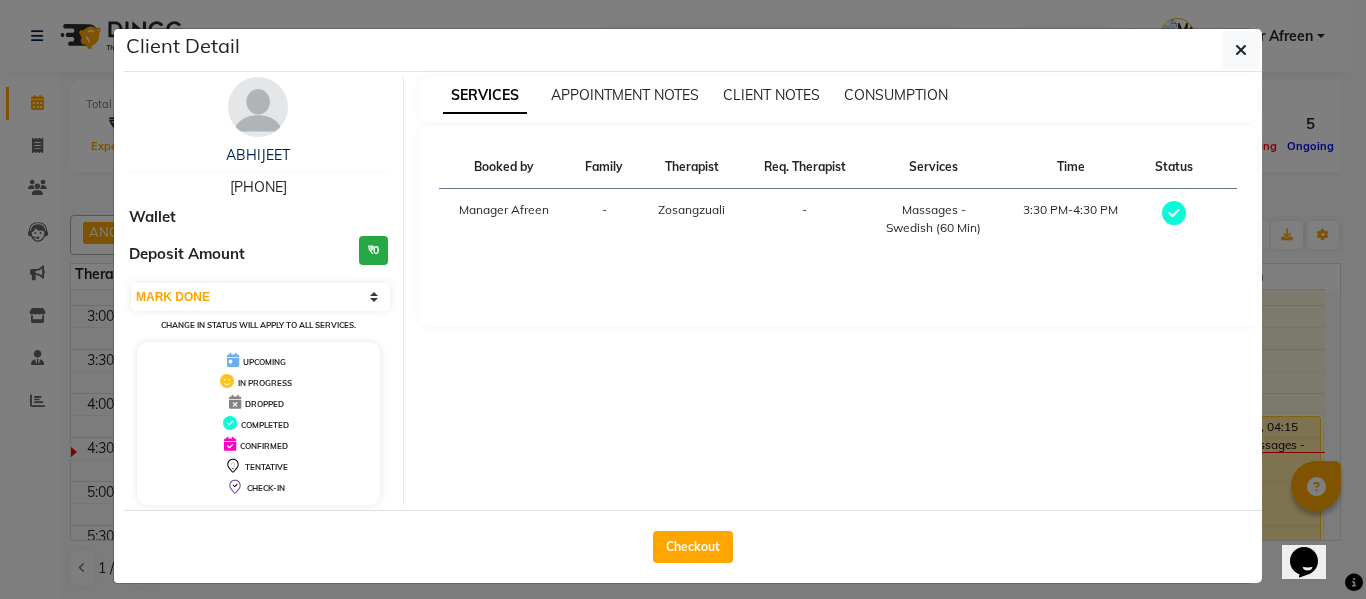 click on "[PHONE]" at bounding box center (258, 187) 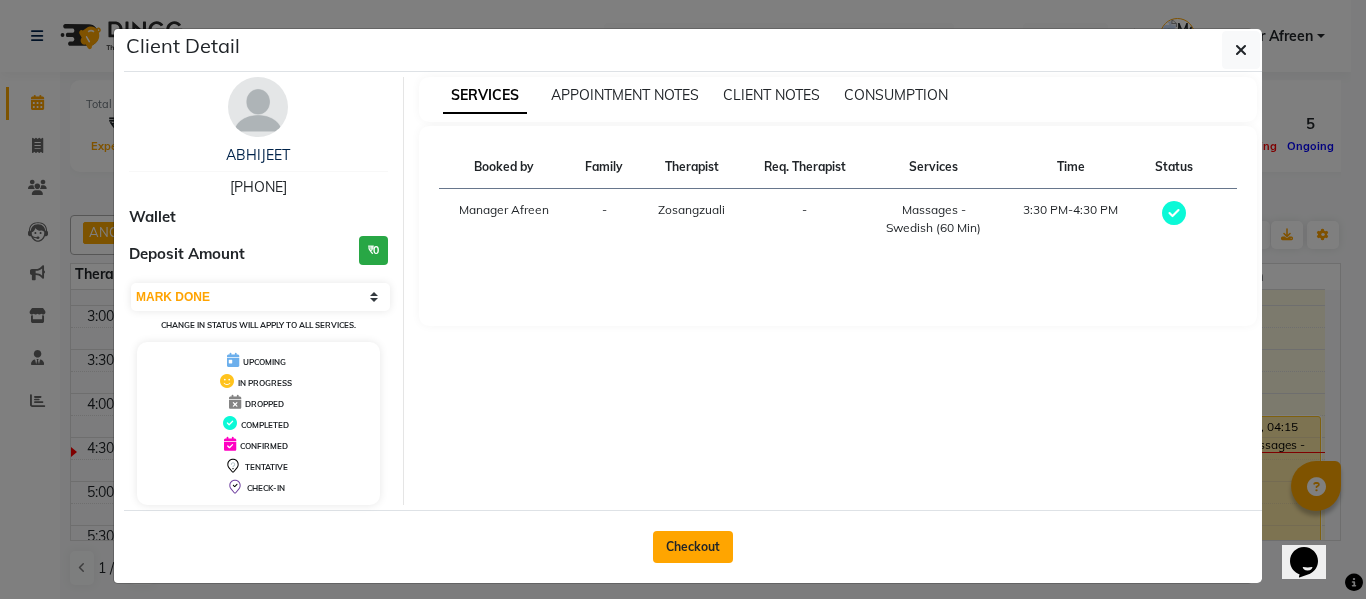 click on "Checkout" 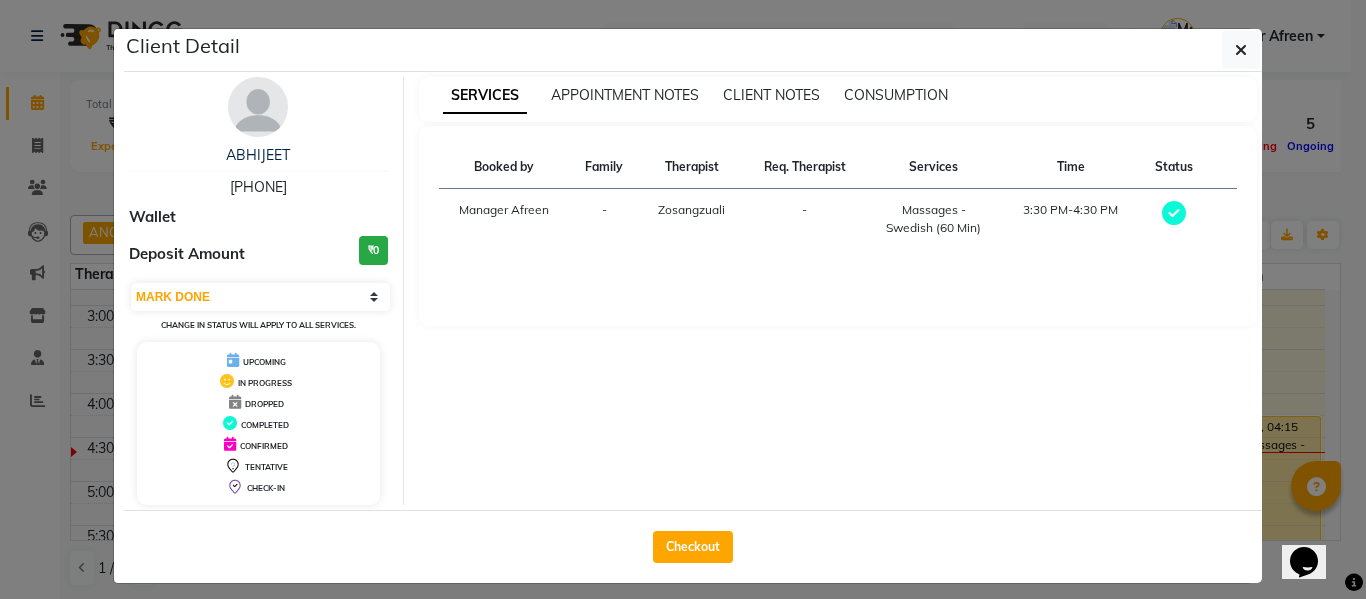select on "3908" 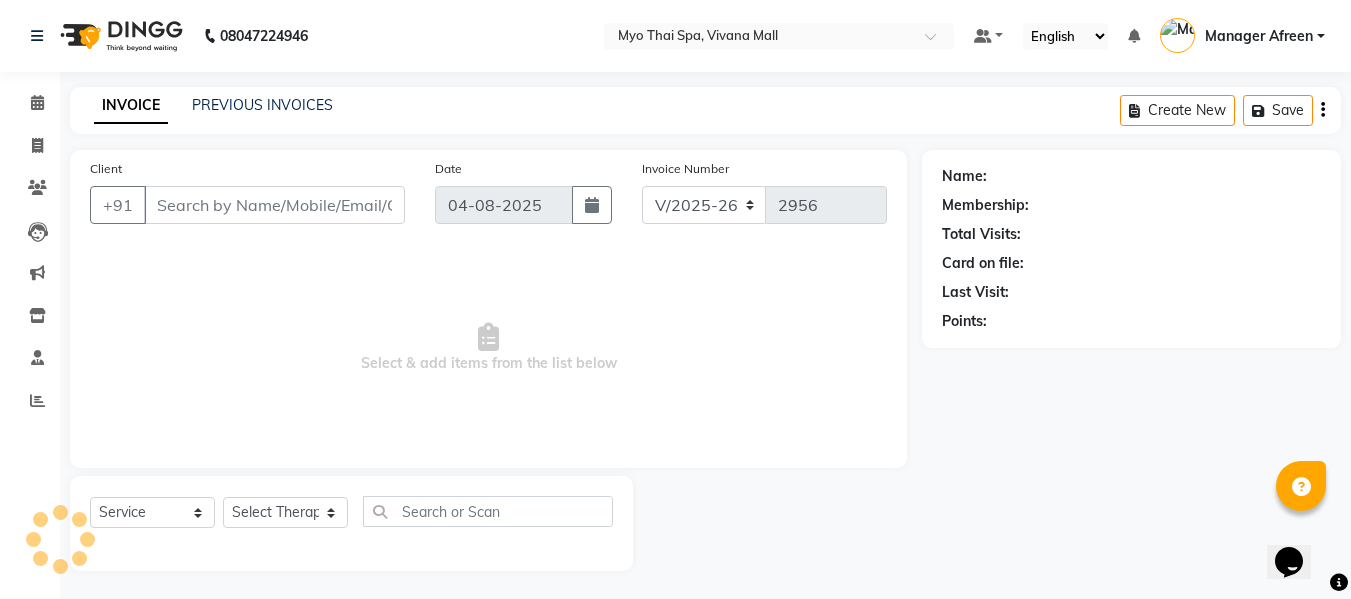 type on "[PHONE]" 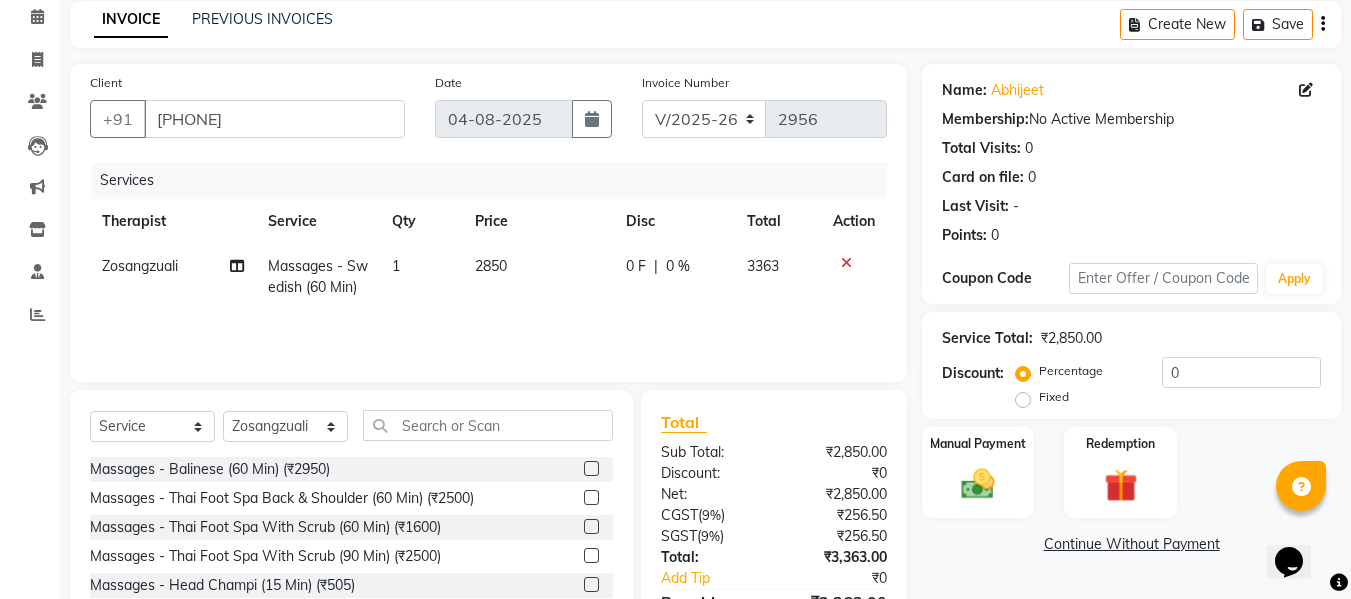 scroll, scrollTop: 202, scrollLeft: 0, axis: vertical 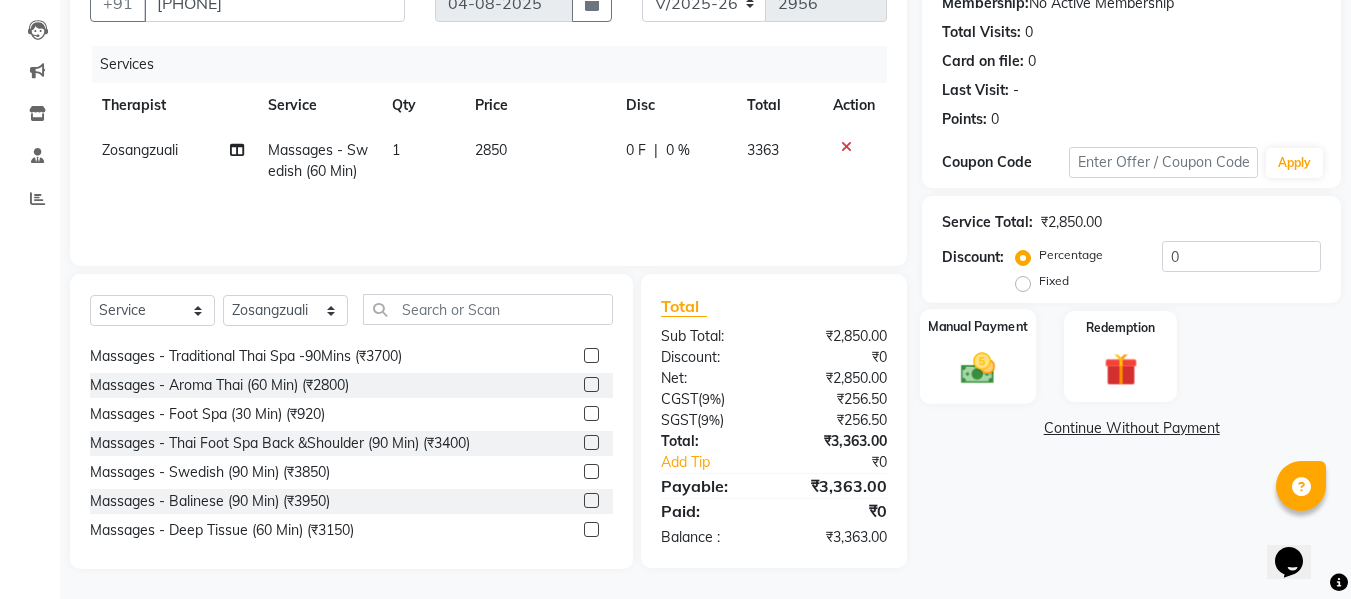 click 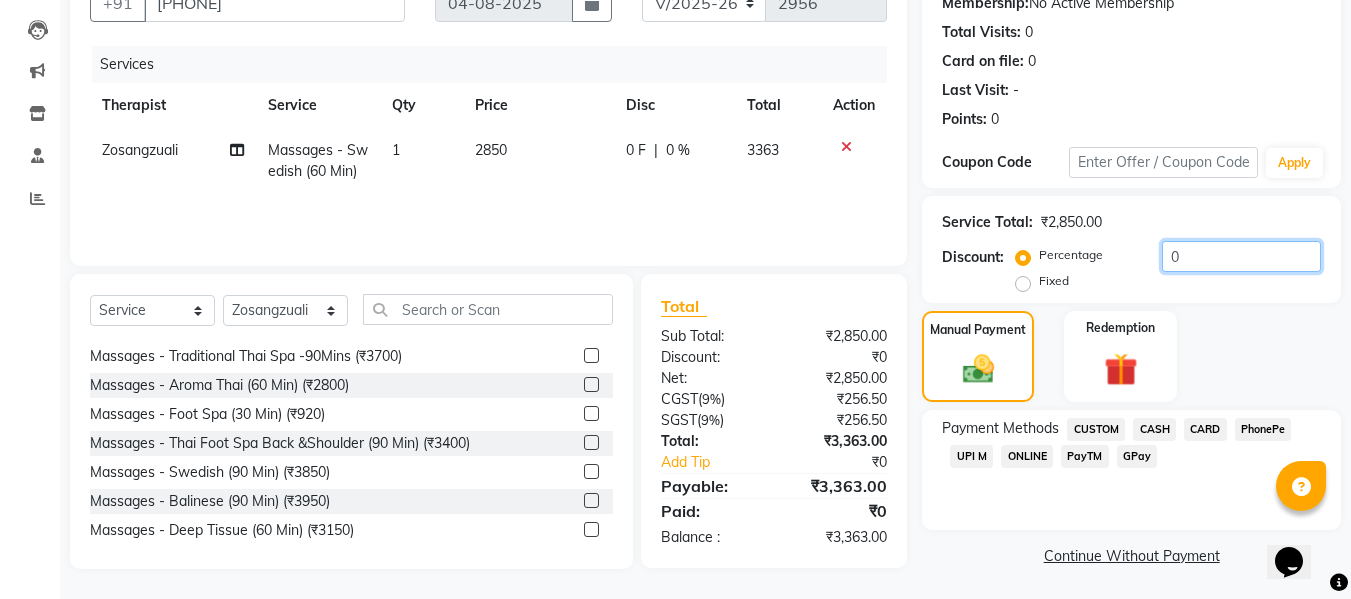 drag, startPoint x: 1179, startPoint y: 261, endPoint x: 1157, endPoint y: 262, distance: 22.022715 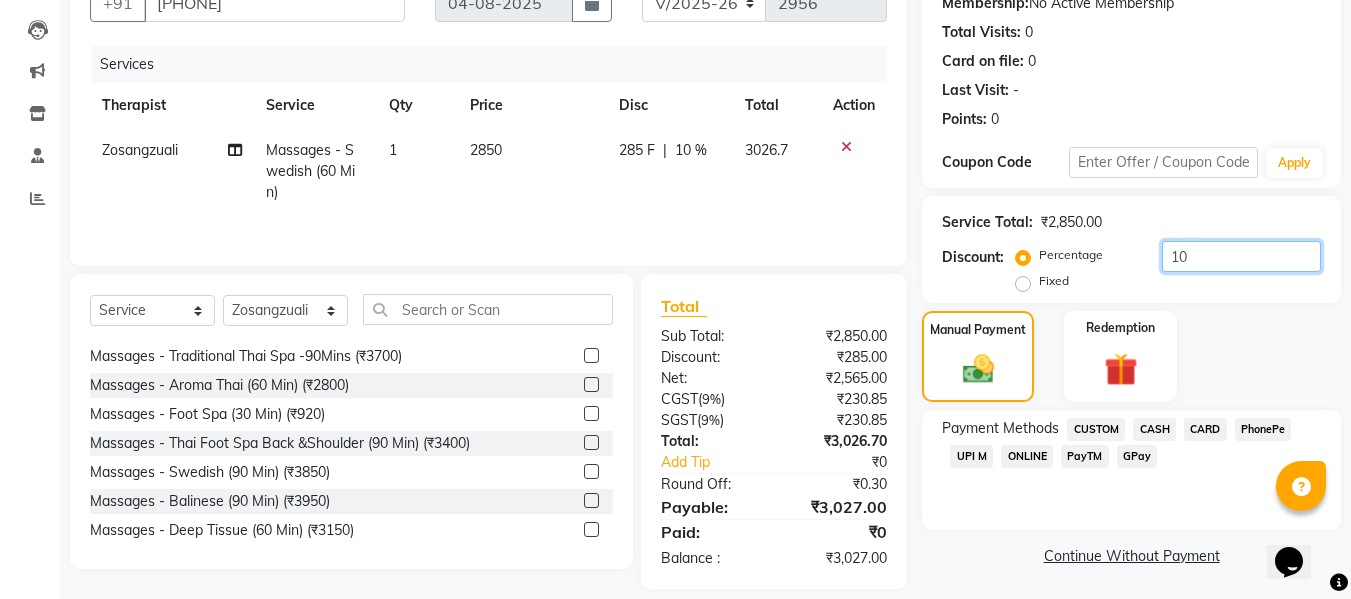 type on "10" 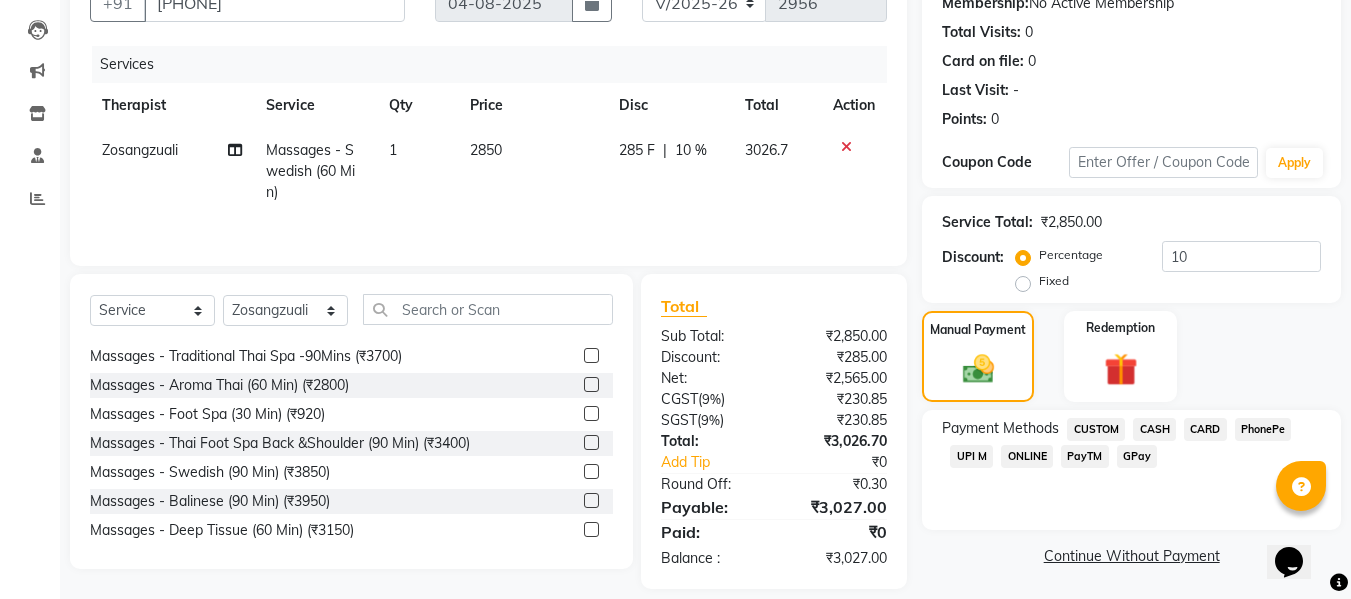 click on "CARD" 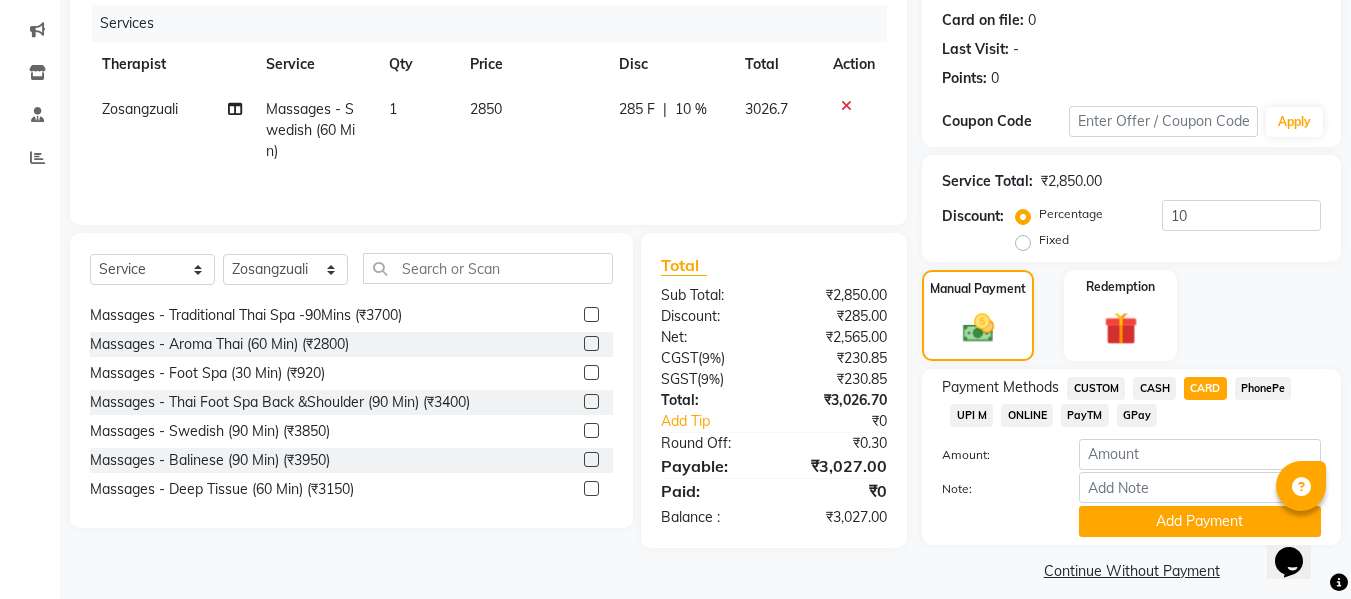 scroll, scrollTop: 260, scrollLeft: 0, axis: vertical 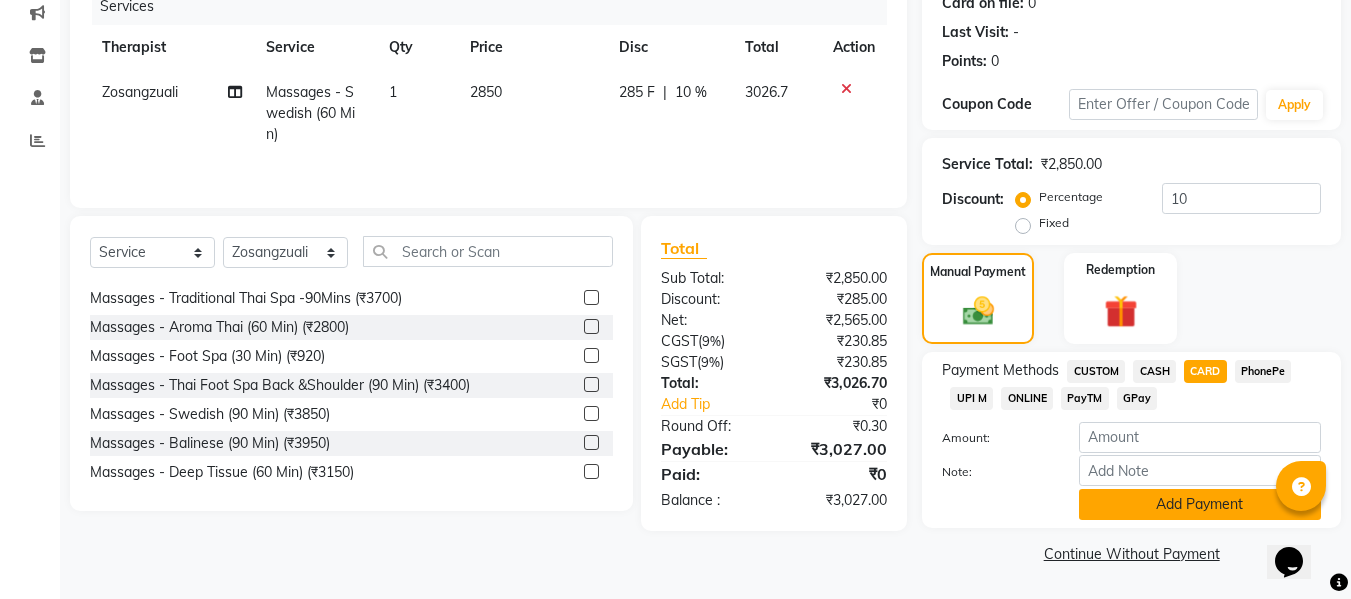 click on "Add Payment" 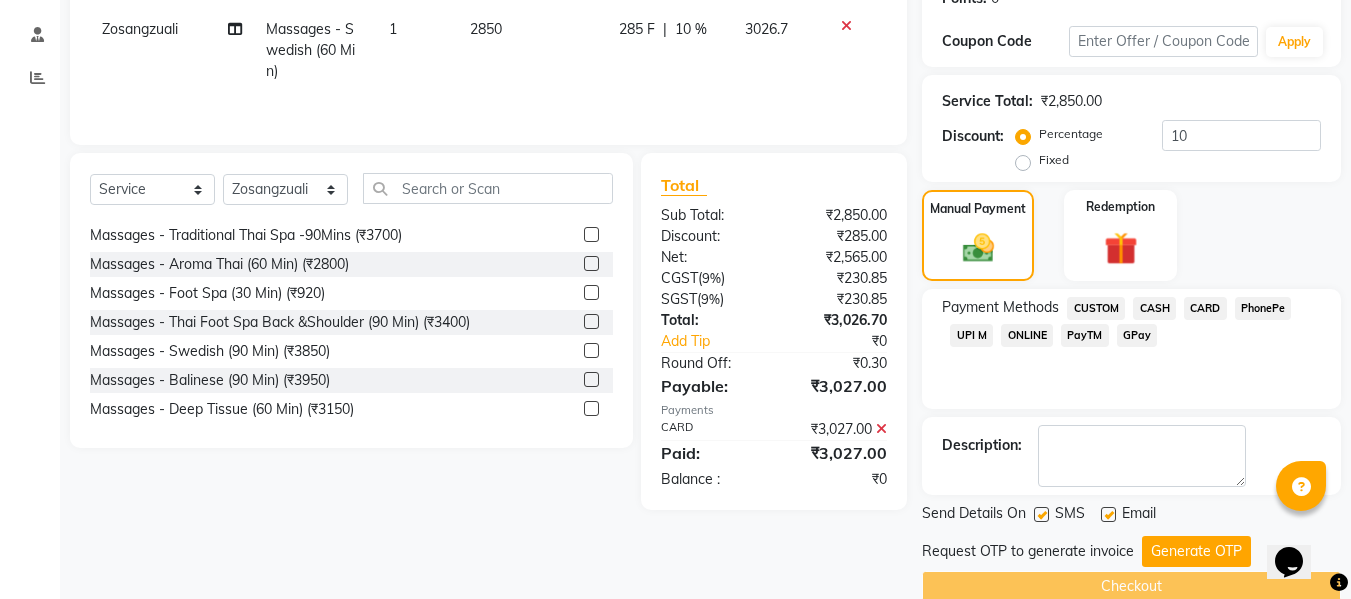 scroll, scrollTop: 356, scrollLeft: 0, axis: vertical 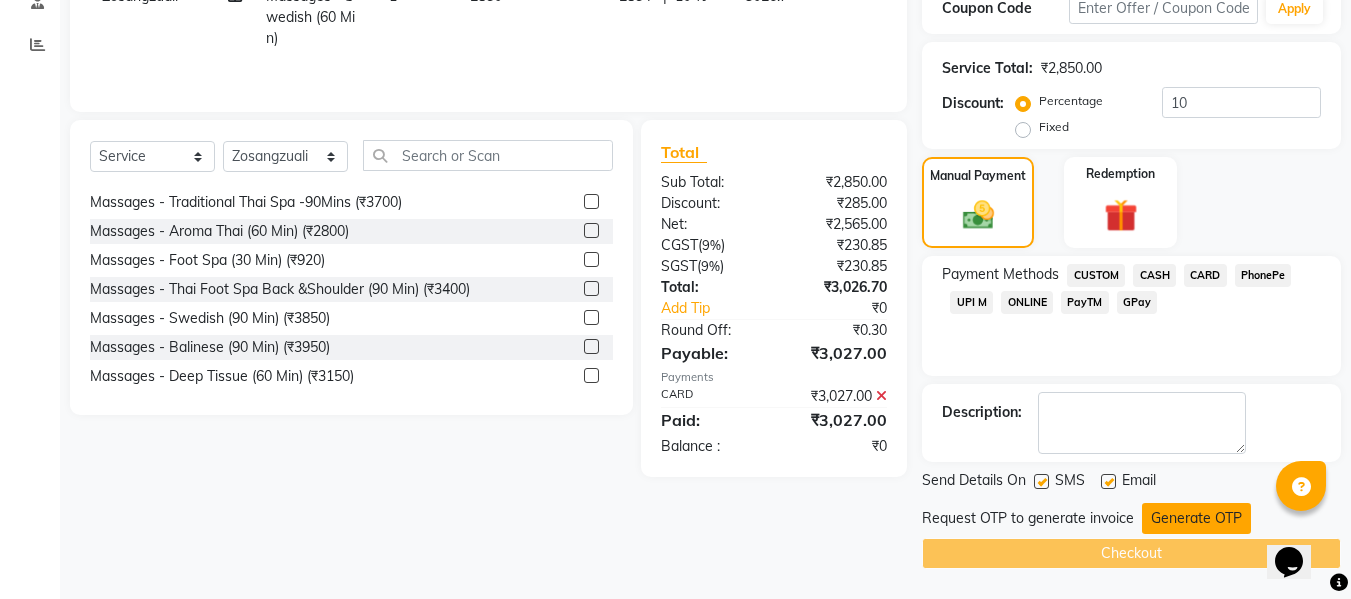 click on "Generate OTP" 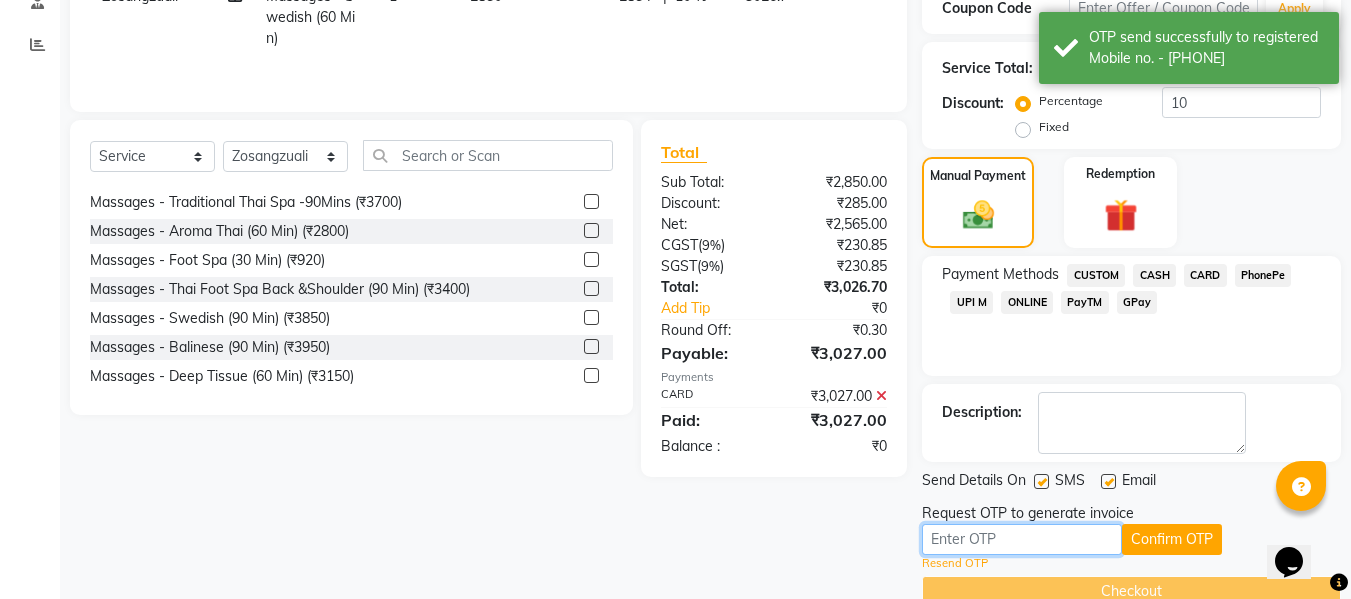 click at bounding box center [1022, 539] 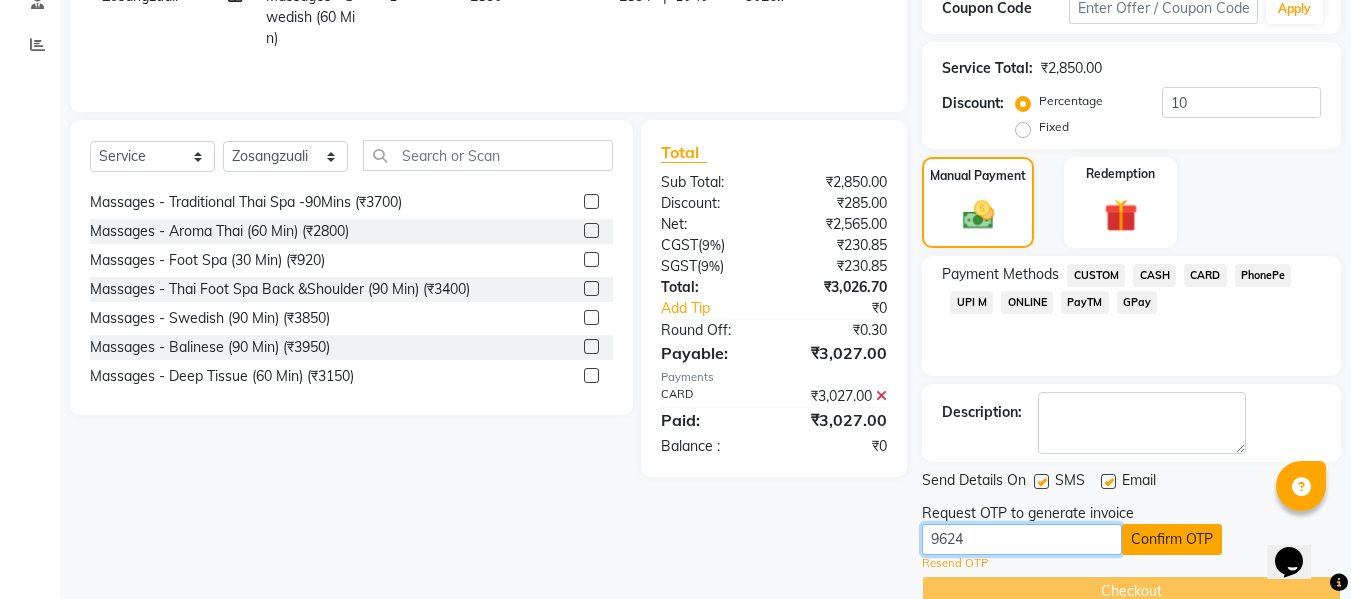 type on "9624" 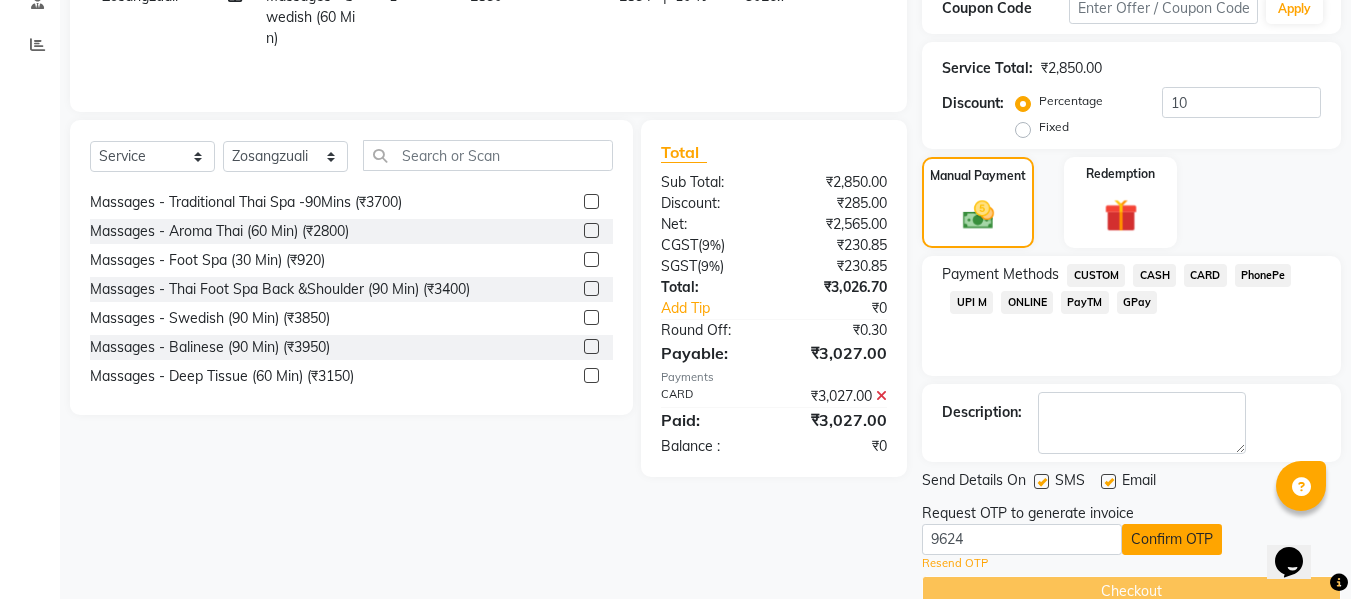 click on "Confirm OTP" 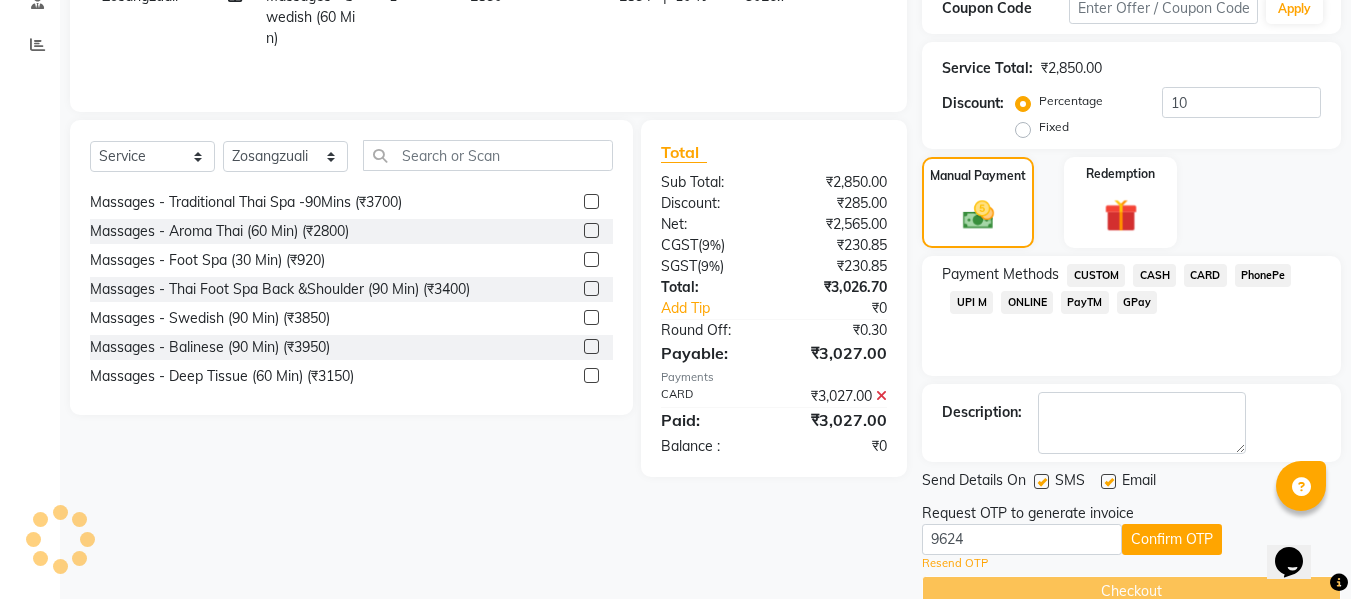 scroll, scrollTop: 317, scrollLeft: 0, axis: vertical 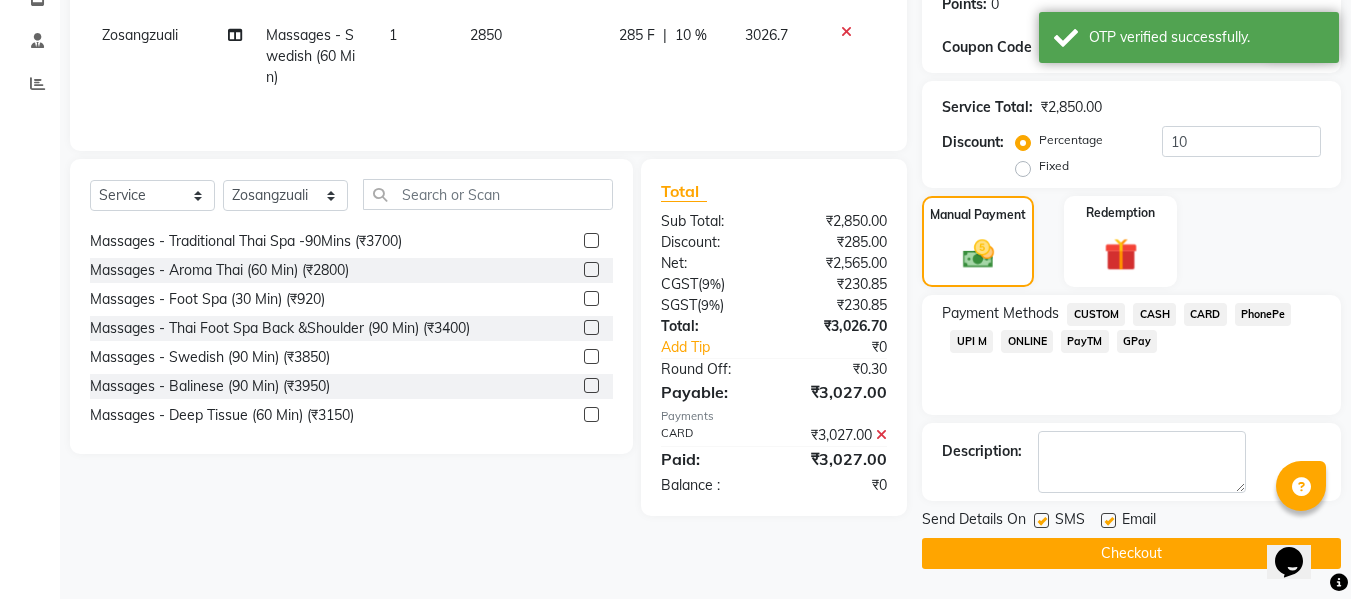 click on "Checkout" 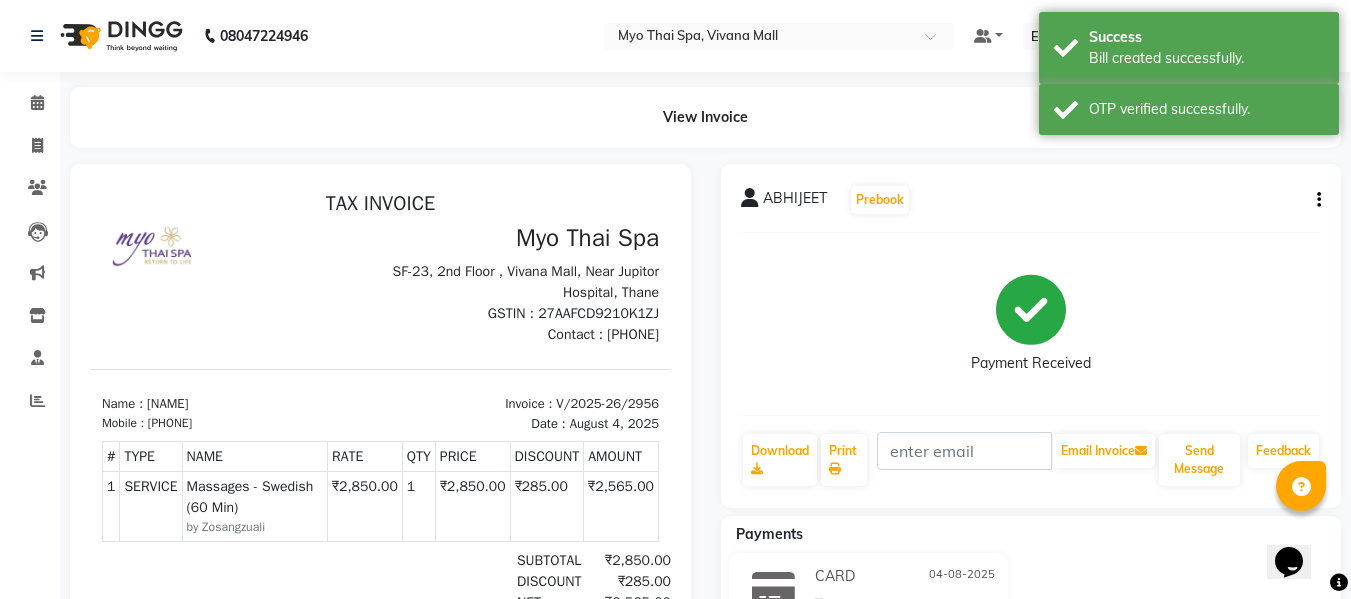 scroll, scrollTop: 0, scrollLeft: 0, axis: both 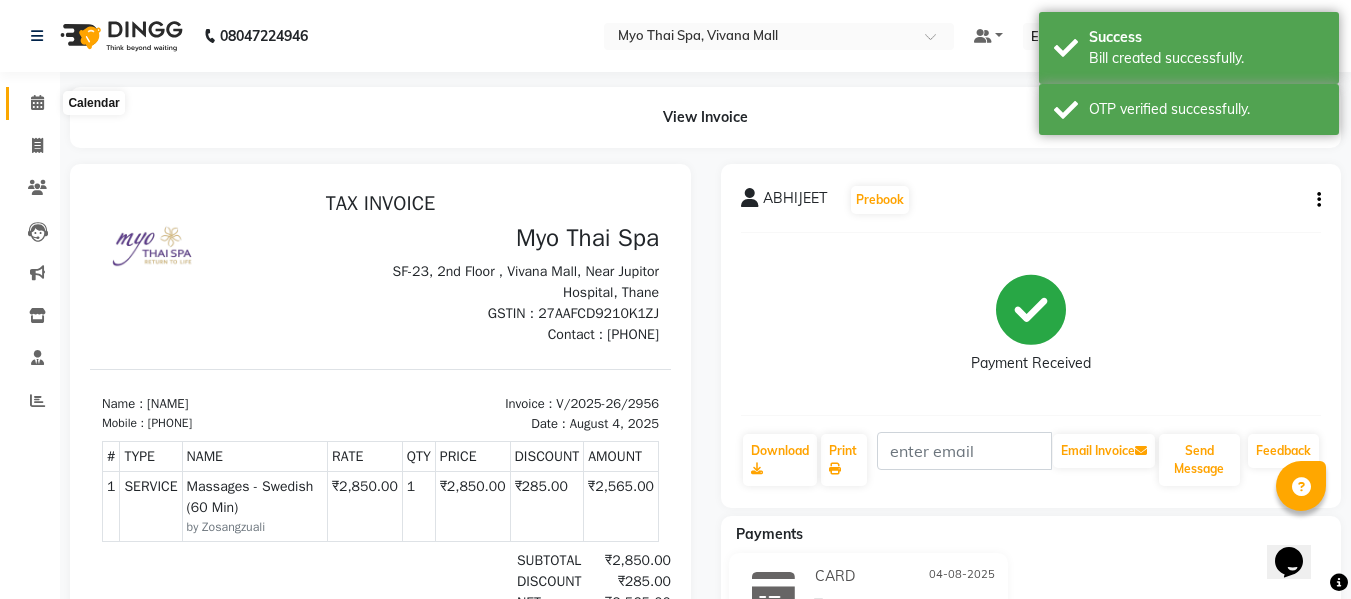 click 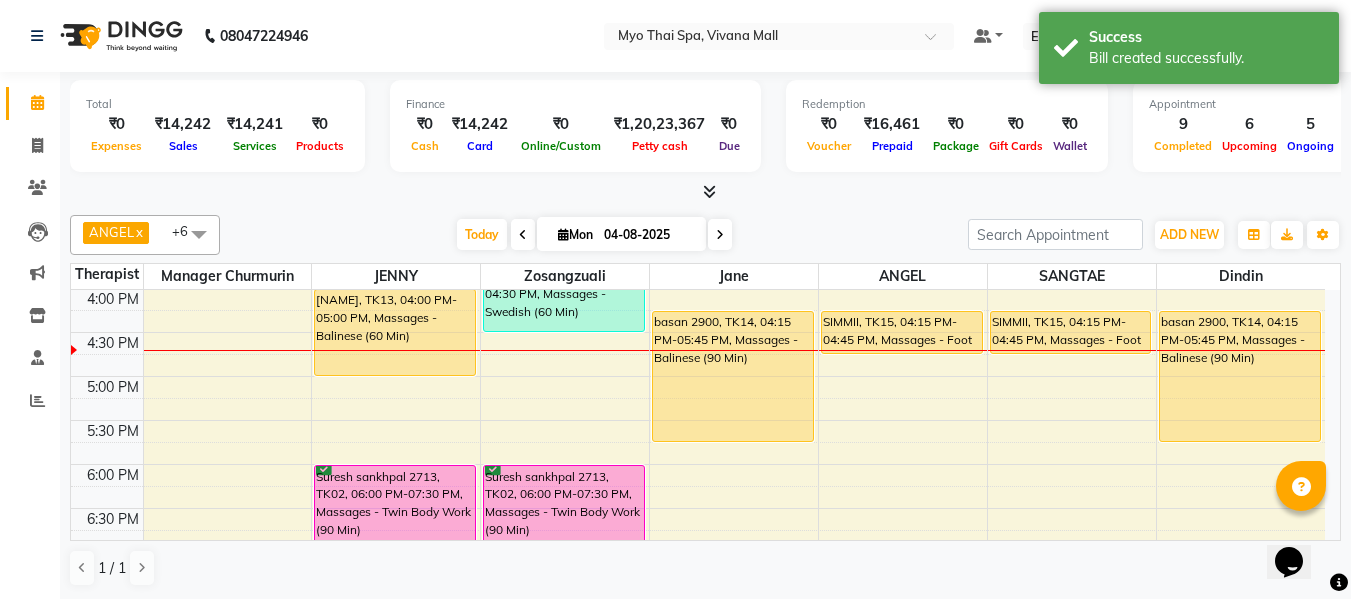 scroll, scrollTop: 605, scrollLeft: 0, axis: vertical 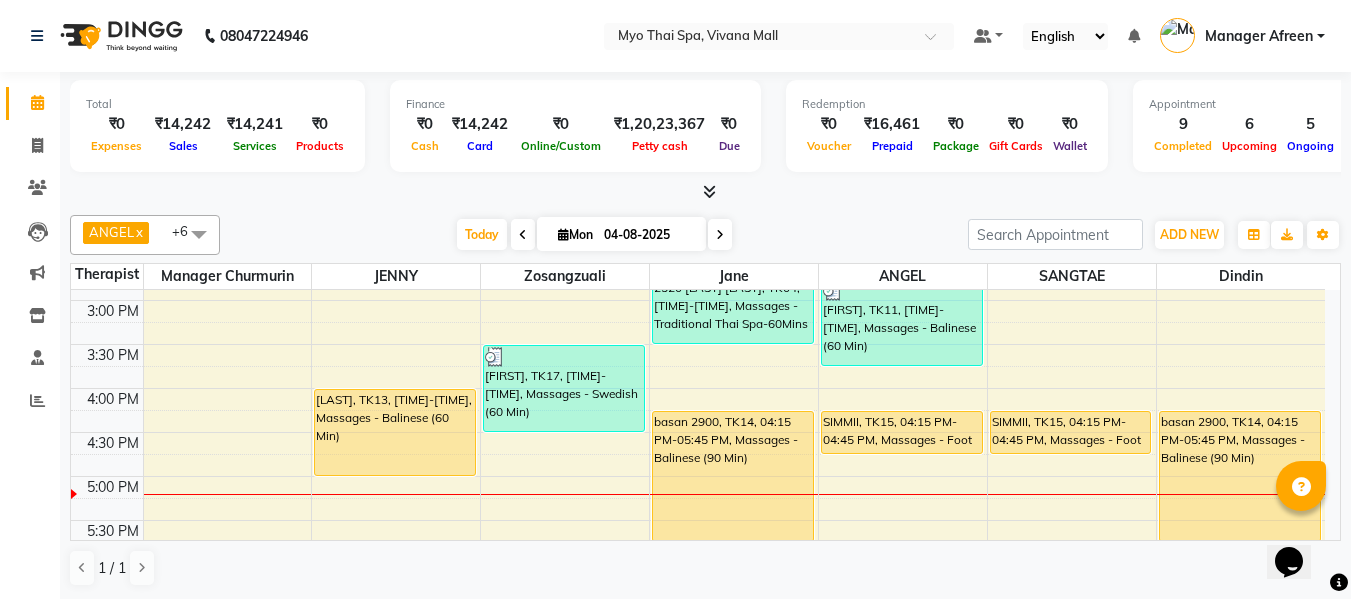 click at bounding box center (720, 235) 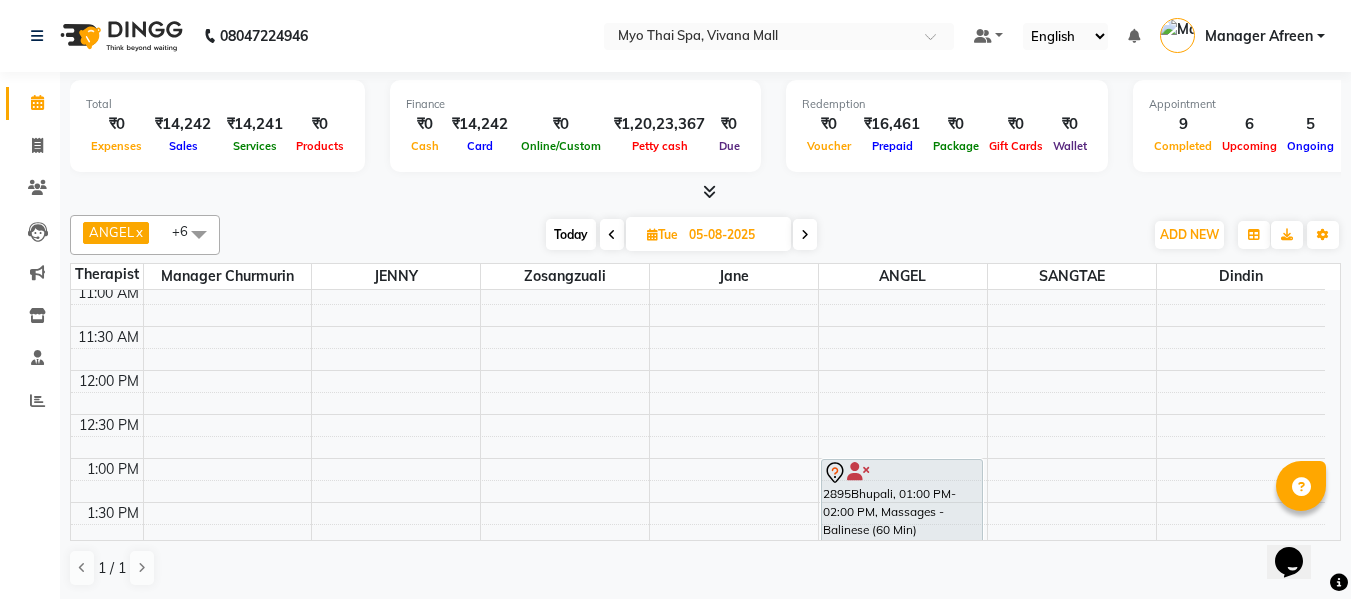 scroll, scrollTop: 269, scrollLeft: 0, axis: vertical 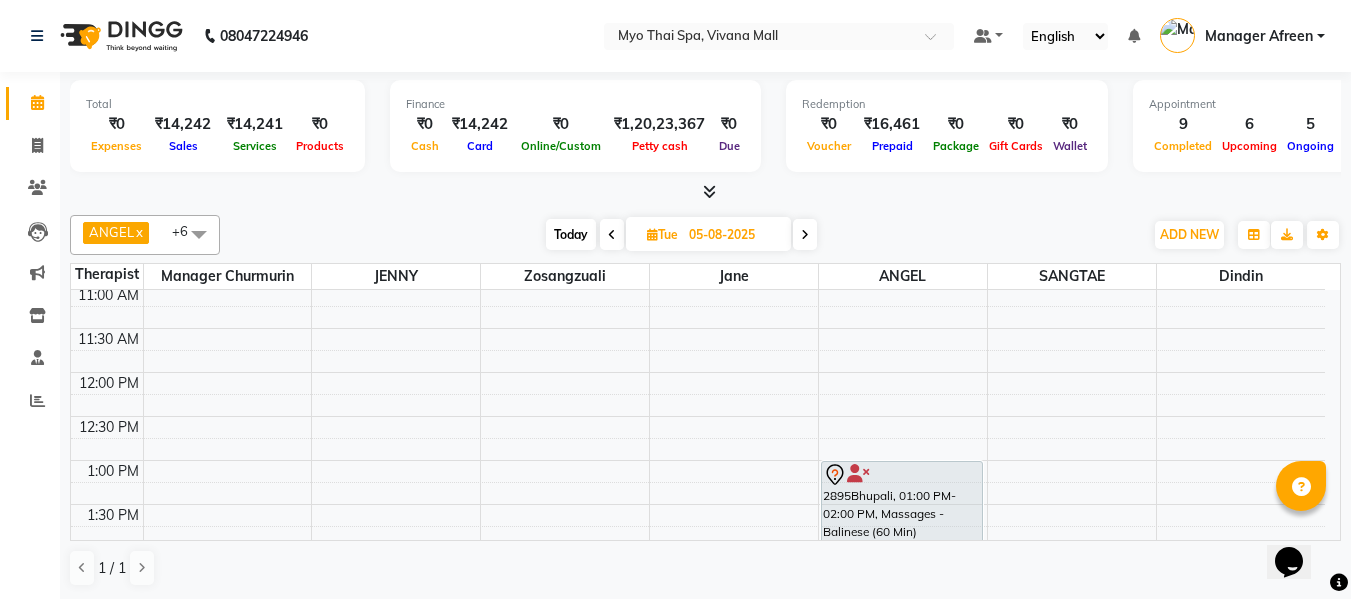 click on "Today" at bounding box center [571, 234] 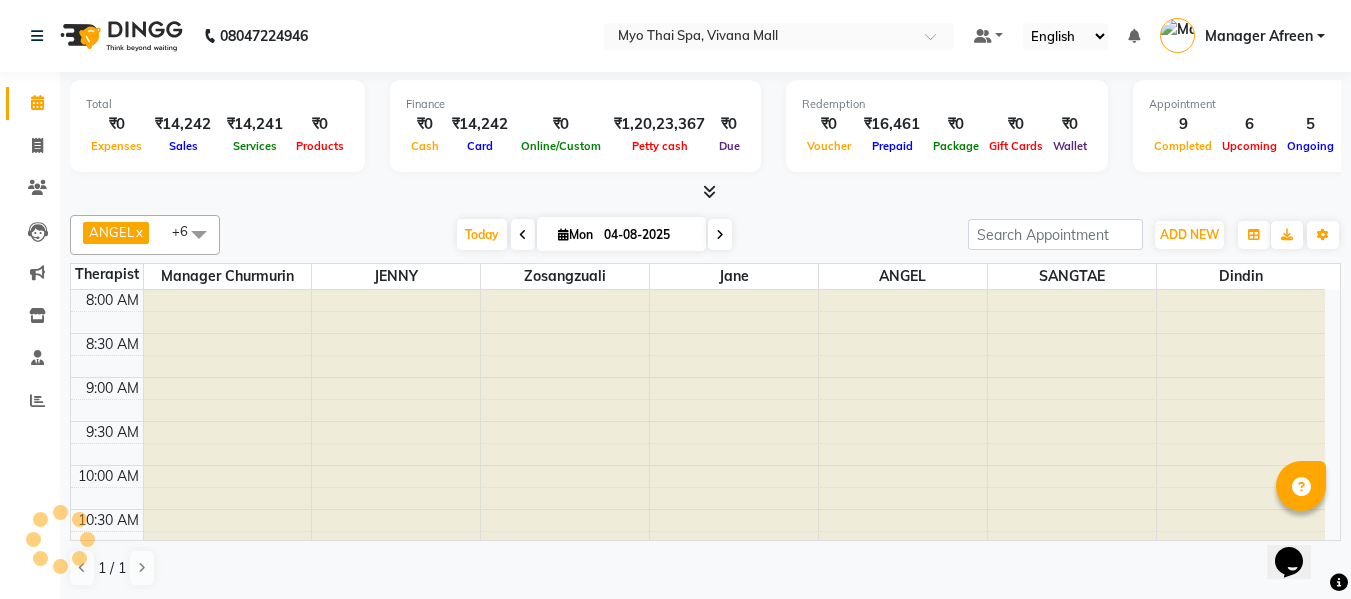 scroll, scrollTop: 793, scrollLeft: 0, axis: vertical 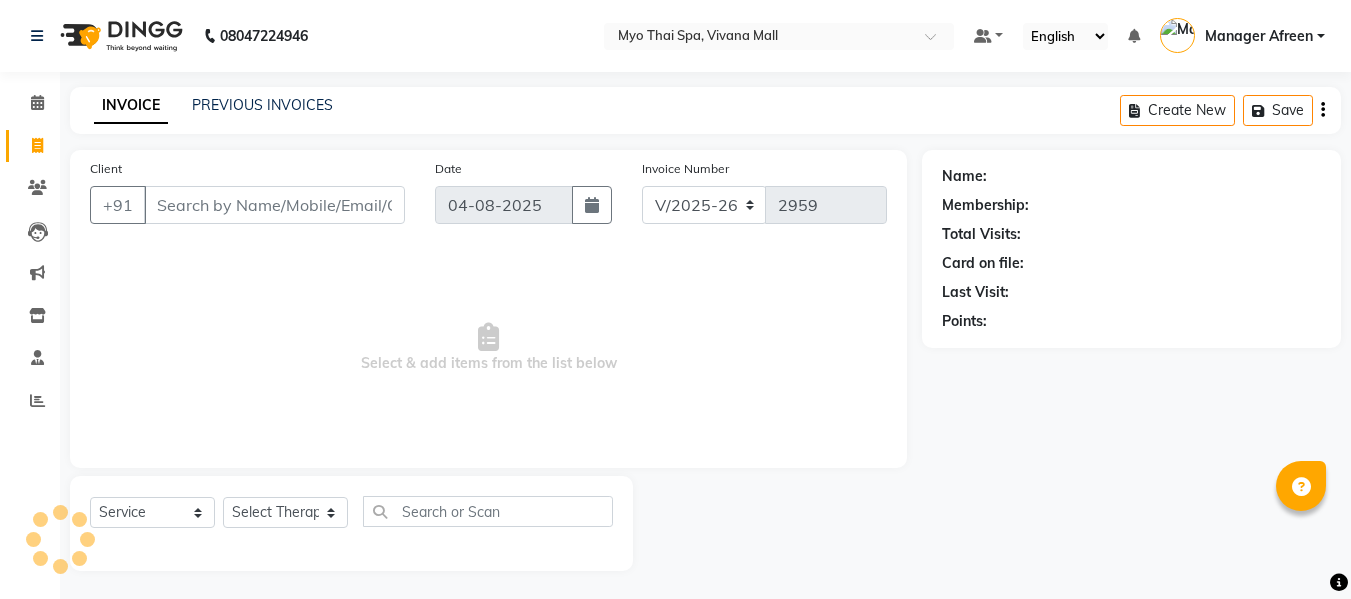 select on "3908" 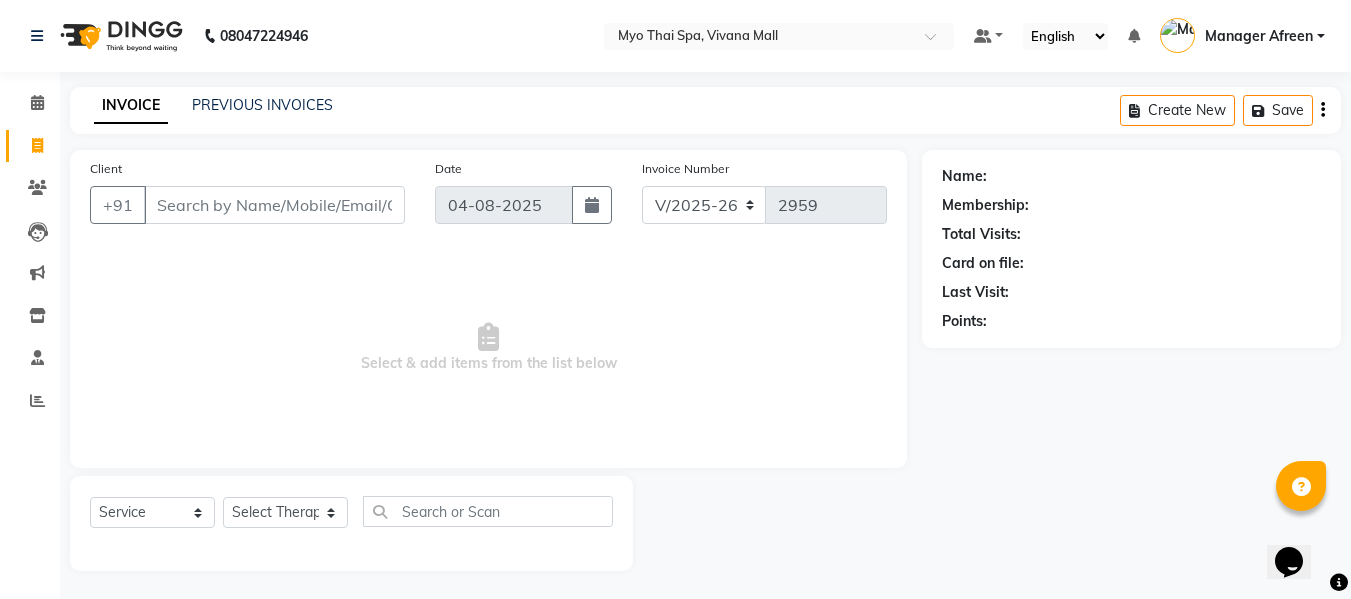 scroll, scrollTop: 0, scrollLeft: 0, axis: both 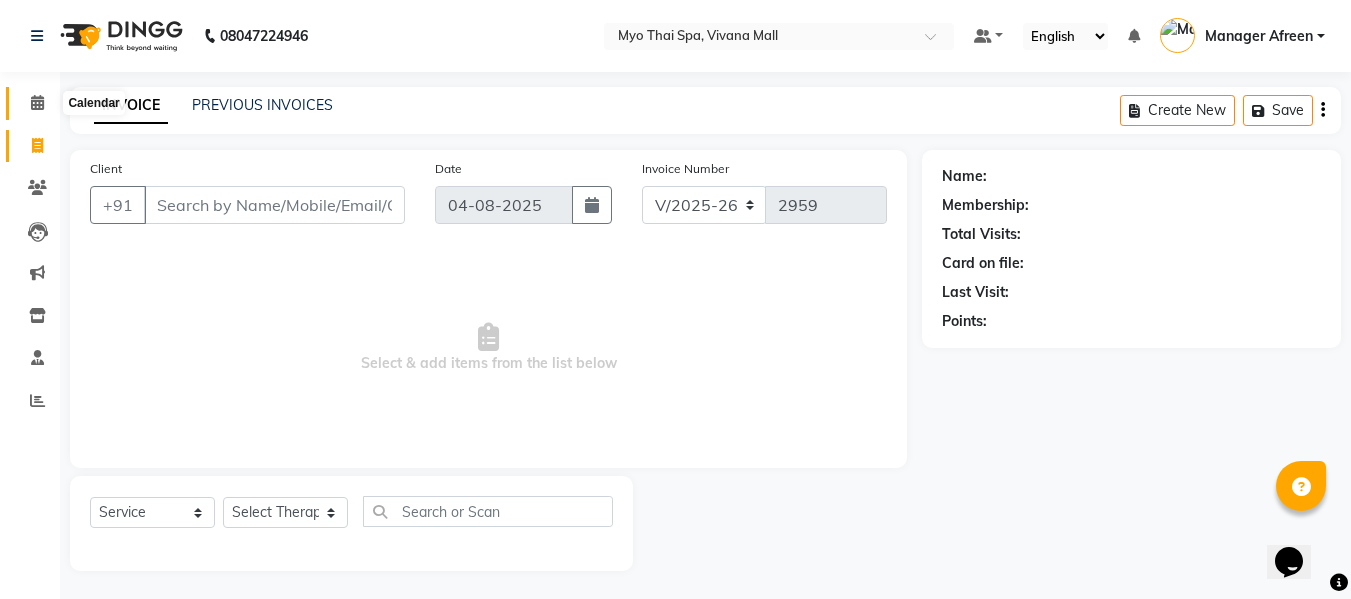click 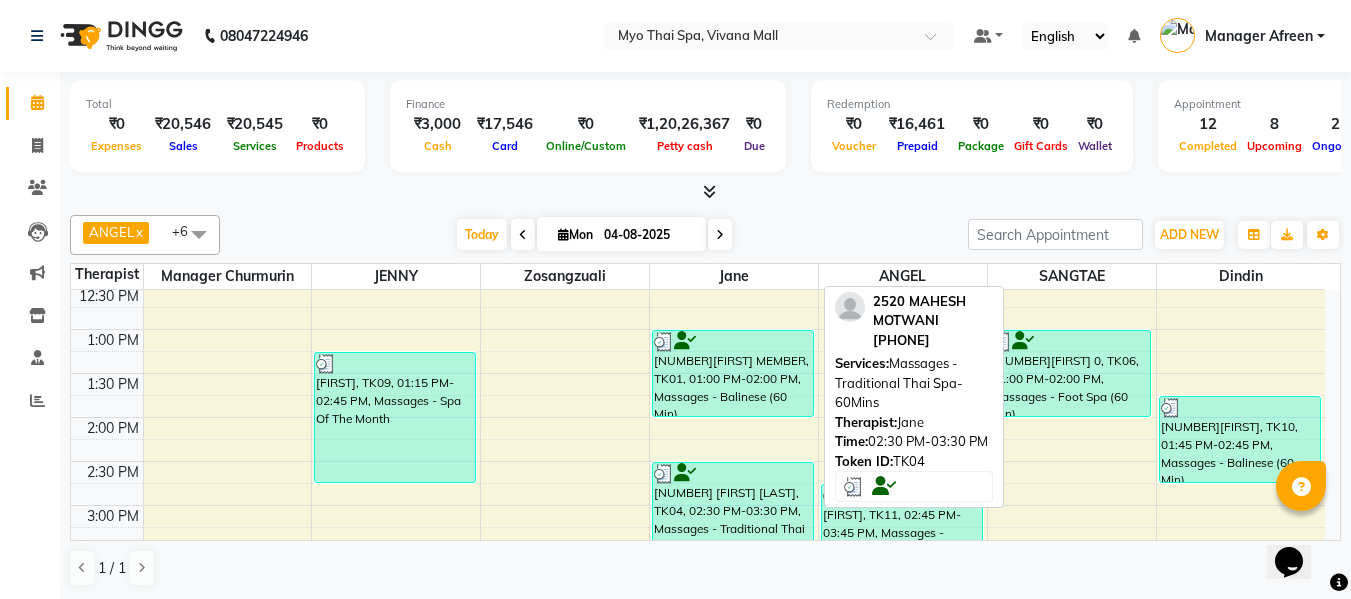 scroll, scrollTop: 600, scrollLeft: 0, axis: vertical 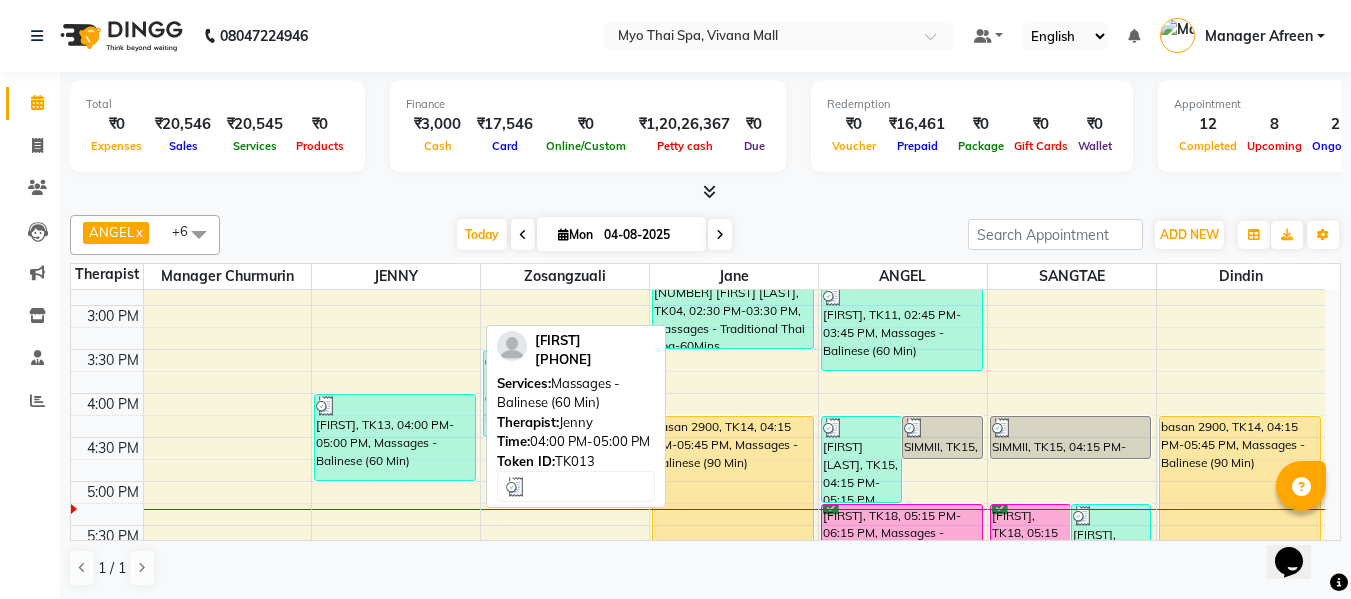 click on "[FIRST], TK13, 04:00 PM-05:00 PM, Massages - Balinese (60 Min)" at bounding box center (395, 437) 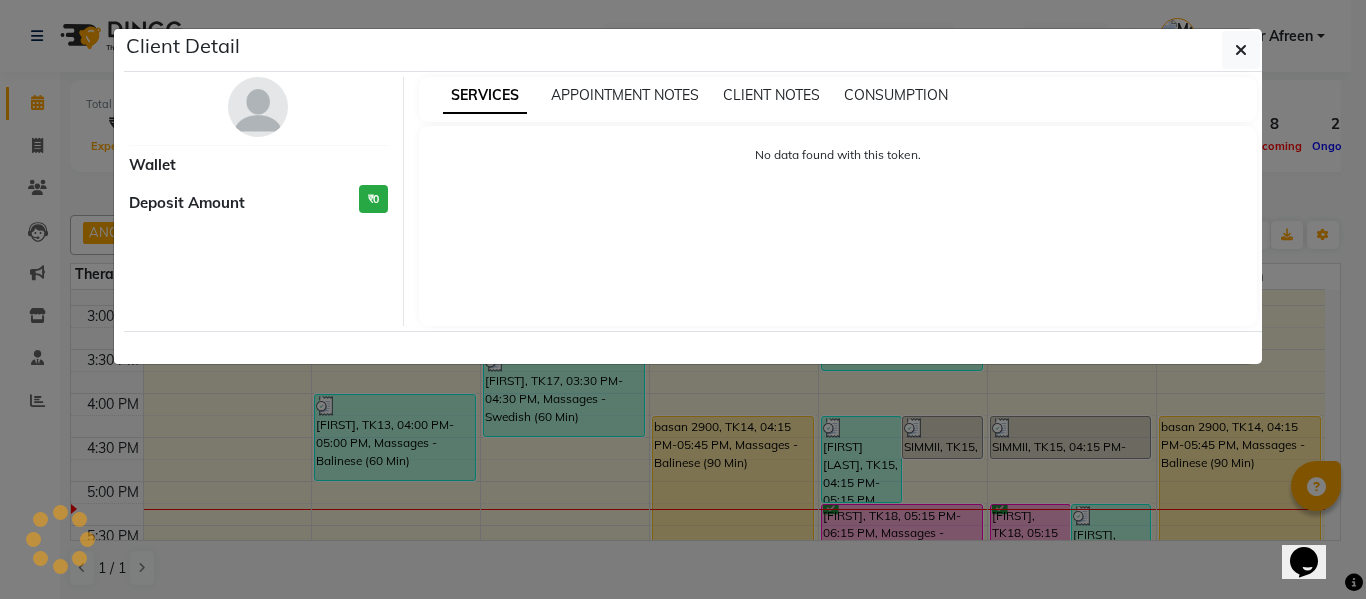 select on "3" 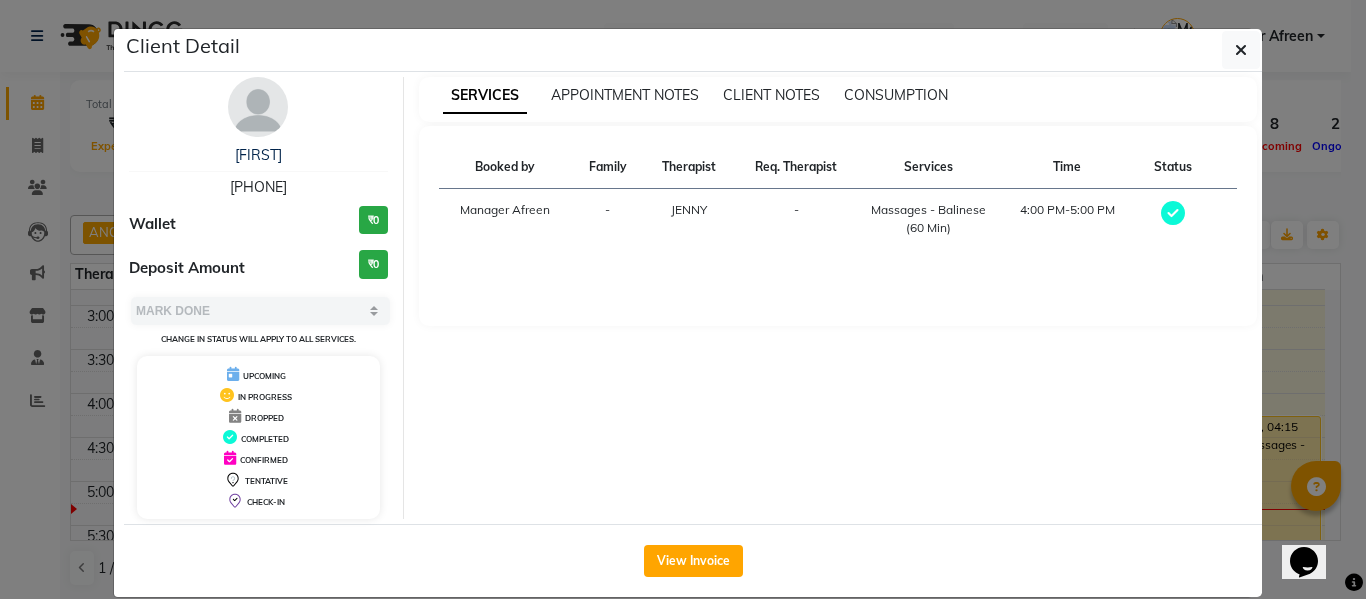 drag, startPoint x: 669, startPoint y: 560, endPoint x: 710, endPoint y: 553, distance: 41.59327 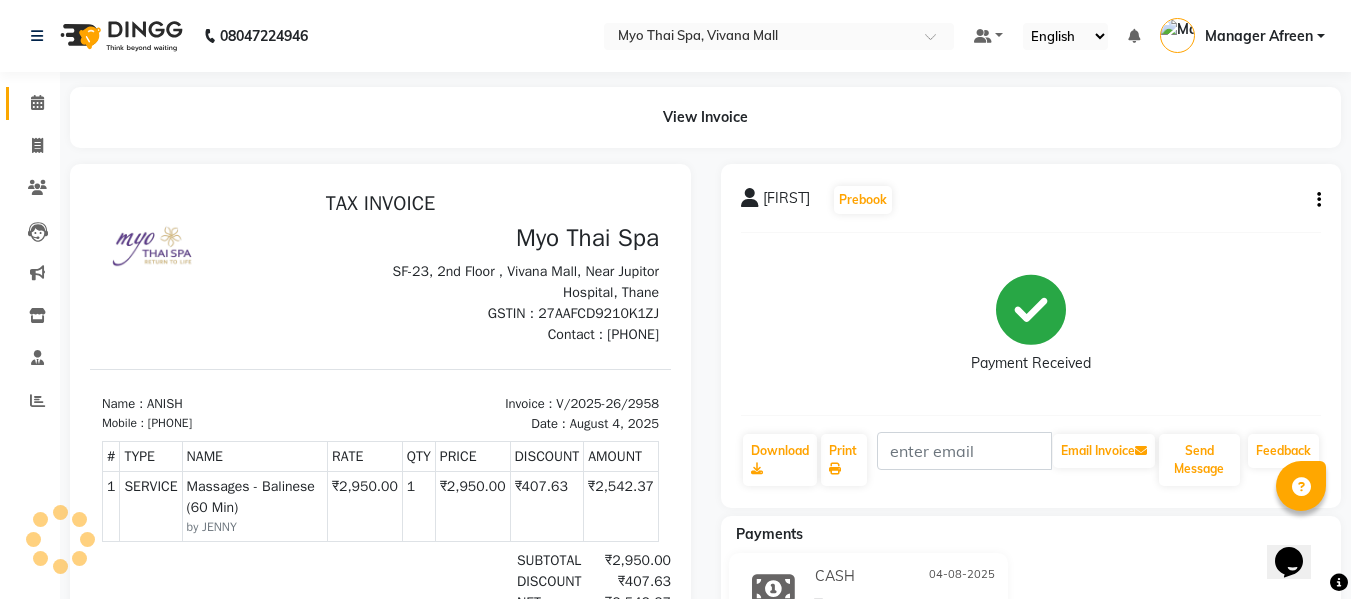 scroll, scrollTop: 0, scrollLeft: 0, axis: both 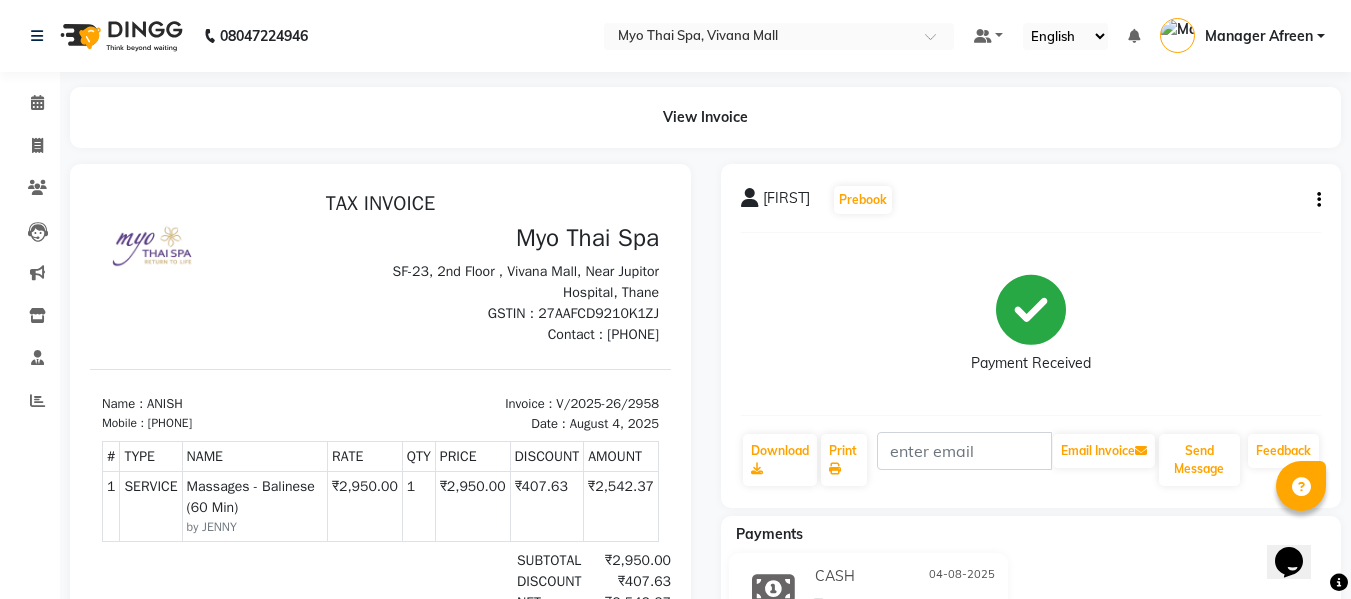 click 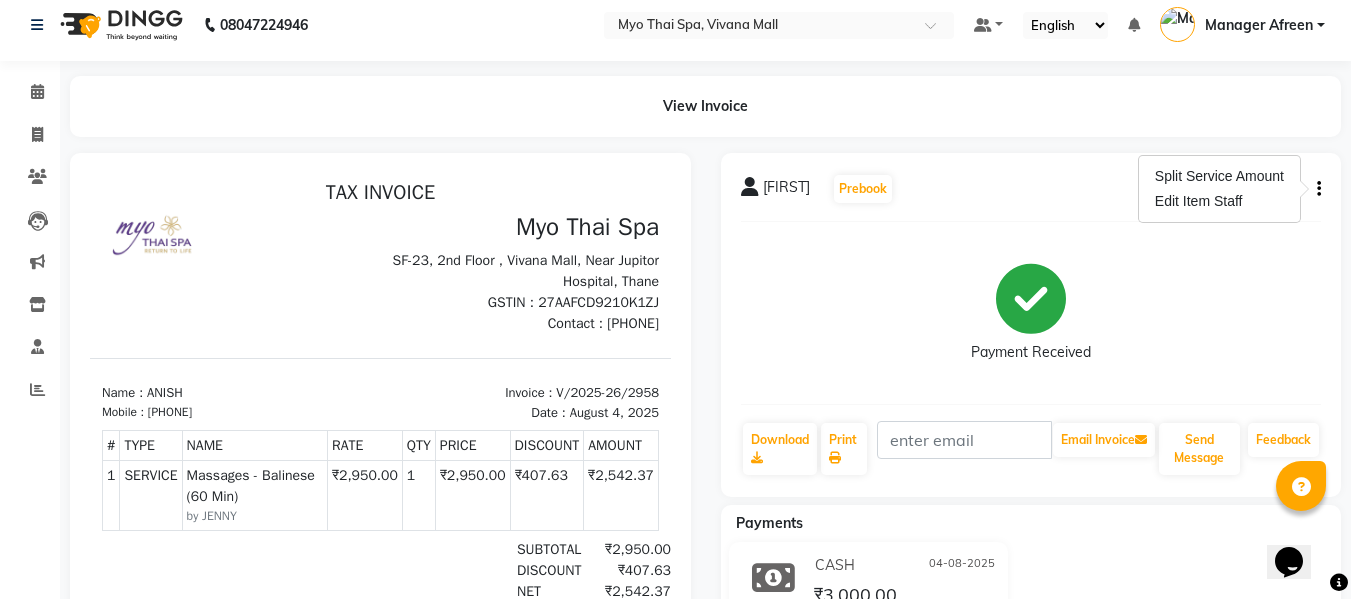 scroll, scrollTop: 0, scrollLeft: 0, axis: both 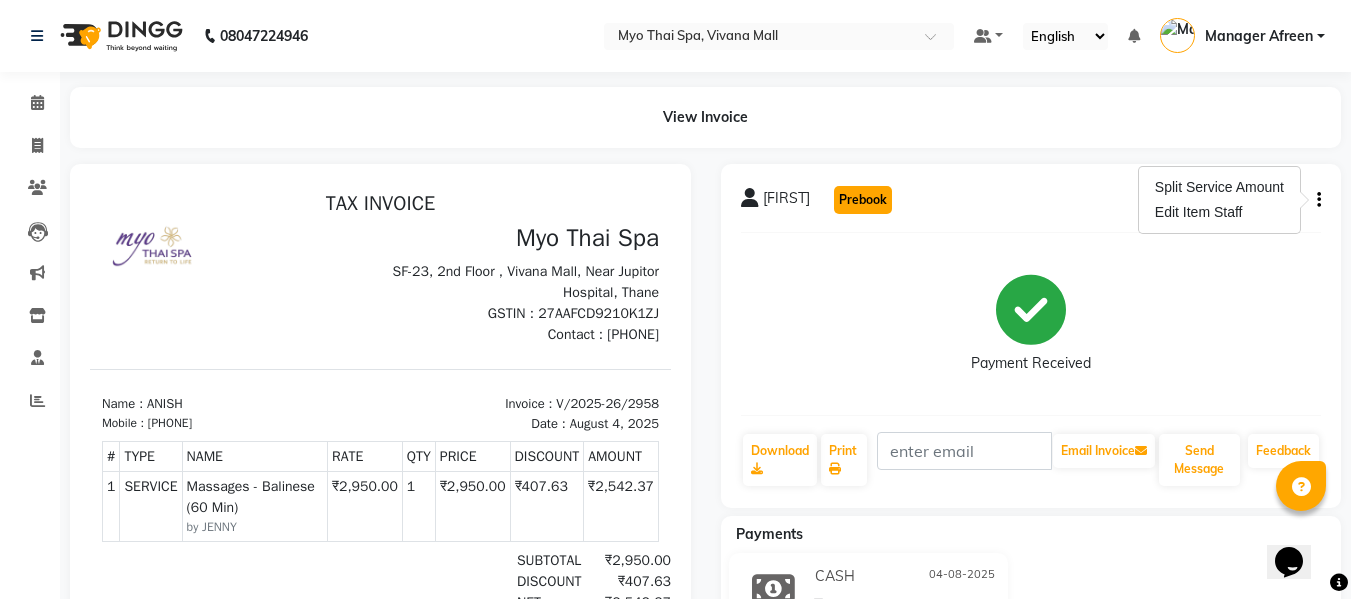 click on "Prebook" 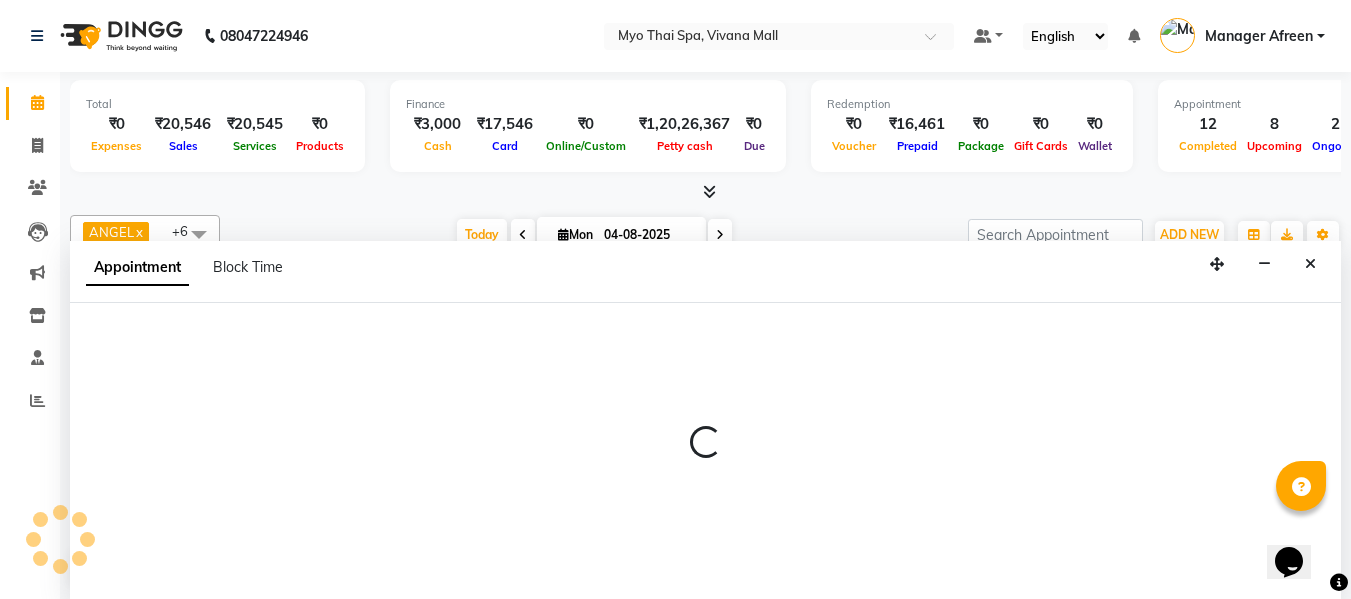 select on "35779" 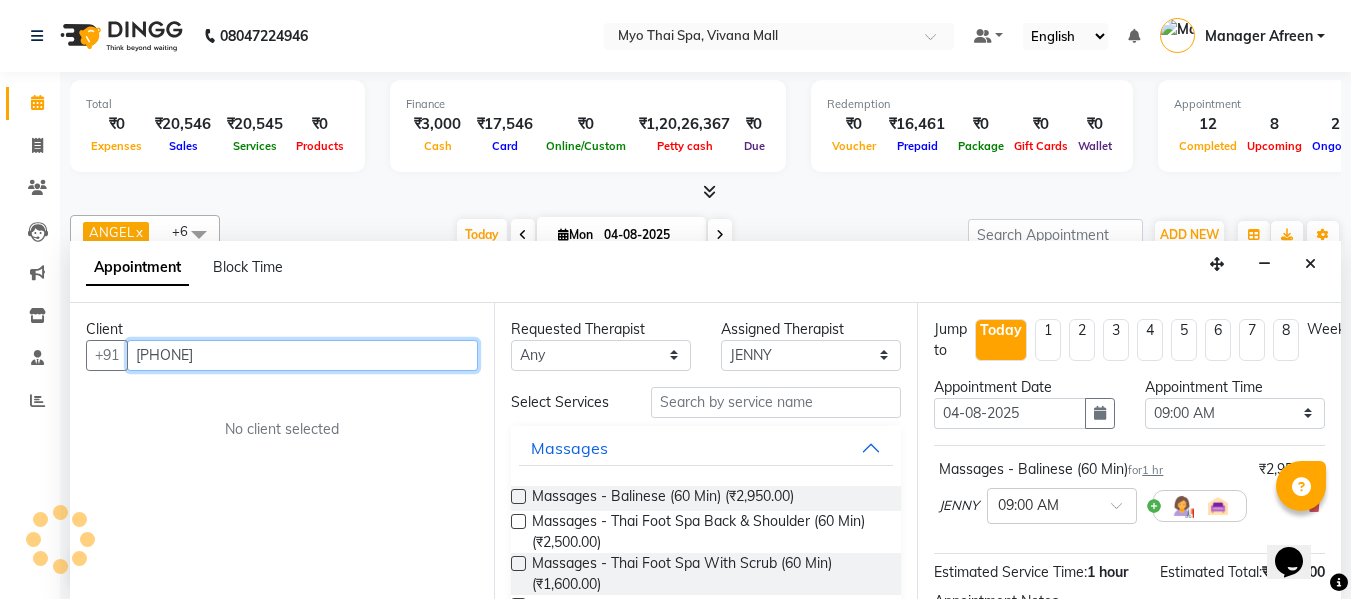 scroll, scrollTop: 793, scrollLeft: 0, axis: vertical 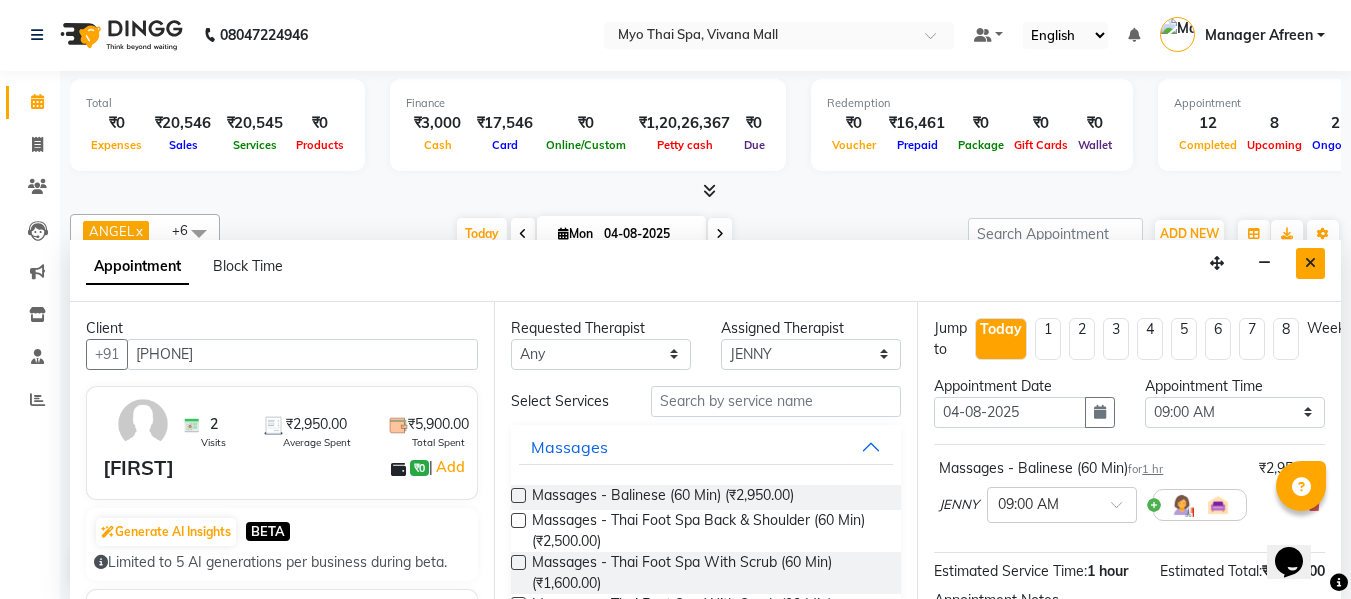 click at bounding box center (1310, 263) 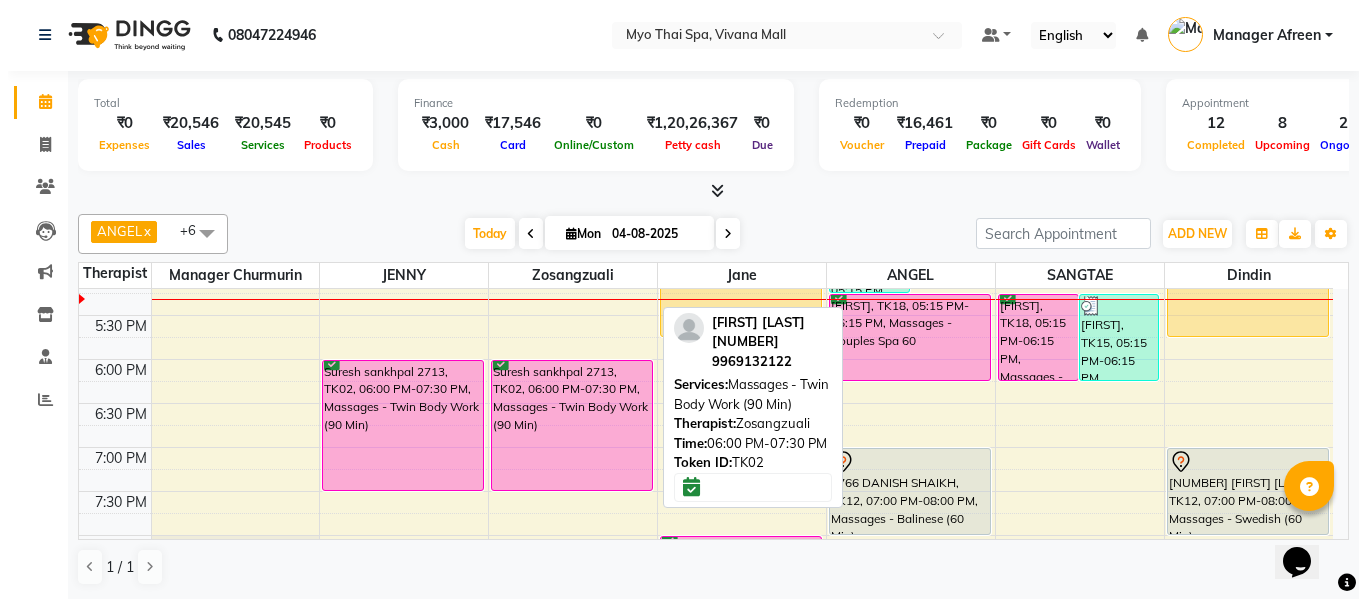 scroll, scrollTop: 693, scrollLeft: 0, axis: vertical 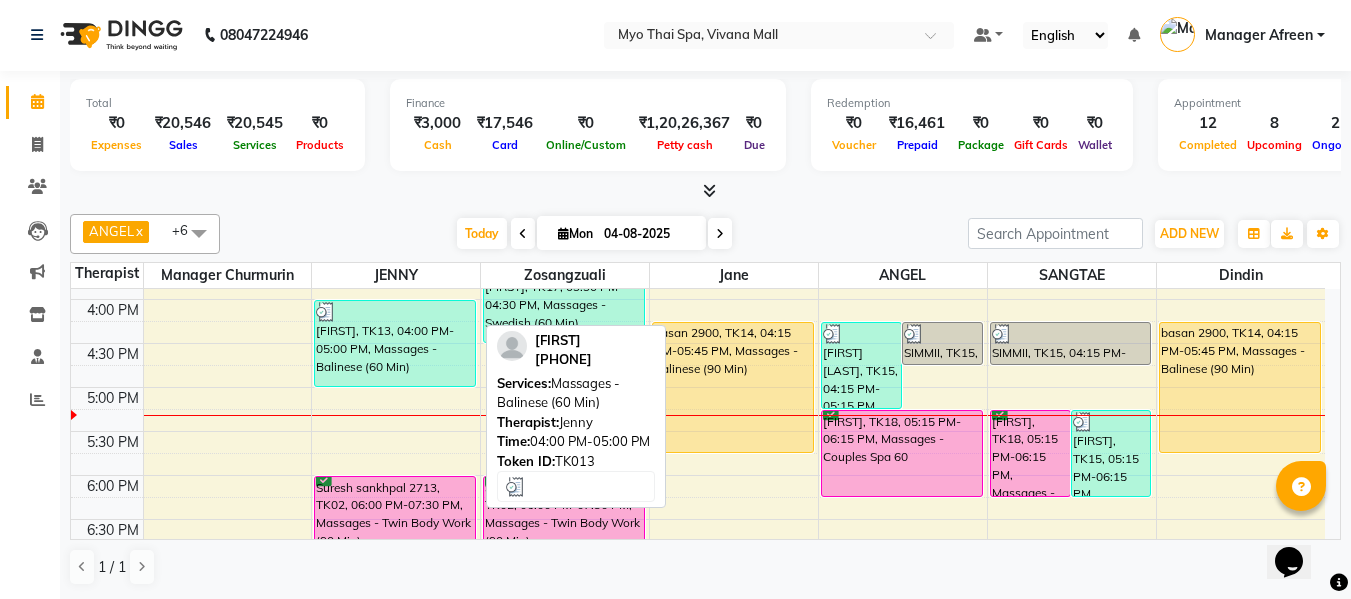 click on "[FIRST], TK13, 04:00 PM-05:00 PM, Massages - Balinese (60 Min)" at bounding box center [395, 343] 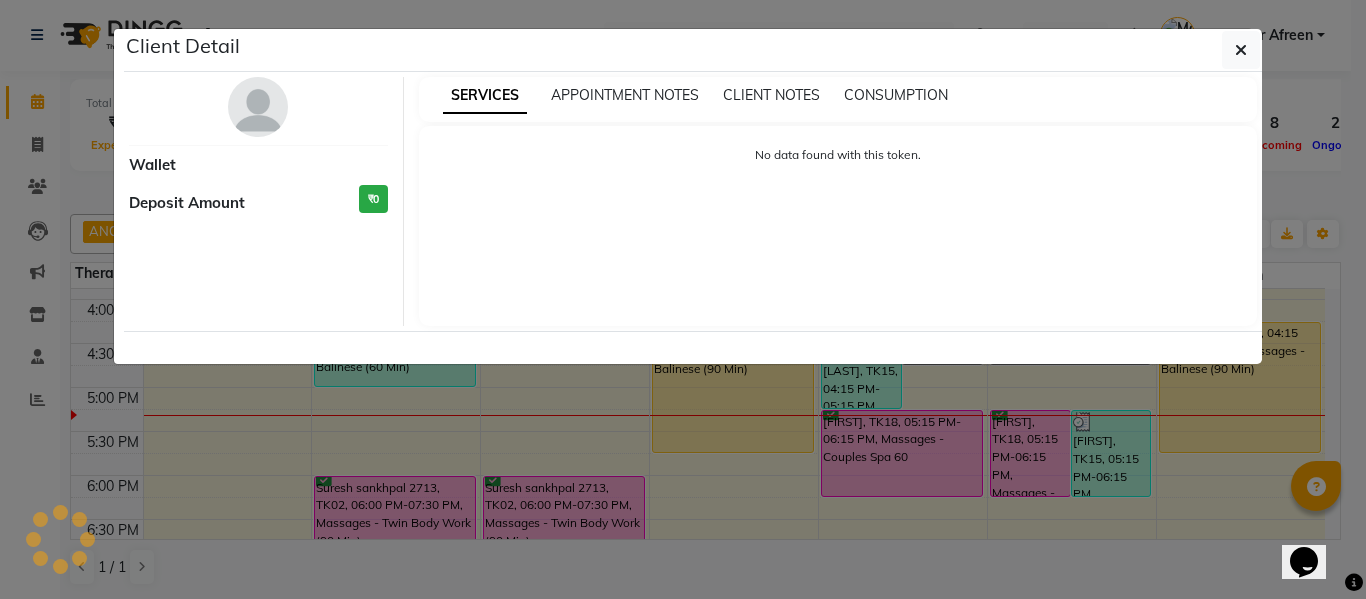 select on "3" 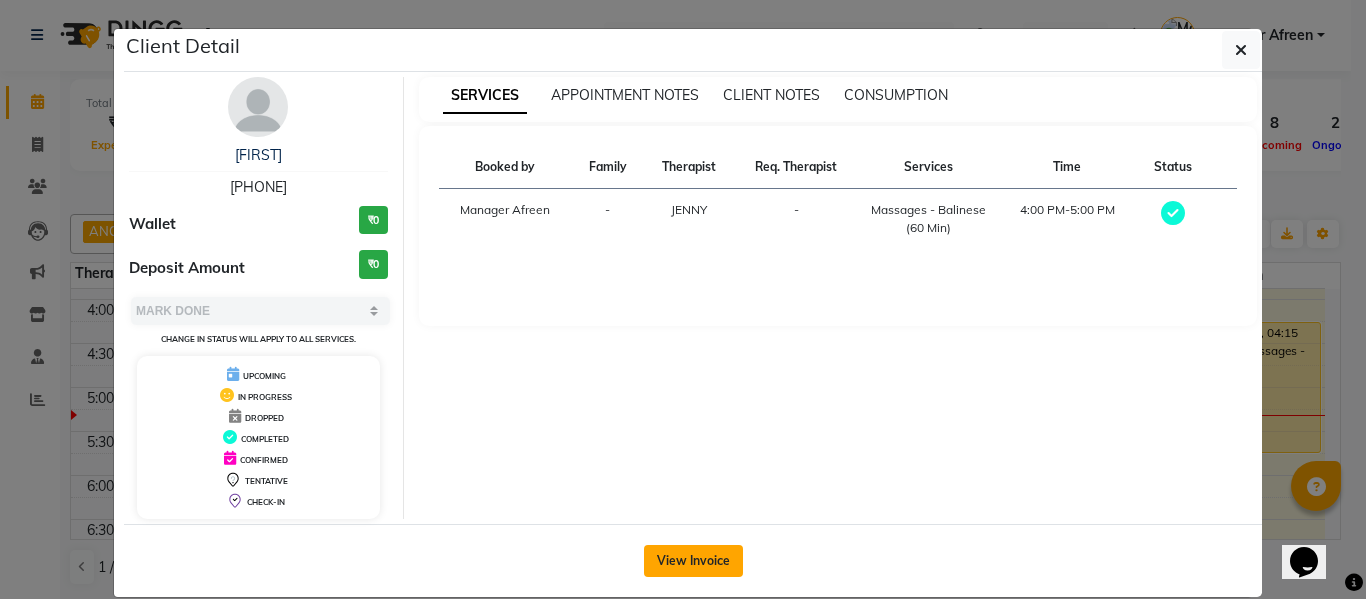 drag, startPoint x: 665, startPoint y: 563, endPoint x: 678, endPoint y: 555, distance: 15.264338 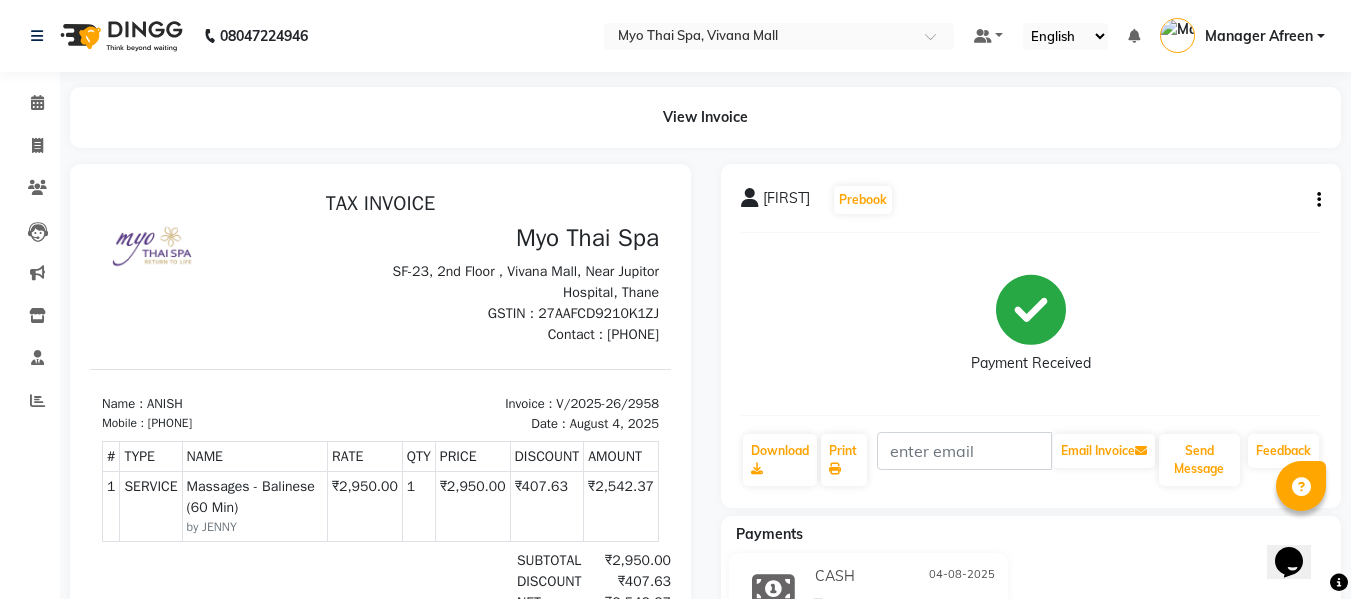 scroll, scrollTop: 0, scrollLeft: 0, axis: both 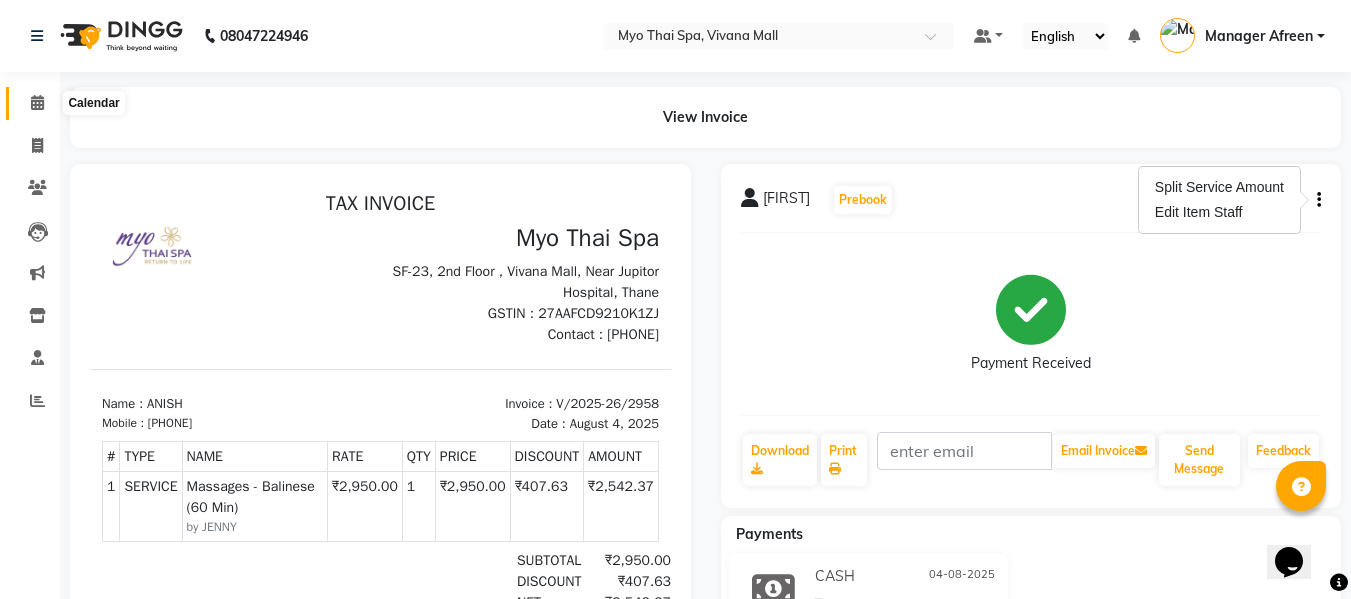 click 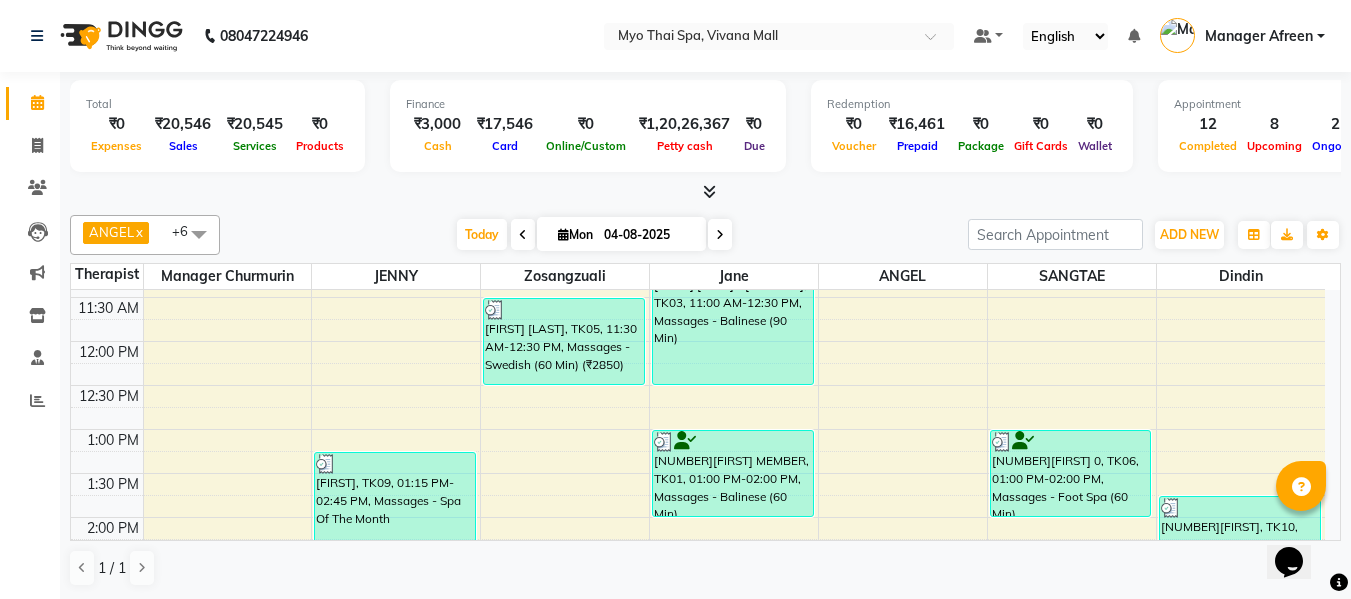 scroll, scrollTop: 400, scrollLeft: 0, axis: vertical 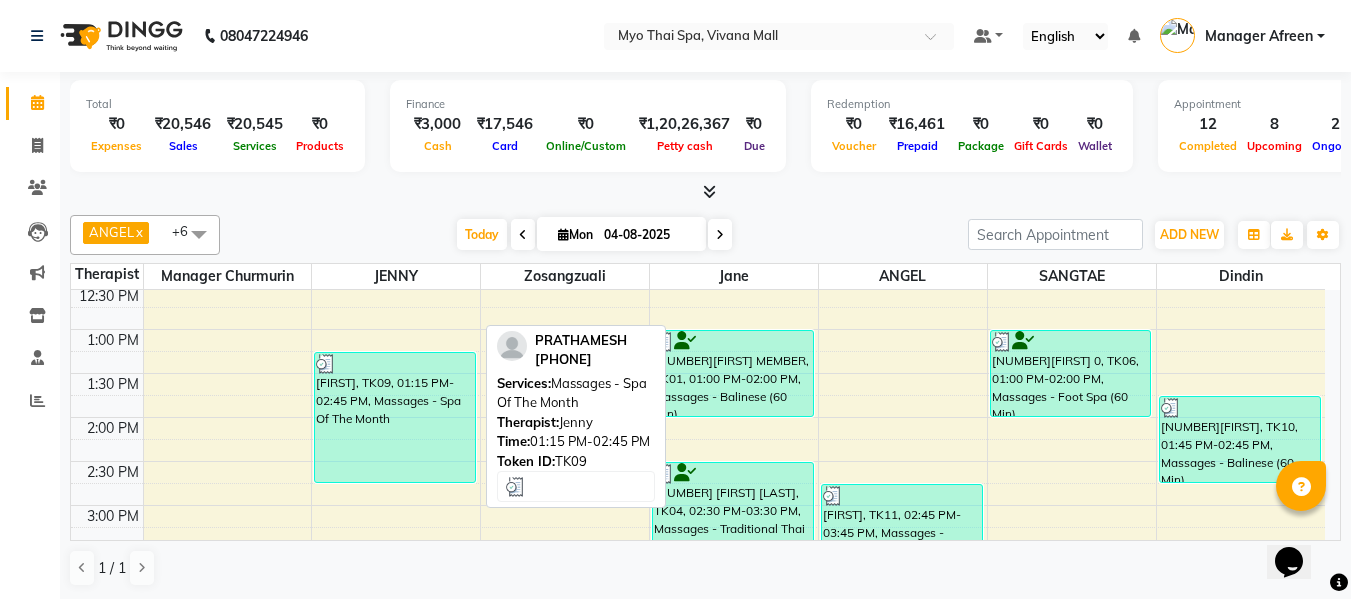 click on "[FIRST], TK09, 01:15 PM-02:45 PM, Massages - Spa Of The Month" at bounding box center (395, 417) 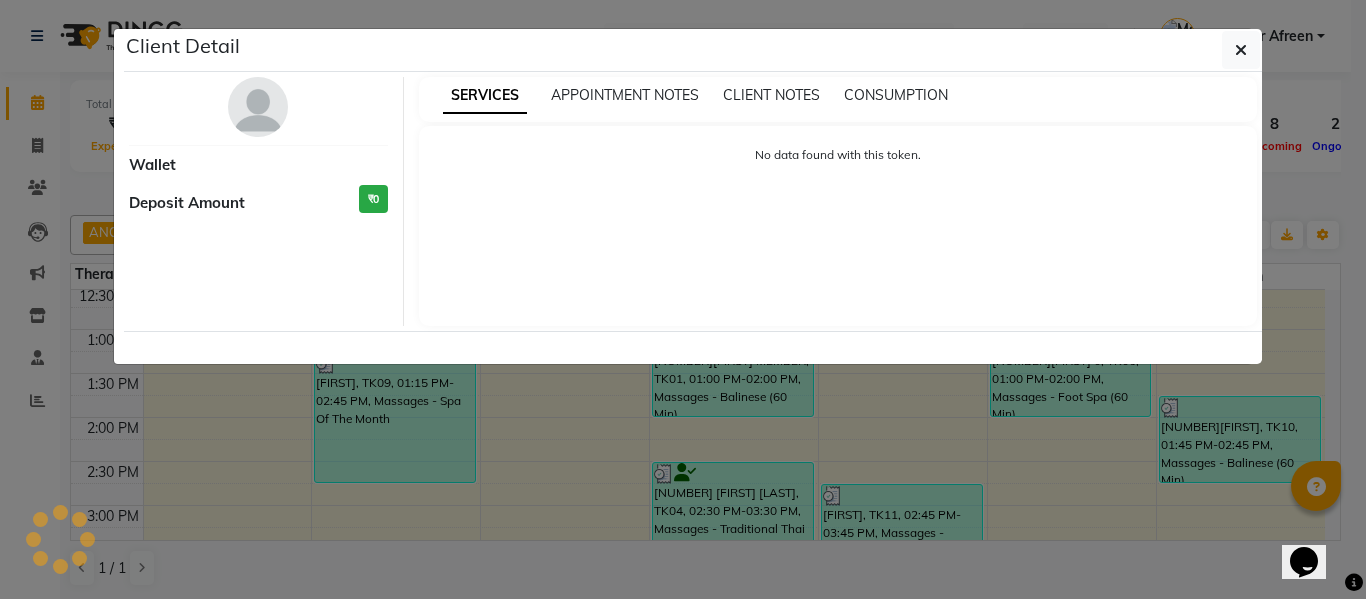 select on "3" 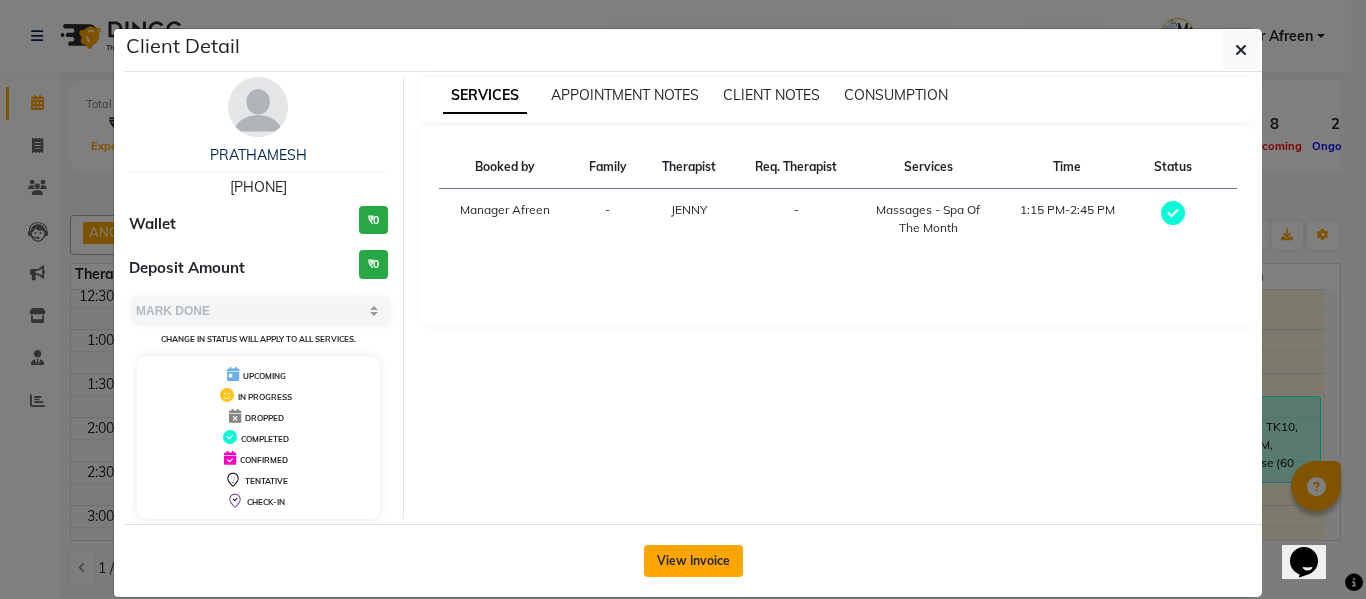 drag, startPoint x: 688, startPoint y: 554, endPoint x: 696, endPoint y: 547, distance: 10.630146 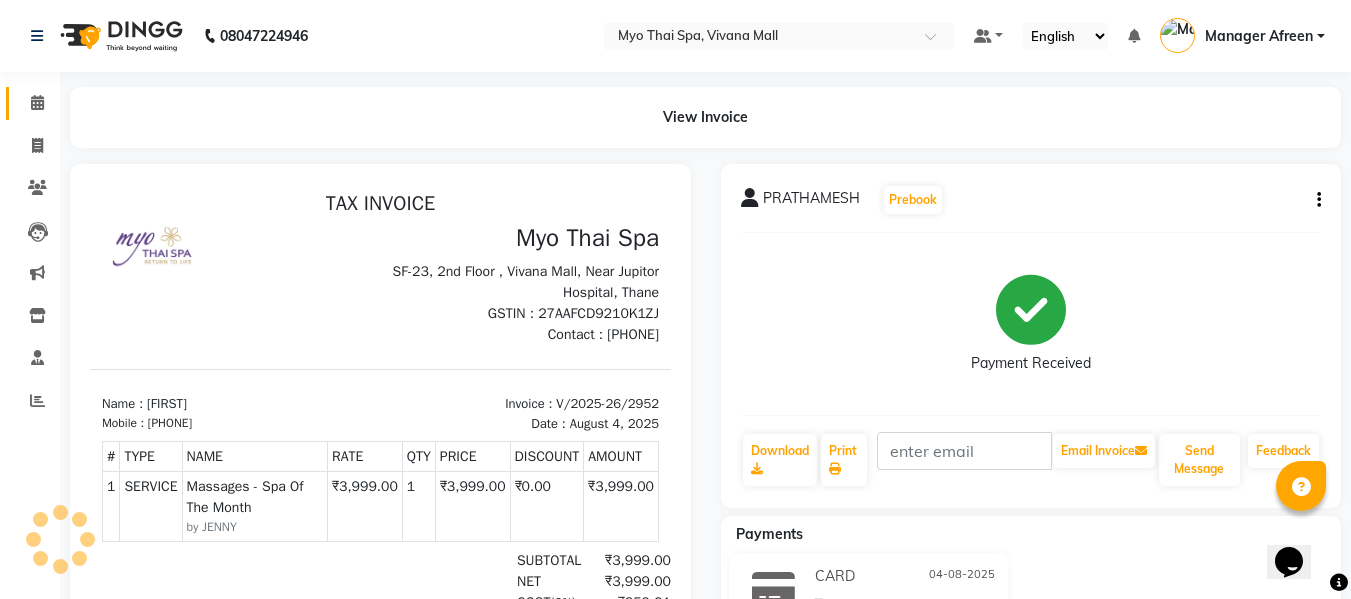scroll, scrollTop: 0, scrollLeft: 0, axis: both 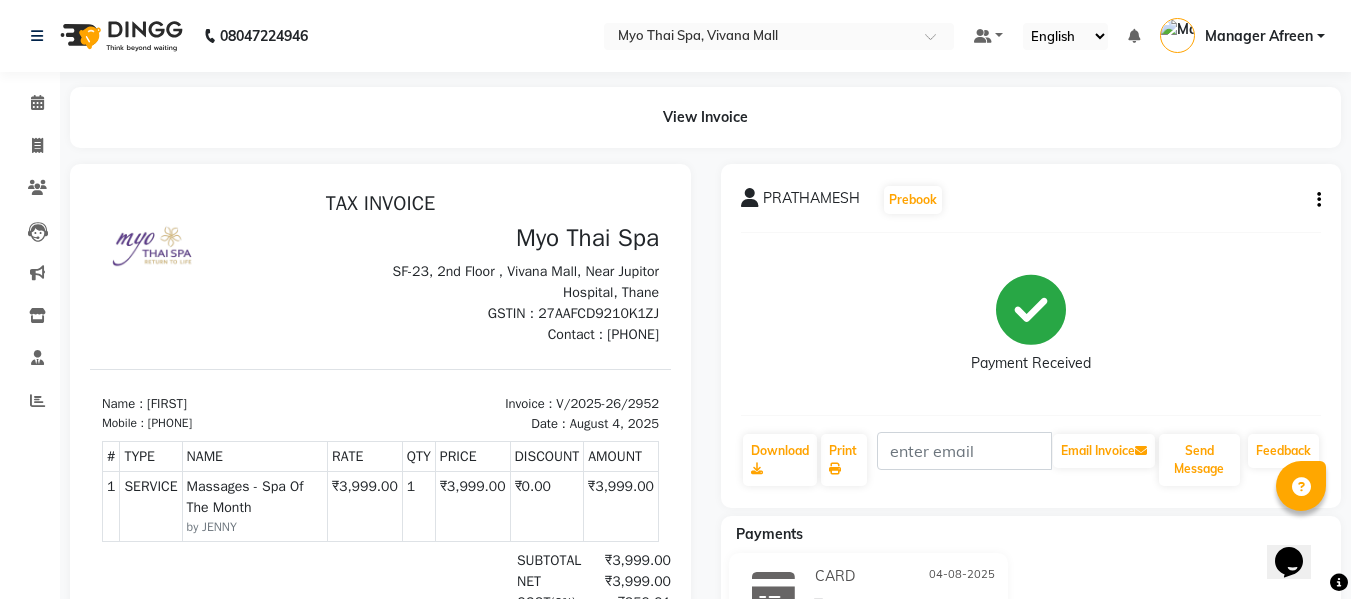 click 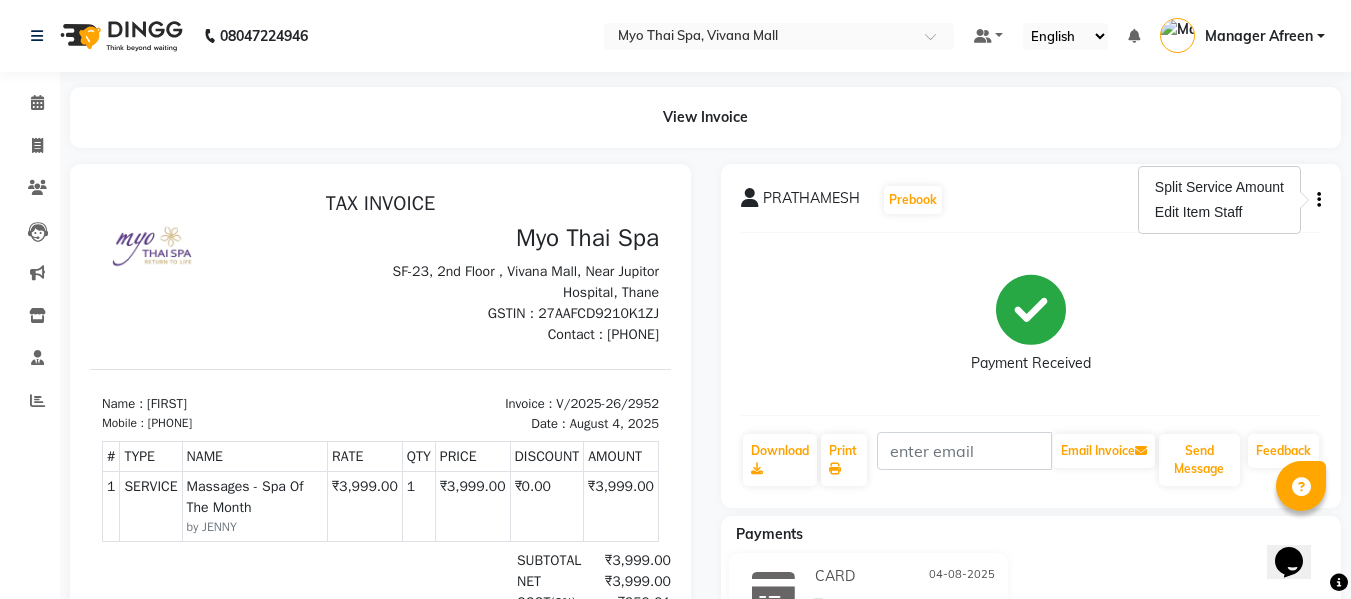 click on "Payment Received" 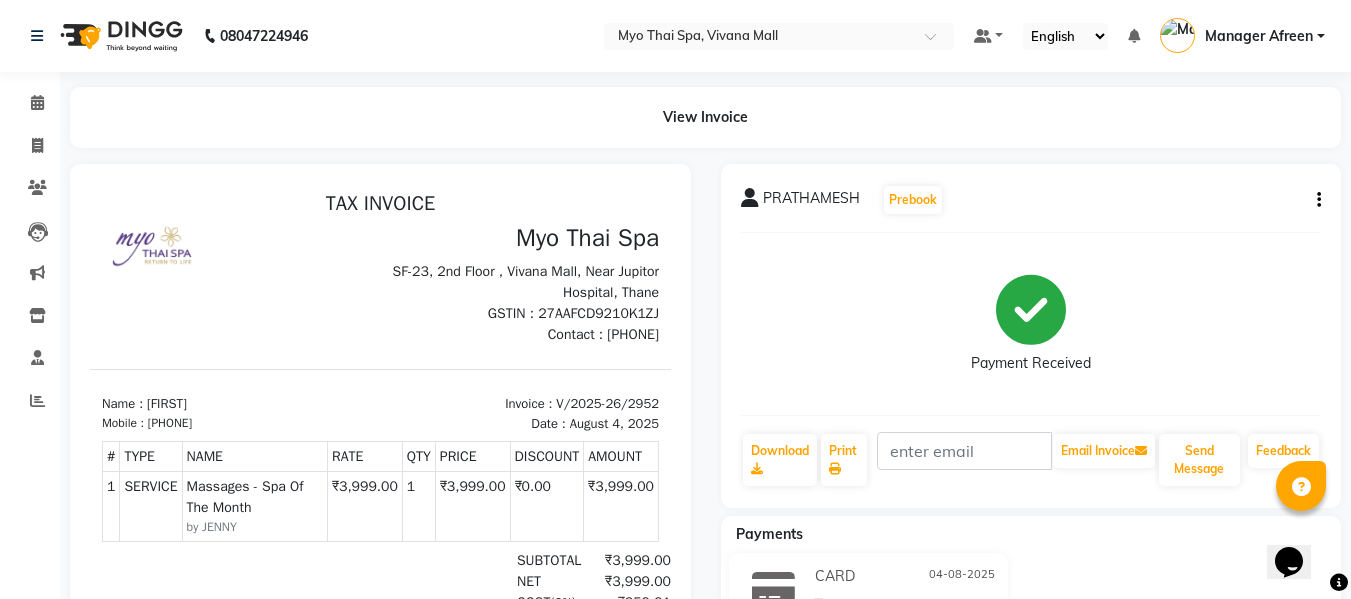 click 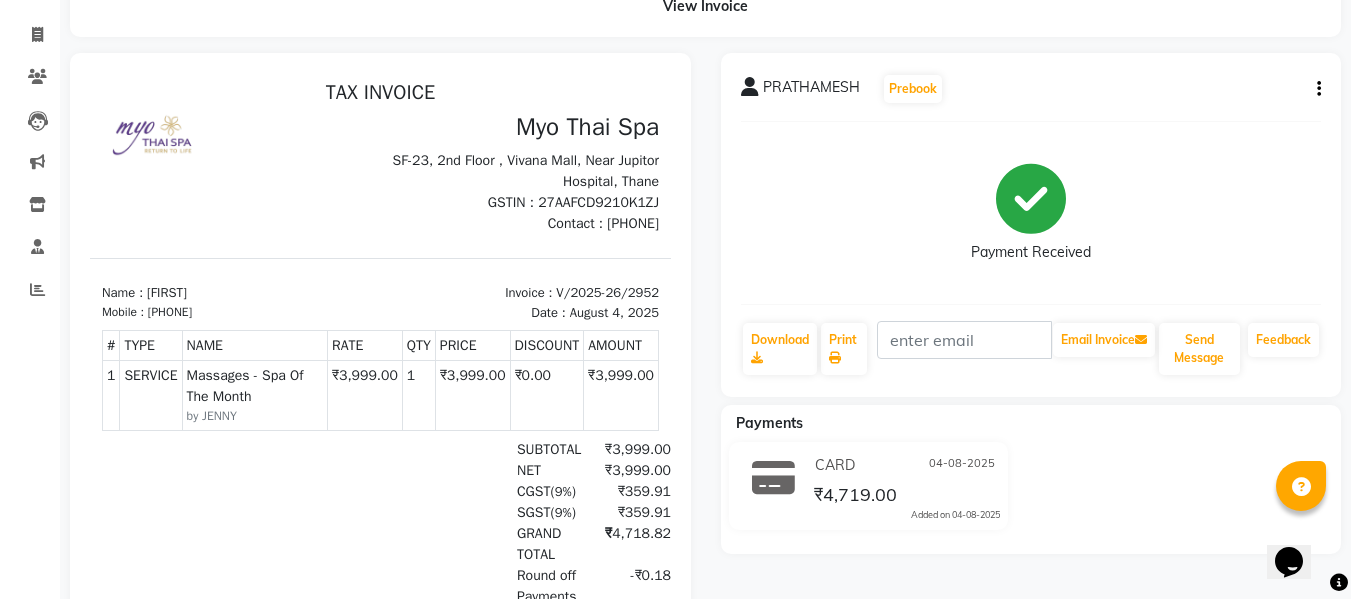 scroll, scrollTop: 200, scrollLeft: 0, axis: vertical 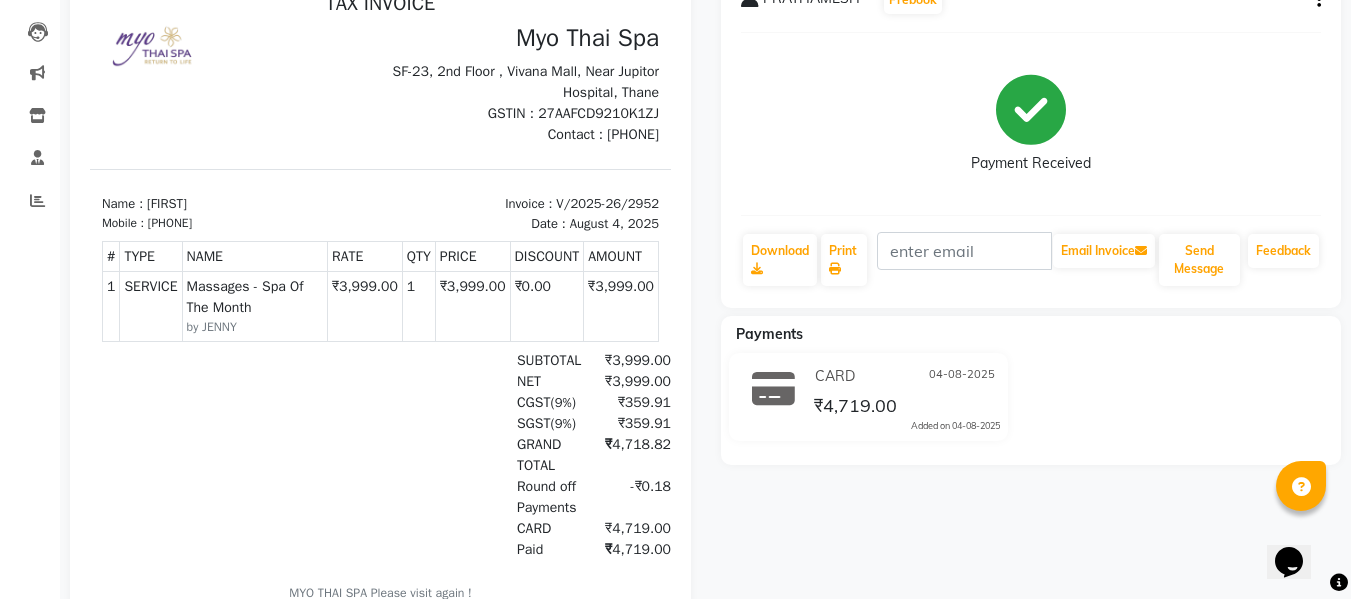 click on "CARD" 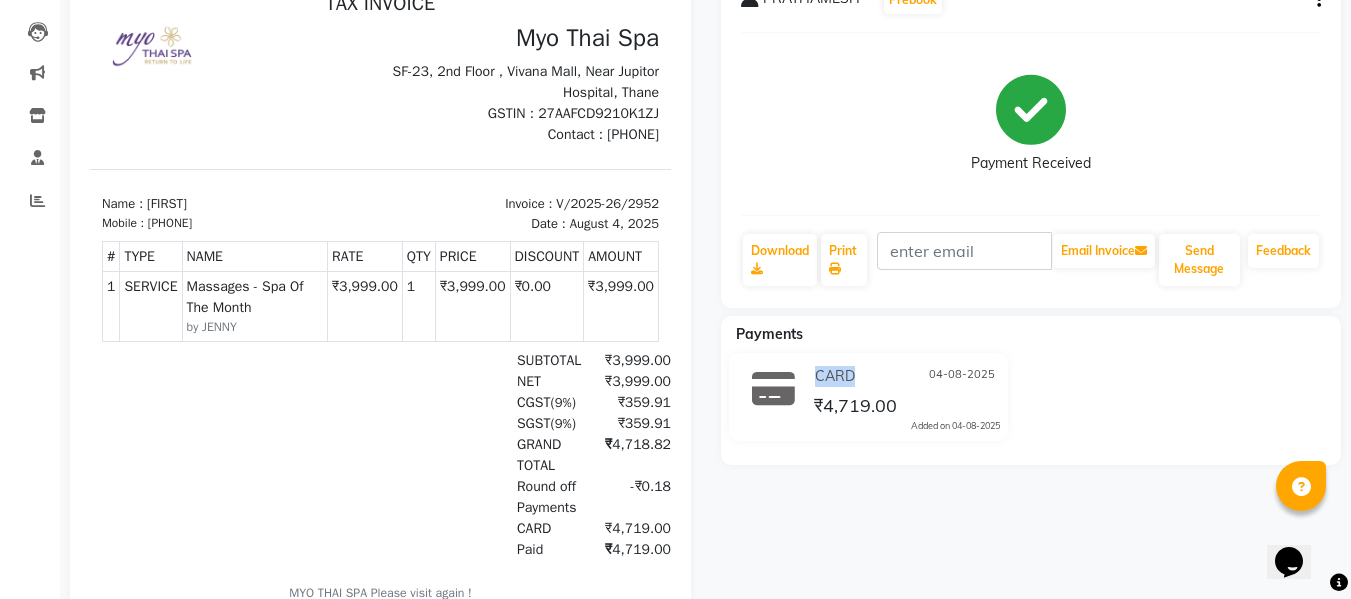 click on "CARD" 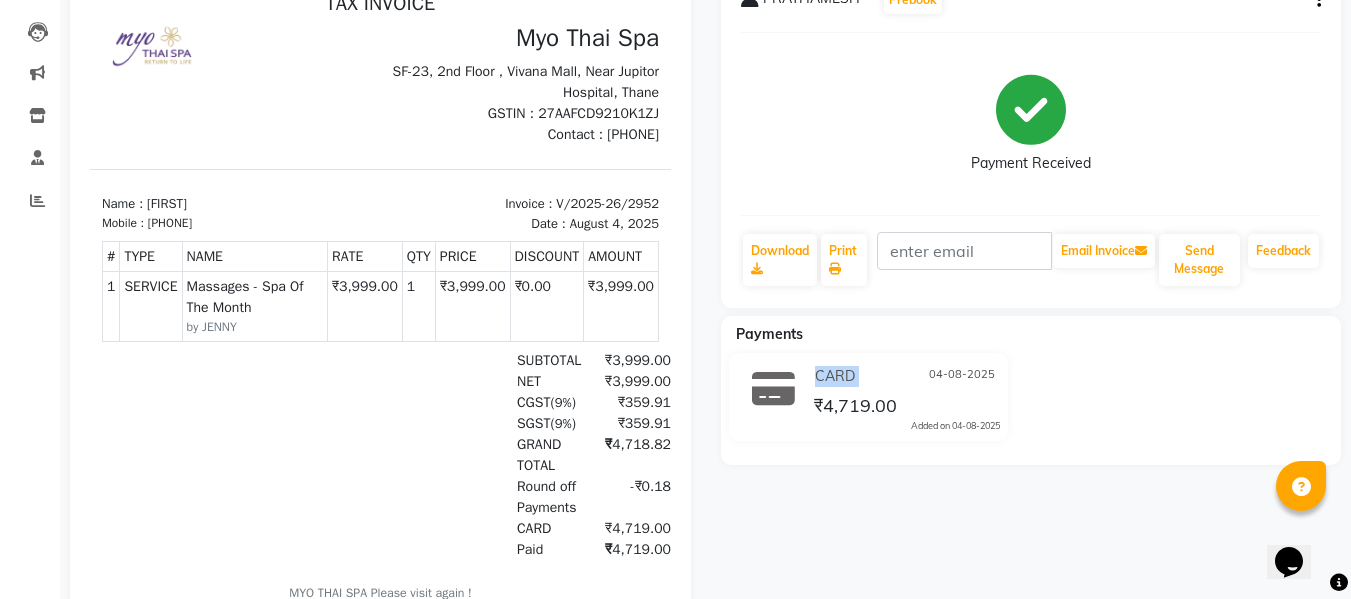 click on "CARD" 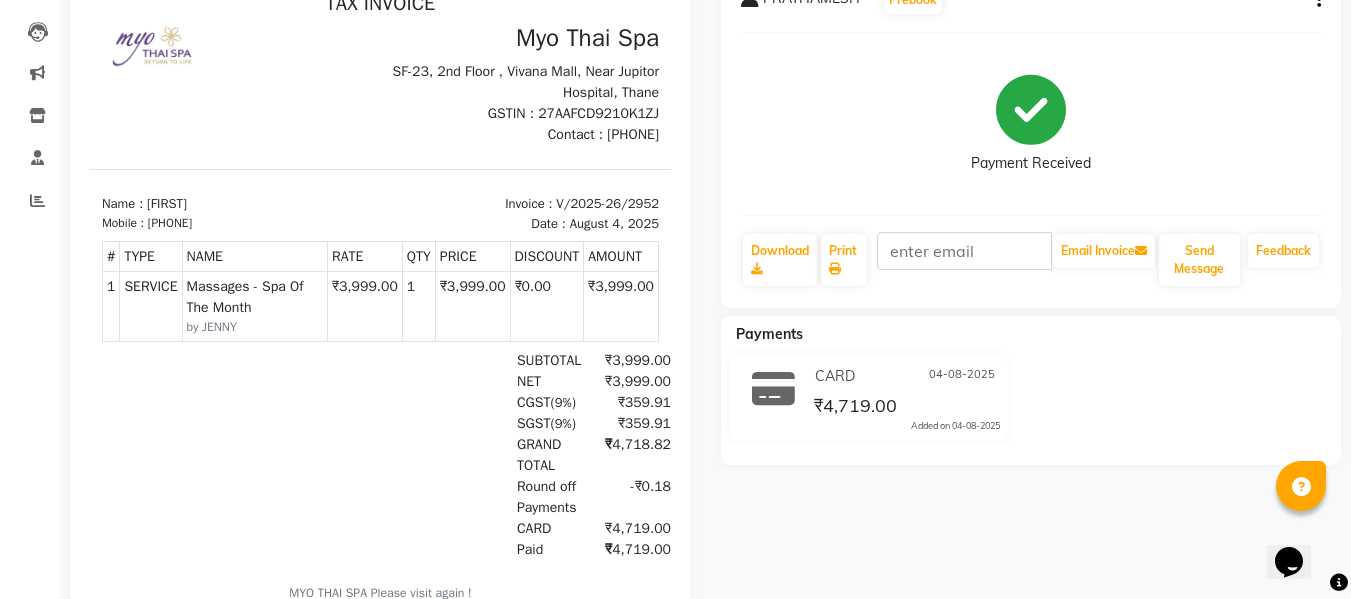 click on "CARD" 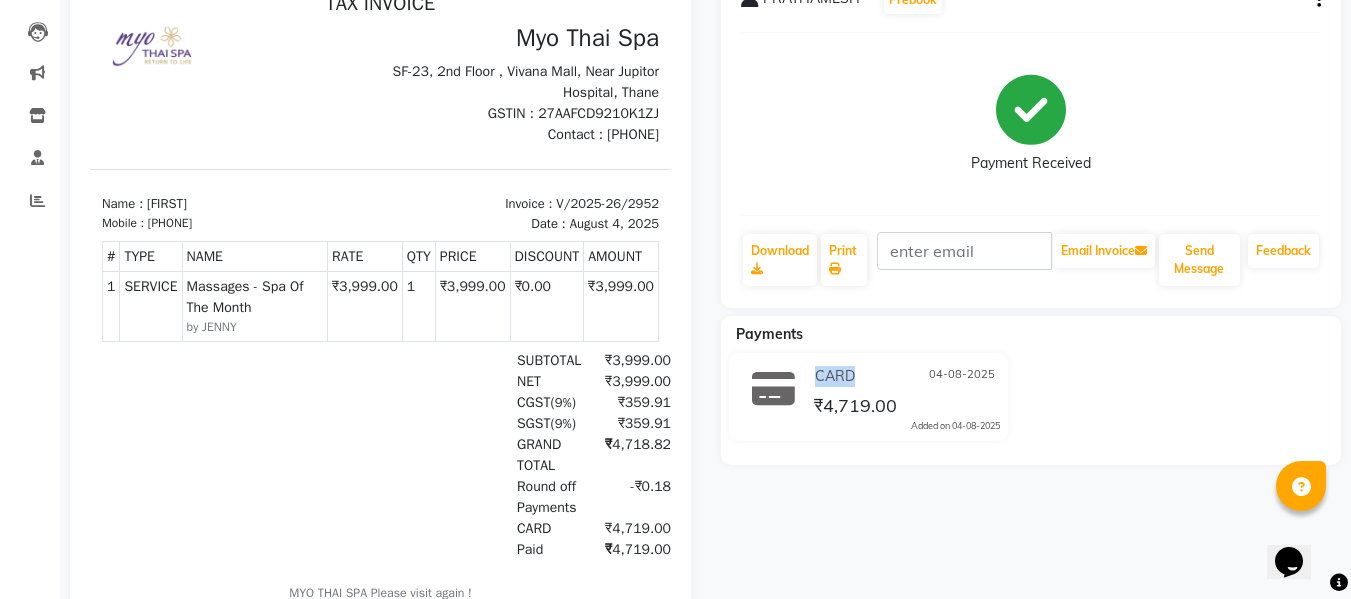 click on "CARD" 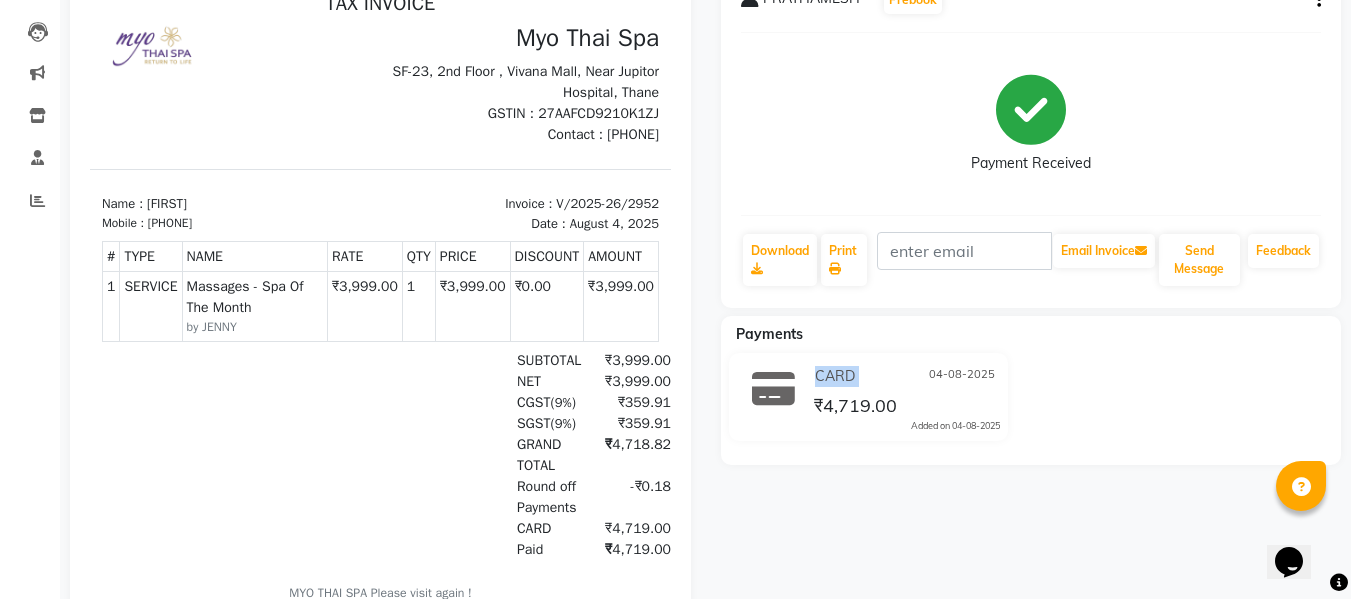 click on "CARD" 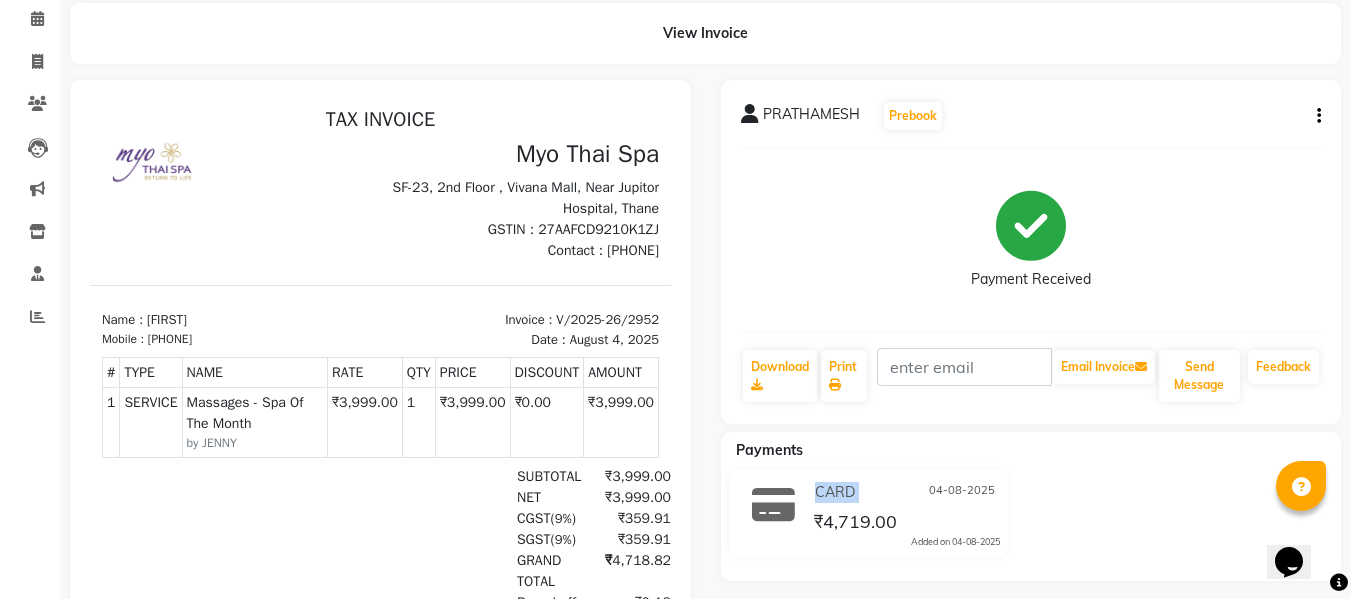 scroll, scrollTop: 0, scrollLeft: 0, axis: both 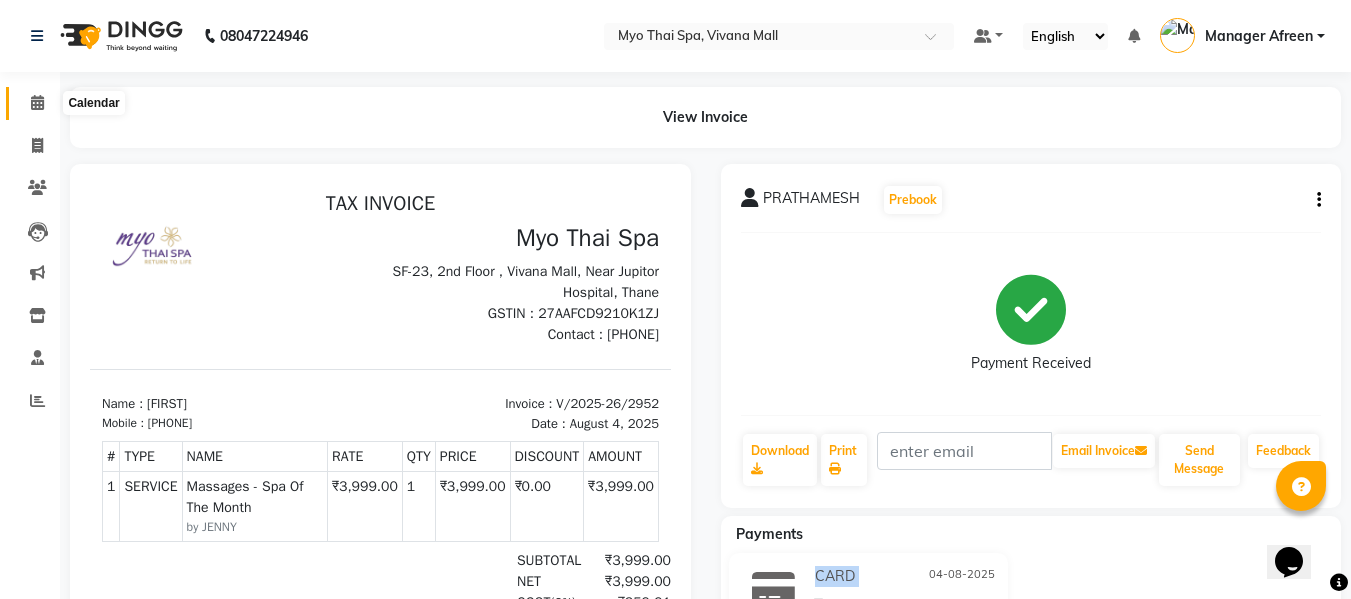 click 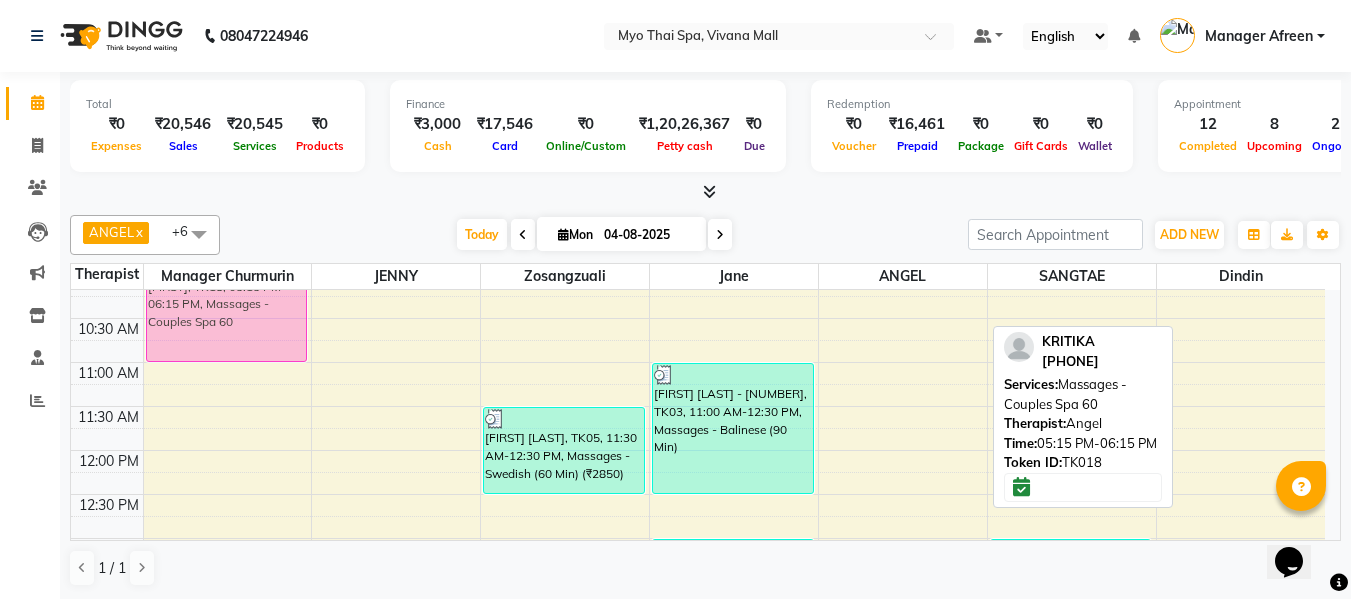 scroll, scrollTop: 152, scrollLeft: 0, axis: vertical 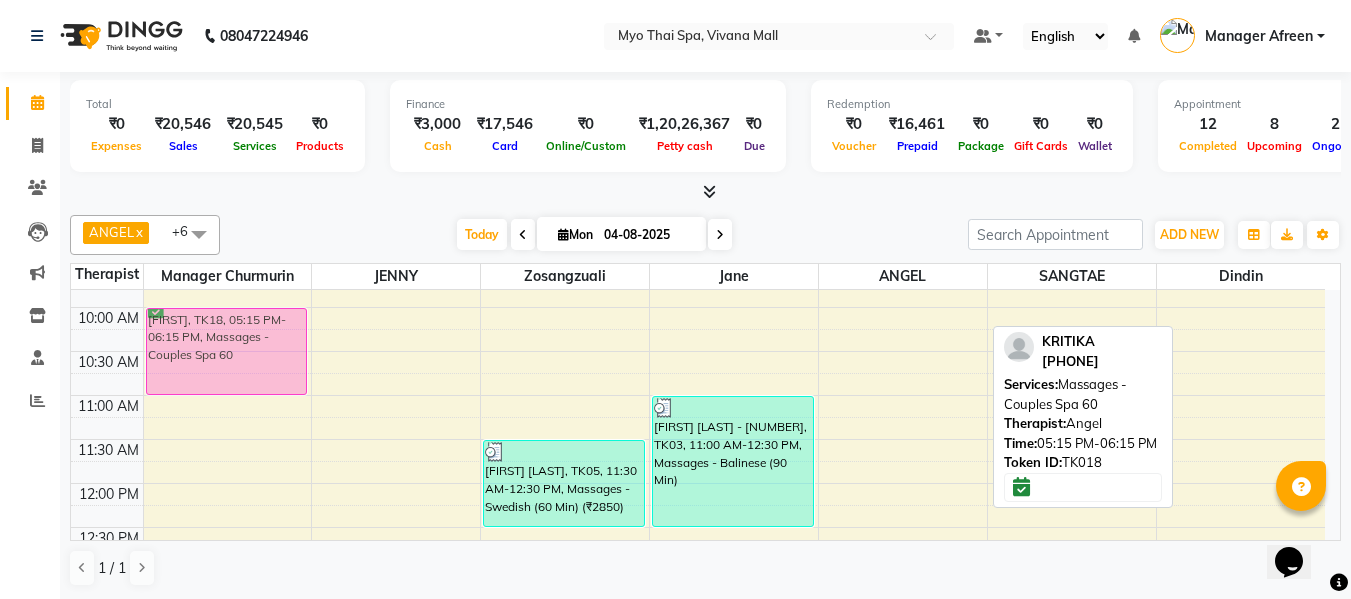 drag, startPoint x: 928, startPoint y: 436, endPoint x: 244, endPoint y: 301, distance: 697.19507 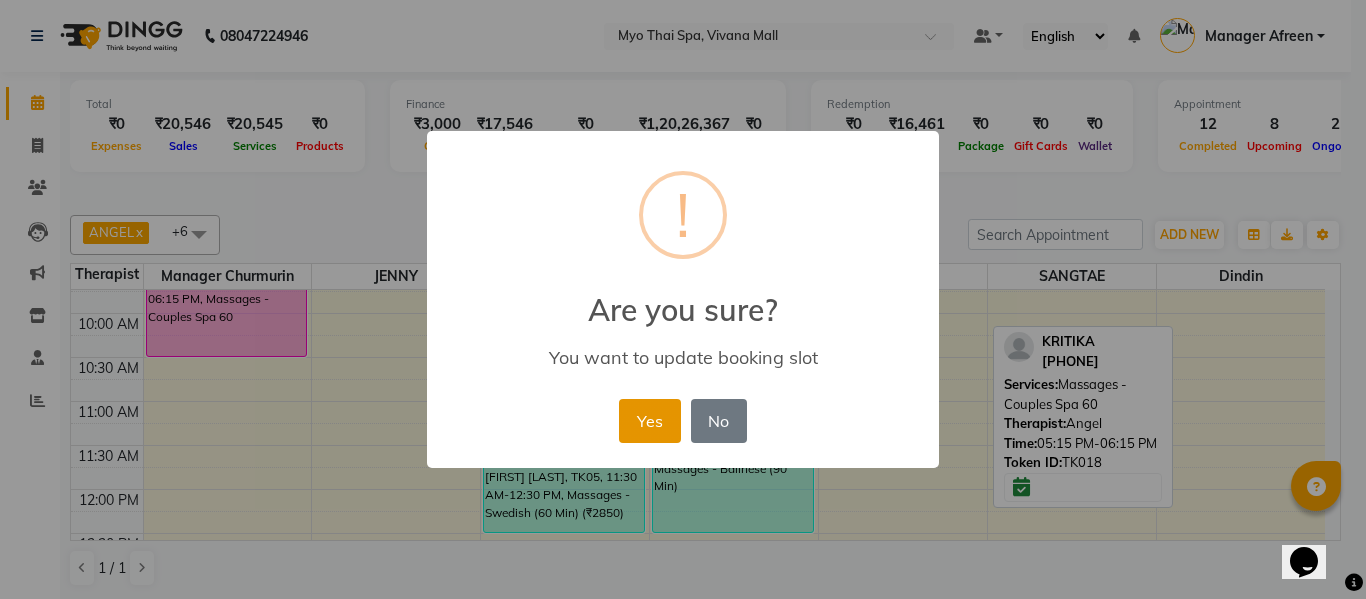 click on "Yes" at bounding box center (649, 421) 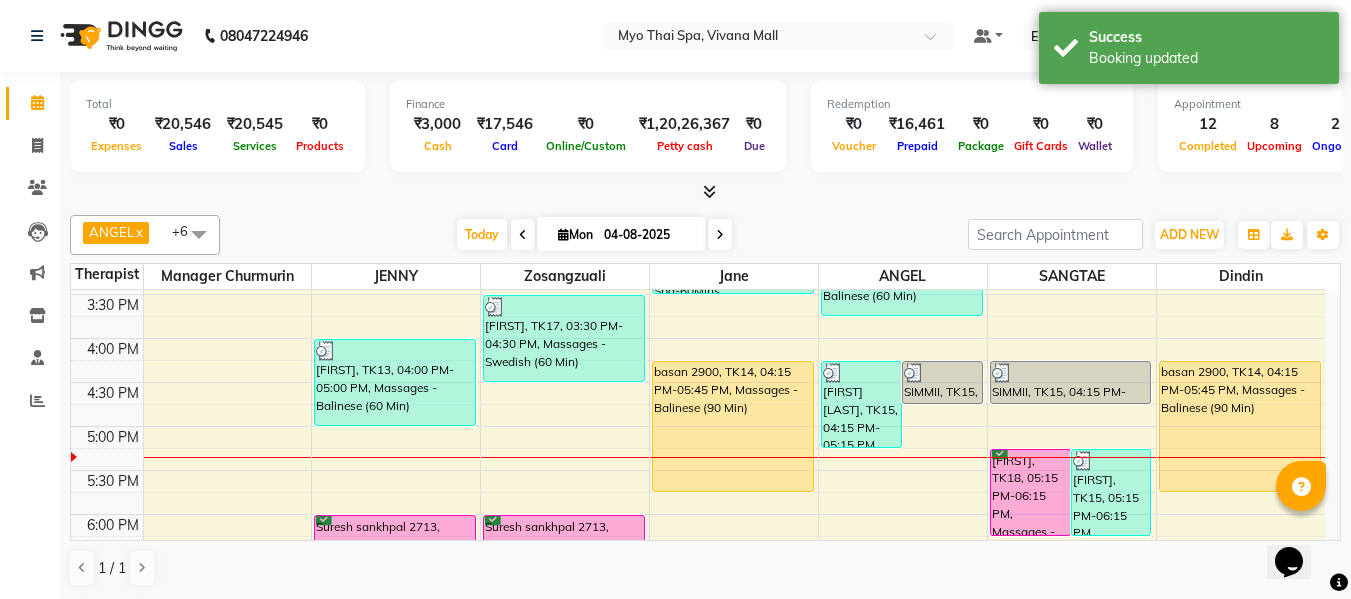 scroll, scrollTop: 752, scrollLeft: 0, axis: vertical 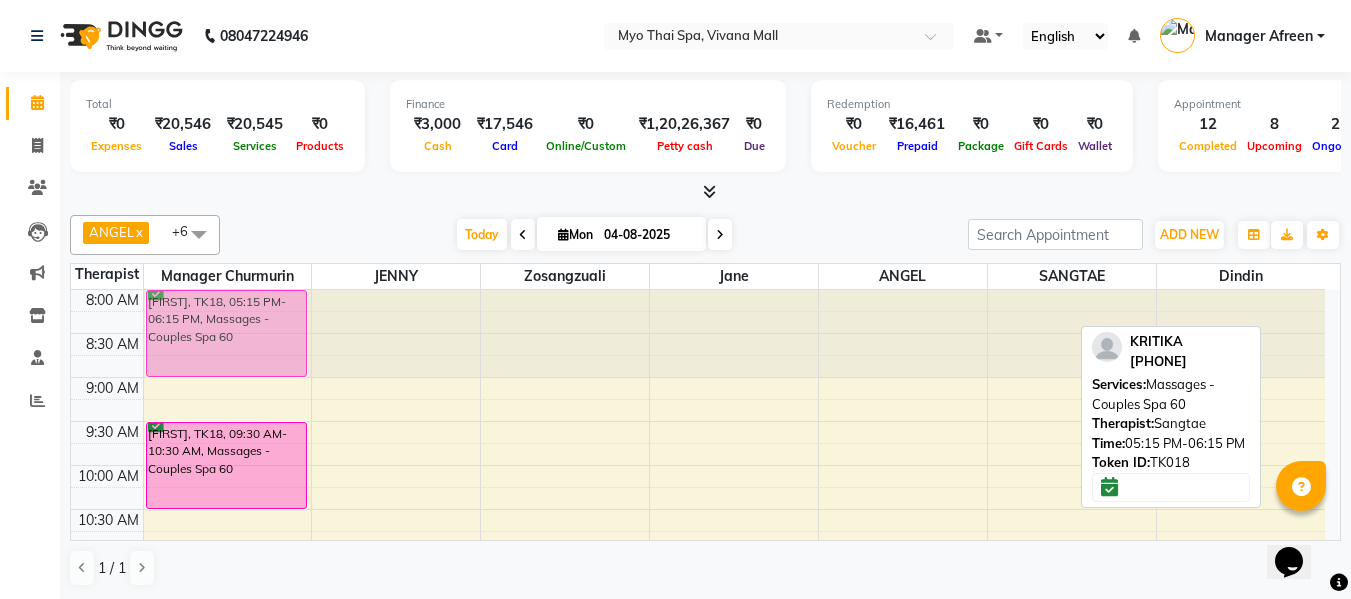 drag, startPoint x: 1028, startPoint y: 390, endPoint x: 251, endPoint y: 321, distance: 780.0577 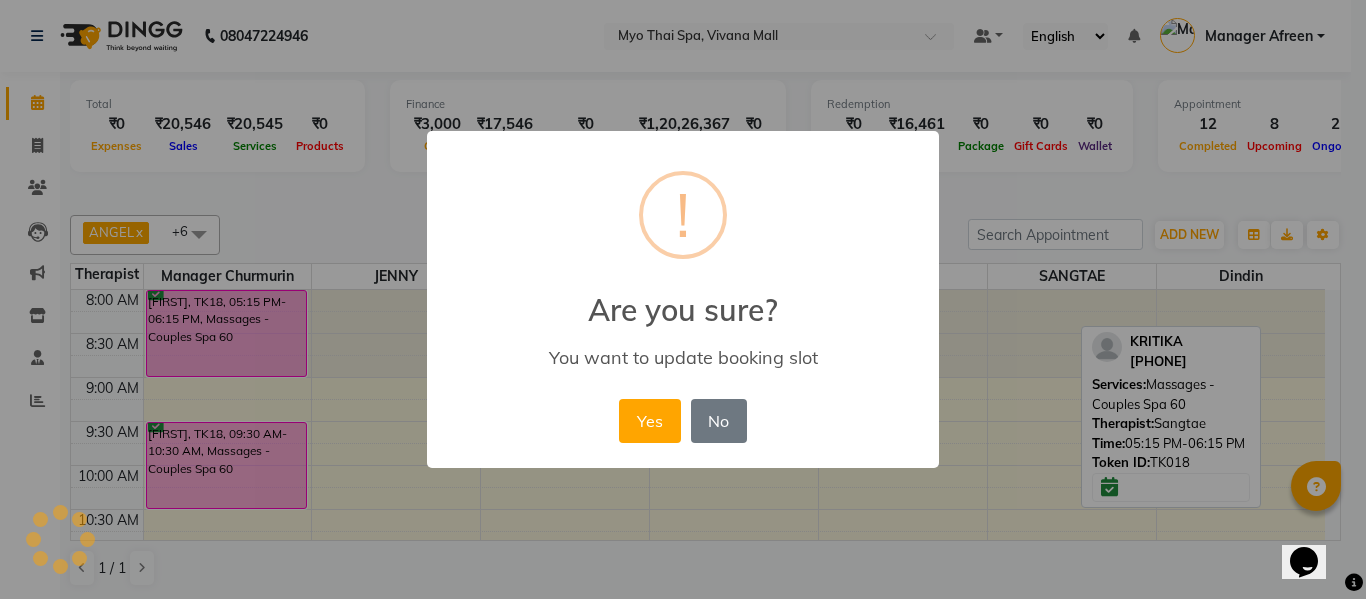 drag, startPoint x: 656, startPoint y: 425, endPoint x: 630, endPoint y: 433, distance: 27.202942 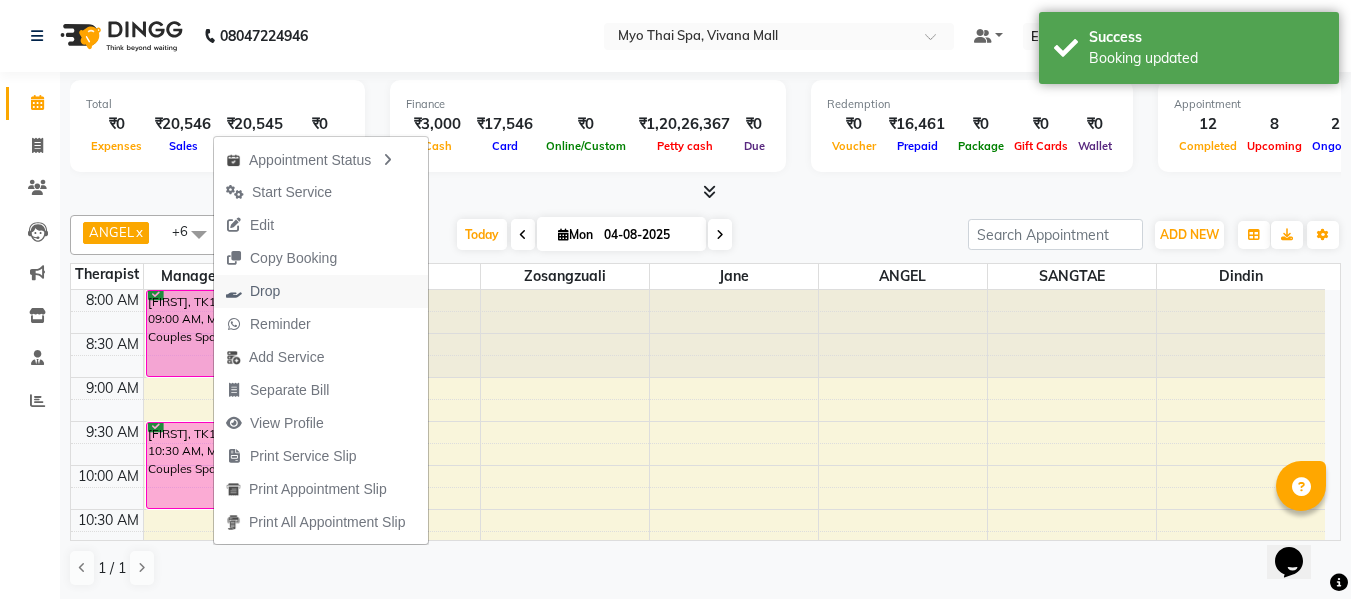 click on "Drop" at bounding box center (321, 291) 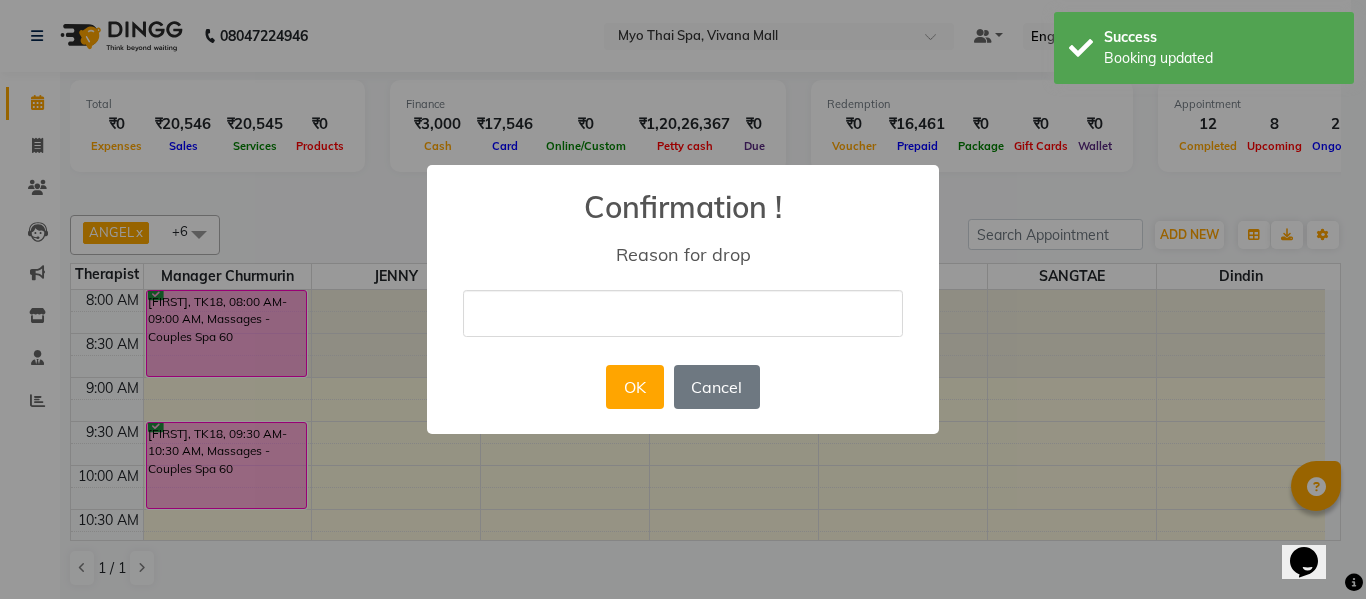 click at bounding box center (683, 313) 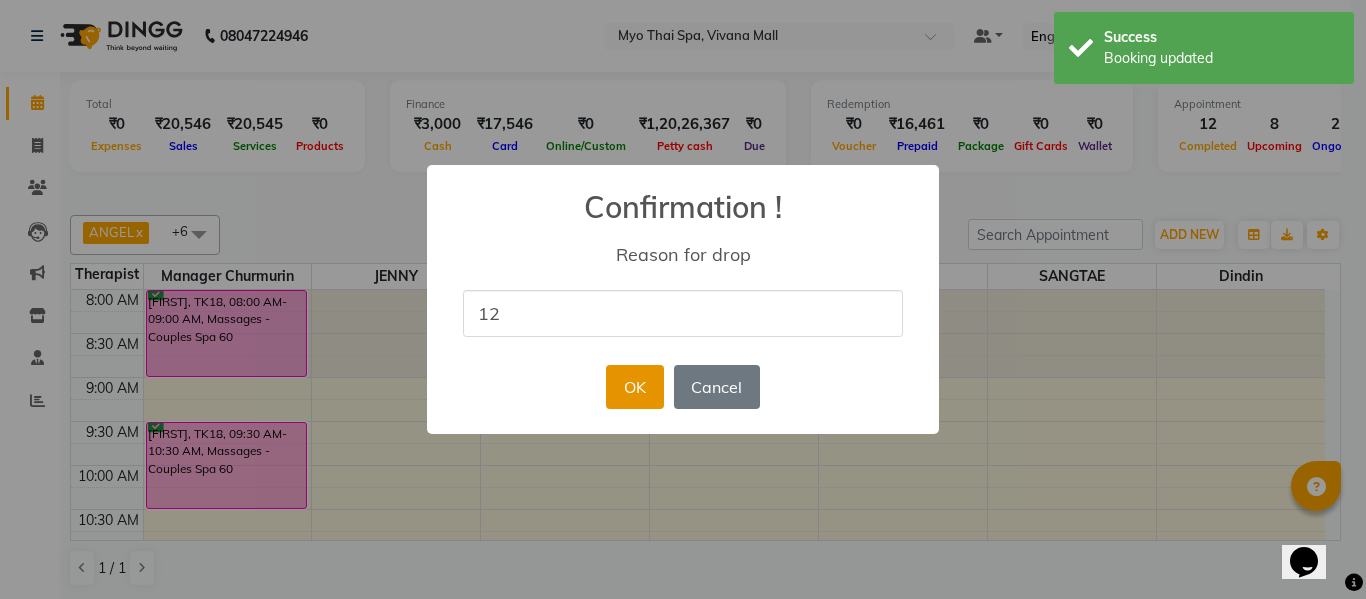 click on "OK" at bounding box center (634, 387) 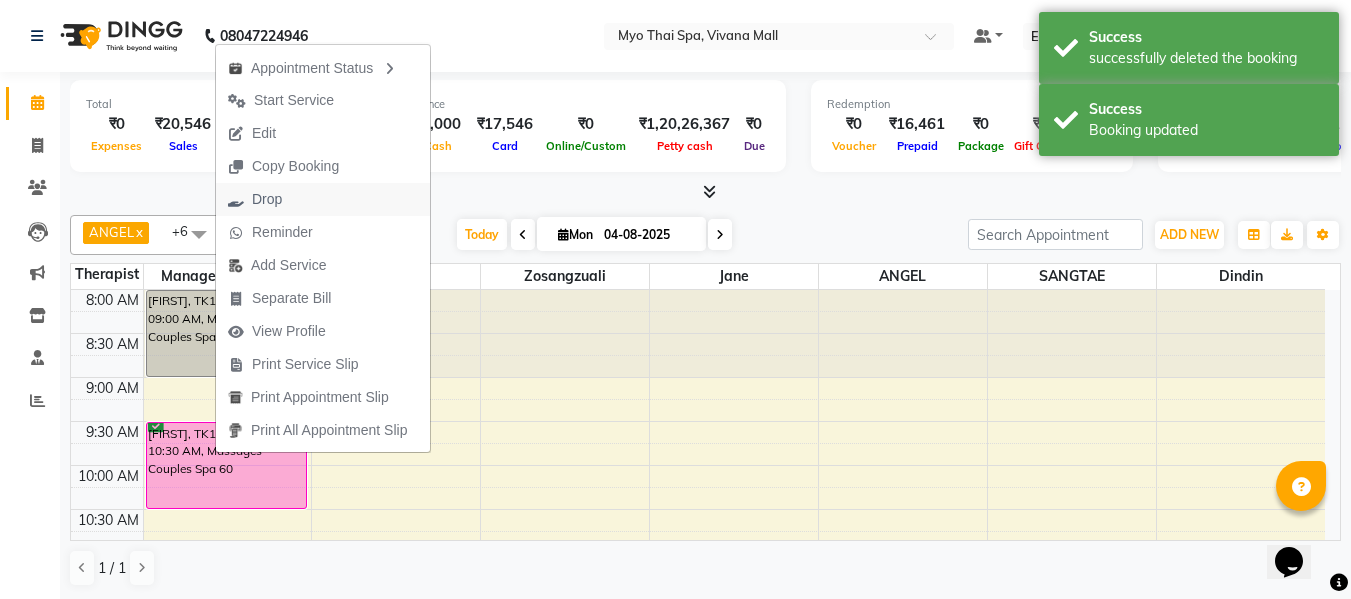 click on "Drop" at bounding box center (323, 199) 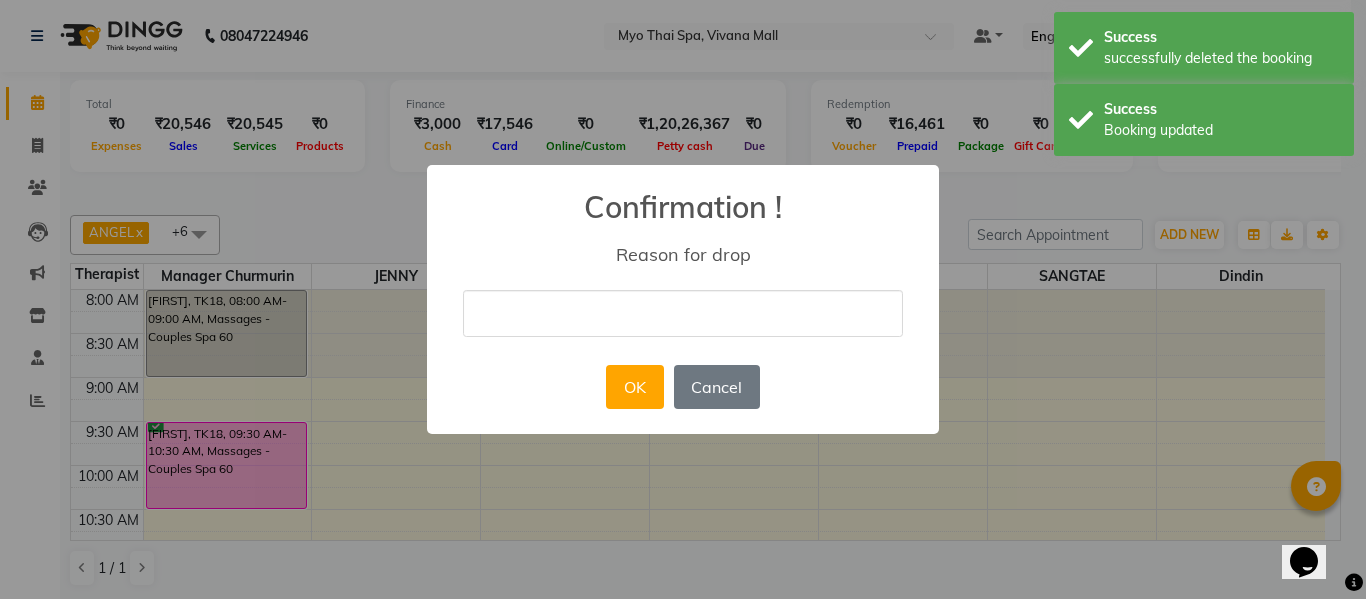 click at bounding box center (683, 313) 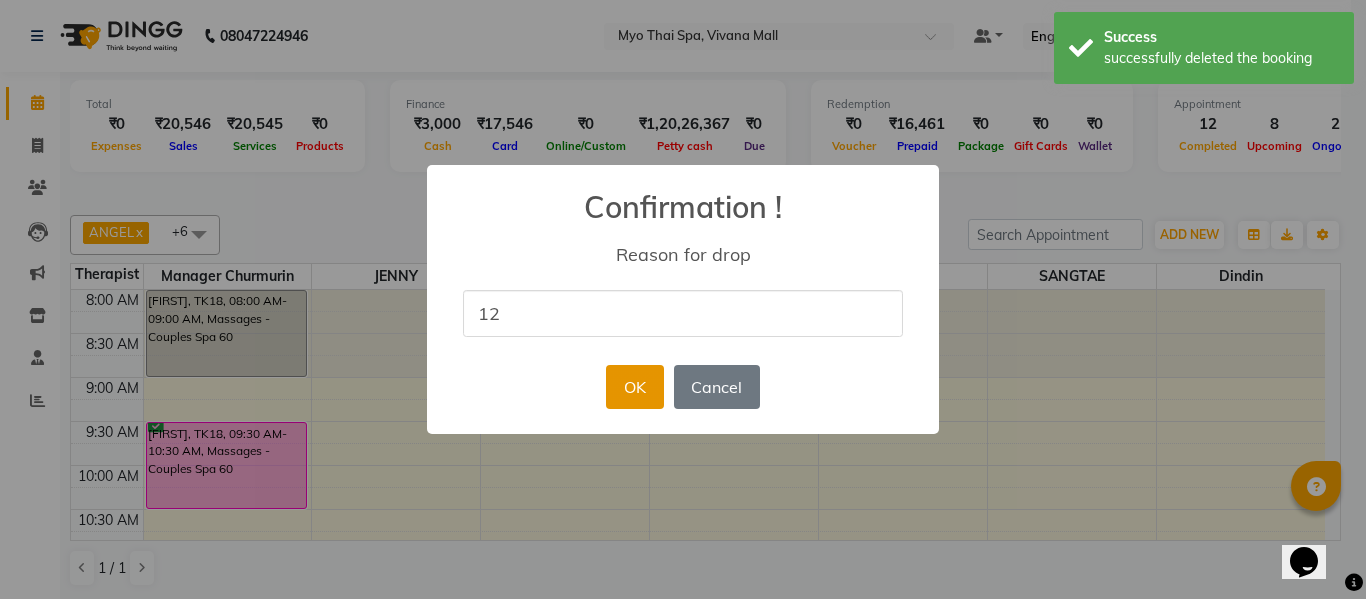 click on "OK" at bounding box center [634, 387] 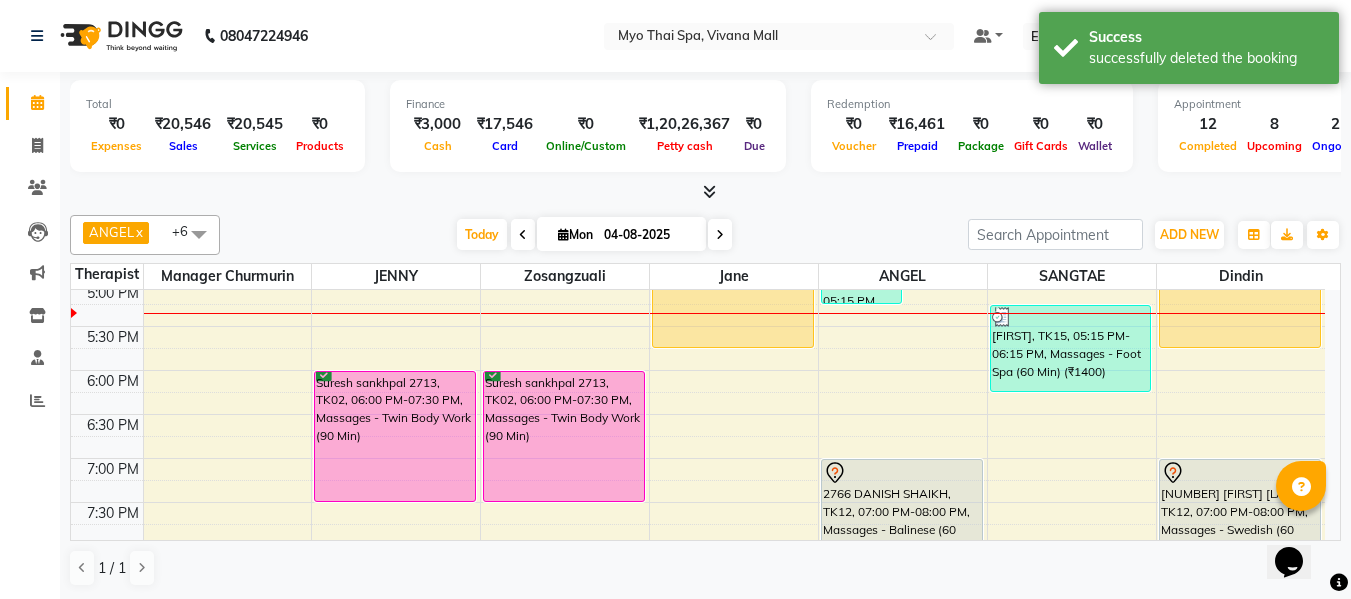 scroll, scrollTop: 769, scrollLeft: 0, axis: vertical 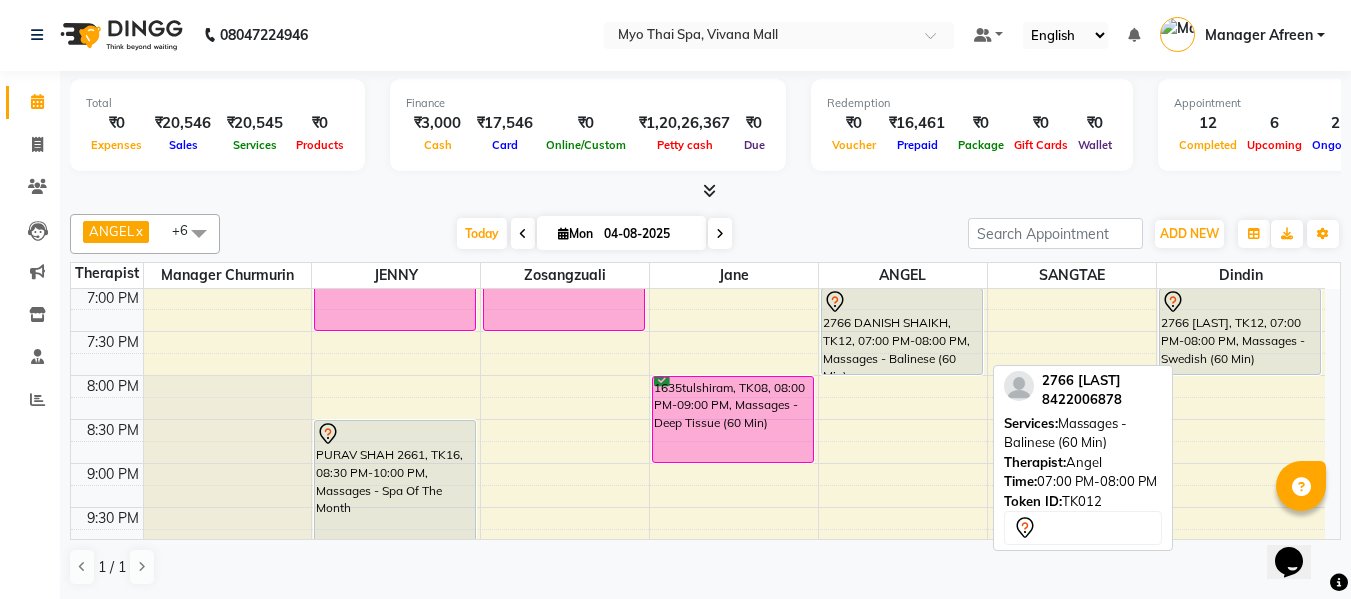 click on "2766 DANISH SHAIKH, TK12, 07:00 PM-08:00 PM, Massages - Balinese (60 Min)" at bounding box center [902, 331] 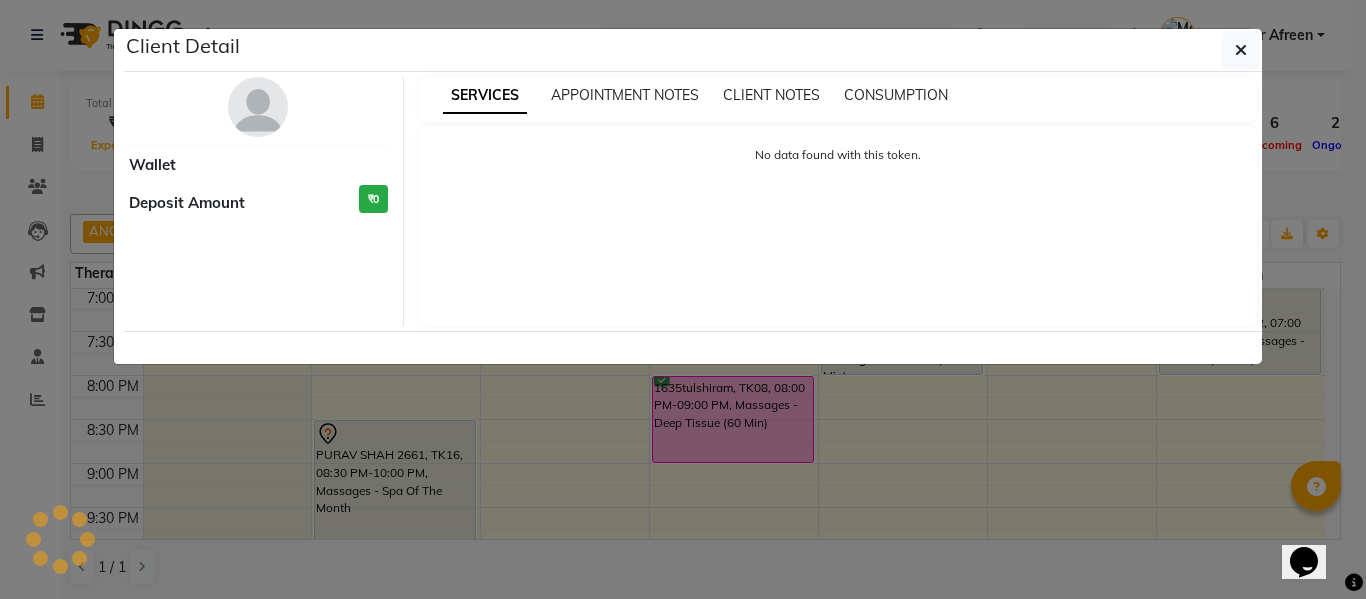 select on "7" 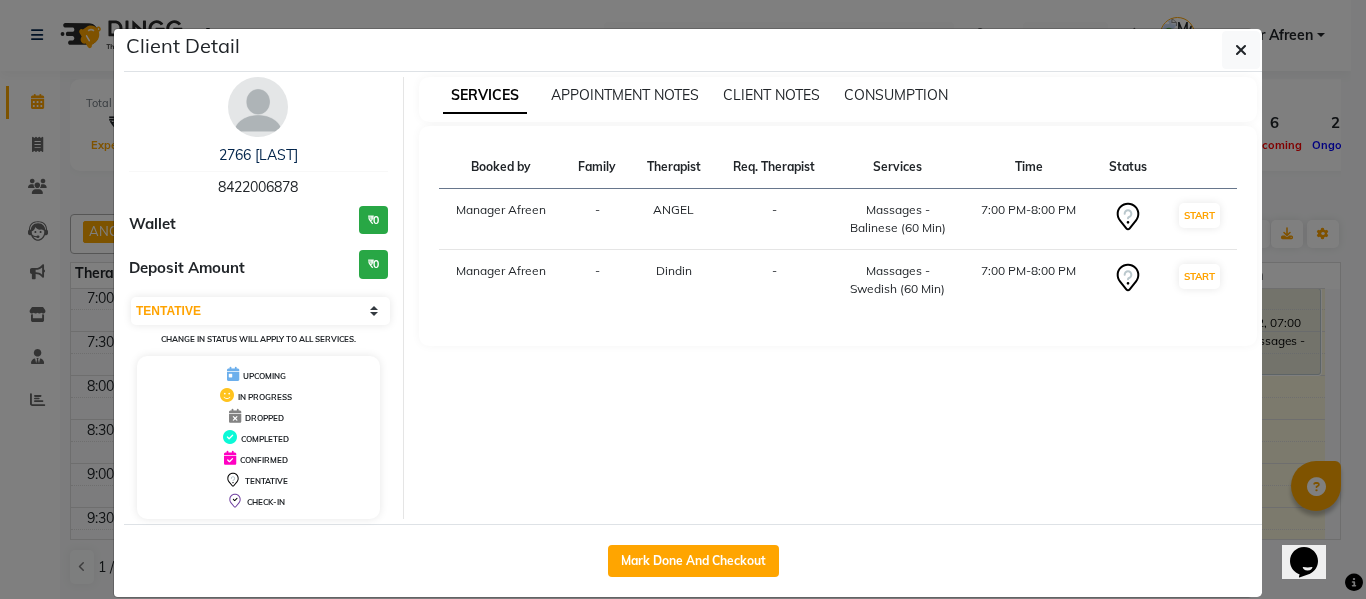 click on "8422006878" at bounding box center [258, 187] 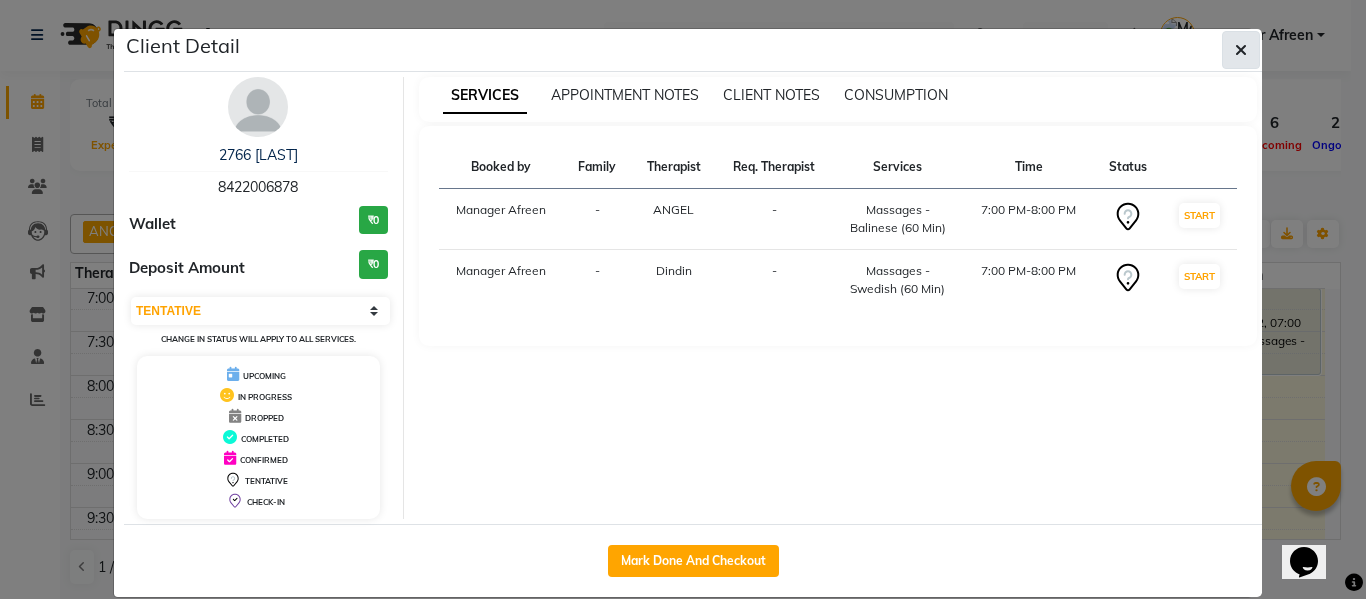 click 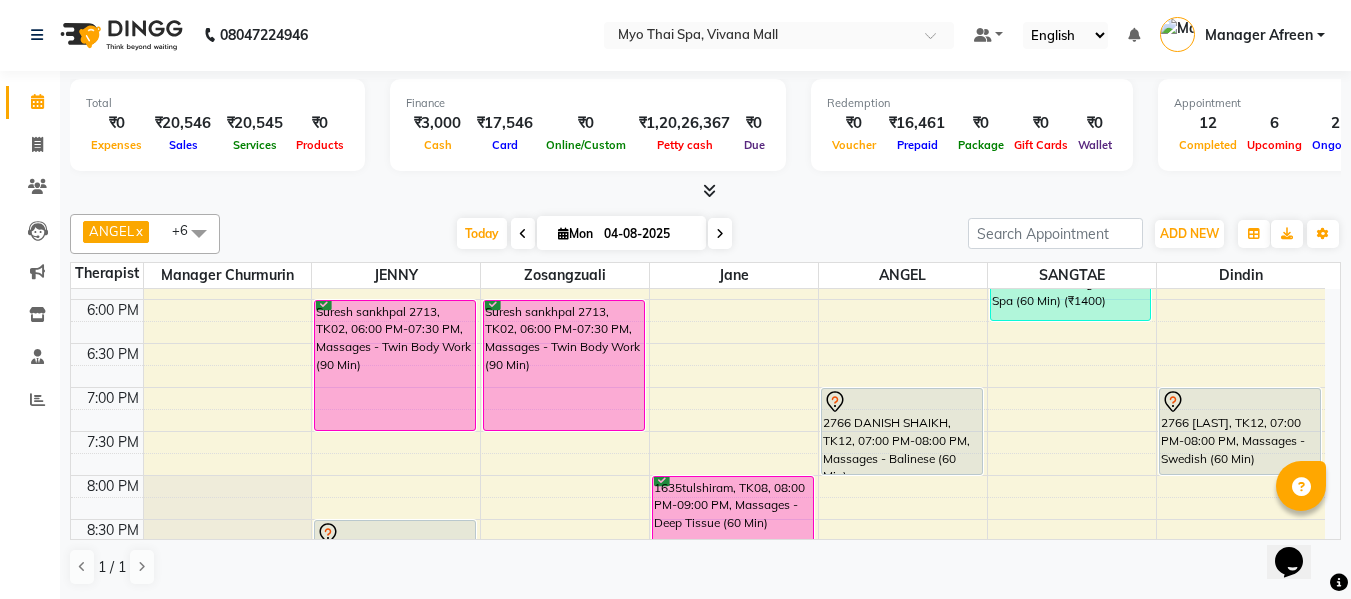 scroll, scrollTop: 969, scrollLeft: 0, axis: vertical 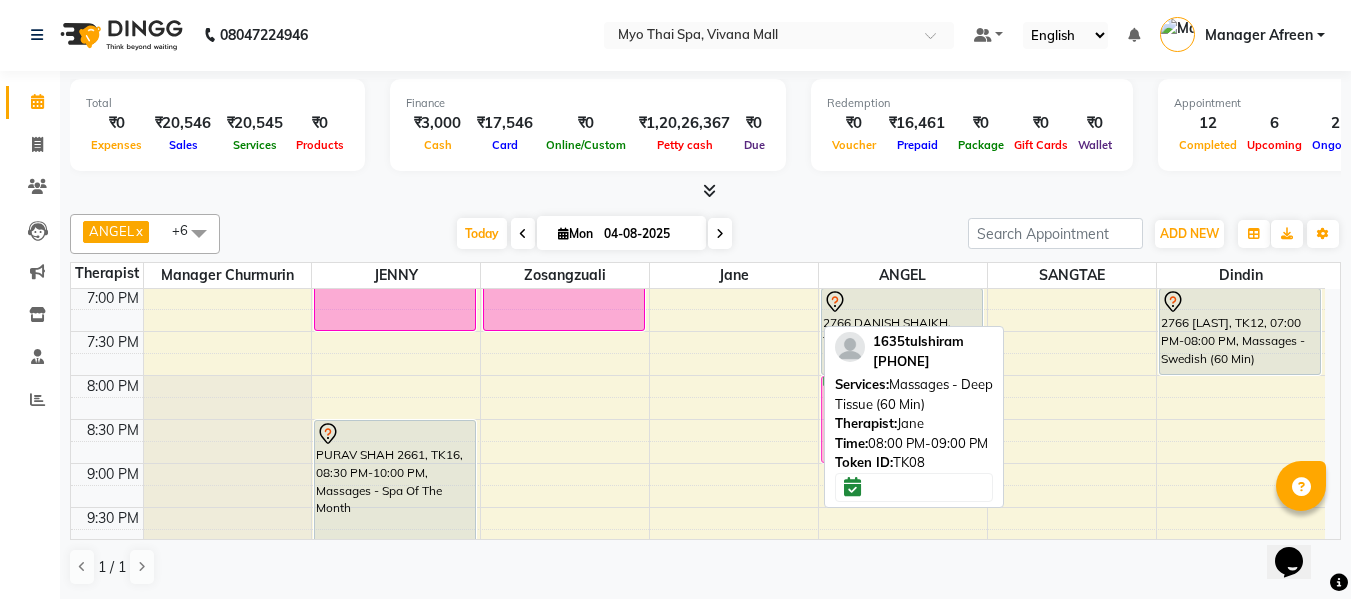 drag, startPoint x: 715, startPoint y: 418, endPoint x: 838, endPoint y: 418, distance: 123 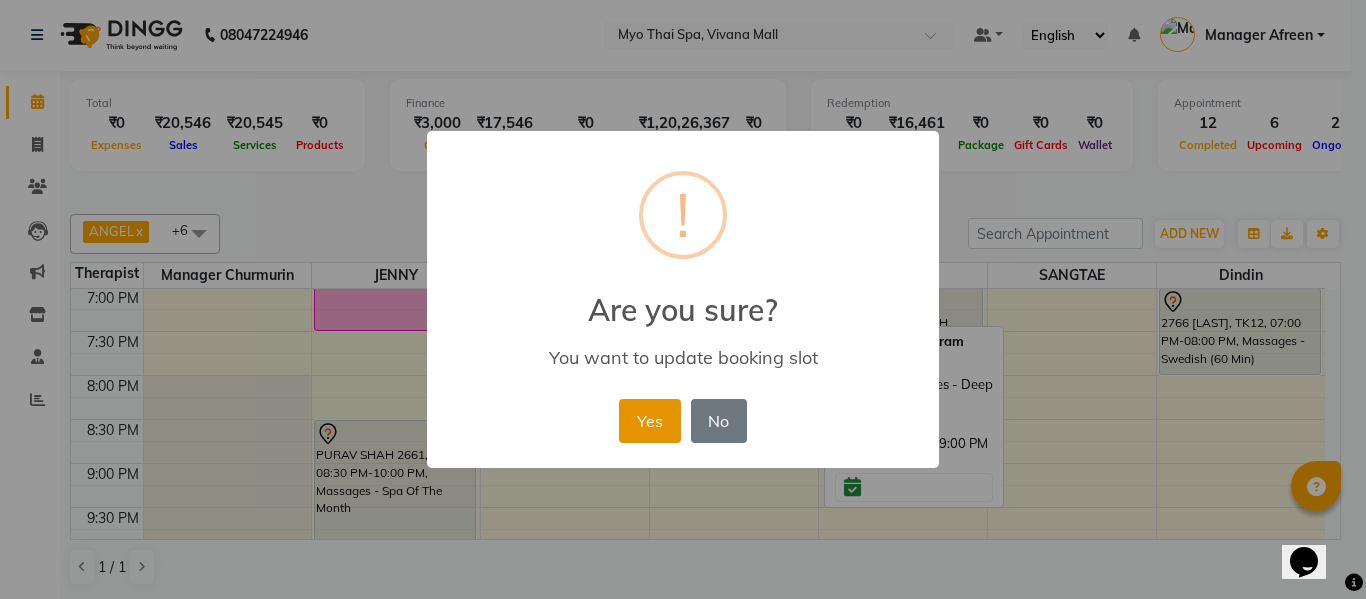 click on "Yes" at bounding box center (649, 421) 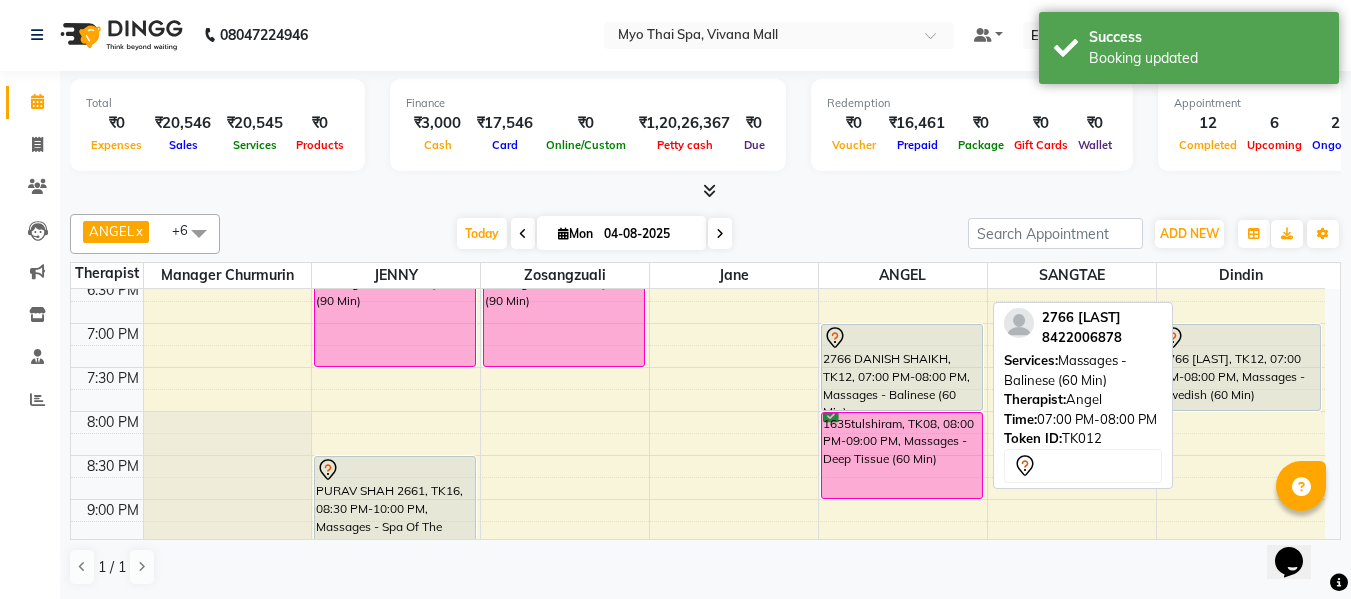 scroll, scrollTop: 969, scrollLeft: 0, axis: vertical 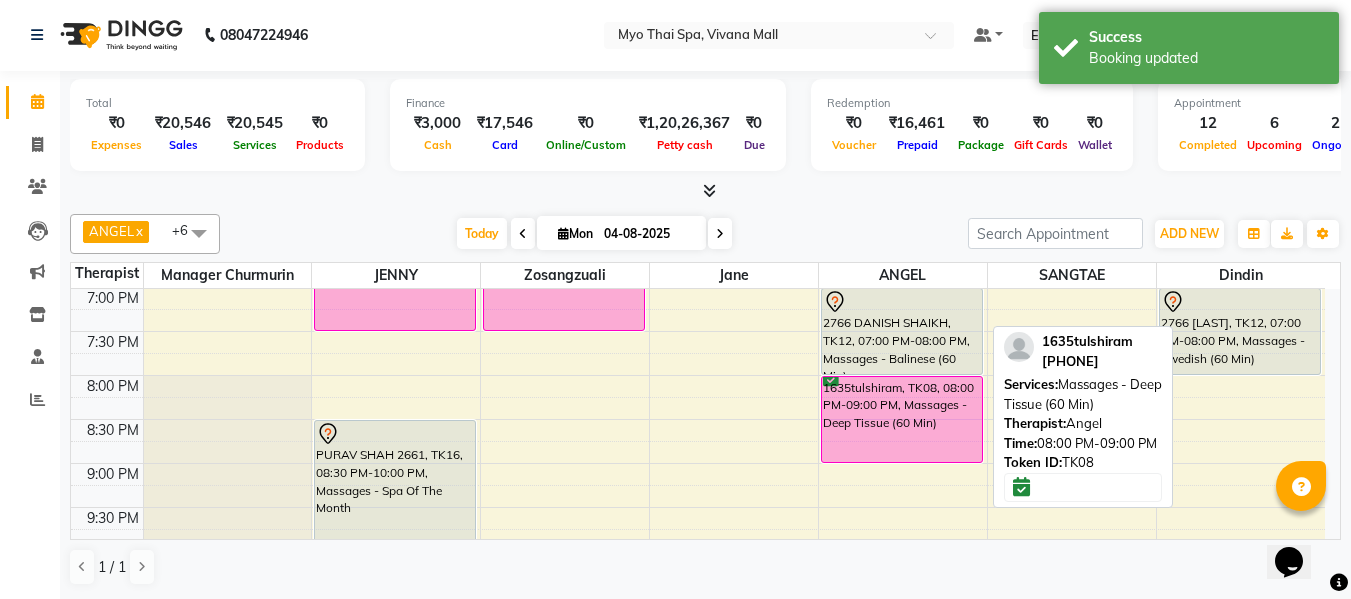 click on "1635tulshiram, TK08, 08:00 PM-09:00 PM, Massages - Deep Tissue (60 Min)" at bounding box center [902, 419] 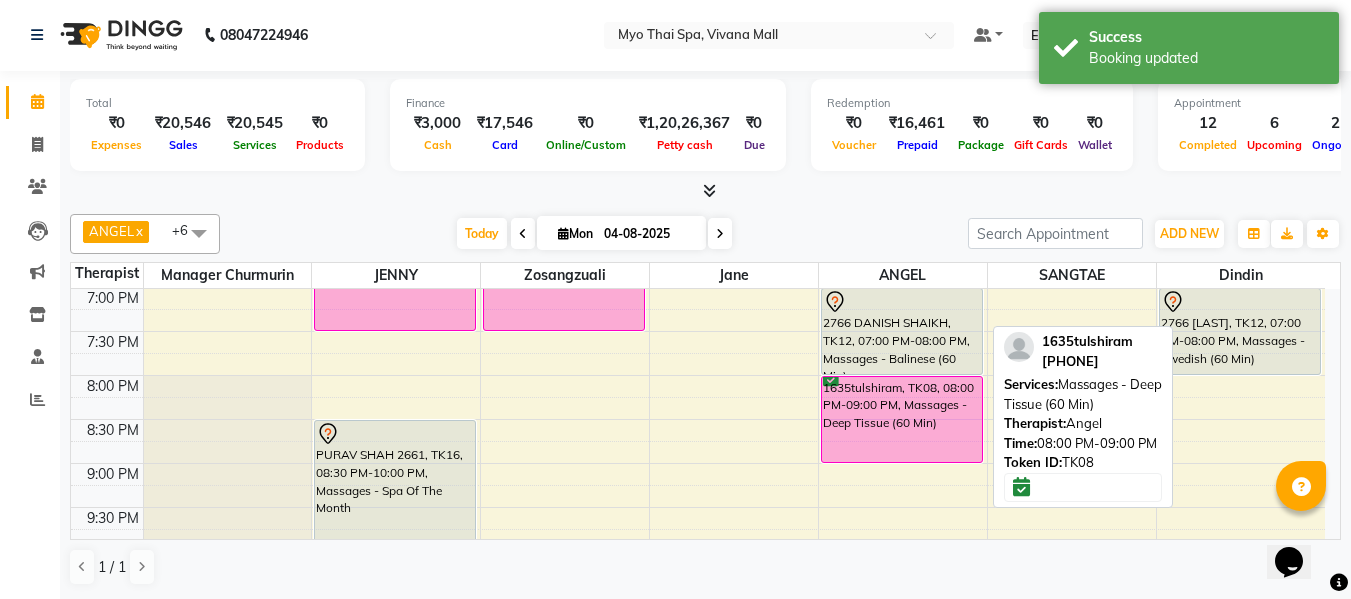 click on "1635tulshiram, TK08, 08:00 PM-09:00 PM, Massages - Deep Tissue (60 Min)" at bounding box center [902, 419] 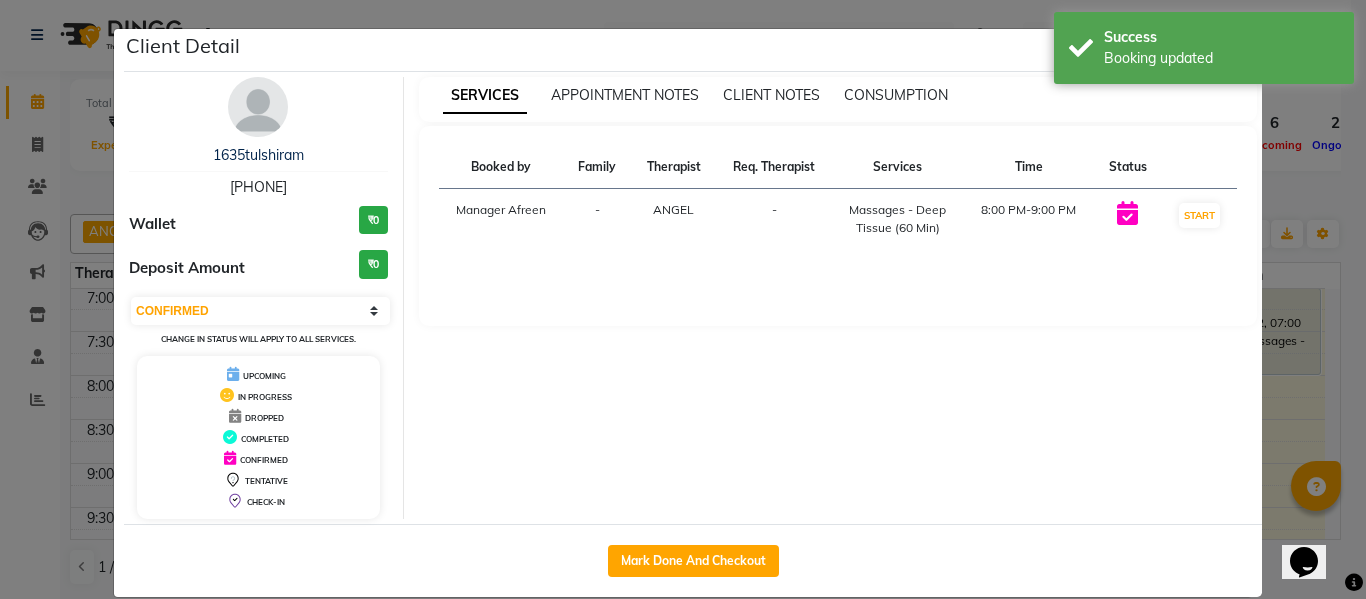 click on "[PHONE]" at bounding box center (258, 187) 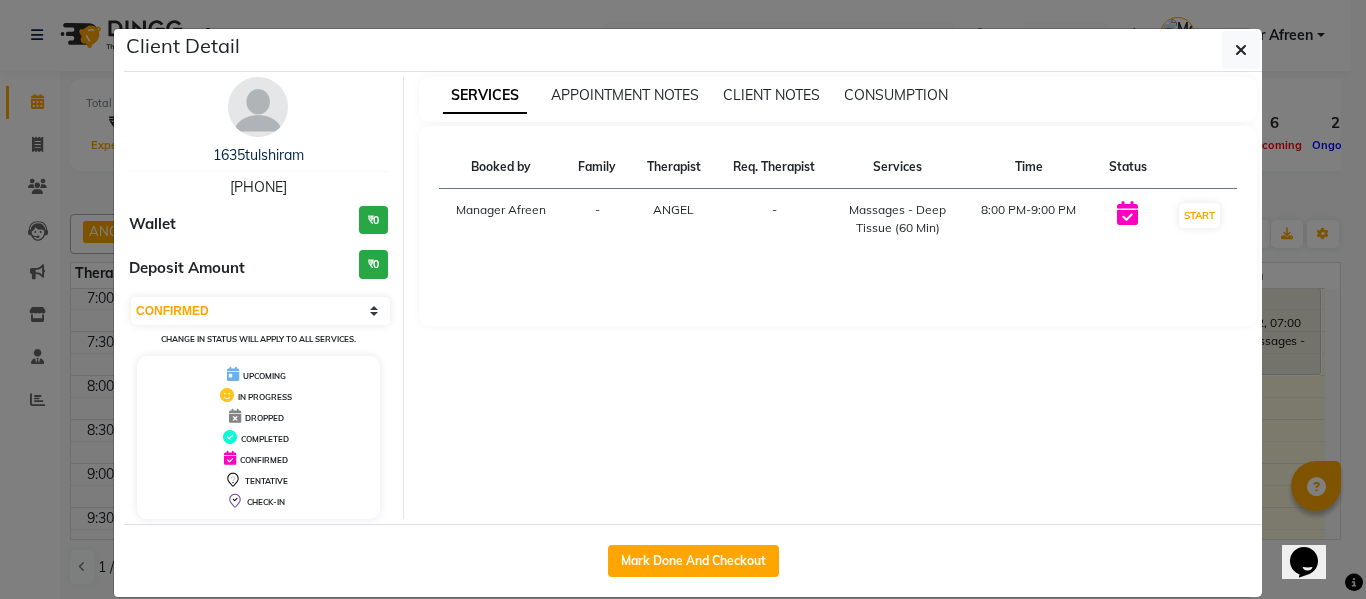 copy on "[PHONE]" 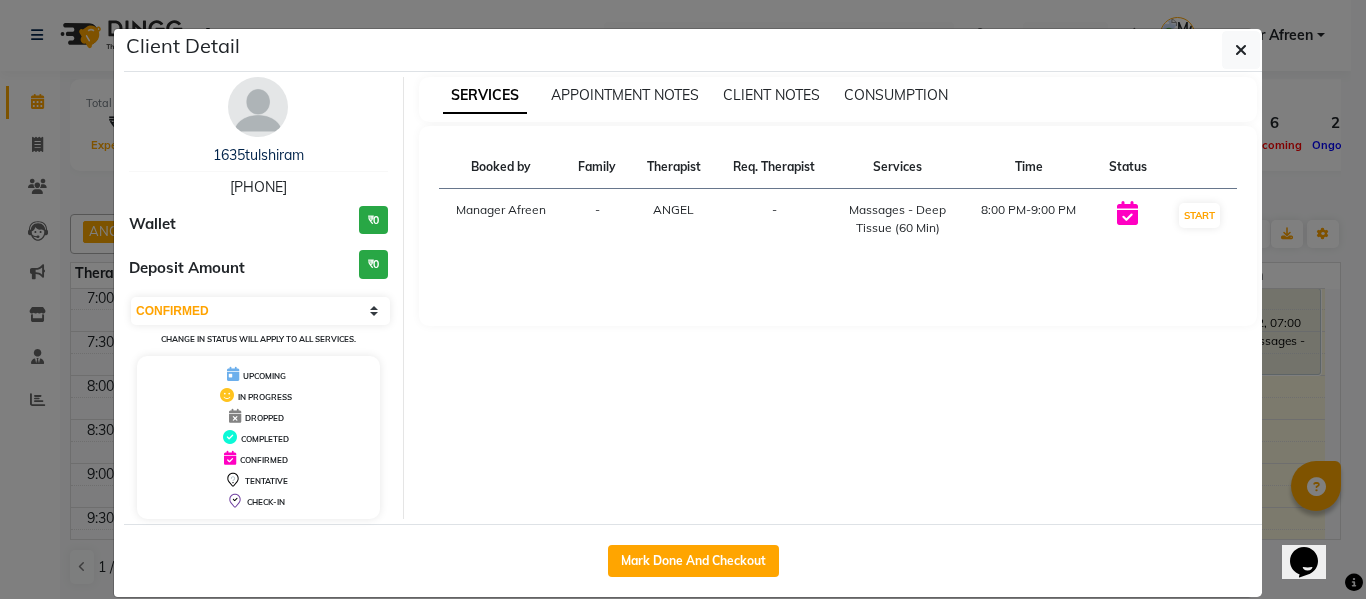 drag, startPoint x: 1228, startPoint y: 50, endPoint x: 1217, endPoint y: 69, distance: 21.954498 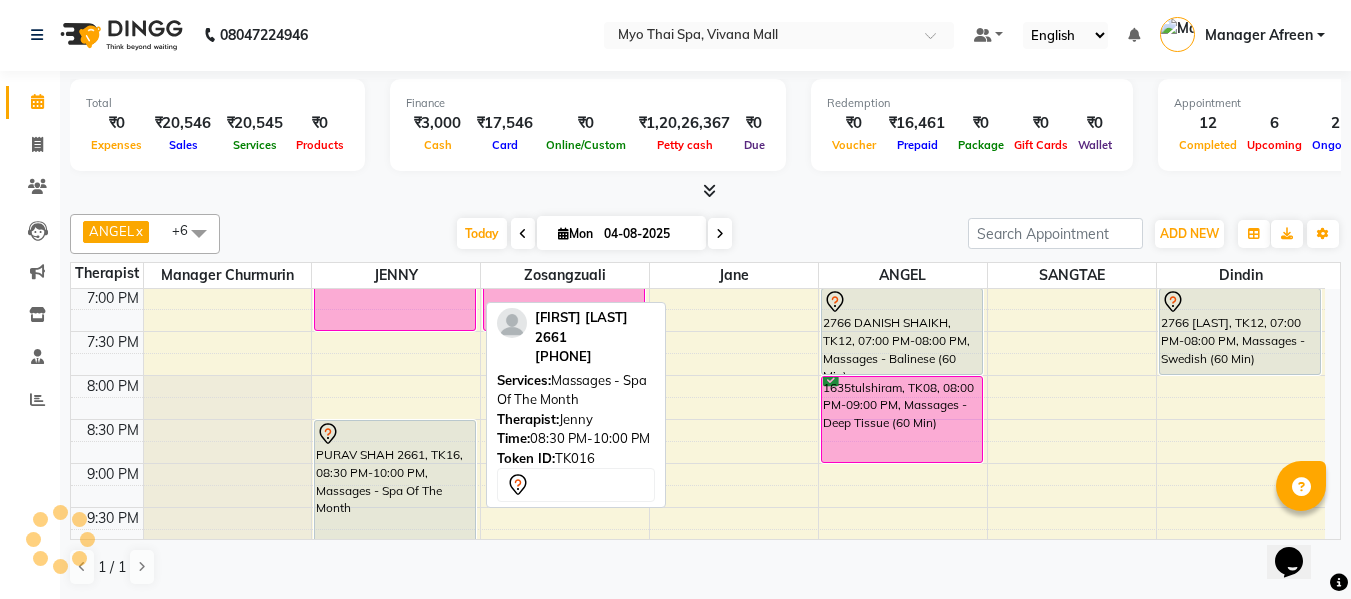 click on "PURAV SHAH 2661, TK16, 08:30 PM-10:00 PM, Massages - Spa Of The Month" at bounding box center [395, 485] 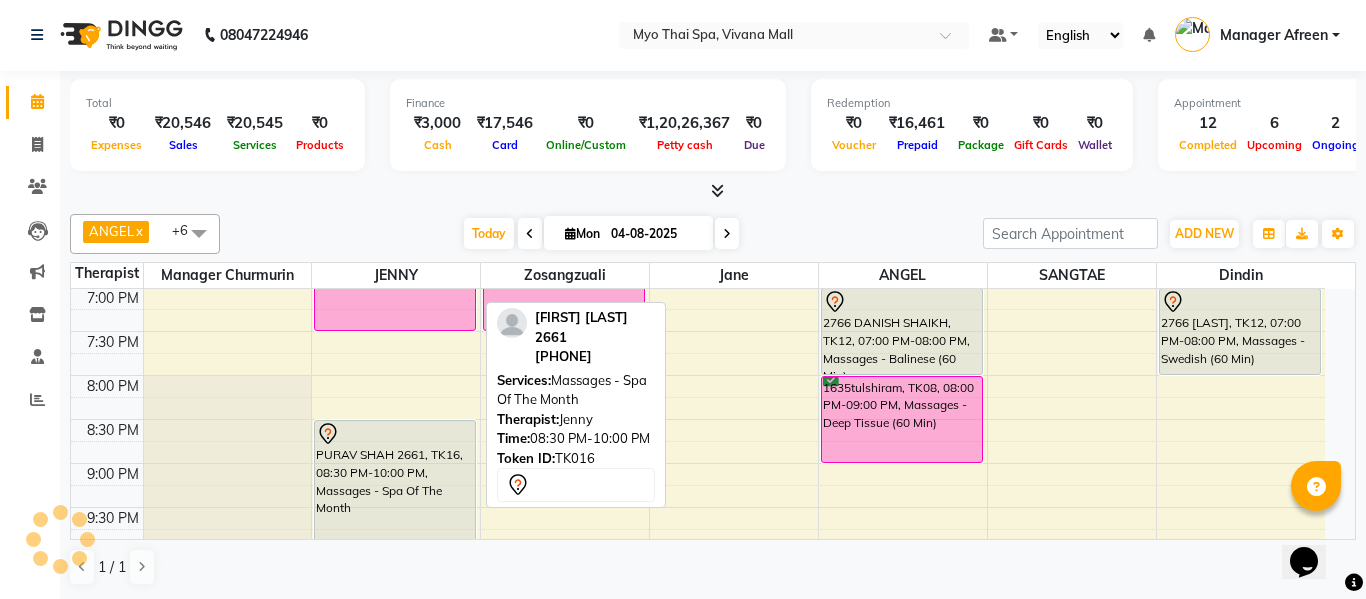 select on "7" 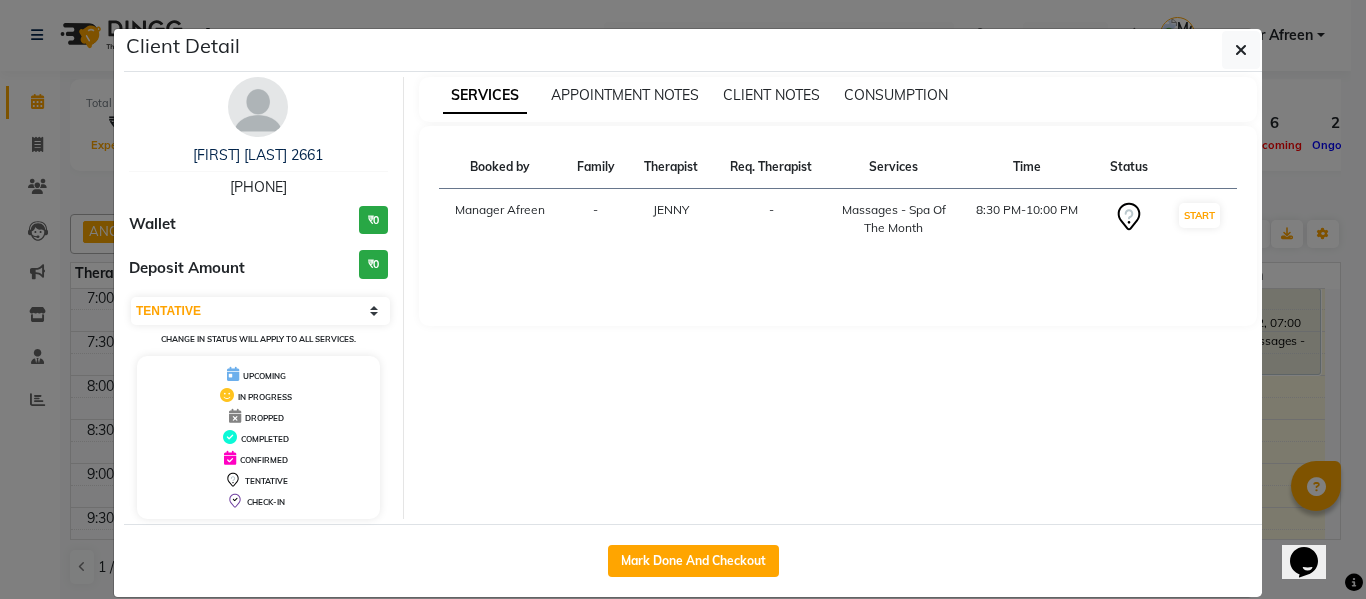 click on "9833806322" at bounding box center (258, 187) 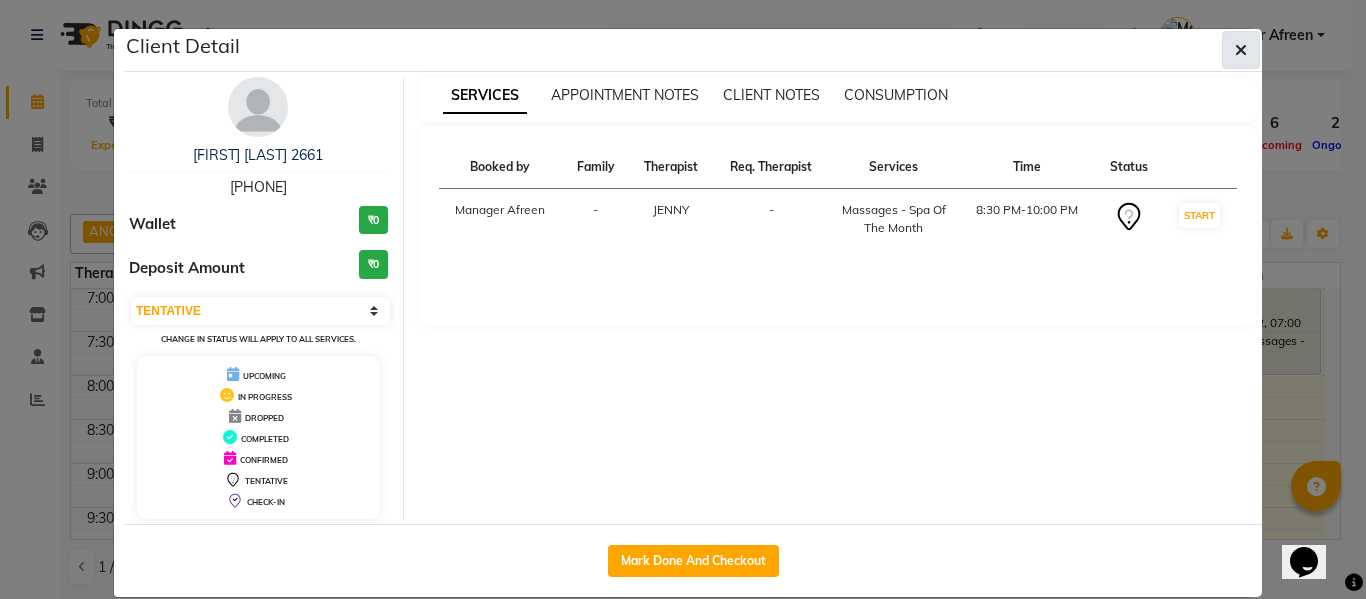 click 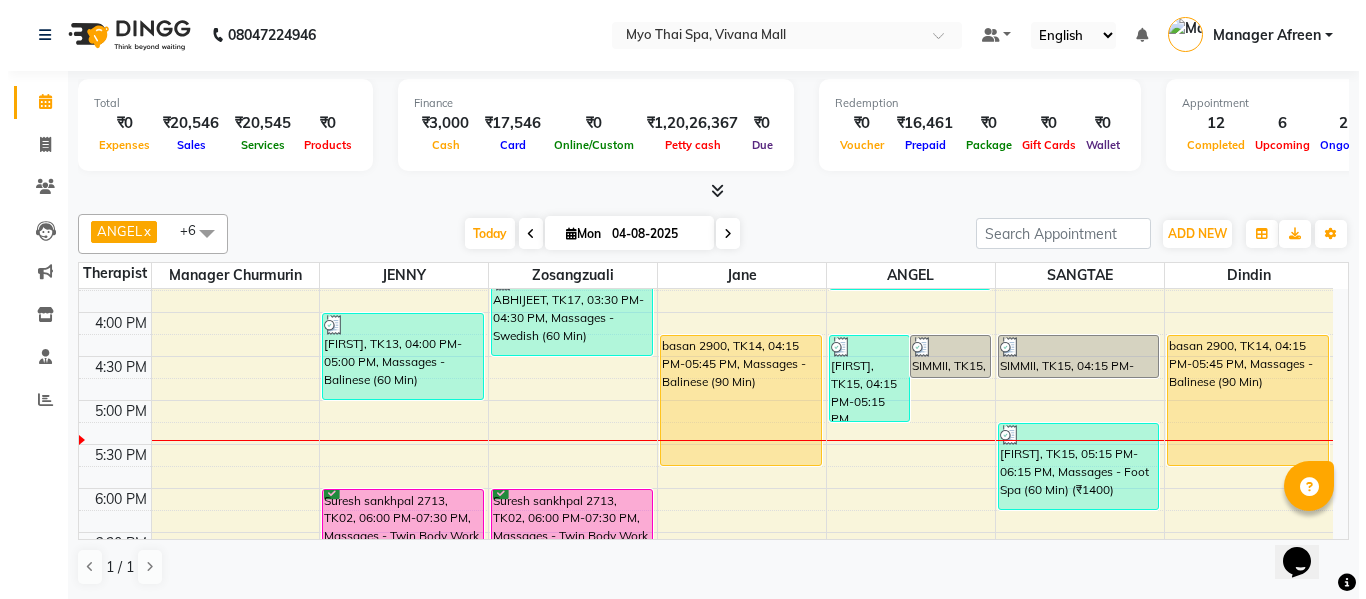 scroll, scrollTop: 669, scrollLeft: 0, axis: vertical 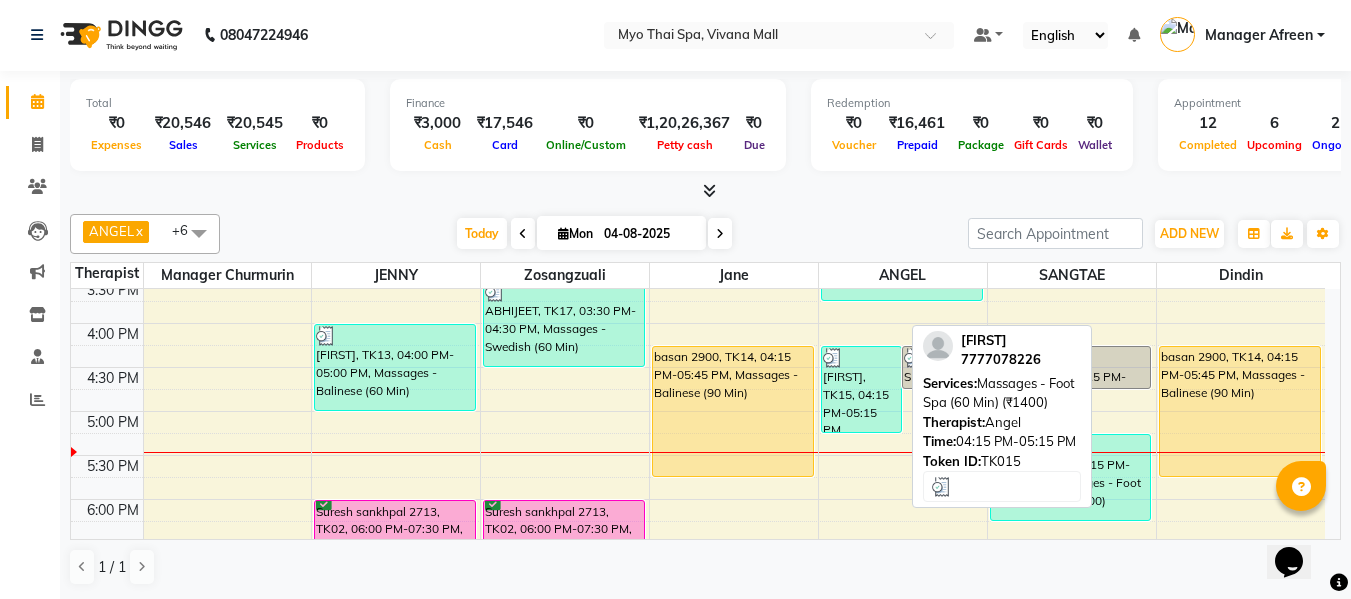 click on "[FIRST], TK15, [TIME]-[TIME], Massages - Foot Spa (60 Min) ([CURRENCY][PRICE])" at bounding box center [861, 389] 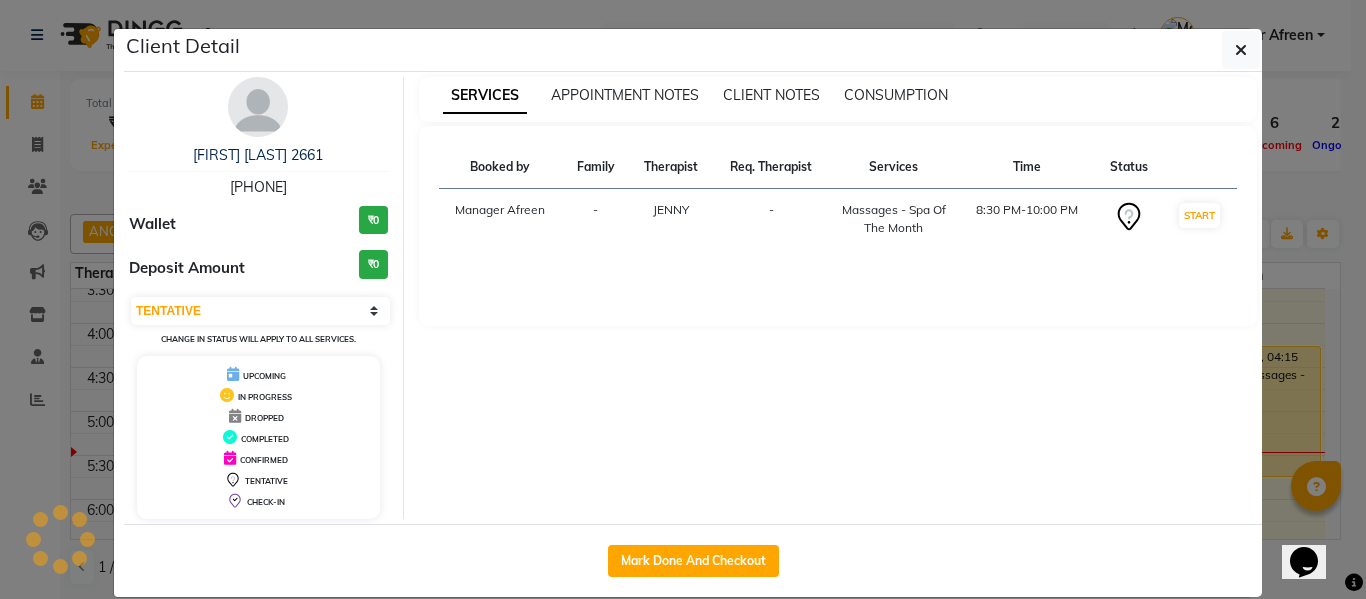 select on "3" 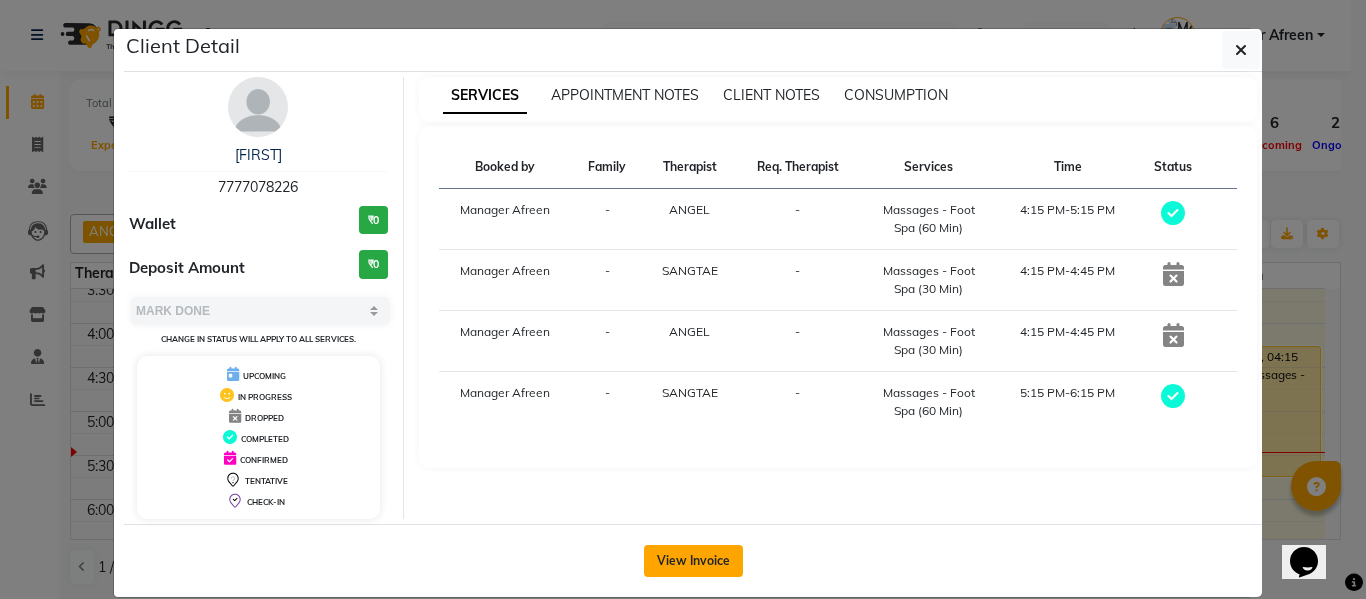 click on "View Invoice" 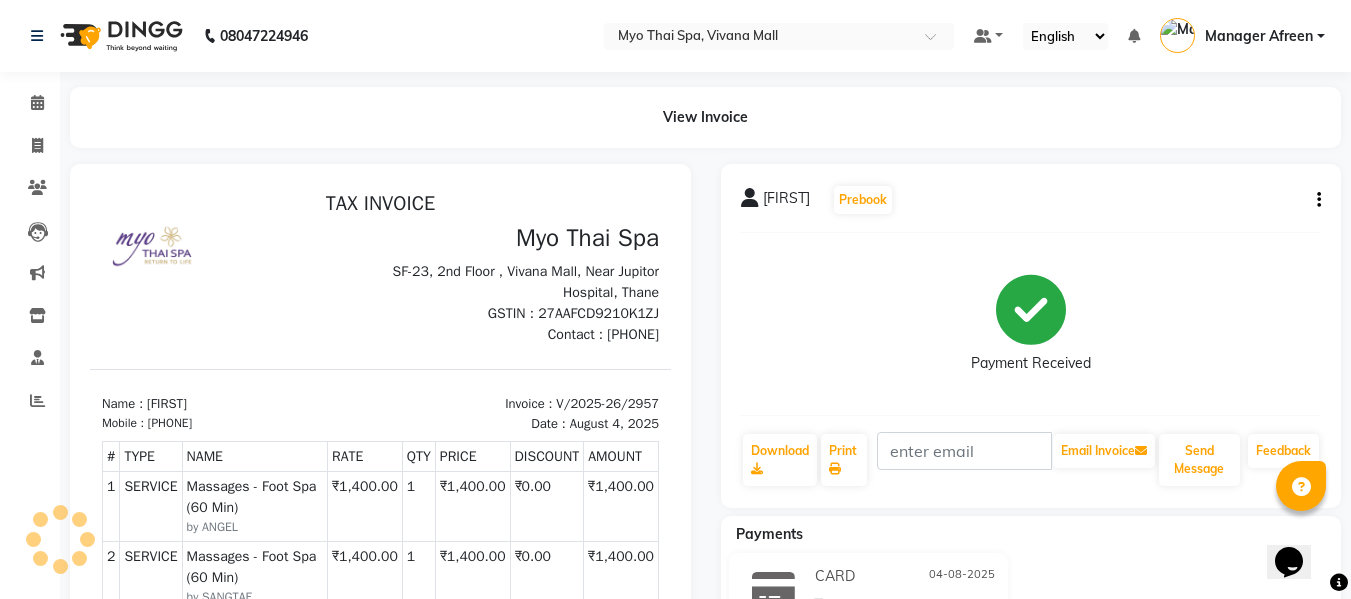 scroll, scrollTop: 0, scrollLeft: 0, axis: both 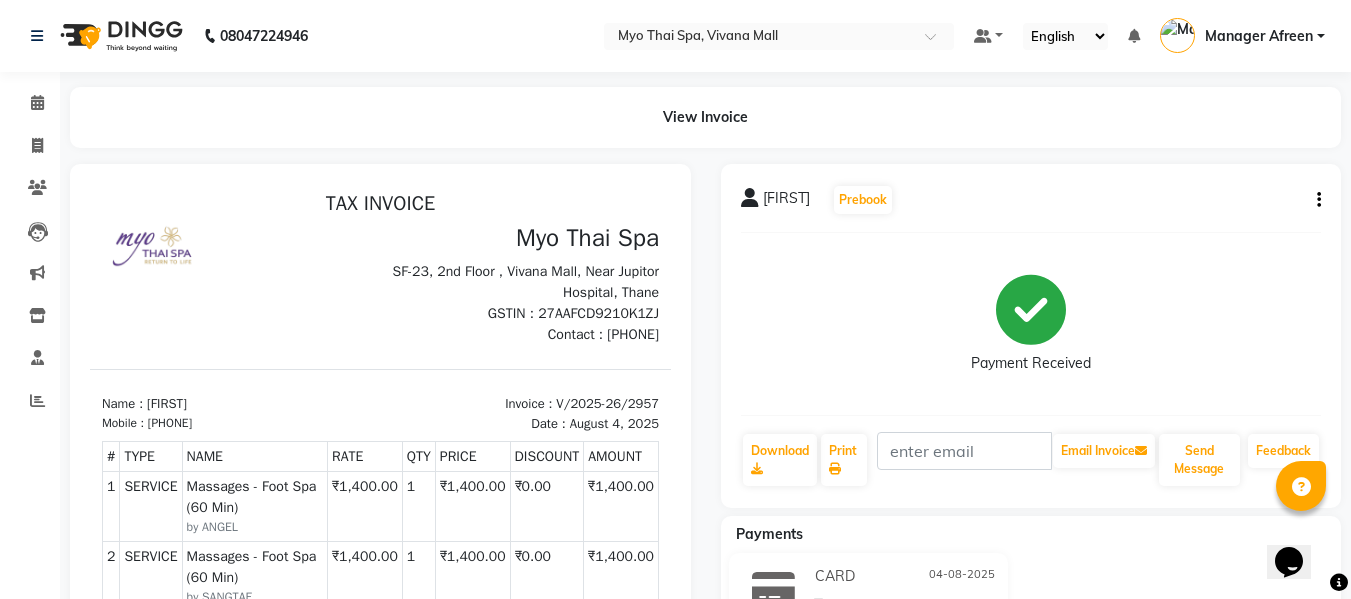 click 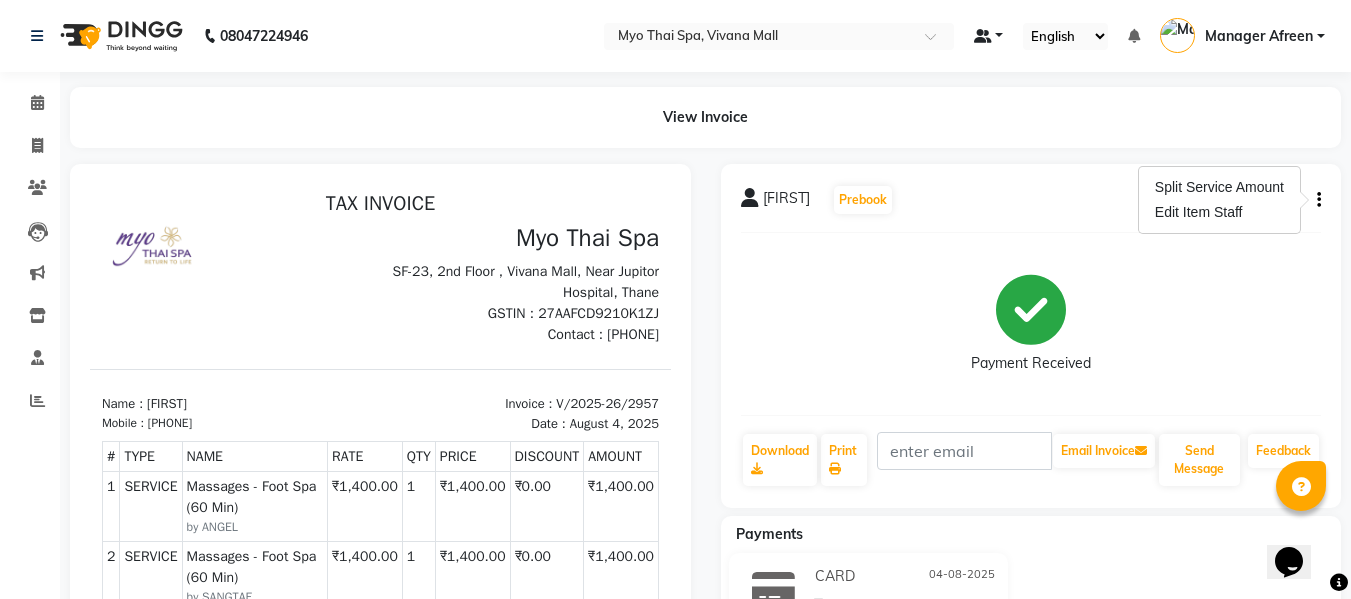 click at bounding box center (983, 36) 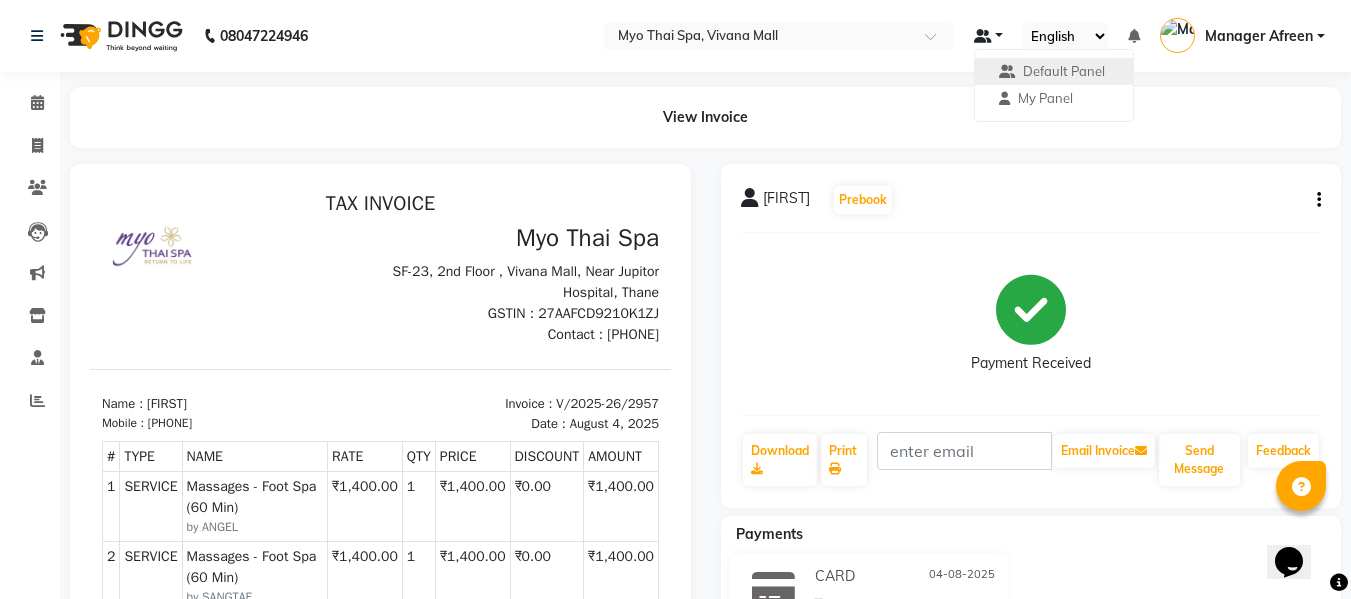 click at bounding box center (983, 36) 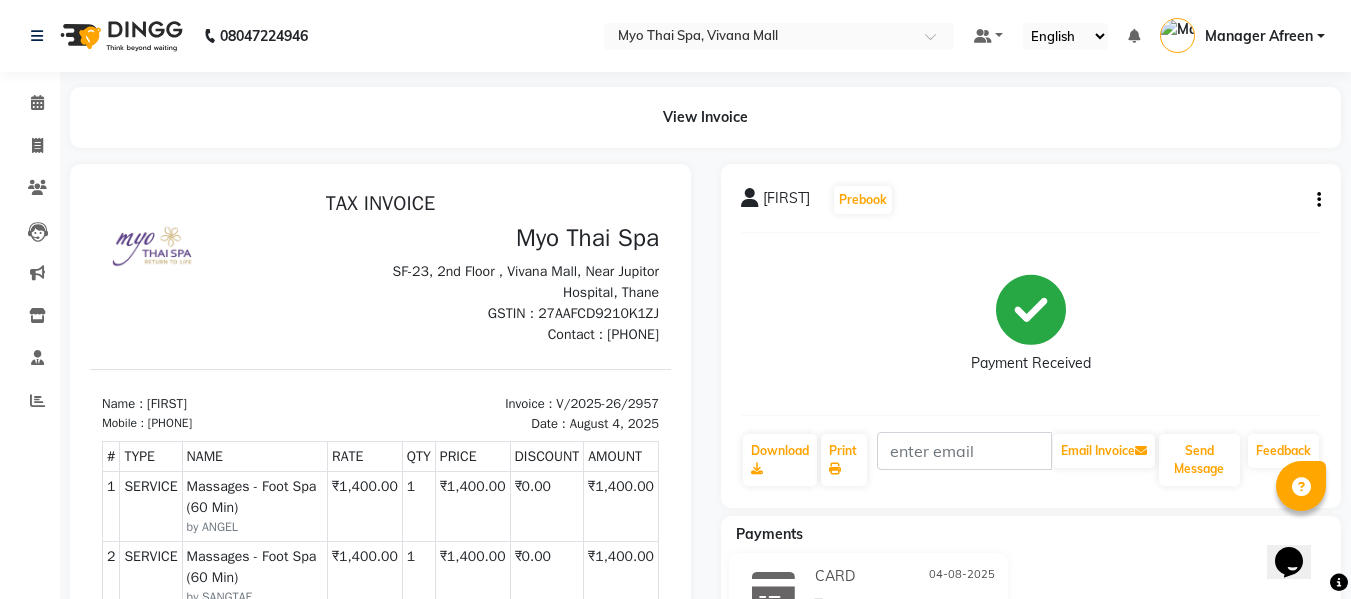 click on "English ENGLISH Español العربية मराठी हिंदी ગુજરાતી தமிழ் 中文" at bounding box center (1065, 36) 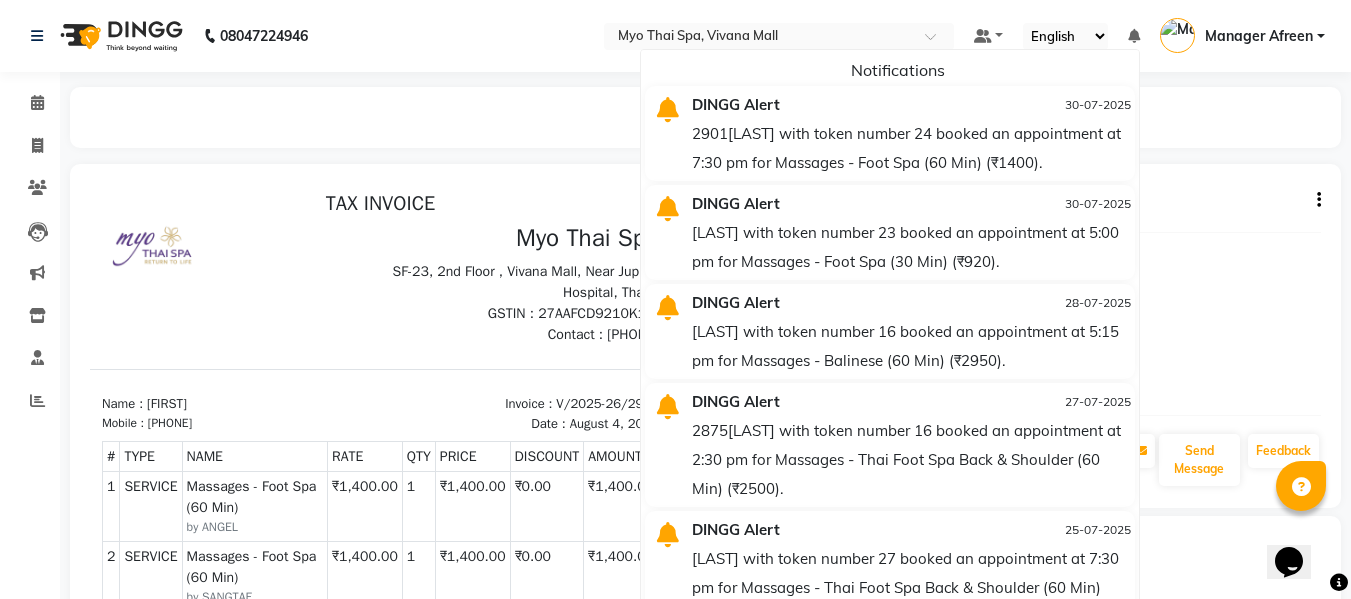click at bounding box center [1134, 36] 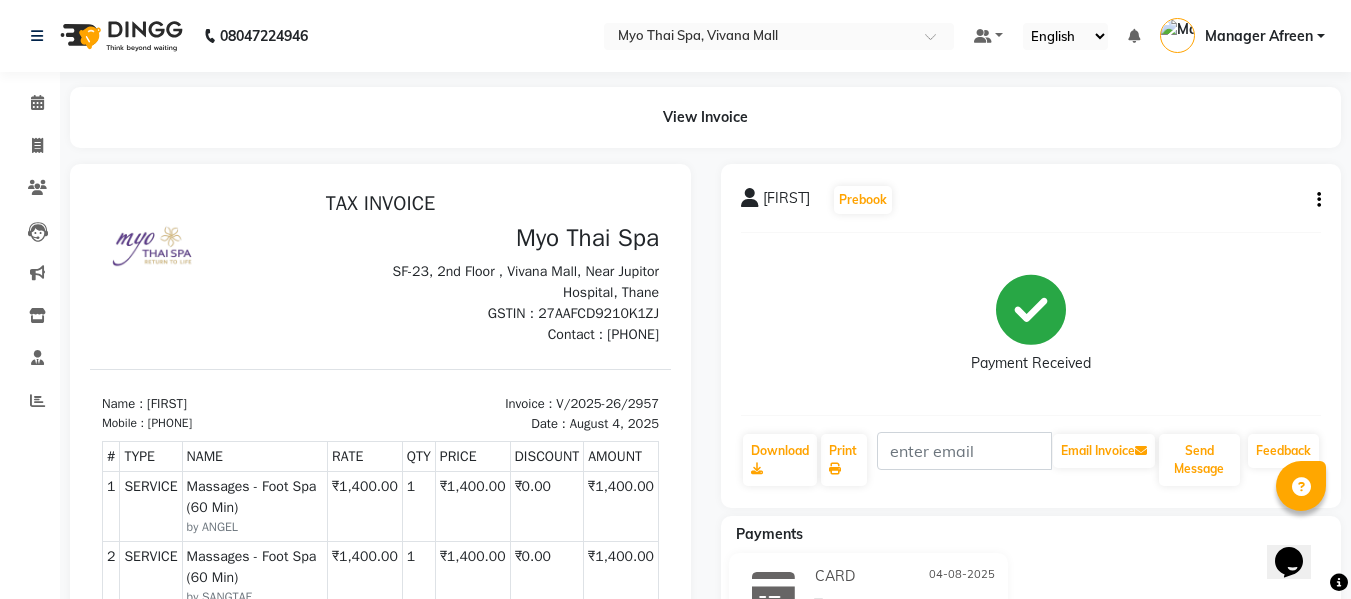 click at bounding box center (1177, 35) 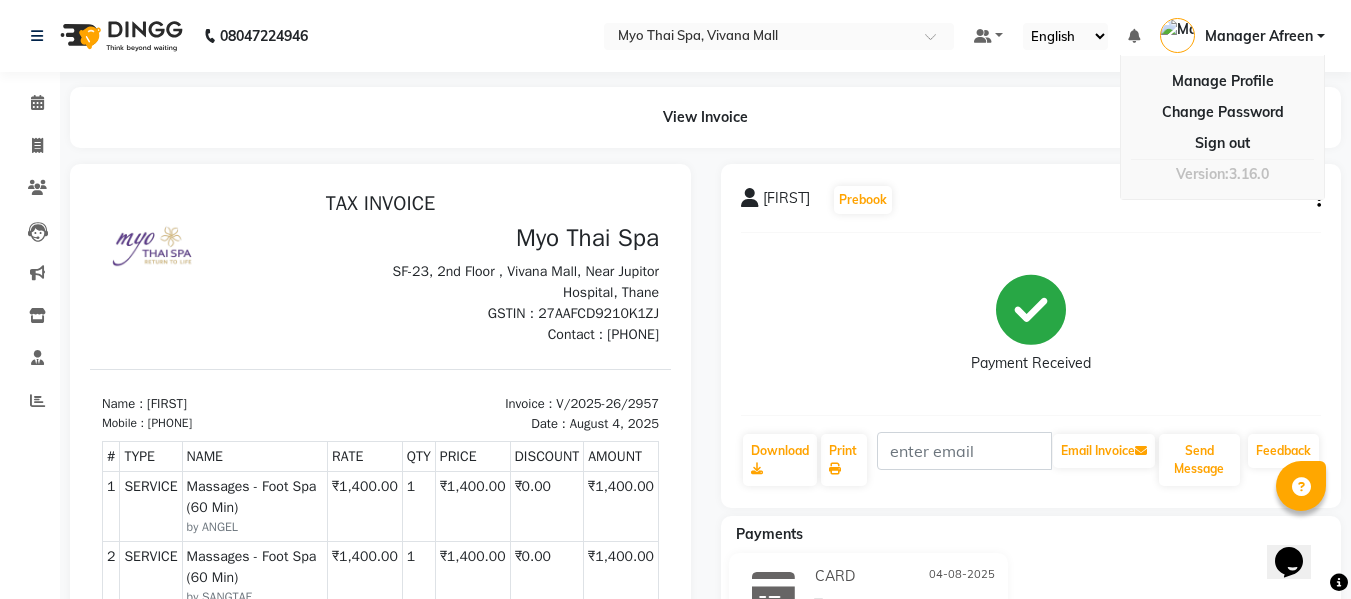 click at bounding box center [1177, 35] 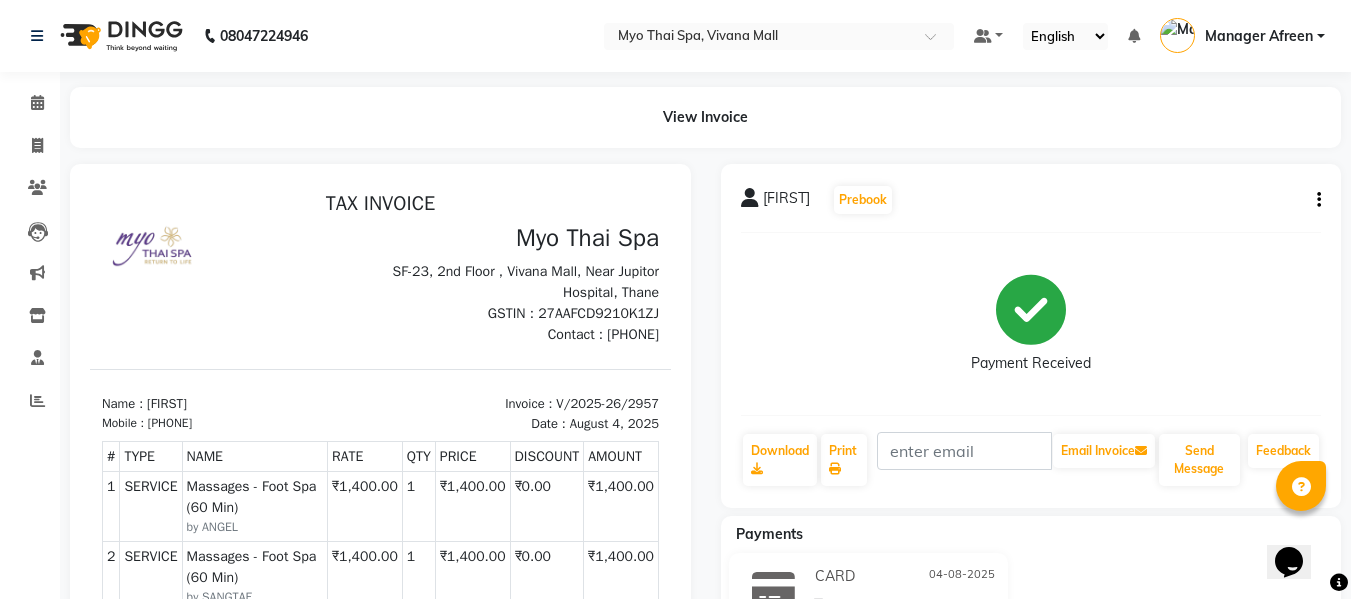 click on "Manager Afreen" at bounding box center (1259, 36) 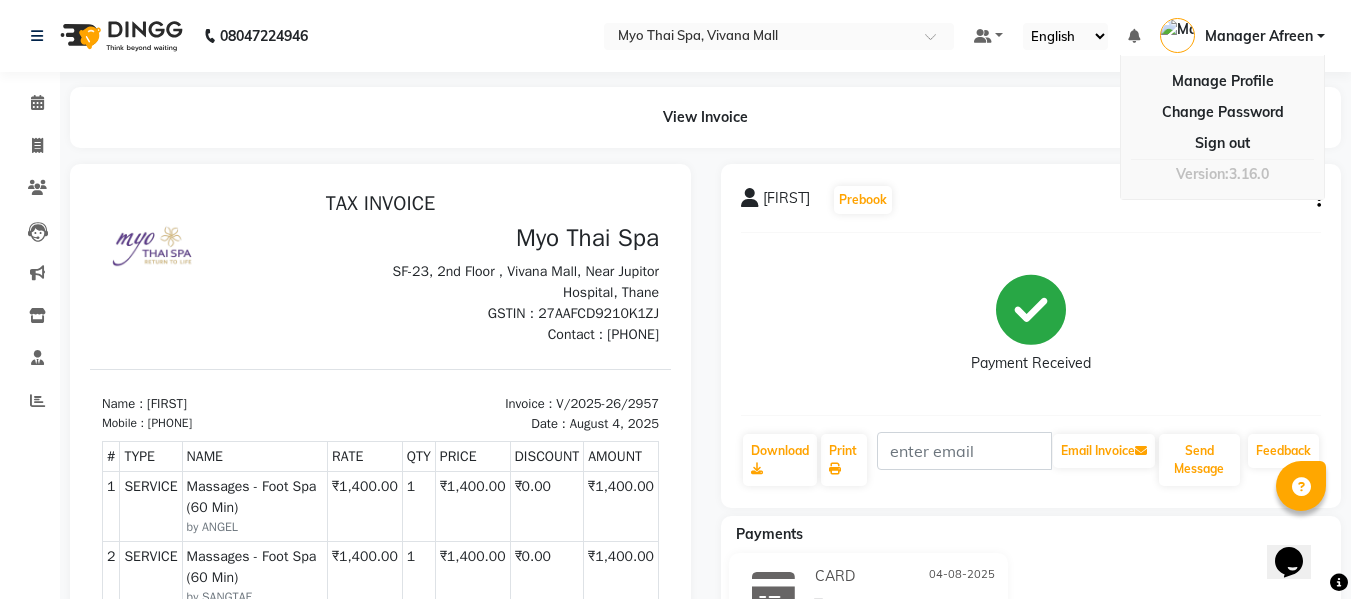 click at bounding box center (1177, 35) 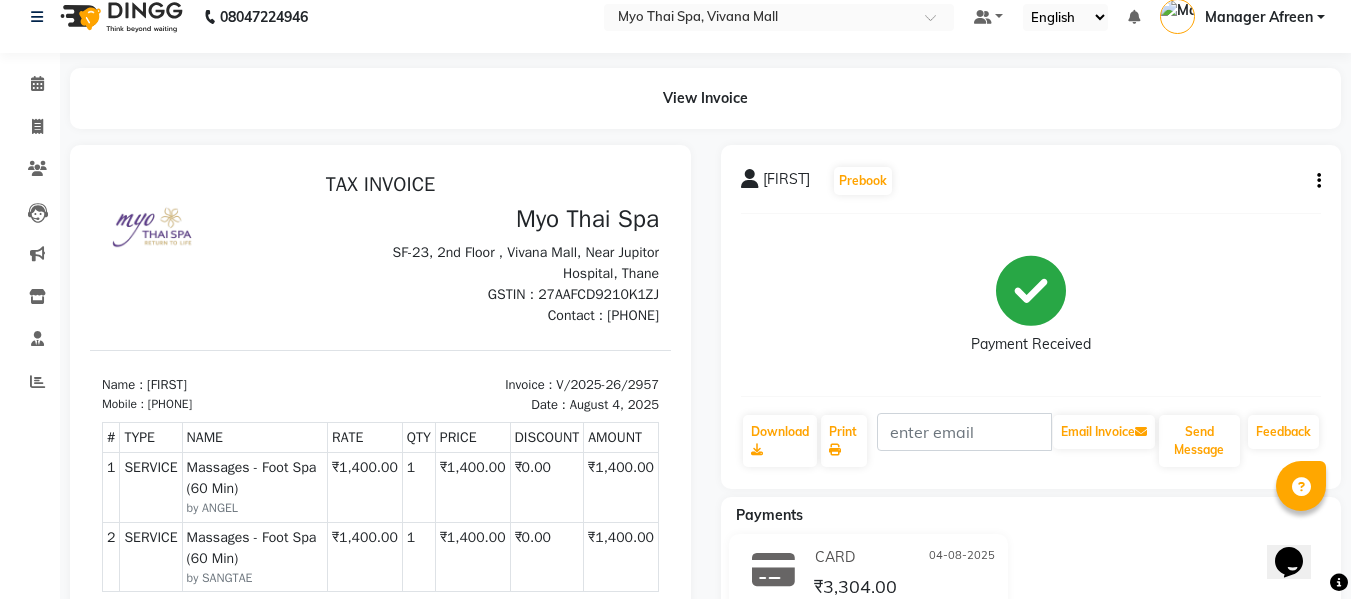 scroll, scrollTop: 0, scrollLeft: 0, axis: both 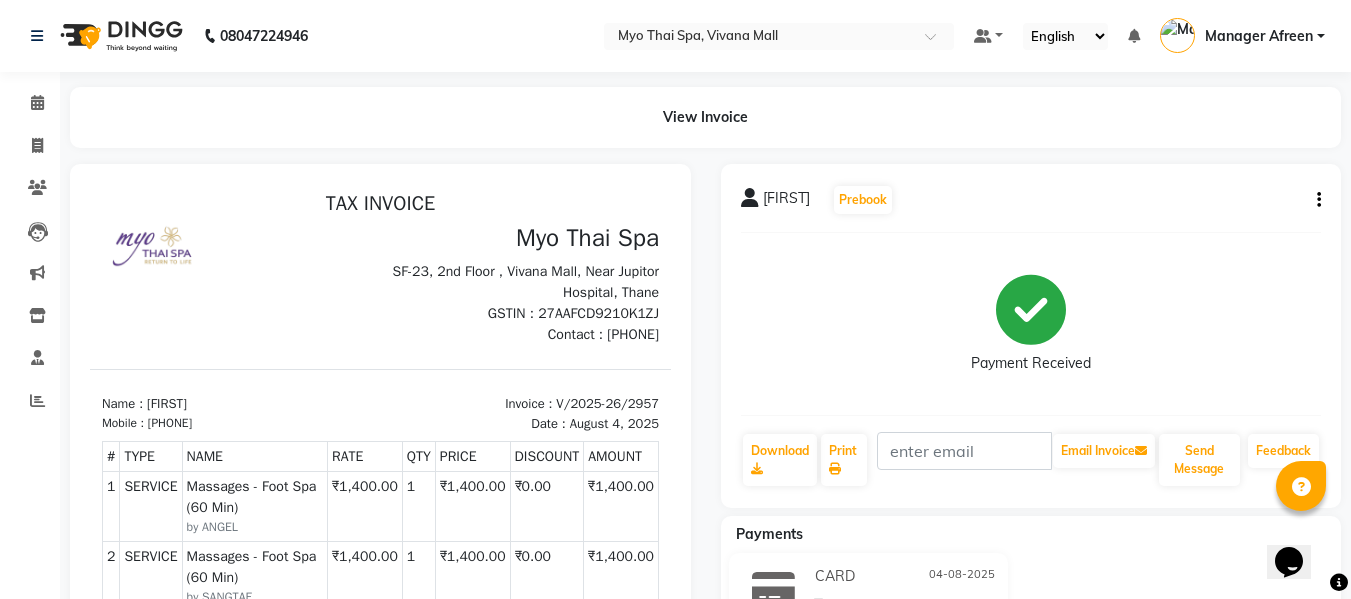 click 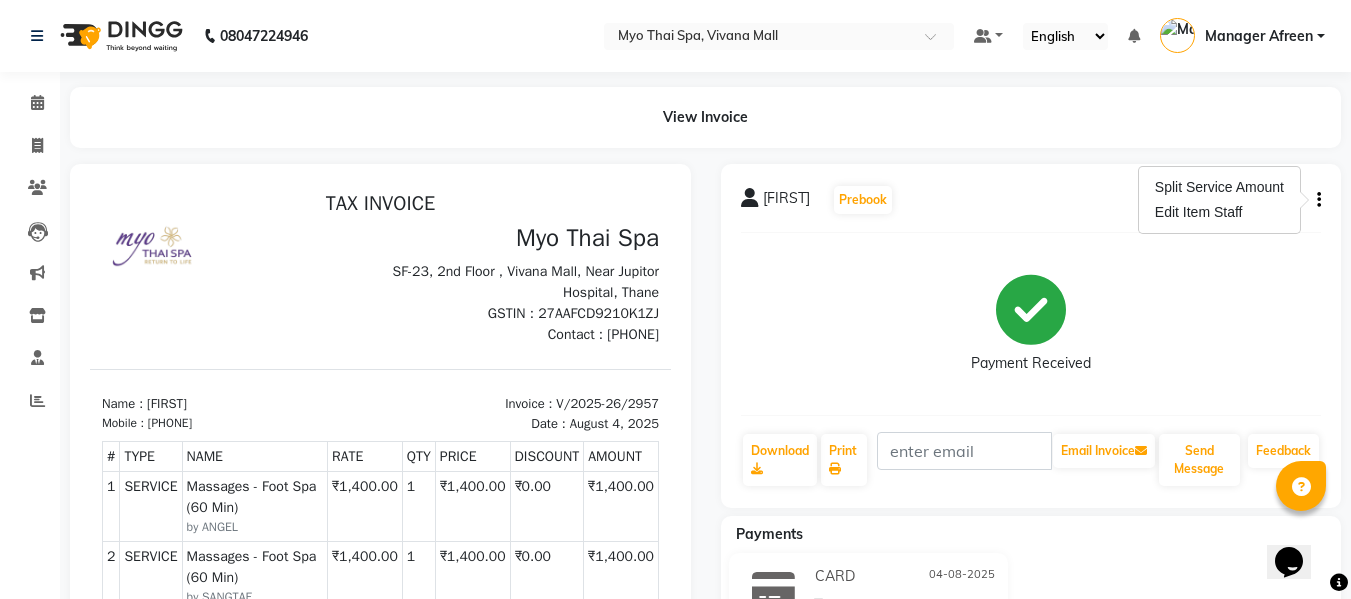 click 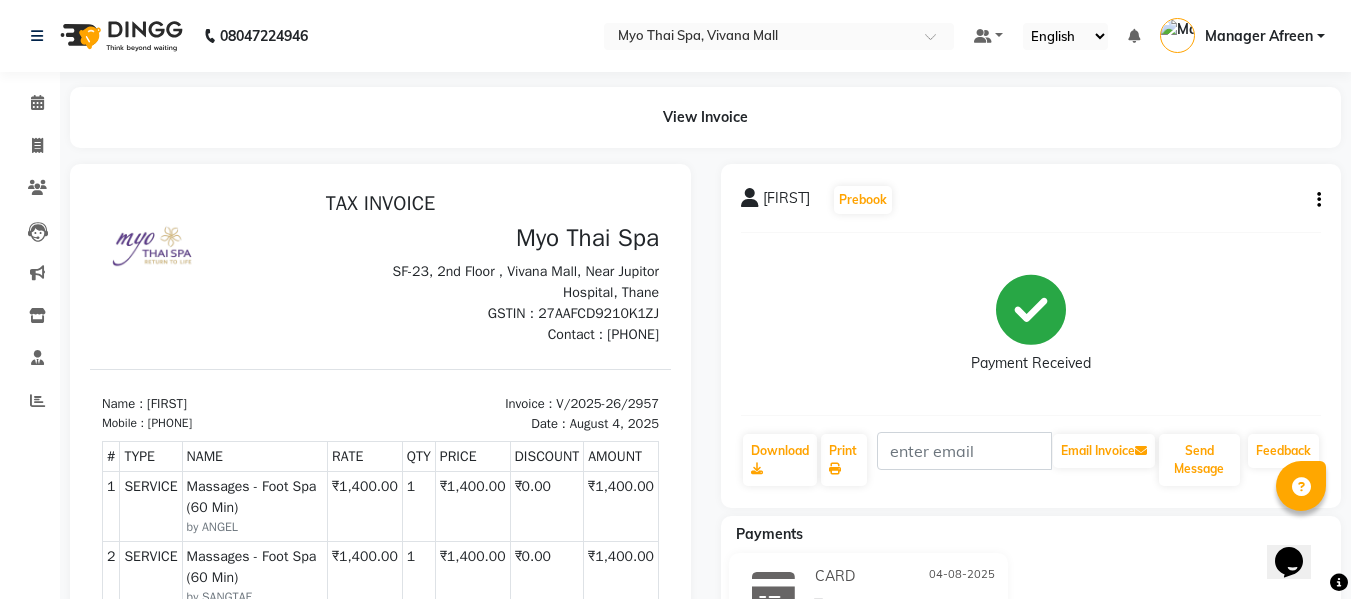 click 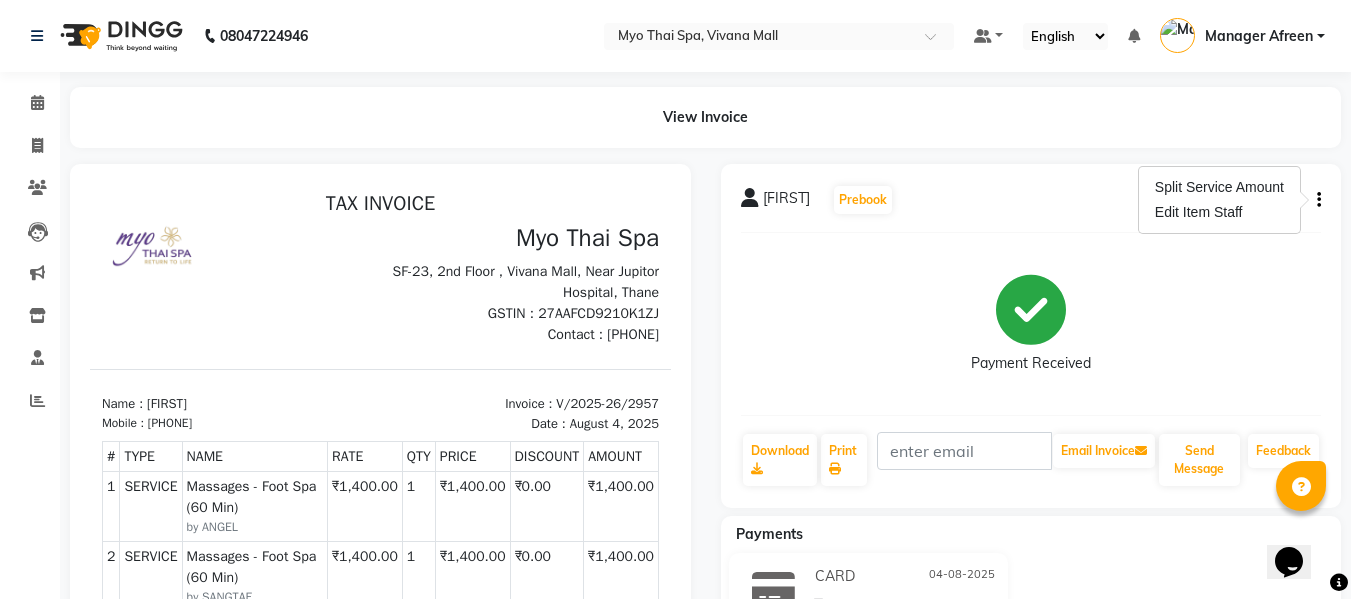 click 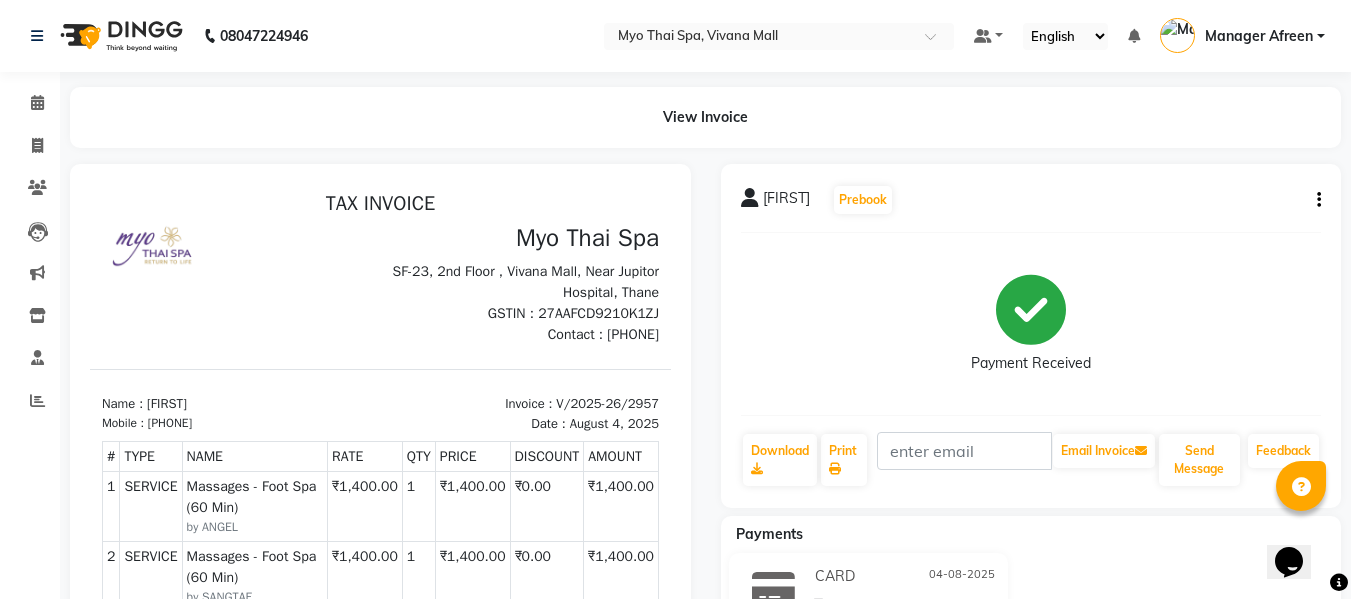 click 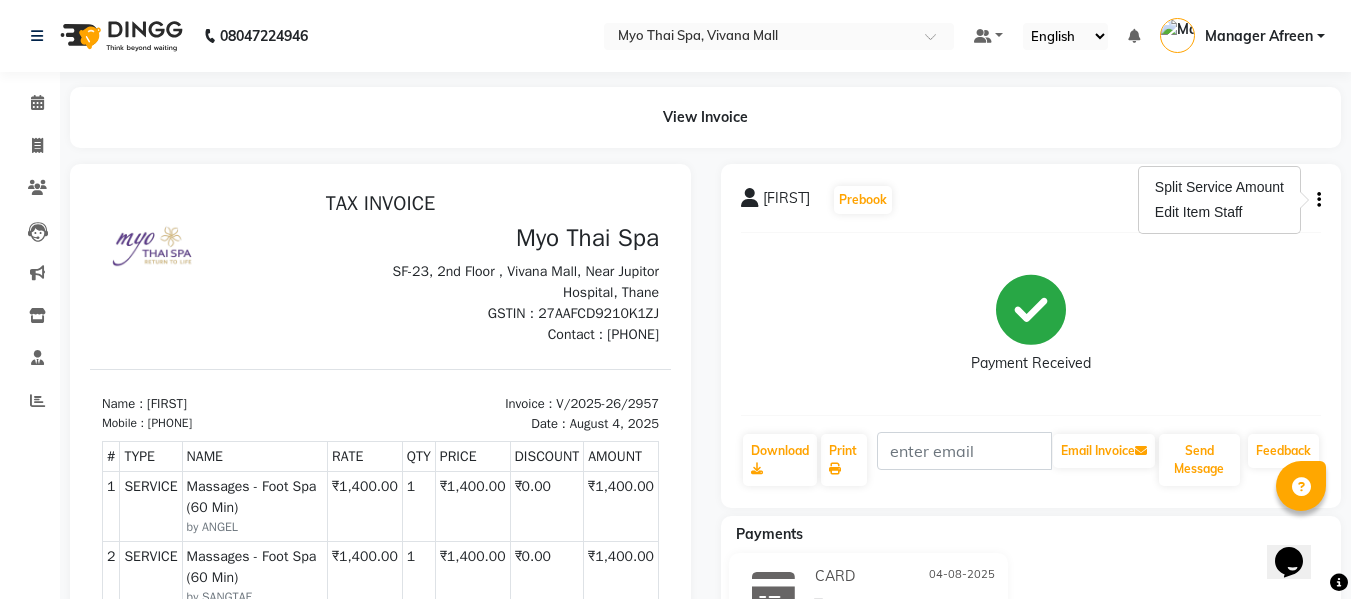 click 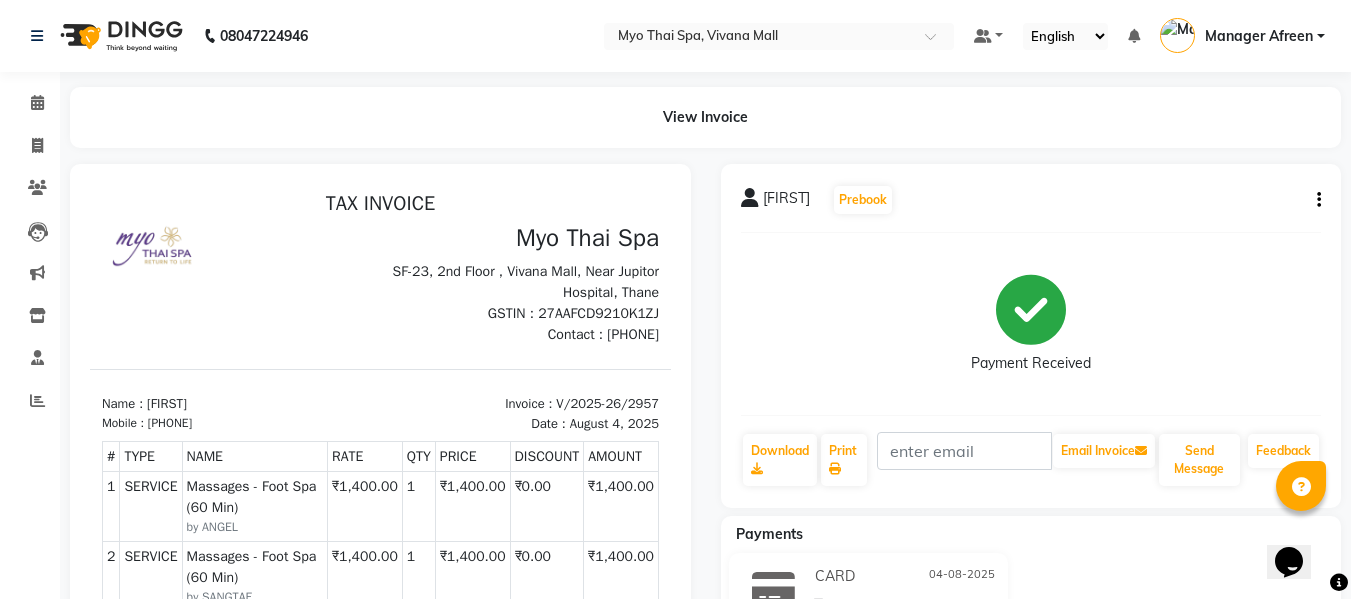 click 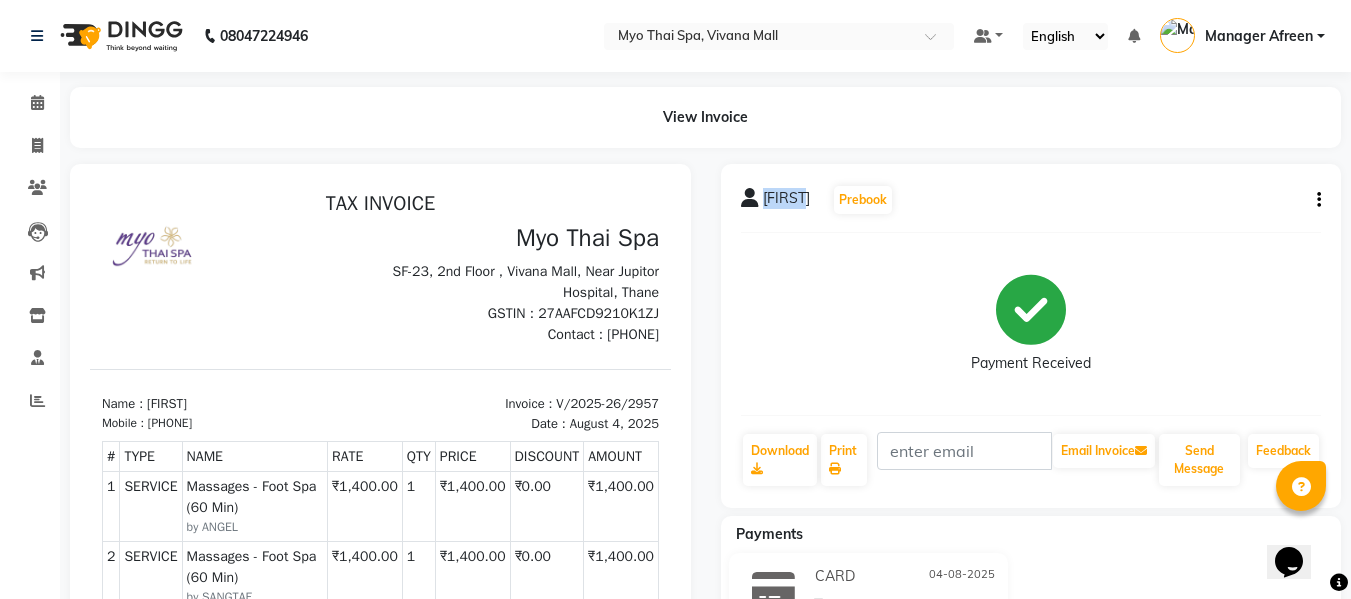 click on "SIMMII" 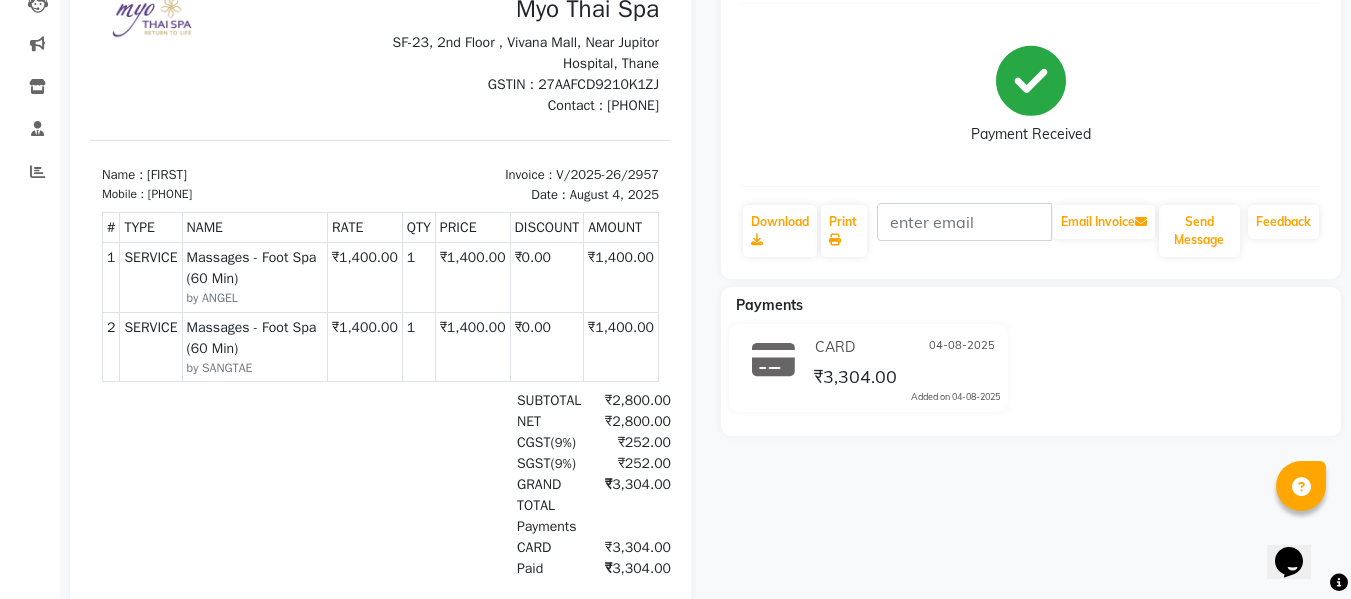 scroll, scrollTop: 41, scrollLeft: 0, axis: vertical 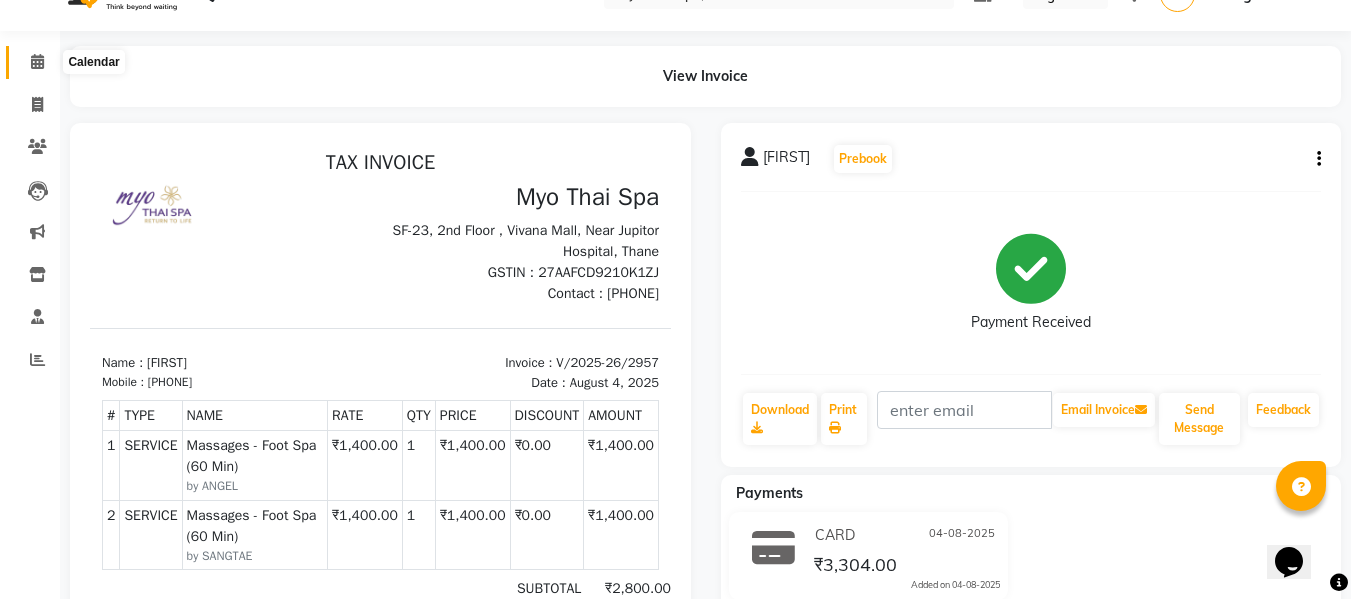 click 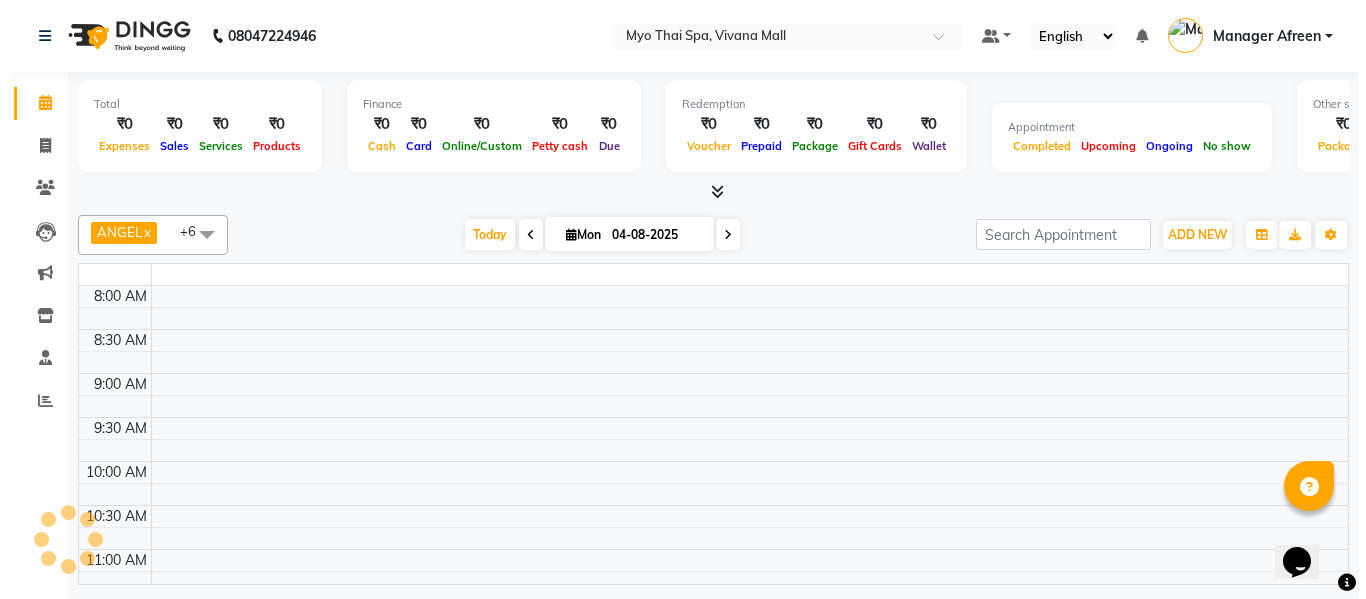 scroll, scrollTop: 0, scrollLeft: 0, axis: both 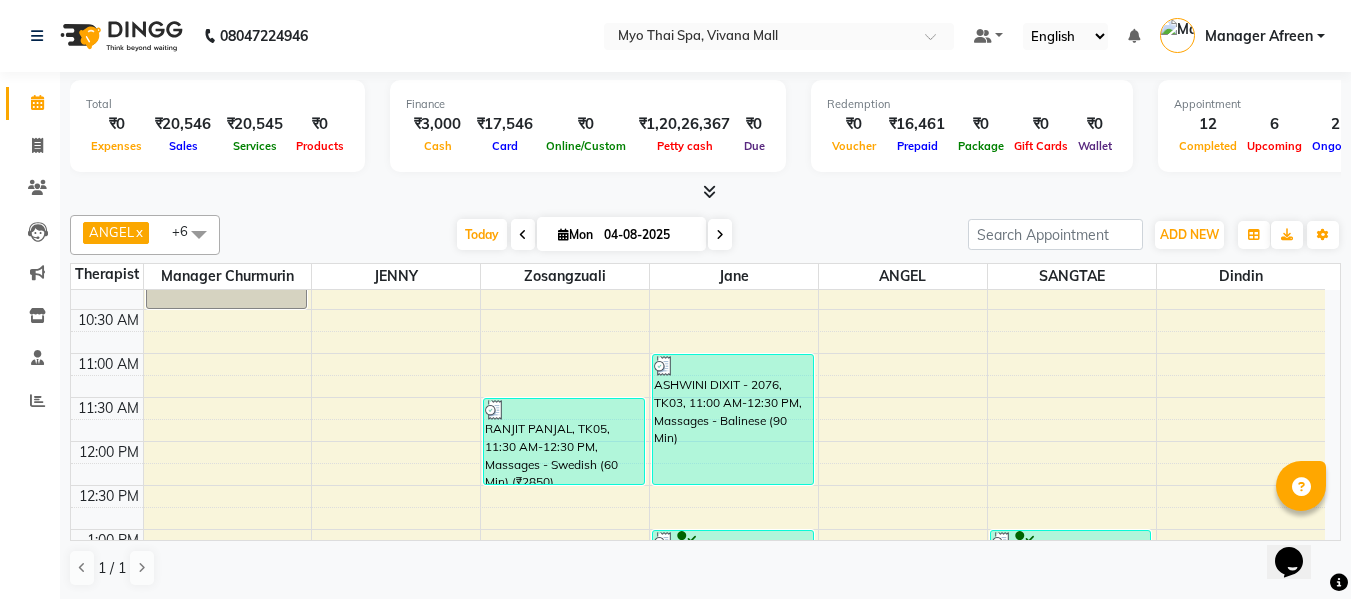 click at bounding box center [720, 234] 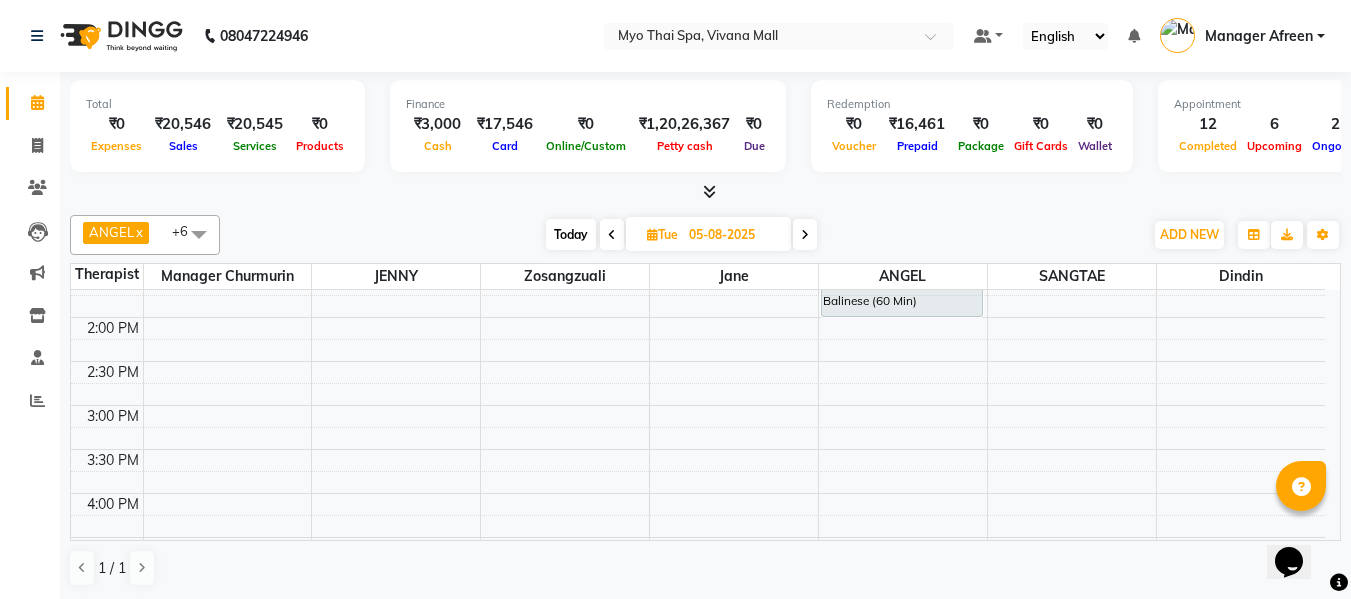 scroll, scrollTop: 400, scrollLeft: 0, axis: vertical 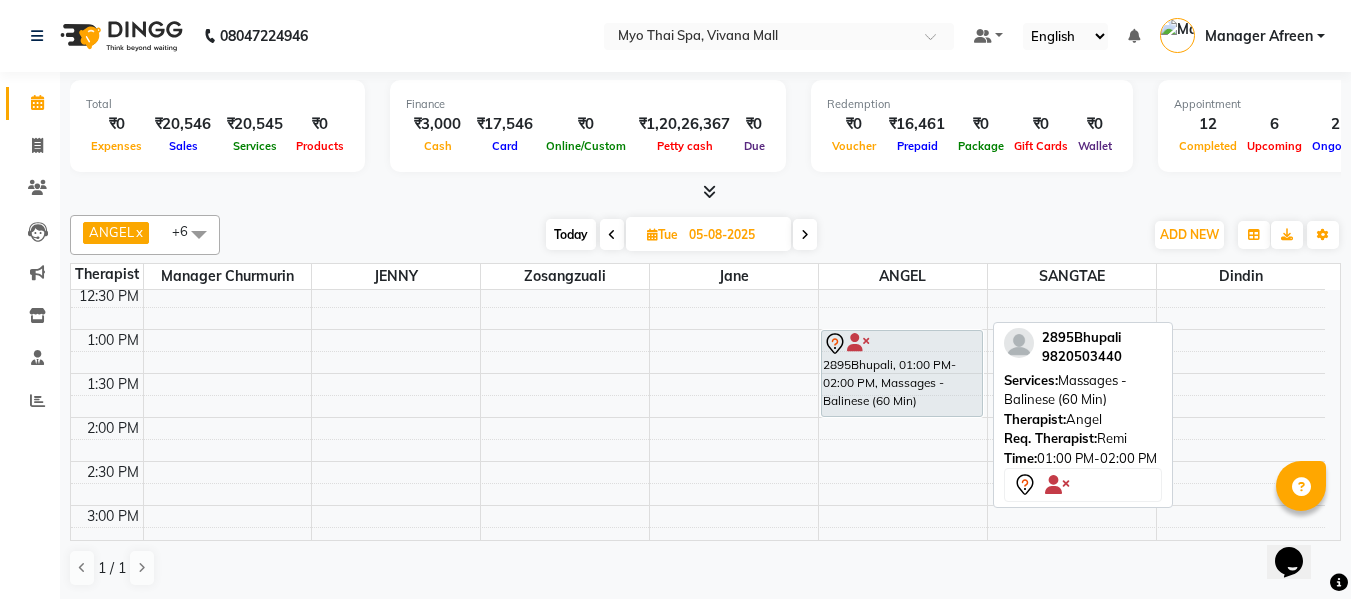 click at bounding box center [858, 343] 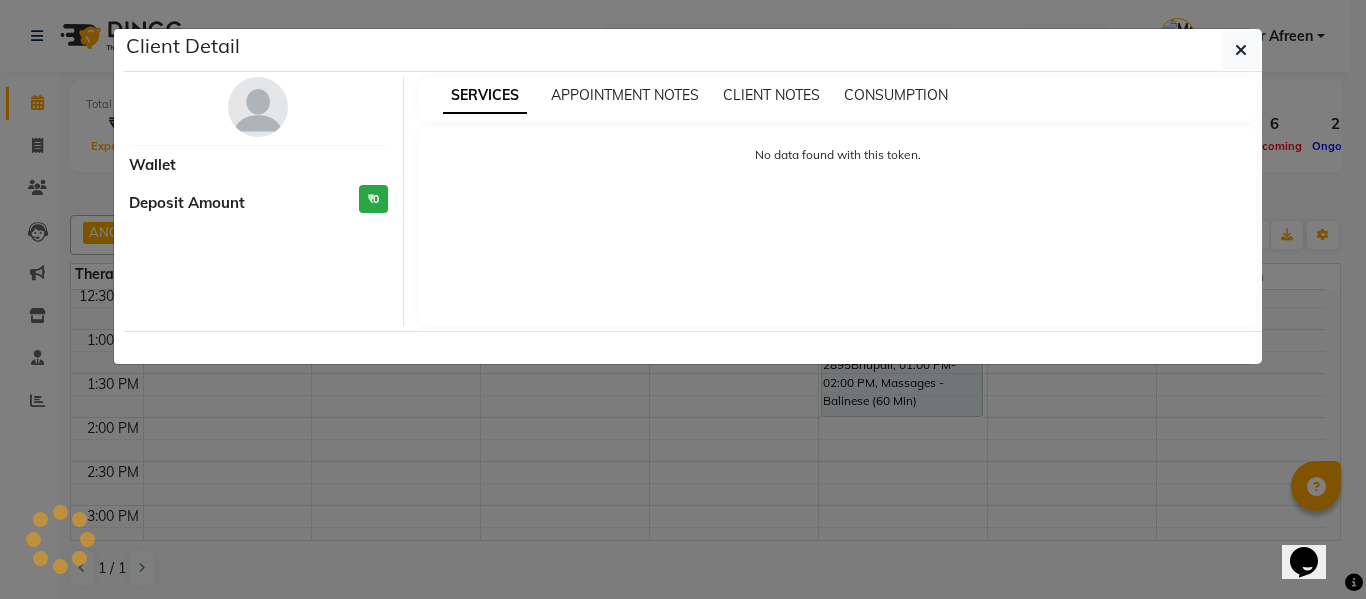 select on "7" 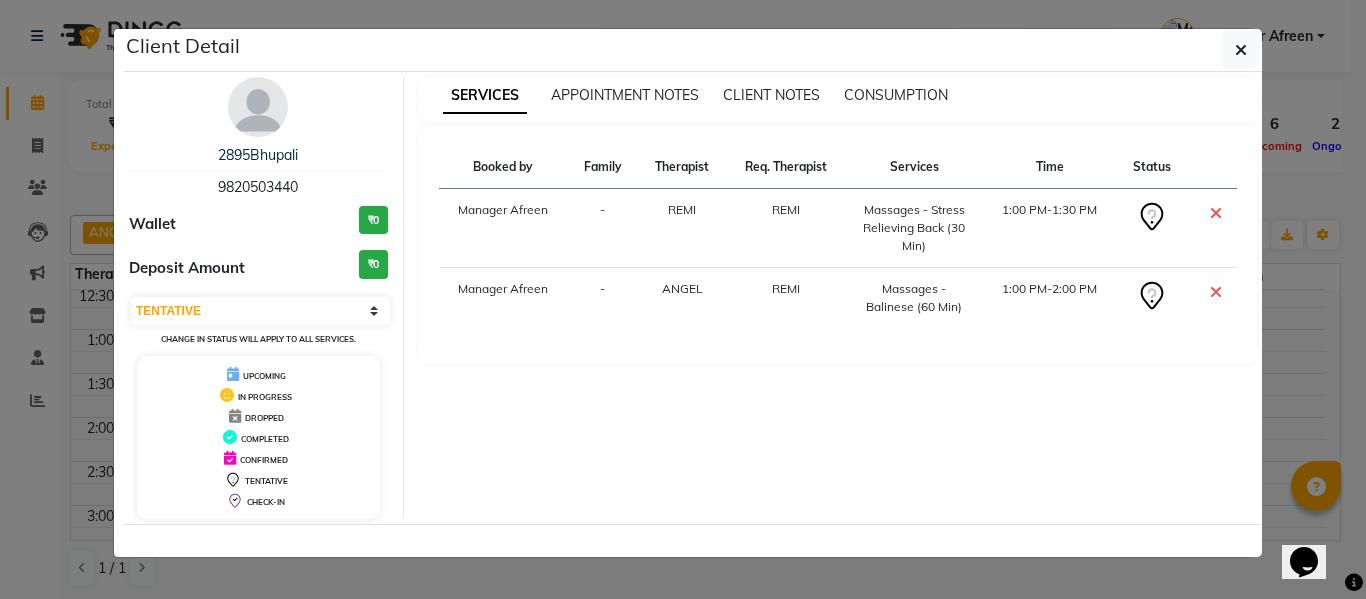 click on "9820503440" at bounding box center [258, 187] 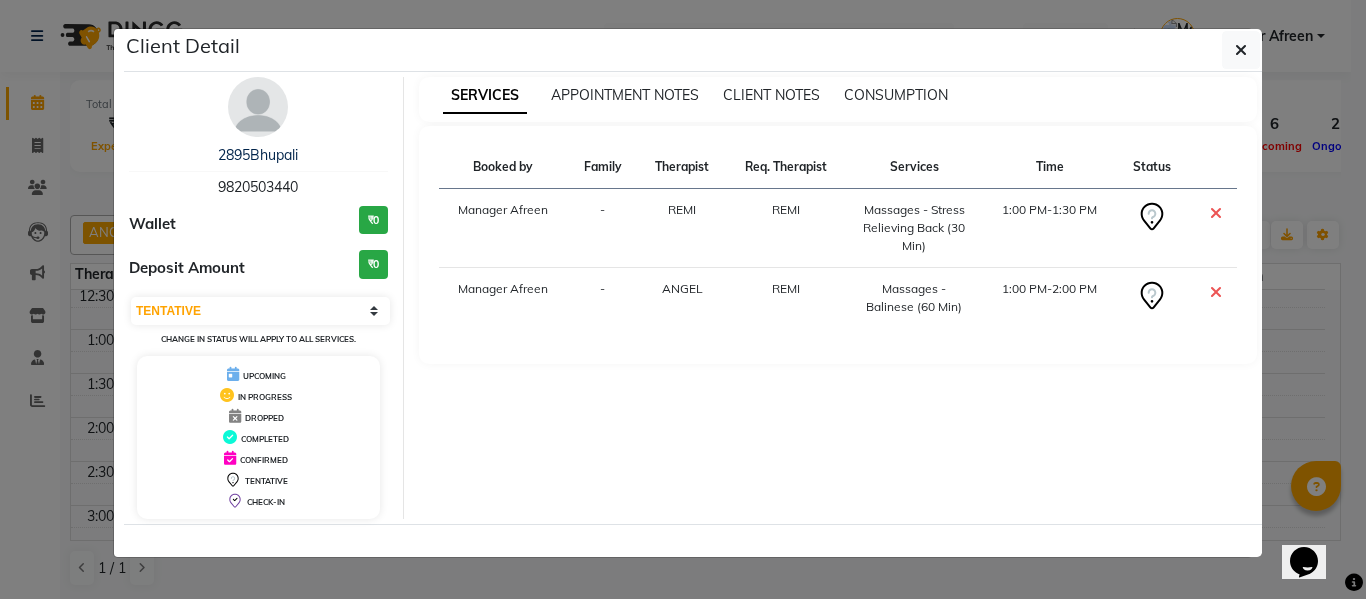 drag, startPoint x: 1236, startPoint y: 55, endPoint x: 1225, endPoint y: 80, distance: 27.313 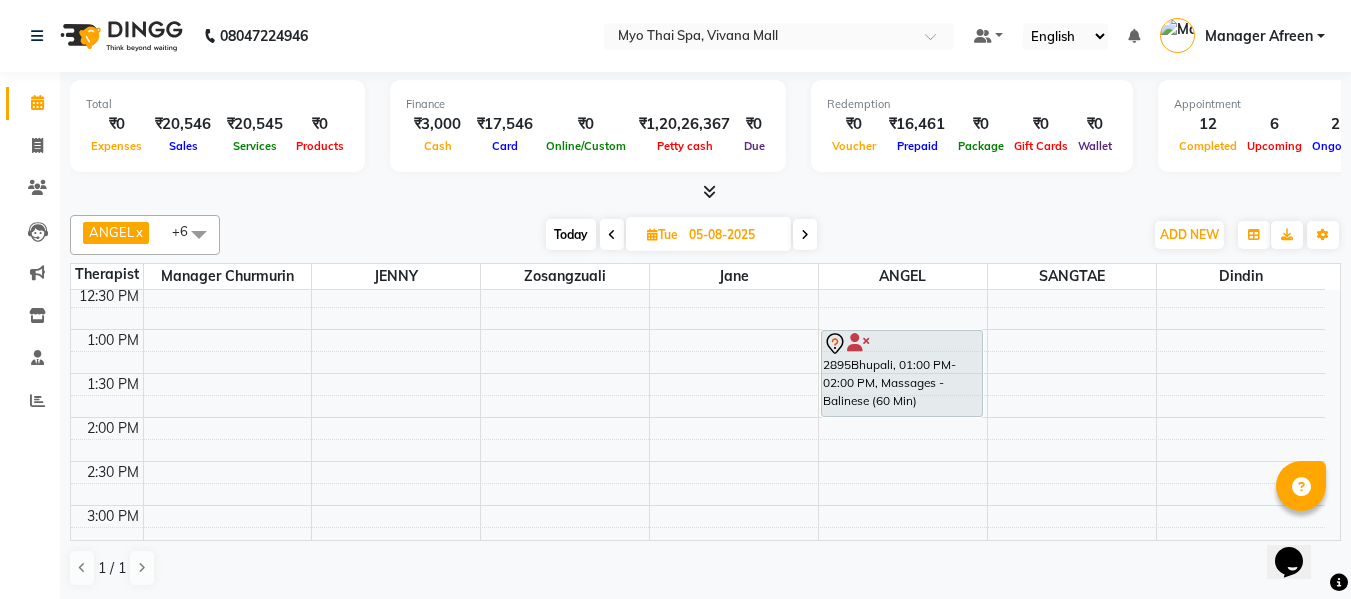 click on "Today" at bounding box center (571, 234) 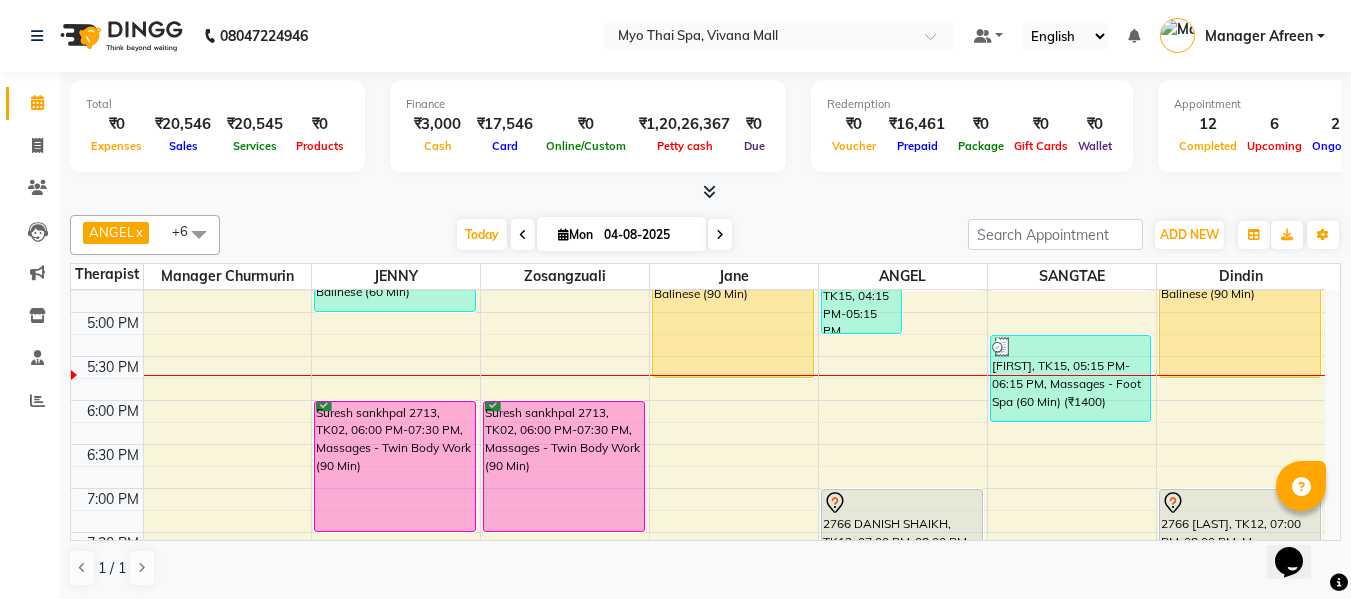 scroll, scrollTop: 669, scrollLeft: 0, axis: vertical 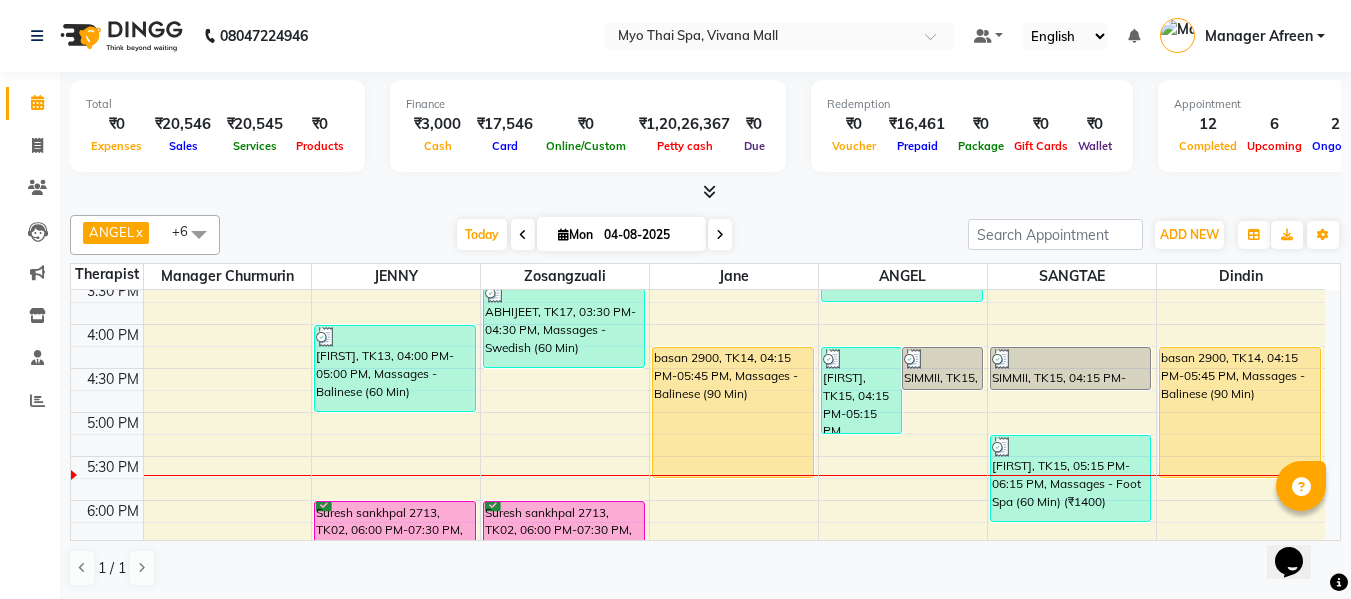 drag, startPoint x: 1050, startPoint y: 452, endPoint x: 1043, endPoint y: 419, distance: 33.734257 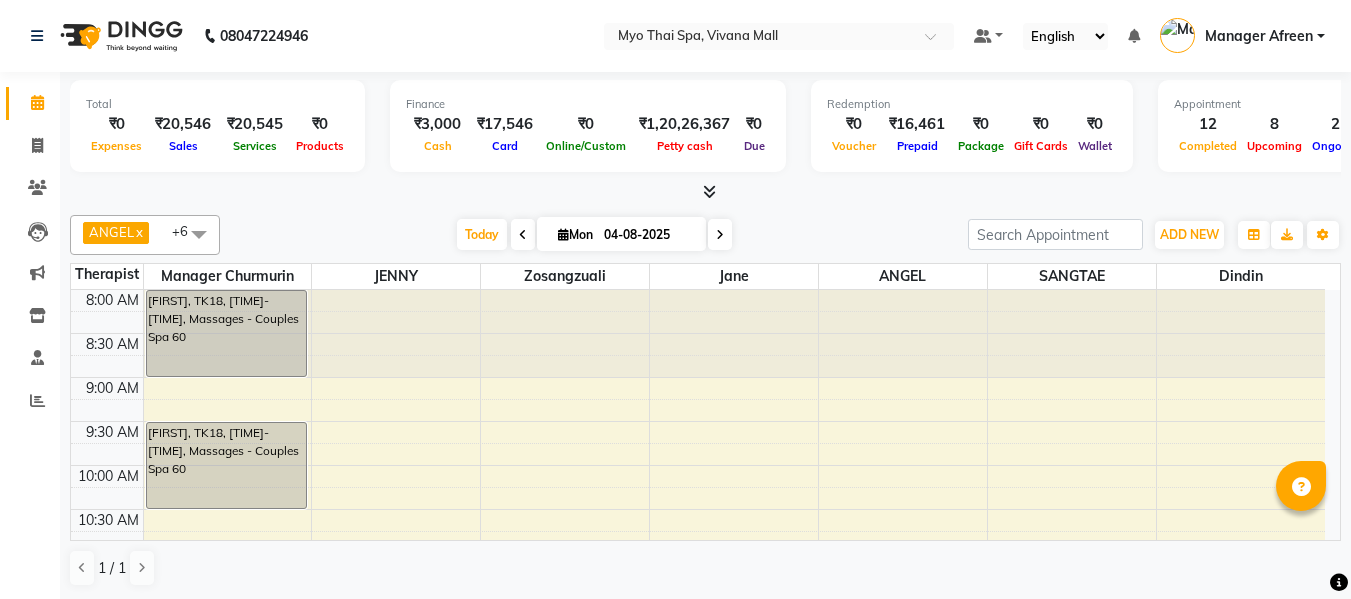 scroll, scrollTop: 0, scrollLeft: 0, axis: both 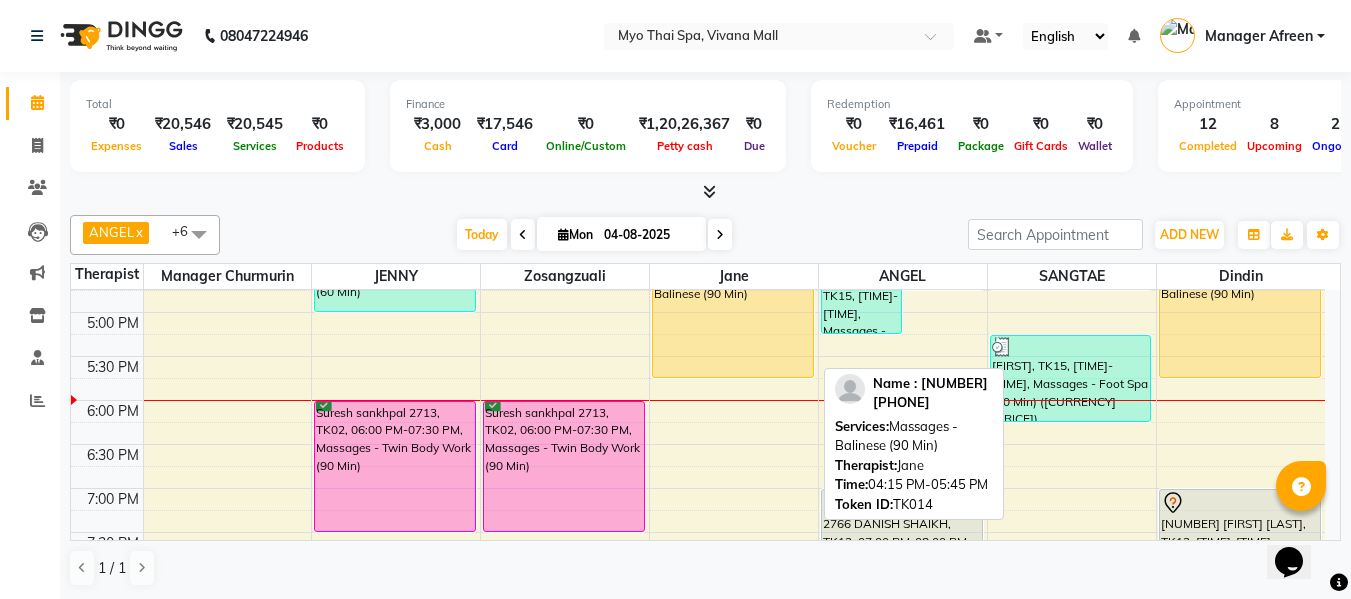 click on "basan 2900, TK14, 04:15 PM-05:45 PM, Massages - Balinese (90 Min)" at bounding box center (733, 312) 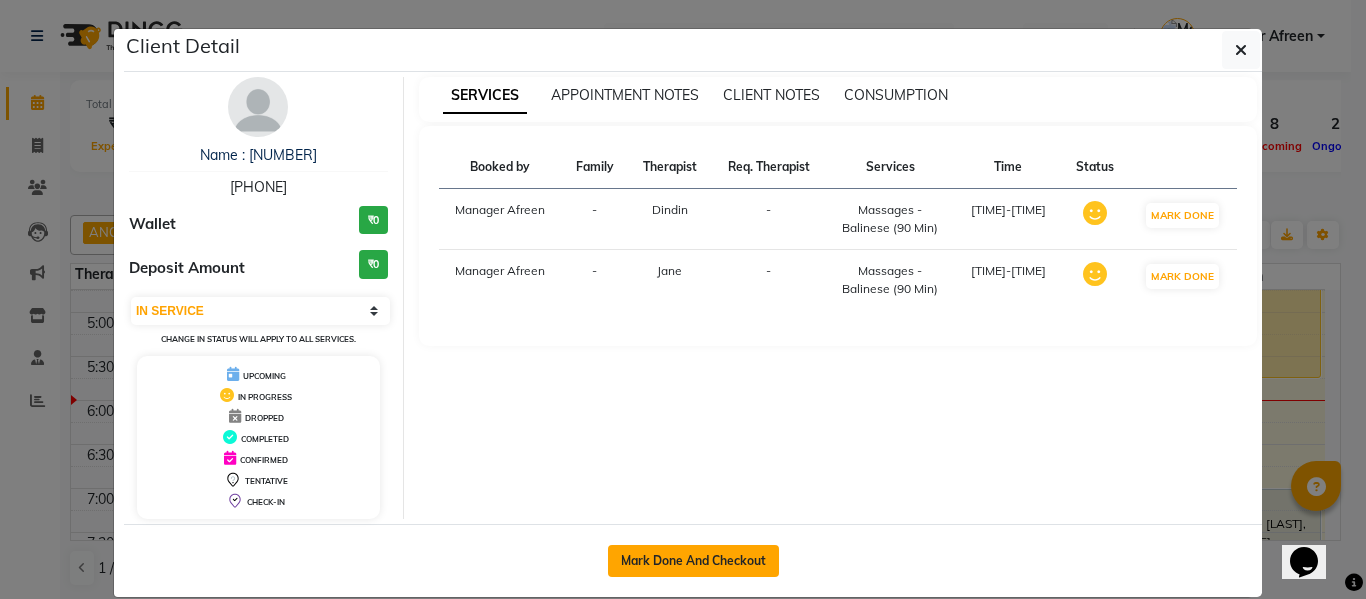 click on "Mark Done And Checkout" 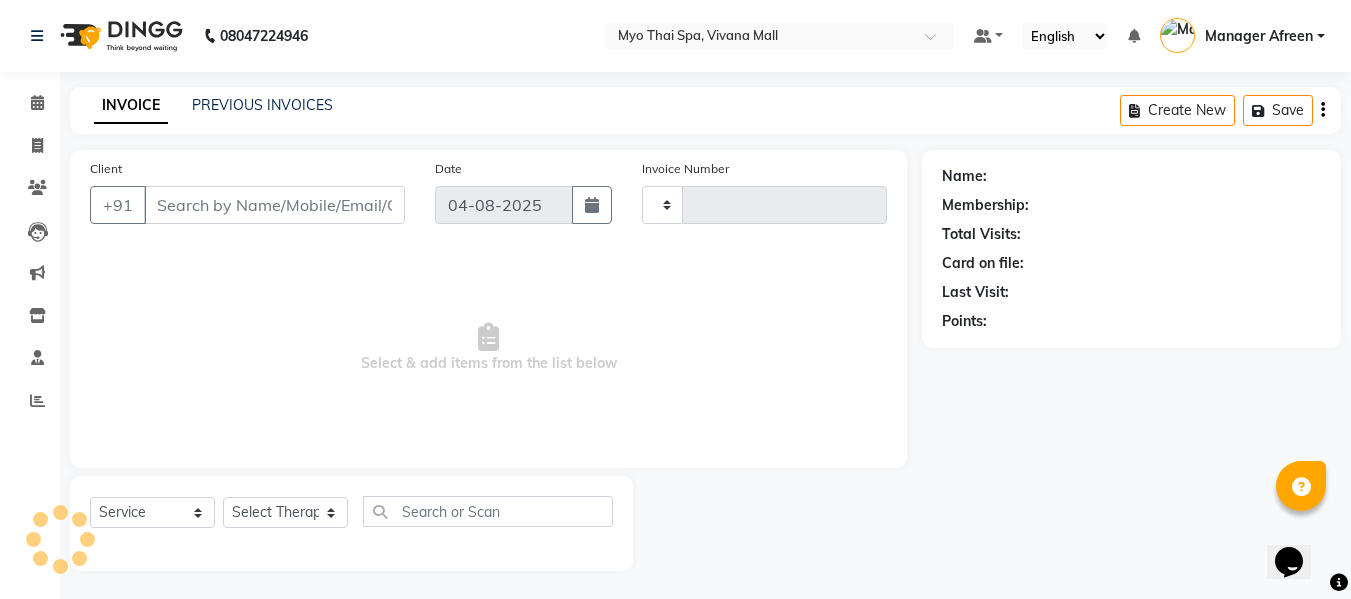 type on "2959" 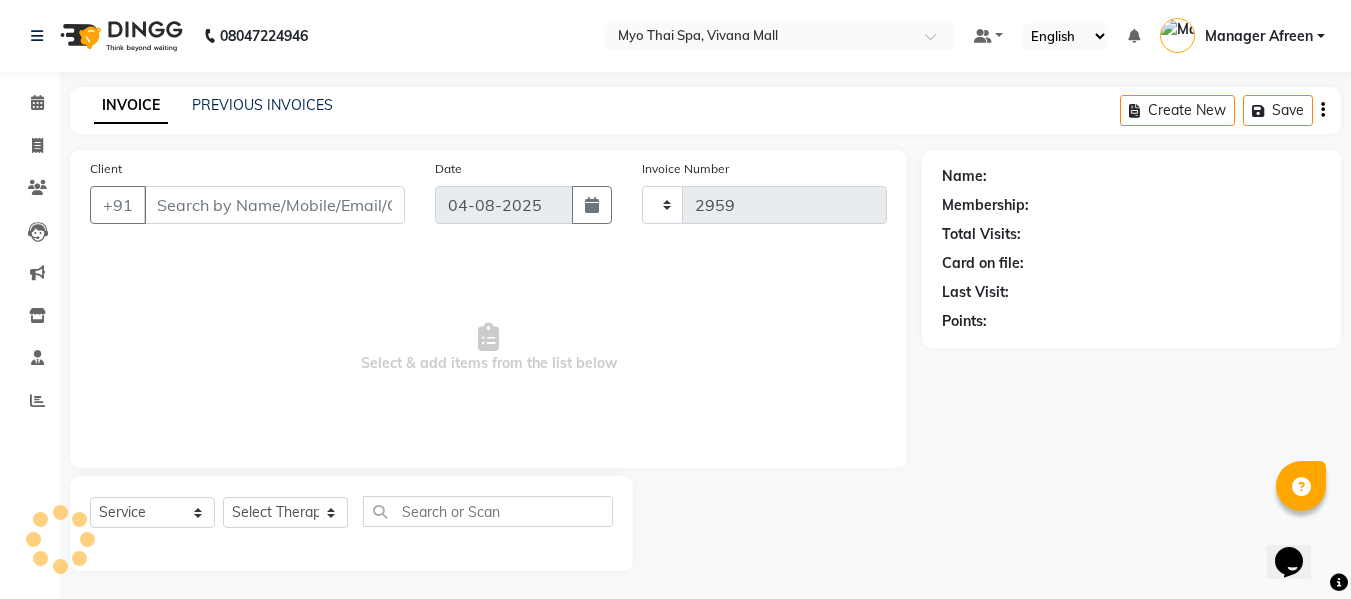 select on "3908" 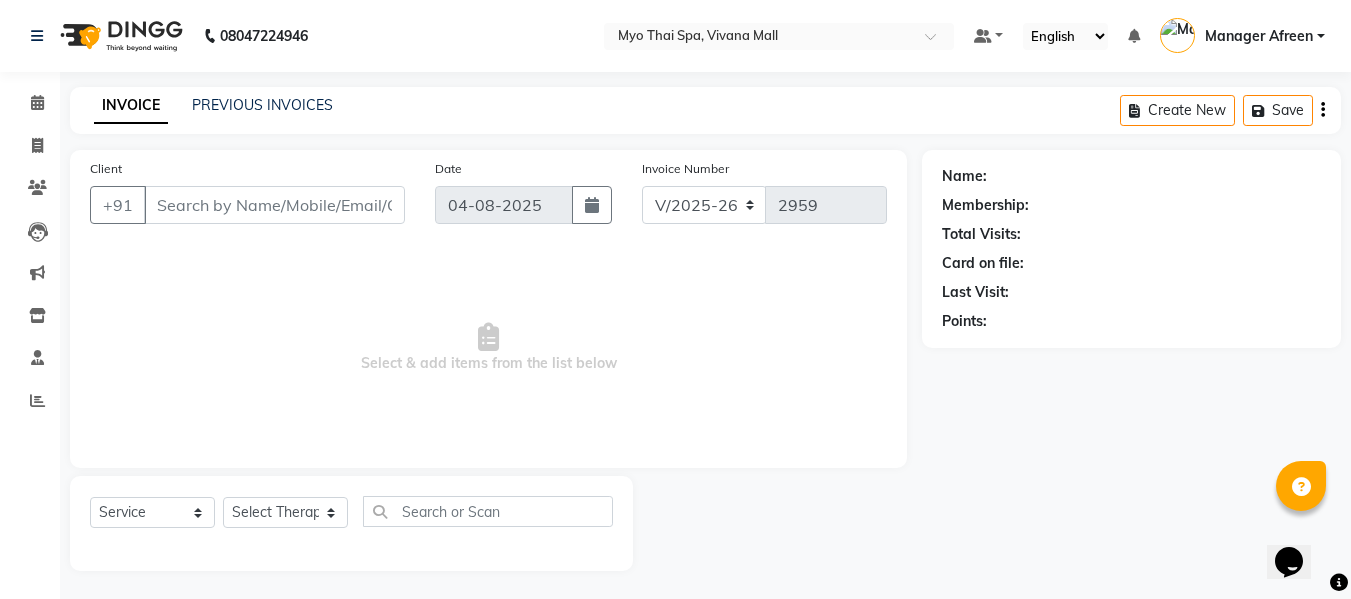 type on "[PHONE]" 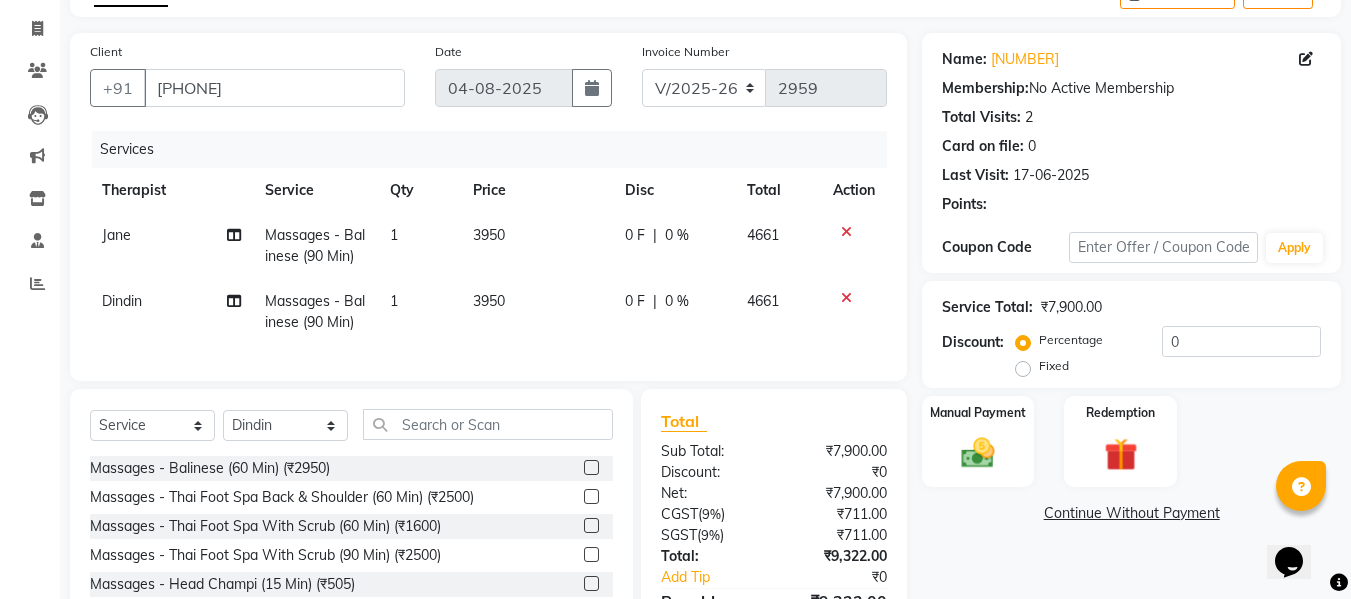 scroll, scrollTop: 247, scrollLeft: 0, axis: vertical 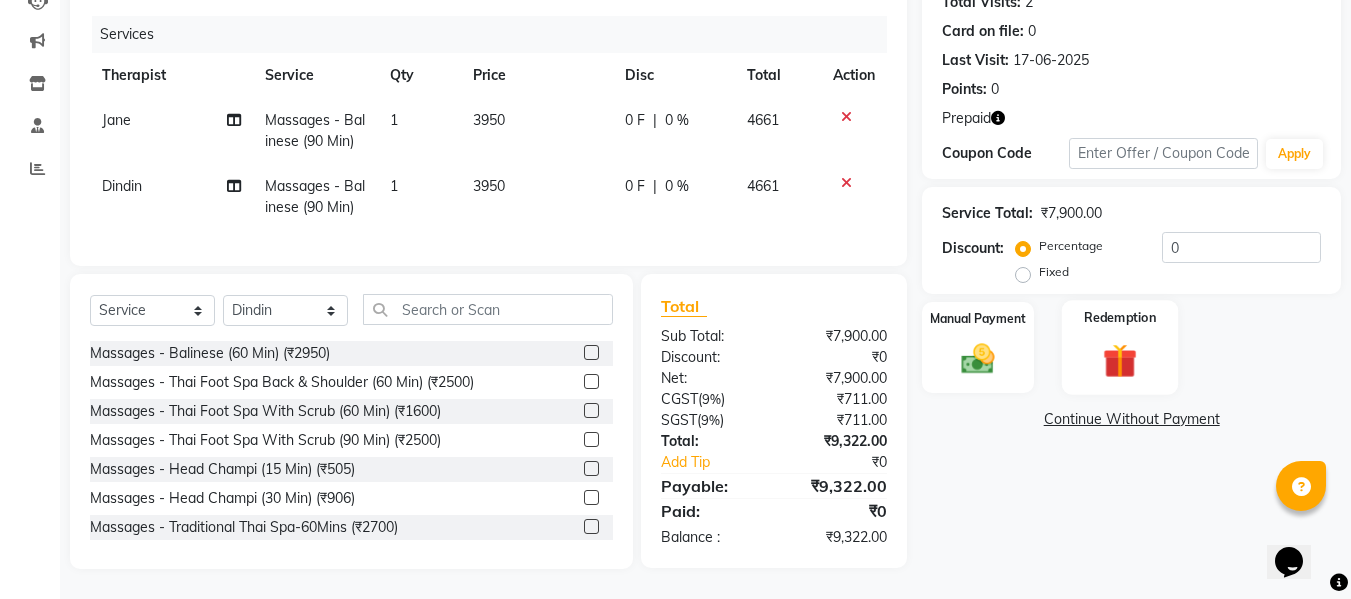 click 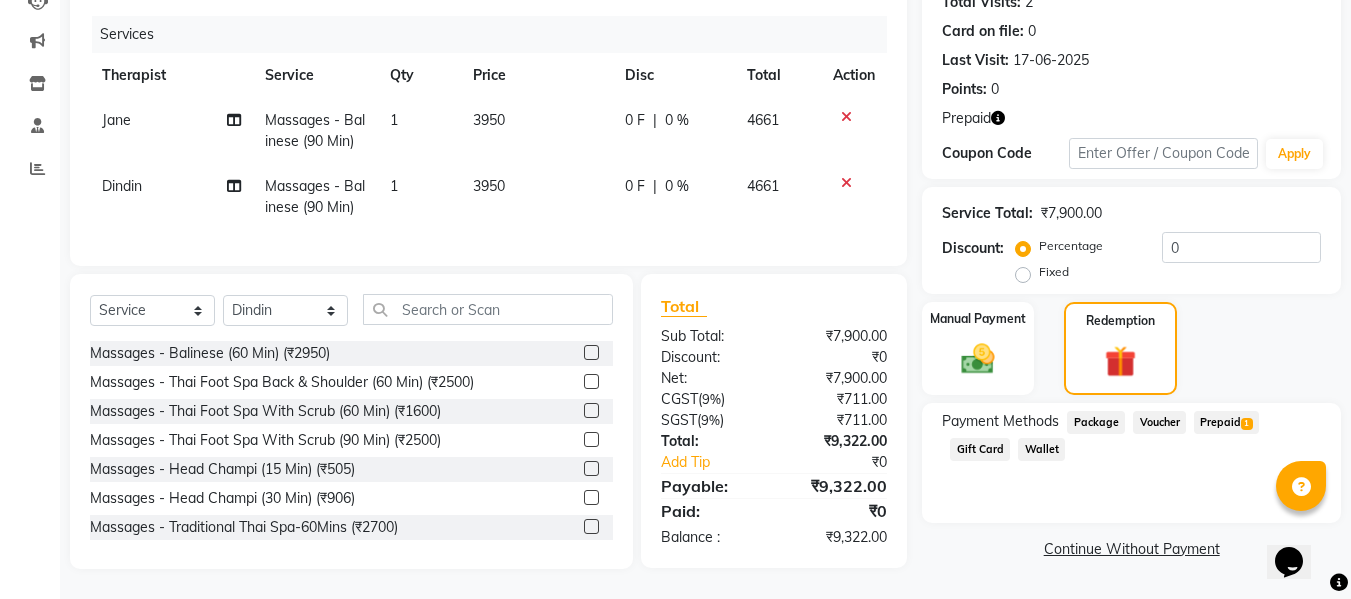 click on "Prepaid  1" 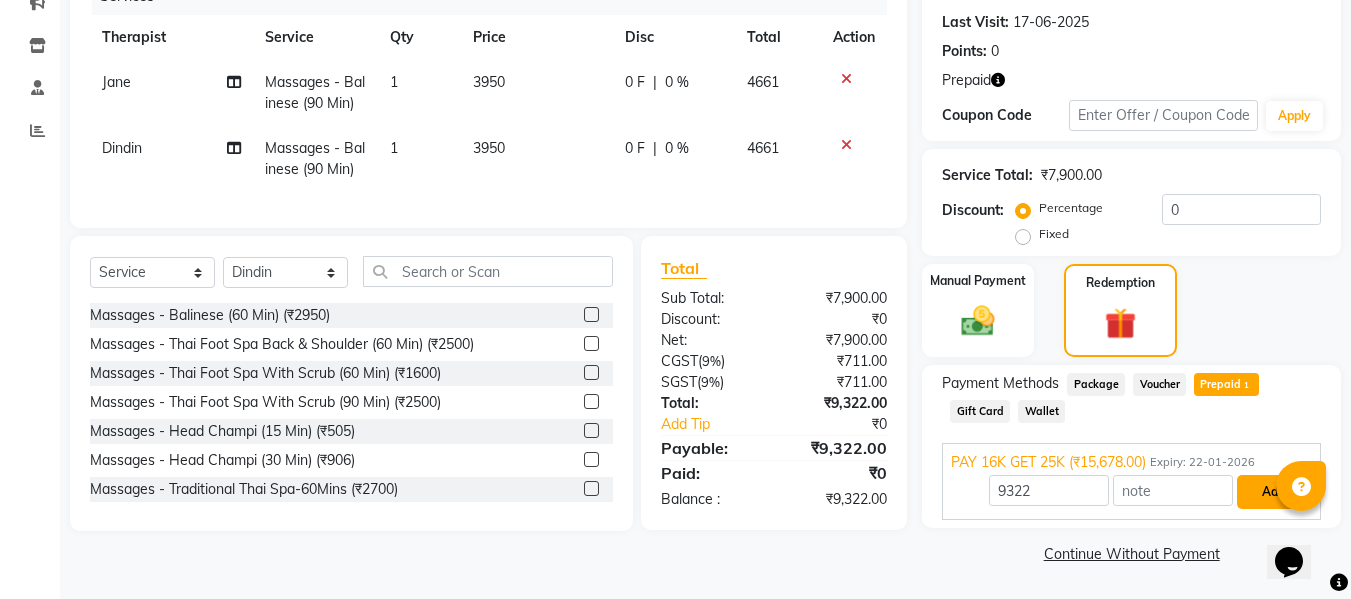 click on "Add" at bounding box center [1273, 492] 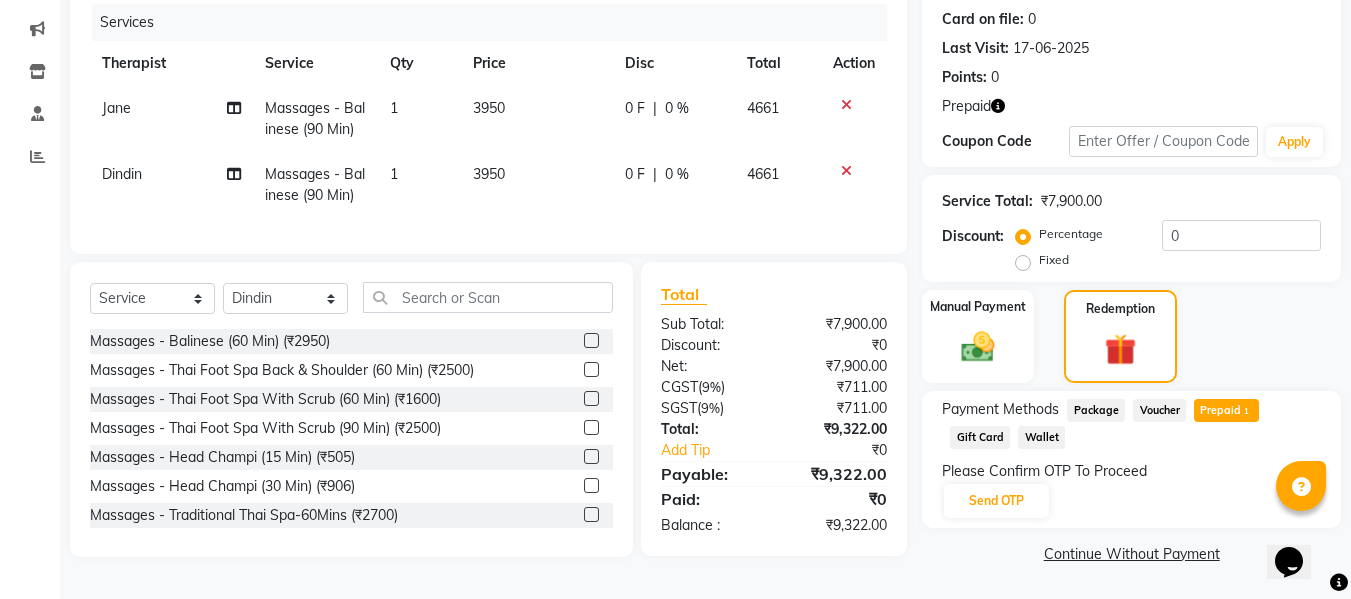 scroll, scrollTop: 247, scrollLeft: 0, axis: vertical 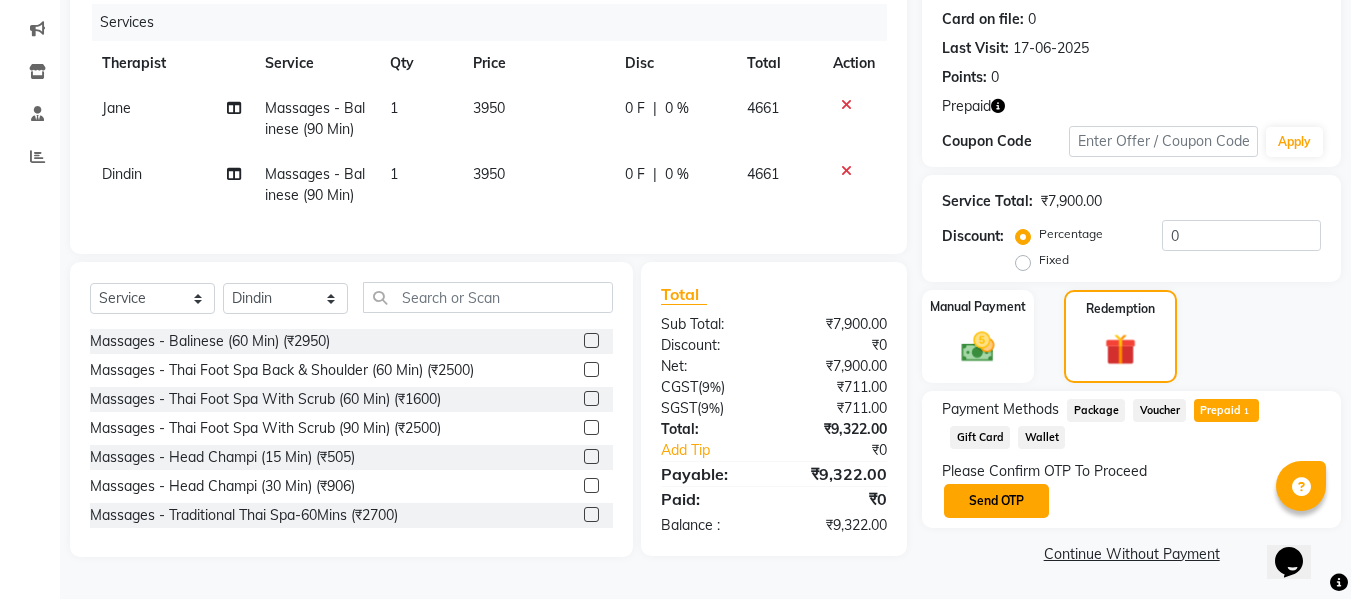 click on "Send OTP" 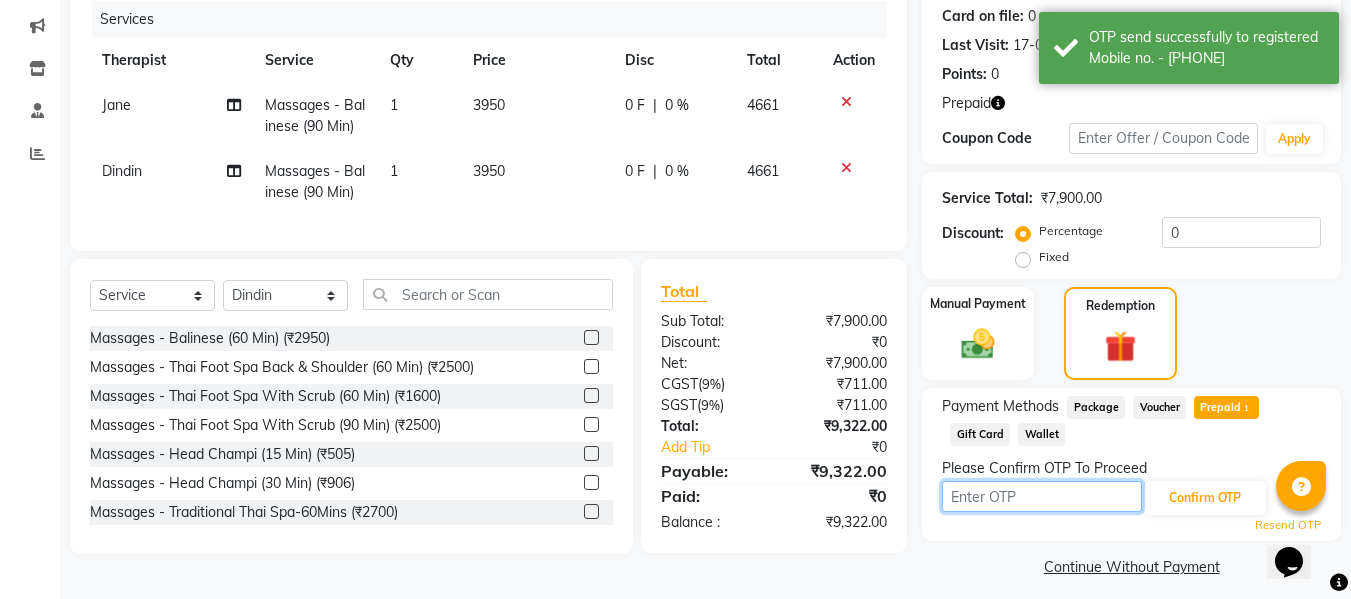 click at bounding box center [1042, 496] 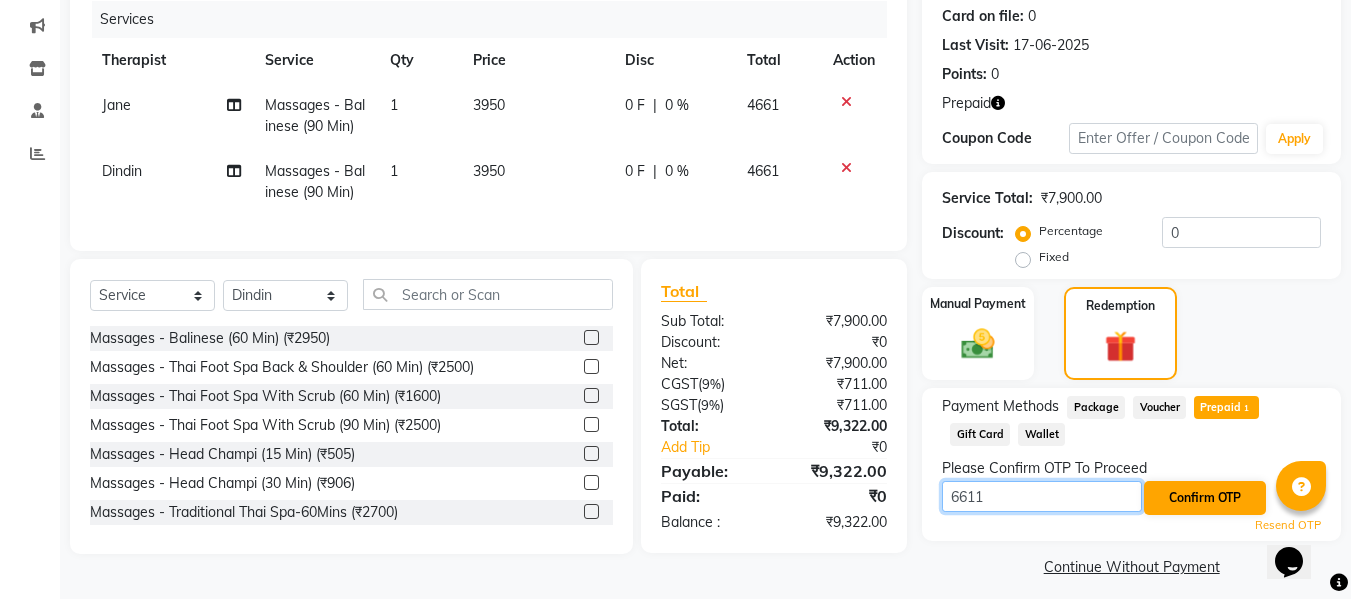 type on "6611" 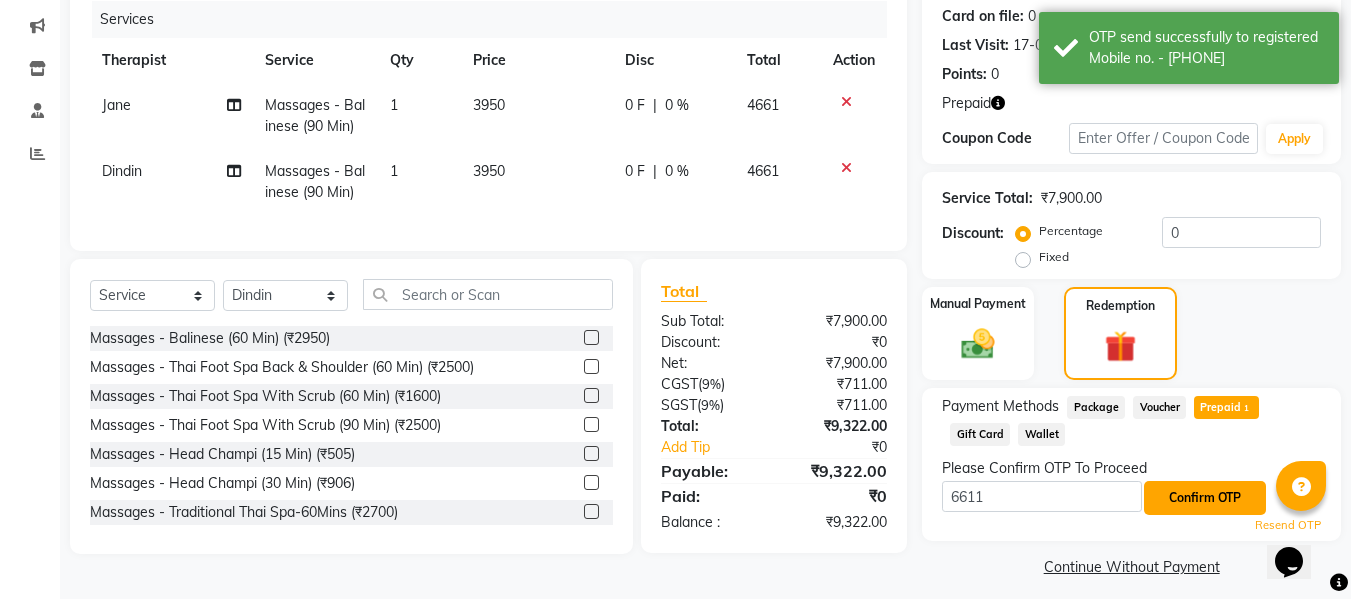 click on "Confirm OTP" 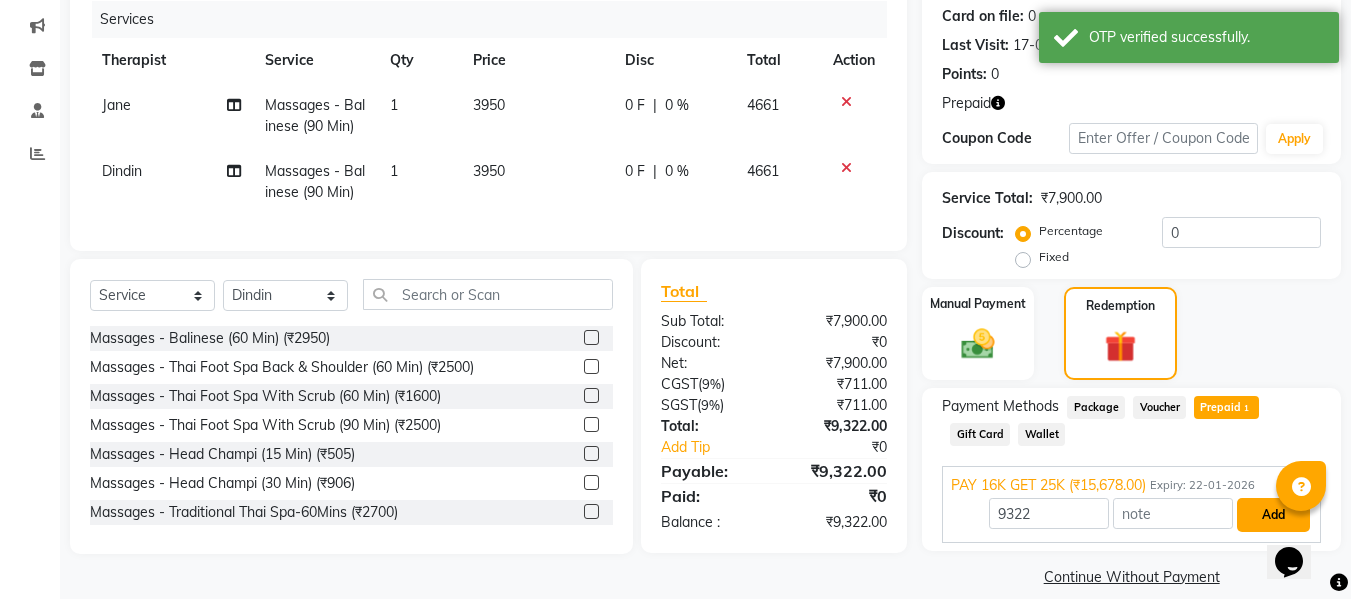 click on "Add" at bounding box center (1273, 515) 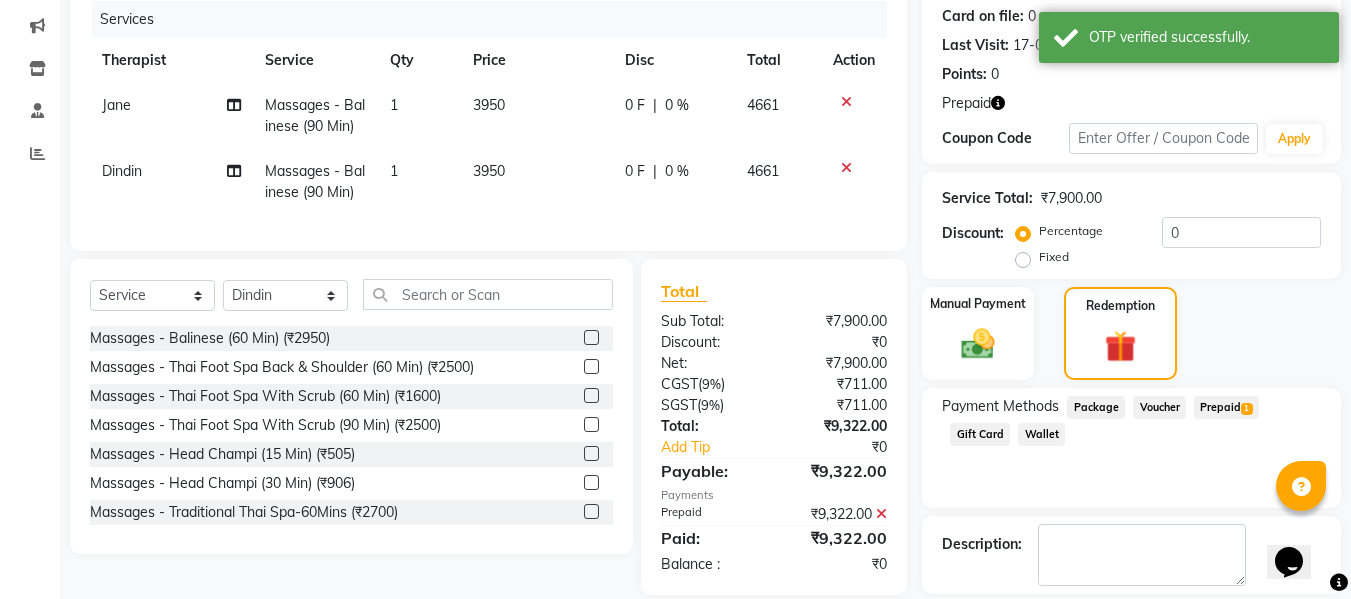 scroll, scrollTop: 340, scrollLeft: 0, axis: vertical 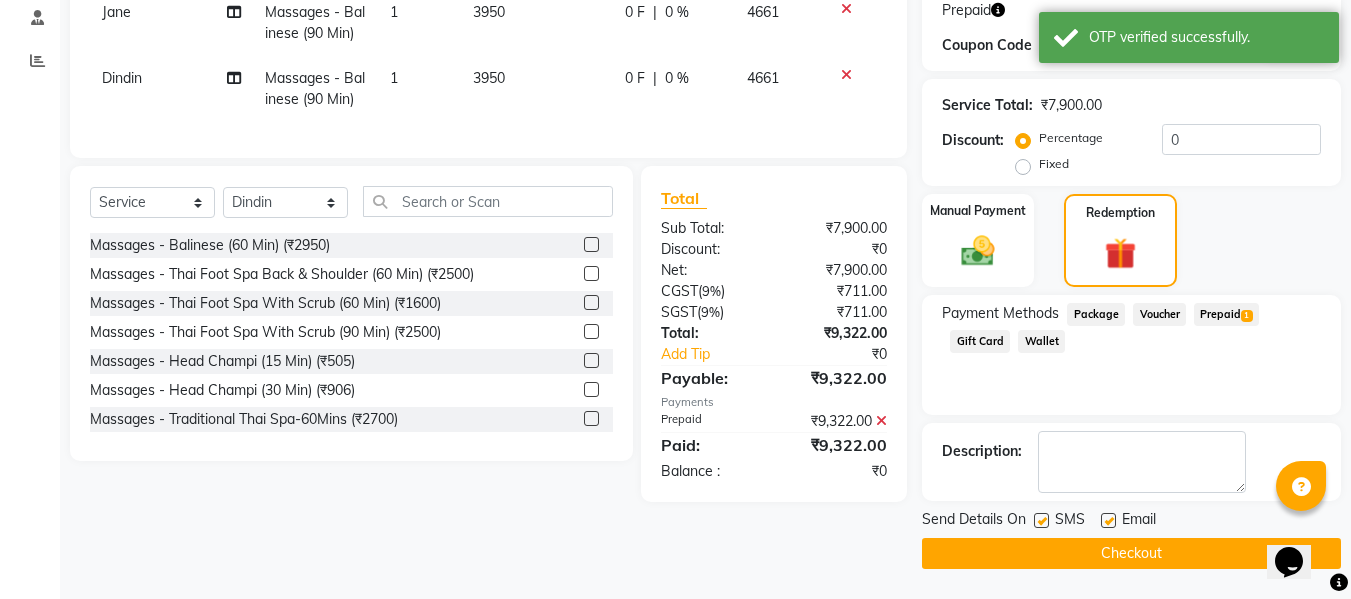 click on "Checkout" 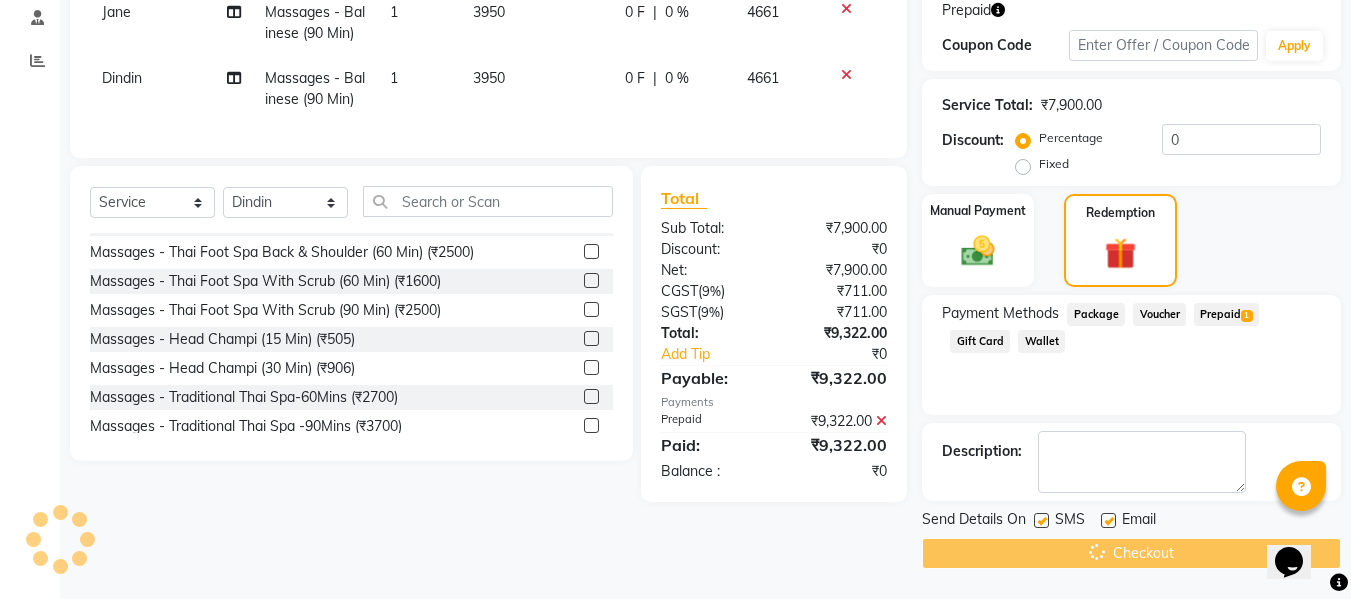 scroll, scrollTop: 0, scrollLeft: 0, axis: both 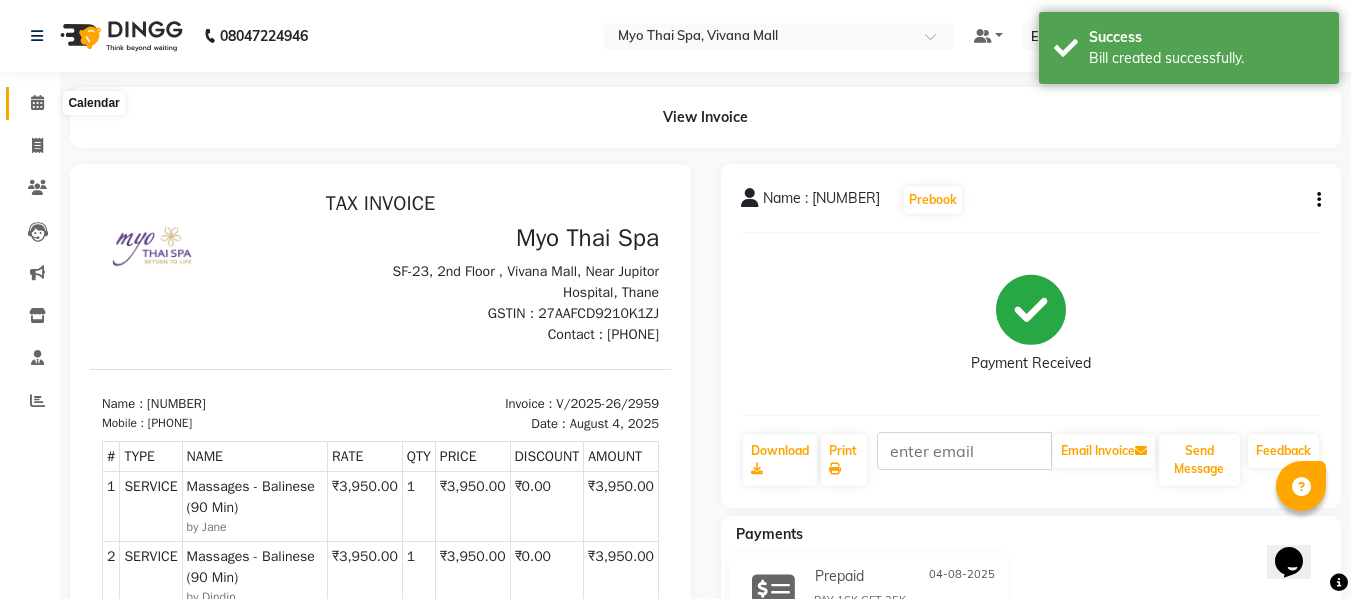 click 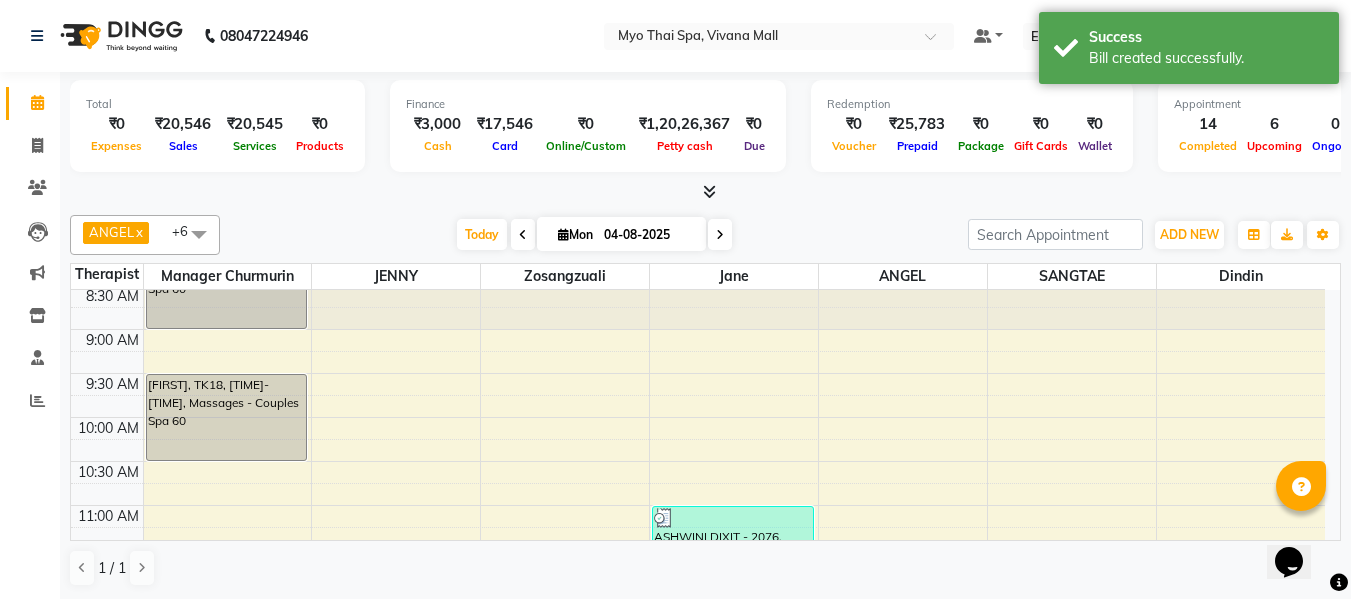 scroll, scrollTop: 0, scrollLeft: 0, axis: both 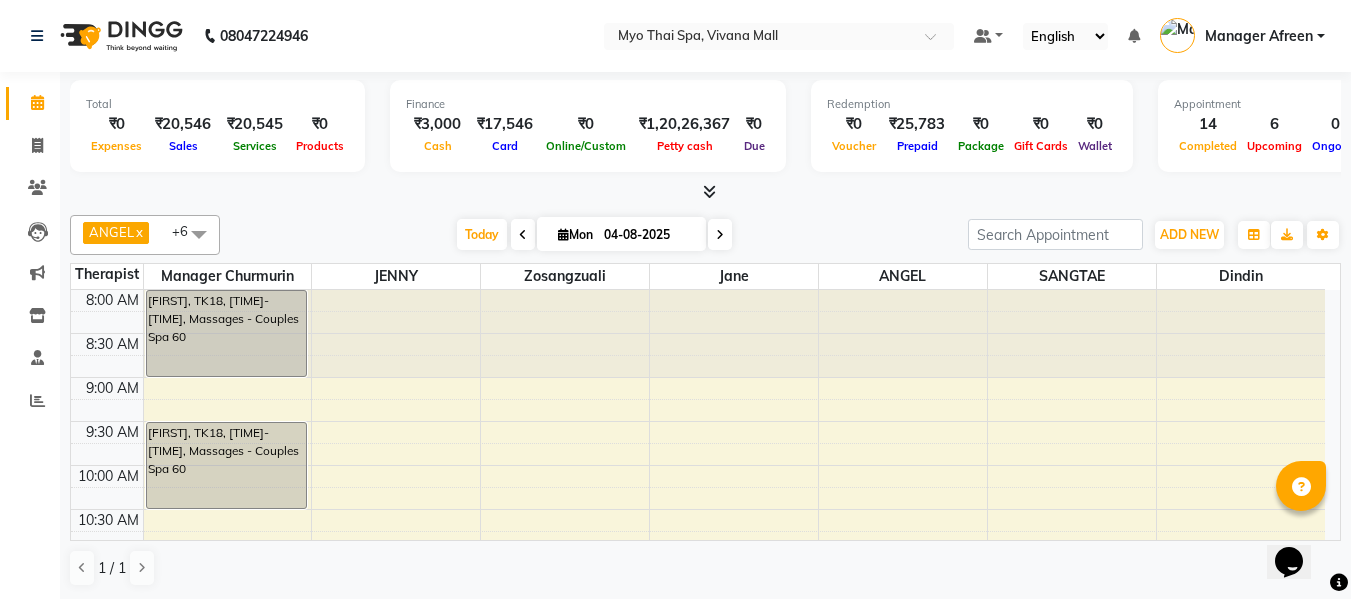 click at bounding box center (396, 334) 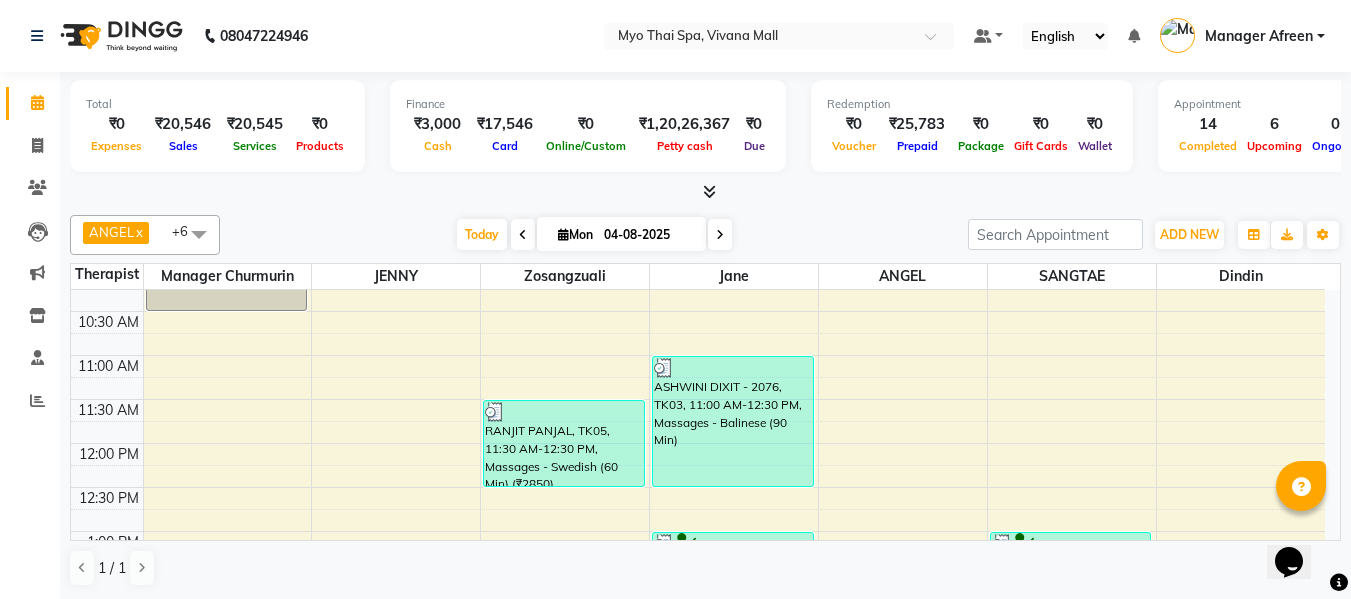 scroll, scrollTop: 200, scrollLeft: 0, axis: vertical 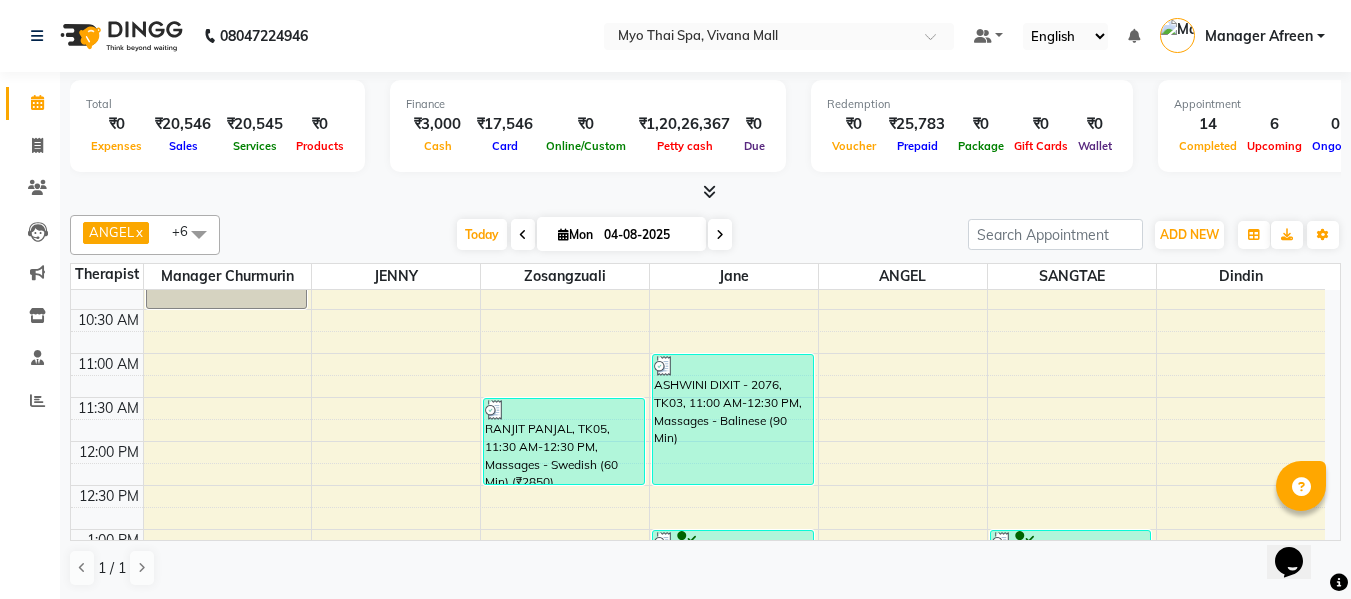 click on "[TIME] [TIME] [TIME] [TIME] [TIME] [TIME] [TIME] [TIME] [TIME] [TIME] [TIME] [TIME] [TIME] [TIME] [TIME] [TIME] [TIME] [TIME] [TIME] [TIME] [TIME] [TIME] [TIME] [TIME] [TIME] [TIME] [TIME] [TIME] [TIME] [TIME]    [FIRST], TK18, [TIME]-[TIME], Massages - Couples Spa 60    [FIRST], TK18, [TIME]-[TIME], Massages - Couples Spa 60     [FIRST], TK09, [TIME]-[TIME], Massages - Spa Of The Month      [FIRST], TK13, [TIME]-[TIME], Massages - Balinese (60 Min)     [FIRST] [LAST] [NUMBER], TK02, [TIME]-[TIME], Massages - Twin Body Work (90 Min)             [FIRST] [LAST] [NUMBER], TK16, [TIME]-[TIME], Massages - Spa Of The Month      [FIRST] [LAST], TK05, [TIME]-[TIME], Massages - Swedish (60 Min) ([CURRENCY][PRICE])     [FIRST], TK17, [TIME]-[TIME], Massages - Swedish (60 Min)     [FIRST] [LAST] [NUMBER], TK02, [TIME]-[TIME], Massages - Twin Body Work (90 Min)     [FIRST] [LAST] - [NUMBER], TK03, [TIME]-[TIME], Massages - Balinese (90 Min)" at bounding box center (698, 749) 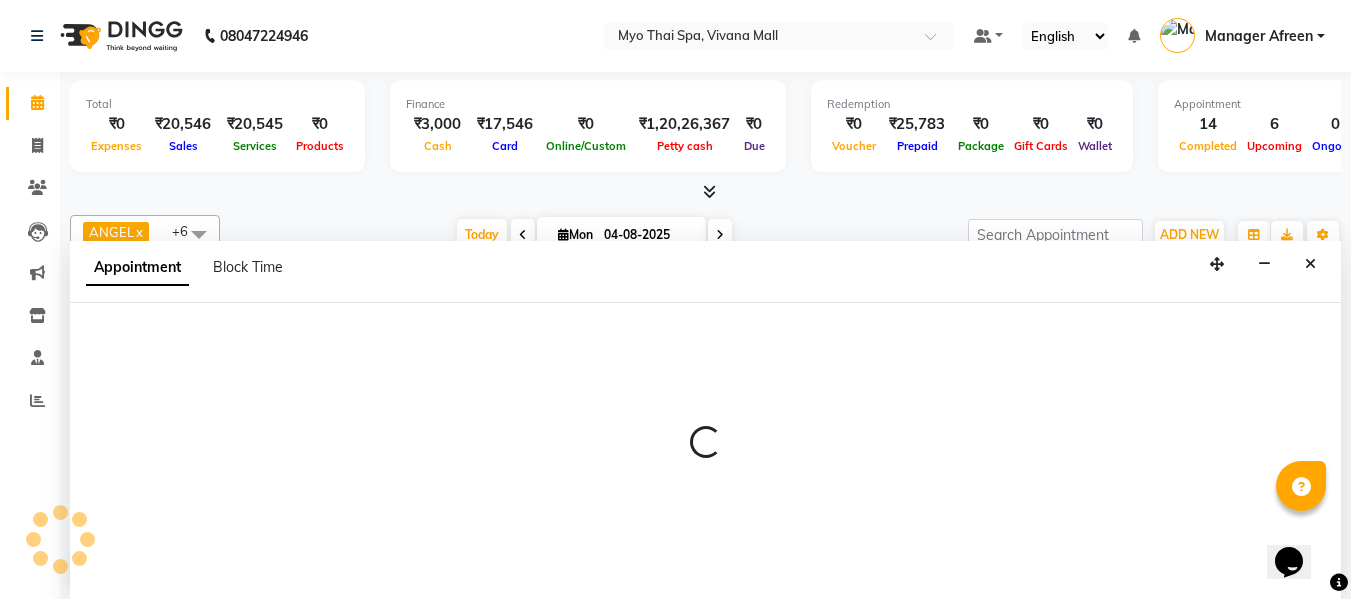 scroll, scrollTop: 1, scrollLeft: 0, axis: vertical 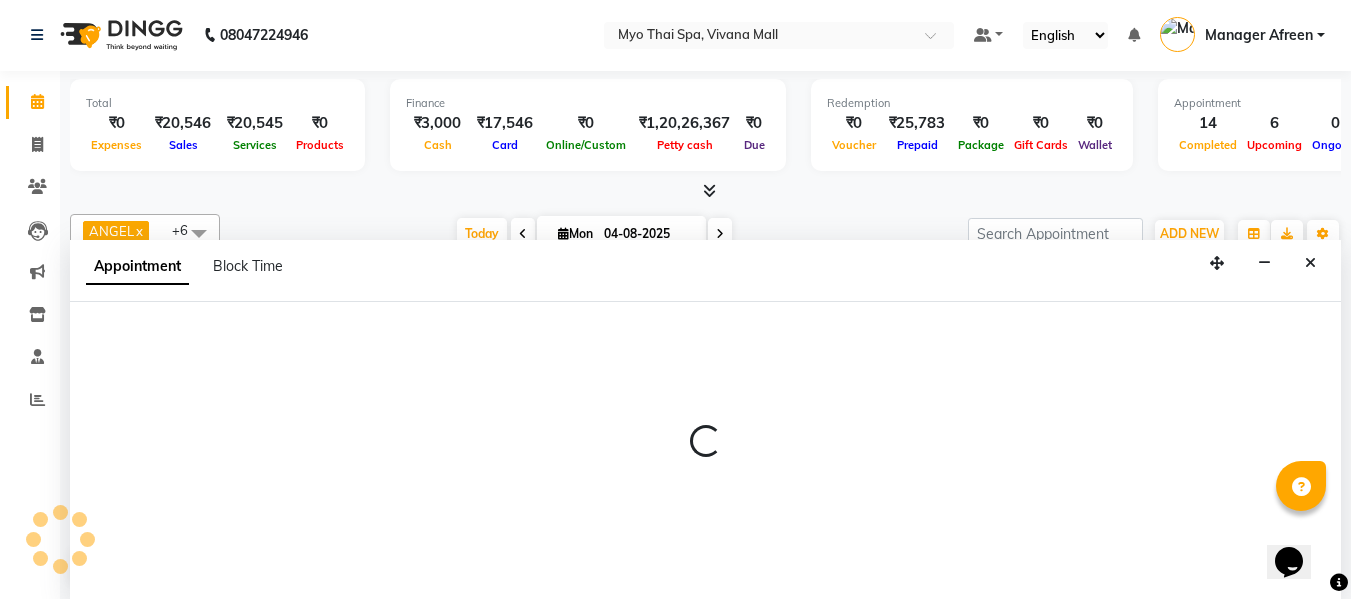 select on "20082" 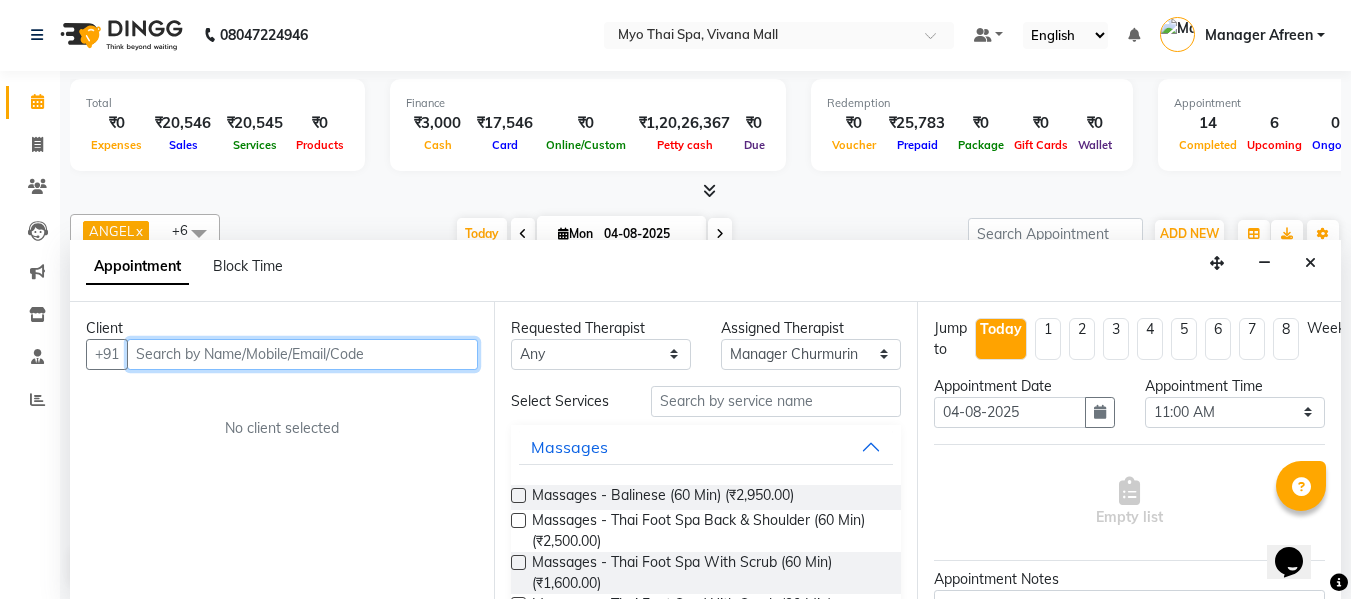 click at bounding box center (302, 354) 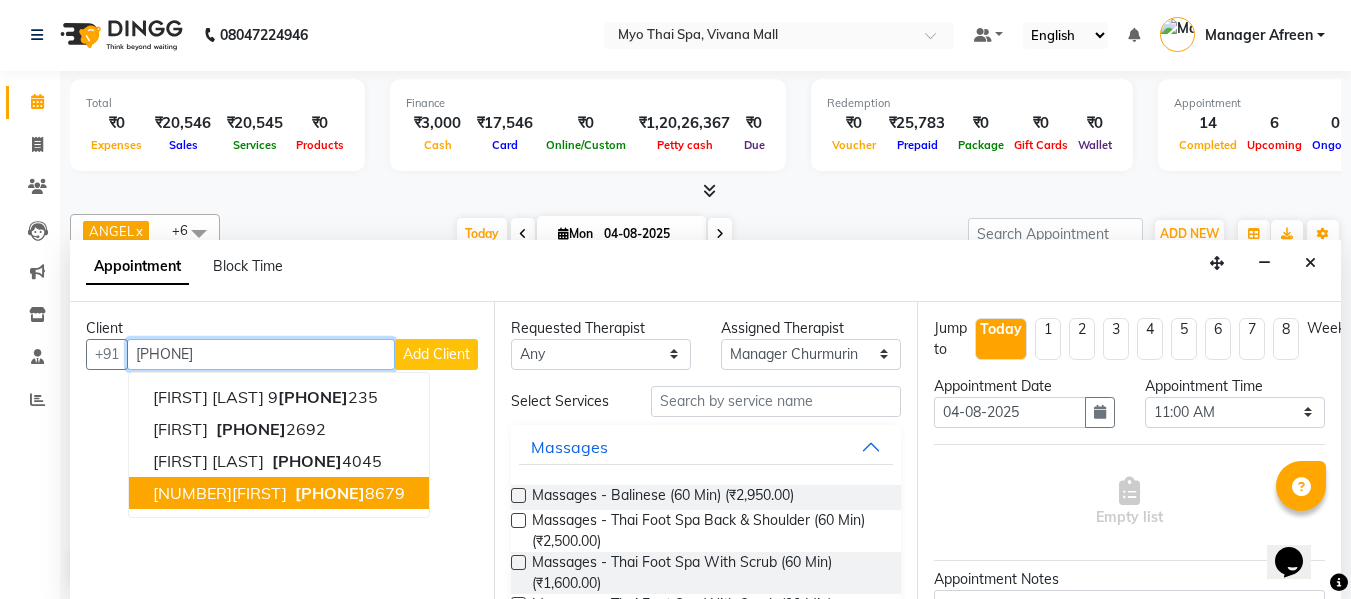 click on "[NUMBER][FIRST]" at bounding box center (220, 493) 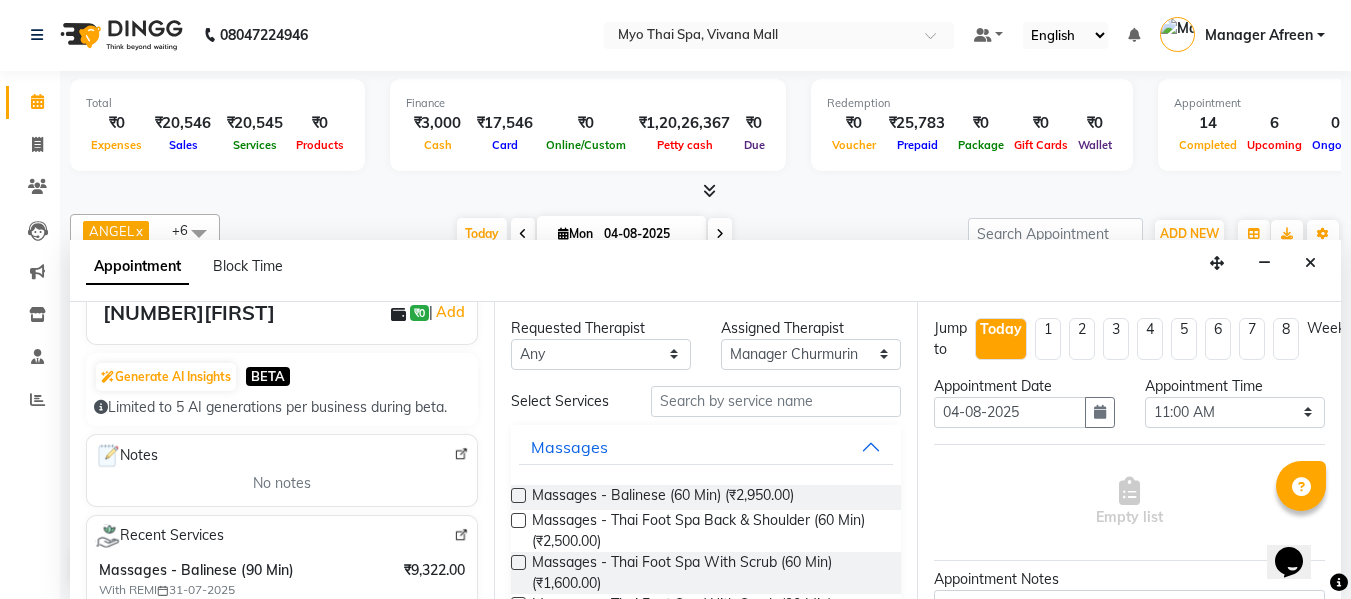 scroll, scrollTop: 300, scrollLeft: 0, axis: vertical 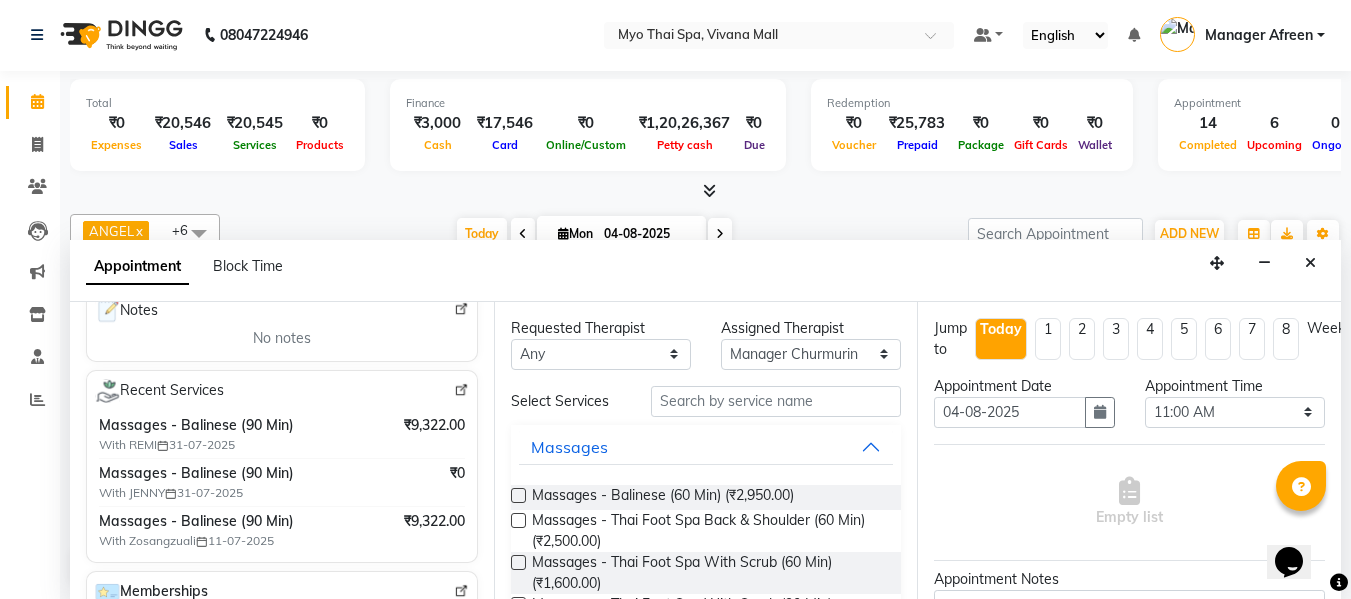 type on "[PHONE]" 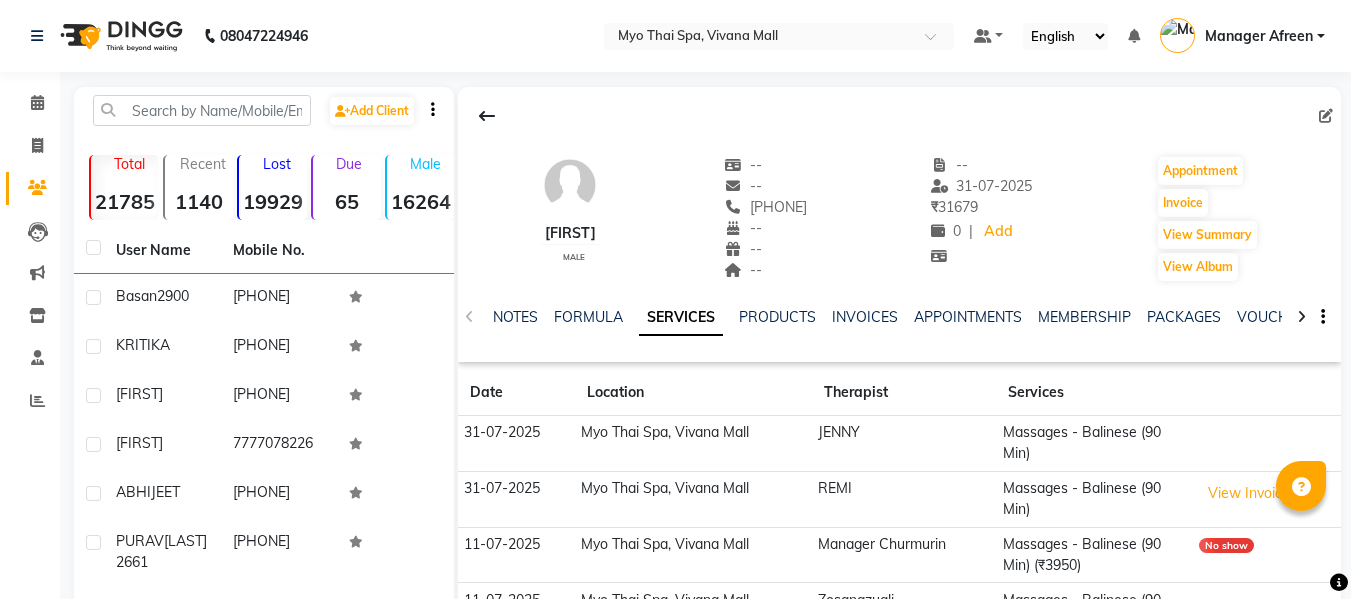 scroll, scrollTop: 0, scrollLeft: 0, axis: both 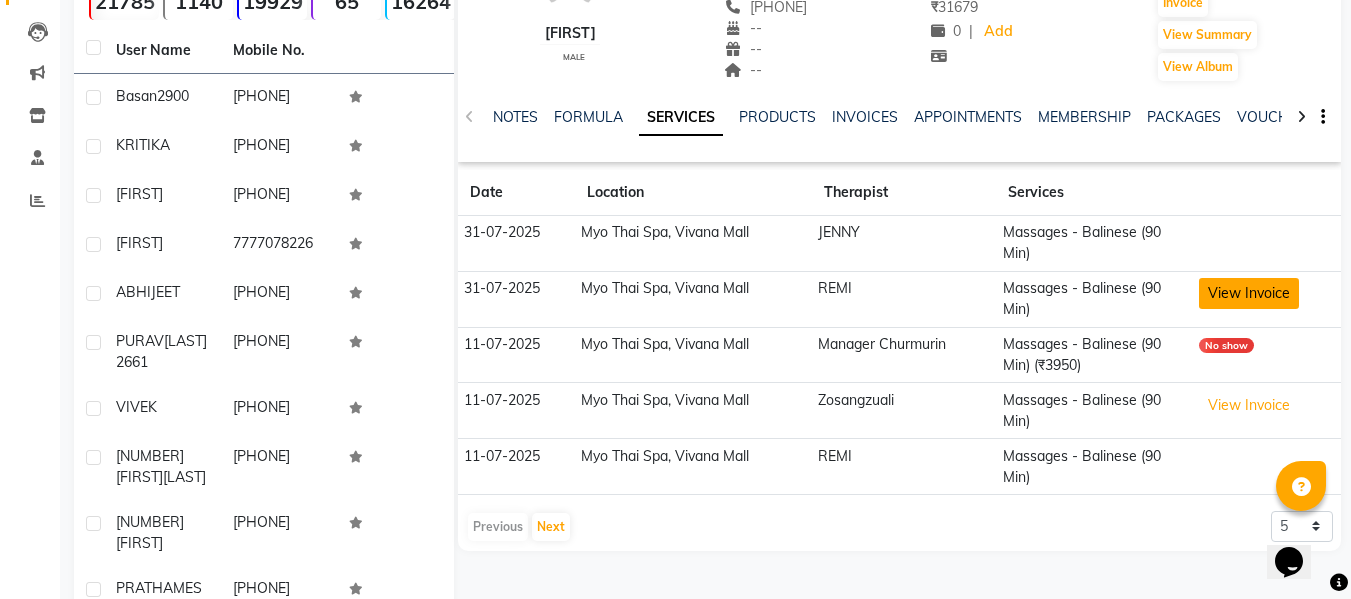 click on "View Invoice" 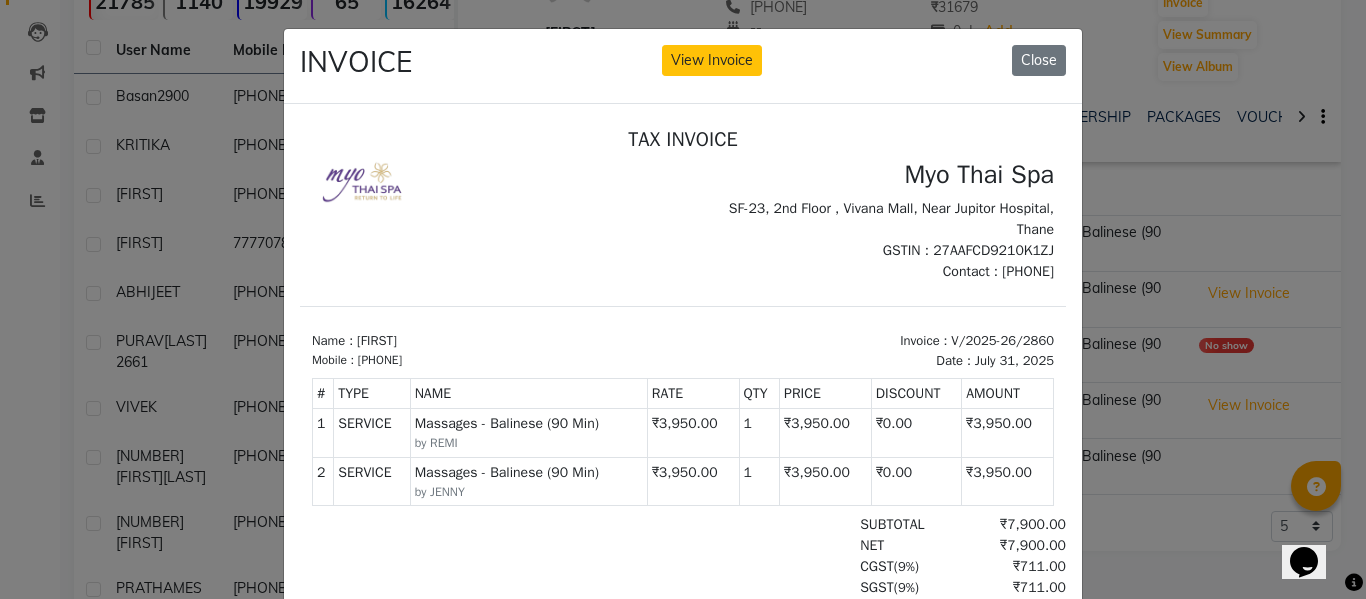 scroll, scrollTop: 16, scrollLeft: 0, axis: vertical 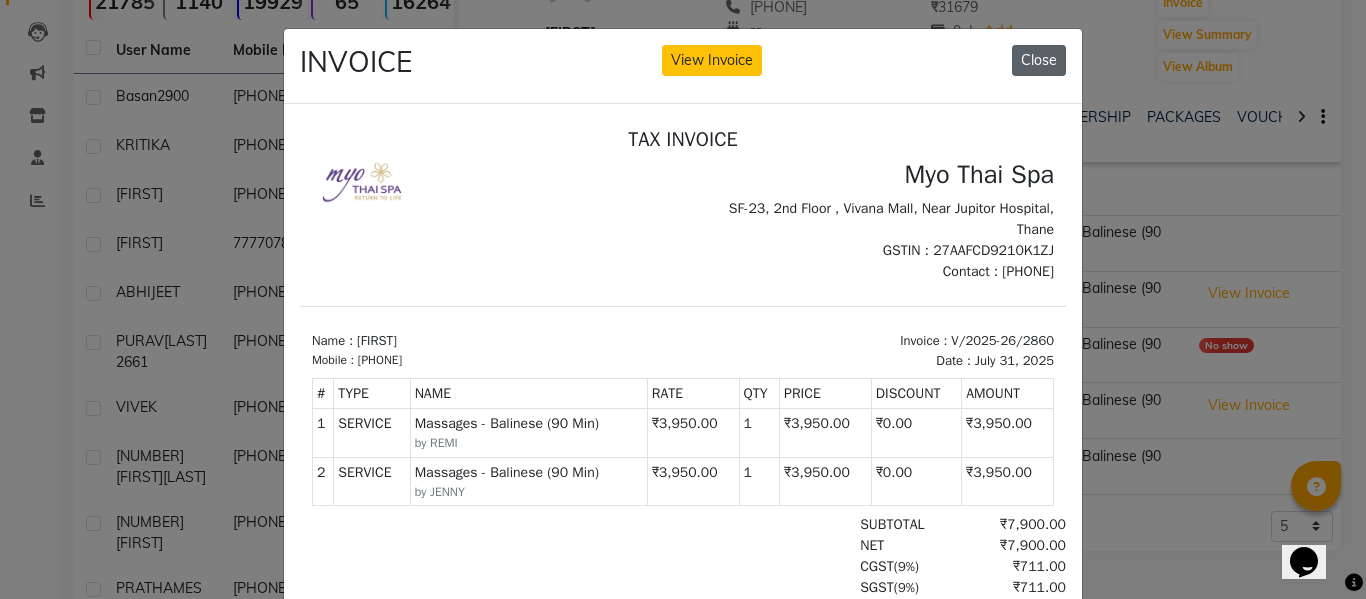 click on "Close" 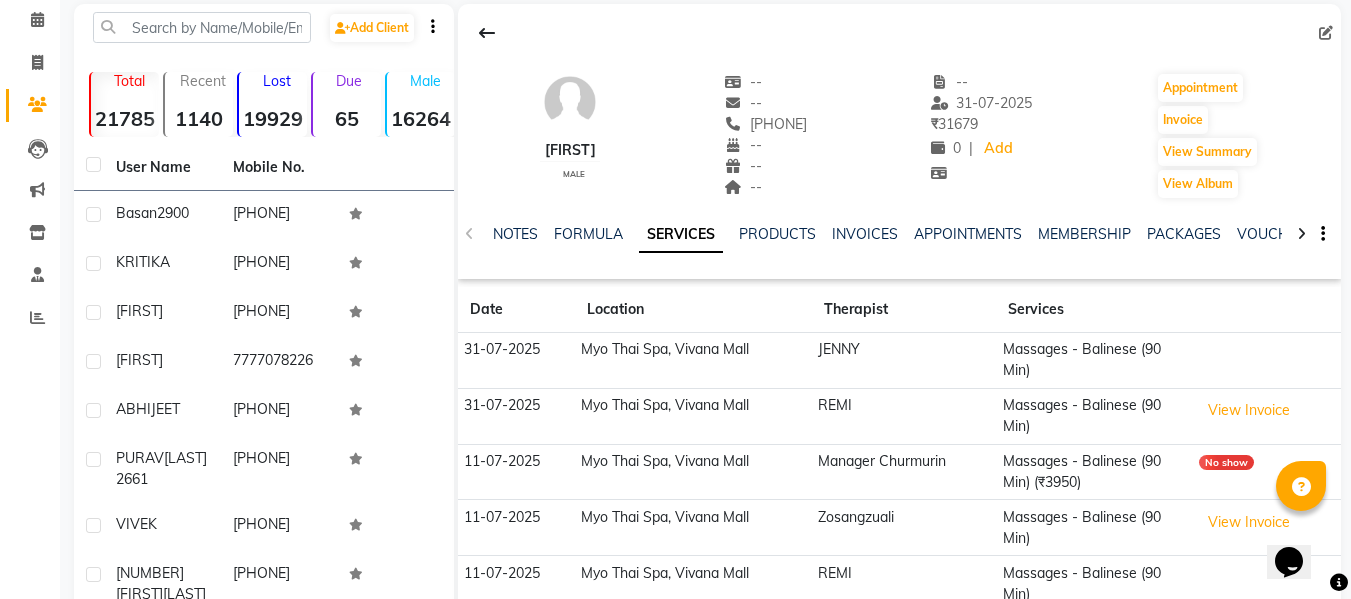 scroll, scrollTop: 0, scrollLeft: 0, axis: both 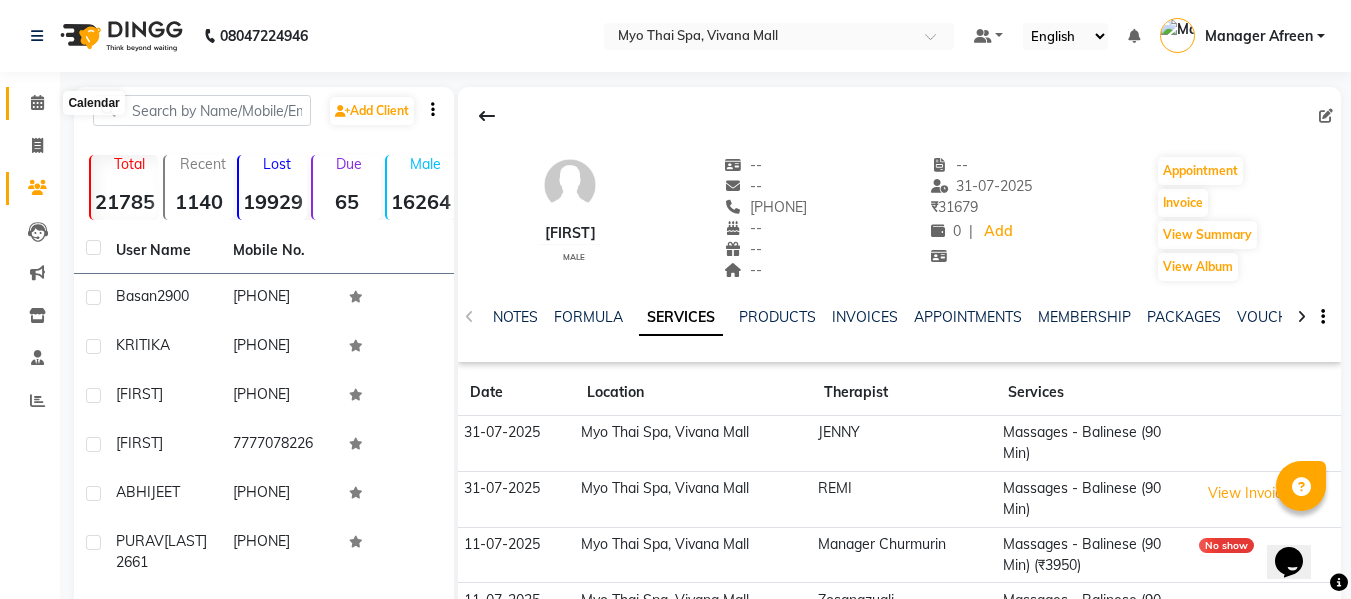 click 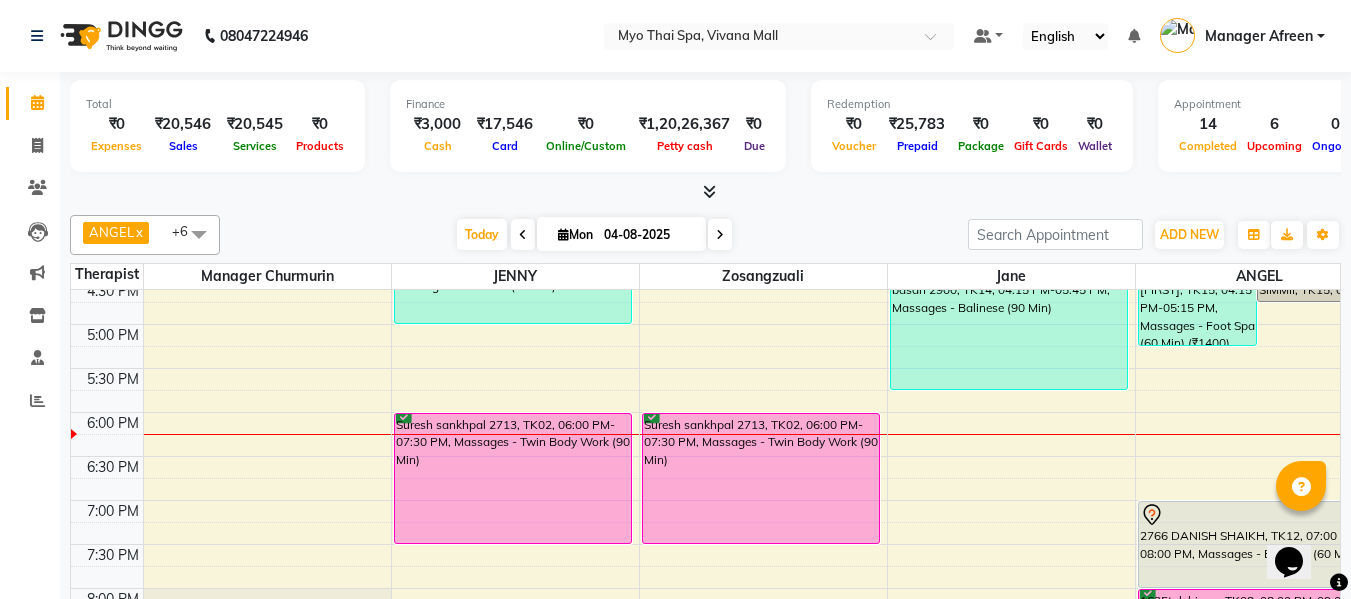 scroll, scrollTop: 757, scrollLeft: 0, axis: vertical 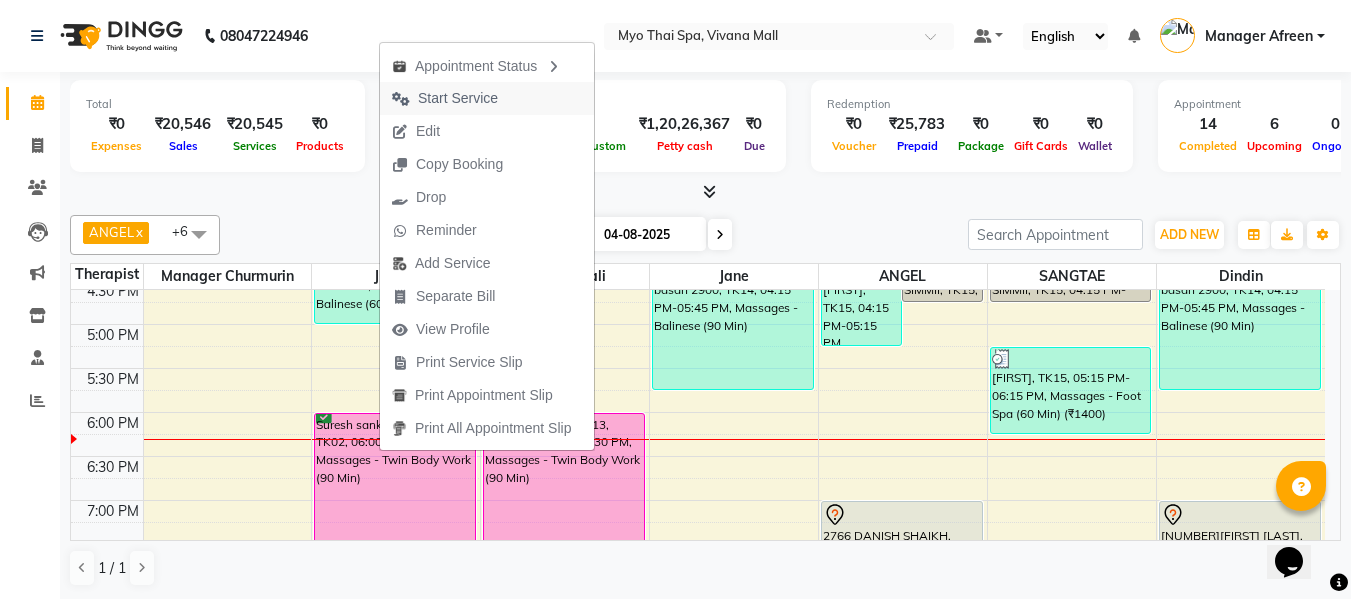 click on "Start Service" at bounding box center [458, 98] 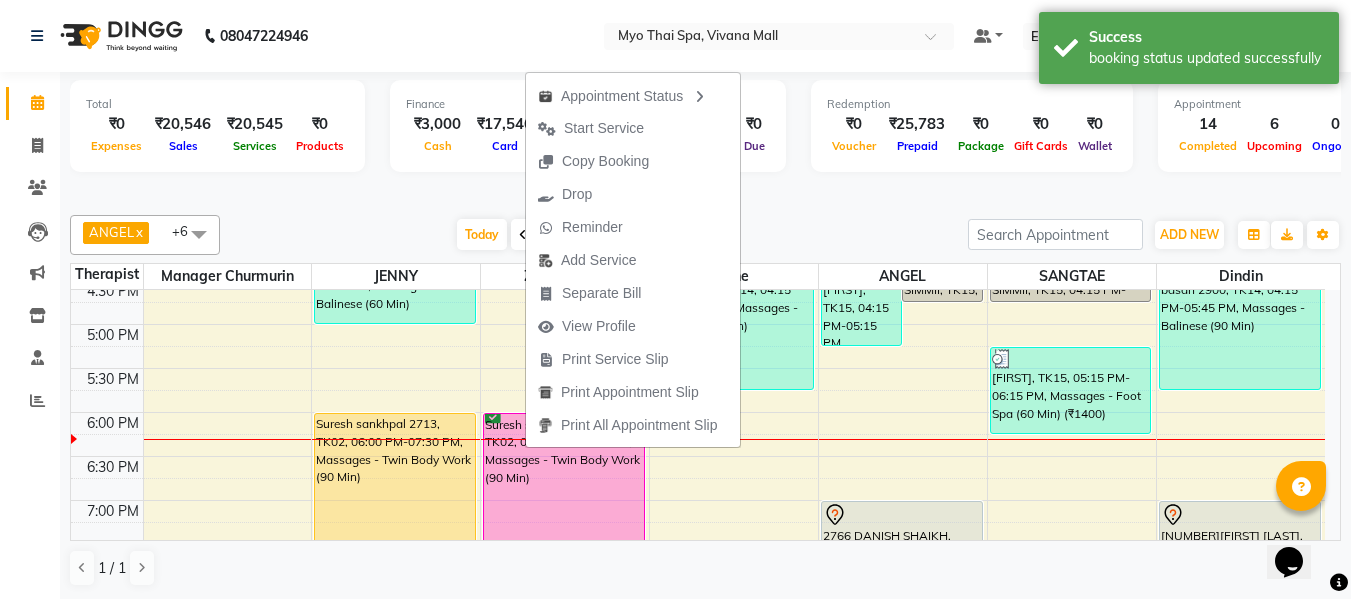 drag, startPoint x: 622, startPoint y: 122, endPoint x: 662, endPoint y: 191, distance: 79.755875 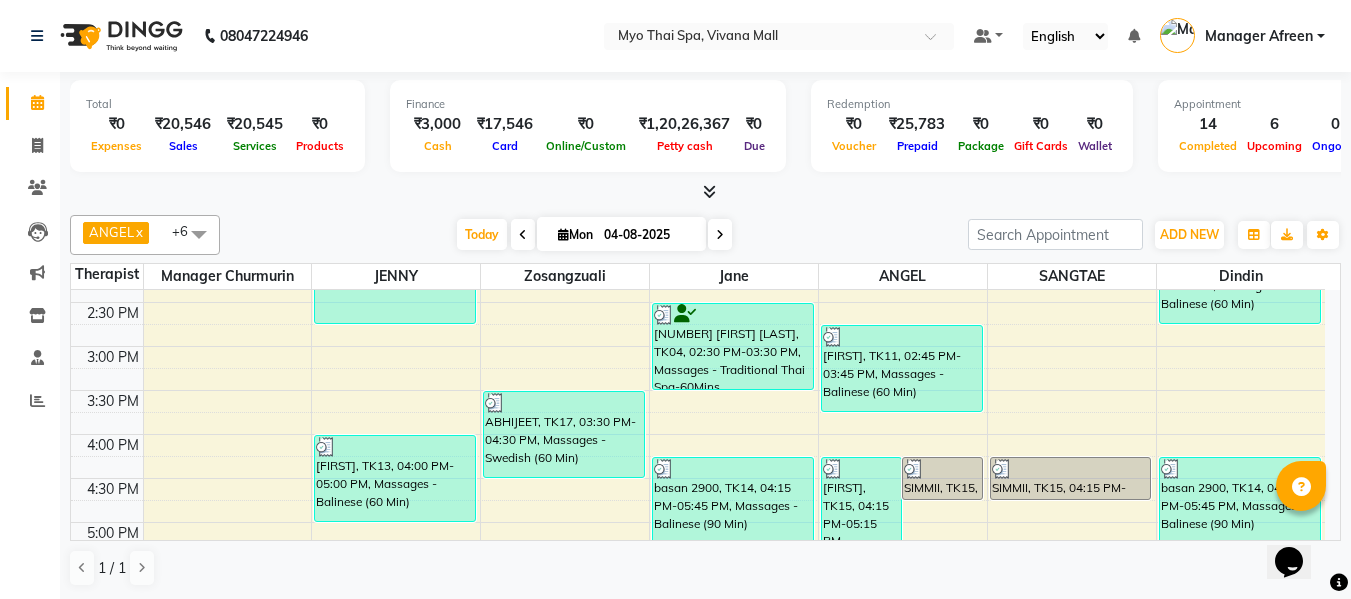 scroll, scrollTop: 557, scrollLeft: 0, axis: vertical 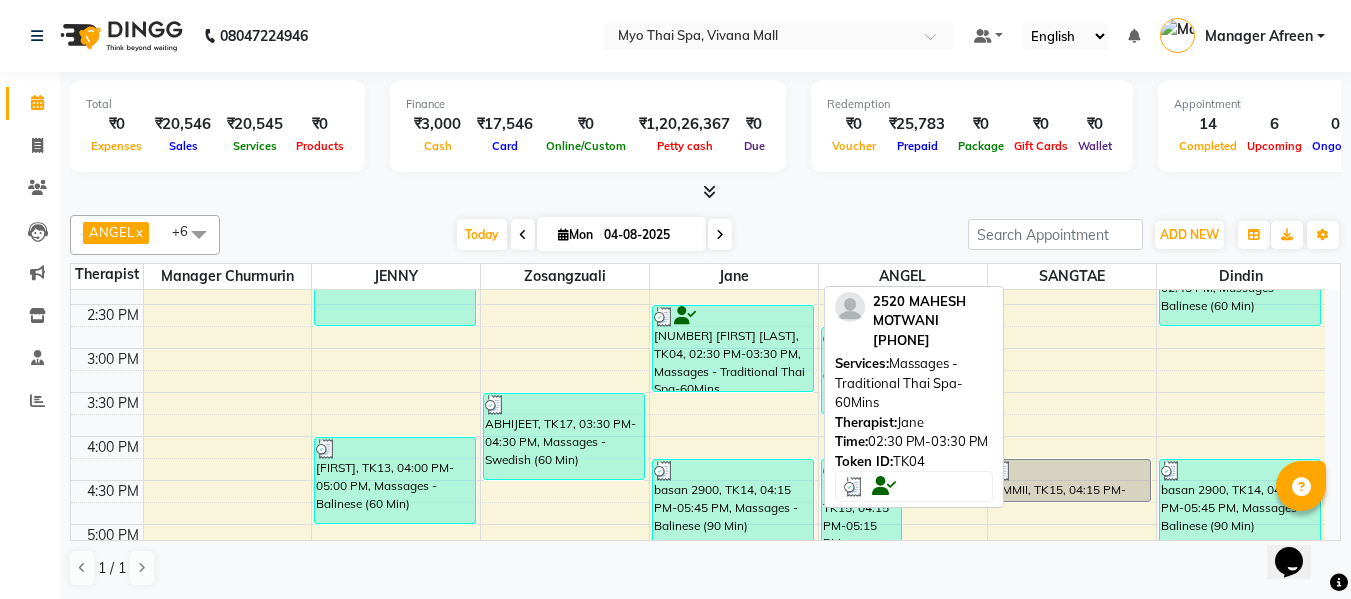 click on "[FIRST], TK18, 08:00 AM-09:00 AM, Massages - Couples Spa 60    [FIRST], TK18, 09:30 AM-10:30 AM, Massages - Couples Spa 60     [FIRST], TK09, 01:15 PM-02:45 PM, Massages - Spa Of The Month      [FIRST], TK13, 04:00 PM-05:00 PM, Massages - Balinese (60 Min)    [FIRST] [LAST] 2713, TK02, 06:00 PM-07:30 PM, Massages - Twin Body Work (90 Min)             [FIRST] [LAST] 2661, TK16, 08:30 PM-10:00 PM, Massages - Spa Of The Month      [FIRST] [LAST], TK05, 11:30 AM-12:30 PM, Massages - Swedish (60 Min) (₹2850)     [FIRST], TK17, 03:30 PM-04:30 PM, Massages - Swedish (60 Min)    [FIRST] [LAST] 2713, TK02, 06:00 PM-07:30 PM, Massages - Twin Body Work (90 Min)     [FIRST] [LAST] - 2076, TK03, 11:00 AM-12:30 PM, Massages - Balinese (90 Min)" at bounding box center (698, 392) 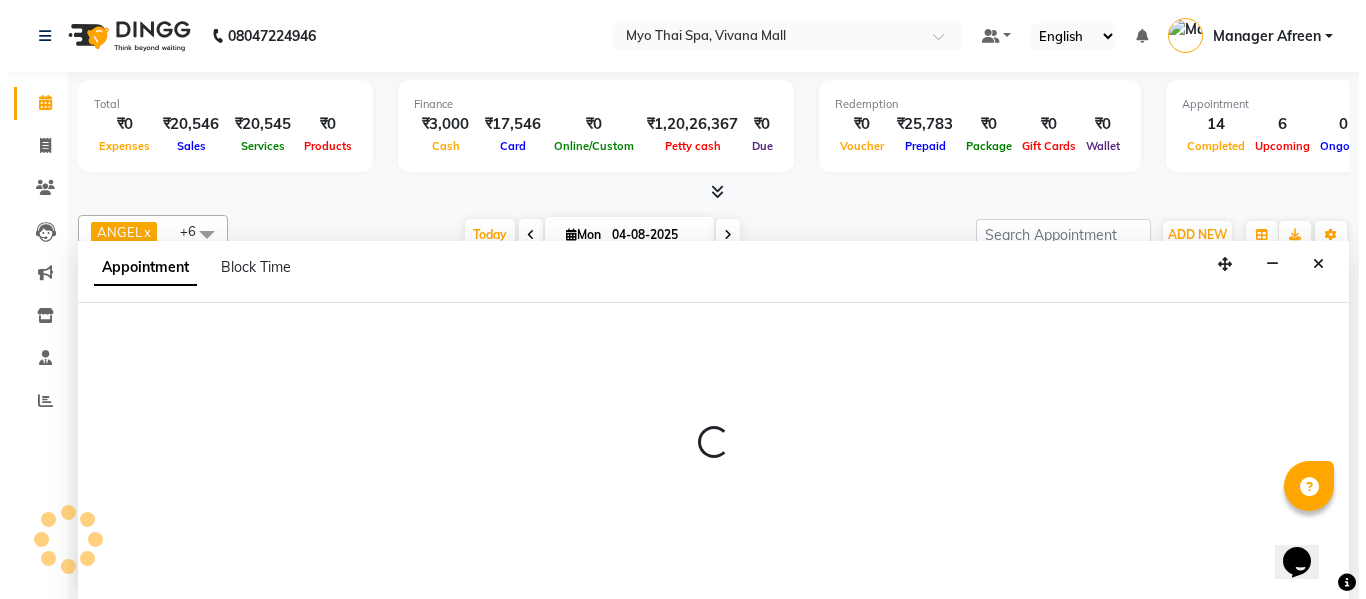 scroll, scrollTop: 1, scrollLeft: 0, axis: vertical 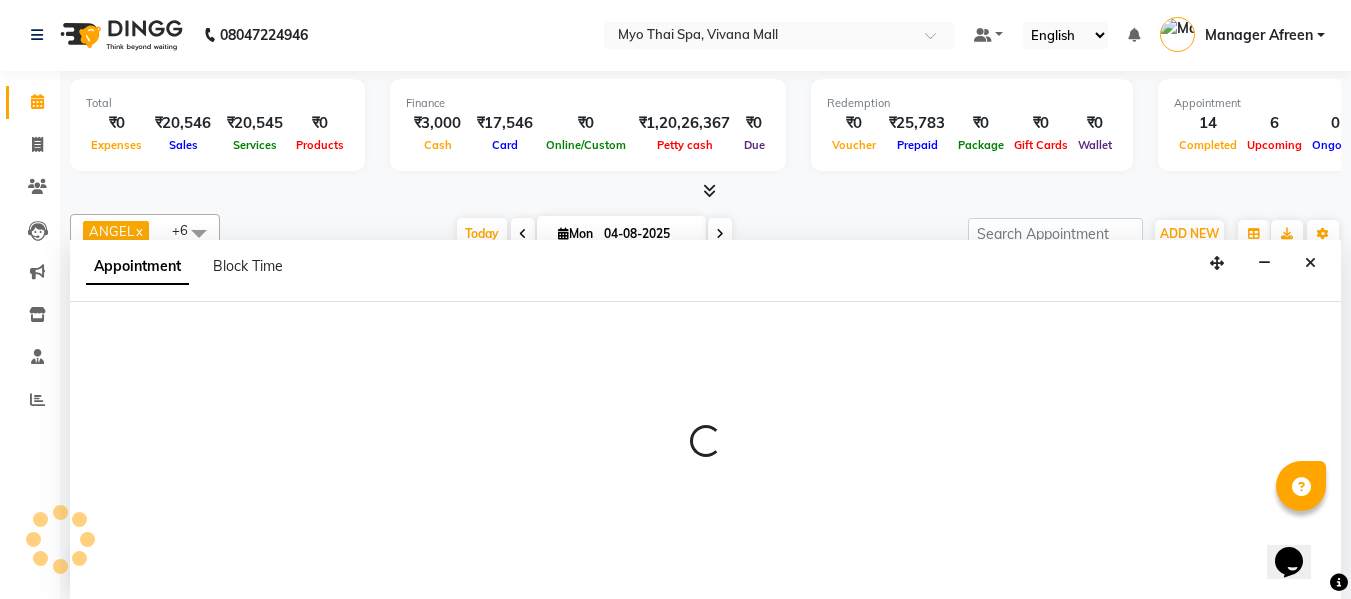 select on "62472" 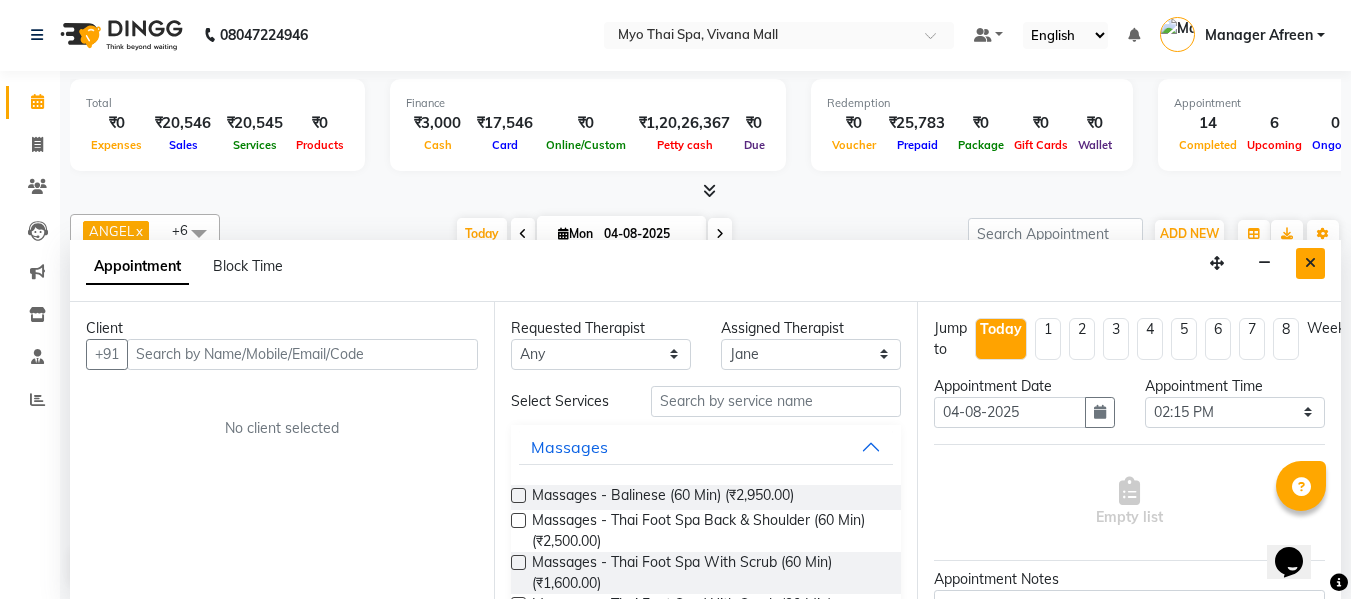 drag, startPoint x: 1305, startPoint y: 256, endPoint x: 1133, endPoint y: 319, distance: 183.17477 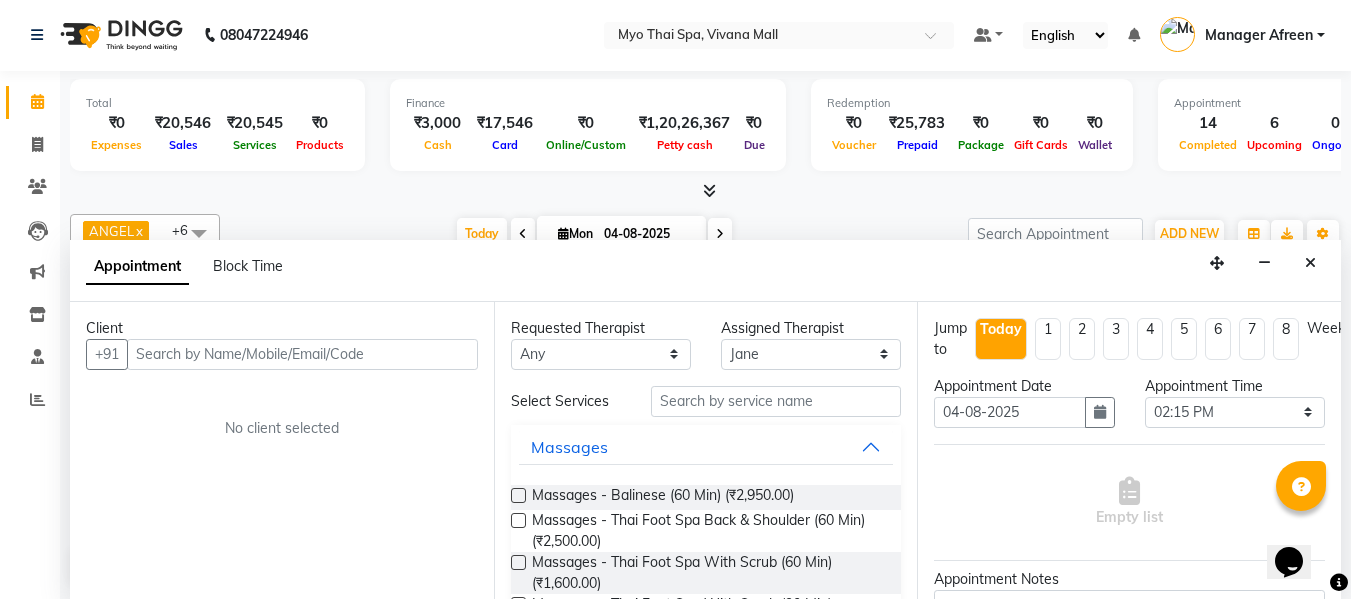 click at bounding box center [1310, 263] 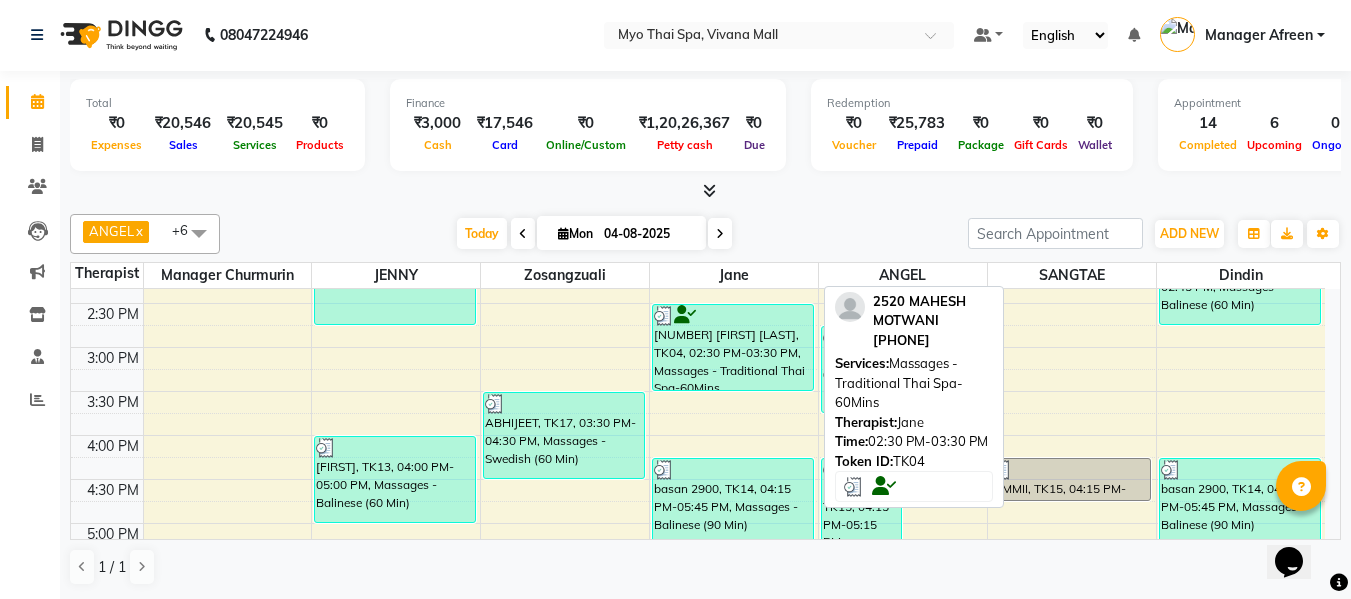 click on "[NUMBER] [FIRST] [LAST], TK04, 02:30 PM-03:30 PM, Massages - Traditional Thai Spa-60Mins" at bounding box center (733, 347) 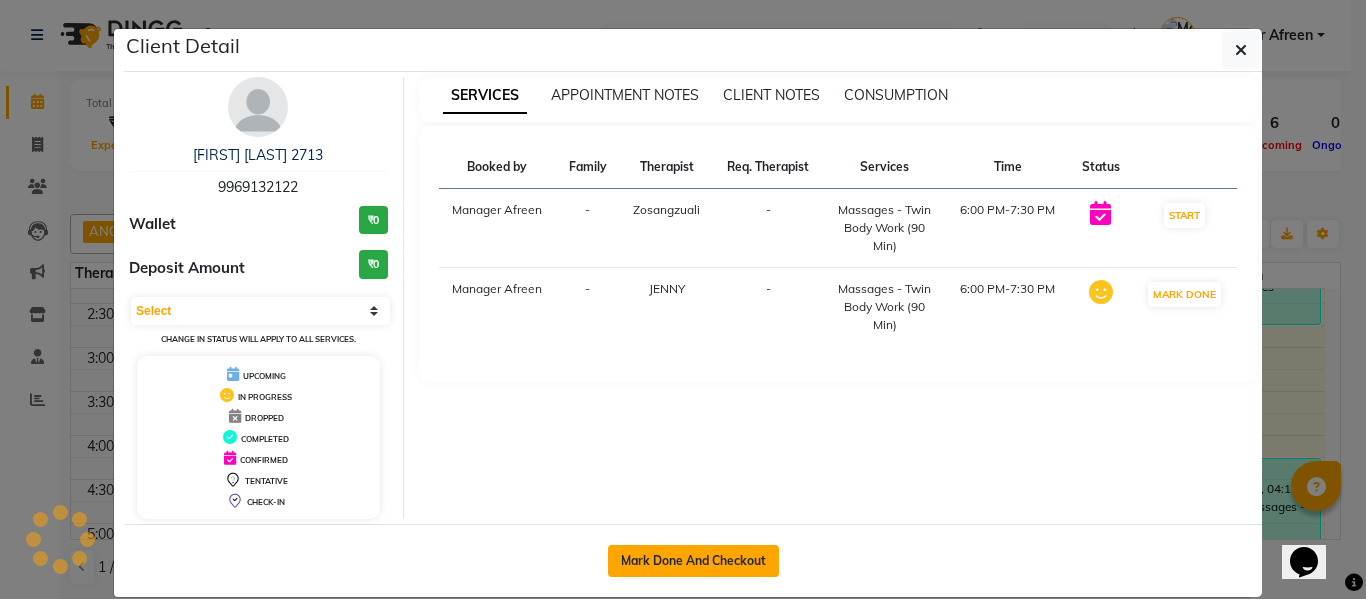 select on "3" 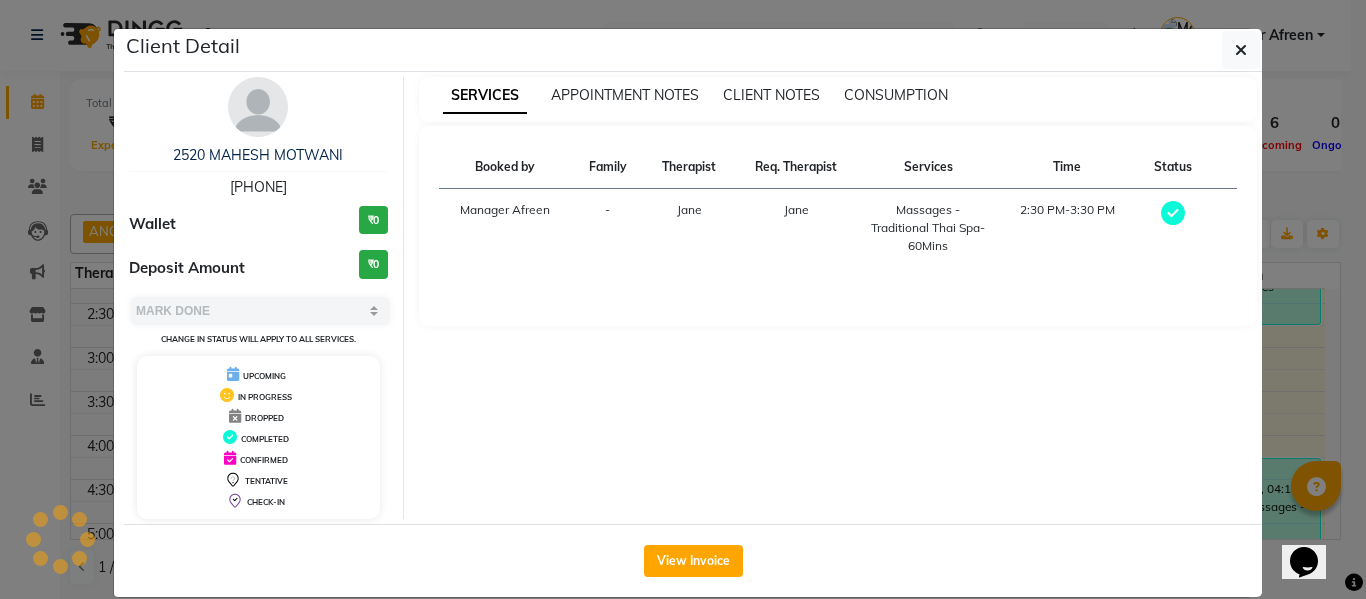 click on "View Invoice" 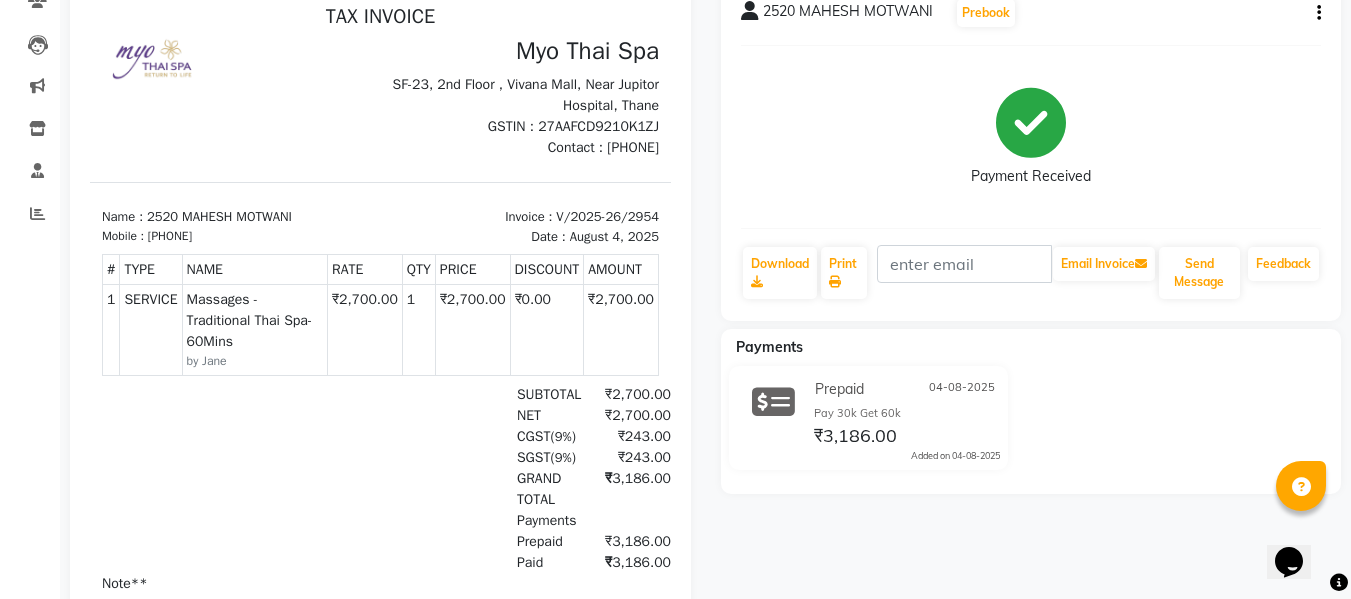 scroll, scrollTop: 334, scrollLeft: 0, axis: vertical 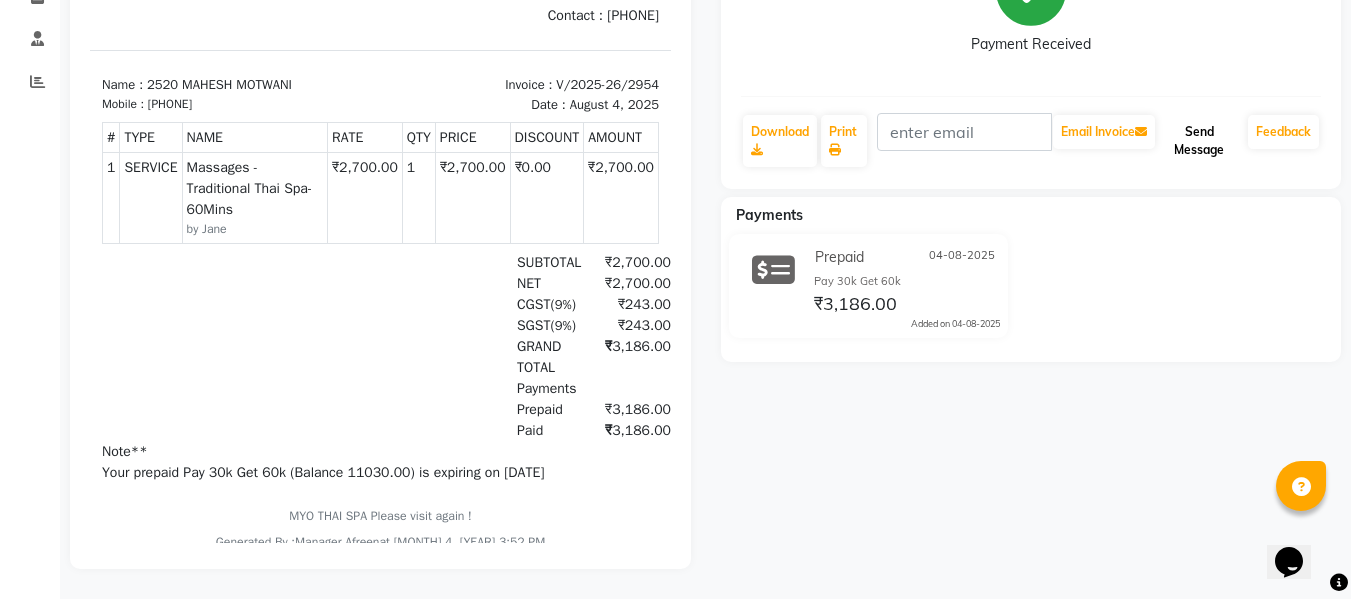 drag, startPoint x: 1199, startPoint y: 125, endPoint x: 1197, endPoint y: 148, distance: 23.086792 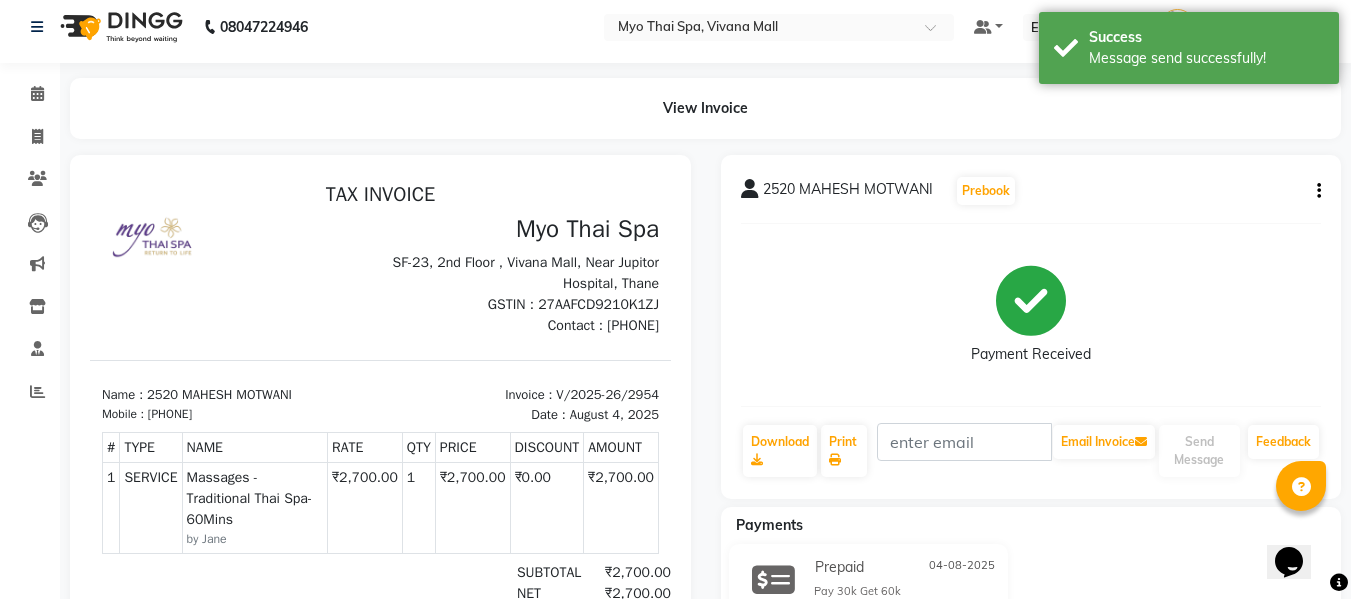 scroll, scrollTop: 0, scrollLeft: 0, axis: both 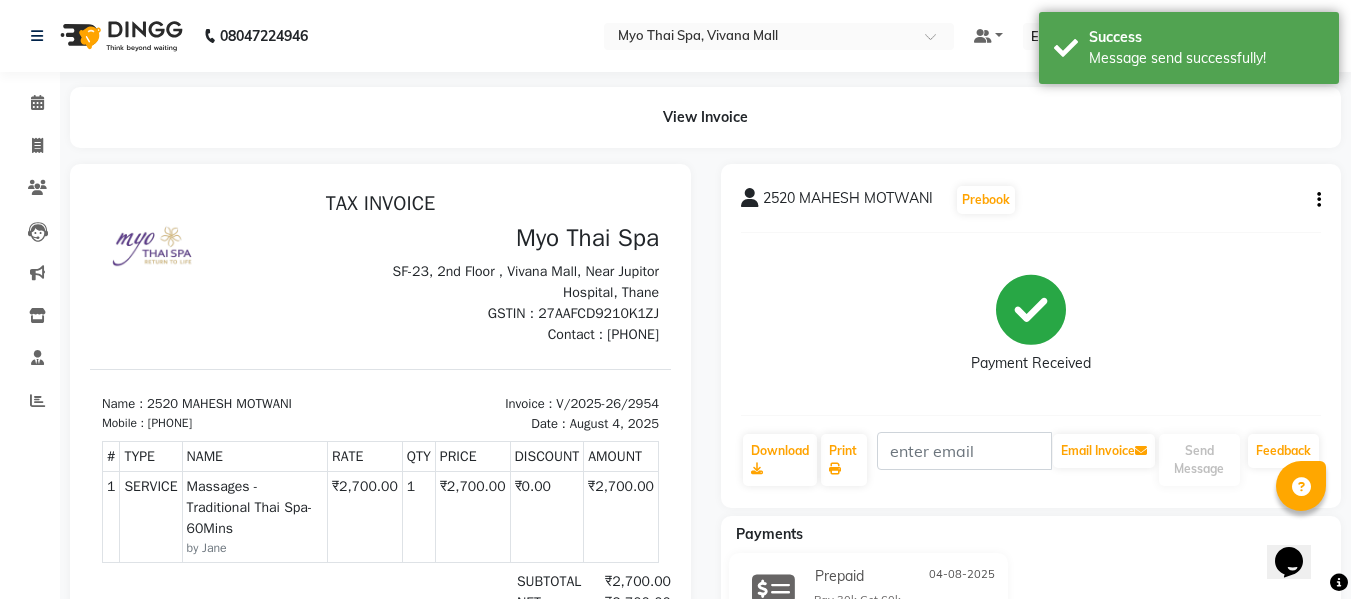 click 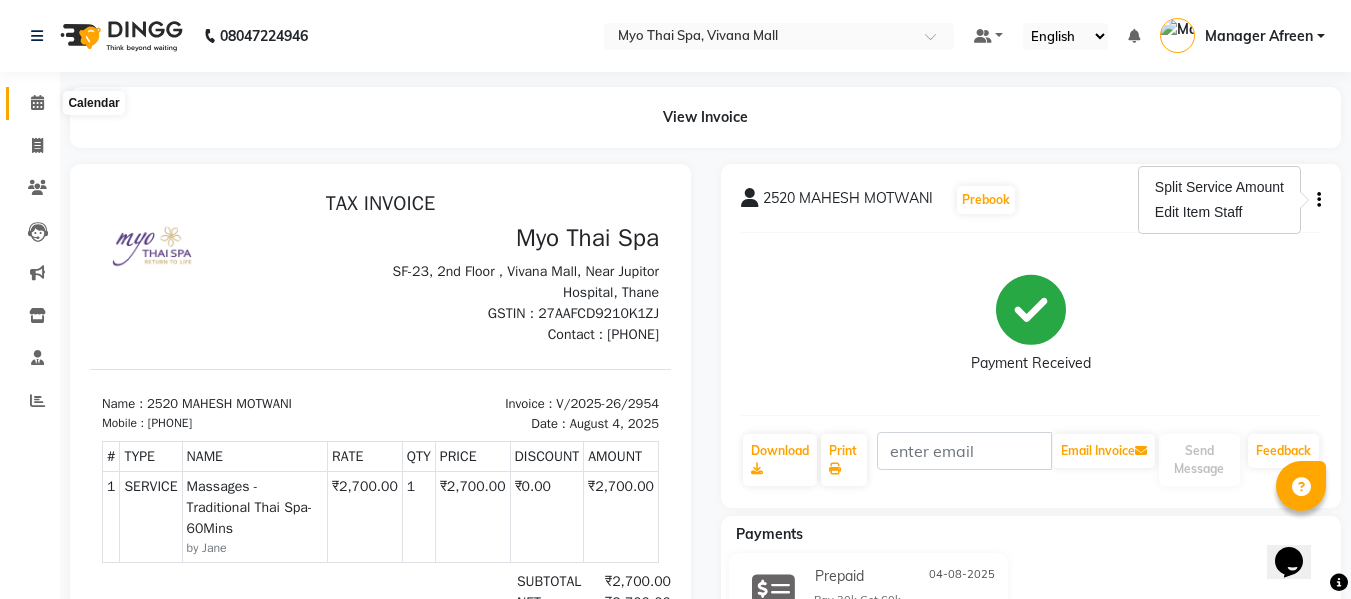 click 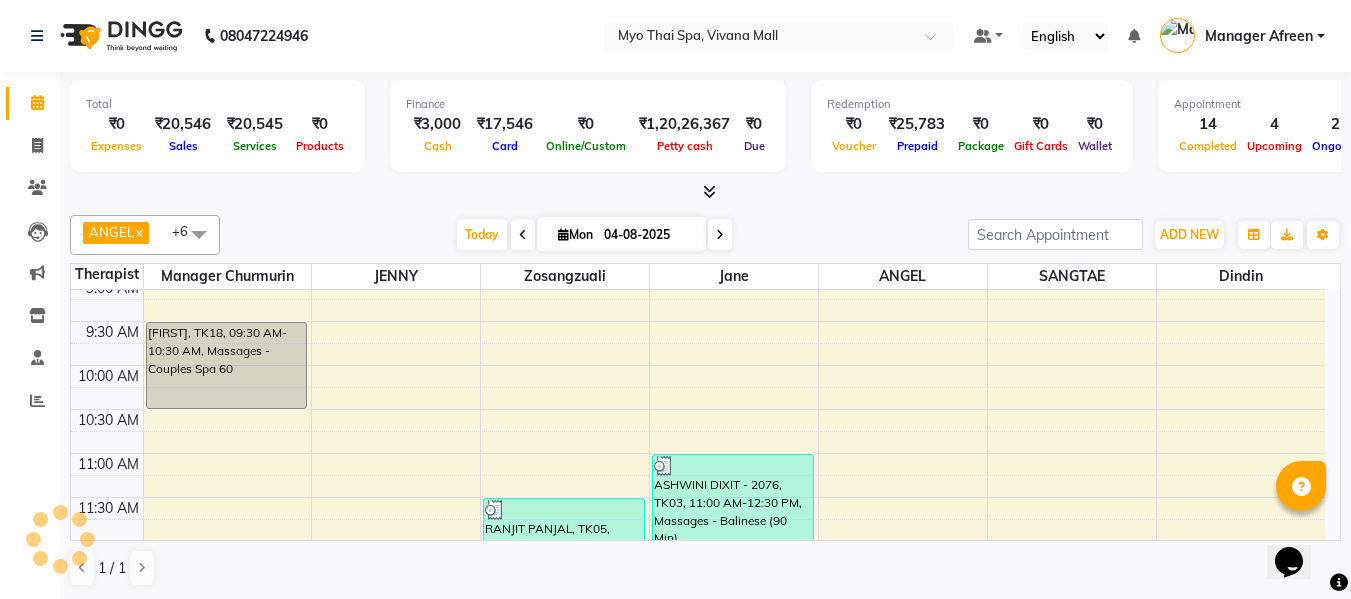 scroll, scrollTop: 200, scrollLeft: 0, axis: vertical 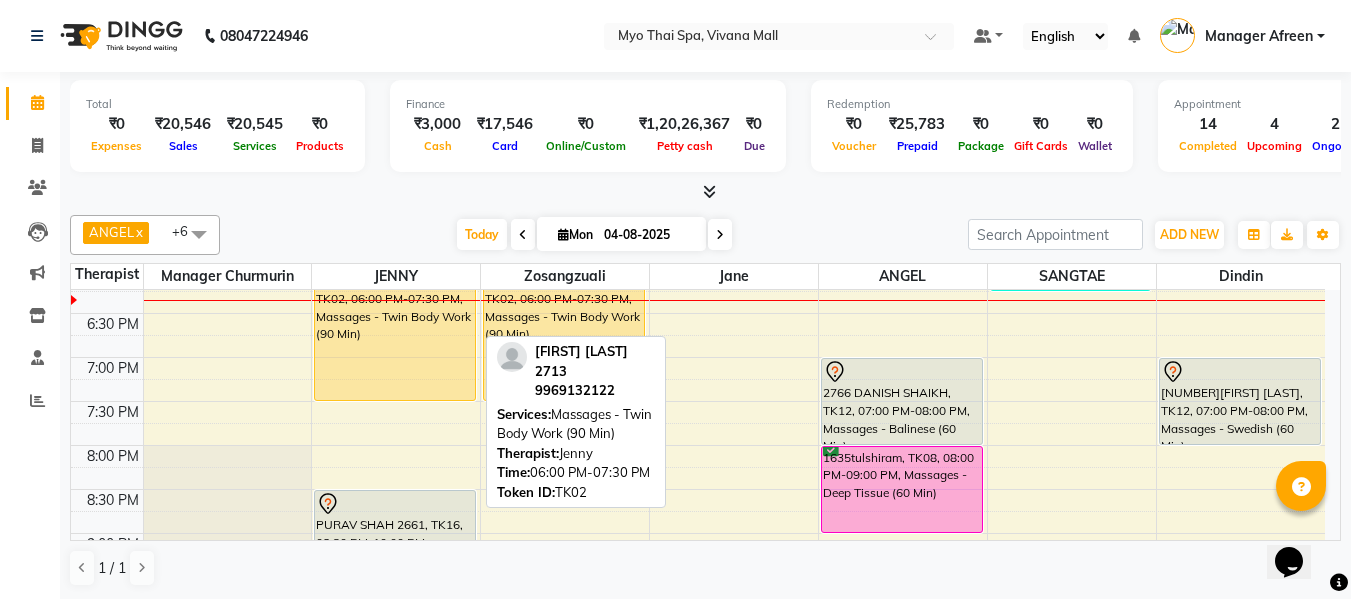 click on "Suresh sankhpal 2713, TK02, 06:00 PM-07:30 PM, Massages - Twin Body Work (90 Min)" at bounding box center (395, 335) 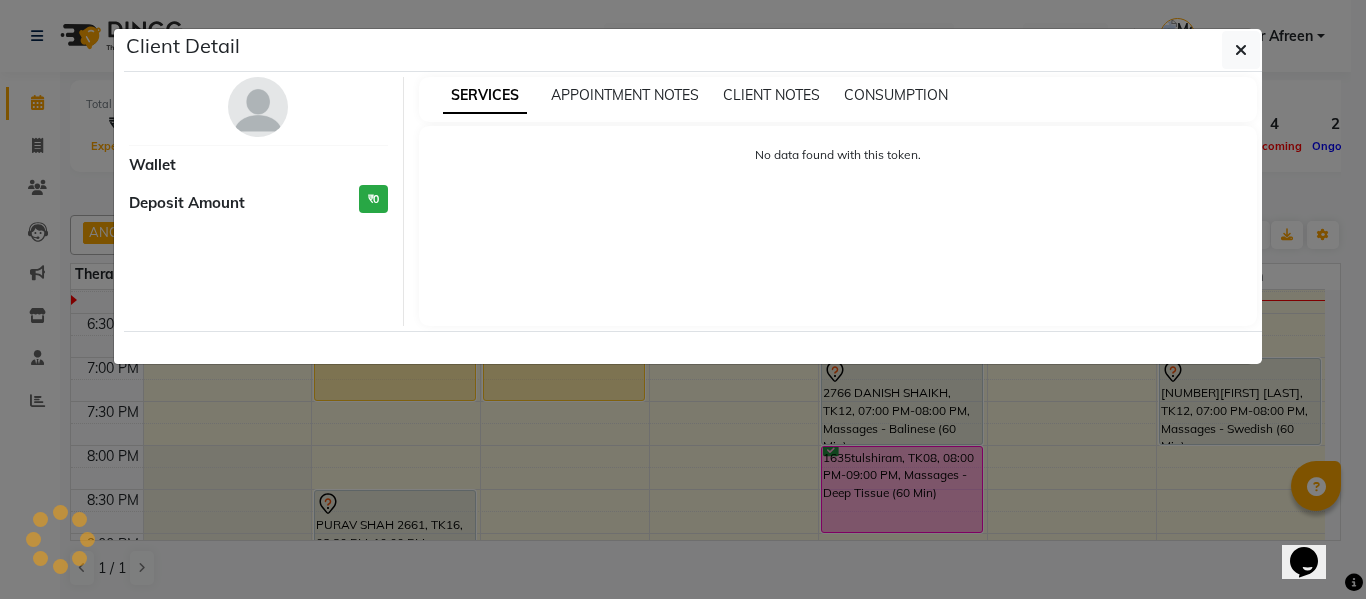 select on "1" 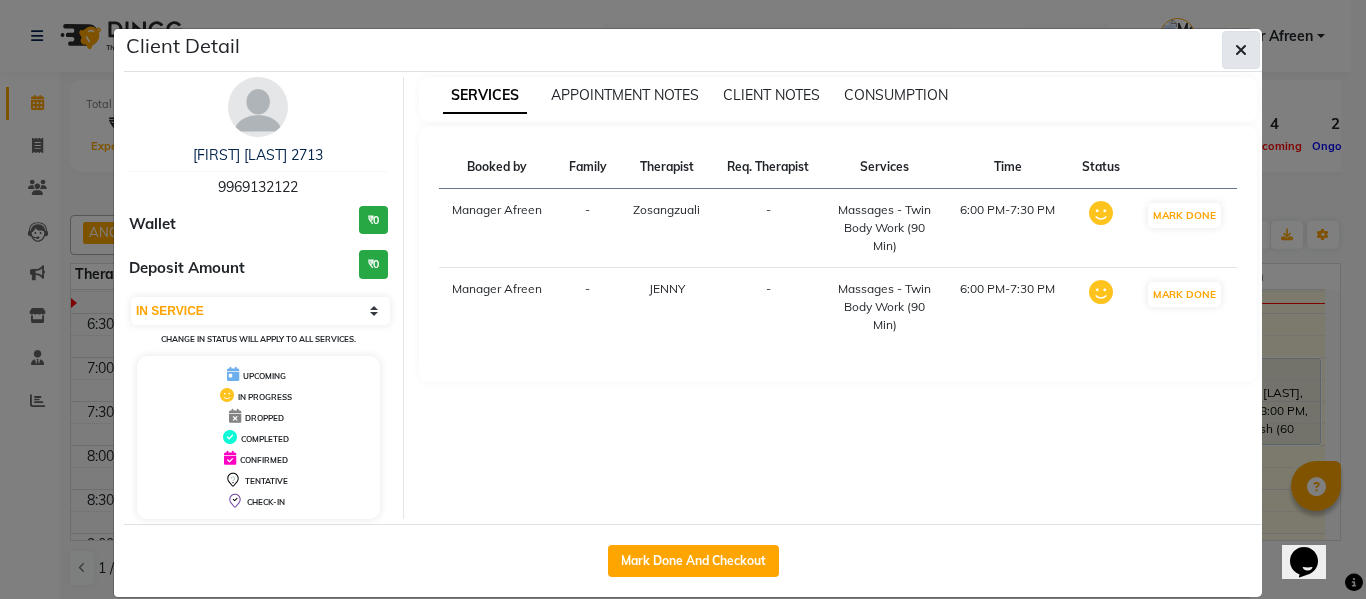click 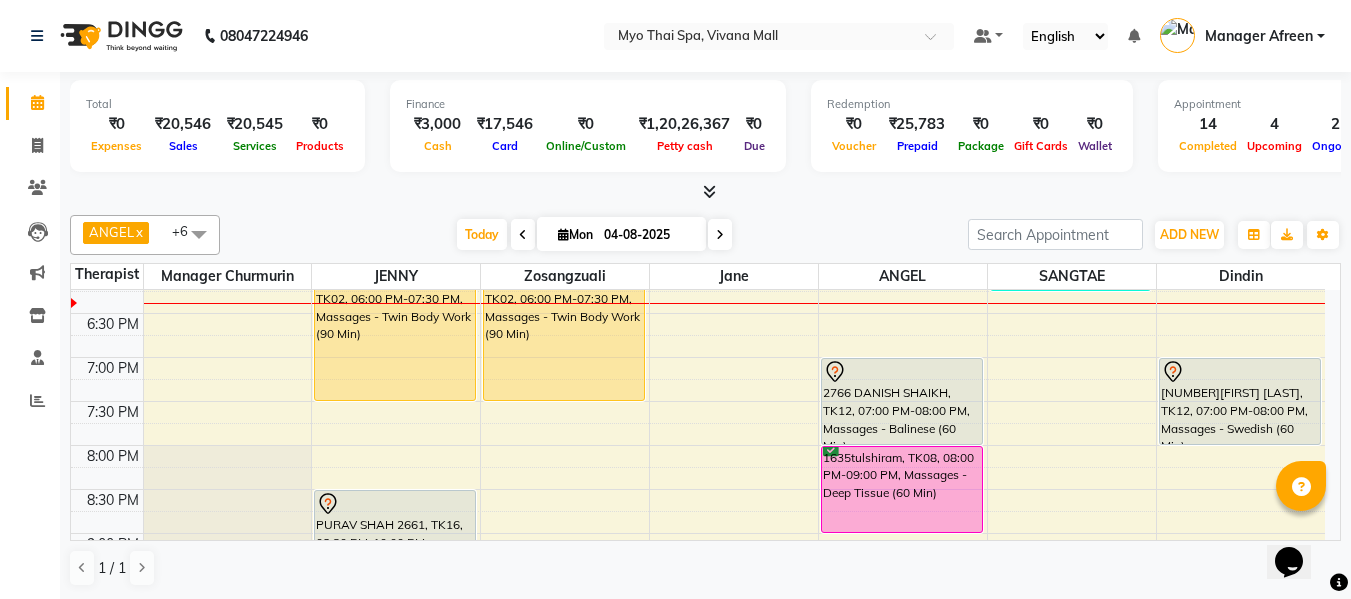 click at bounding box center [720, 234] 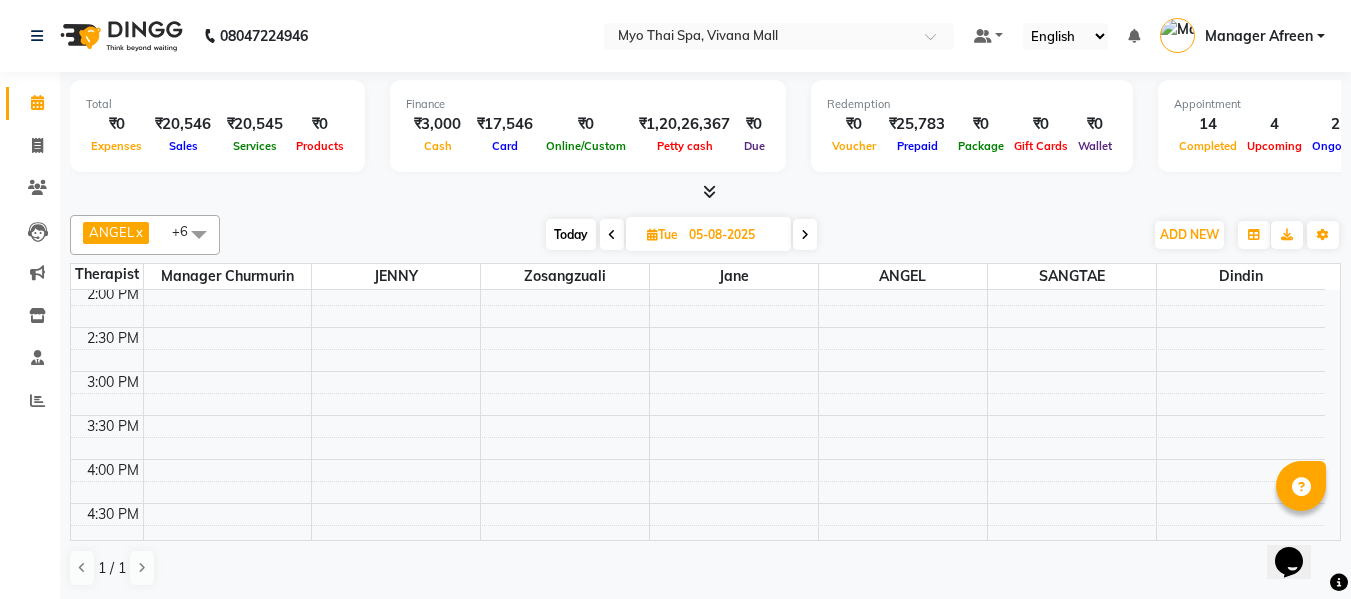 scroll, scrollTop: 669, scrollLeft: 0, axis: vertical 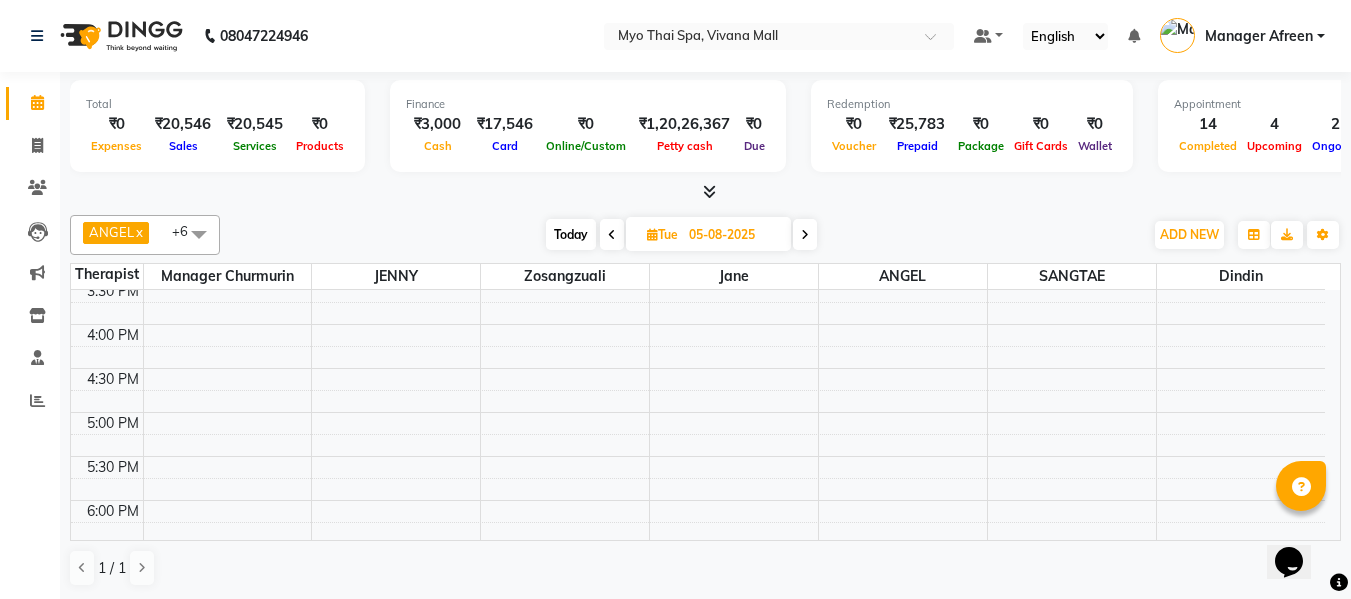 click at bounding box center [199, 234] 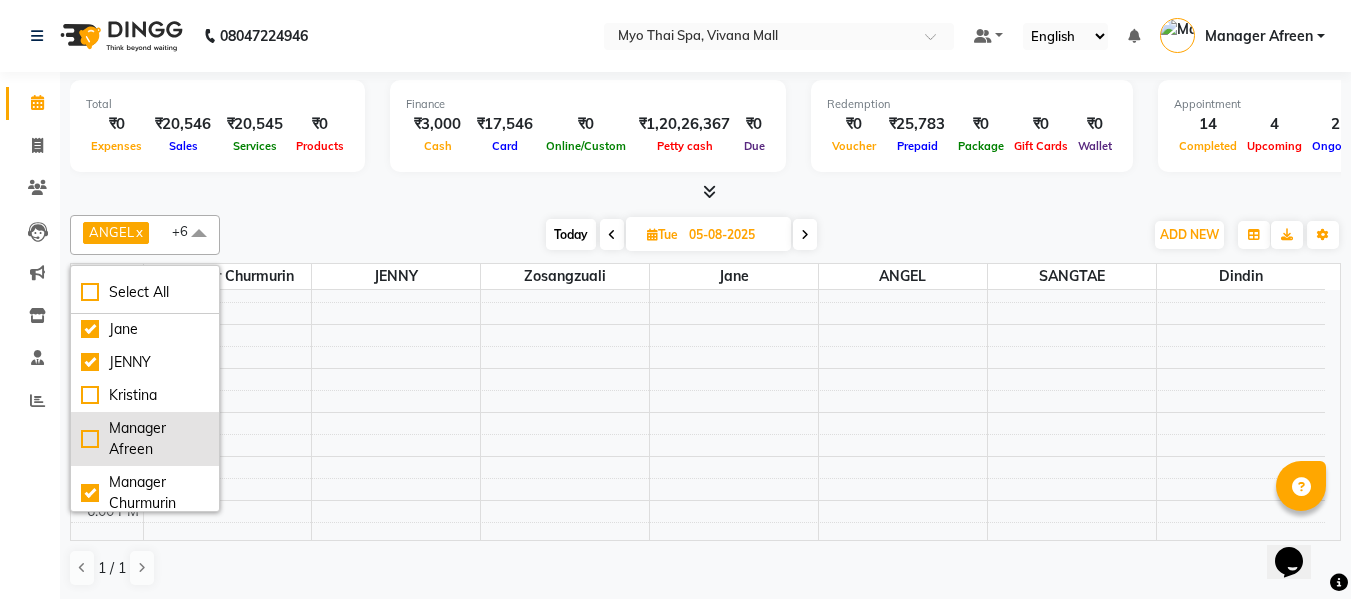 scroll, scrollTop: 200, scrollLeft: 0, axis: vertical 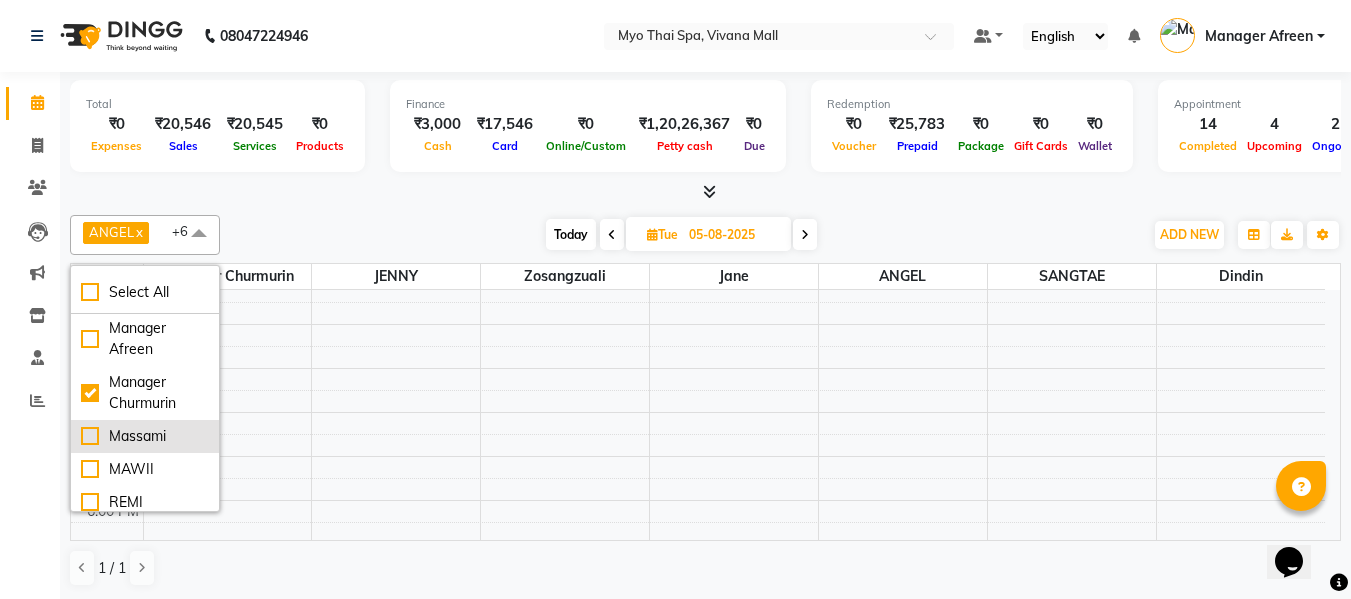 click on "Massami" at bounding box center [145, 436] 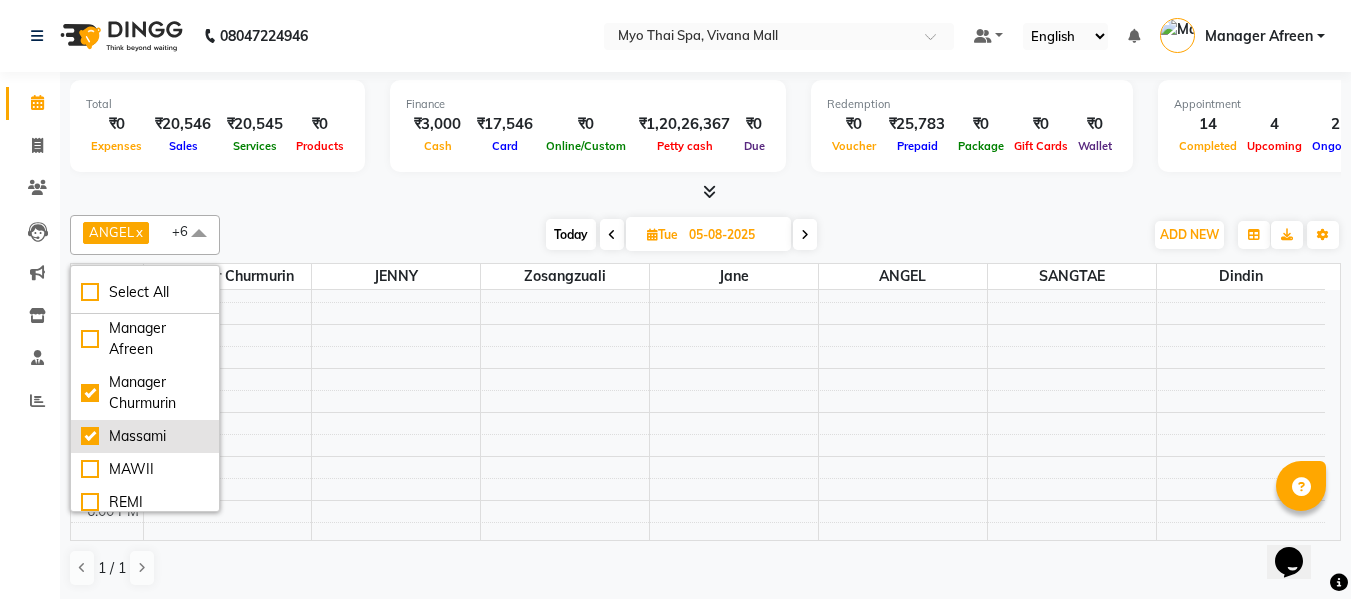 checkbox on "true" 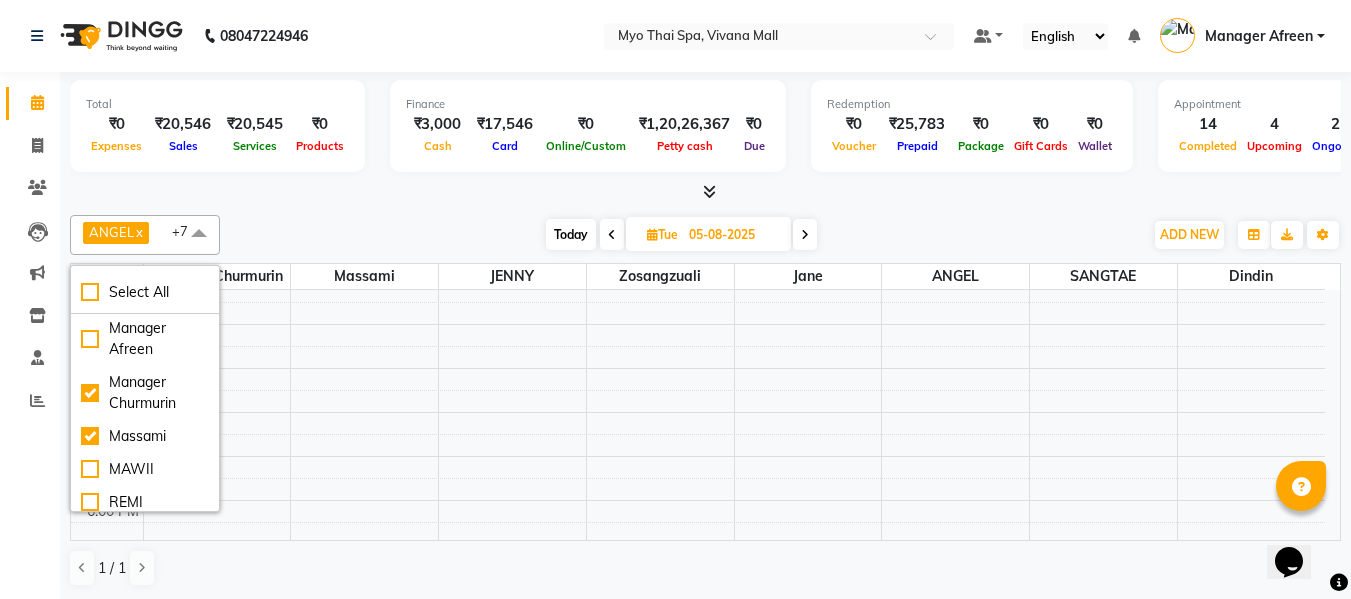 click on "[FIRST] [LAST] 2741, 01:00 PM-02:30 PM, Massages - Deep Tissue (90 Min)             [FIRST], 01:00 PM-02:00 PM, Massages - Balinese (60 Min)" at bounding box center [698, 280] 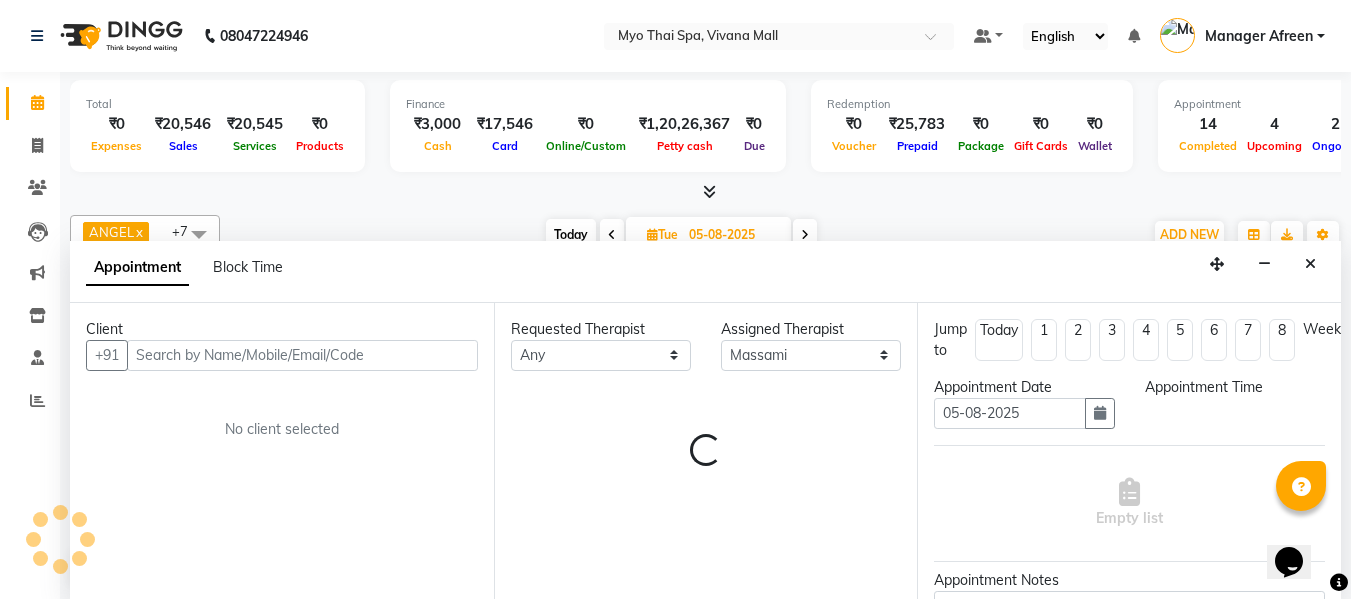 scroll, scrollTop: 1, scrollLeft: 0, axis: vertical 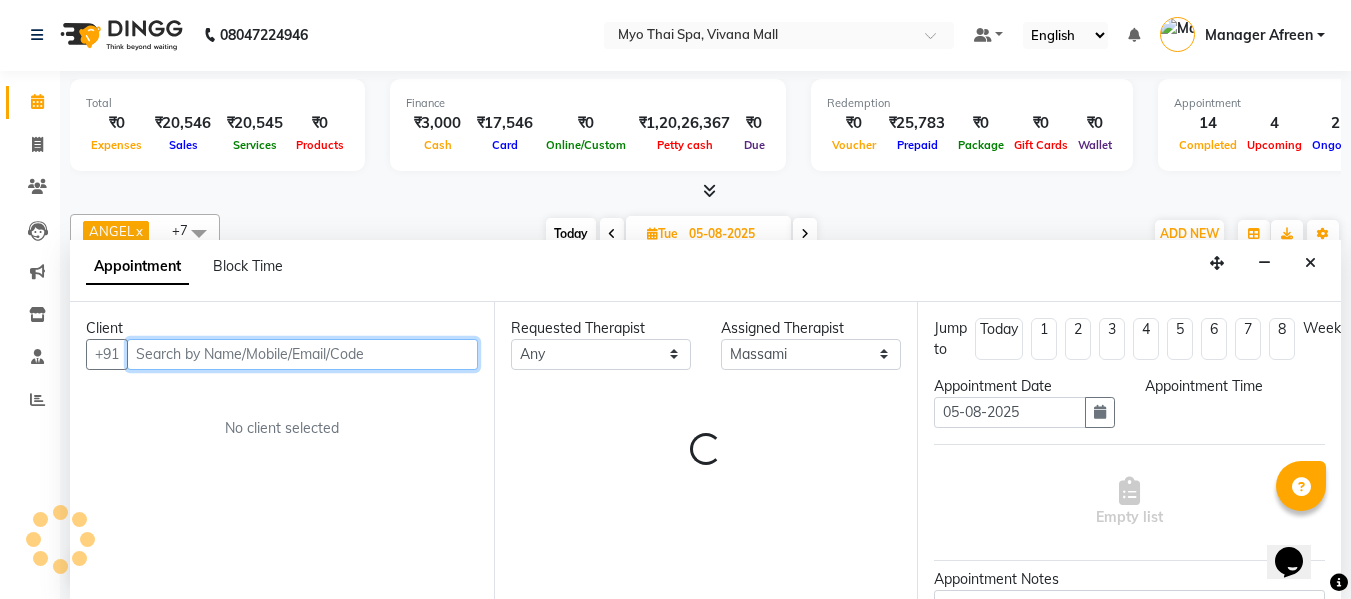 select on "990" 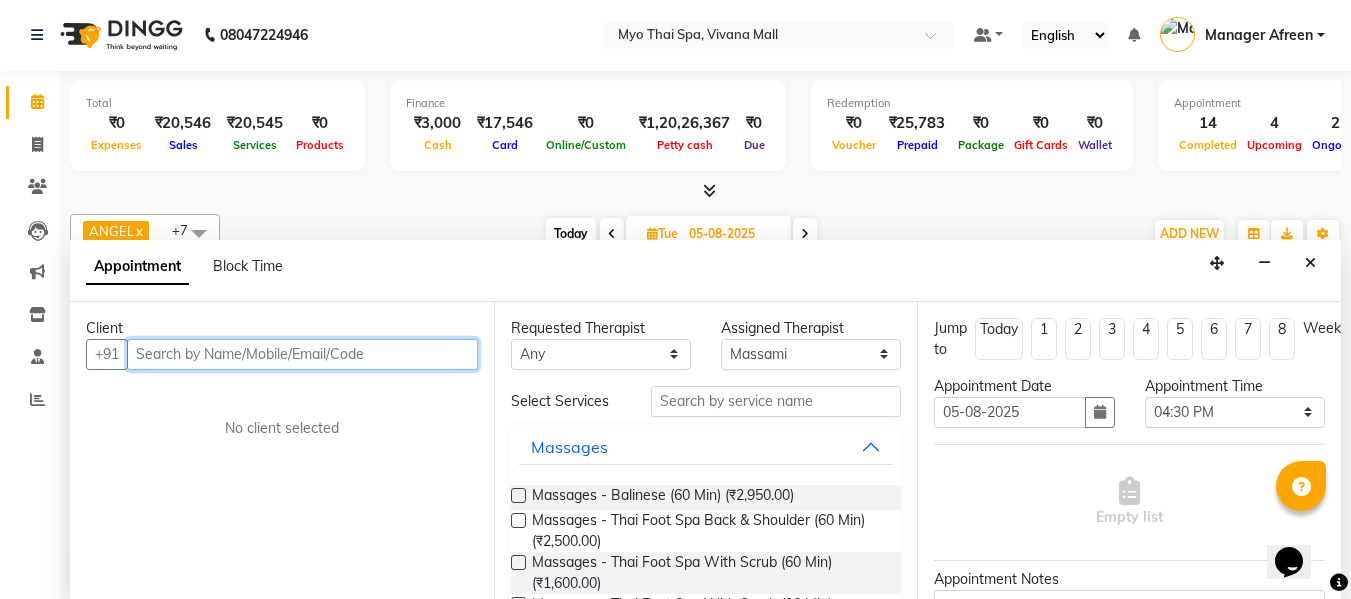 click at bounding box center (302, 354) 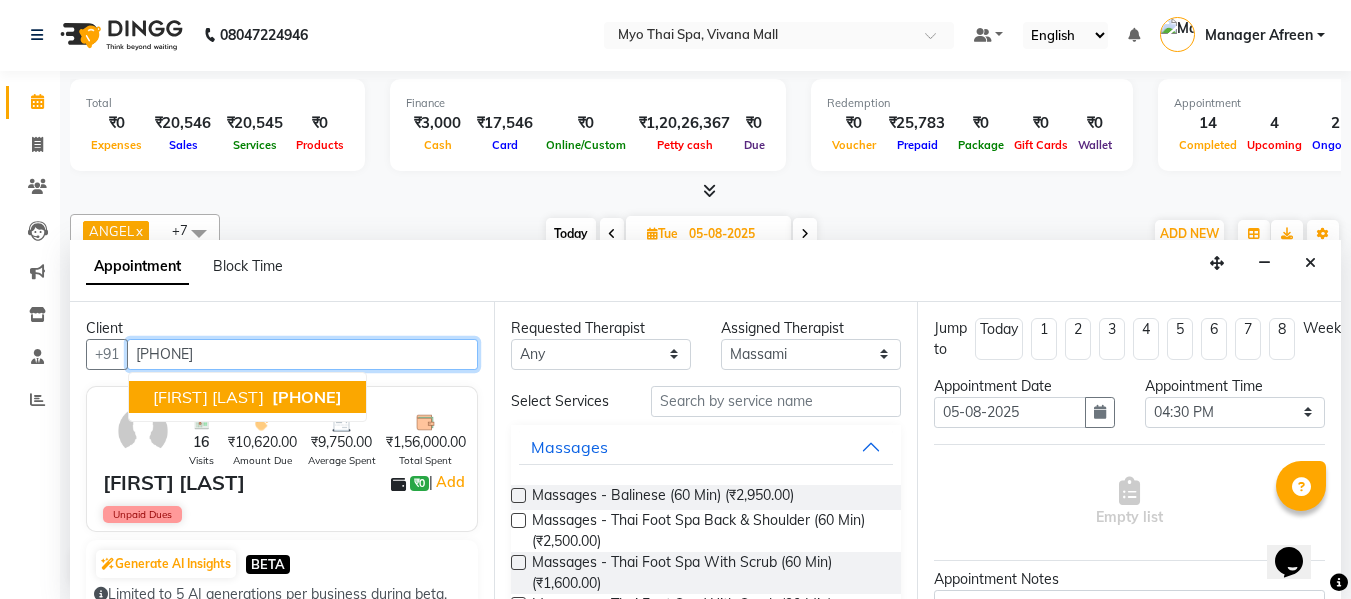 click on "[PHONE]" at bounding box center [307, 397] 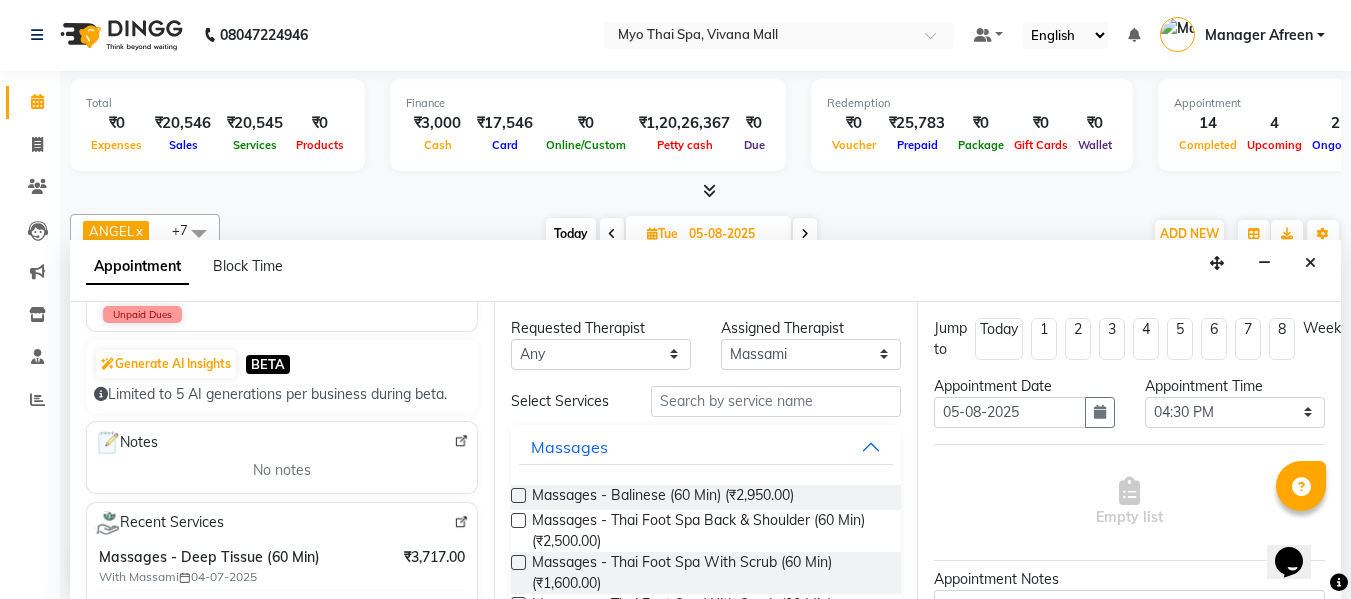 scroll, scrollTop: 300, scrollLeft: 0, axis: vertical 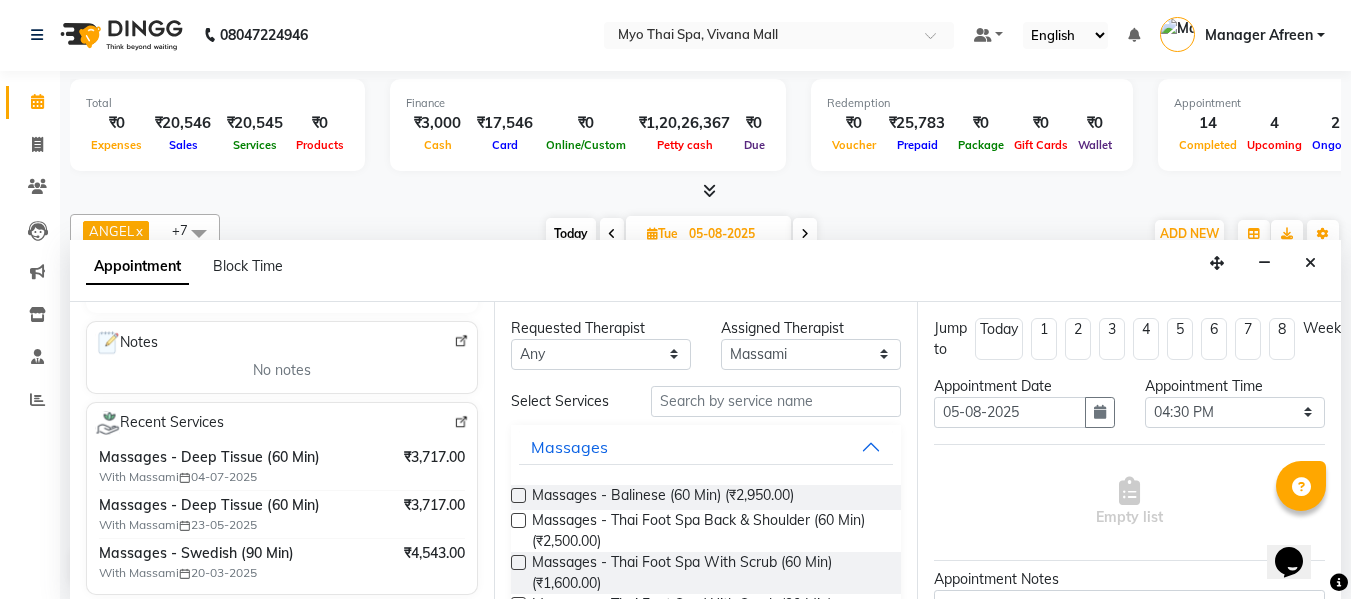 type on "[PHONE]" 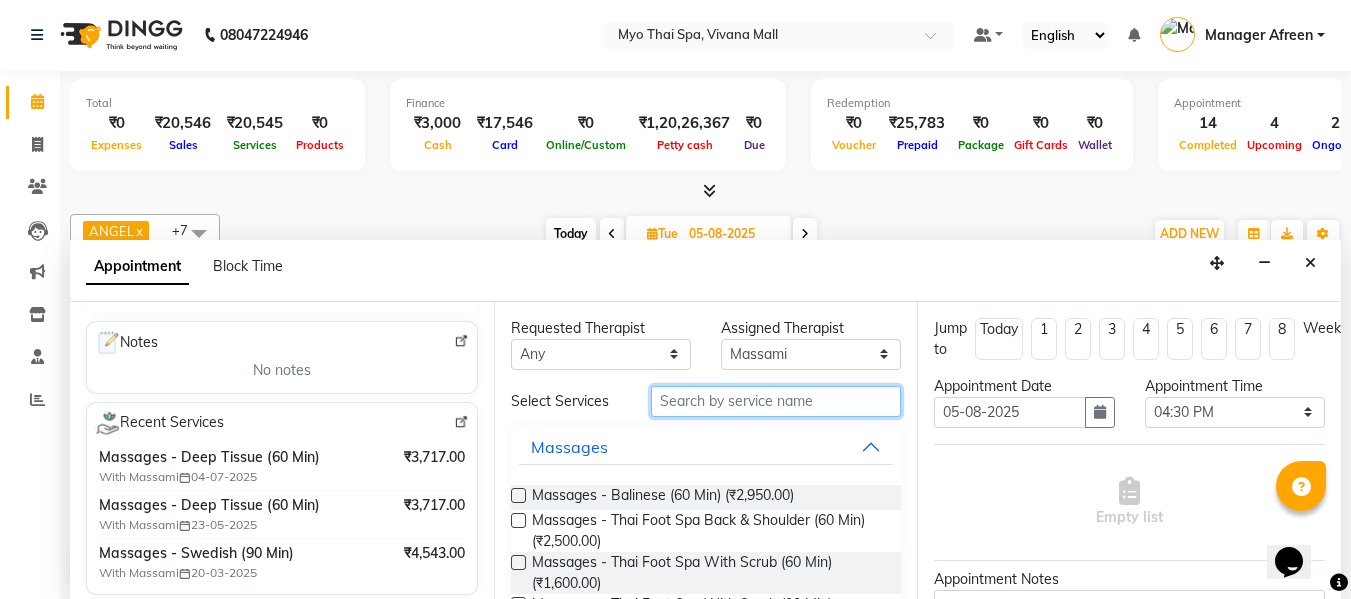 click at bounding box center (776, 401) 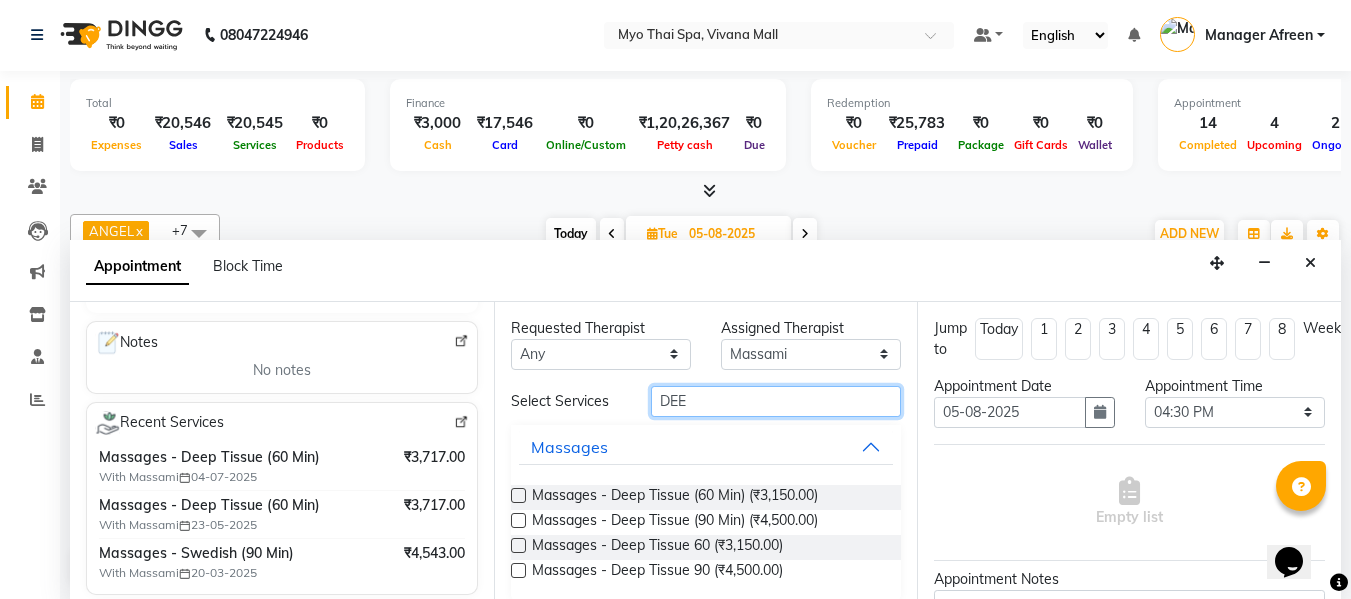 type on "DEE" 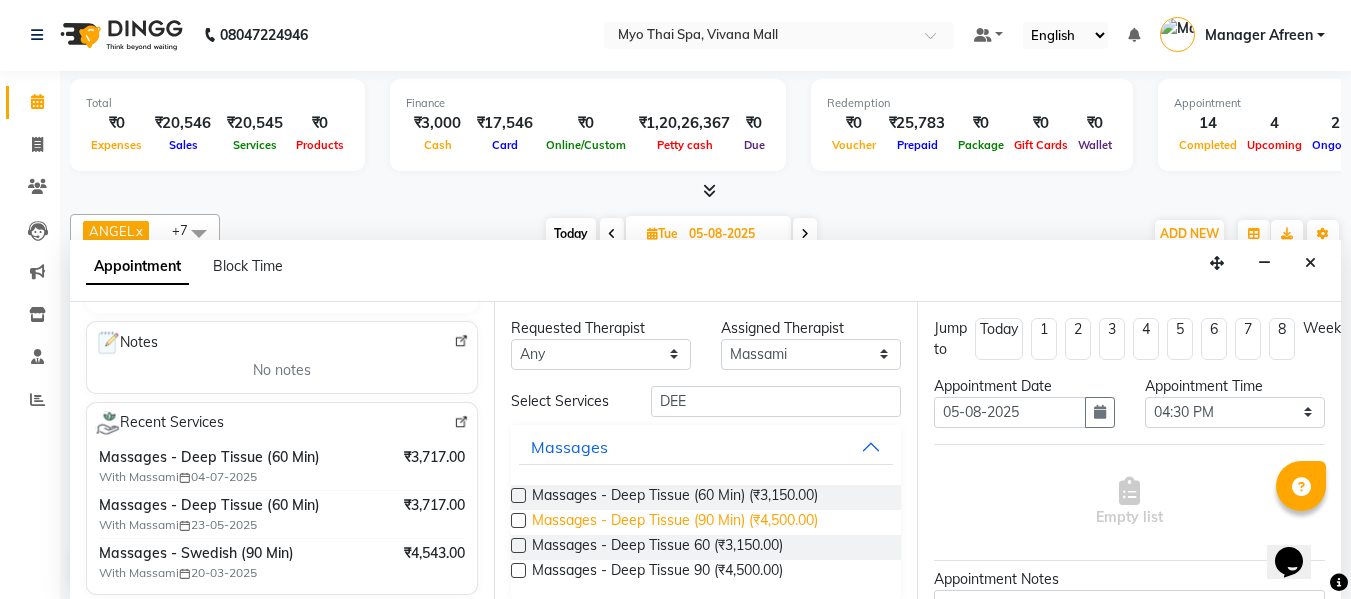 drag, startPoint x: 512, startPoint y: 519, endPoint x: 562, endPoint y: 521, distance: 50.039986 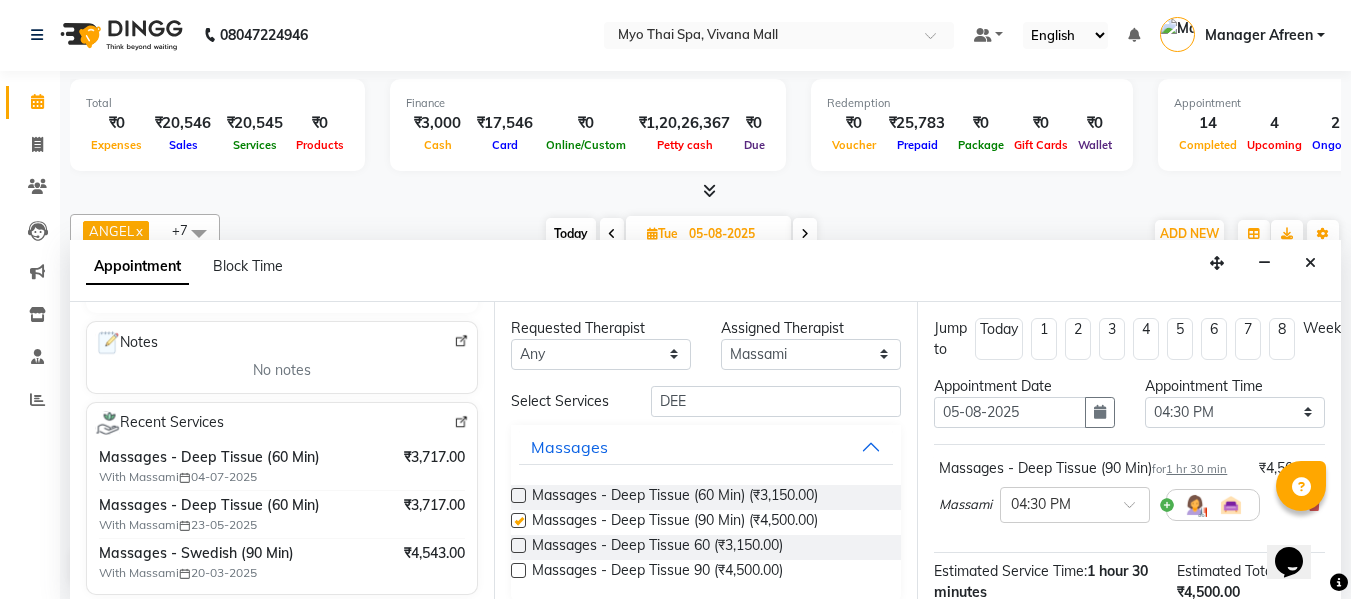 checkbox on "false" 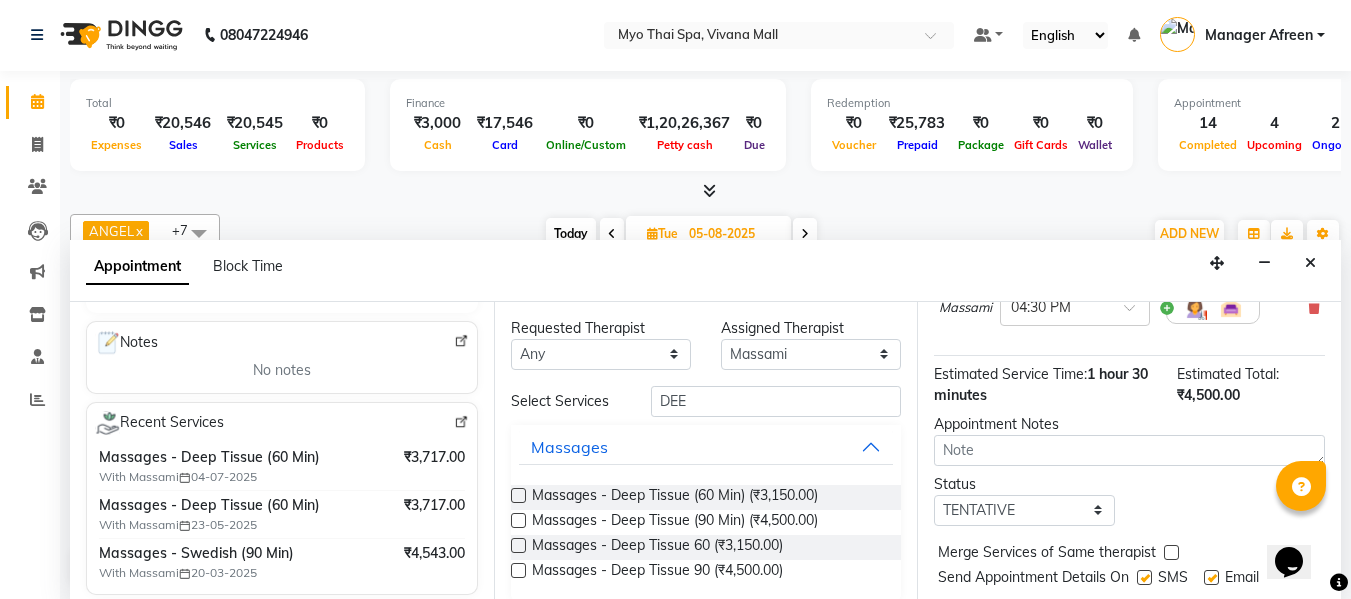 scroll, scrollTop: 200, scrollLeft: 0, axis: vertical 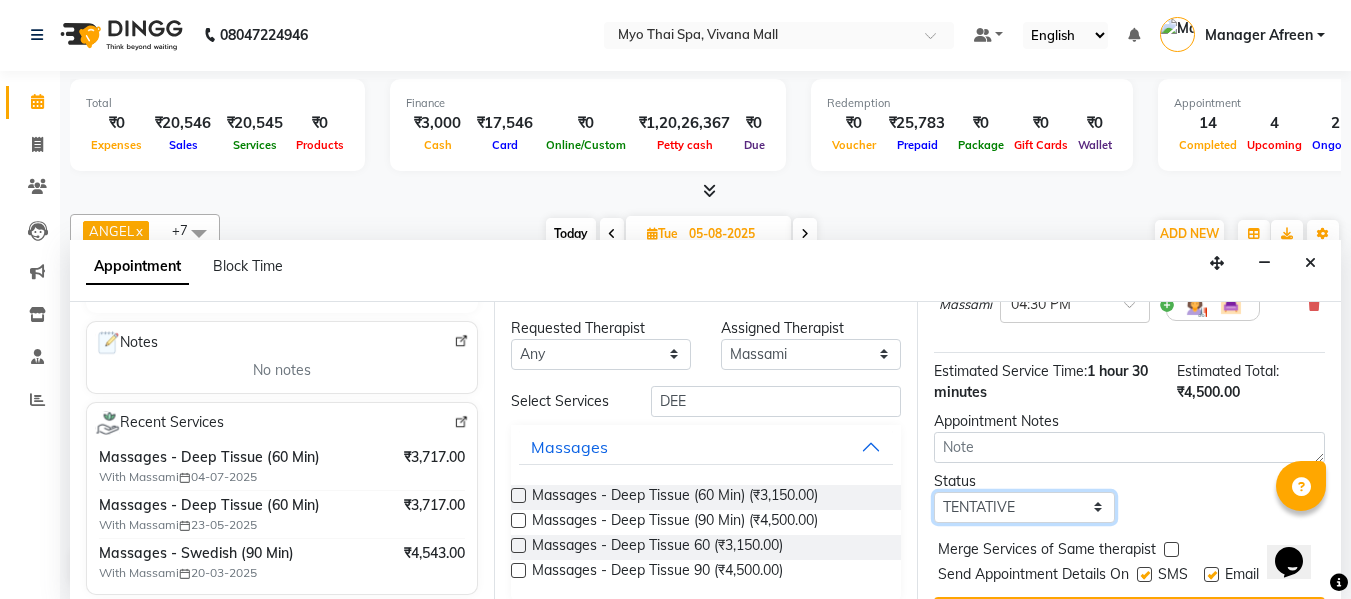 click on "Select TENTATIVE CONFIRM UPCOMING" at bounding box center [1024, 507] 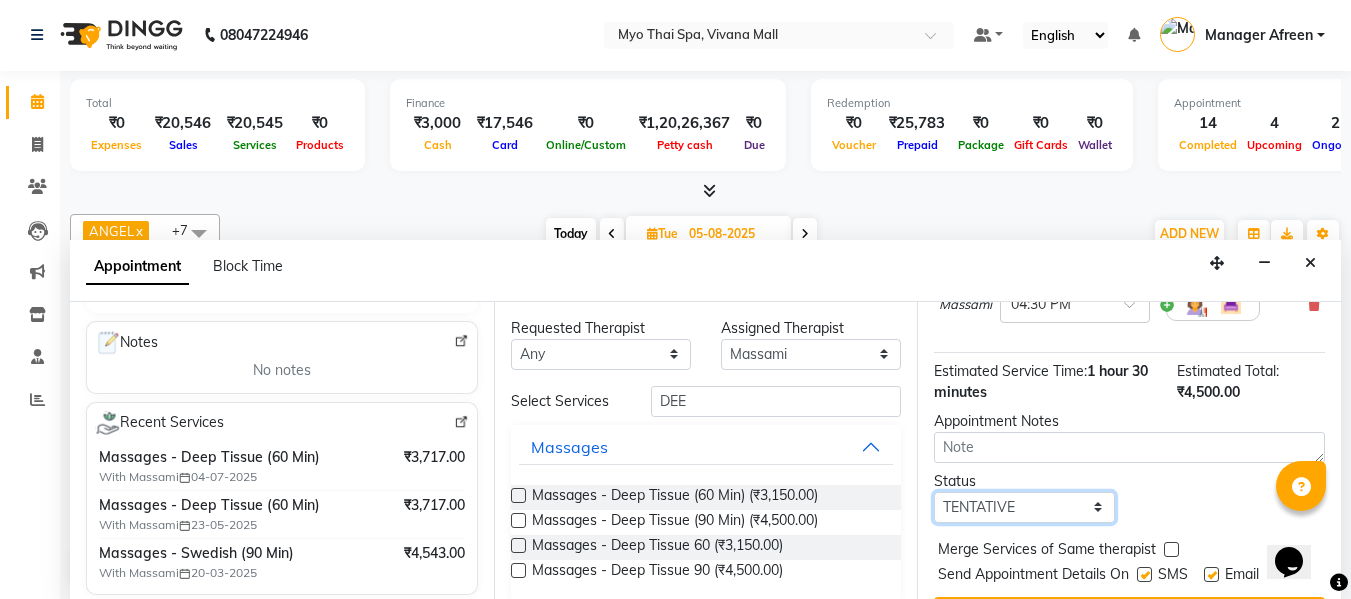 select on "confirm booking" 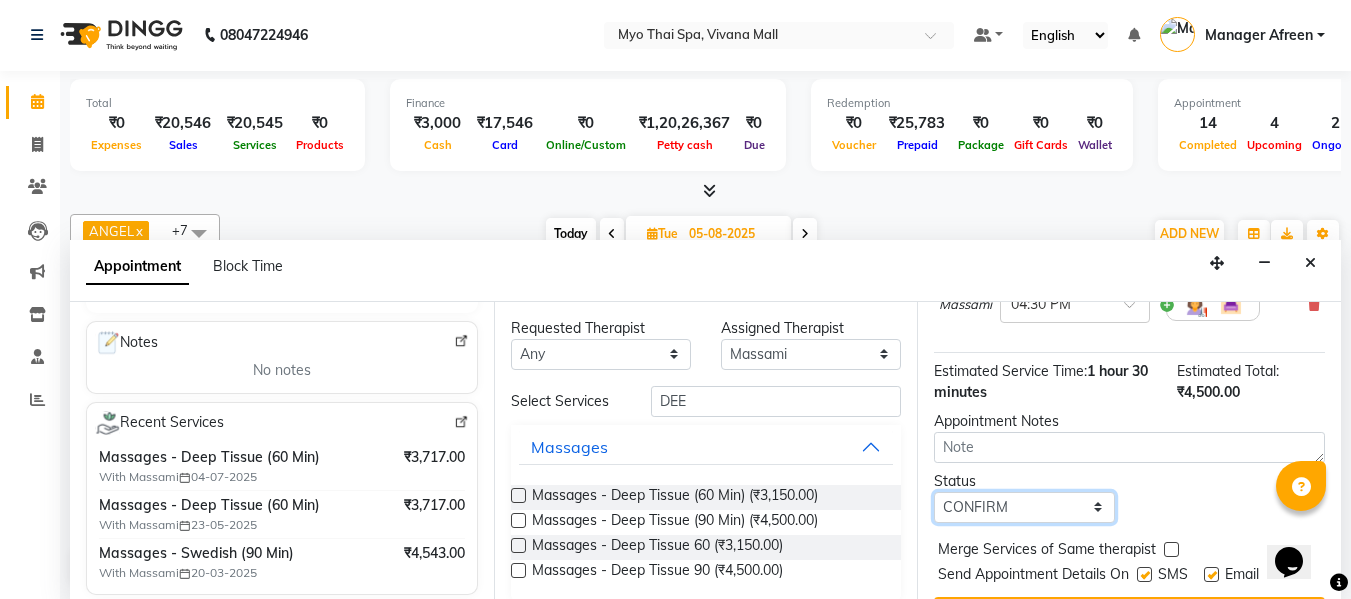 click on "Select TENTATIVE CONFIRM UPCOMING" at bounding box center (1024, 507) 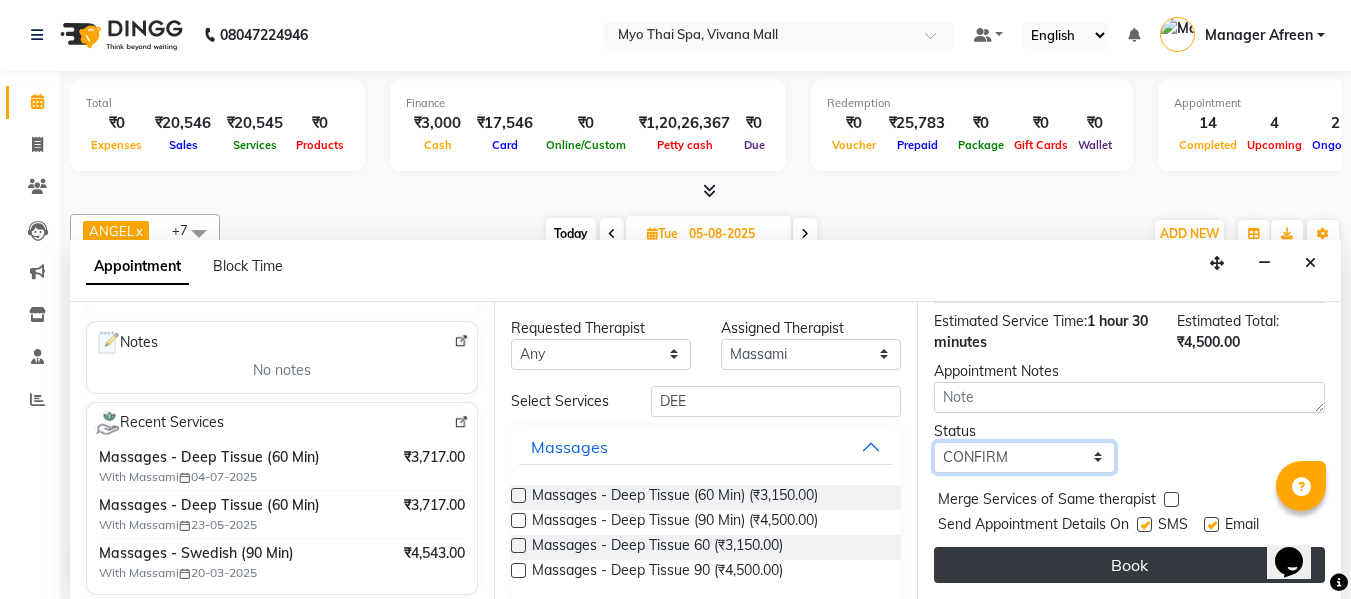 scroll, scrollTop: 286, scrollLeft: 0, axis: vertical 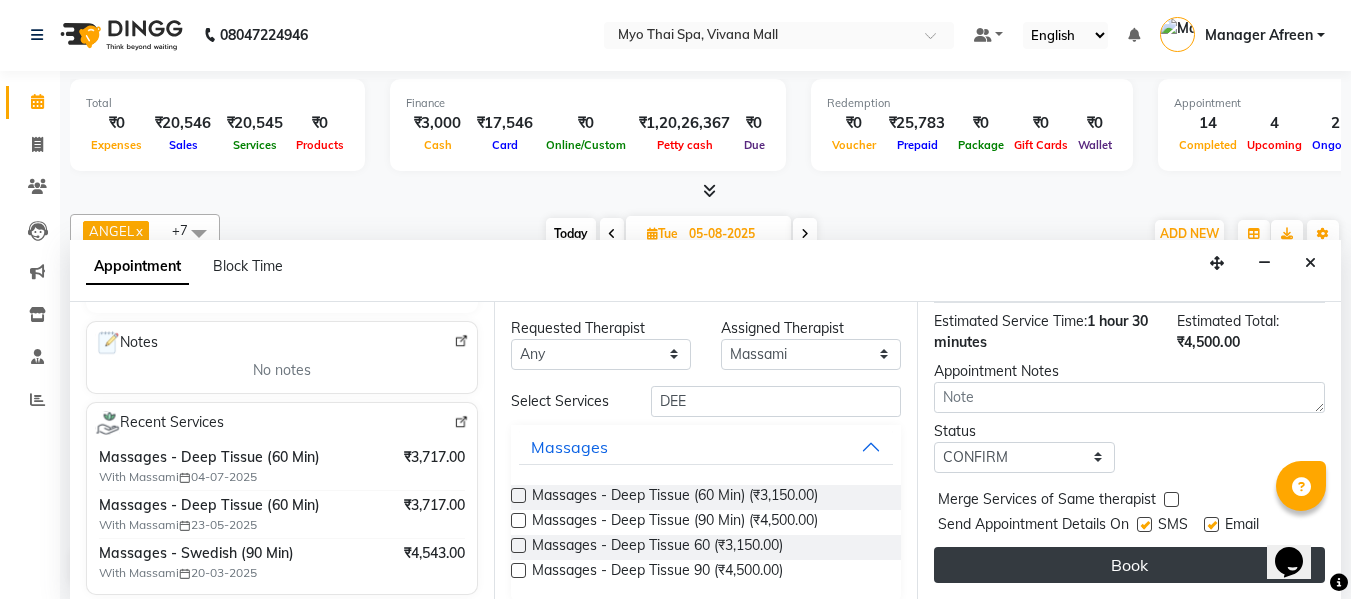 click on "Book" at bounding box center [1129, 565] 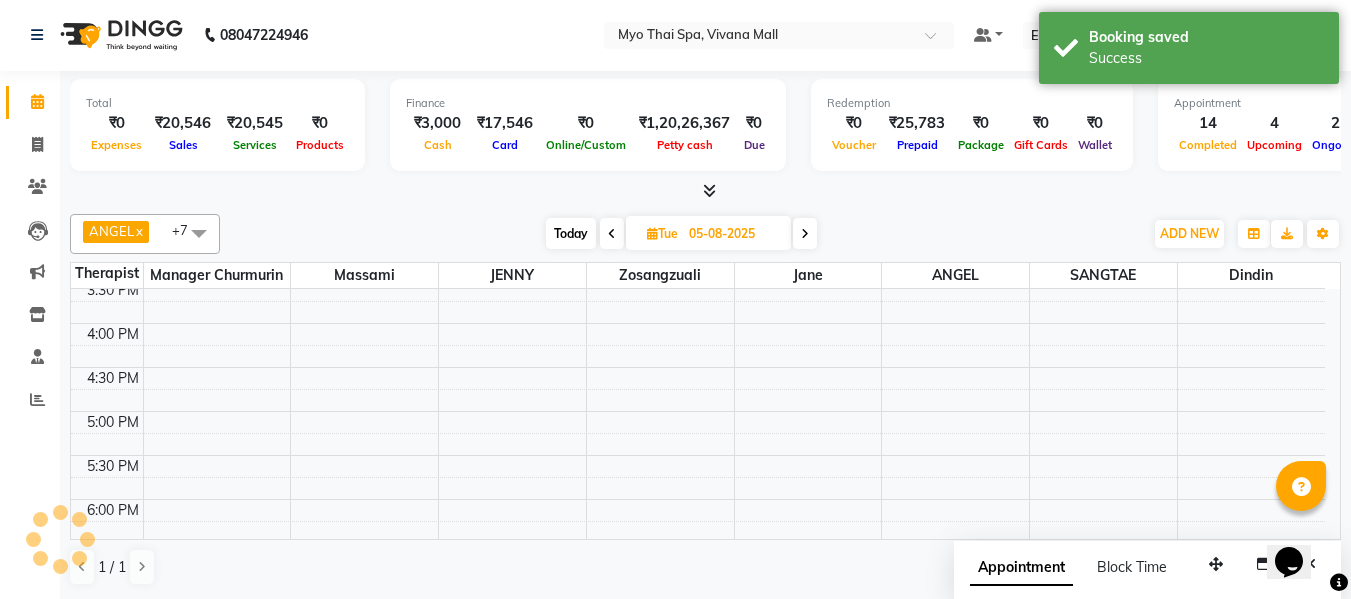 scroll, scrollTop: 0, scrollLeft: 0, axis: both 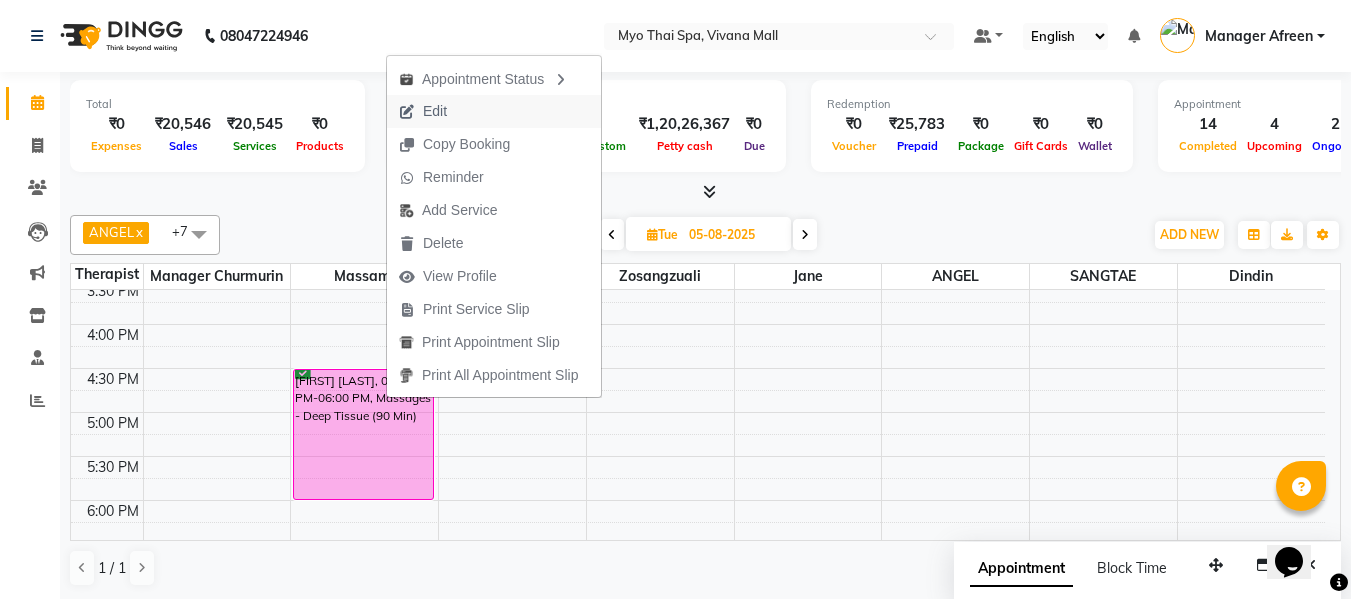 click on "Edit" at bounding box center [494, 111] 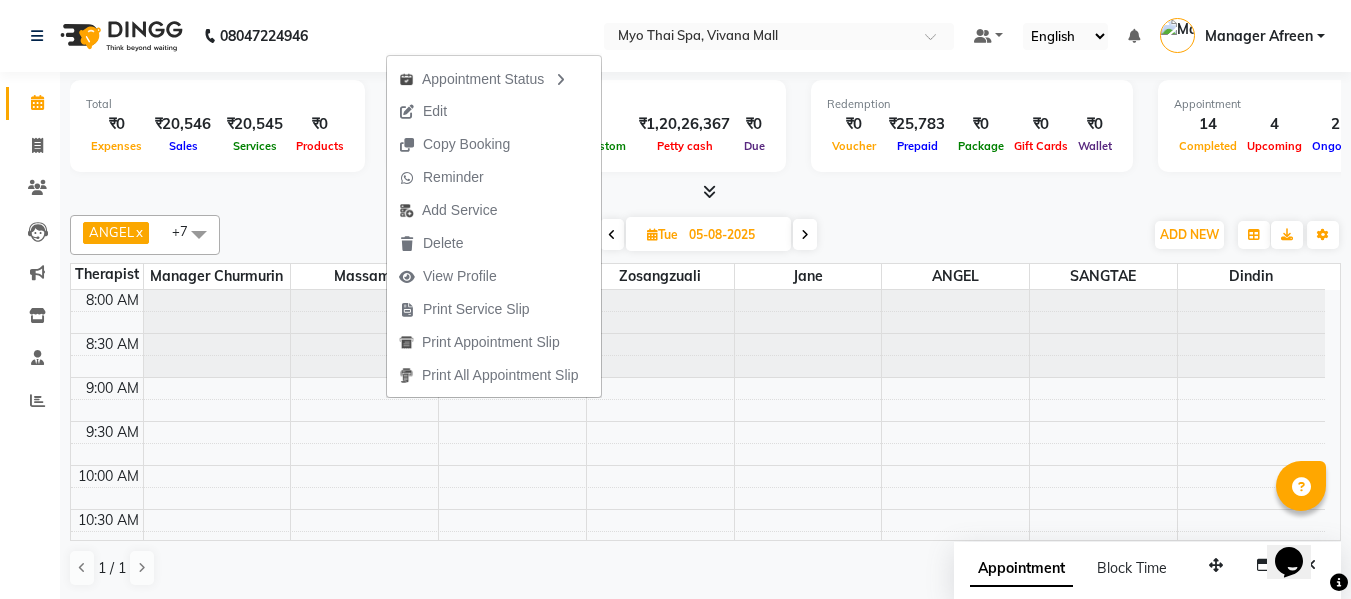select on "990" 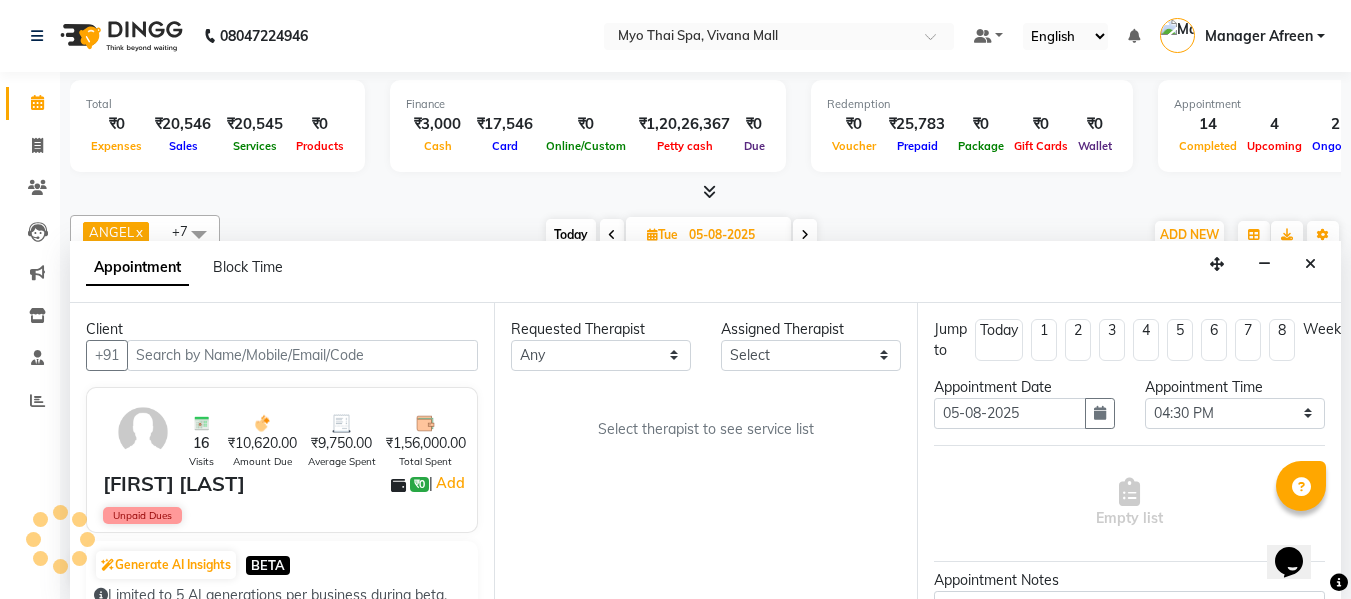 scroll, scrollTop: 1, scrollLeft: 0, axis: vertical 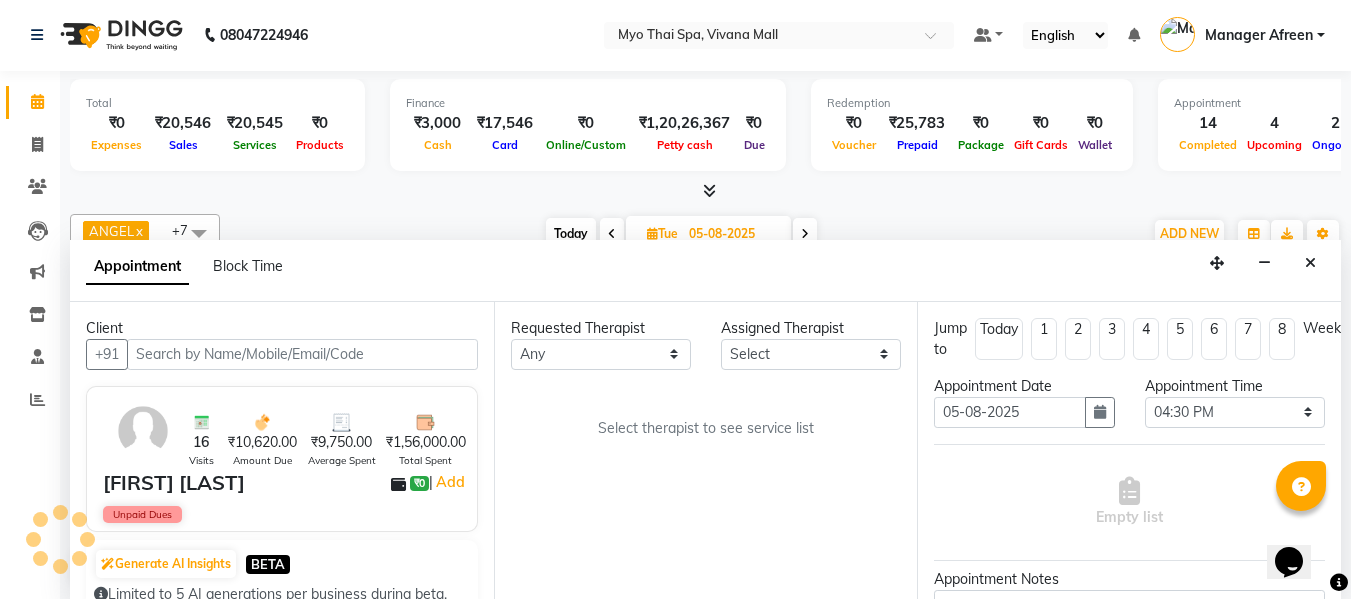 select on "30616" 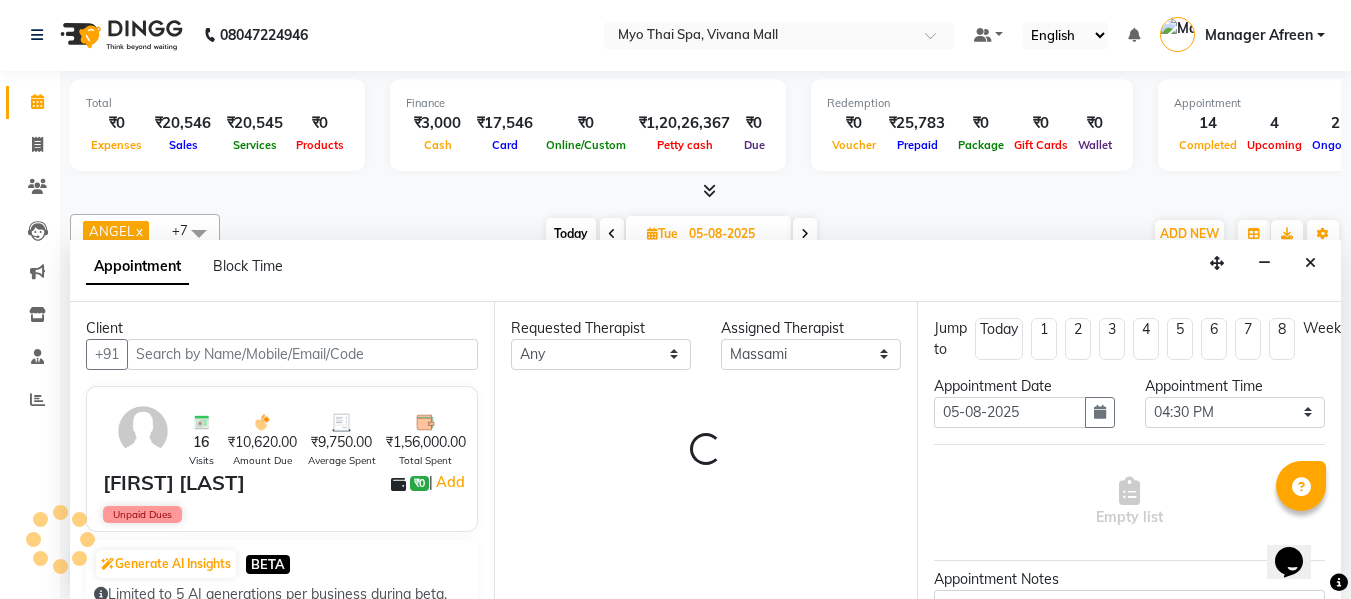 select on "1605" 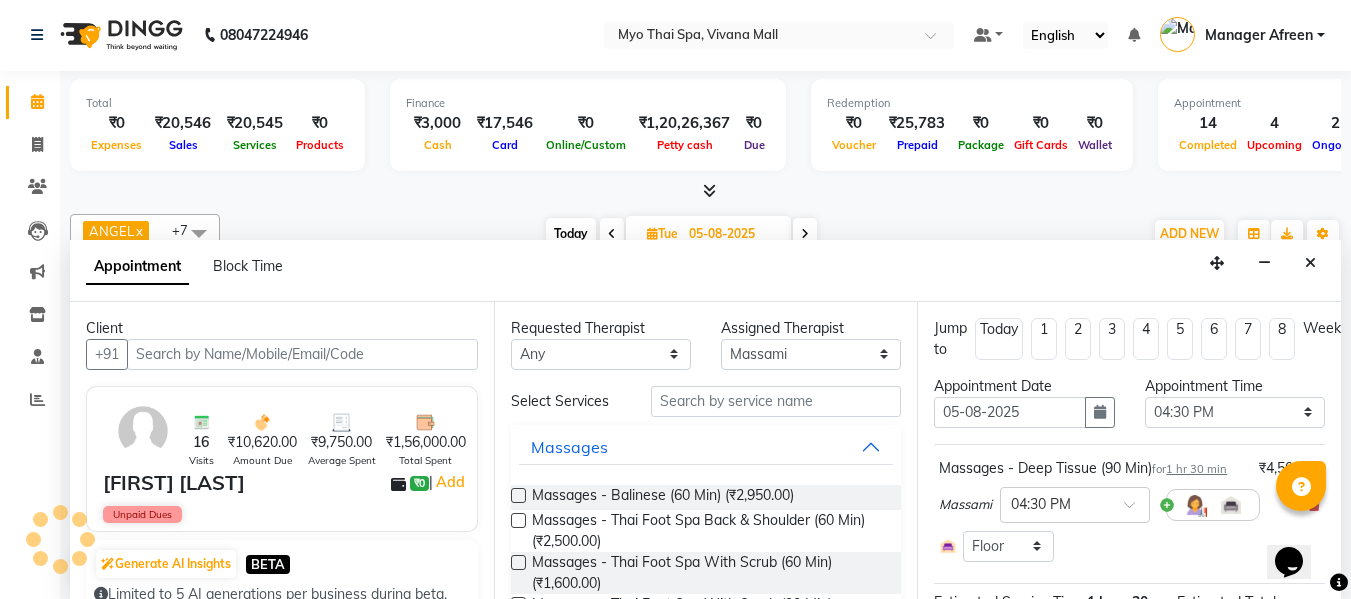 scroll, scrollTop: 881, scrollLeft: 0, axis: vertical 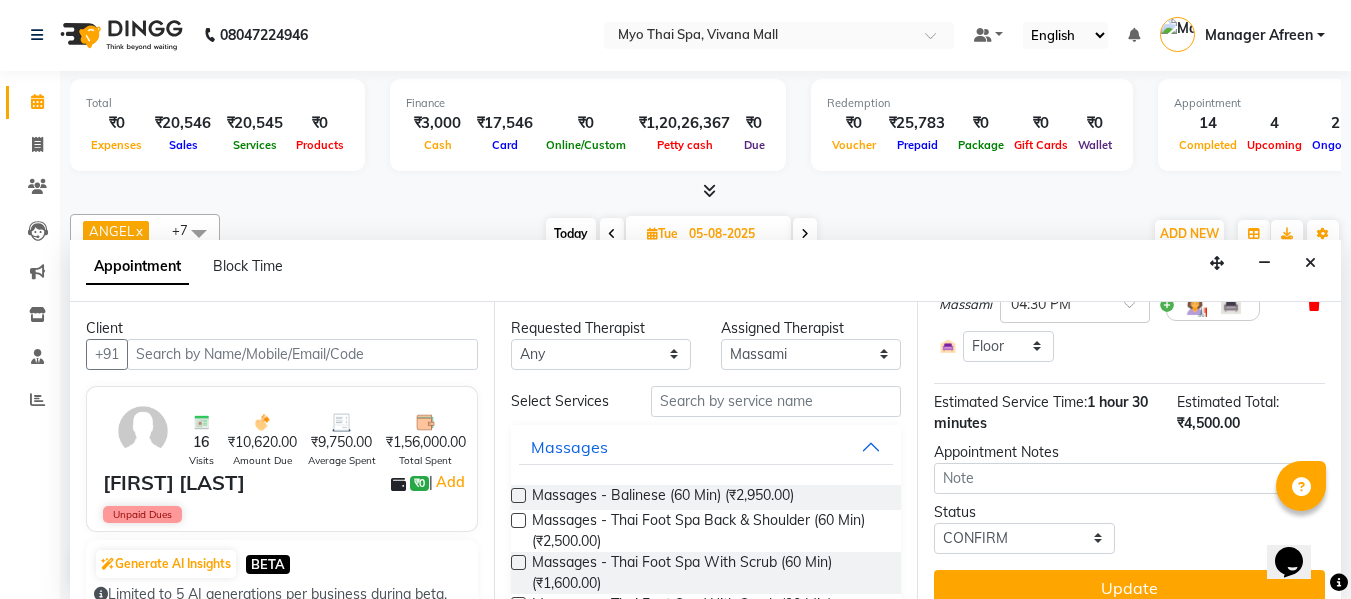 click at bounding box center [1314, 304] 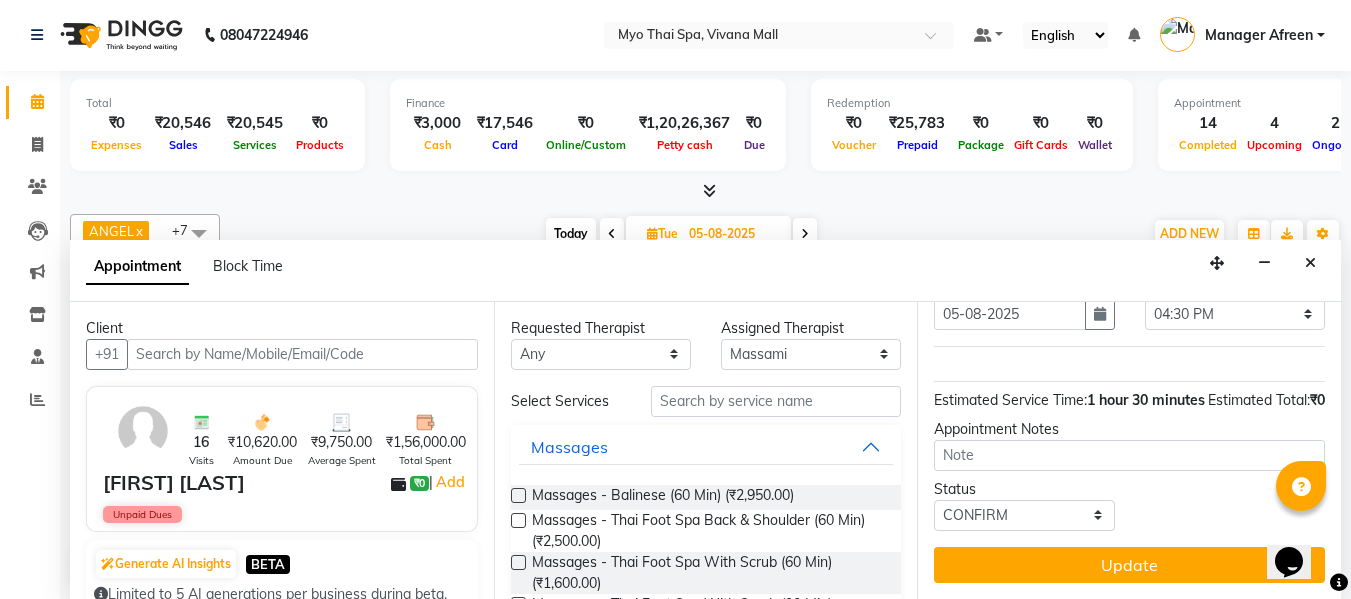 scroll, scrollTop: 134, scrollLeft: 0, axis: vertical 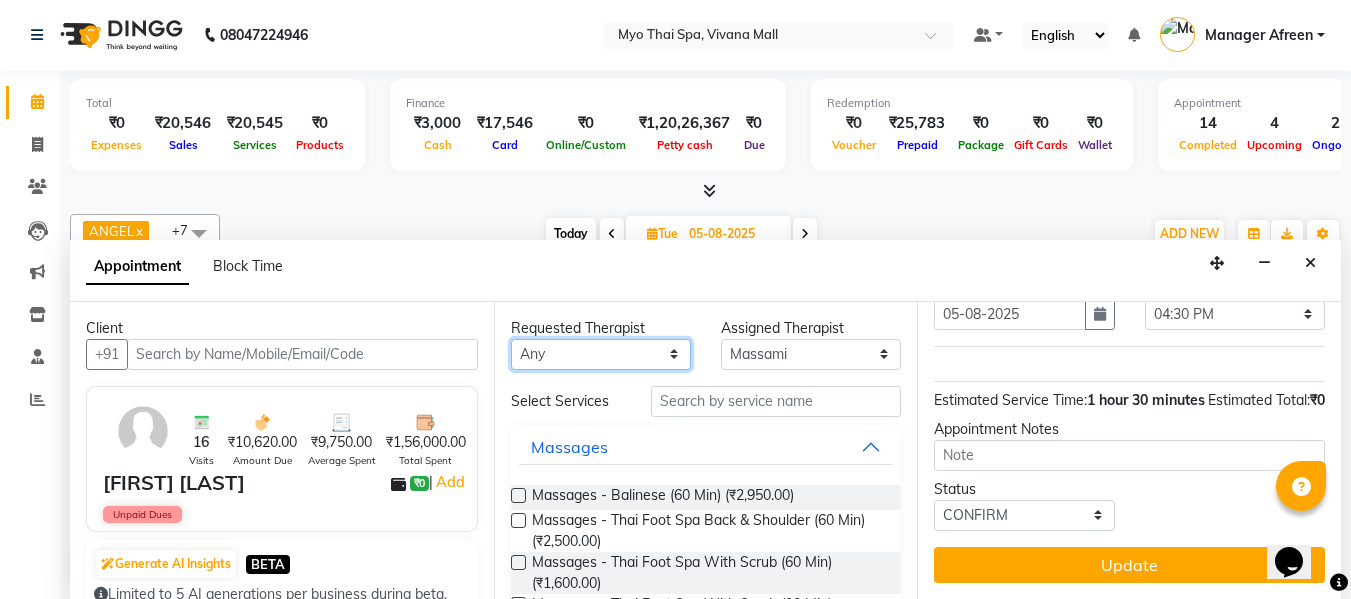 drag, startPoint x: 571, startPoint y: 350, endPoint x: 579, endPoint y: 339, distance: 13.601471 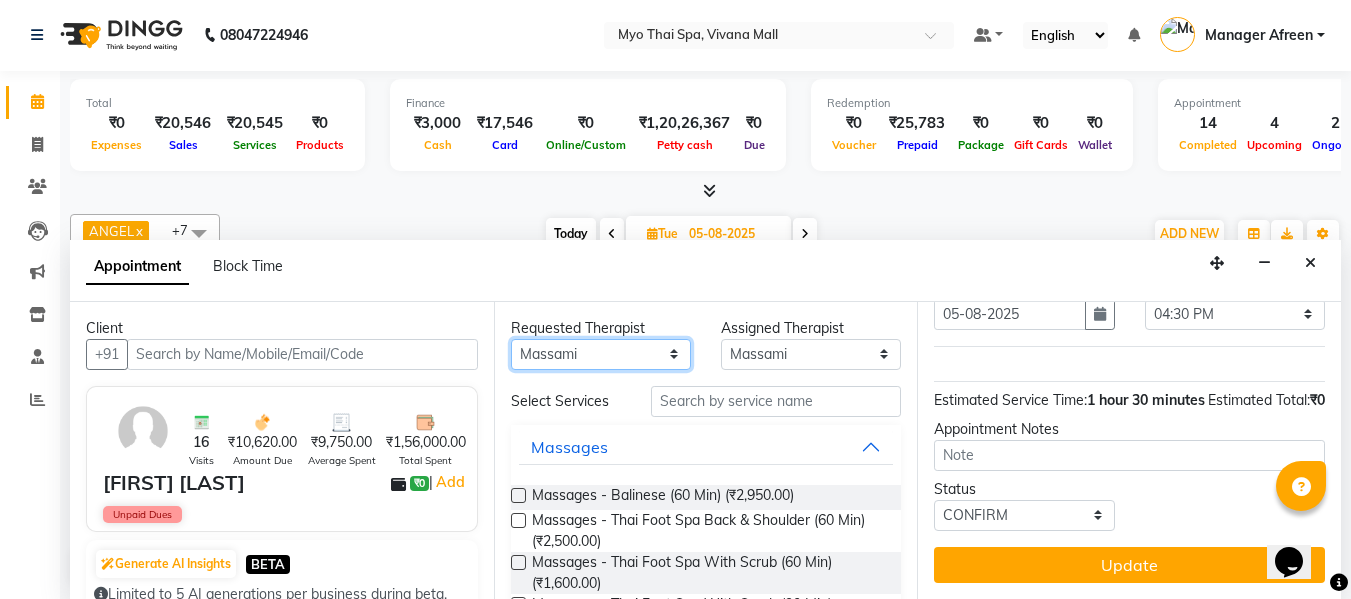 click on "Any ANGEL BELLA Dindin Jane JENNY Kristina Manager Afreen Manager Churmurin Massami MAWII REMI SANGTAE Zosangzuali" at bounding box center [601, 354] 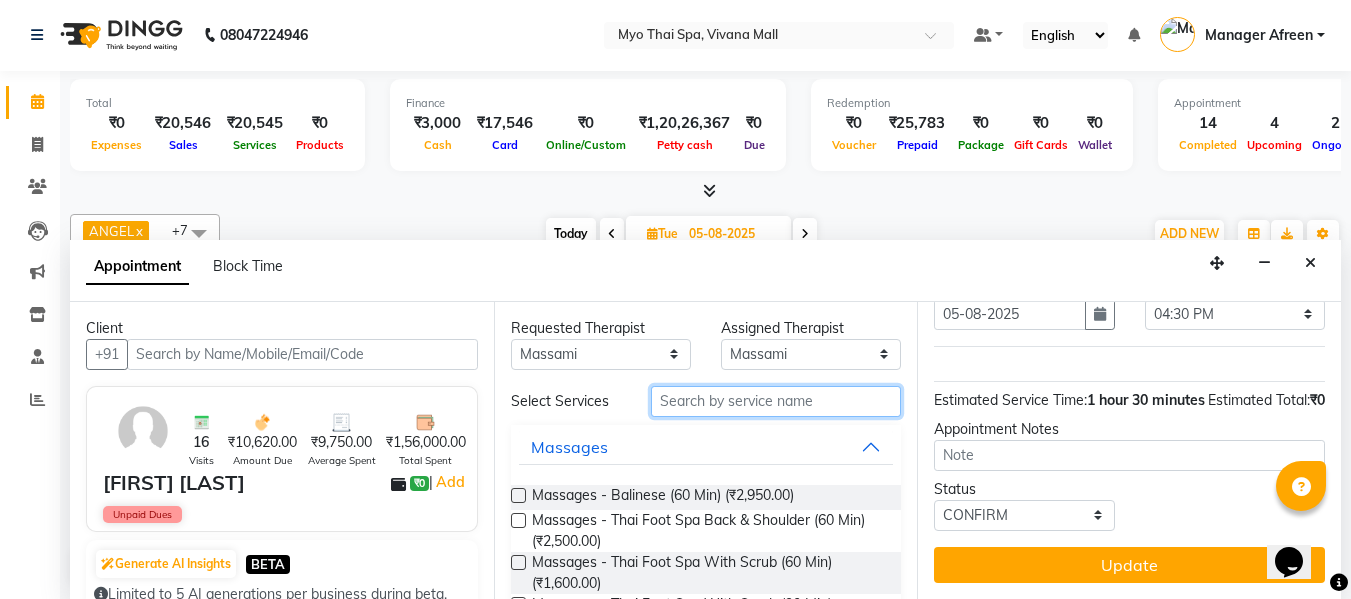click at bounding box center (776, 401) 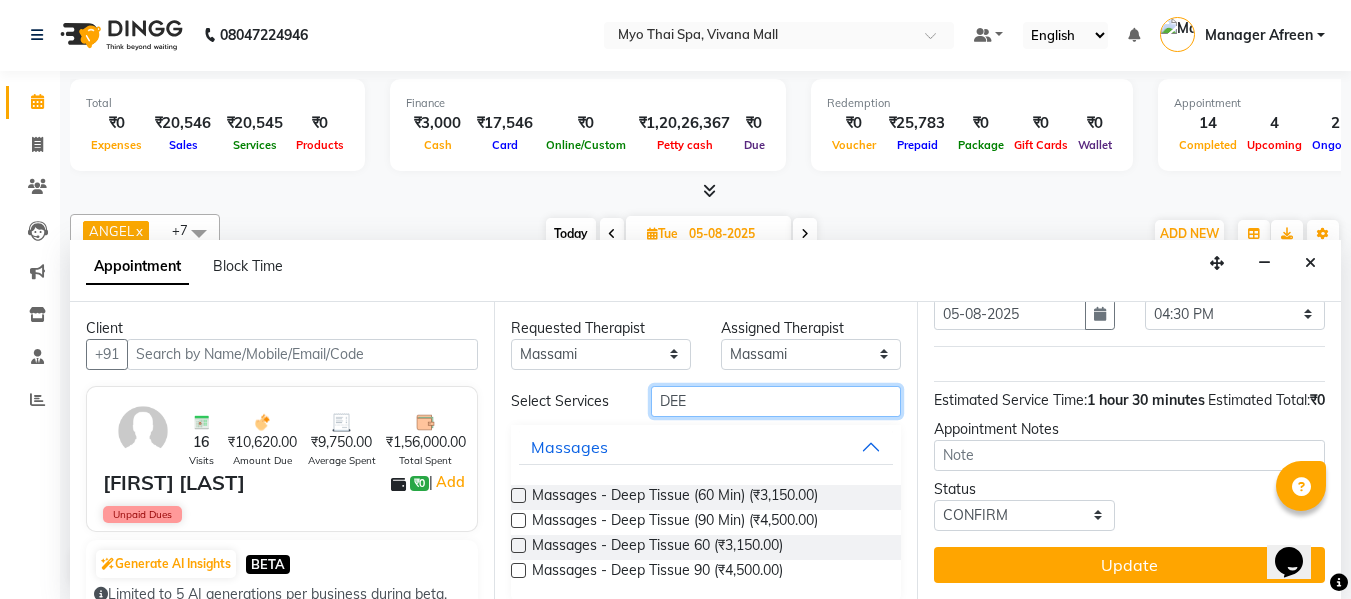 type on "DEE" 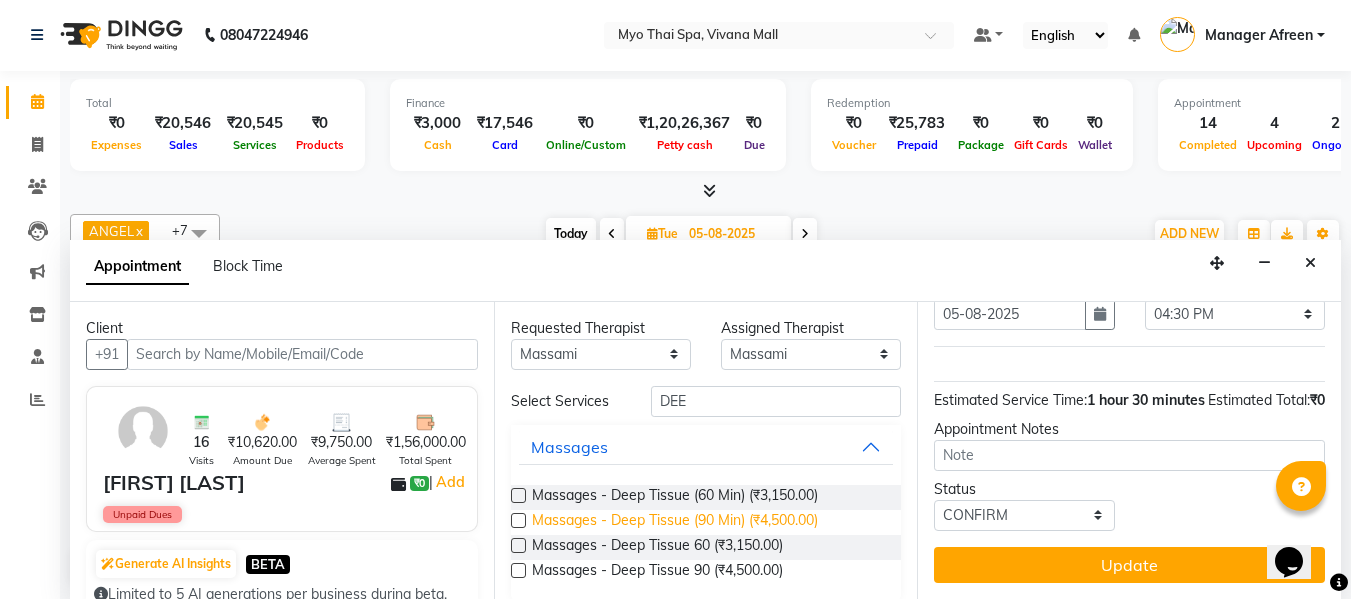 drag, startPoint x: 514, startPoint y: 518, endPoint x: 541, endPoint y: 525, distance: 27.89265 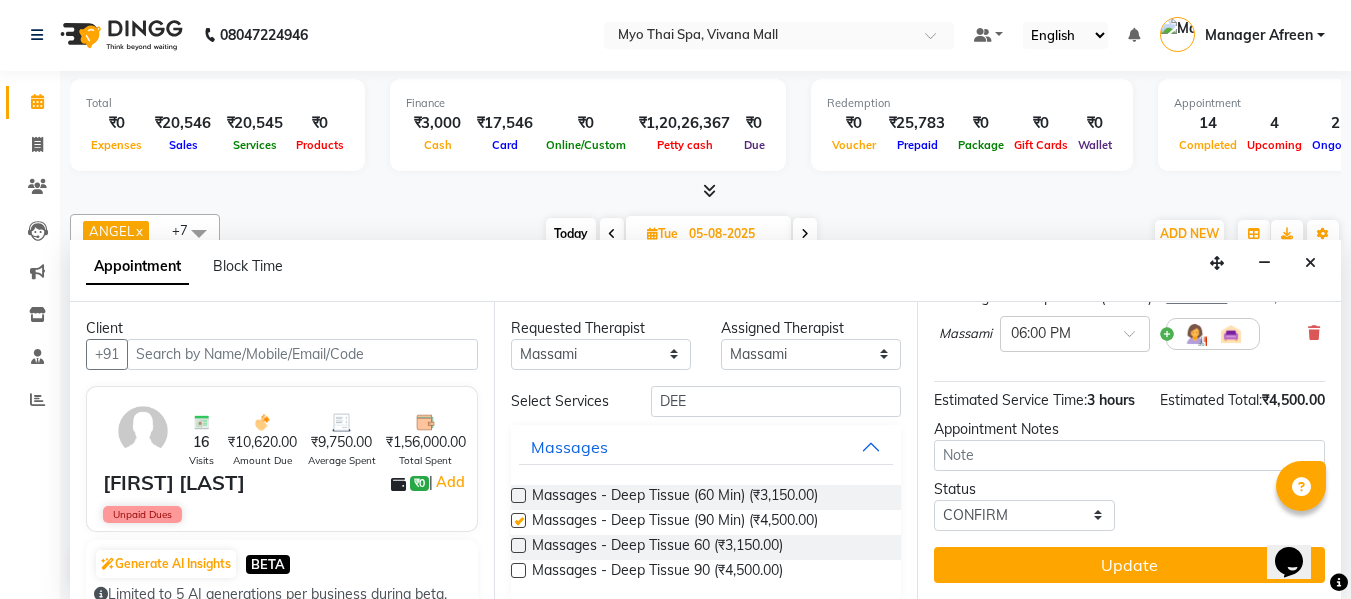 checkbox on "false" 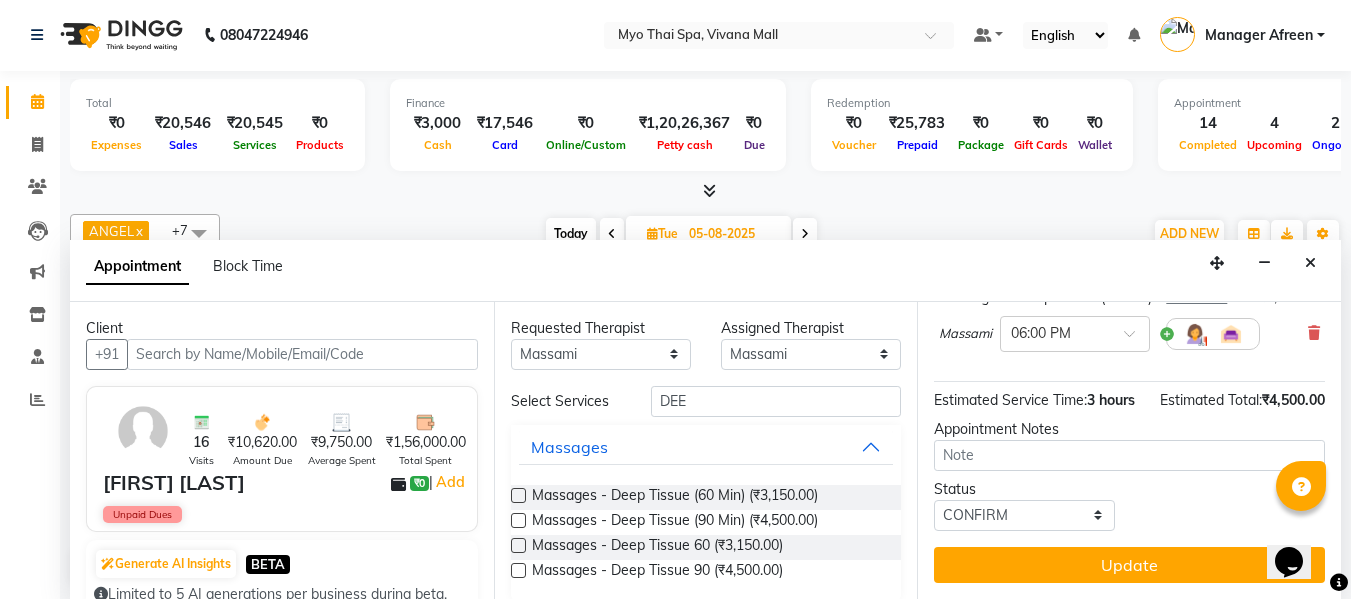 scroll, scrollTop: 100, scrollLeft: 0, axis: vertical 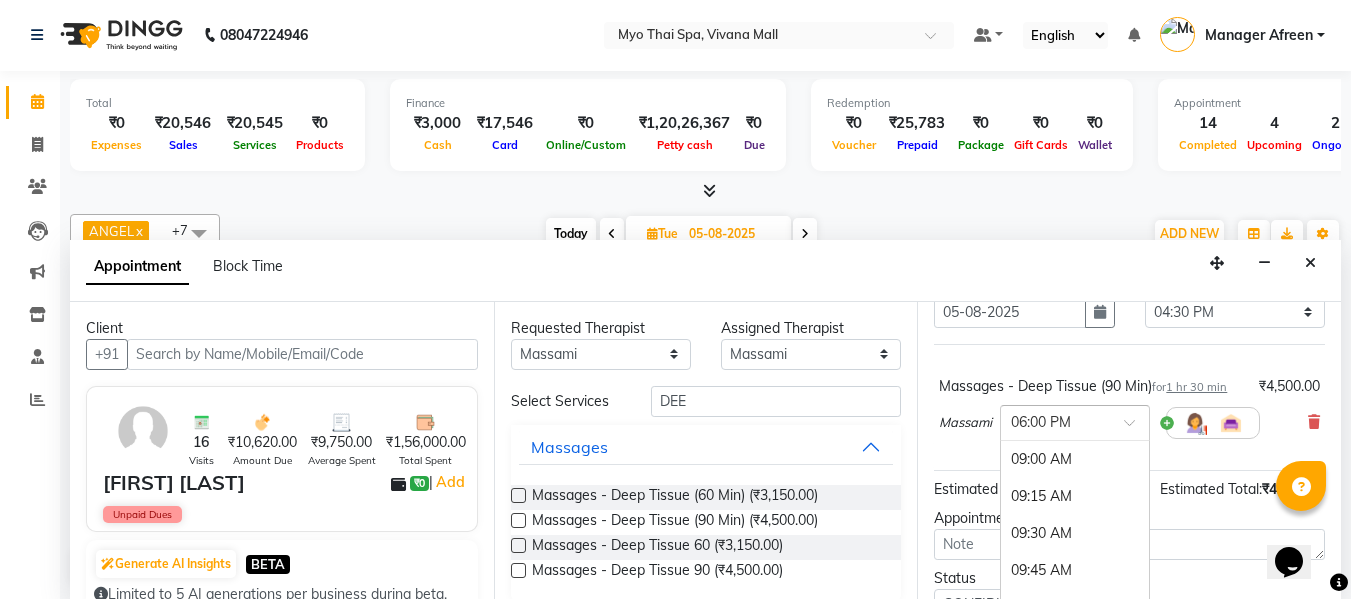 click at bounding box center (1055, 421) 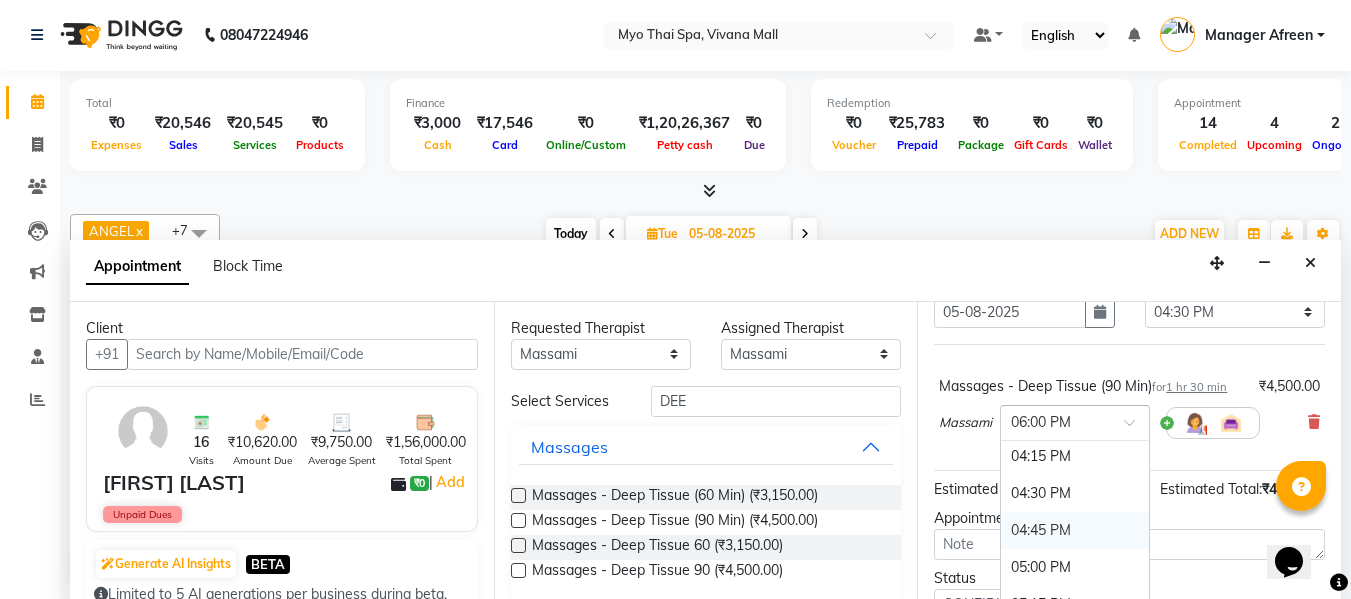scroll, scrollTop: 1044, scrollLeft: 0, axis: vertical 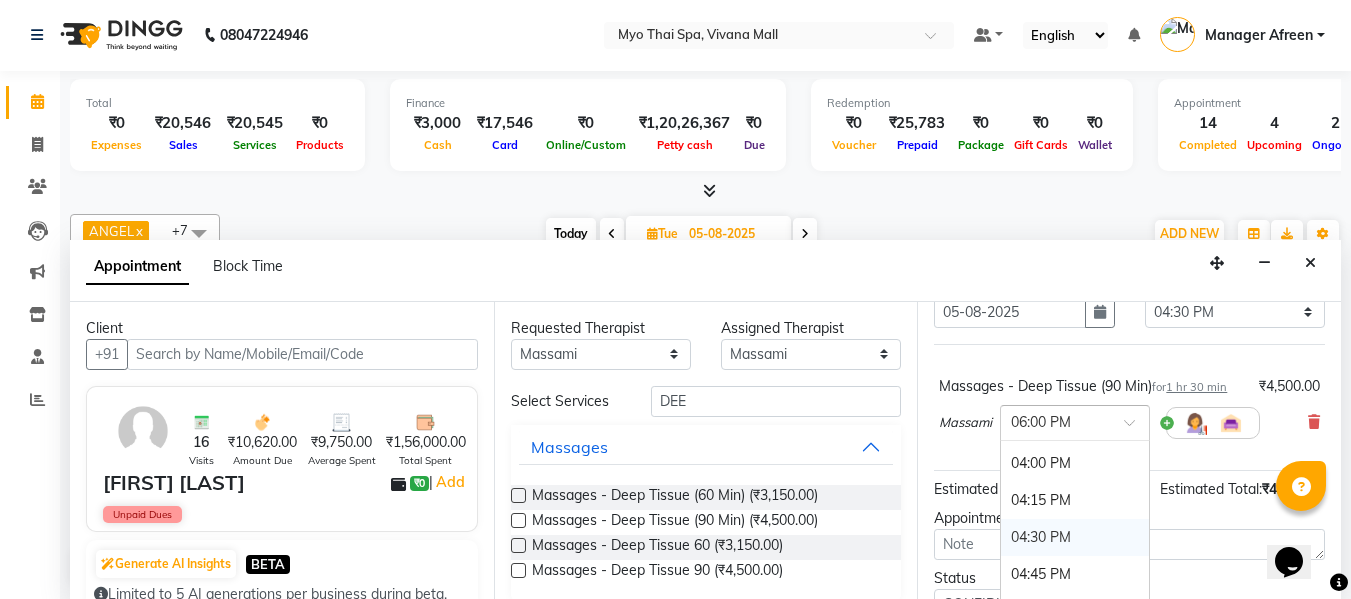 click on "04:30 PM" at bounding box center [1075, 537] 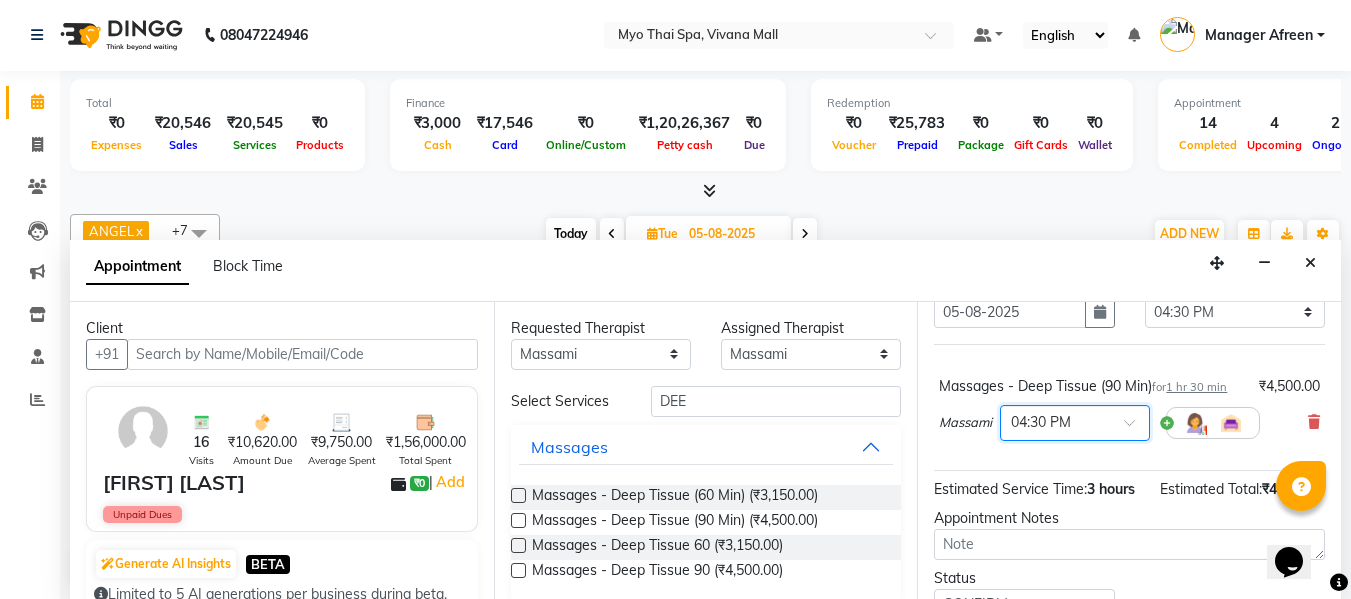 scroll, scrollTop: 246, scrollLeft: 0, axis: vertical 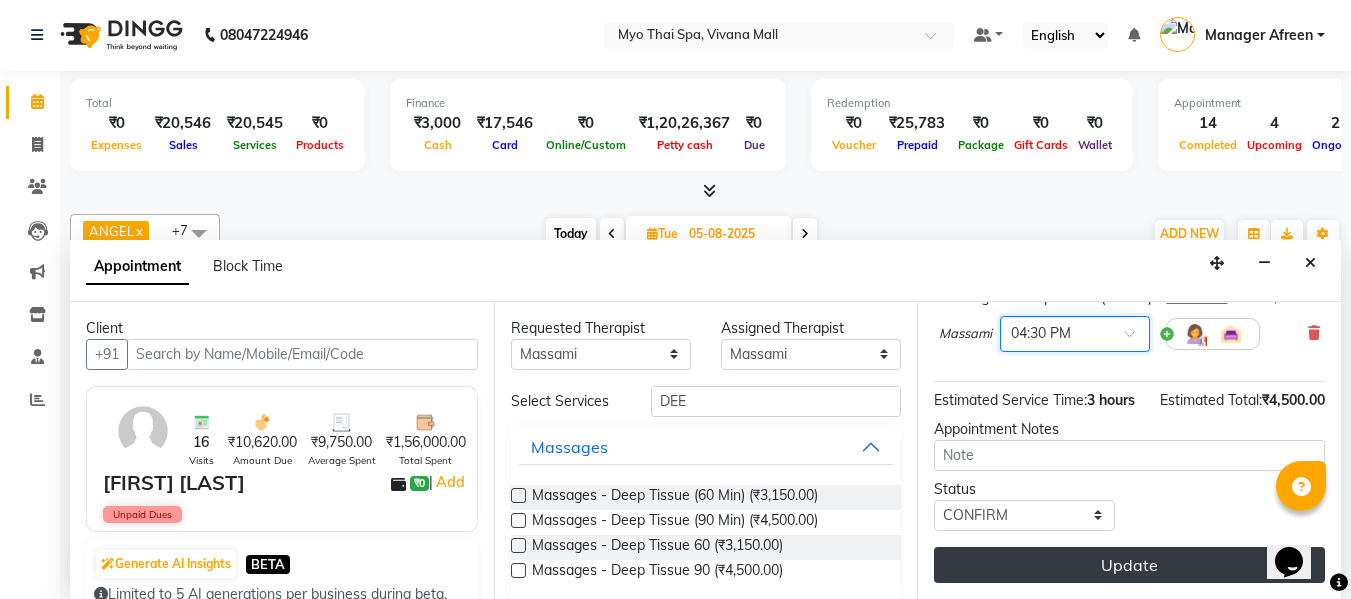 click on "Update" at bounding box center [1129, 565] 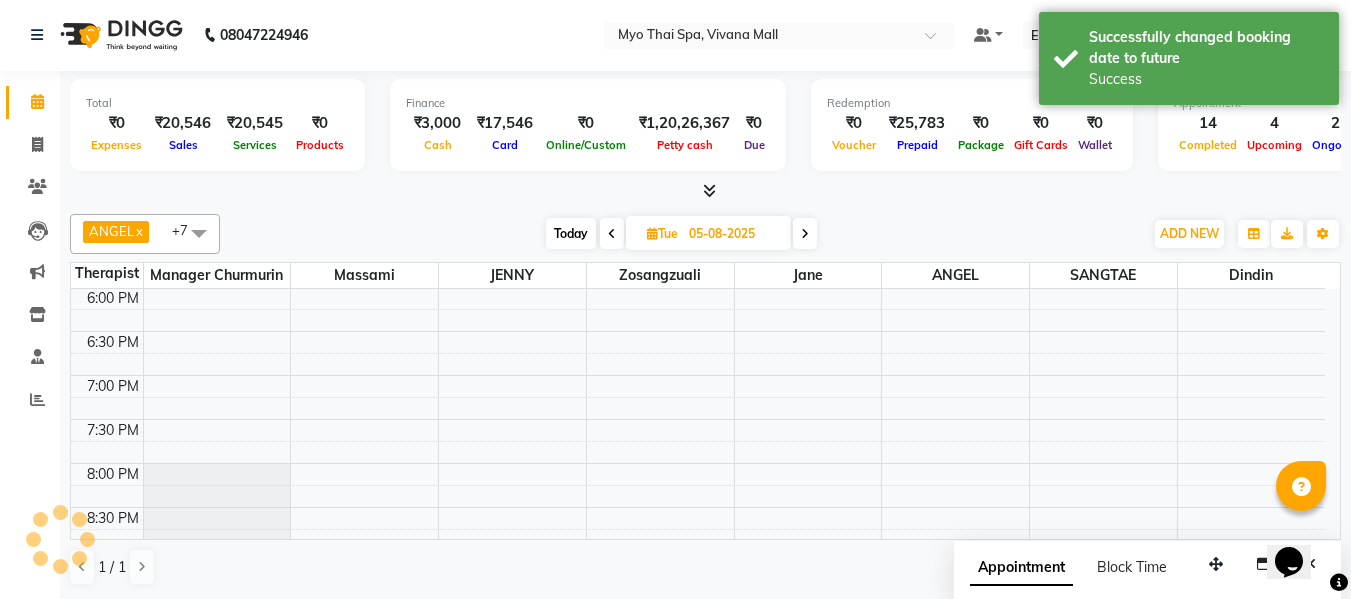scroll, scrollTop: 0, scrollLeft: 0, axis: both 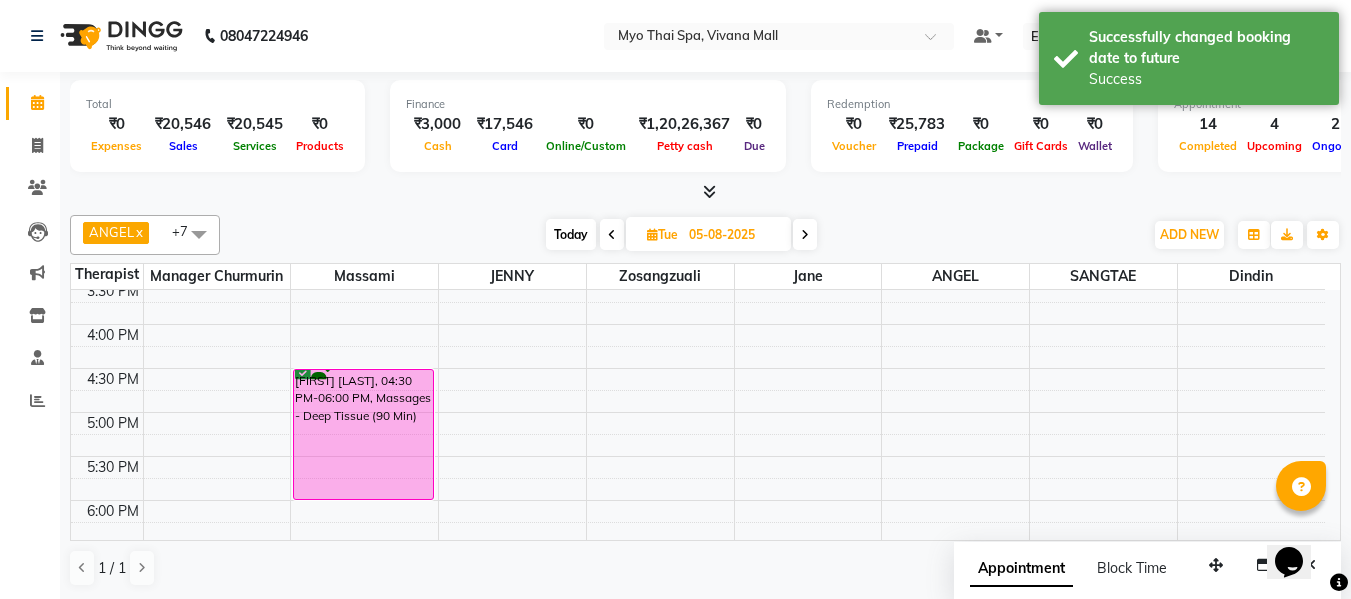 click at bounding box center [199, 234] 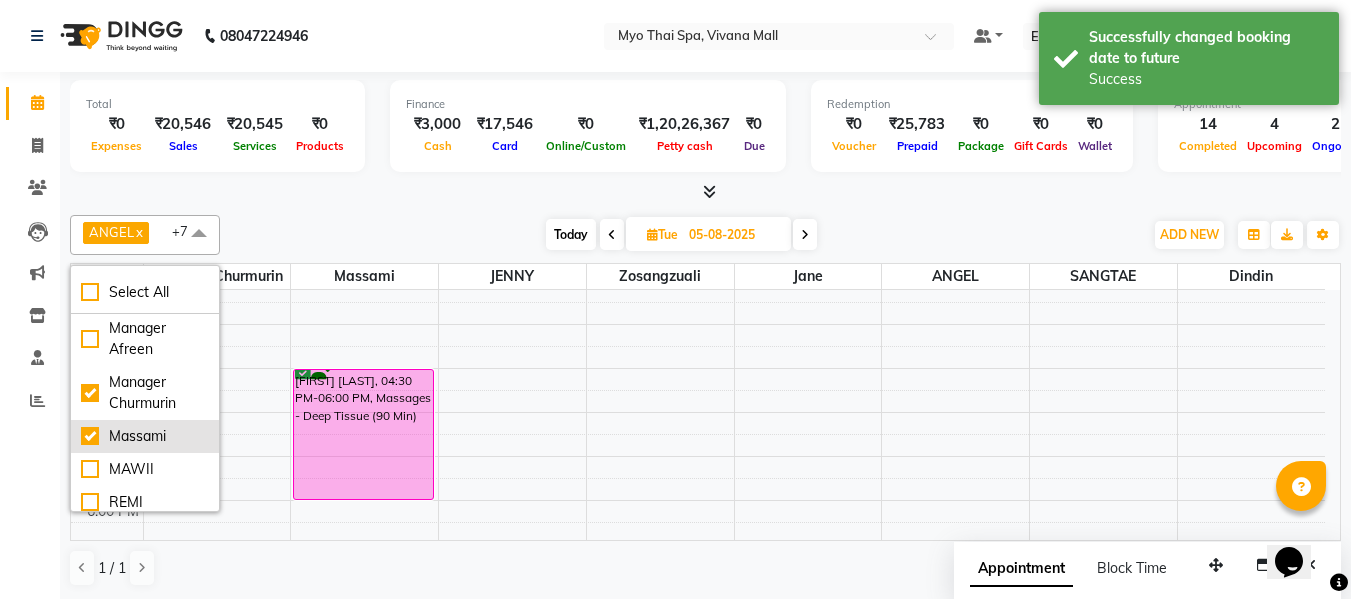 click on "Massami" at bounding box center [145, 436] 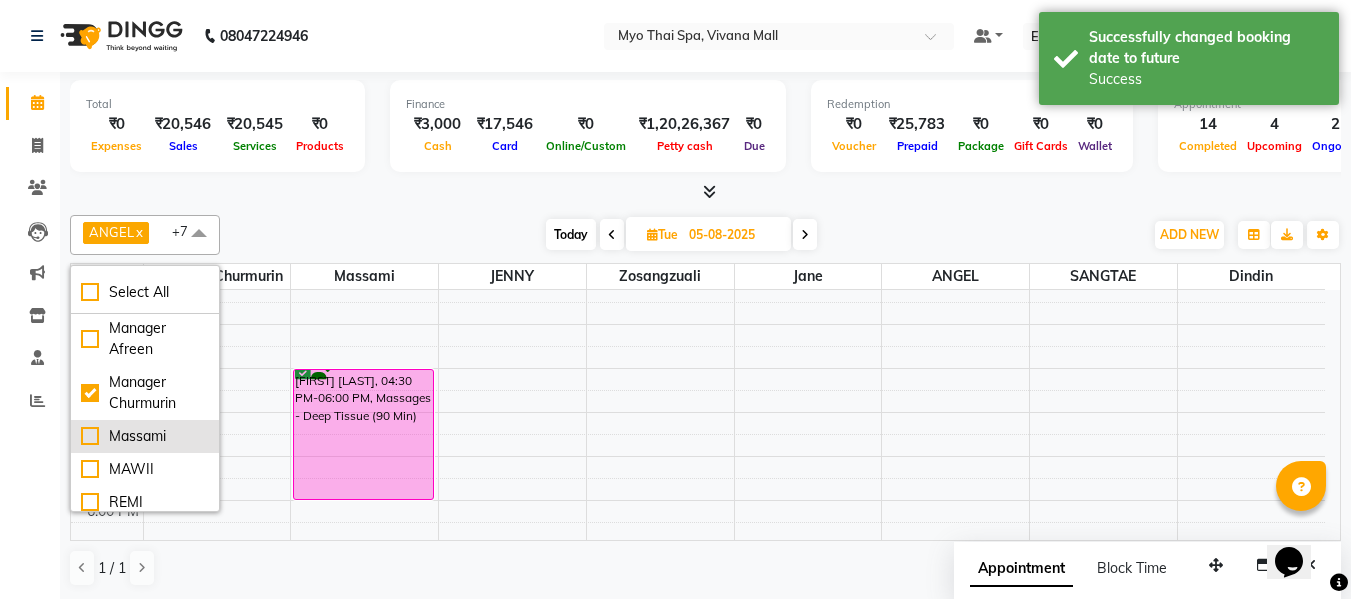 checkbox on "false" 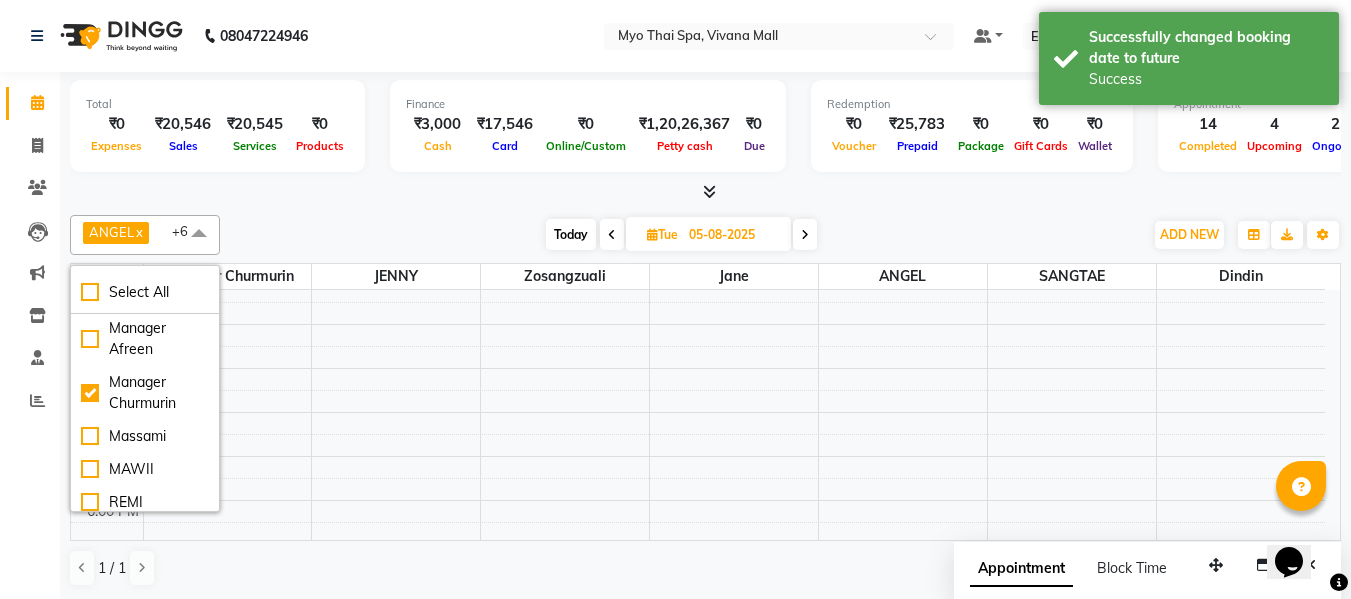 click on "[FIRST] x [FIRST] x [FIRST] x [FIRST] x [FIRST] x [FIRST] [LAST] x +6 Select All [FIRST] [FIRST] [FIRST] [FIRST] [FIRST] [FIRST] [FIRST] [FIRST] [FIRST] [FIRST] [FIRST] [FIRST] [FIRST] Today  Tue 05-08-2025 Toggle Dropdown Add Appointment Add Invoice Add Expense Add Attendance Add Client Toggle Dropdown Add Appointment Add Invoice Add Expense Add Attendance Add Client ADD NEW Toggle Dropdown Add Appointment Add Invoice Add Expense Add Attendance Add Client [FIRST] x [FIRST] x [FIRST] x [FIRST] x [FIRST] x [FIRST] [LAST] x +6 Select All [FIRST] [FIRST] [FIRST] [FIRST] [FIRST] [FIRST] [FIRST] [FIRST] [FIRST] [FIRST] [FIRST] [FIRST] [FIRST] Group By  Staff View   Room View  View as Vertical  Vertical - Week View  Horizontal  Horizontal - Week View  List  Toggle Dropdown Calendar Settings Manage Tags   Arrange Therapists   Reset Therapists  Full Screen  Show Available Stylist  Appointment Form Zoom 100% Staff/Room Display Count 13" at bounding box center [705, 235] 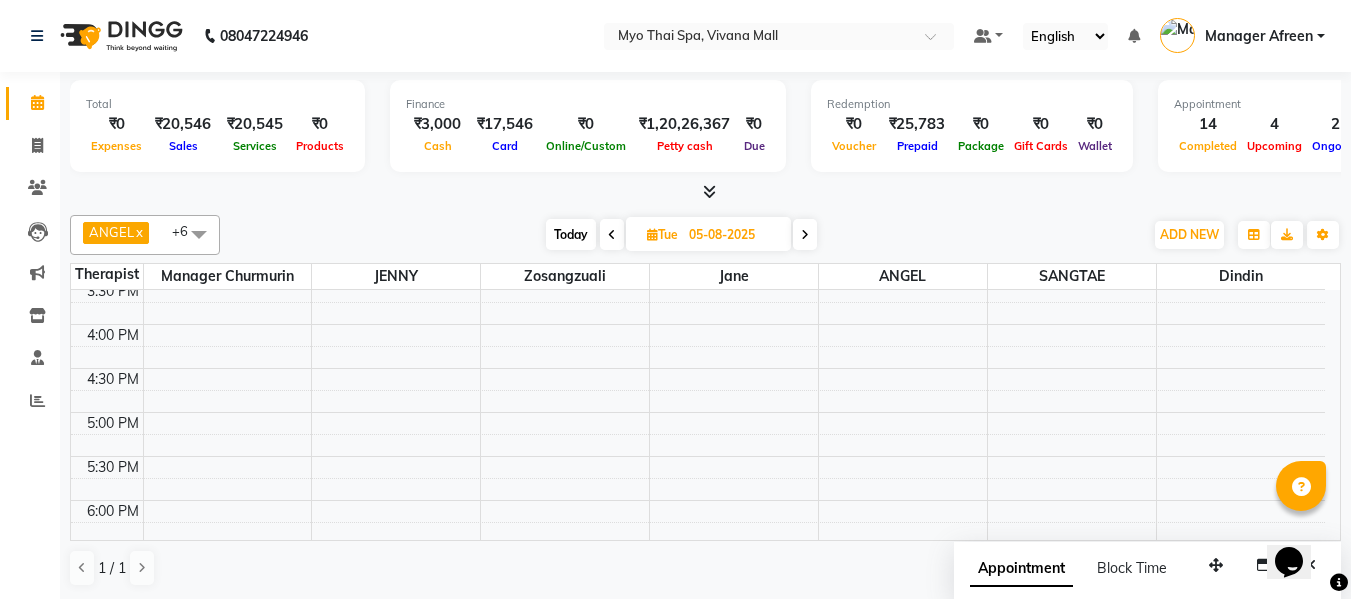 click on "Today" at bounding box center [571, 234] 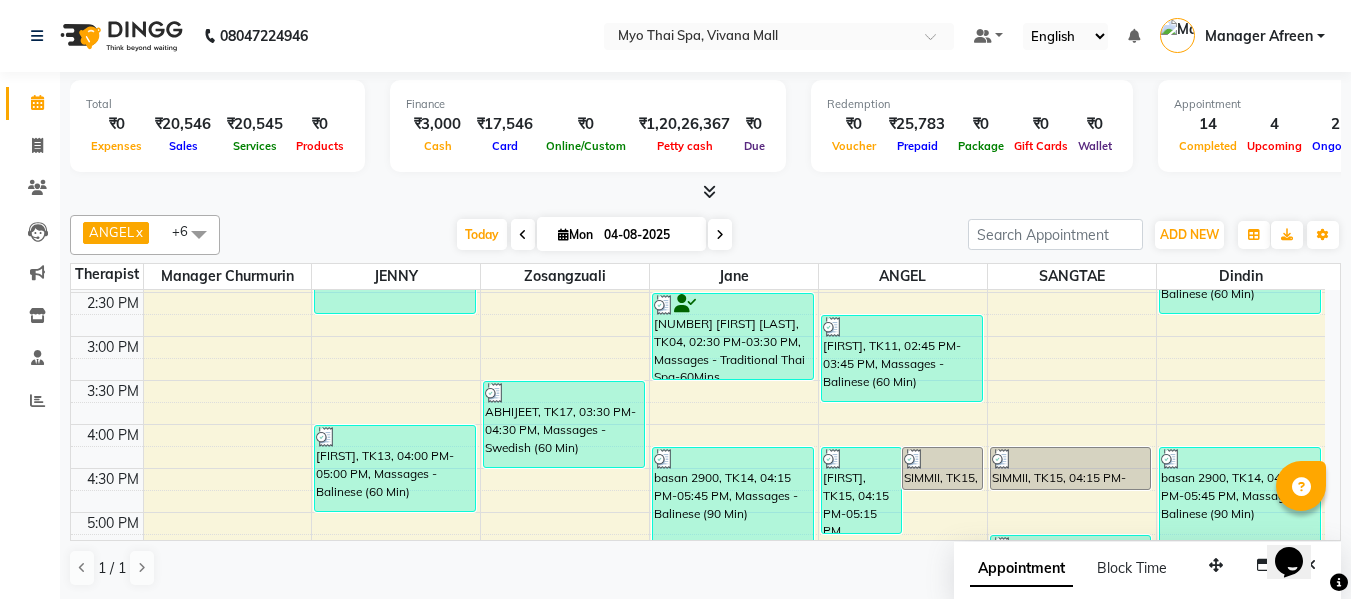 scroll, scrollTop: 469, scrollLeft: 0, axis: vertical 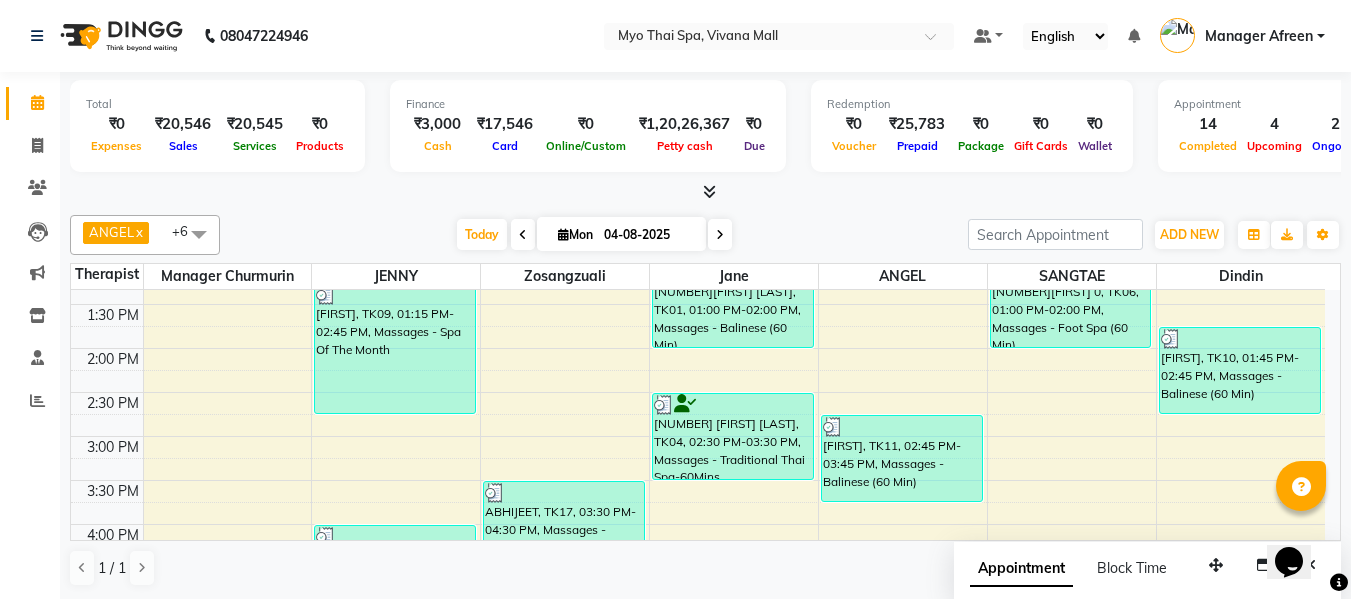 click at bounding box center (199, 234) 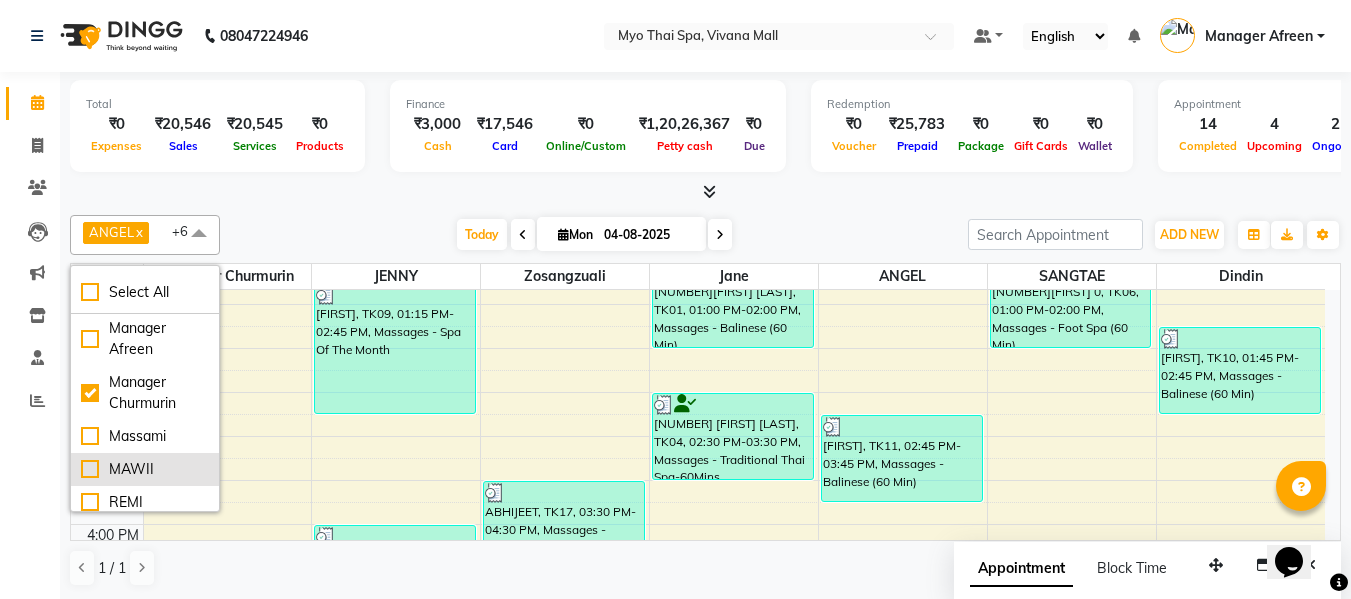 scroll, scrollTop: 274, scrollLeft: 0, axis: vertical 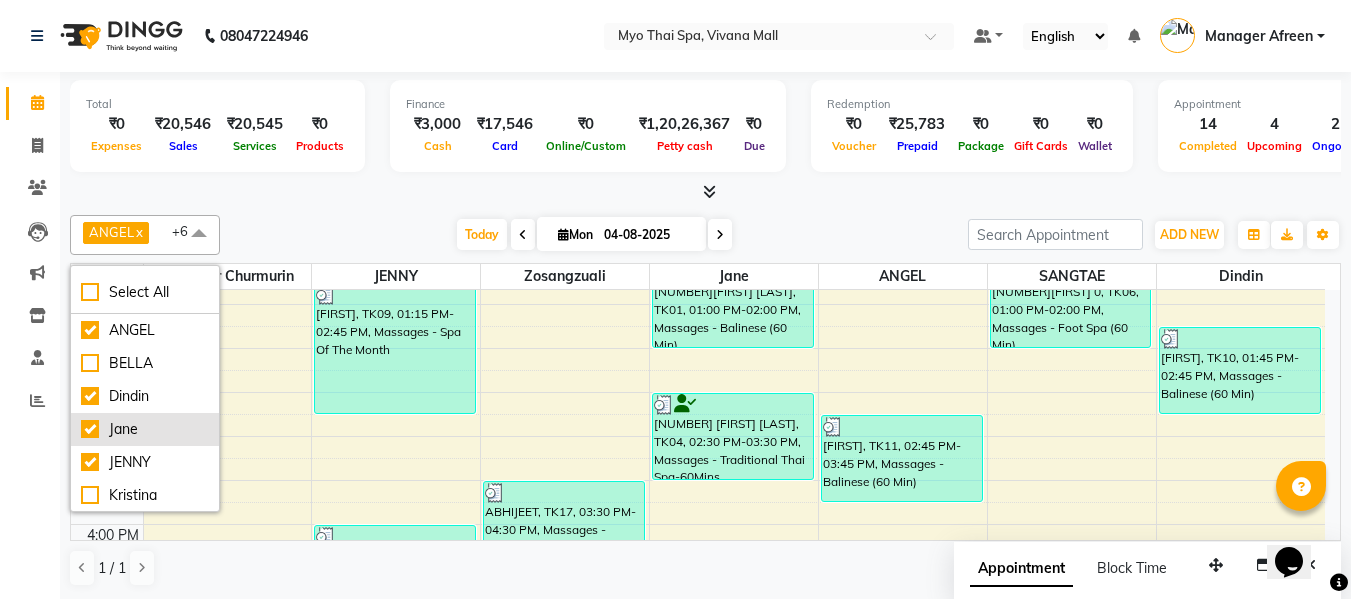click on "Jane" at bounding box center [145, 429] 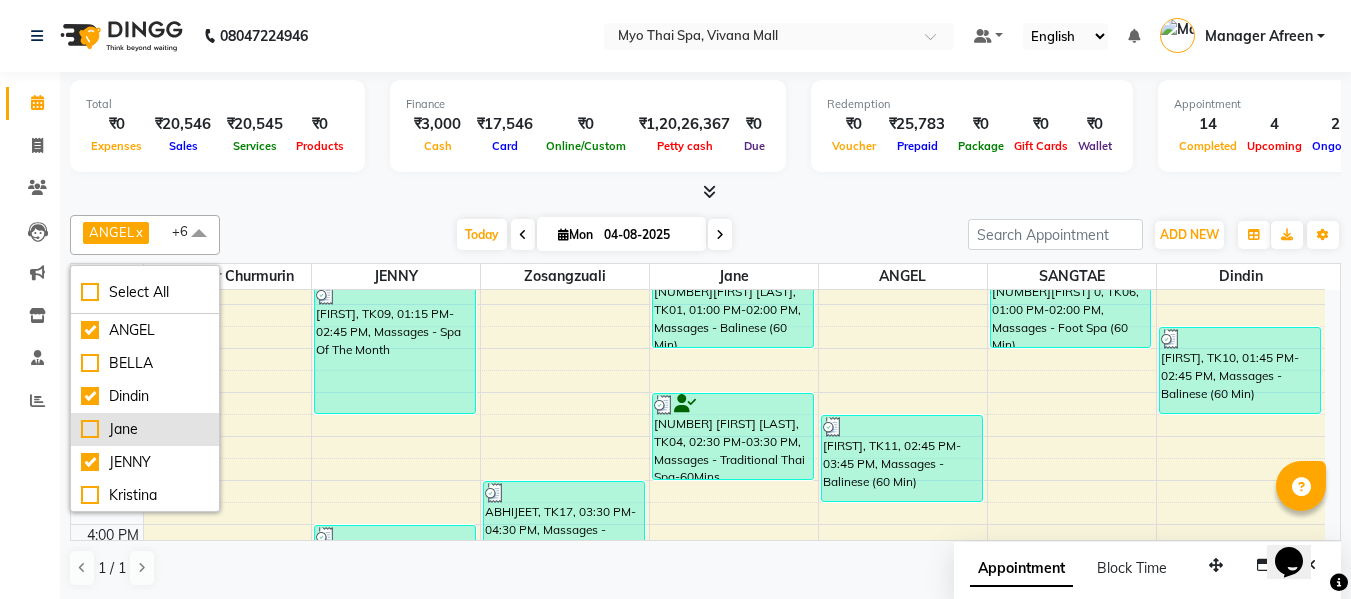 checkbox on "false" 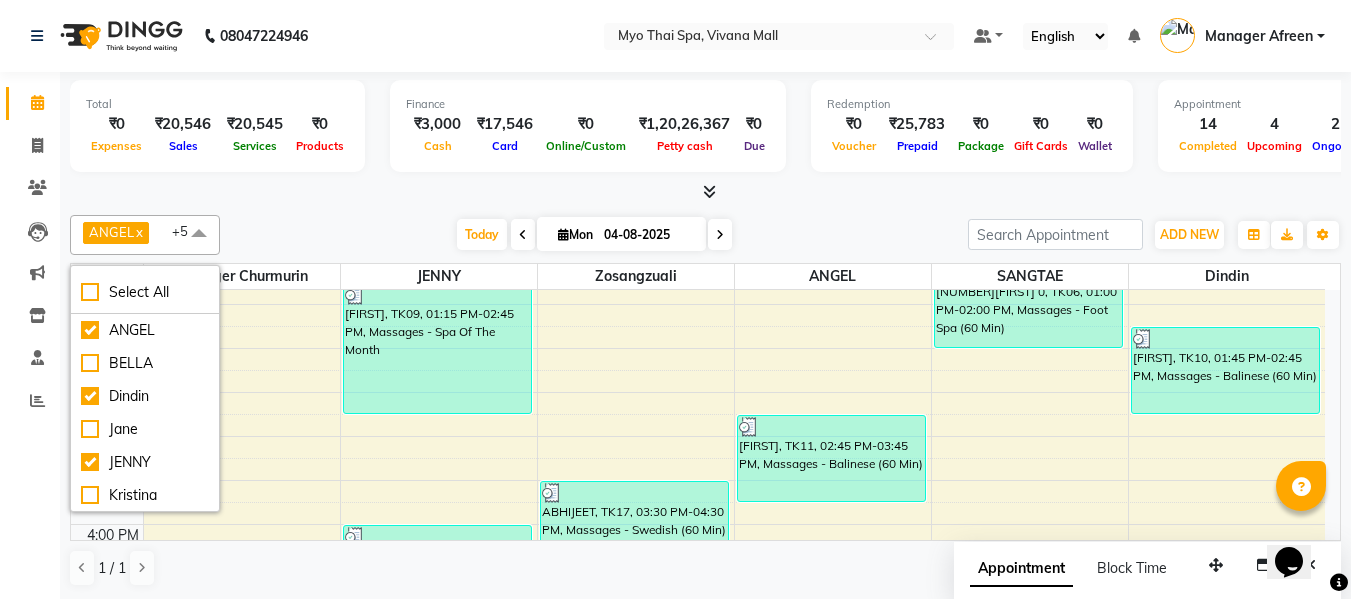 click on "[FIRST] x [FIRST] x [FIRST] x [FIRST] x [FIRST] x [FIRST] [LAST] x +5 Select All [FIRST] [FIRST] [FIRST] [FIRST] [FIRST] [FIRST] [FIRST] [FIRST] [FIRST] [FIRST] [FIRST] [FIRST] [FIRST] Today  Mon 04-08-2025 Toggle Dropdown Add Appointment Add Invoice Add Expense Add Attendance Add Client Toggle Dropdown Add Appointment Add Invoice Add Expense Add Attendance Add Client ADD NEW Toggle Dropdown Add Appointment Add Invoice Add Expense Add Attendance Add Client [FIRST] x [FIRST] x [FIRST] x [FIRST] x [FIRST] x [FIRST] [LAST] x +5 Select All [FIRST] [FIRST] [FIRST] [FIRST] [FIRST] [FIRST] [FIRST] [FIRST] [FIRST] [FIRST] [FIRST] [FIRST] [FIRST] Group By  Staff View   Room View  View as Vertical  Vertical - Week View  Horizontal  Horizontal - Week View  List  Toggle Dropdown Calendar Settings Manage Tags   Arrange Therapists   Reset Therapists  Full Screen  Show Available Stylist  Appointment Form Zoom 100% Staff/Room Display Count 13 Therapist [FIRST] [LAST] [FIRST] [FIRST] [FIRST]" 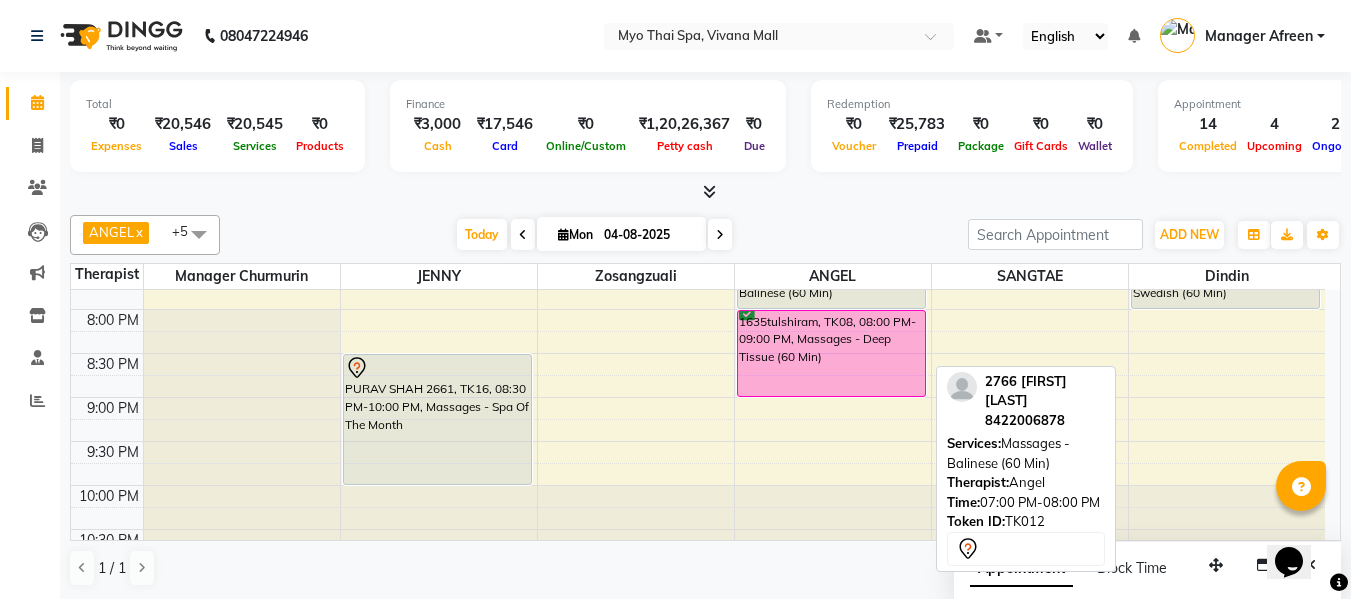 scroll, scrollTop: 1069, scrollLeft: 0, axis: vertical 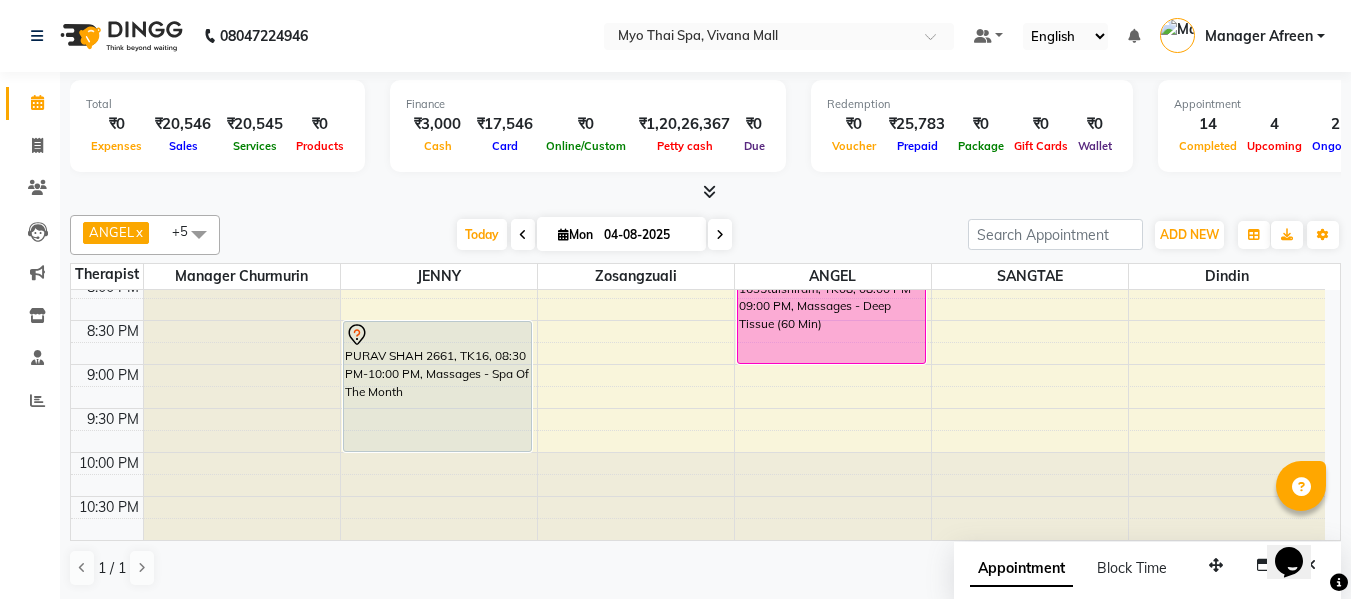 click at bounding box center (199, 234) 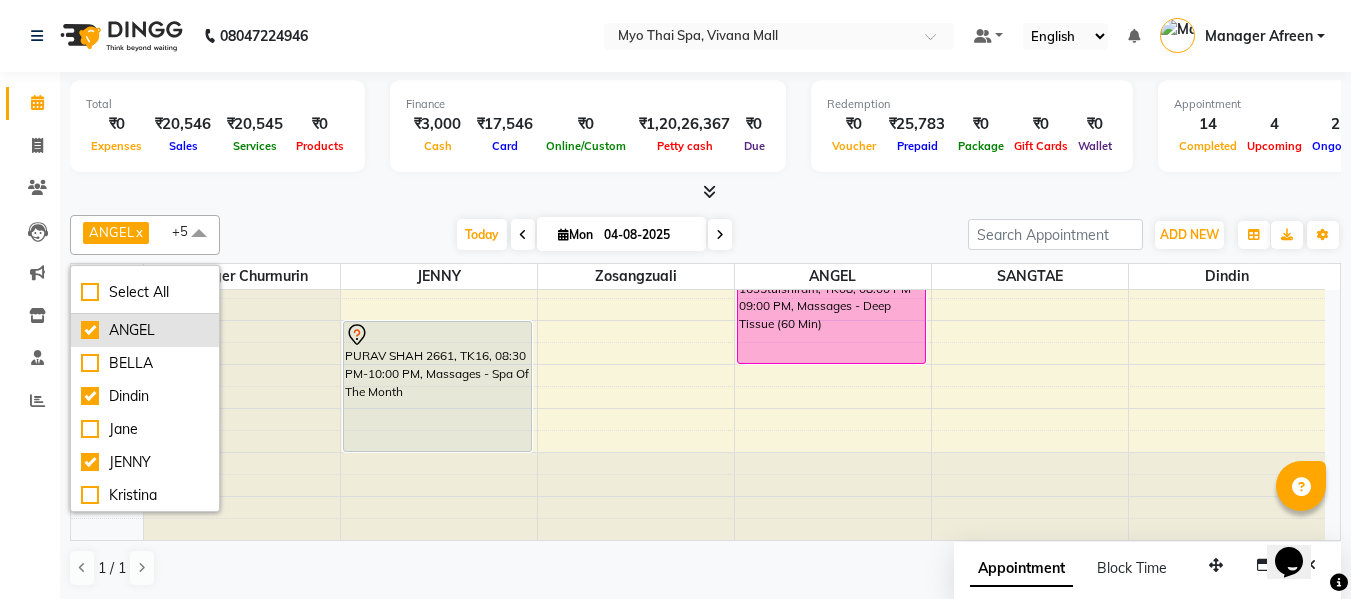 click on "ANGEL" at bounding box center [145, 330] 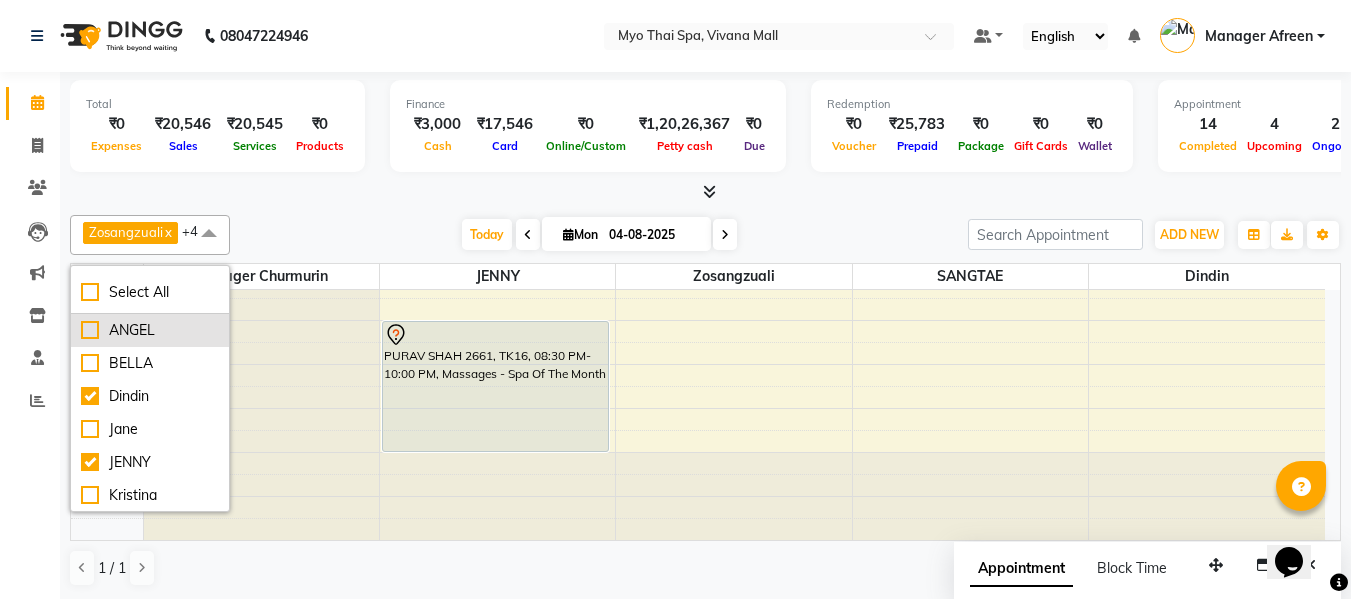click on "ANGEL" at bounding box center [150, 330] 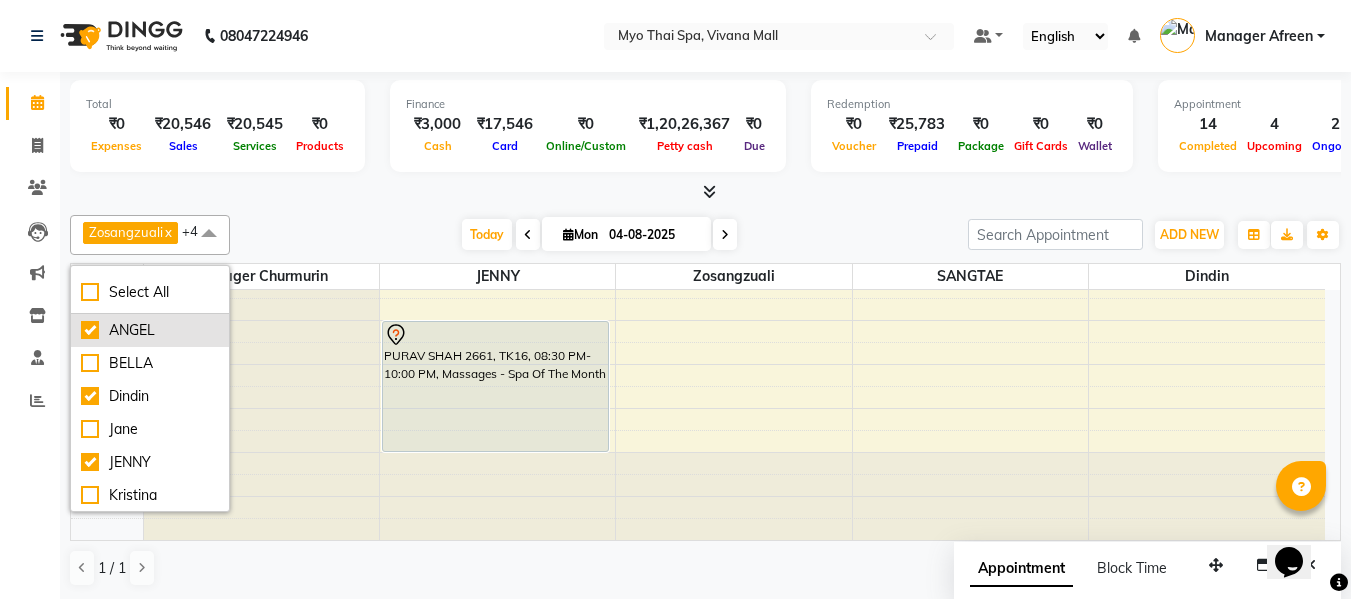 checkbox on "true" 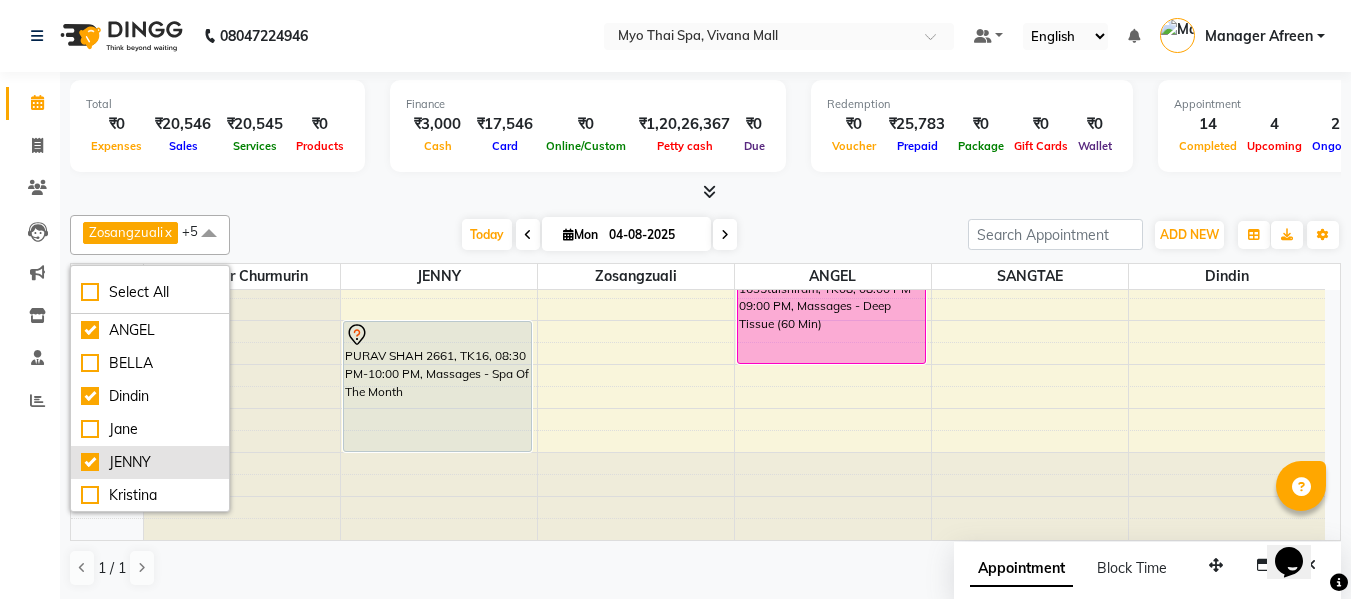 scroll, scrollTop: 274, scrollLeft: 0, axis: vertical 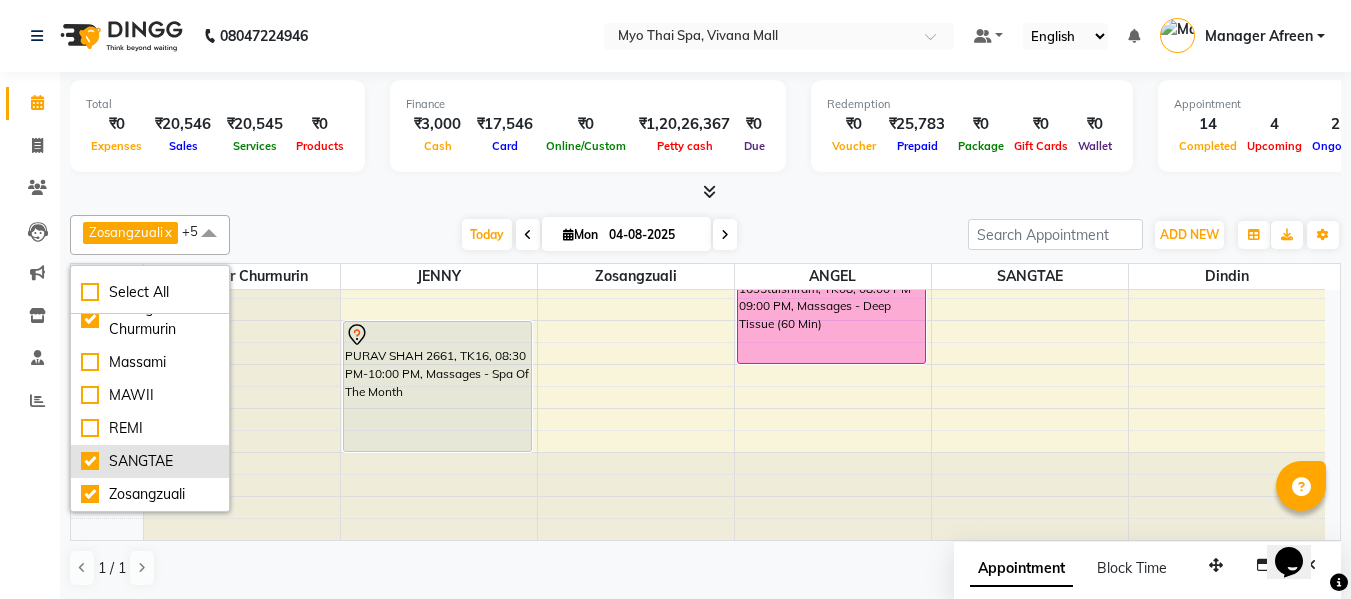 click on "SANGTAE" at bounding box center [150, 461] 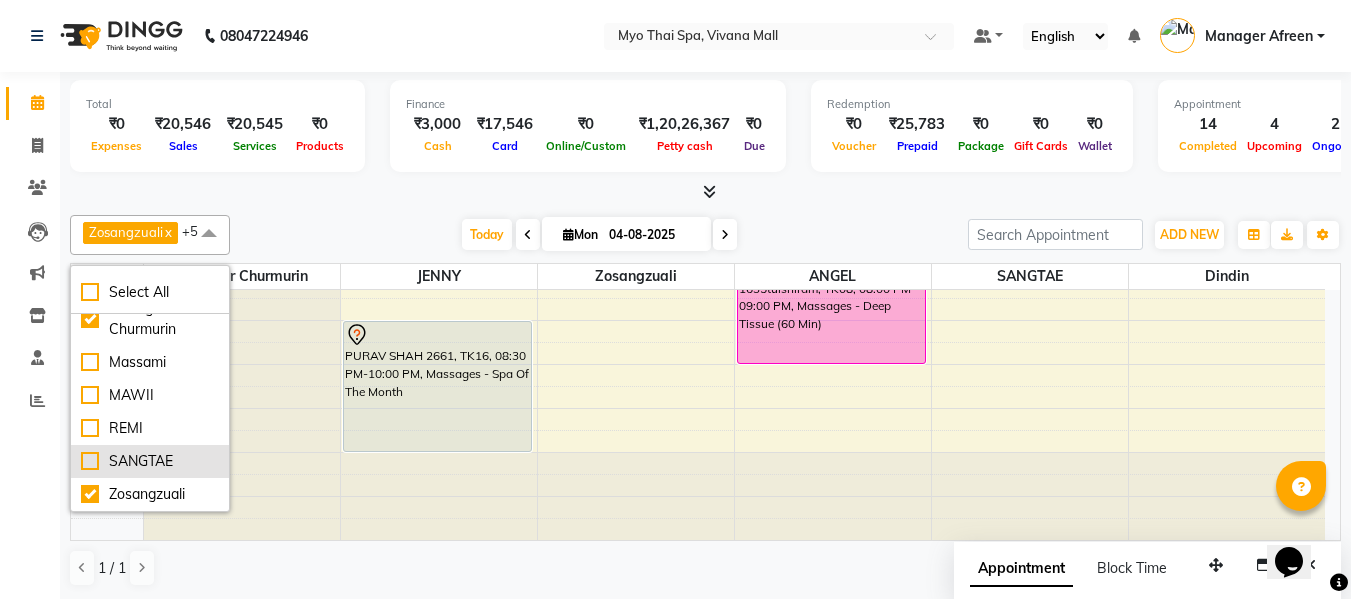checkbox on "false" 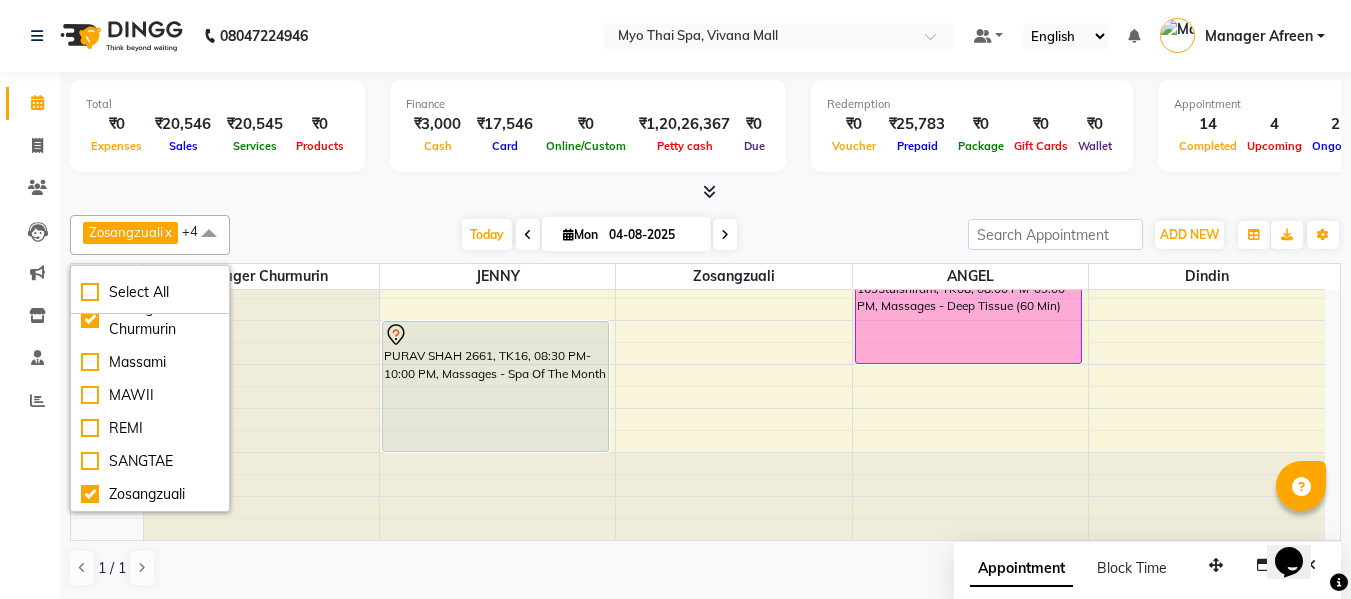 click on "Today  Mon 04-08-2025" at bounding box center [599, 235] 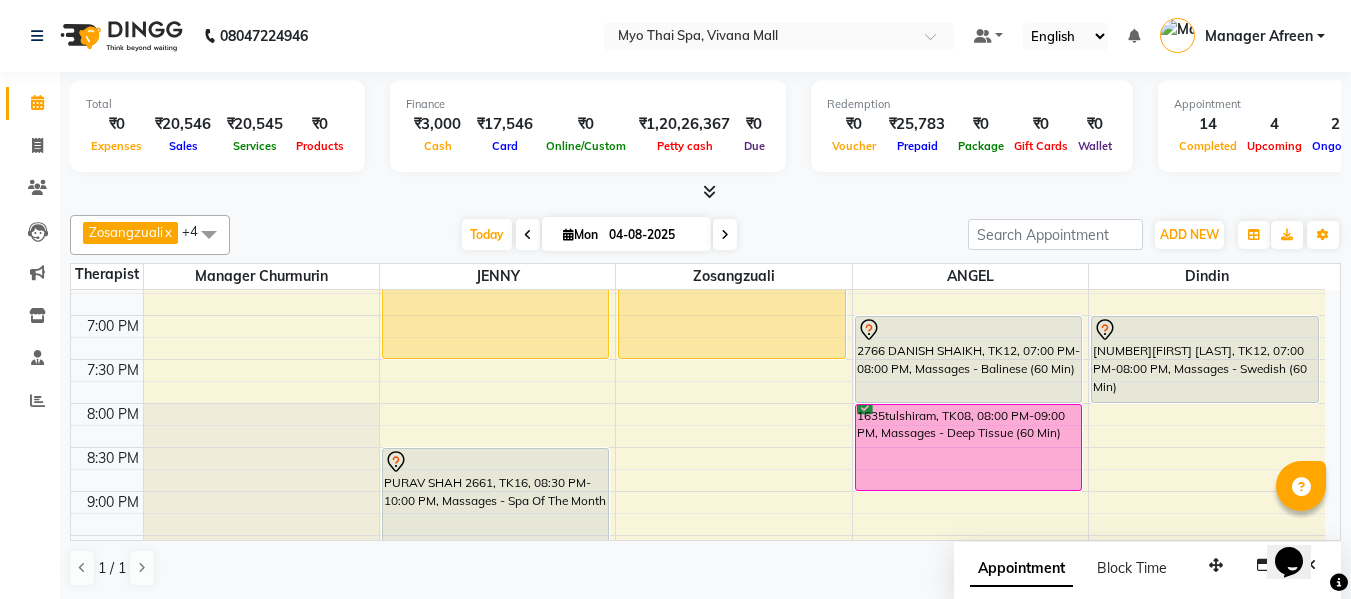 scroll, scrollTop: 969, scrollLeft: 0, axis: vertical 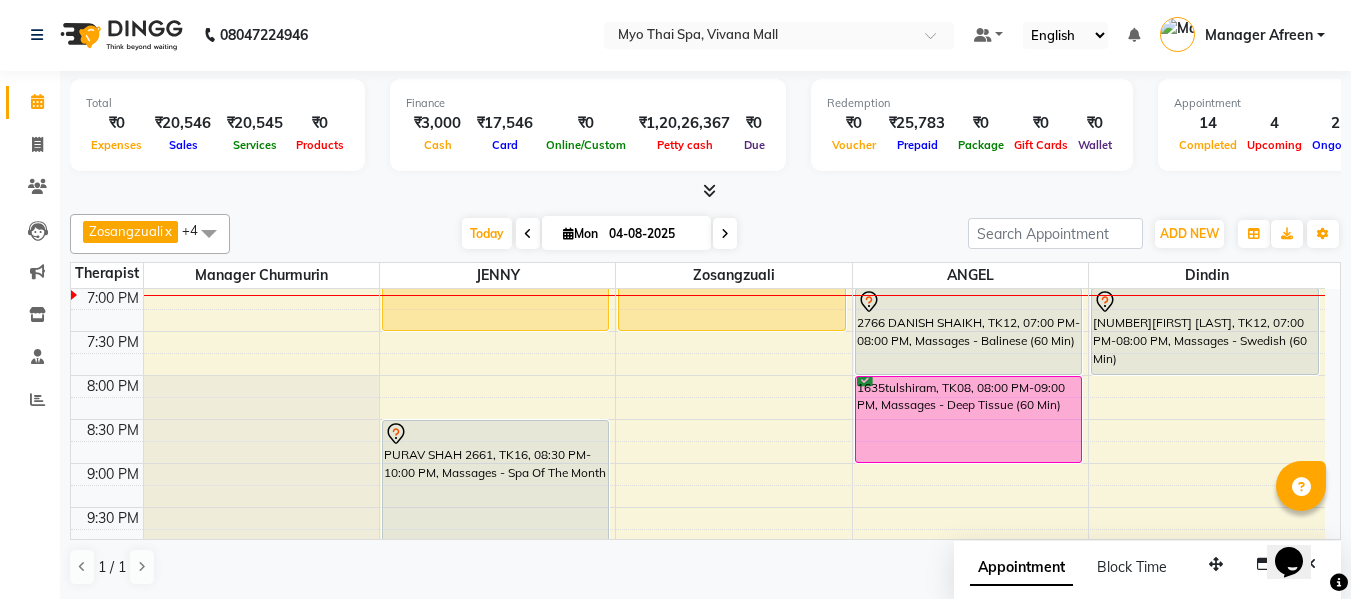 click on "[FIRST], TK18, 08:00 AM-09:00 AM, Massages - Couples Spa 60    [FIRST], TK18, 09:30 AM-10:30 AM, Massages - Couples Spa 60     [FIRST], TK09, 01:15 PM-02:45 PM, Massages - Spa Of The Month      [FIRST], TK13, 04:00 PM-05:00 PM, Massages - Balinese (60 Min)    [FIRST] [LAST] 2713, TK02, 06:00 PM-07:30 PM, Massages - Twin Body Work (90 Min)             [FIRST] [LAST] 2661, TK16, 08:30 PM-10:00 PM, Massages - Spa Of The Month      [FIRST] [LAST], TK05, 11:30 AM-12:30 PM, Massages - Swedish (60 Min) (₹2850)     [FIRST], TK17, 03:30 PM-04:30 PM, Massages - Swedish (60 Min)    [FIRST] [LAST] 2713, TK02, 06:00 PM-07:30 PM, Massages - Twin Body Work (90 Min)     [FIRST], TK15, 04:15 PM-05:15 PM, Massages - Foot Spa (60 Min) (₹1400)" at bounding box center (698, -21) 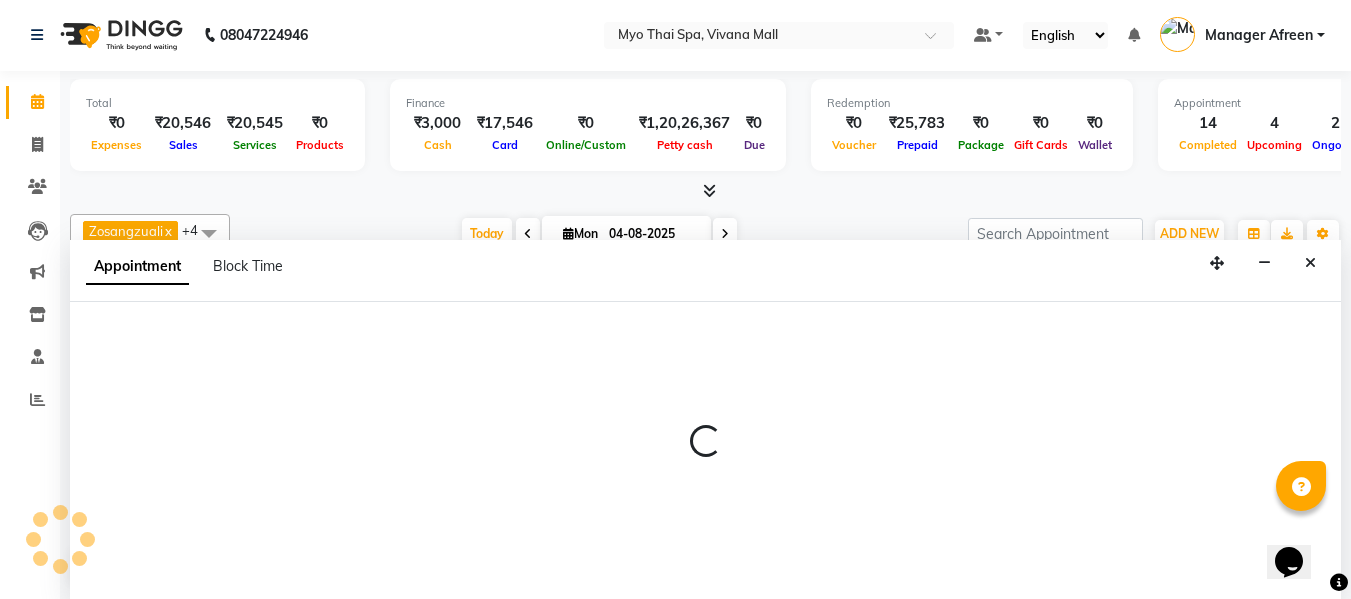 select on "81135" 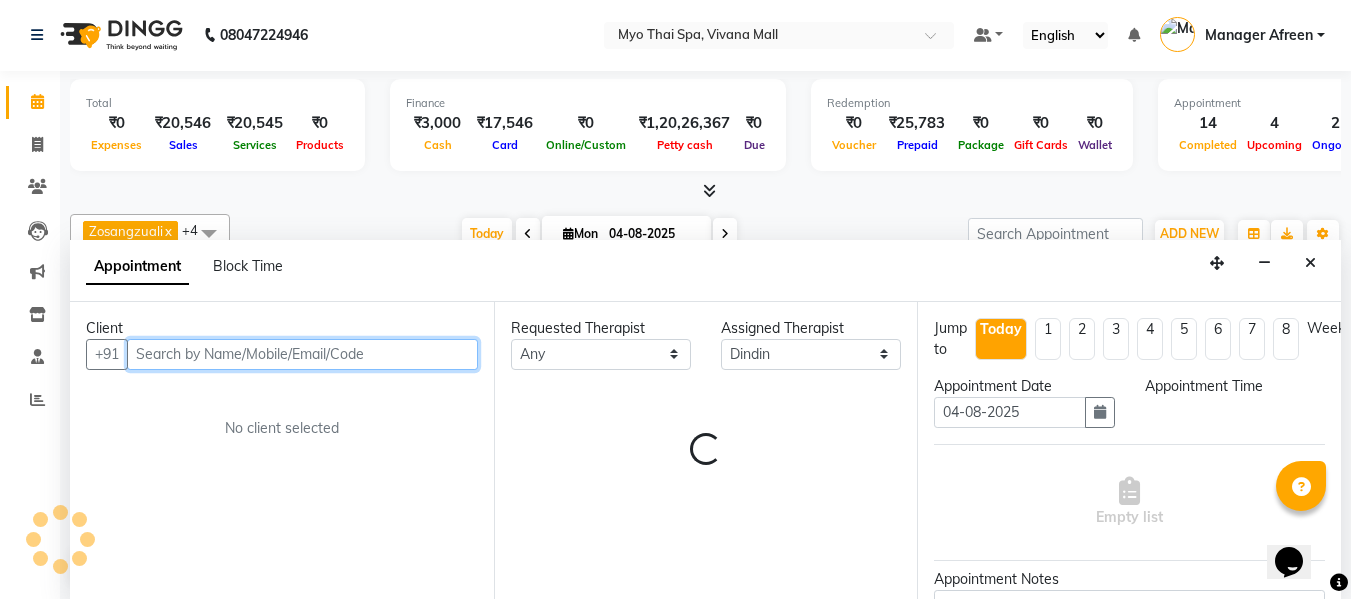 select on "1200" 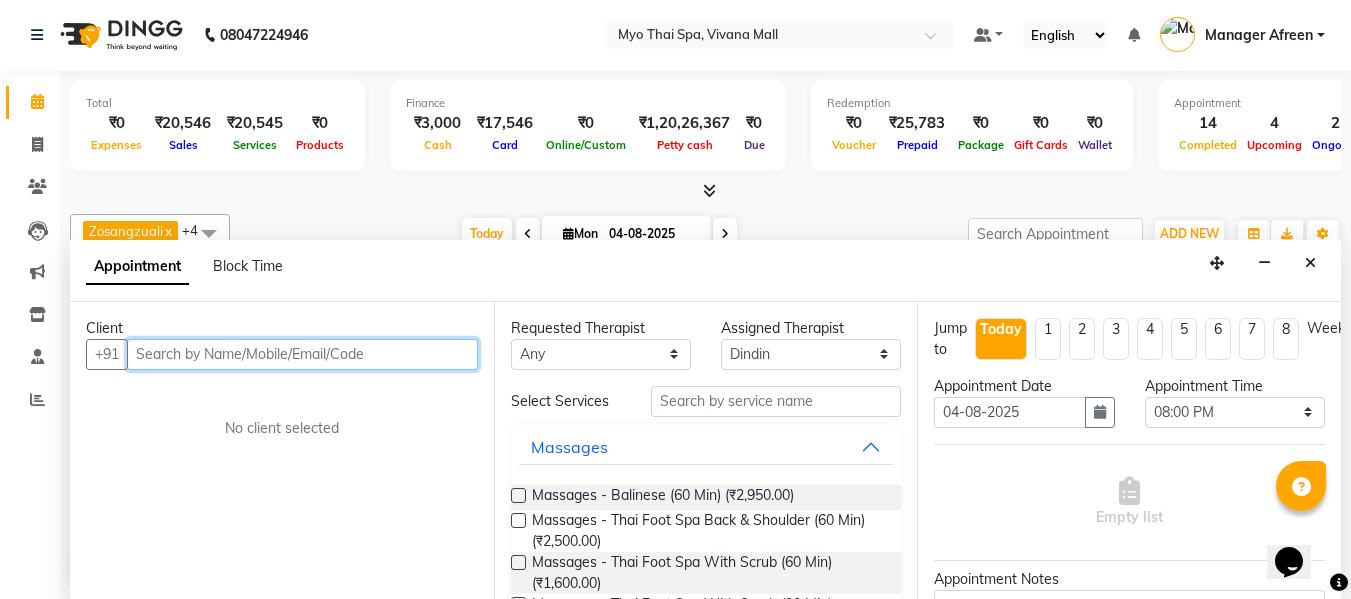 click at bounding box center (302, 354) 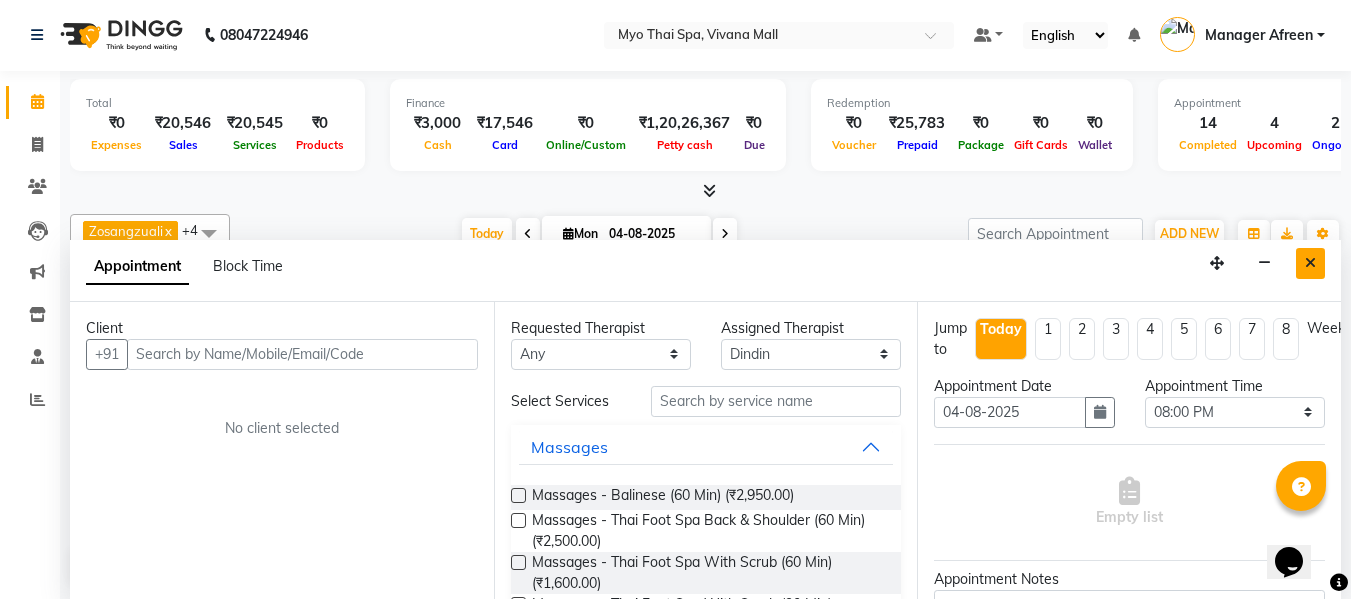 click at bounding box center [1310, 263] 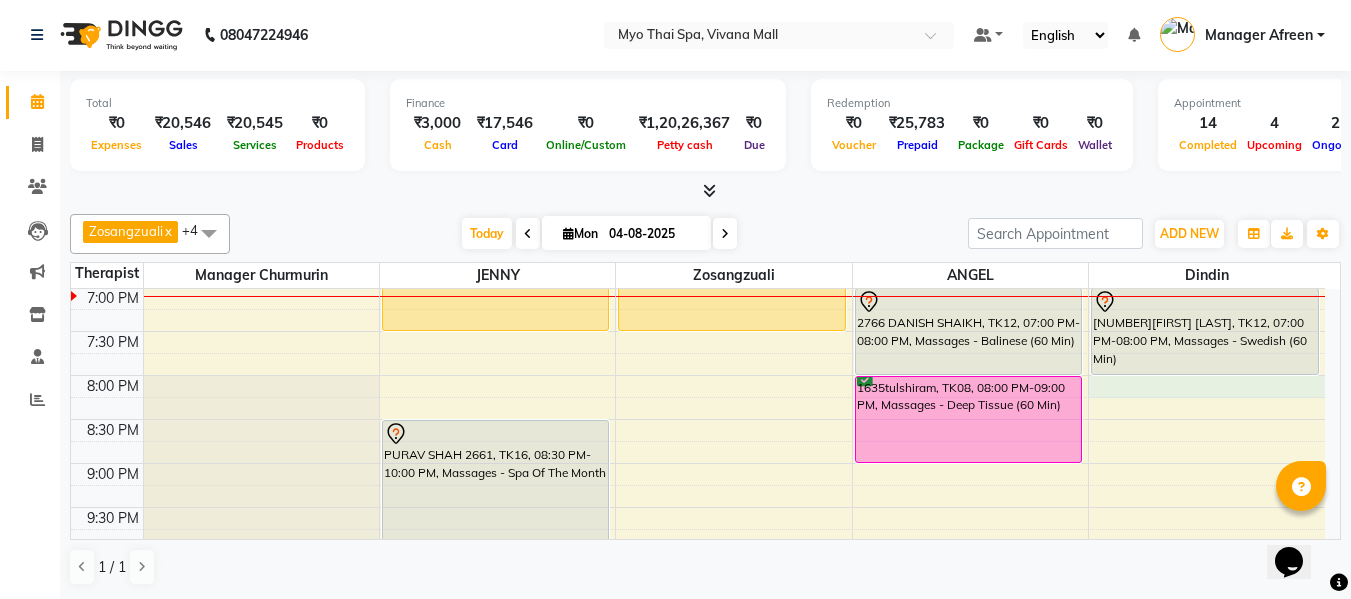 click on "[FIRST], TK18, 08:00 AM-09:00 AM, Massages - Couples Spa 60    [FIRST], TK18, 09:30 AM-10:30 AM, Massages - Couples Spa 60     [FIRST], TK09, 01:15 PM-02:45 PM, Massages - Spa Of The Month      [FIRST], TK13, 04:00 PM-05:00 PM, Massages - Balinese (60 Min)    [FIRST] [LAST] 2713, TK02, 06:00 PM-07:30 PM, Massages - Twin Body Work (90 Min)             [FIRST] [LAST] 2661, TK16, 08:30 PM-10:00 PM, Massages - Spa Of The Month      [FIRST] [LAST], TK05, 11:30 AM-12:30 PM, Massages - Swedish (60 Min) (₹2850)     [FIRST], TK17, 03:30 PM-04:30 PM, Massages - Swedish (60 Min)    [FIRST] [LAST] 2713, TK02, 06:00 PM-07:30 PM, Massages - Twin Body Work (90 Min)     [FIRST], TK15, 04:15 PM-05:15 PM, Massages - Foot Spa (60 Min) (₹1400)" at bounding box center [698, -21] 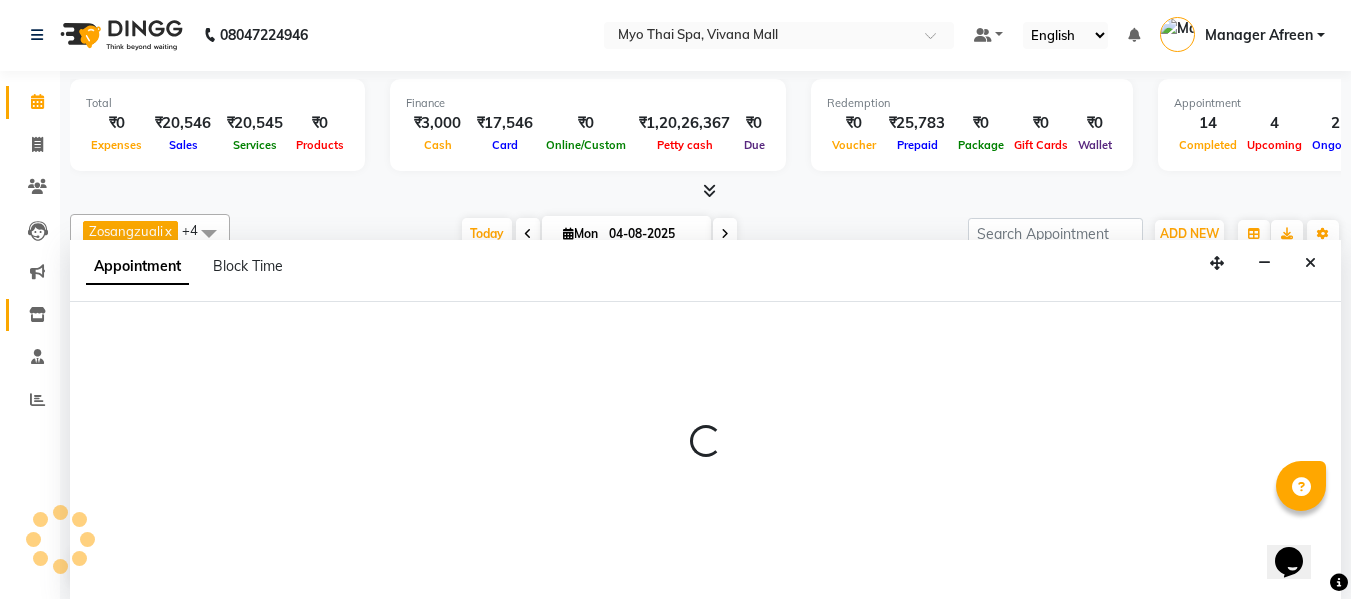 select on "81135" 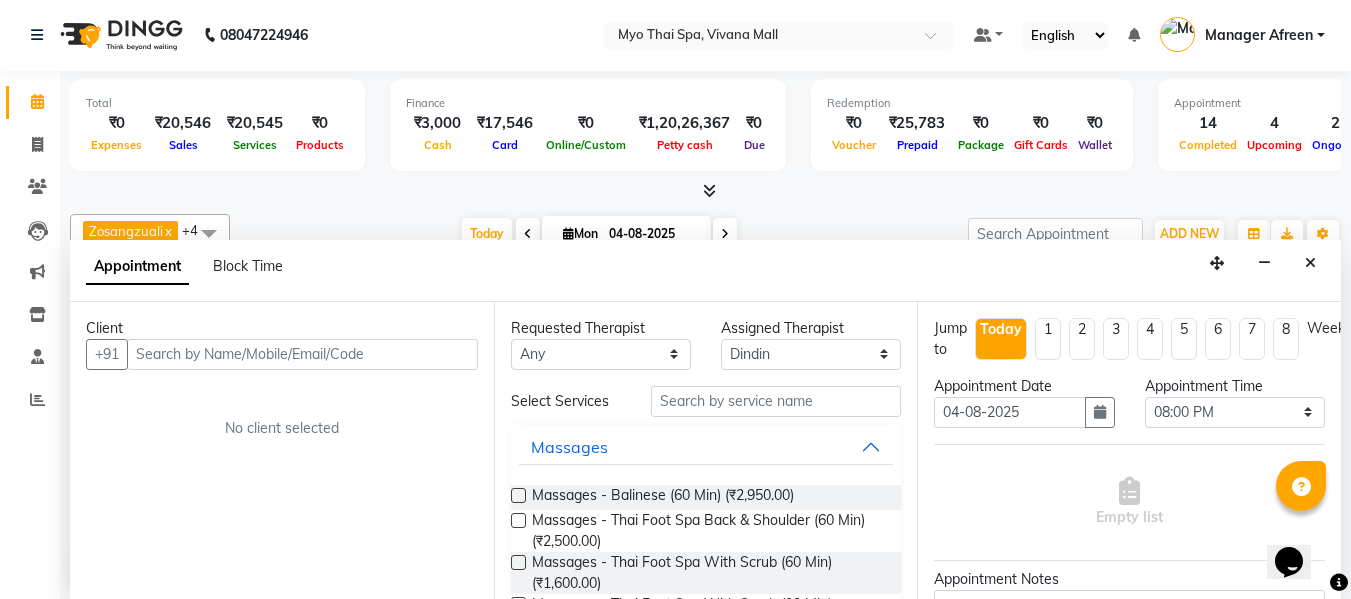 click at bounding box center (302, 354) 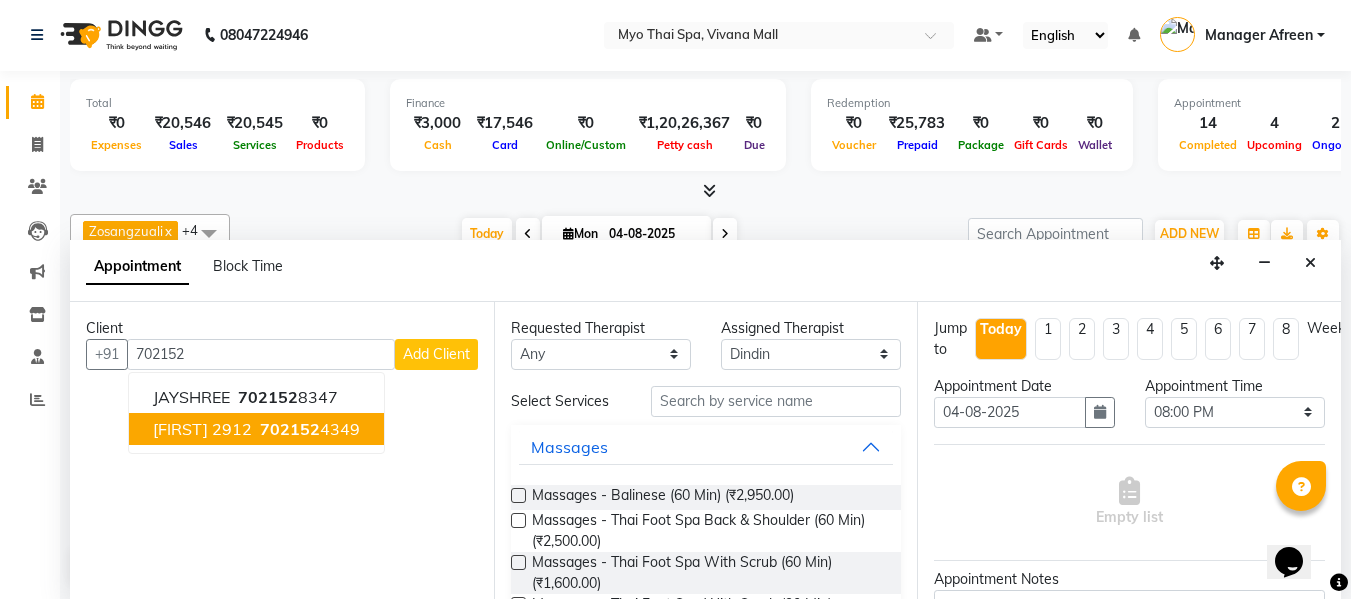 click on "[FIRST] 2912" at bounding box center (202, 429) 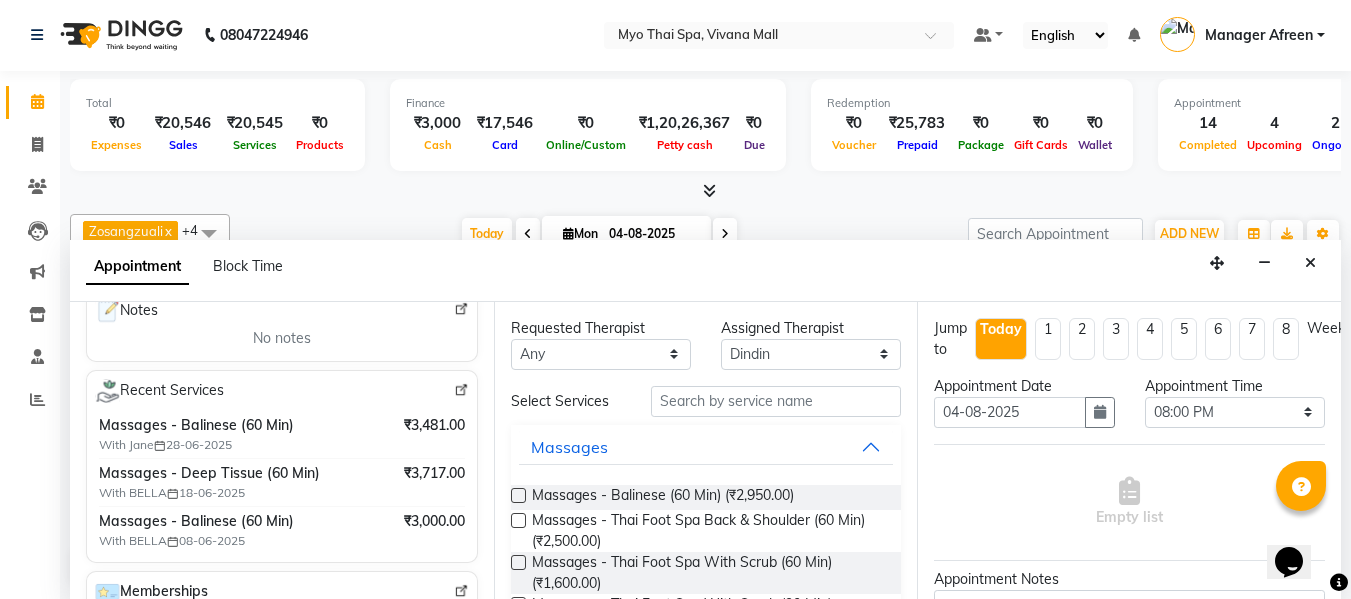 scroll, scrollTop: 200, scrollLeft: 0, axis: vertical 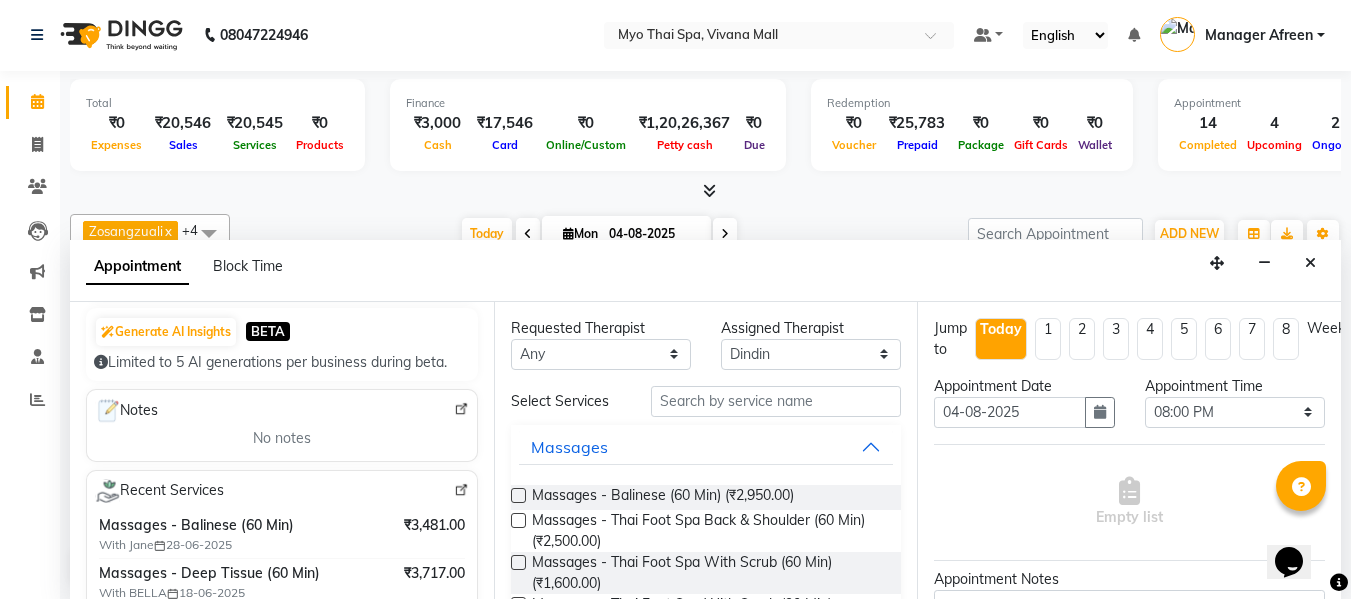 type on "[PHONE]" 